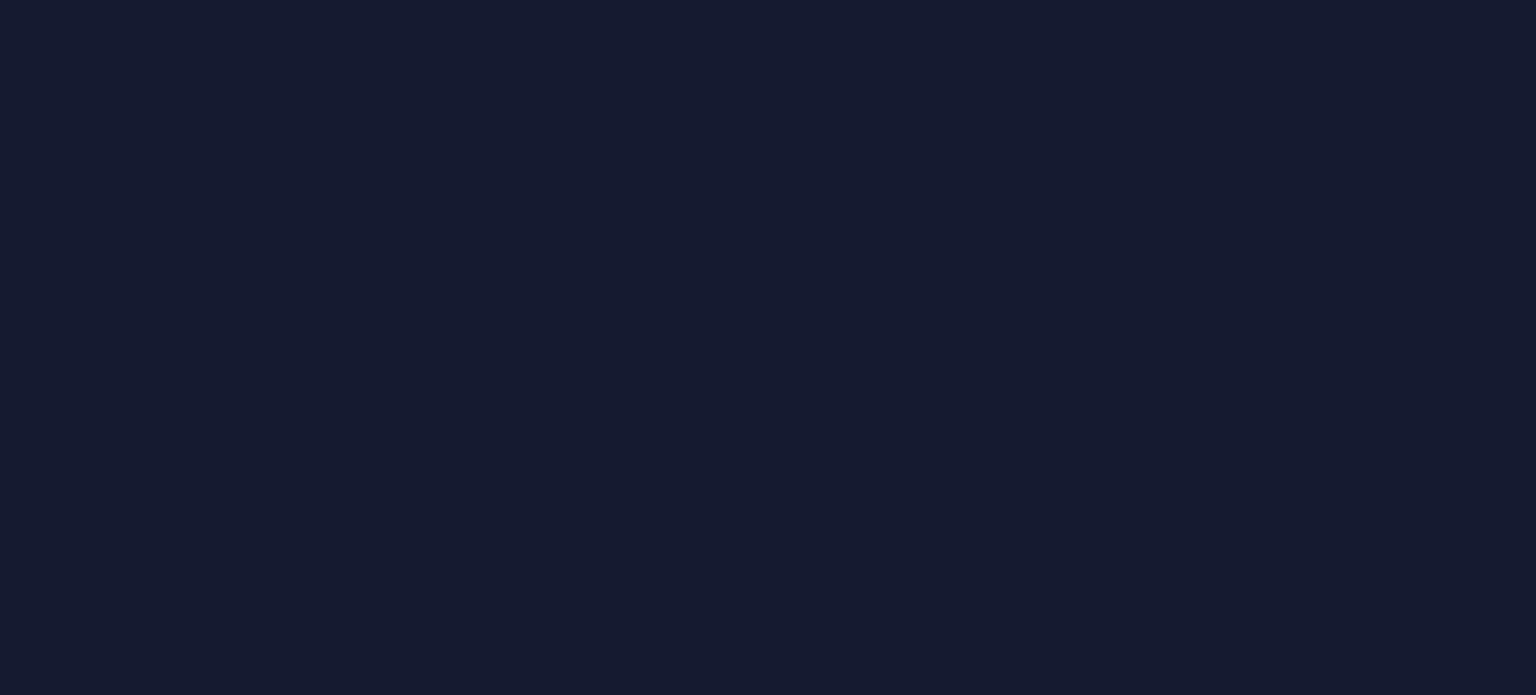 scroll, scrollTop: 0, scrollLeft: 0, axis: both 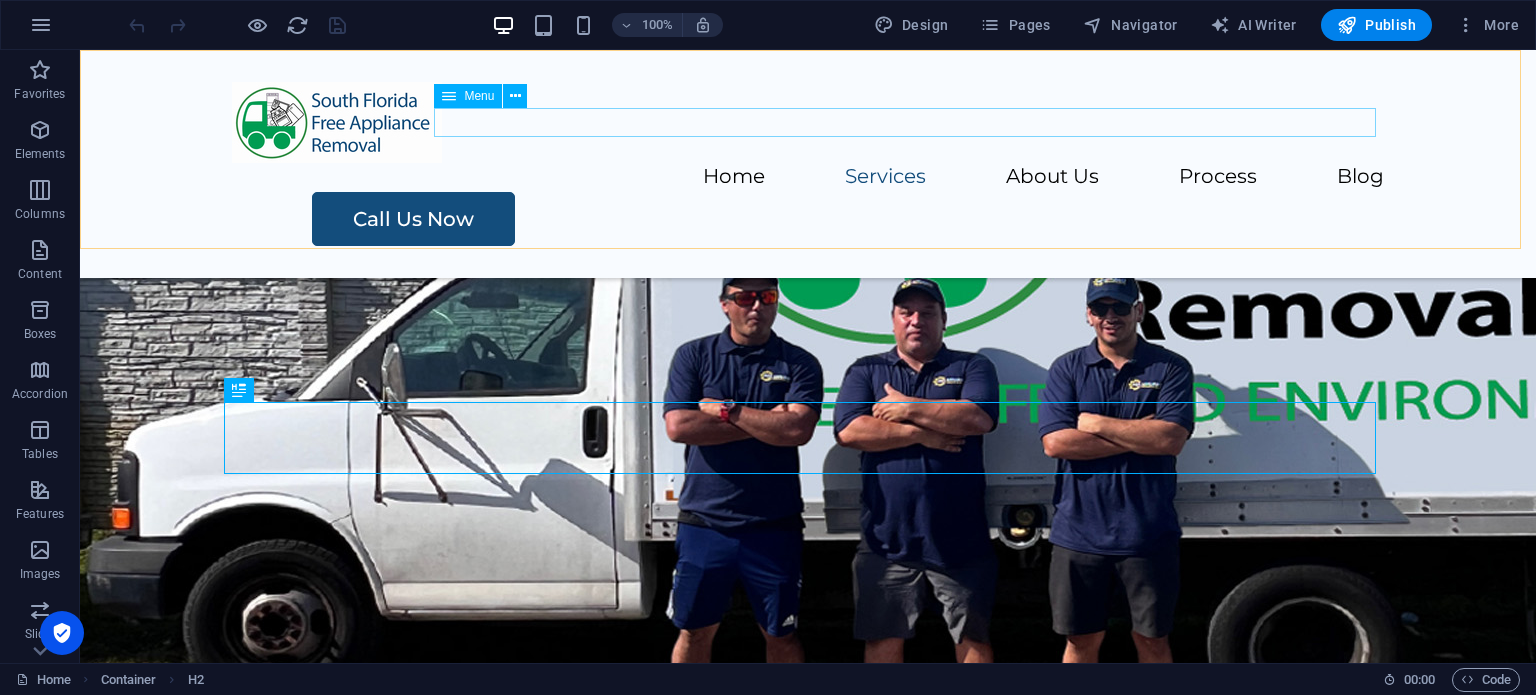 click on "Home Services About Us Process Blog" at bounding box center (808, 177) 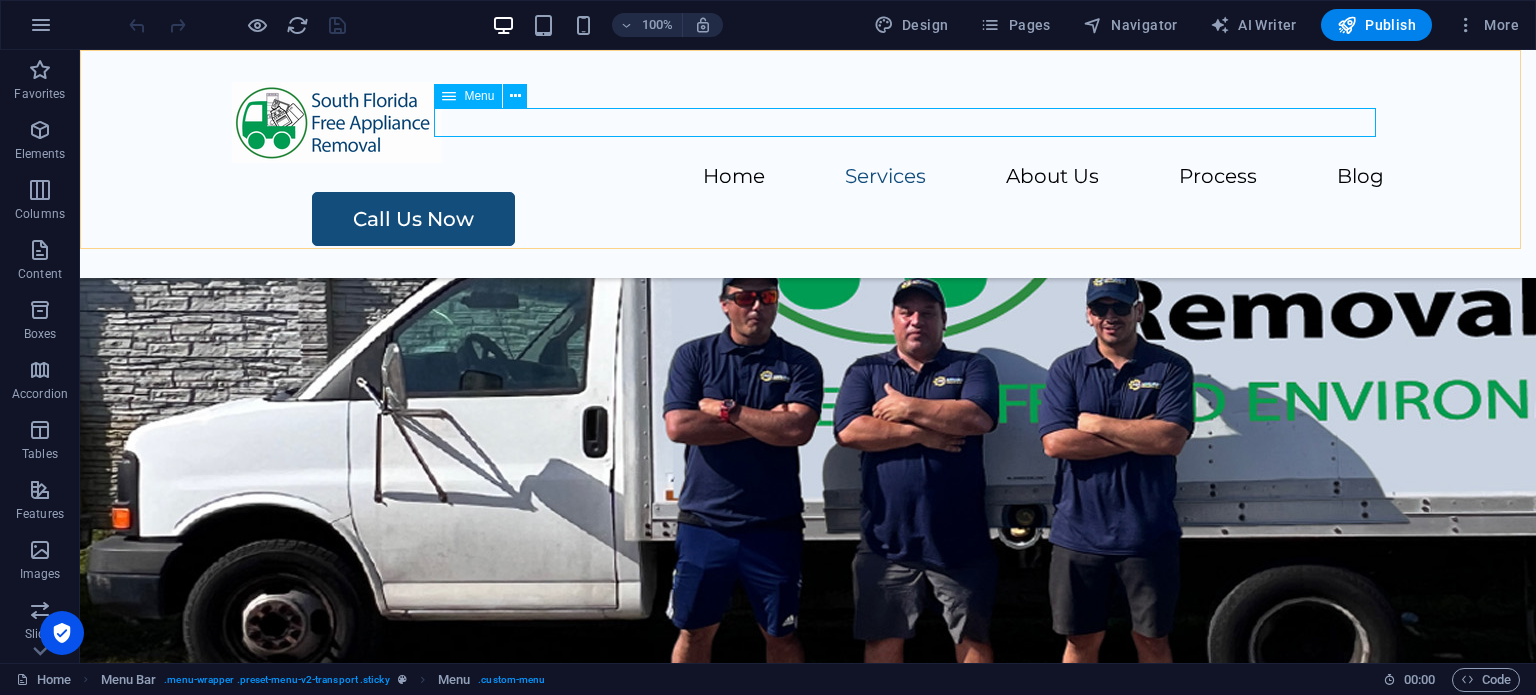 click at bounding box center [449, 96] 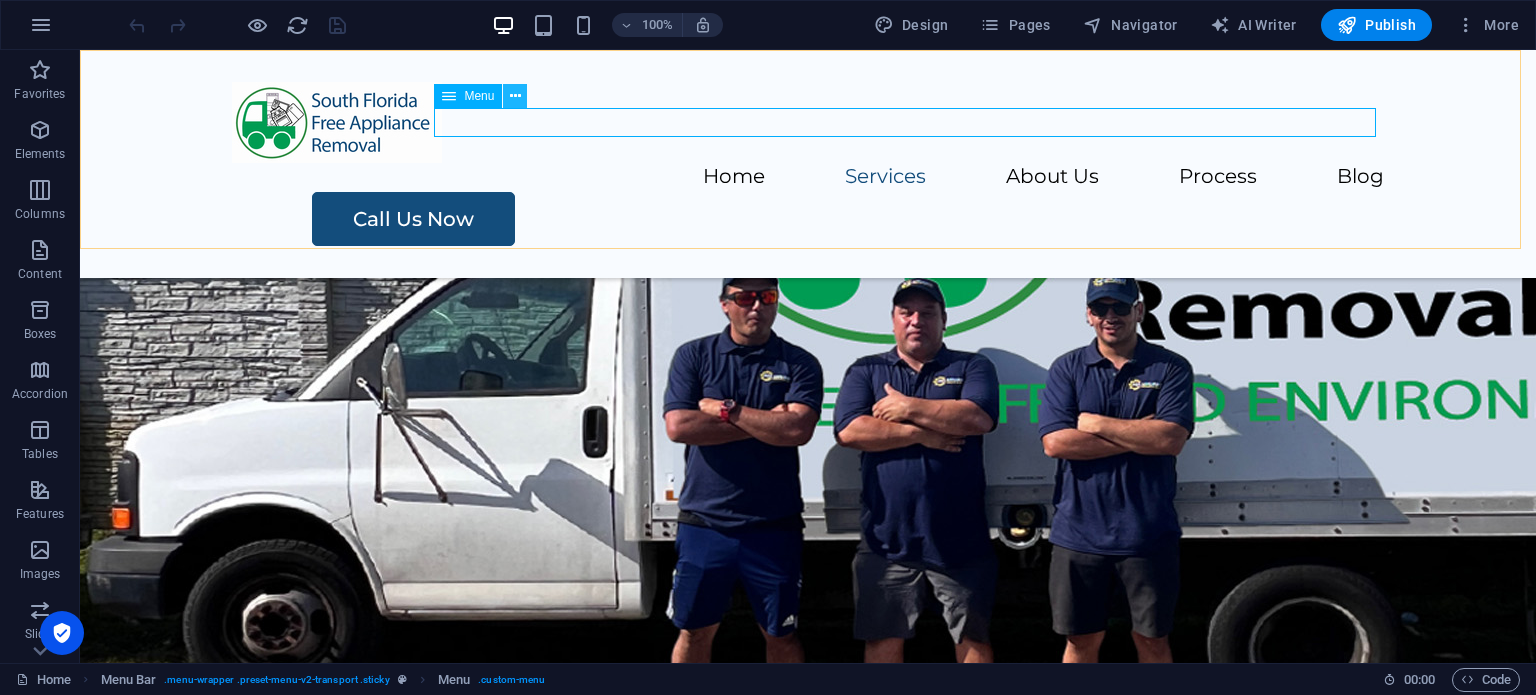 click at bounding box center (515, 96) 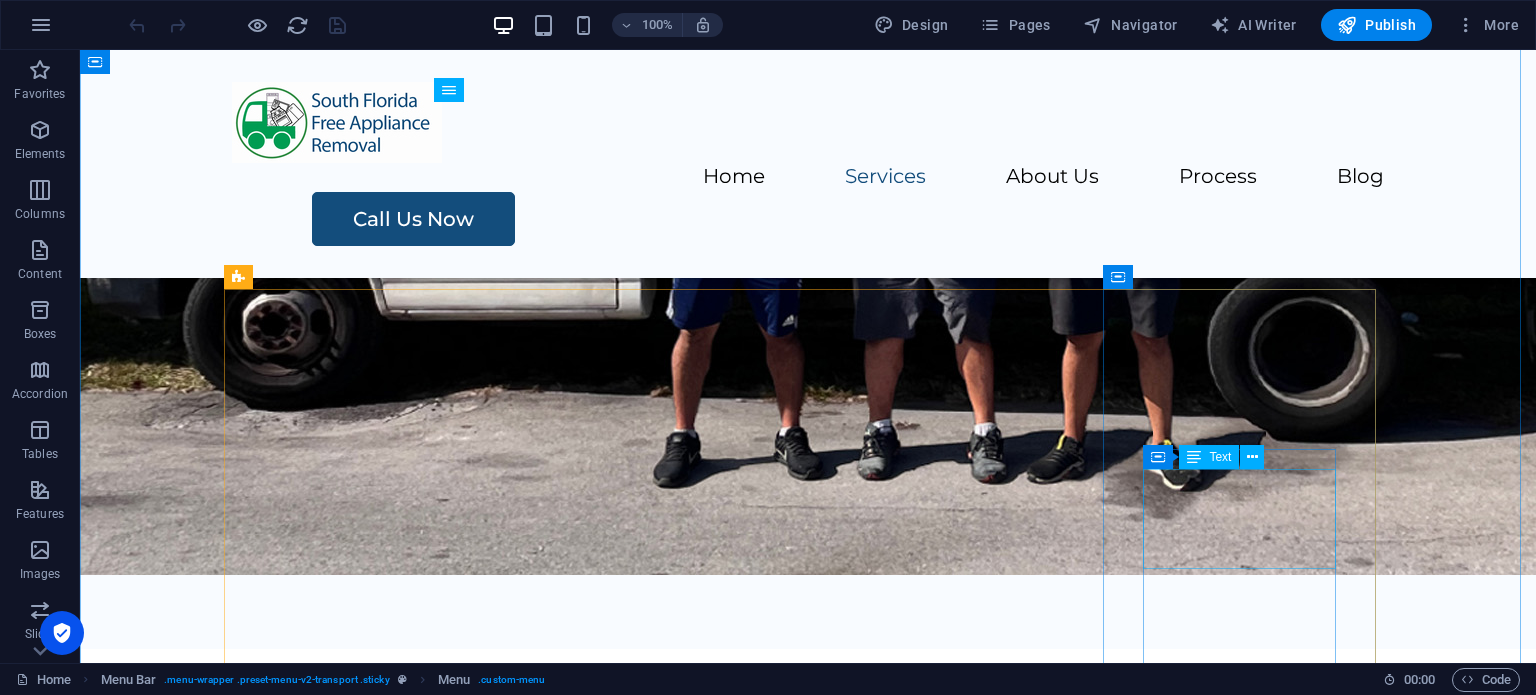scroll, scrollTop: 1332, scrollLeft: 0, axis: vertical 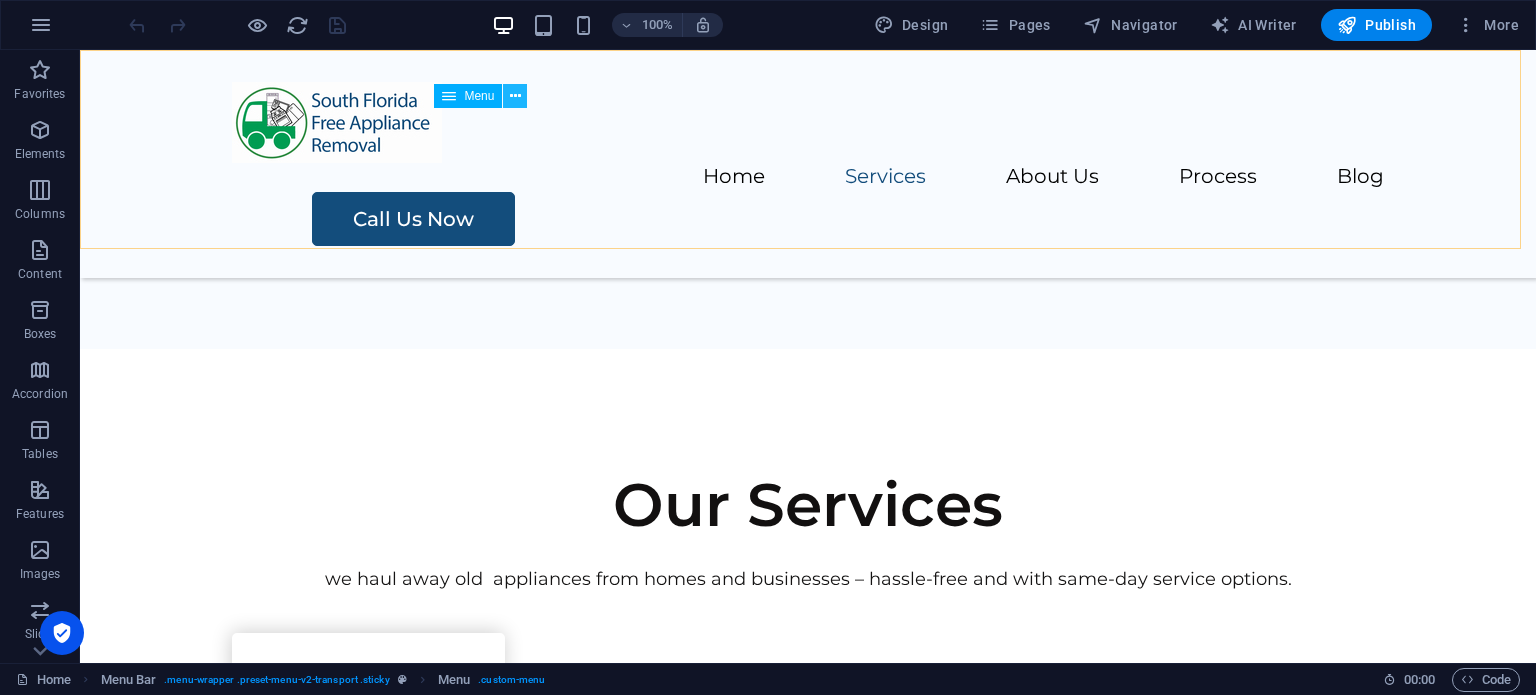 click at bounding box center (515, 96) 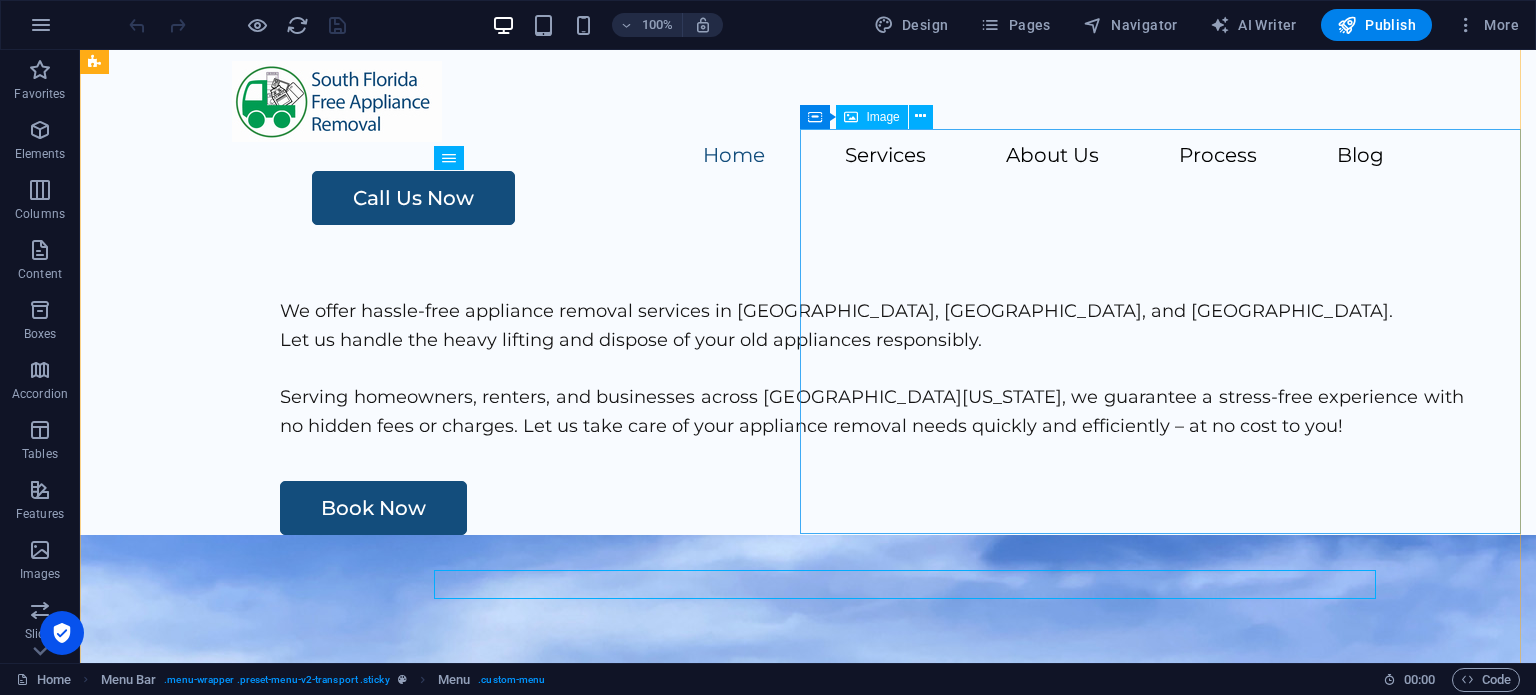 scroll, scrollTop: 0, scrollLeft: 0, axis: both 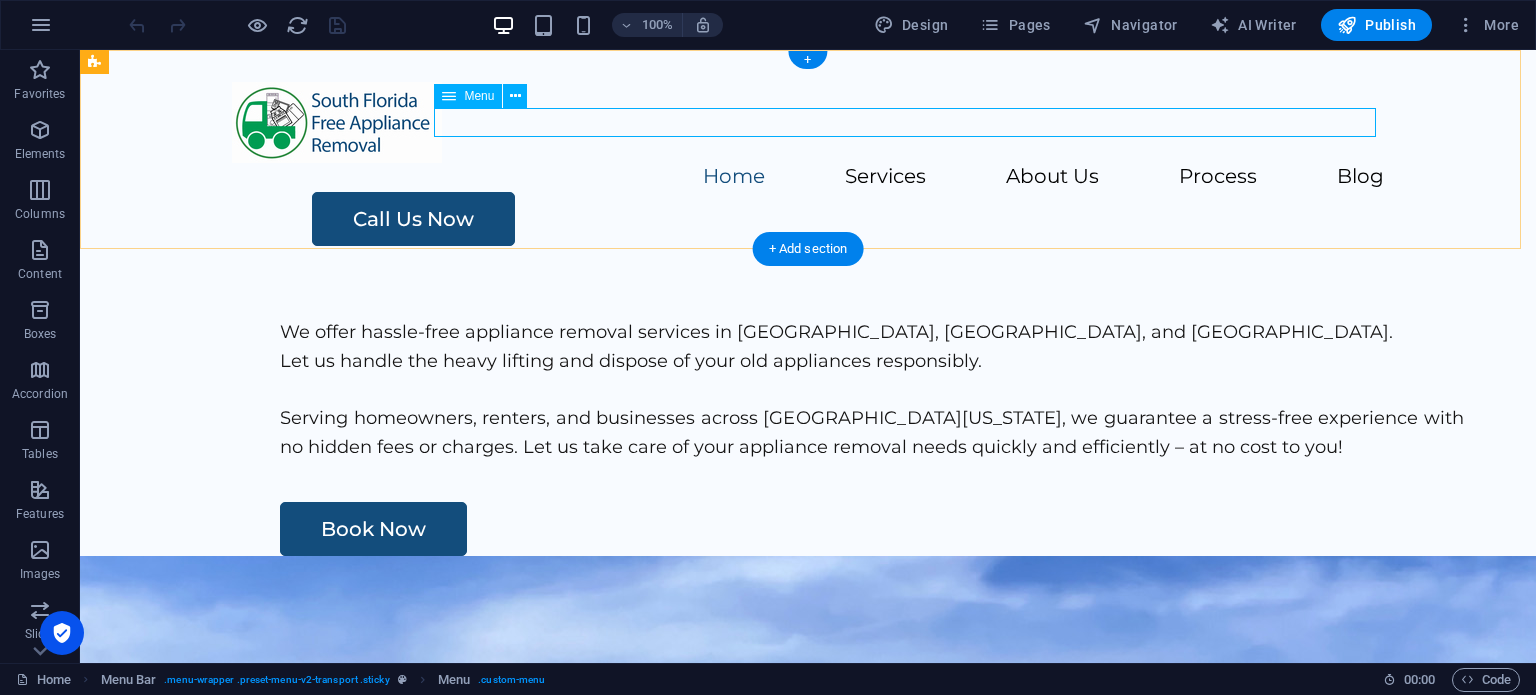 click on "Home Services About Us Process Blog" at bounding box center (808, 177) 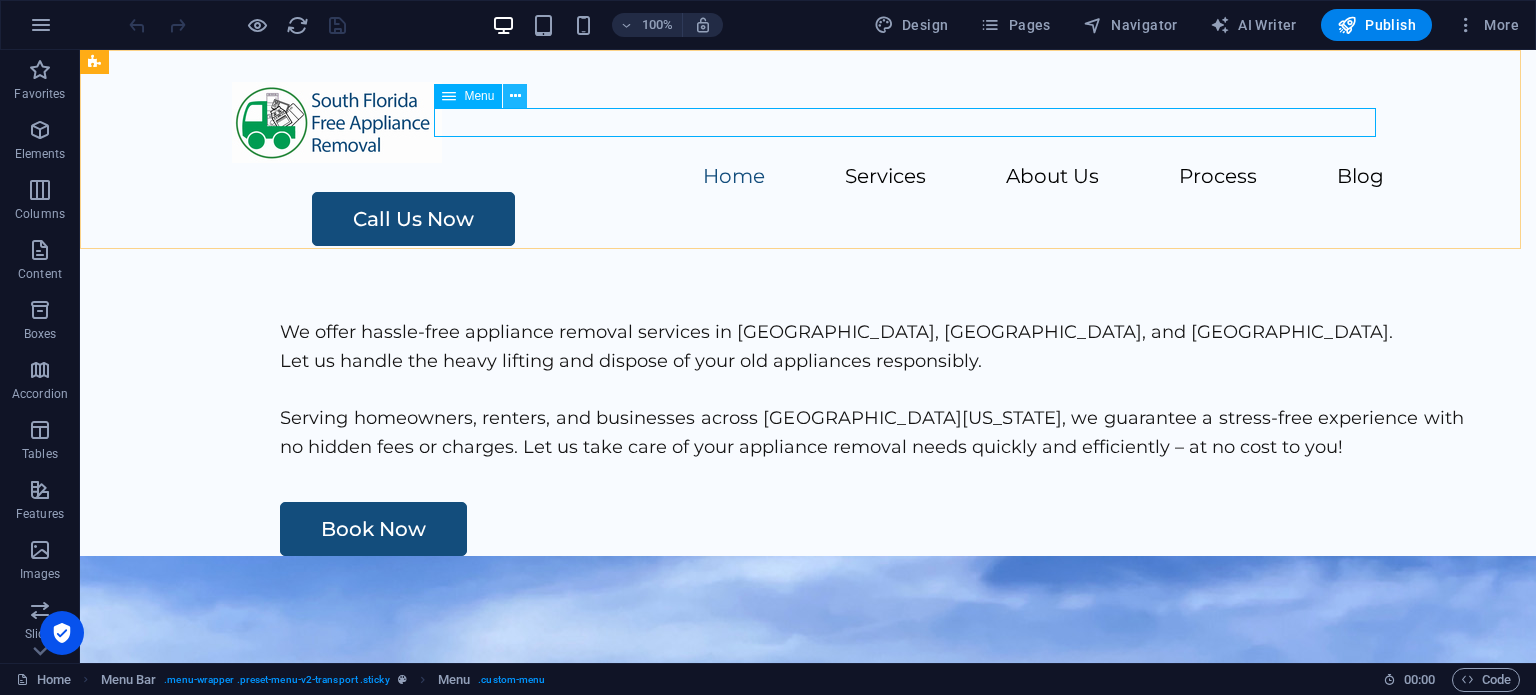 click at bounding box center (515, 96) 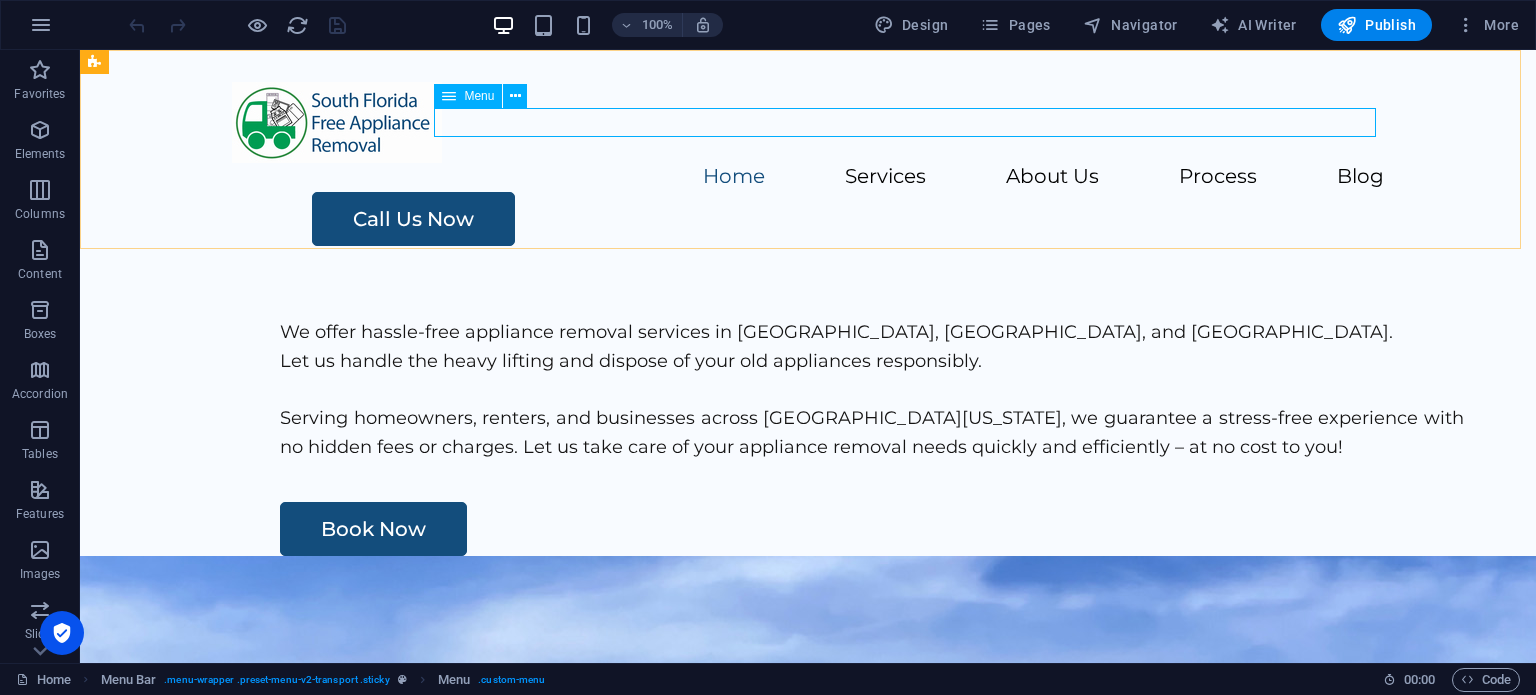 click on "Menu" at bounding box center [479, 96] 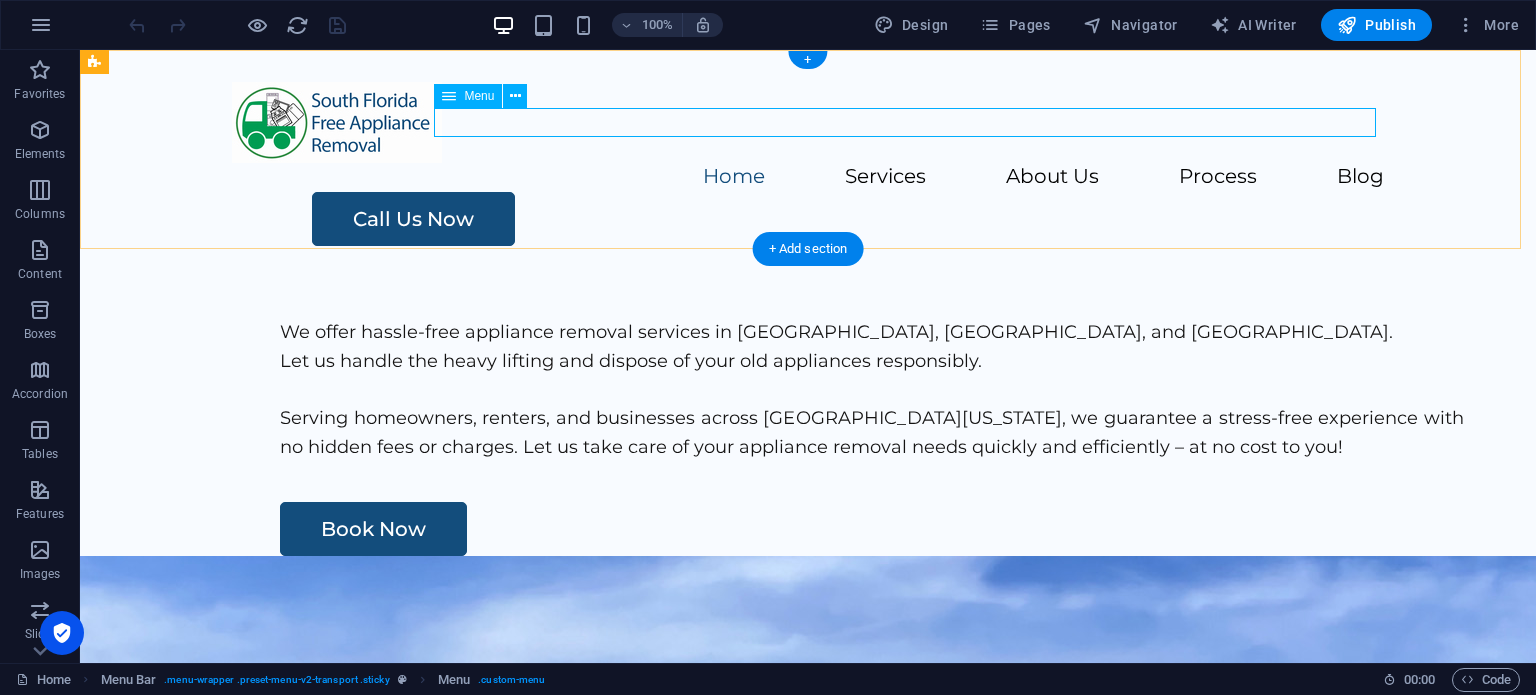 click on "Home Services About Us Process Blog" at bounding box center [808, 177] 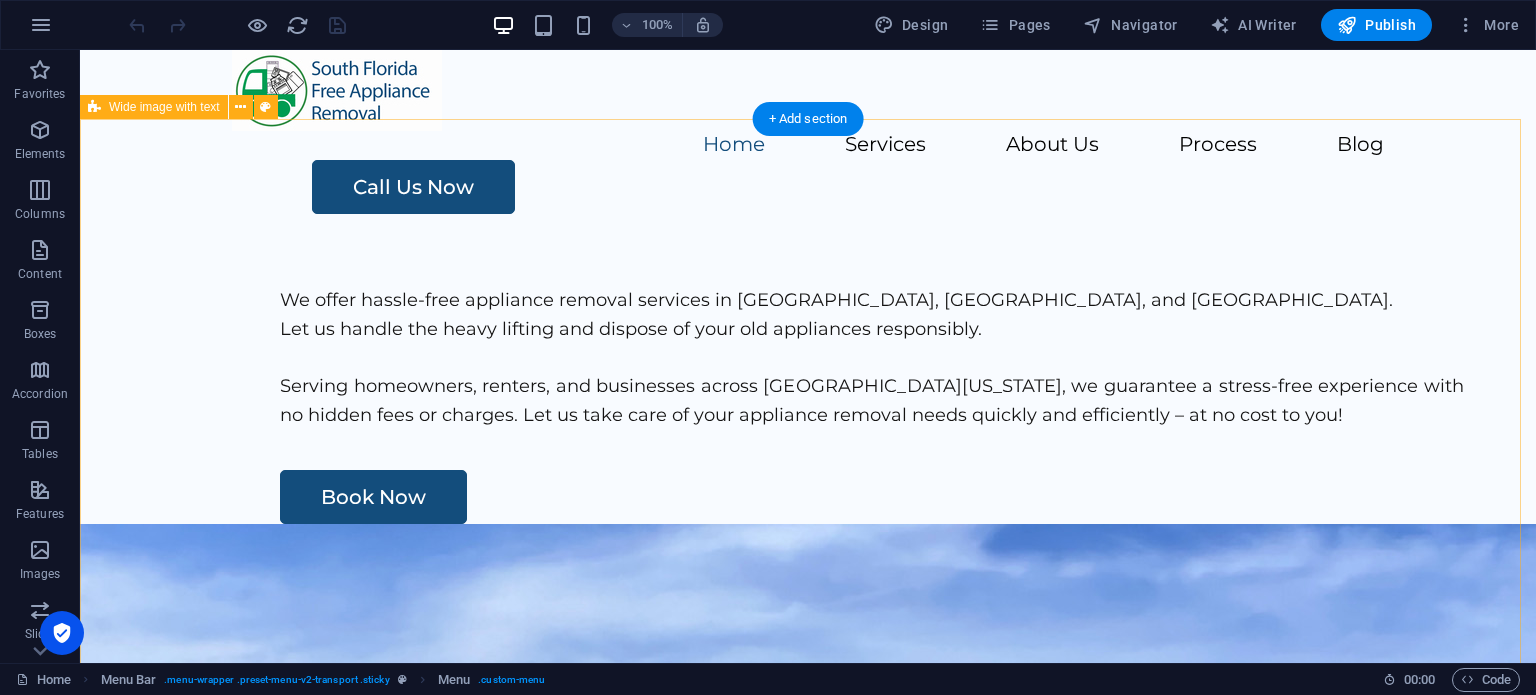 scroll, scrollTop: 0, scrollLeft: 0, axis: both 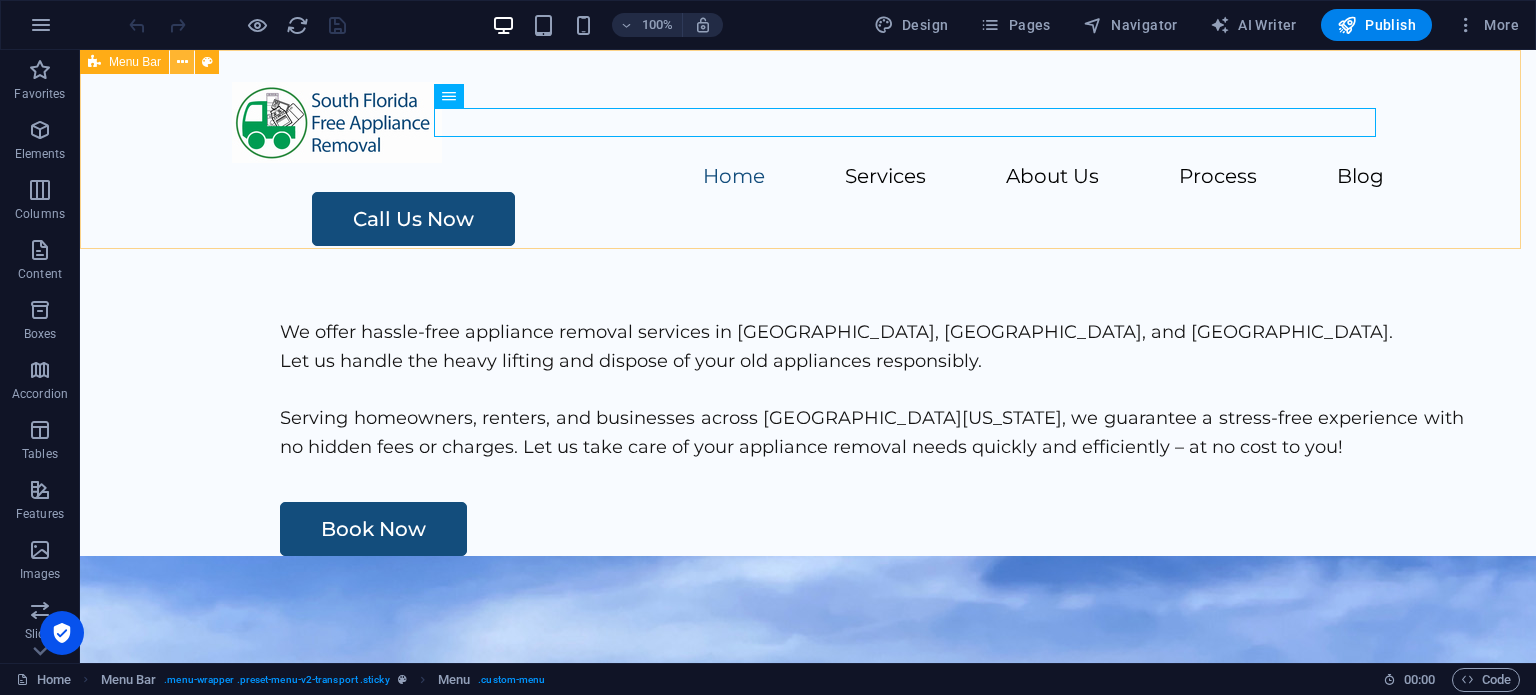 click at bounding box center [182, 62] 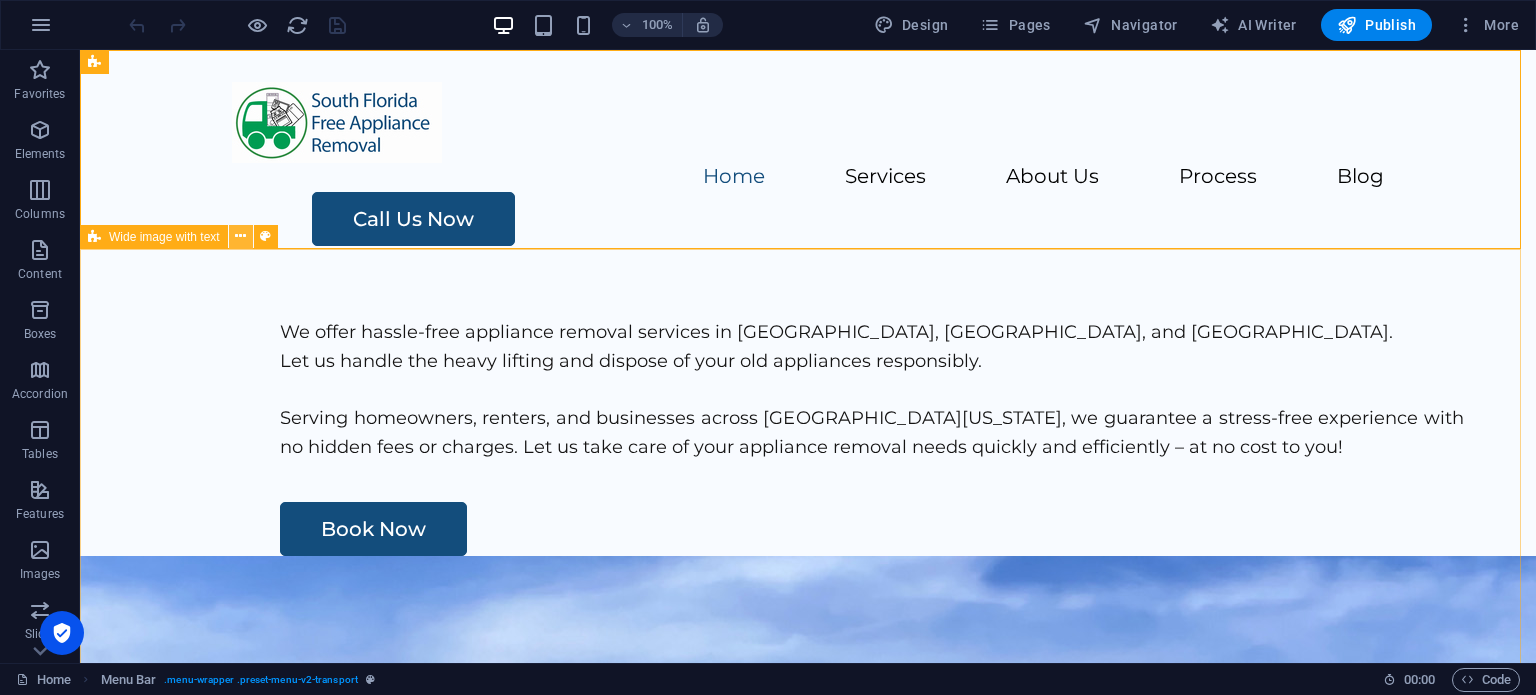 click at bounding box center [240, 236] 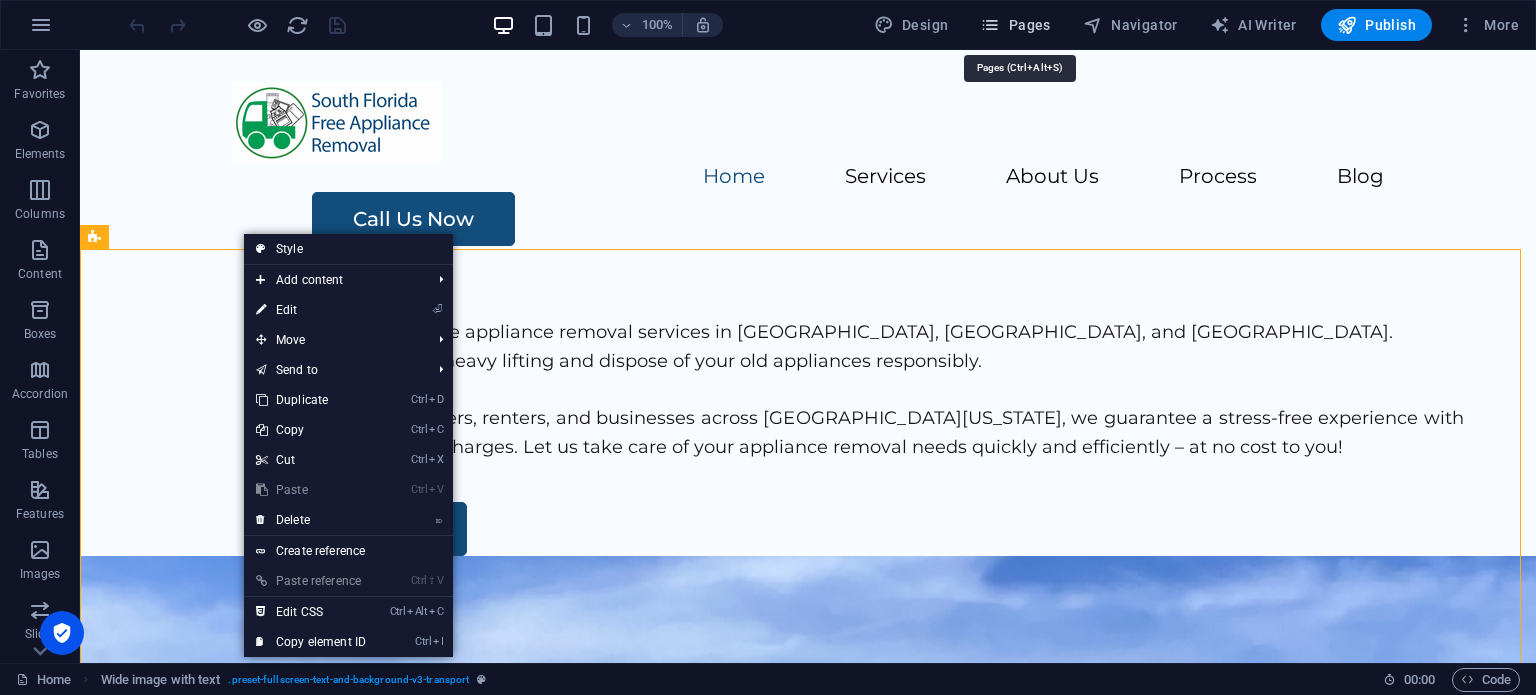click on "Pages" at bounding box center [1015, 25] 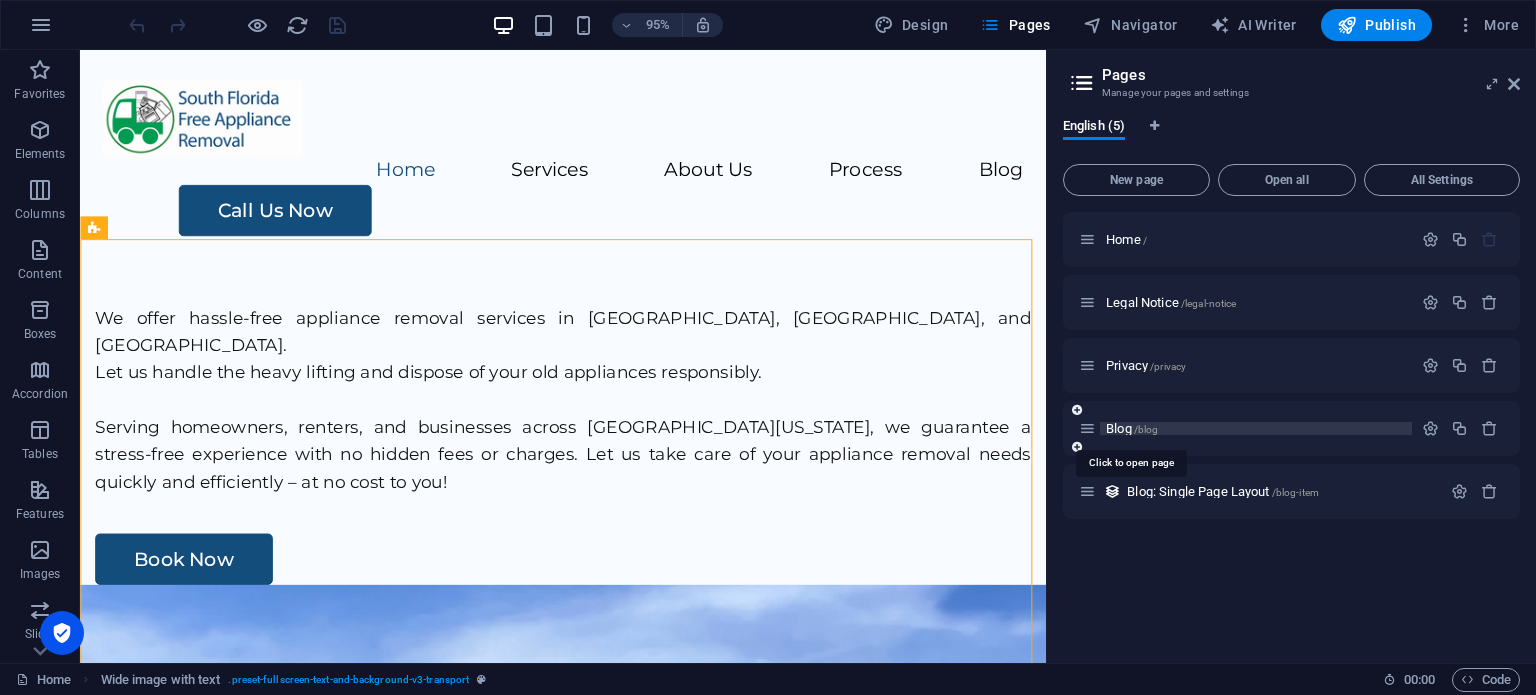 click on "Blog /blog" at bounding box center (1132, 428) 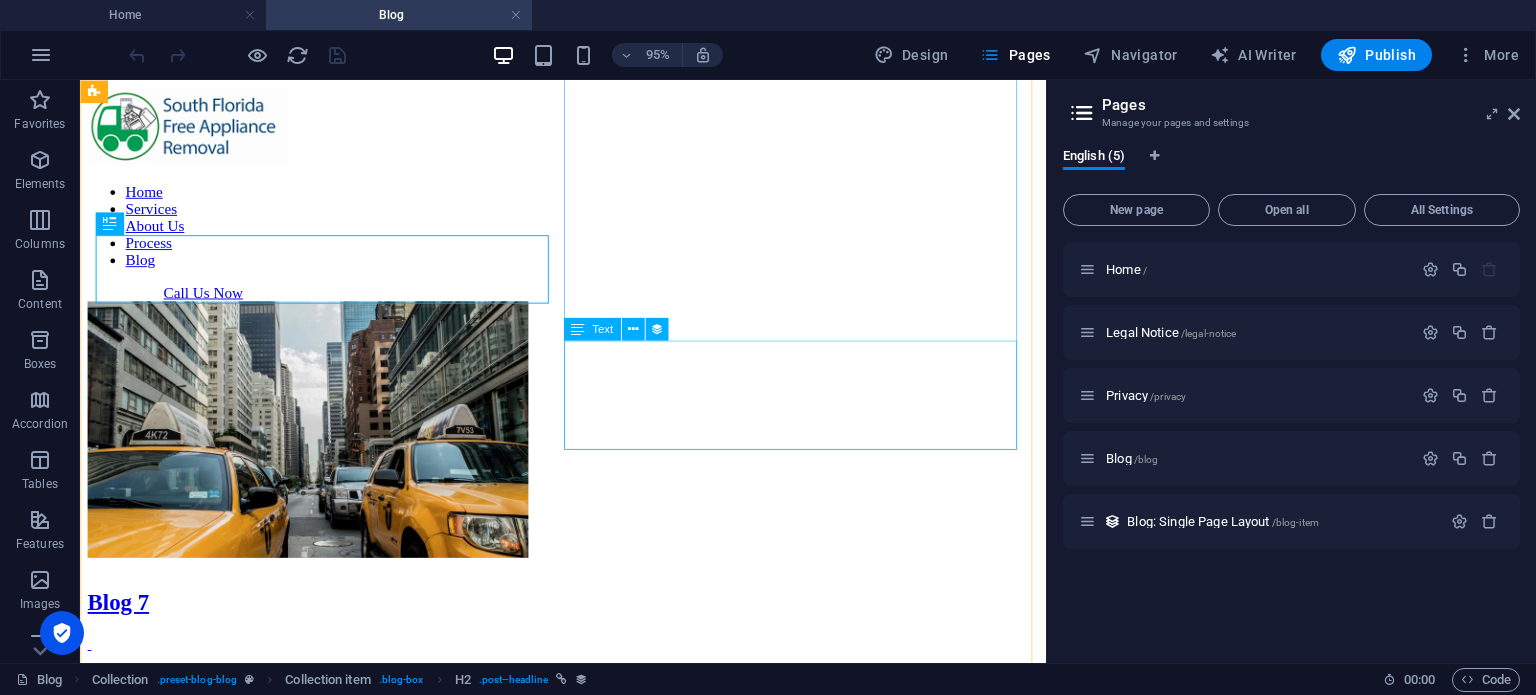 scroll, scrollTop: 0, scrollLeft: 0, axis: both 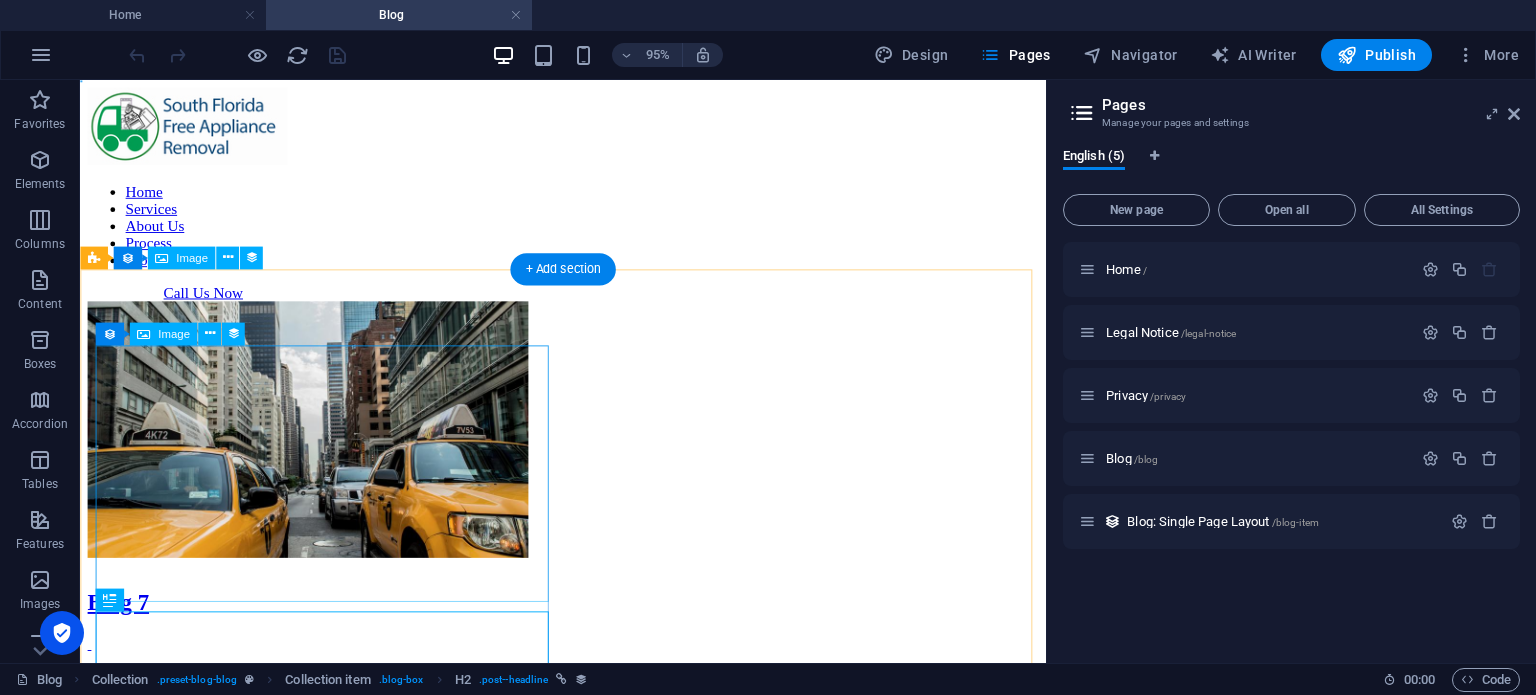 click at bounding box center [588, 450] 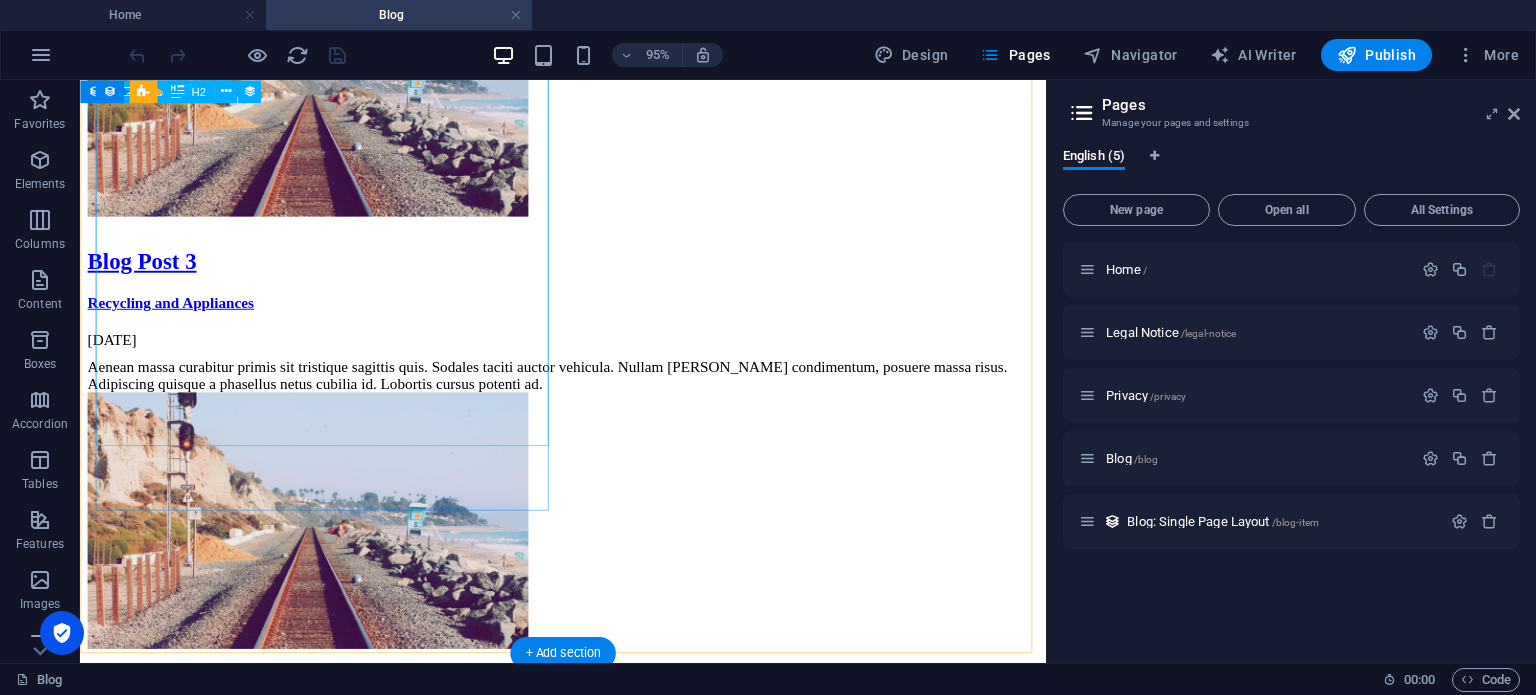 scroll, scrollTop: 2100, scrollLeft: 0, axis: vertical 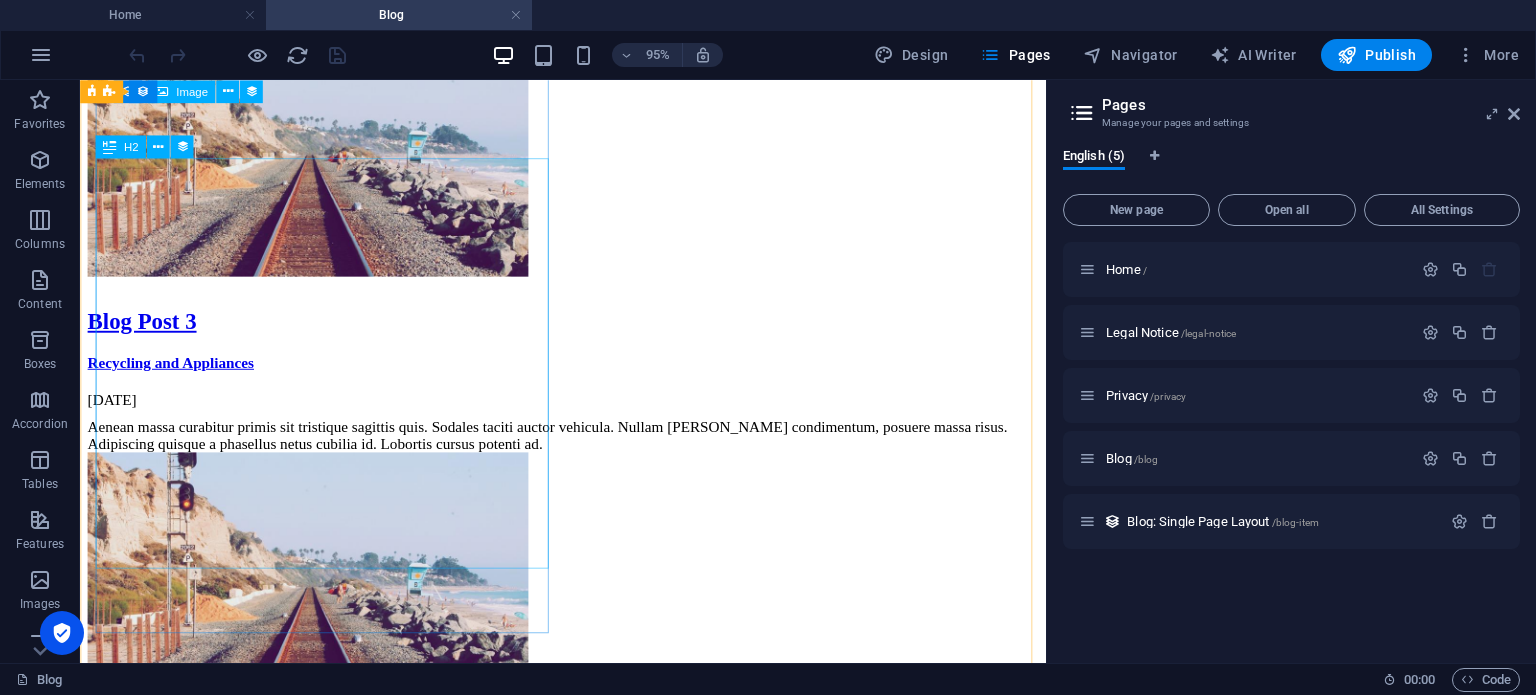 click on "♻️ Why Free Appliance Pickup is the Smartest Choice in [GEOGRAPHIC_DATA][US_STATE]" at bounding box center [588, 1246] 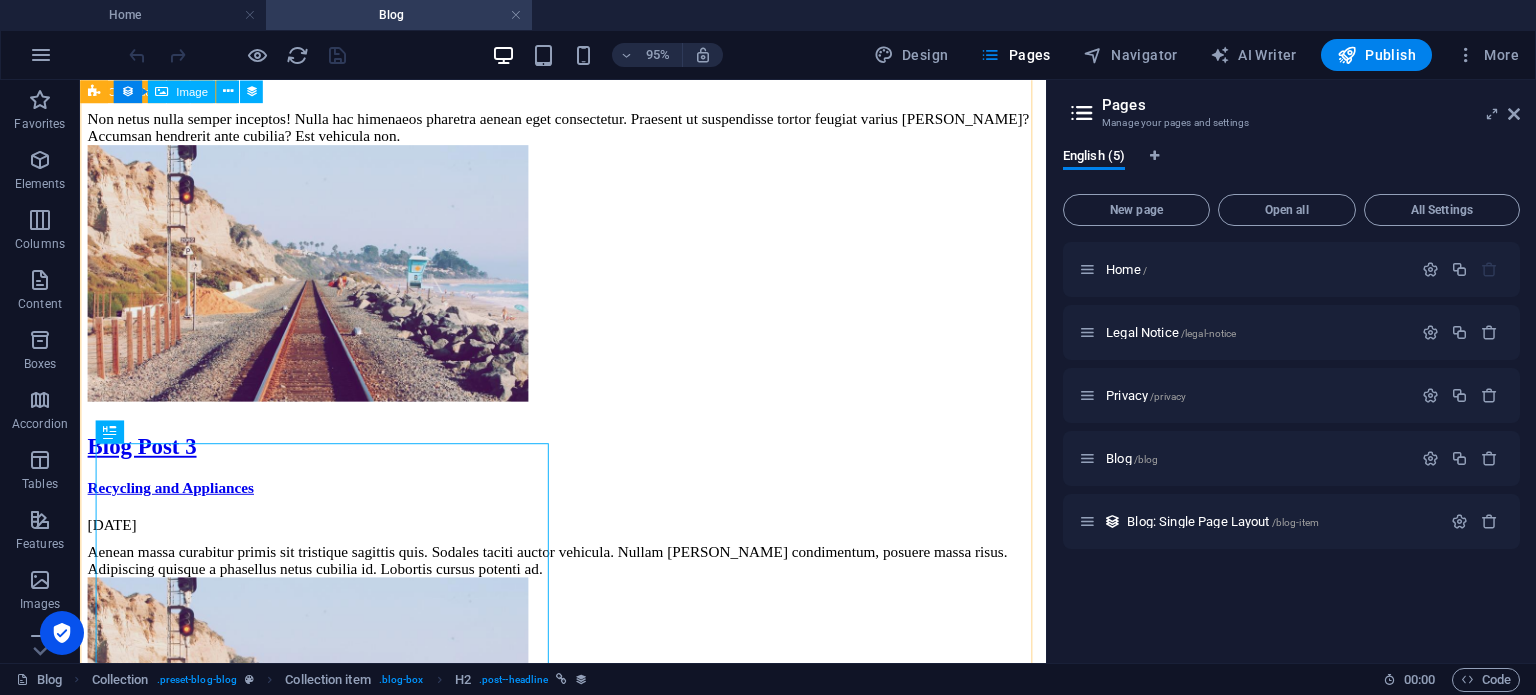 scroll, scrollTop: 1800, scrollLeft: 0, axis: vertical 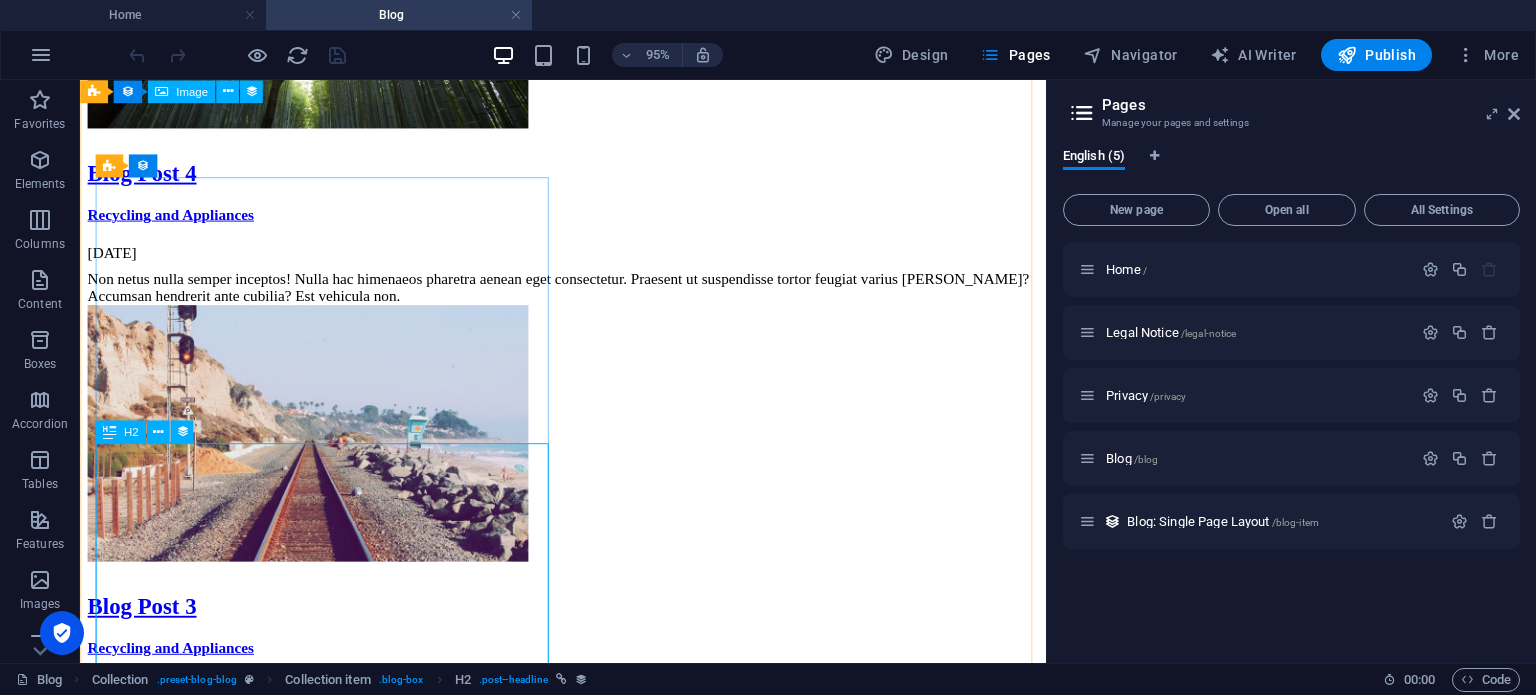 click on "H2" at bounding box center [131, 431] 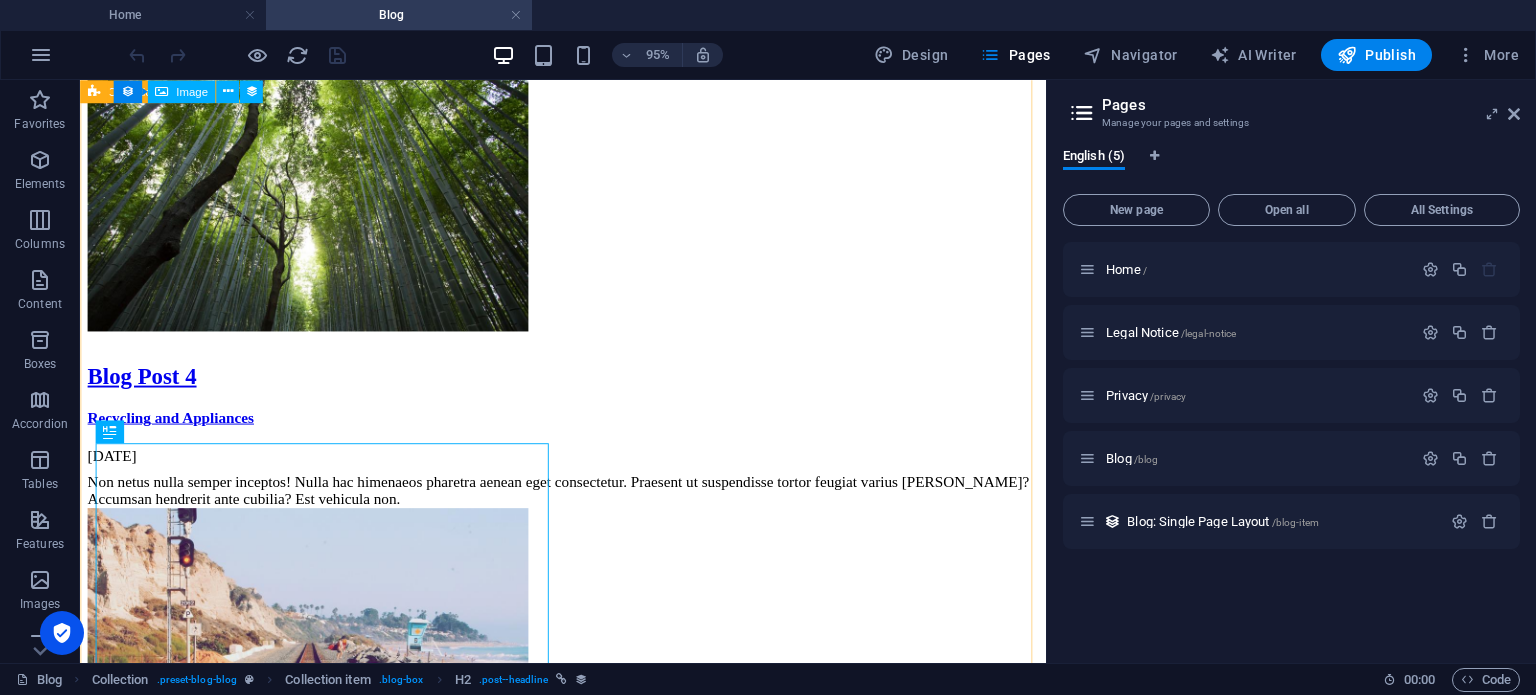 scroll, scrollTop: 1400, scrollLeft: 0, axis: vertical 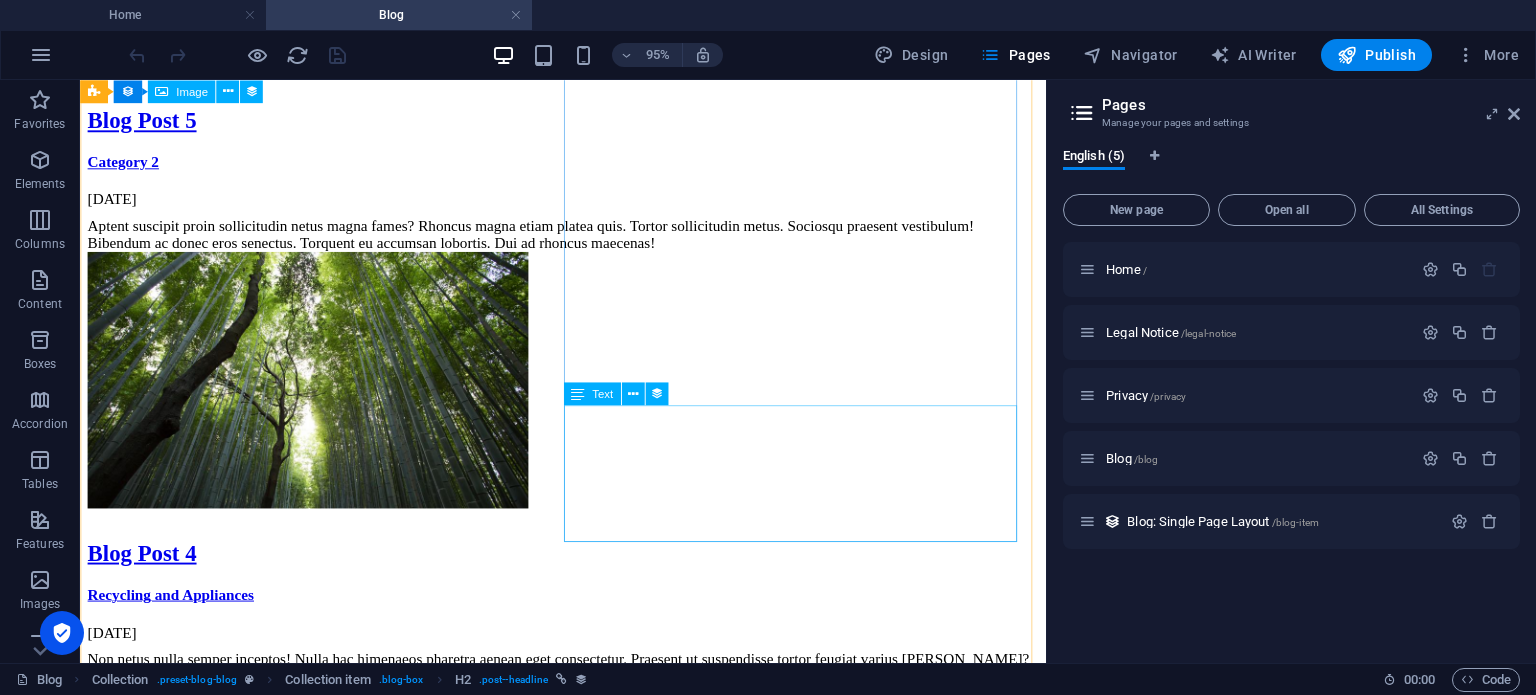 click on "Gravida lacinia fringilla purus fames et. Rhoncus vivamus aptent adipiscing sed, nostra odio fusce. Curabitur placerat imperdiet nunc odio pharetra. Gravida urna pharetra ad ipsum. Praesent tempor velit gravida accumsan." at bounding box center (588, 1610) 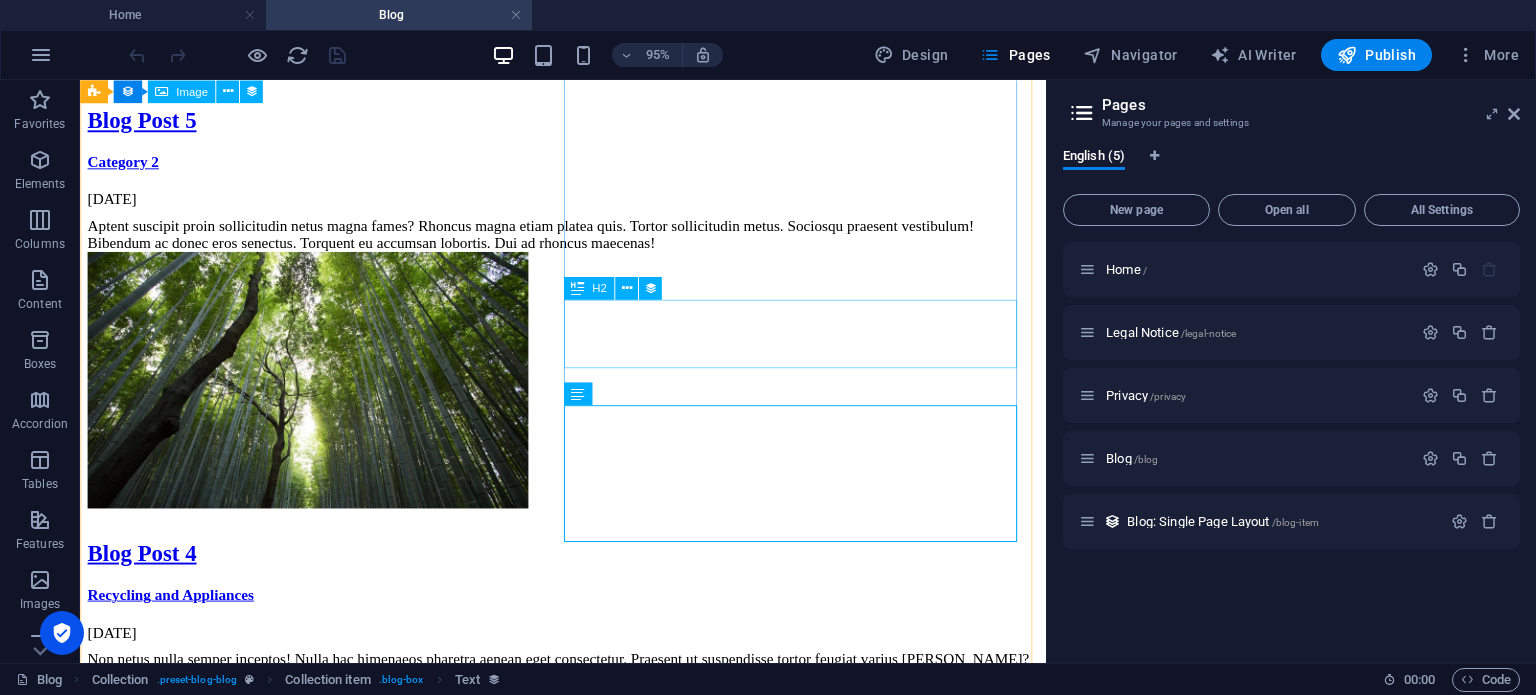 click on "Blog Post 2" at bounding box center (588, 1489) 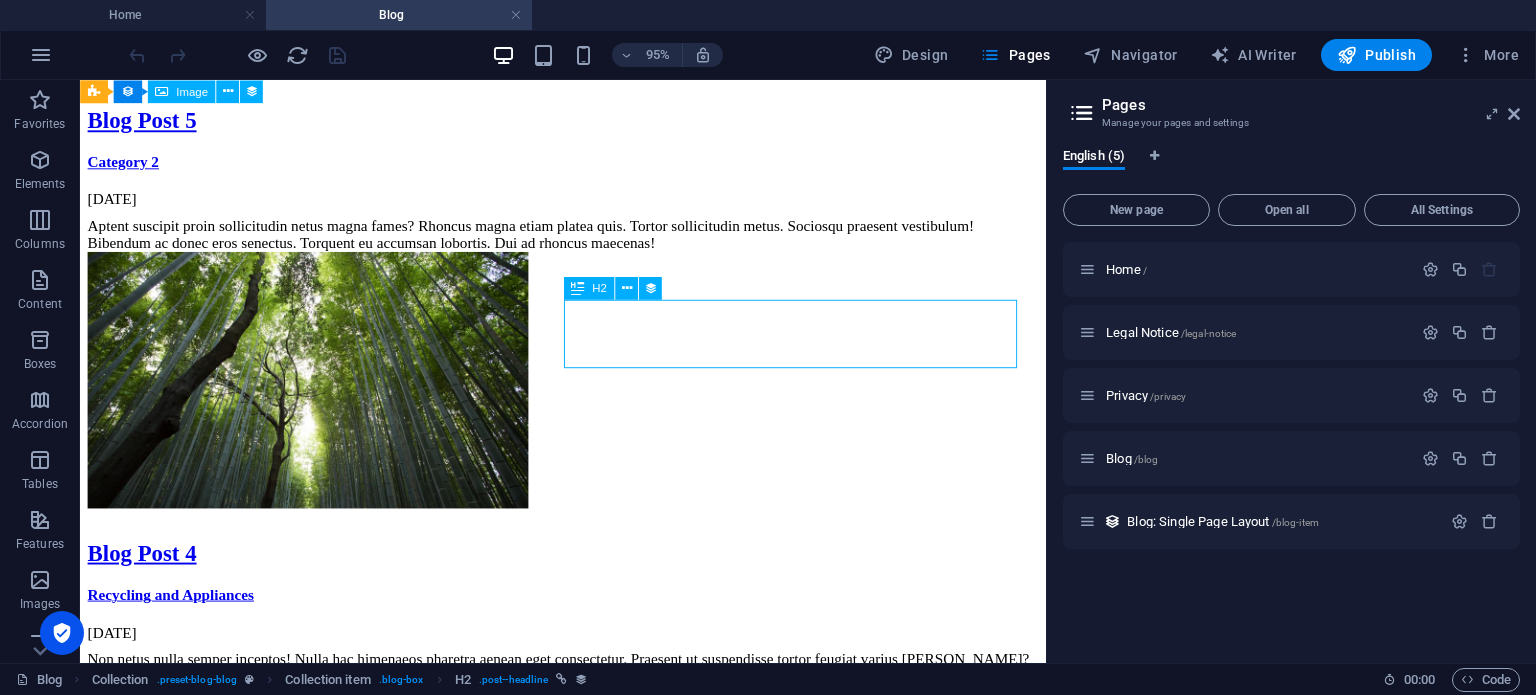 click on "Blog Post 2" at bounding box center (588, 1489) 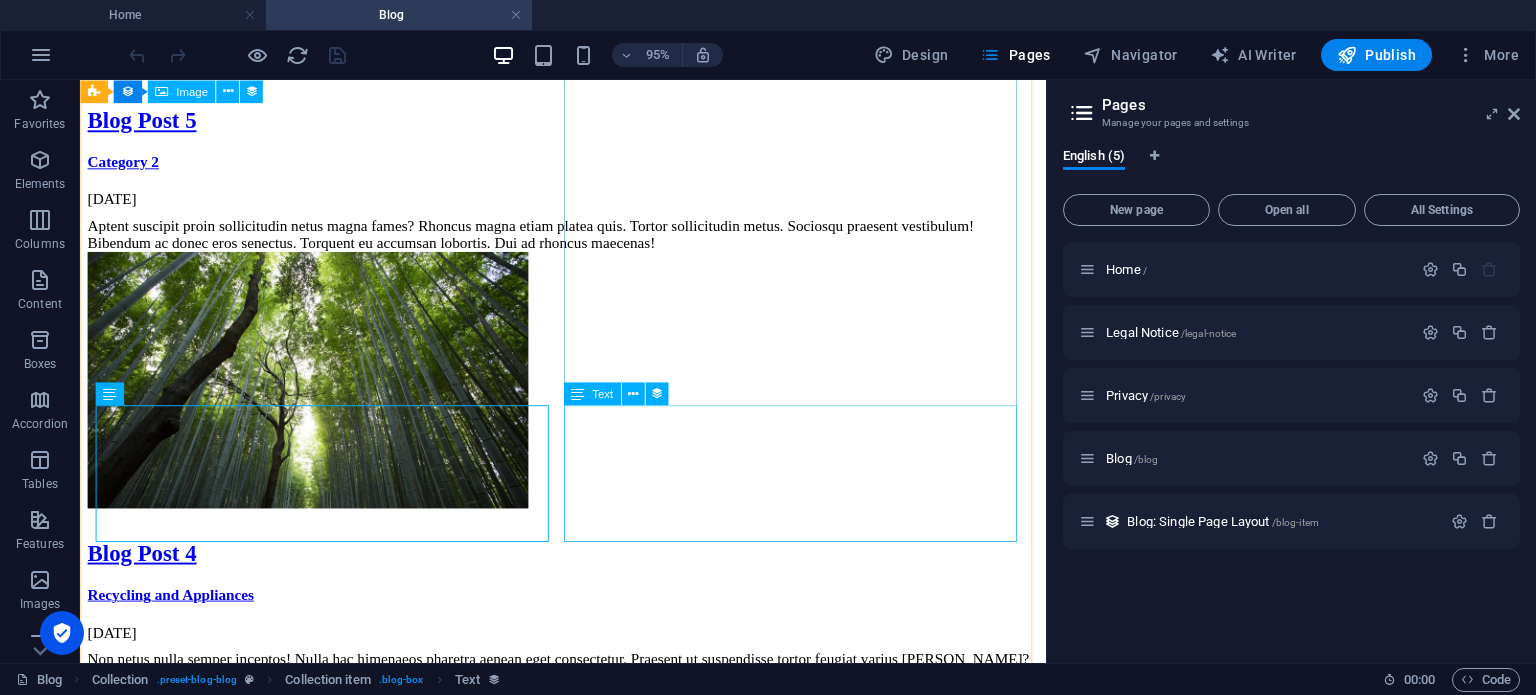 click on "Gravida lacinia fringilla purus fames et. Rhoncus vivamus aptent adipiscing sed, nostra odio fusce. Curabitur placerat imperdiet nunc odio pharetra. Gravida urna pharetra ad ipsum. Praesent tempor velit gravida accumsan." at bounding box center [588, 1610] 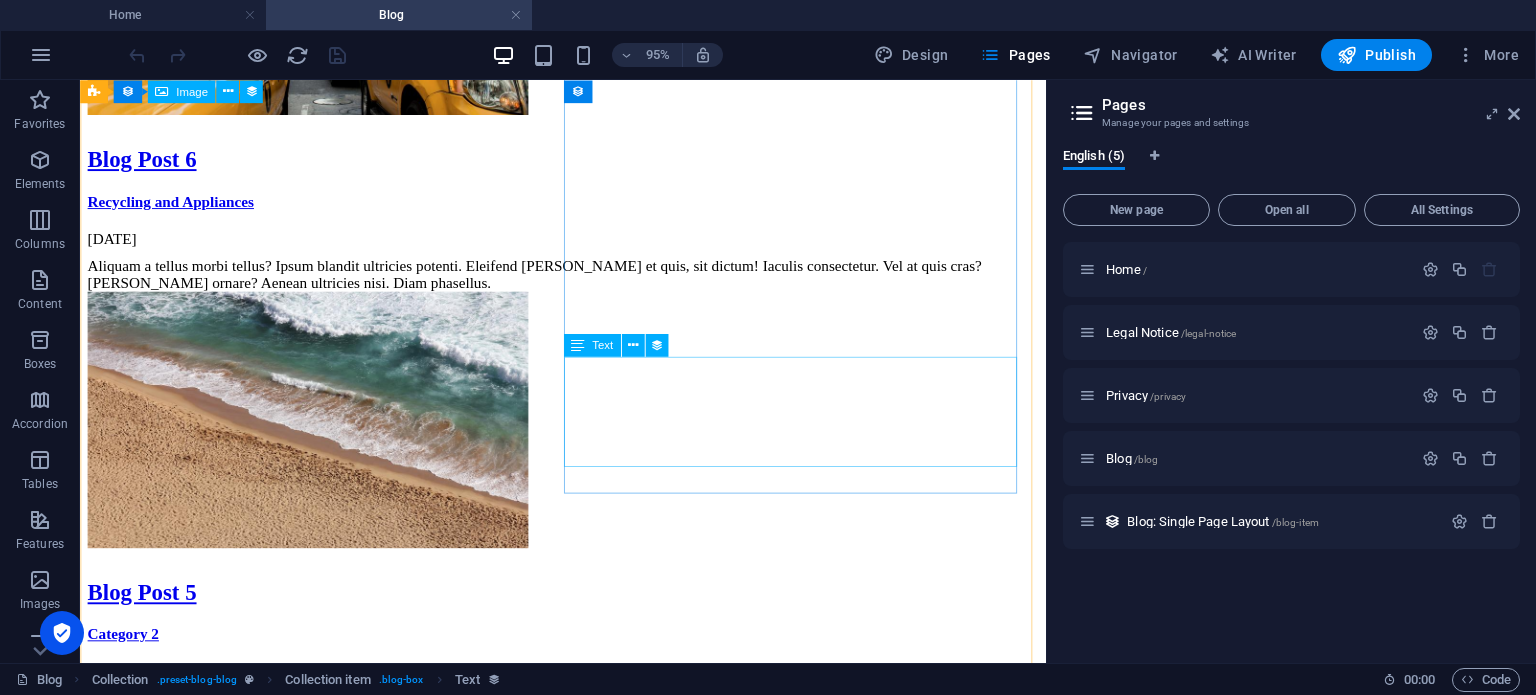scroll, scrollTop: 900, scrollLeft: 0, axis: vertical 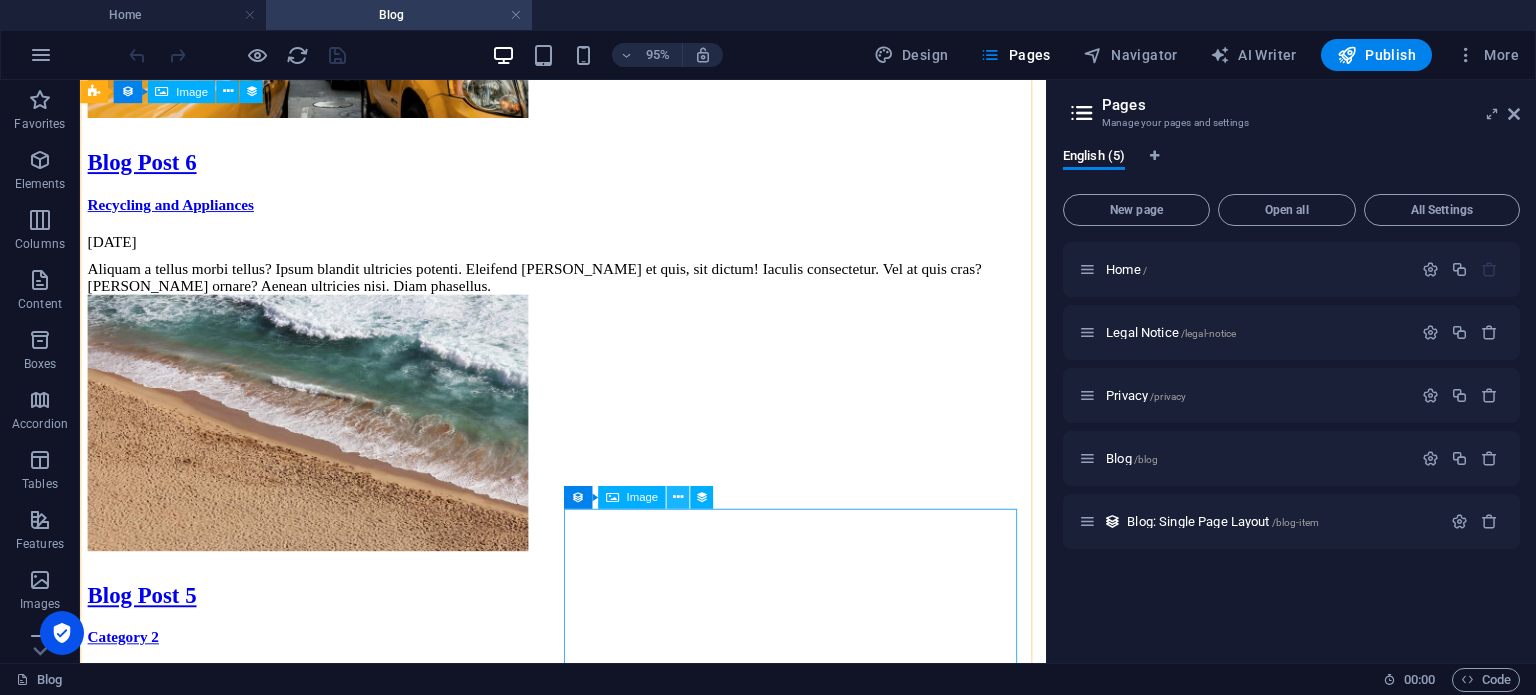 click at bounding box center [677, 497] 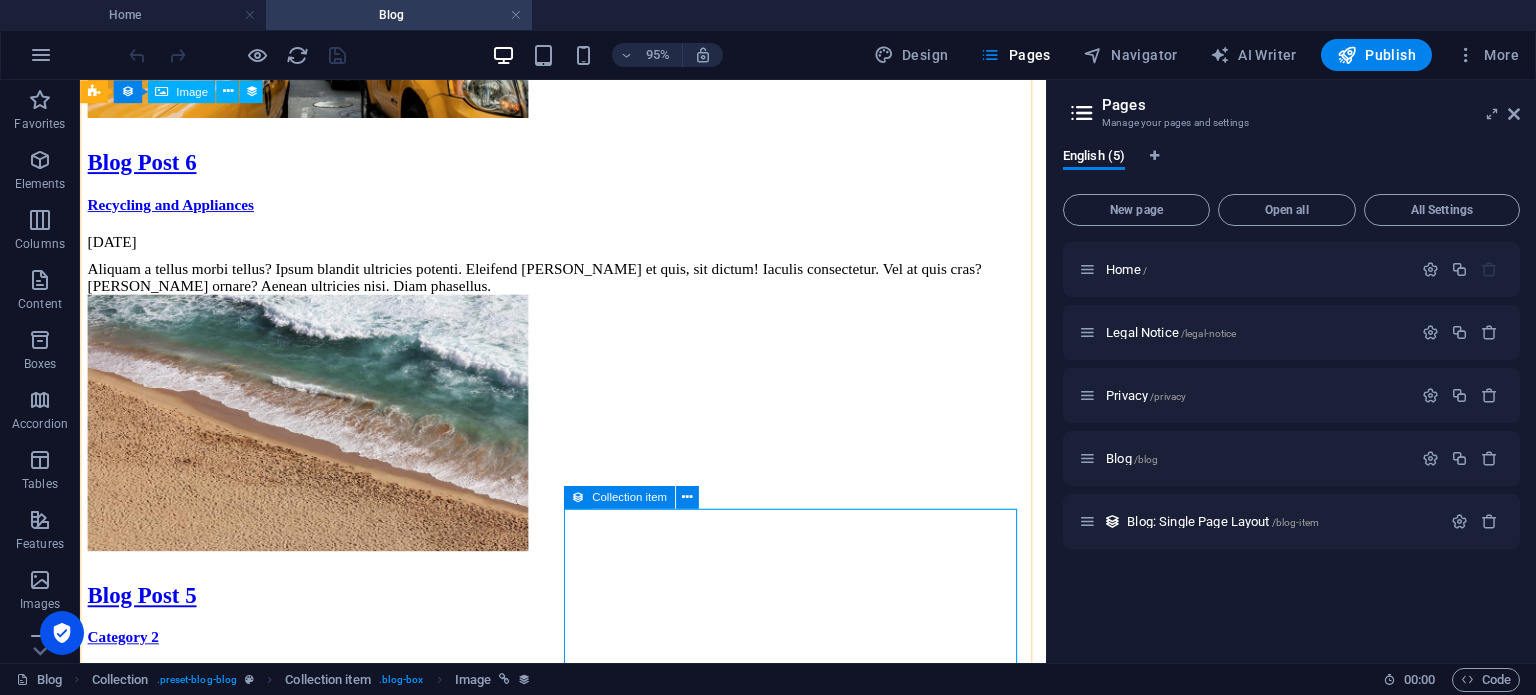 click at bounding box center [577, 497] 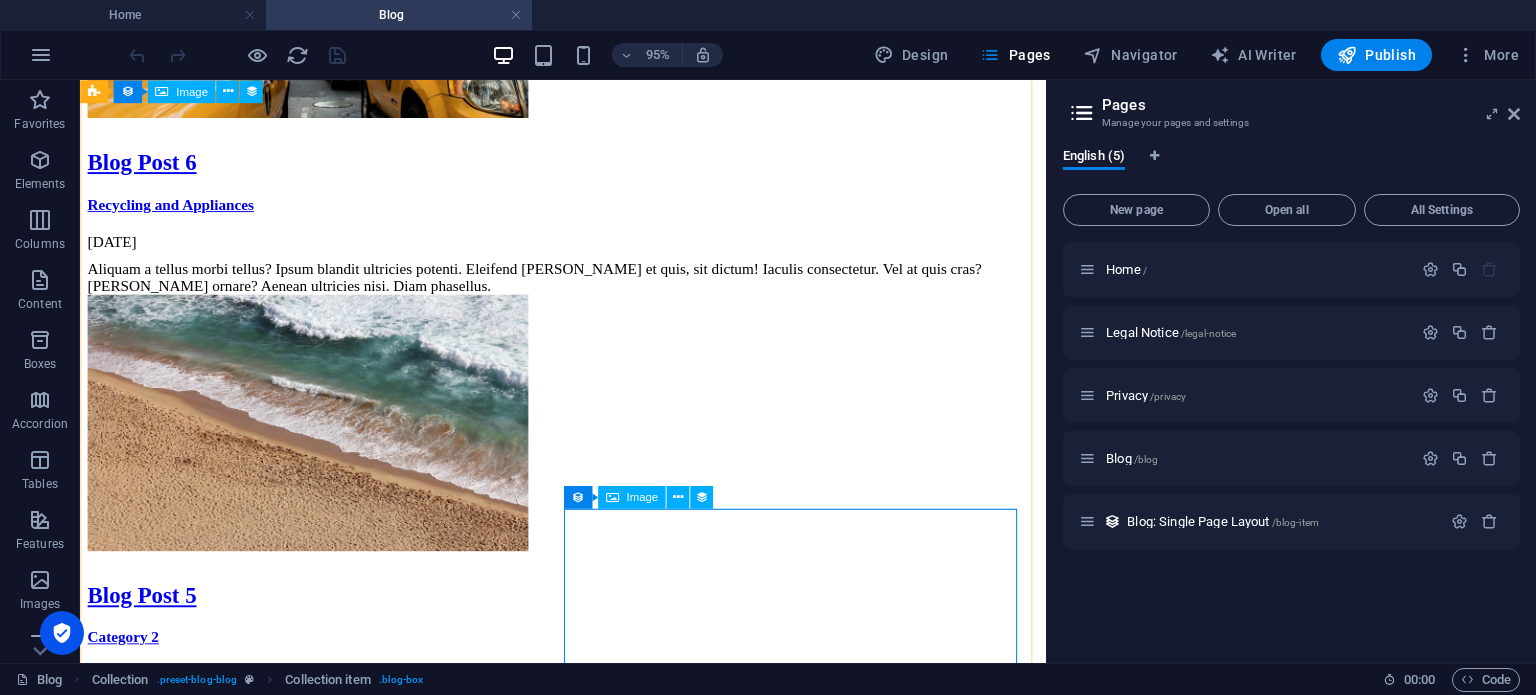 click at bounding box center (588, 1809) 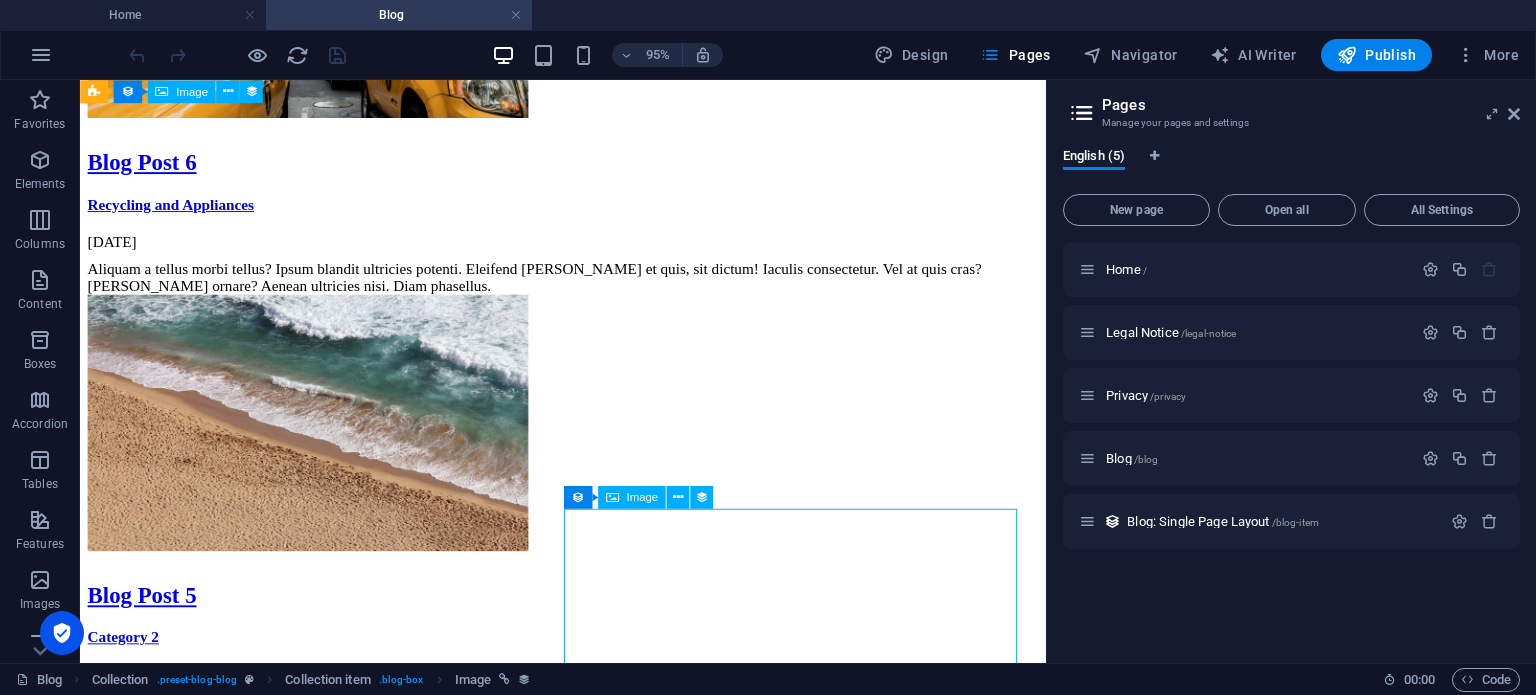 scroll, scrollTop: 1400, scrollLeft: 0, axis: vertical 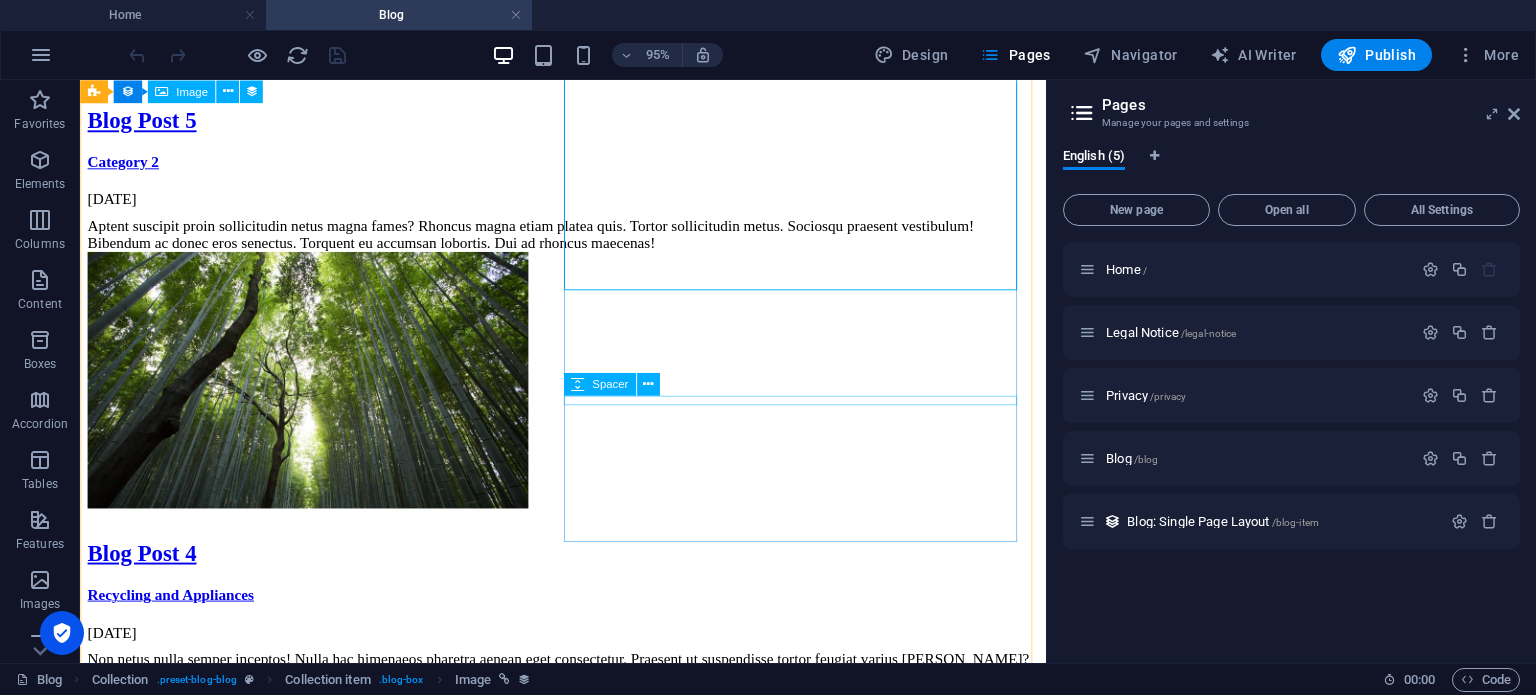 click at bounding box center [588, 1587] 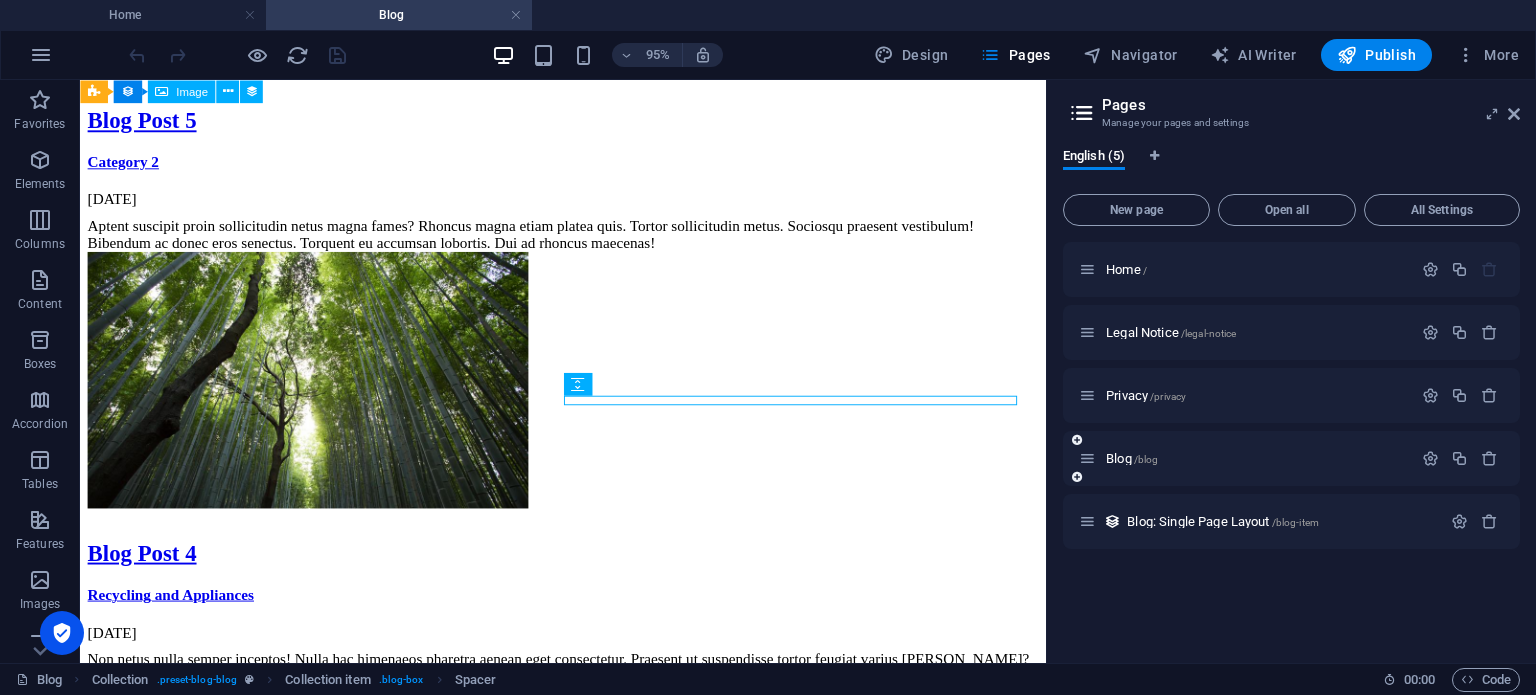 click at bounding box center (1087, 458) 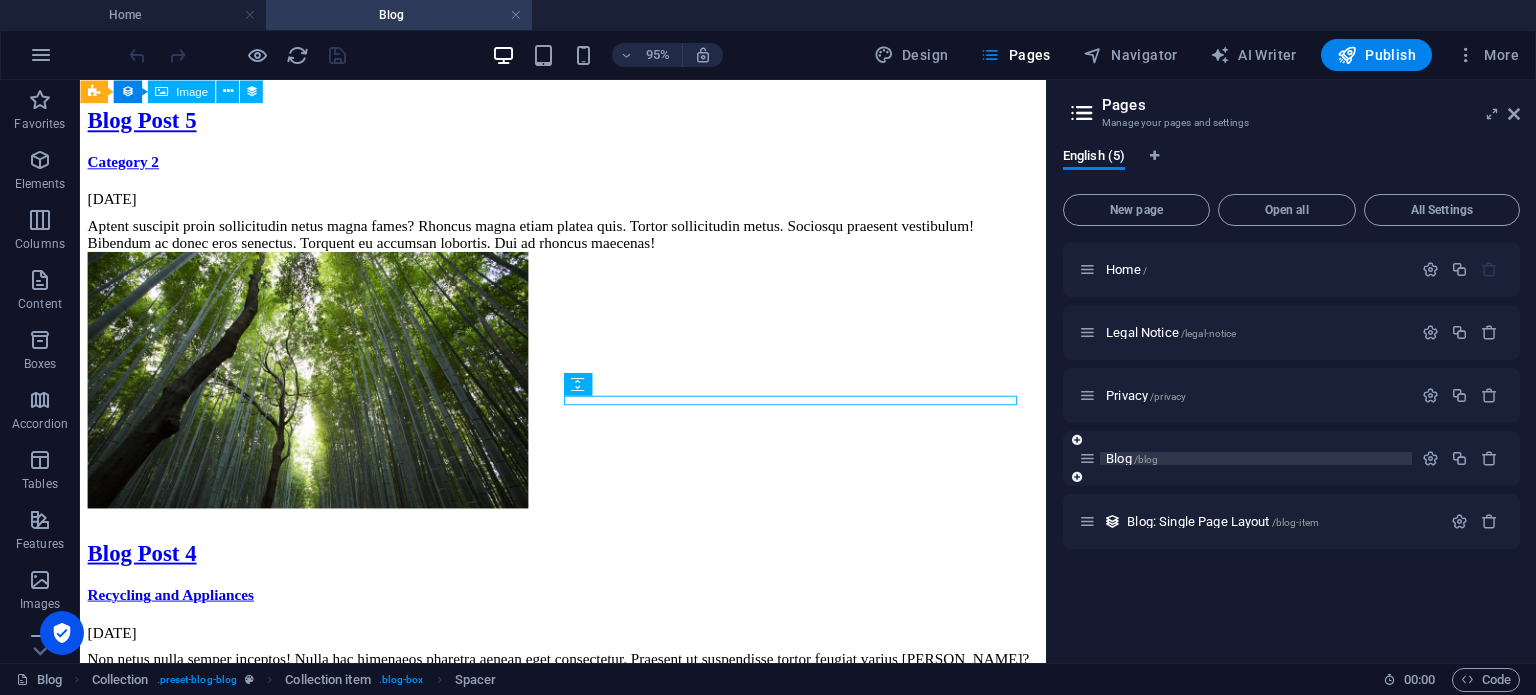 click on "Blog /blog" at bounding box center (1132, 458) 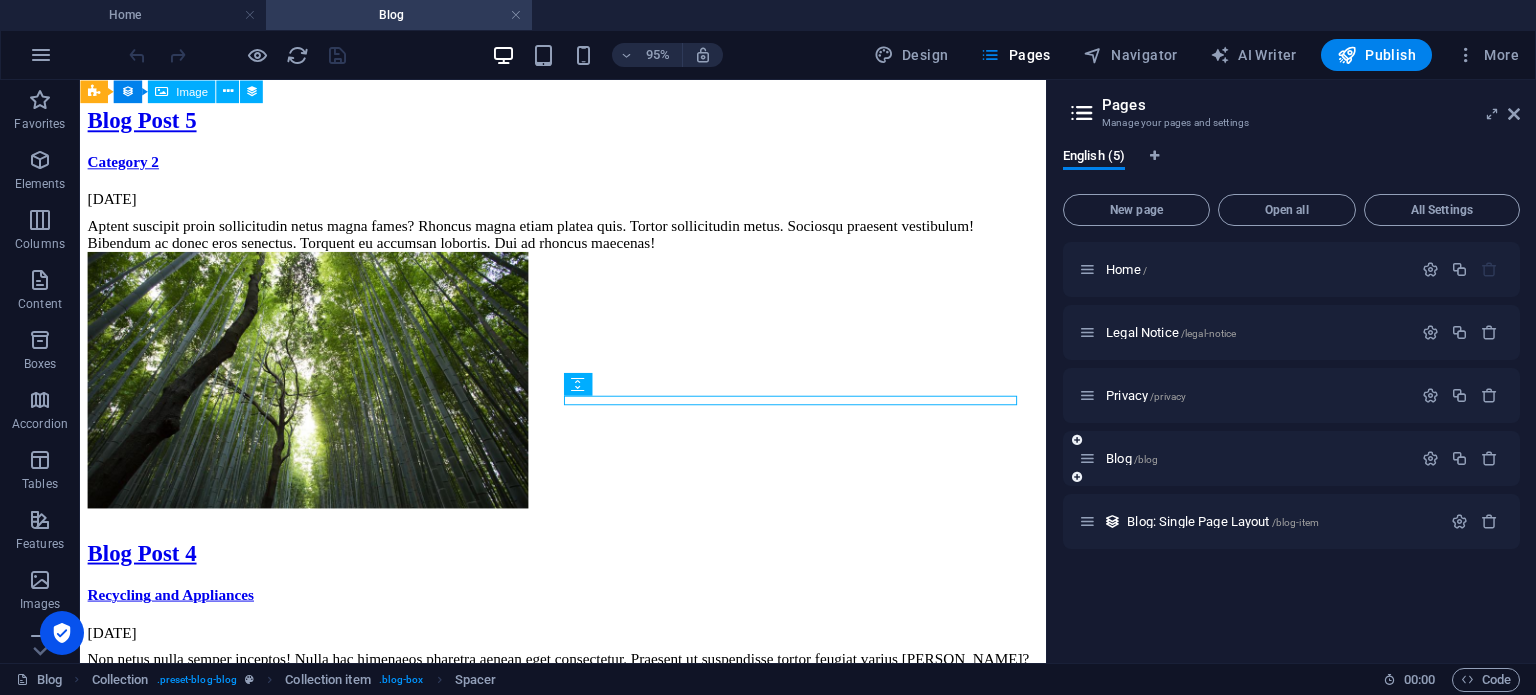 click at bounding box center (1087, 458) 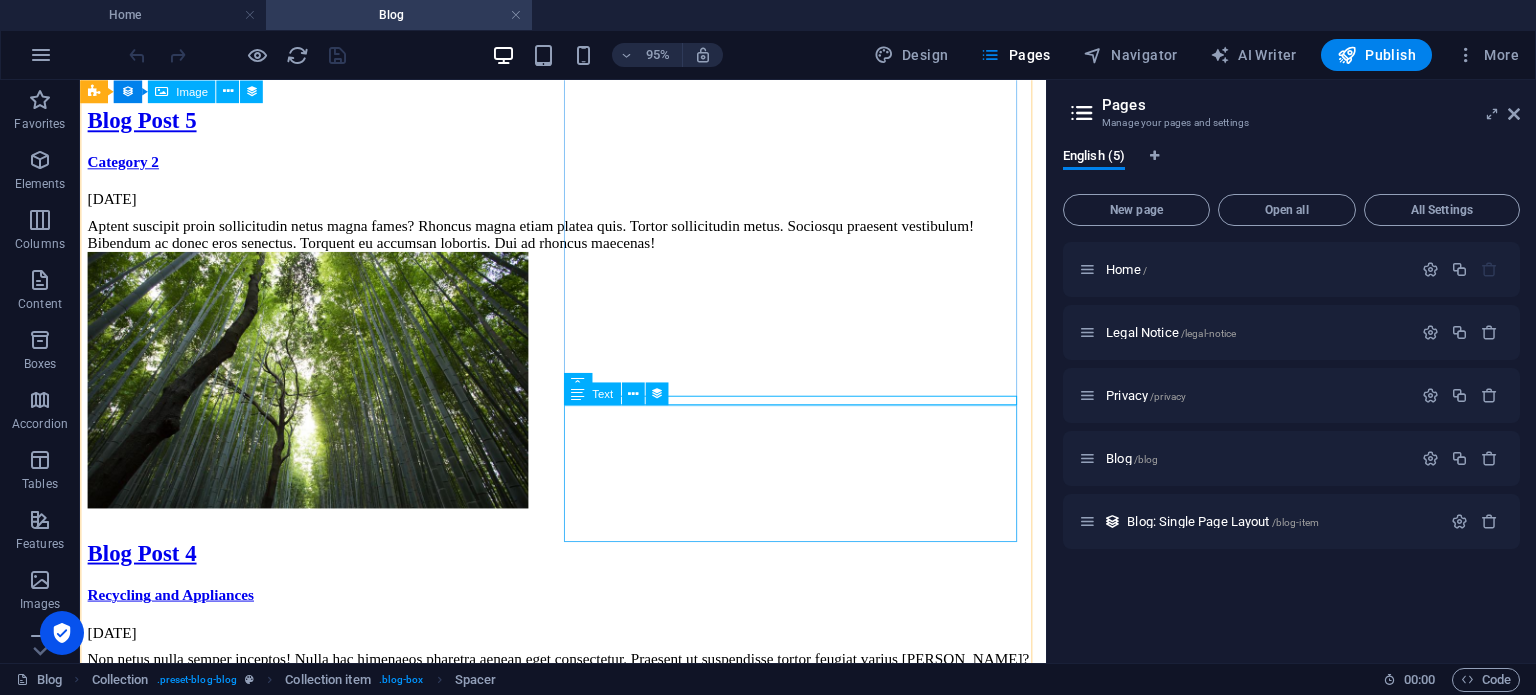 click on "Gravida lacinia fringilla purus fames et. Rhoncus vivamus aptent adipiscing sed, nostra odio fusce. Curabitur placerat imperdiet nunc odio pharetra. Gravida urna pharetra ad ipsum. Praesent tempor velit gravida accumsan." at bounding box center (588, 1610) 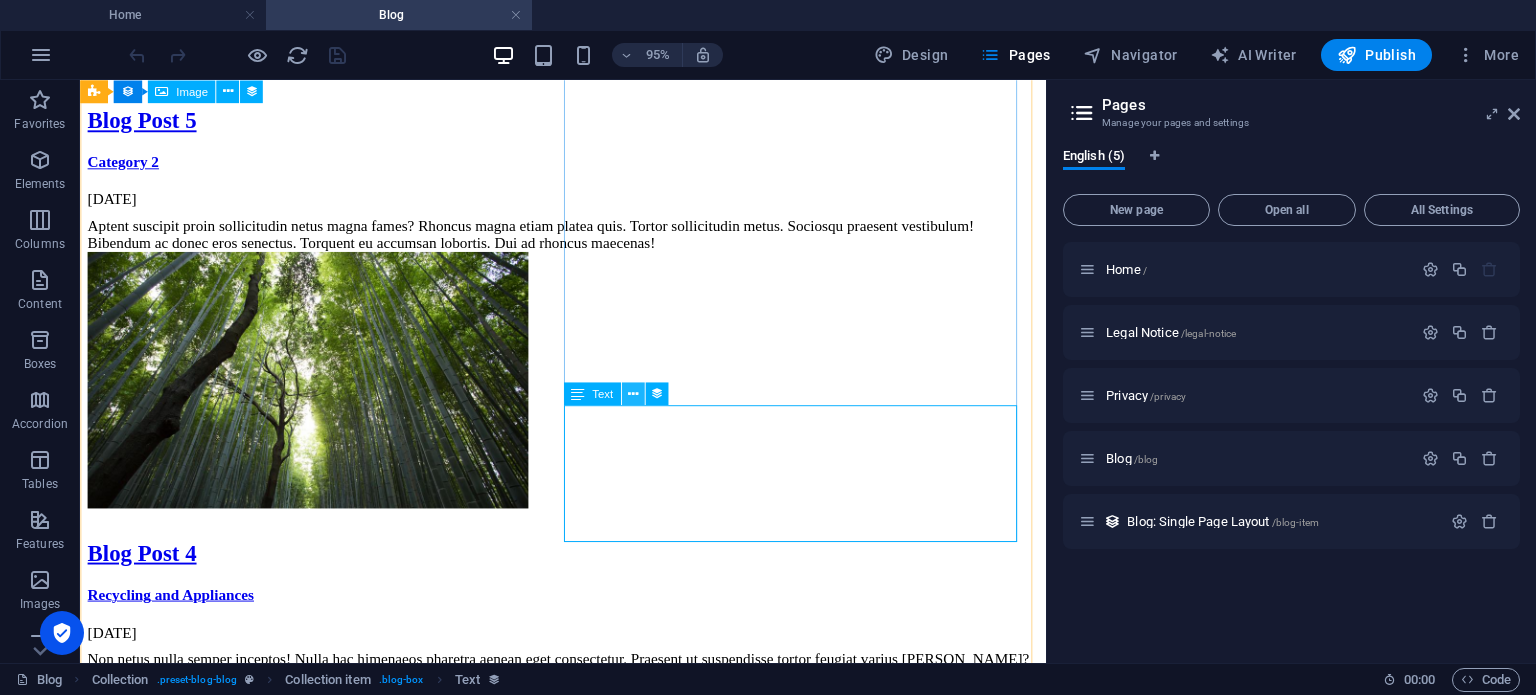 click at bounding box center (633, 394) 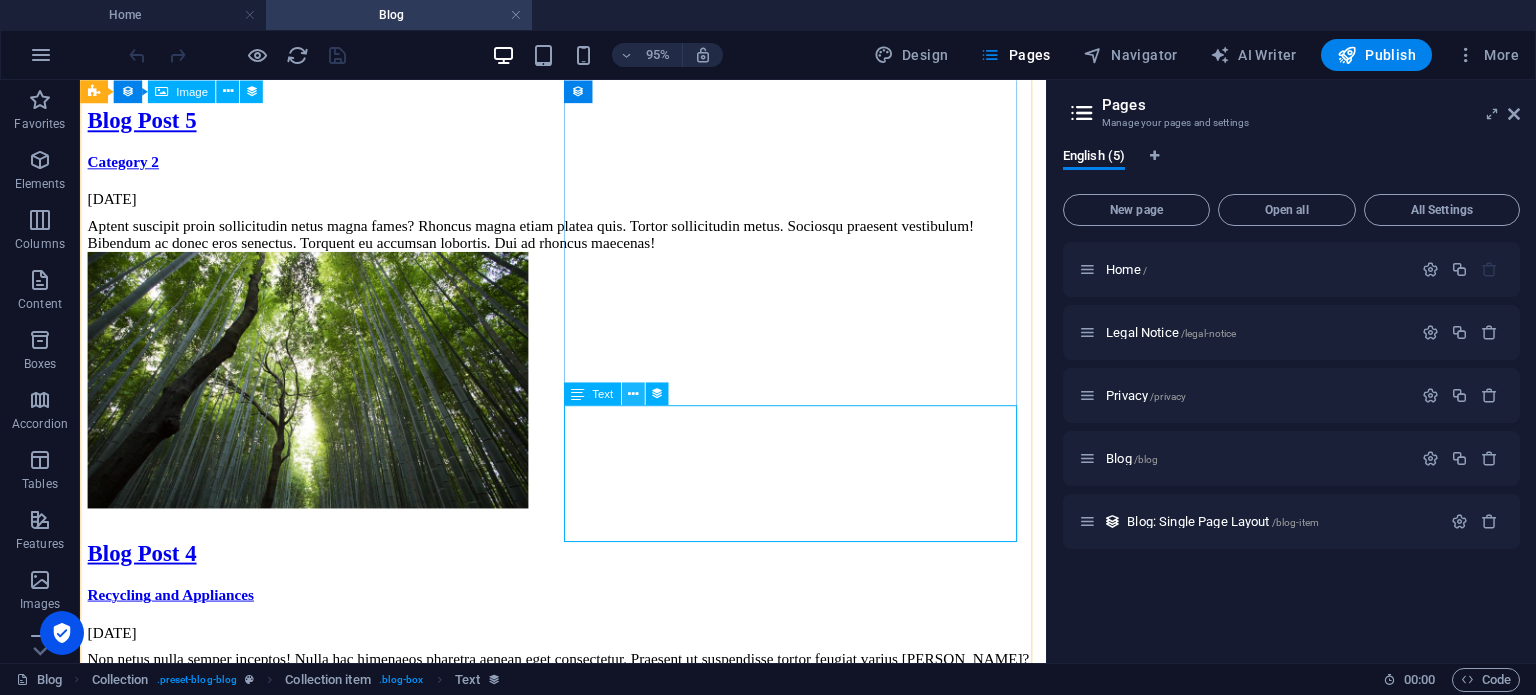 click at bounding box center (633, 394) 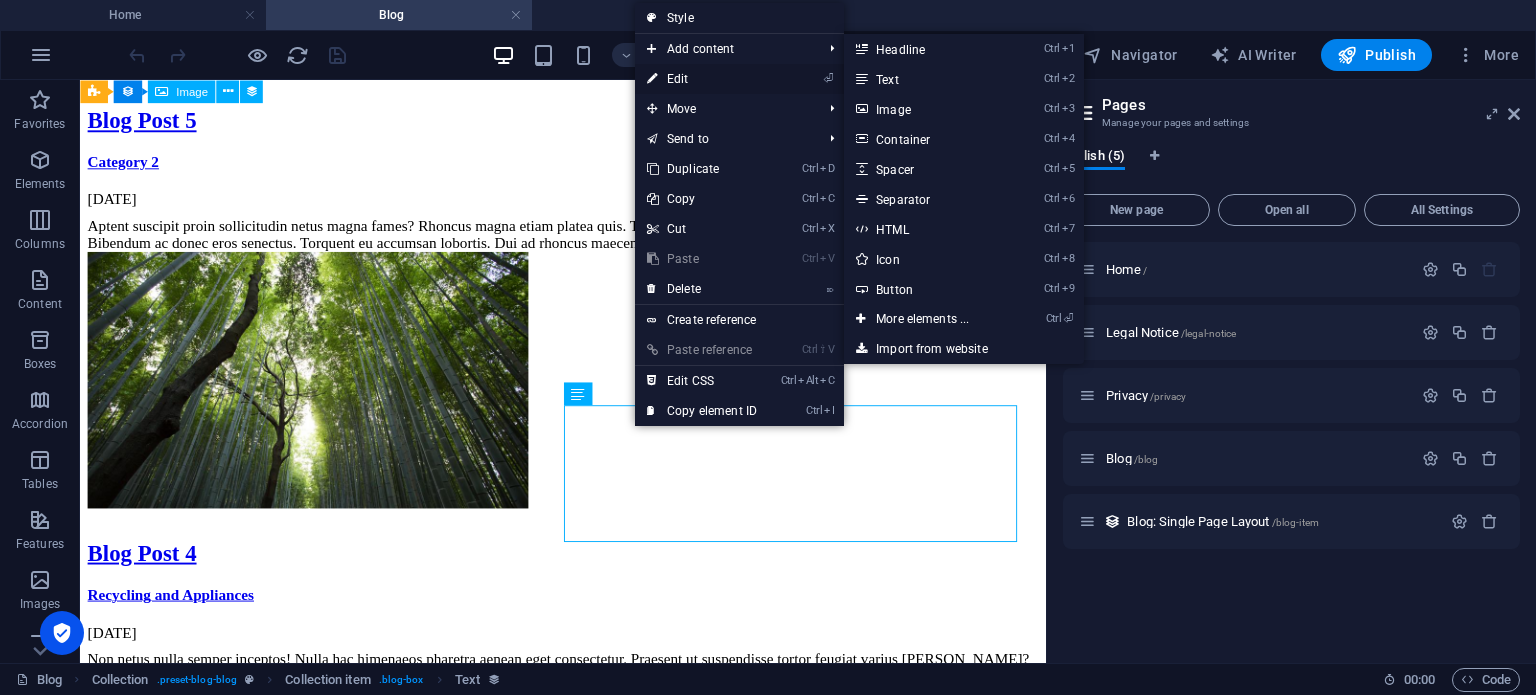 click on "⏎  Edit" at bounding box center (739, 79) 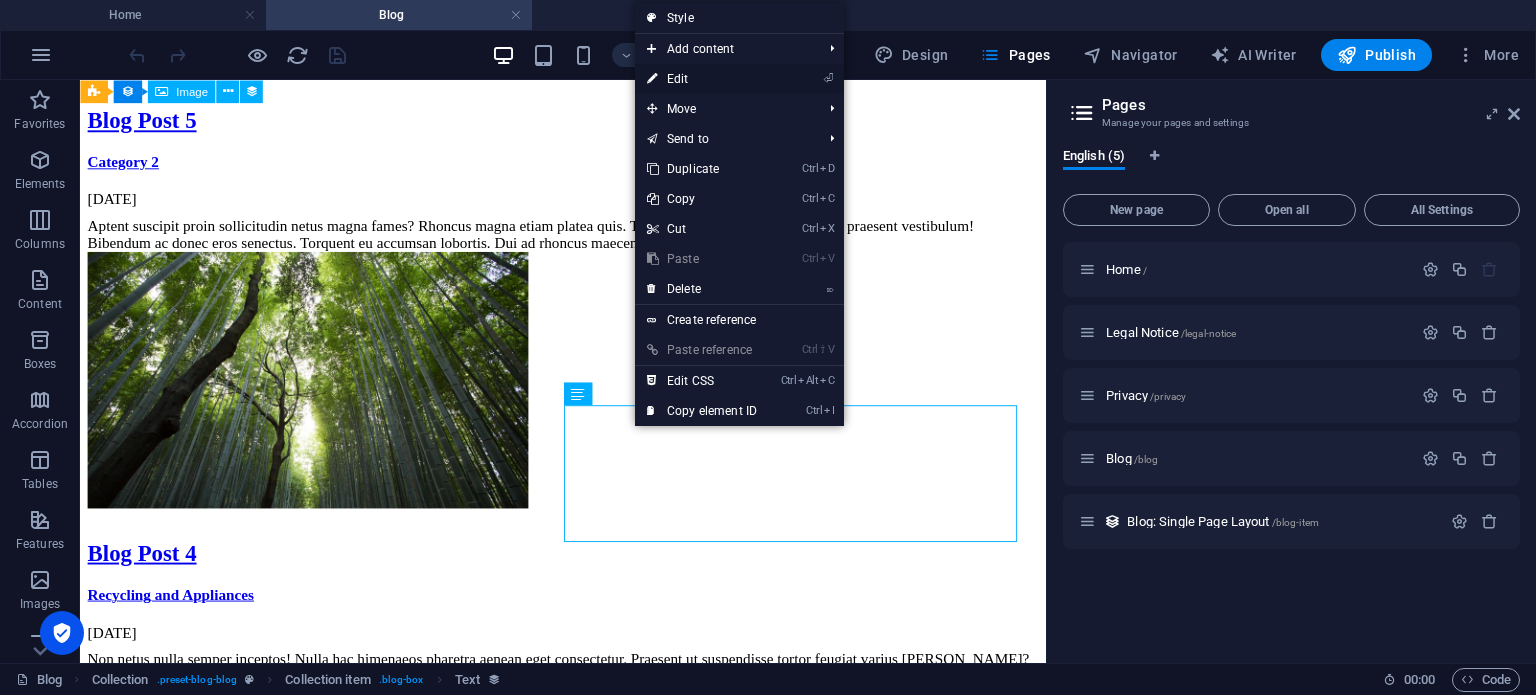 click on "⏎  Edit" at bounding box center [702, 79] 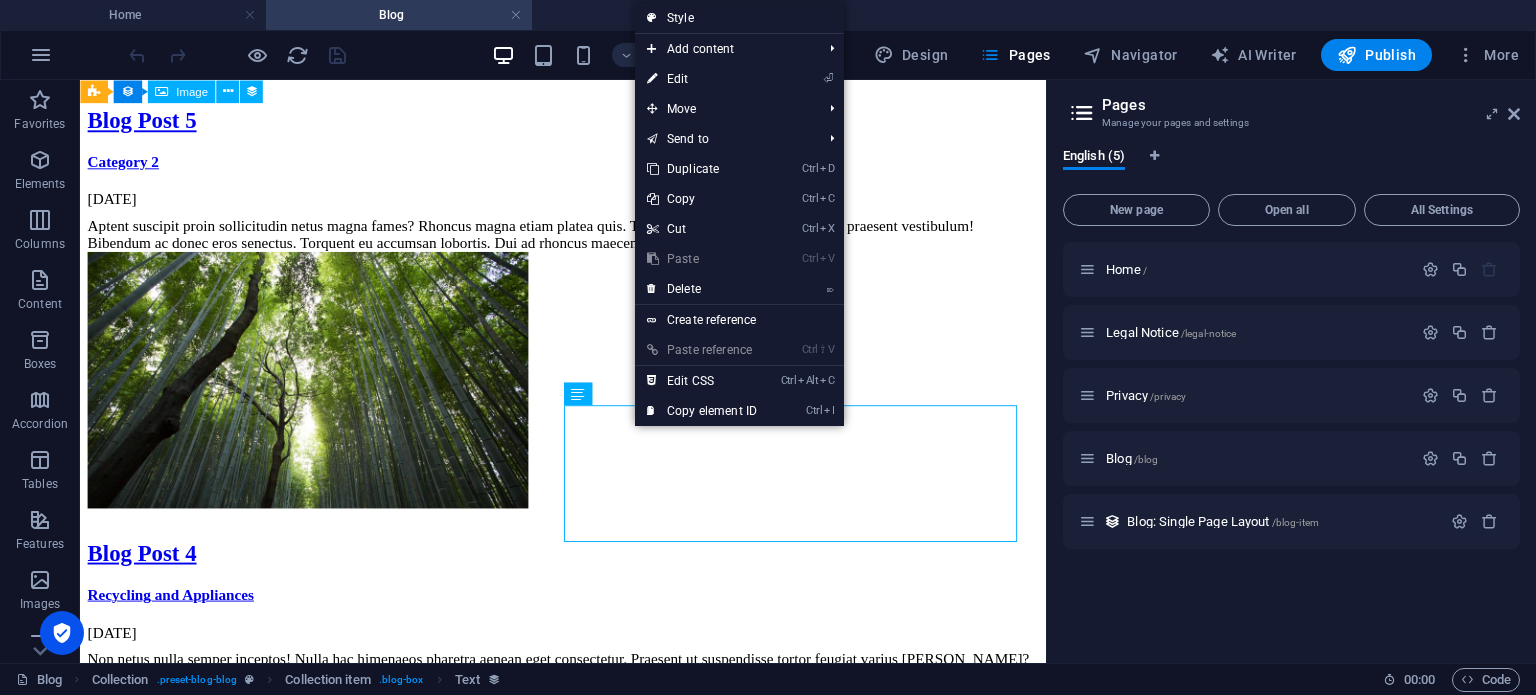 select on "description" 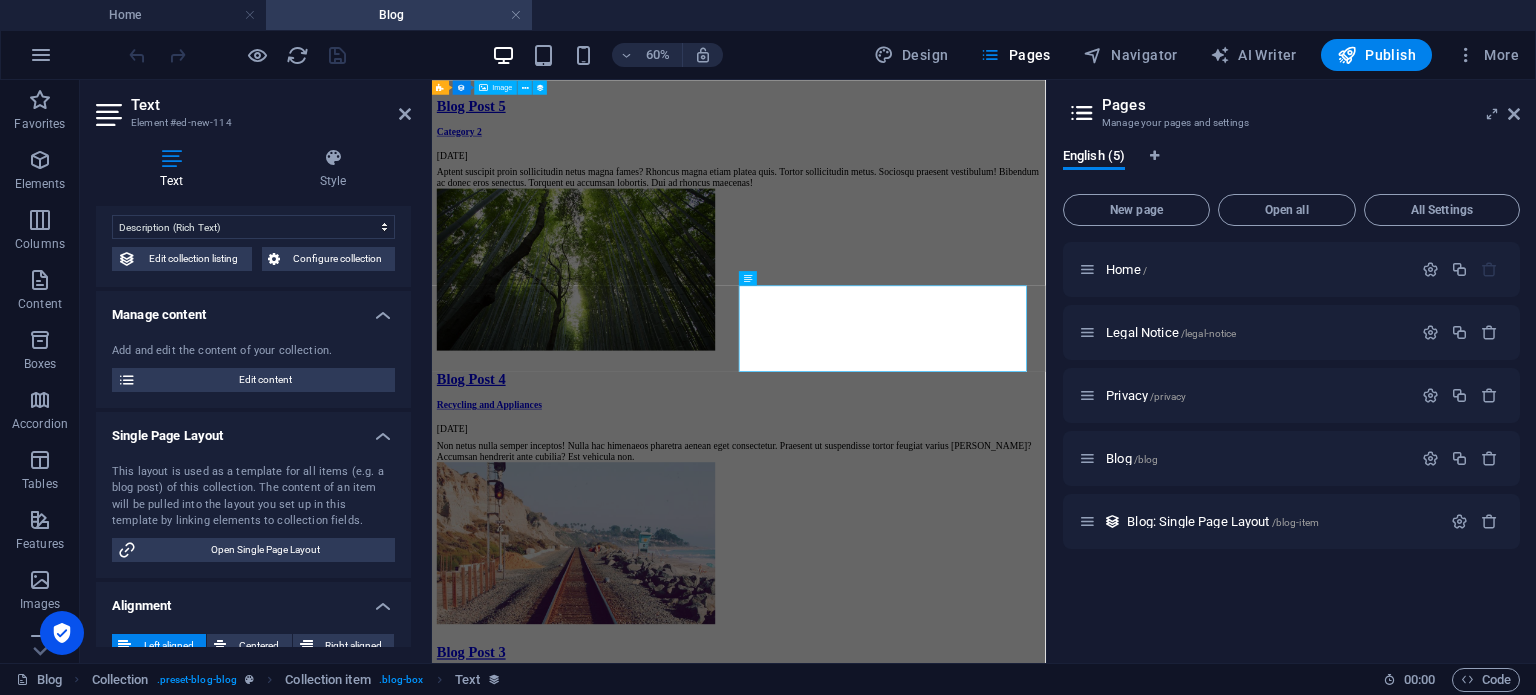 scroll, scrollTop: 94, scrollLeft: 0, axis: vertical 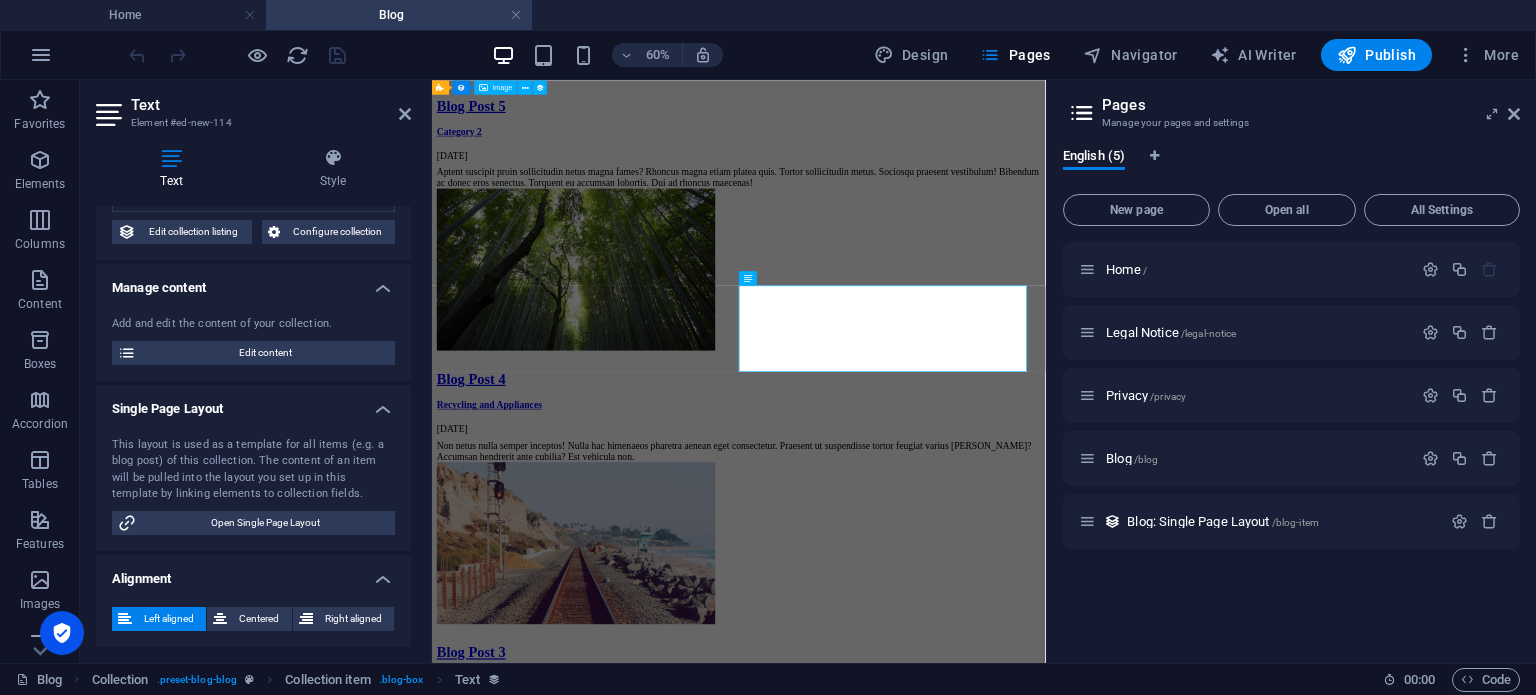 click on "This layout is used as a template for all items (e.g. a blog post) of this collection. The content of an item will be pulled into the layout you set up in this template by linking elements to collection fields." at bounding box center (253, 470) 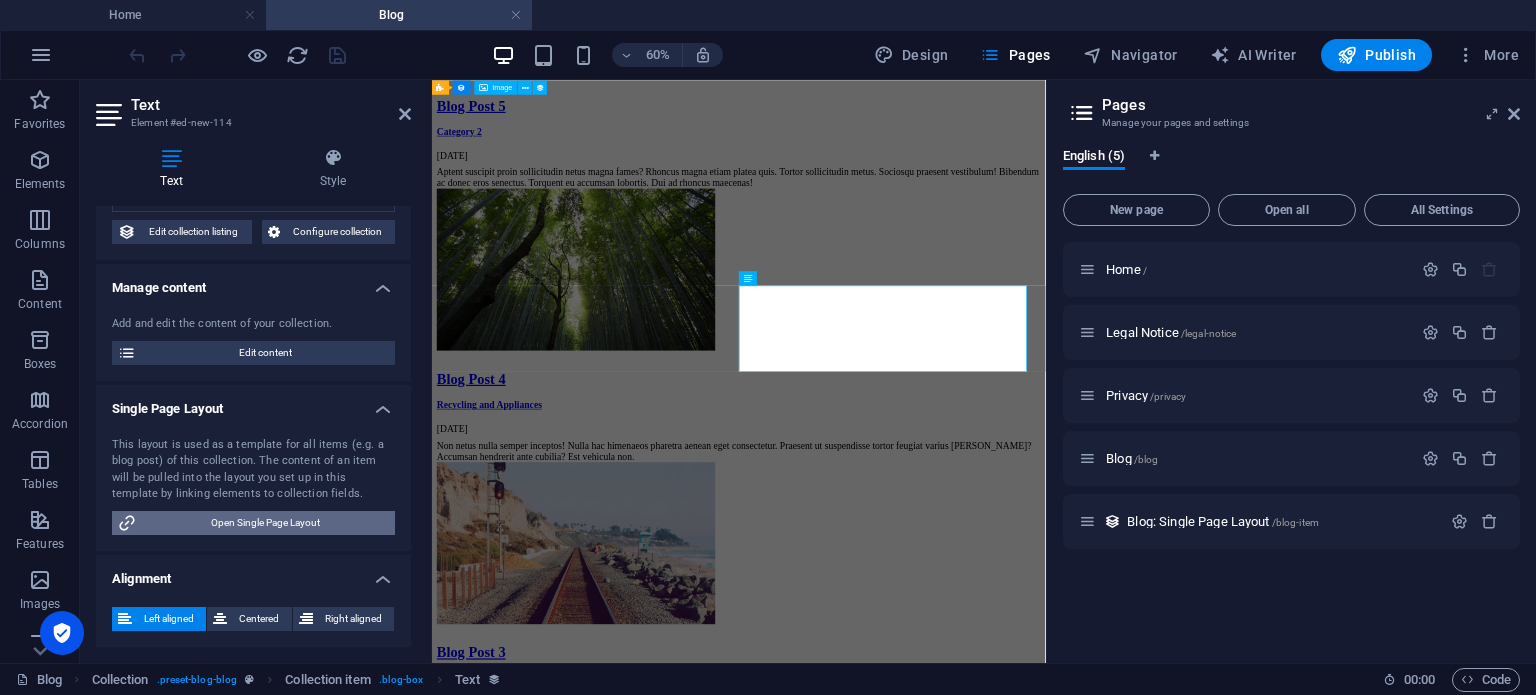 click on "Open Single Page Layout" at bounding box center (265, 523) 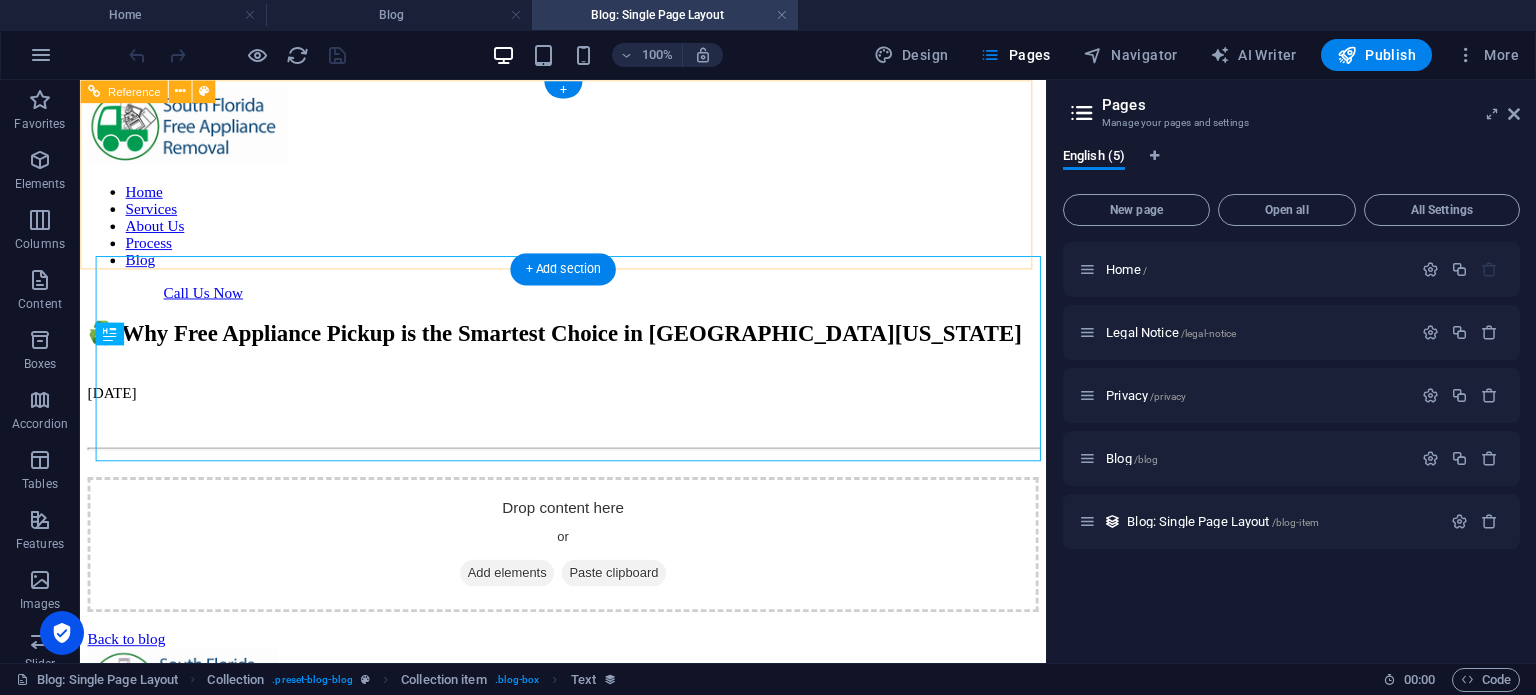 scroll, scrollTop: 0, scrollLeft: 0, axis: both 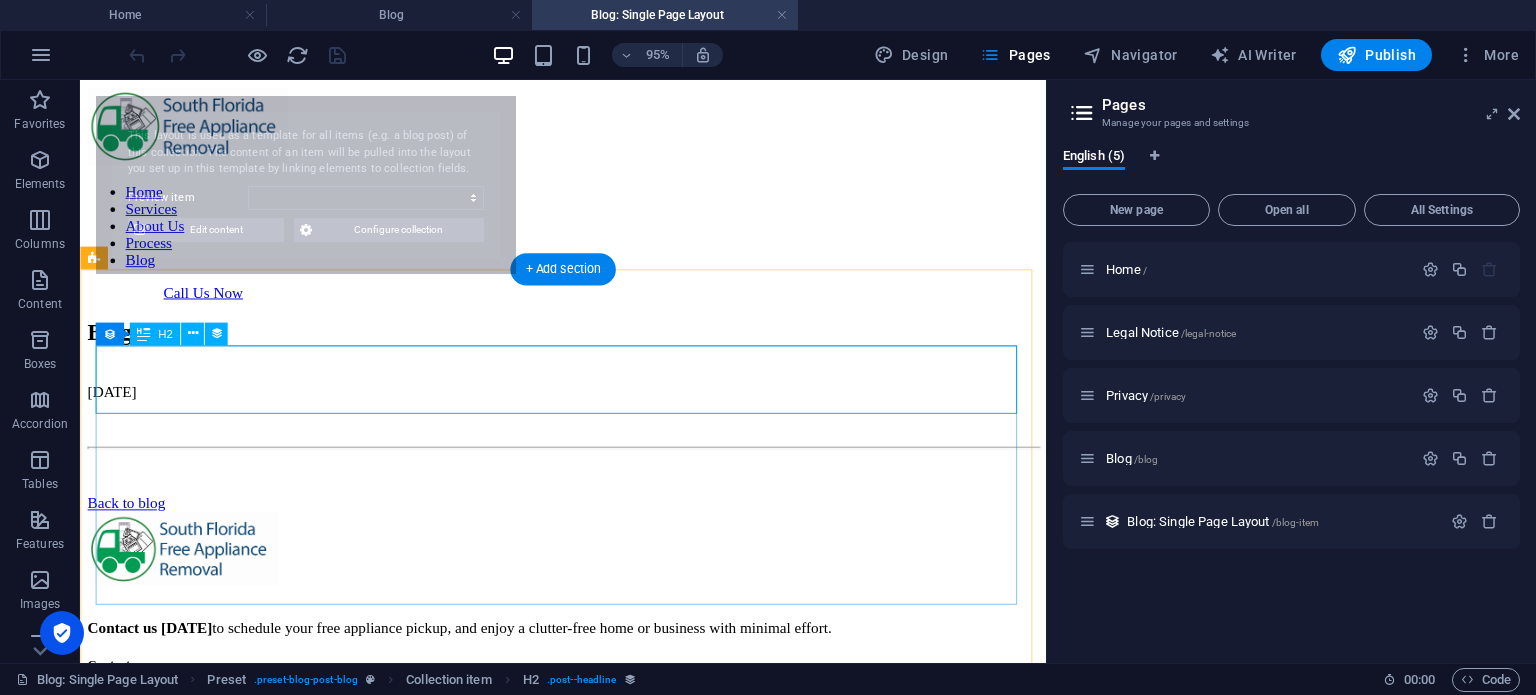 click on "Blog 7" at bounding box center (588, 346) 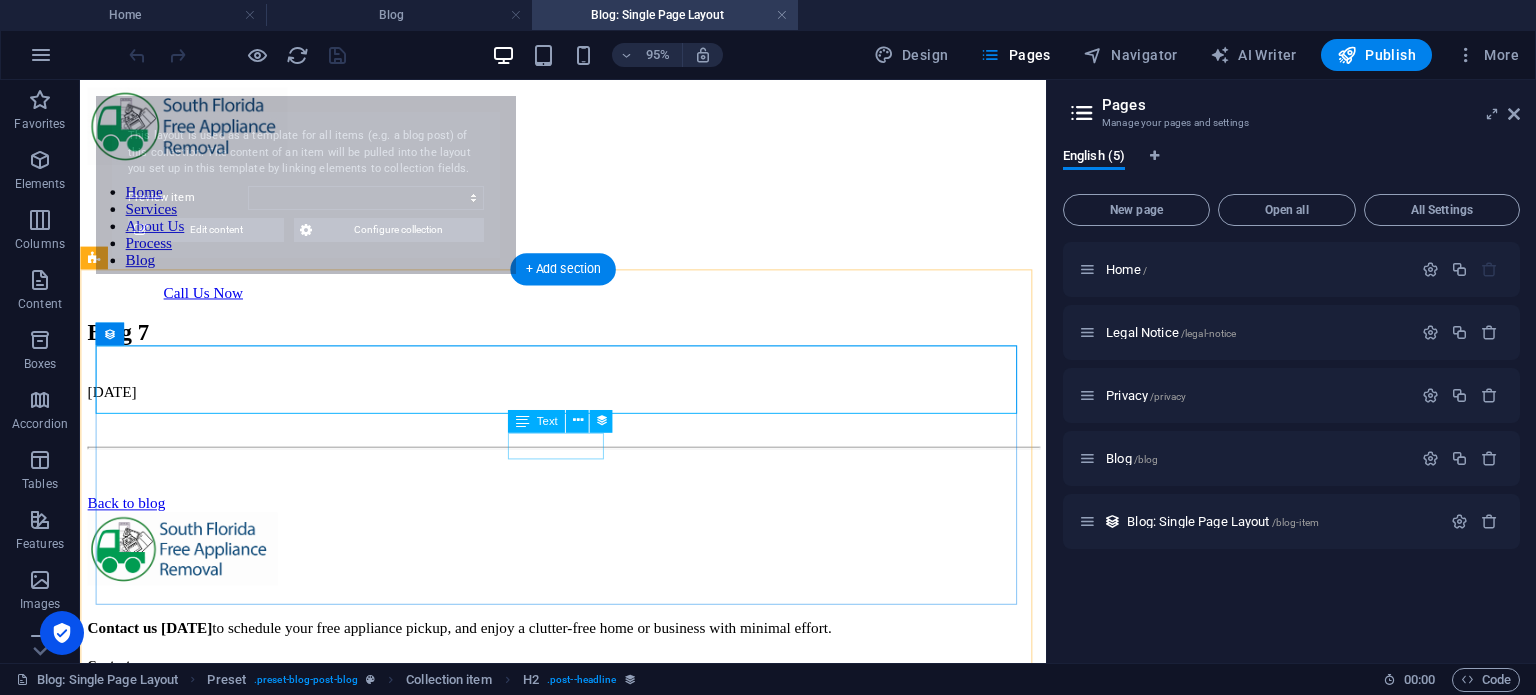 scroll, scrollTop: 200, scrollLeft: 0, axis: vertical 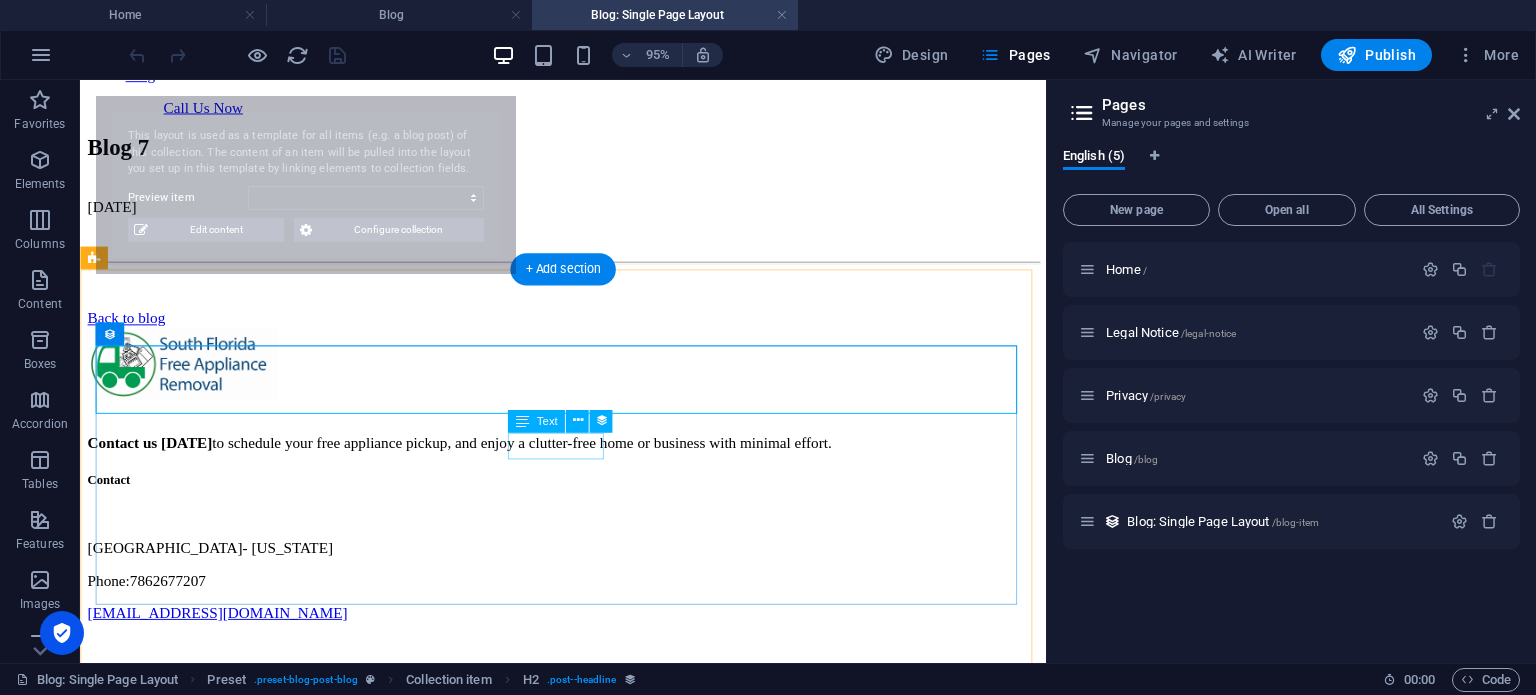 select on "6817f401dbd8796d0b0260a0" 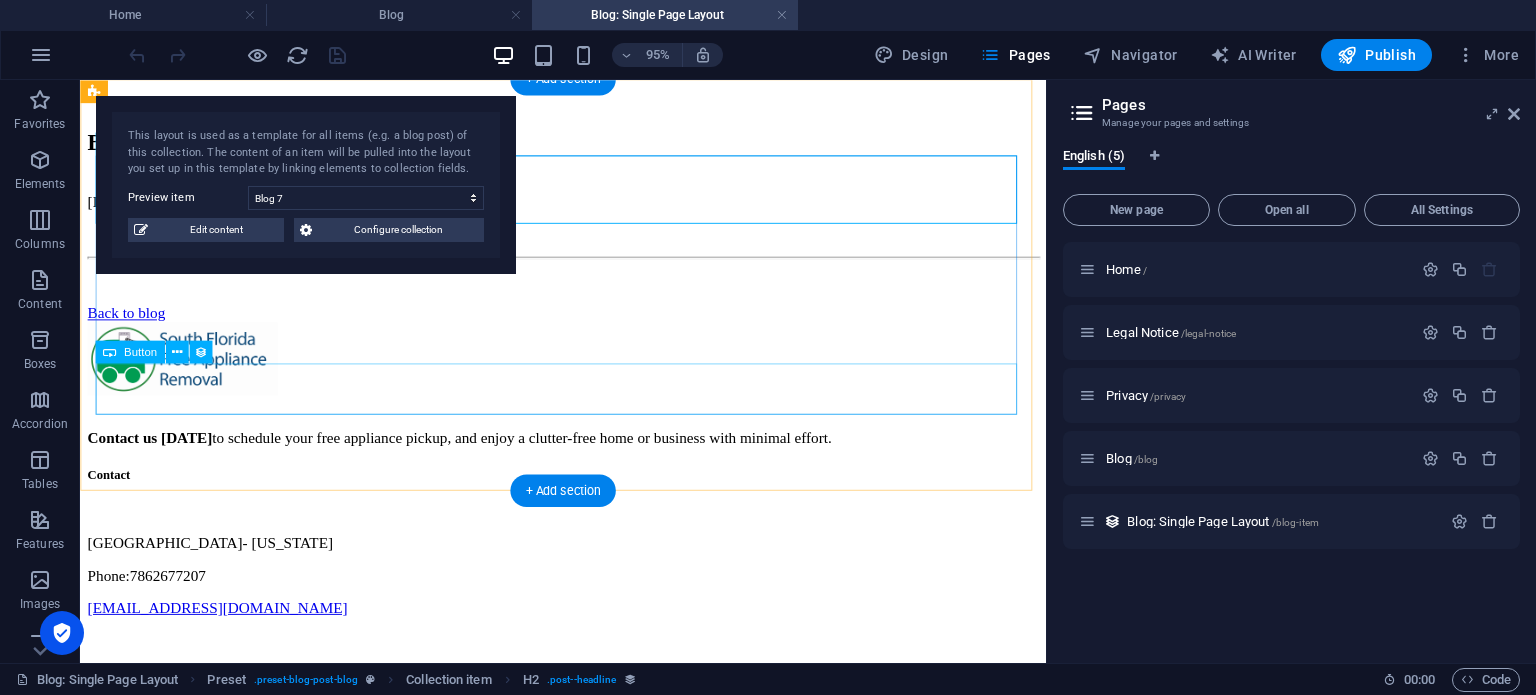 click on "Back to blog" at bounding box center (588, 326) 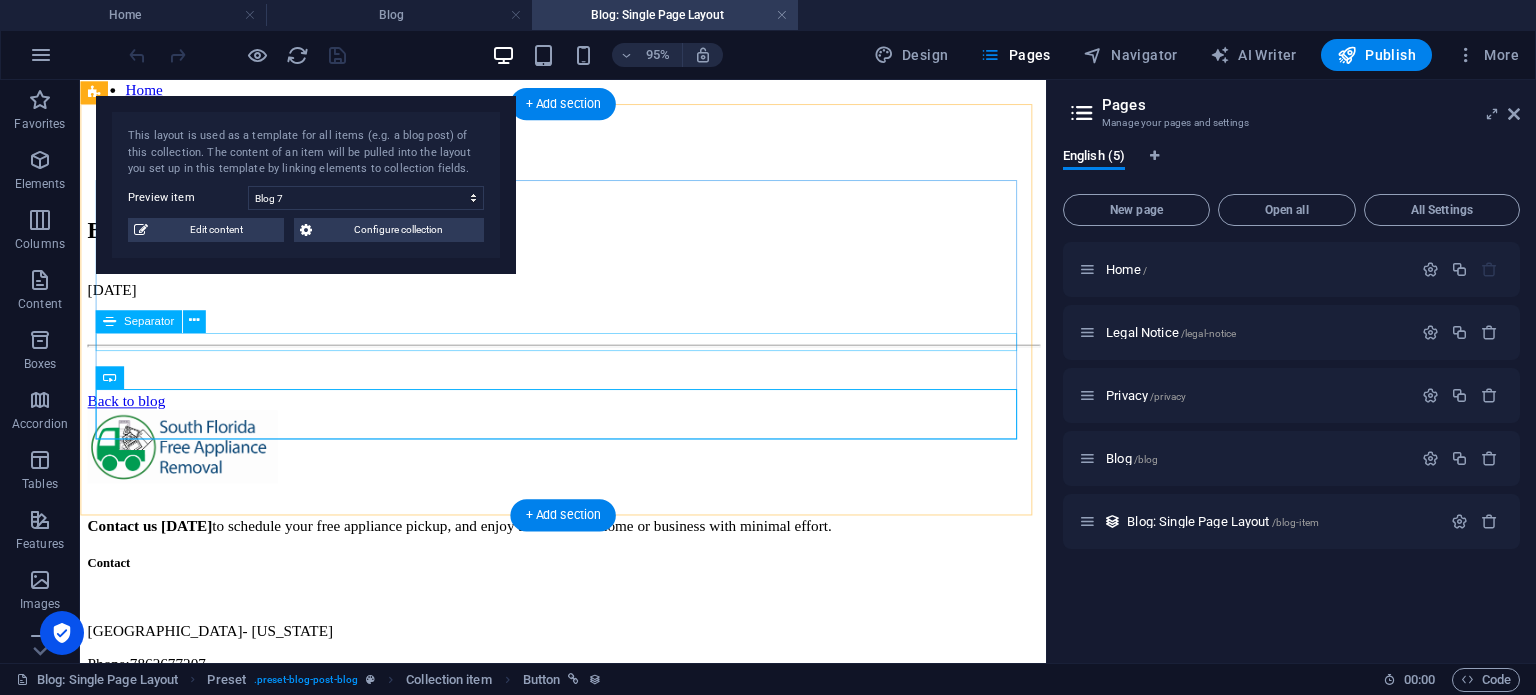 scroll, scrollTop: 0, scrollLeft: 0, axis: both 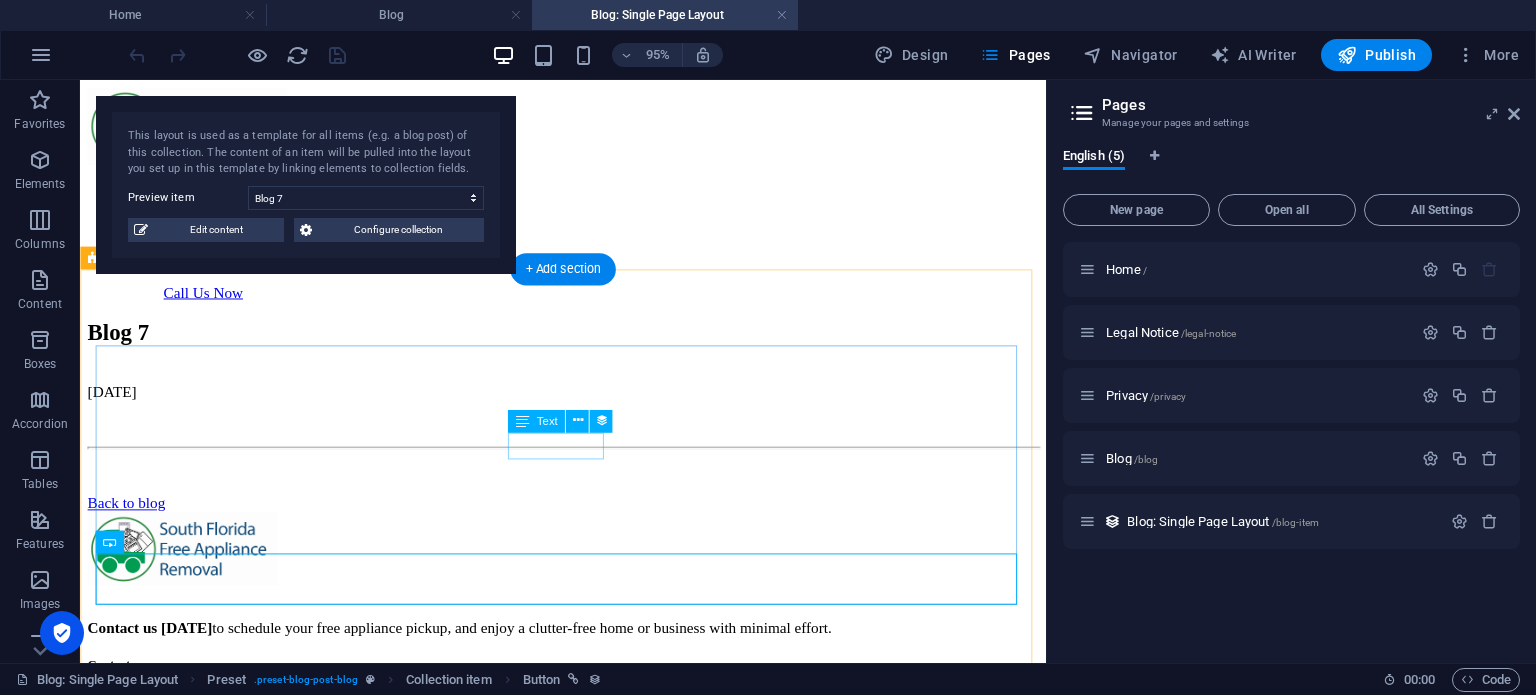 click on "[DATE]" at bounding box center [588, 409] 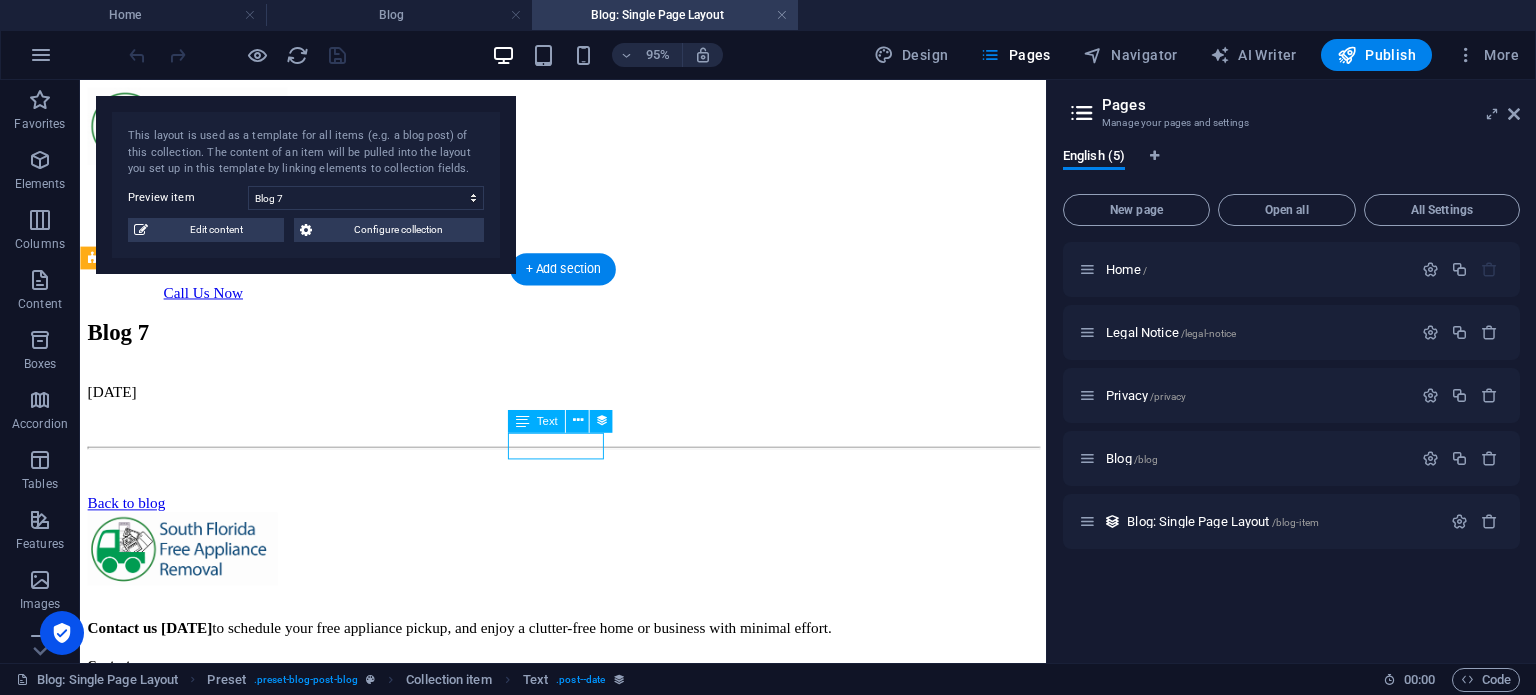 click on "[DATE]" at bounding box center [588, 409] 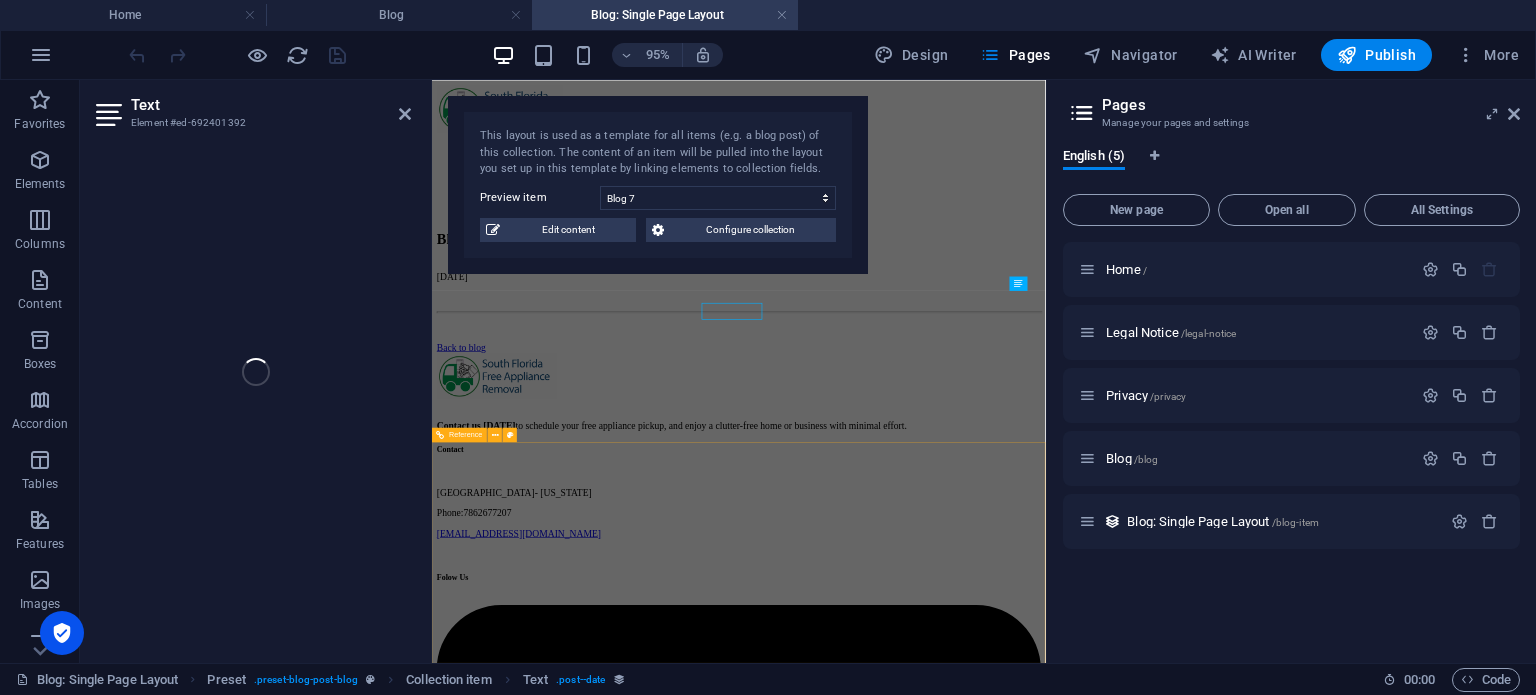 click on "Blog 7 05/04/2025 Back to blog" at bounding box center [943, 434] 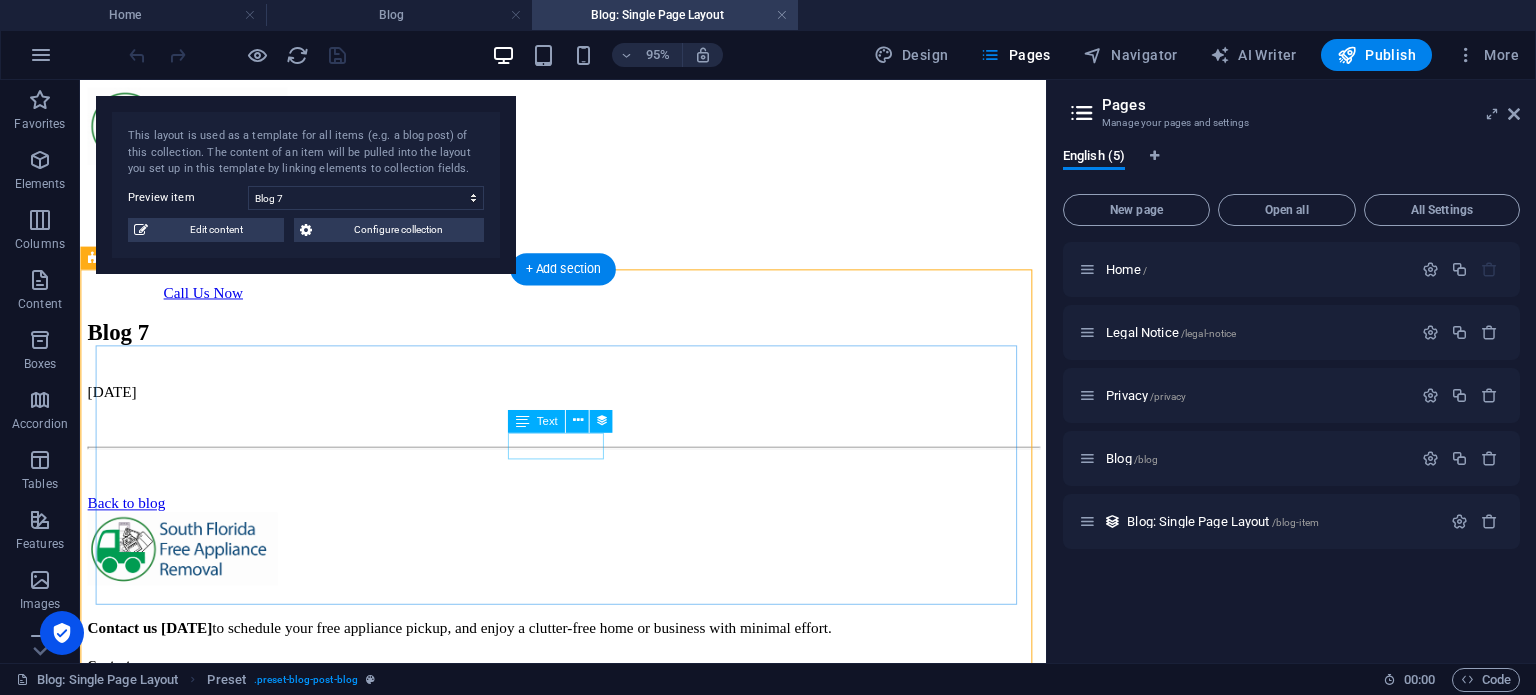 click on "[DATE]" at bounding box center (588, 409) 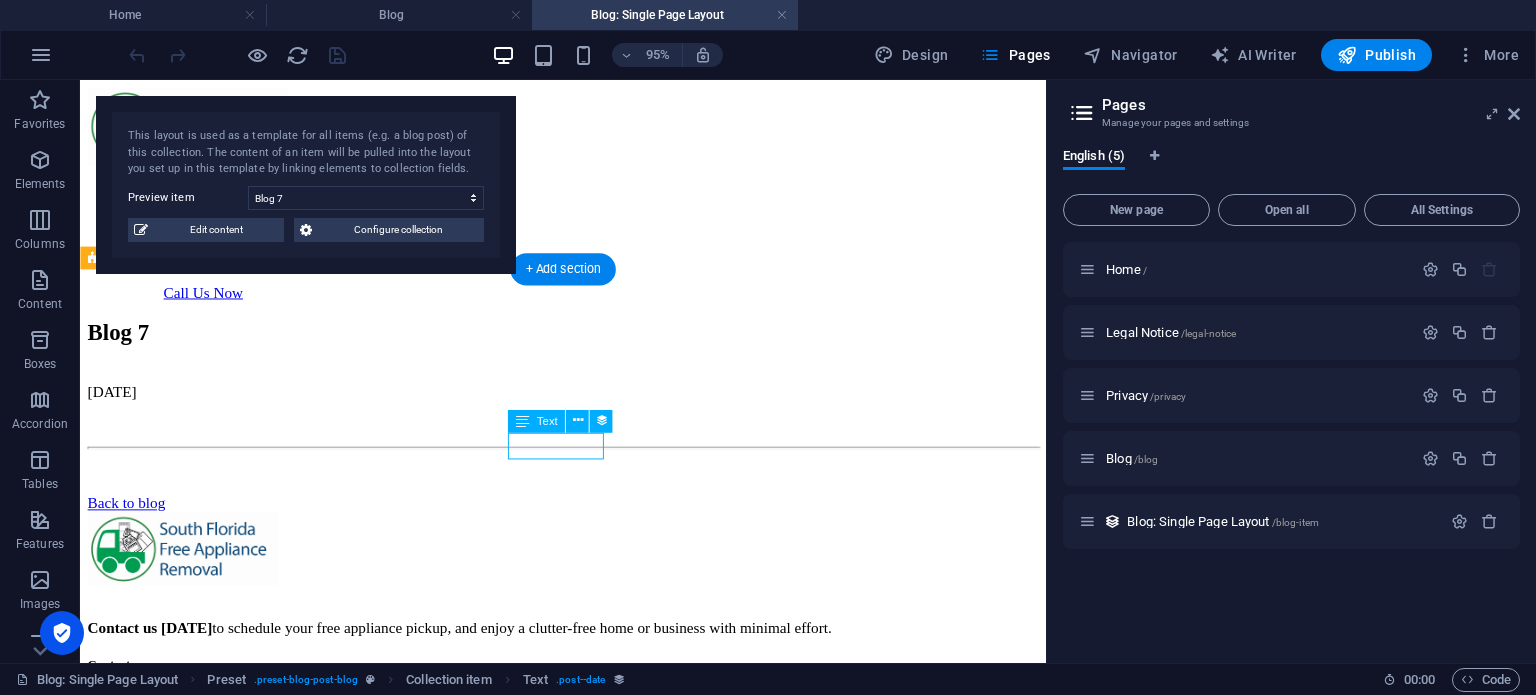 click on "[DATE]" at bounding box center (588, 409) 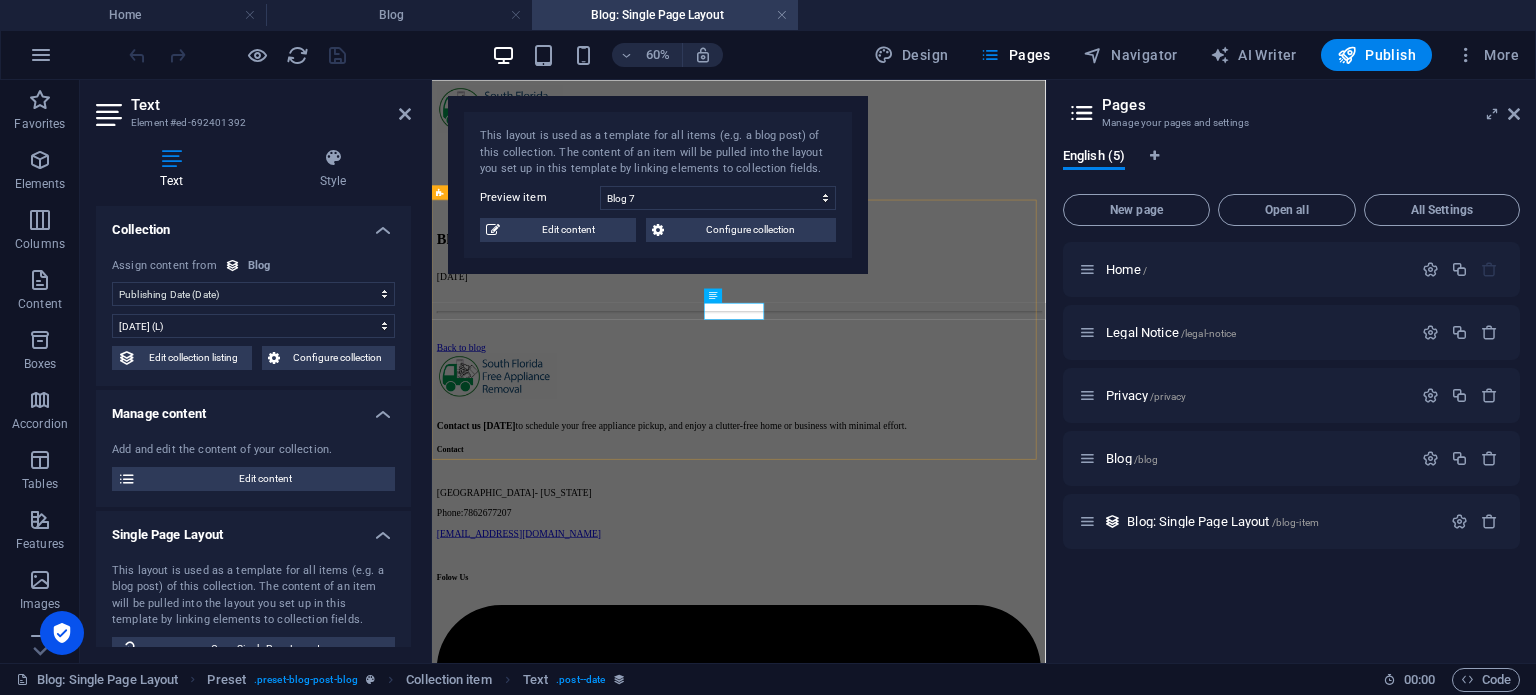 click on "Blog 7 05/04/2025 Back to blog" at bounding box center [943, 434] 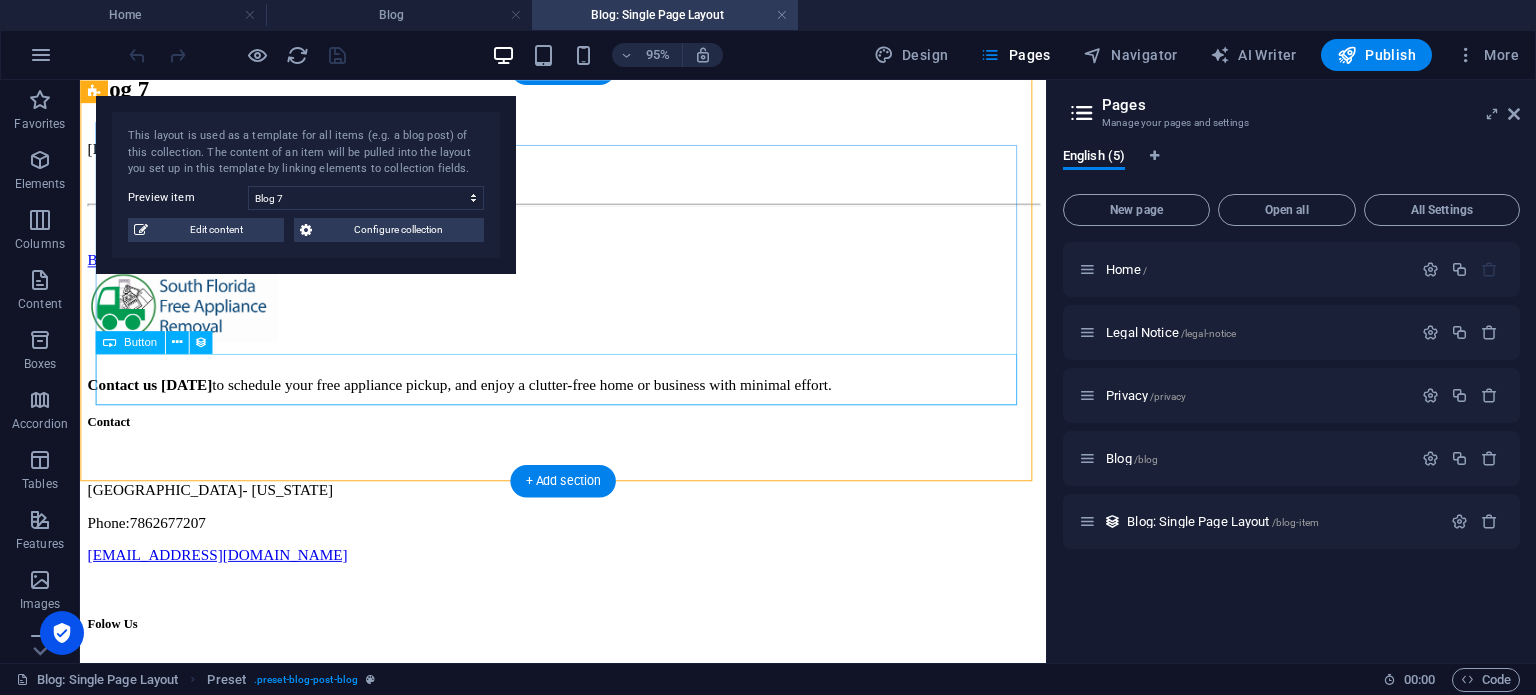scroll, scrollTop: 100, scrollLeft: 0, axis: vertical 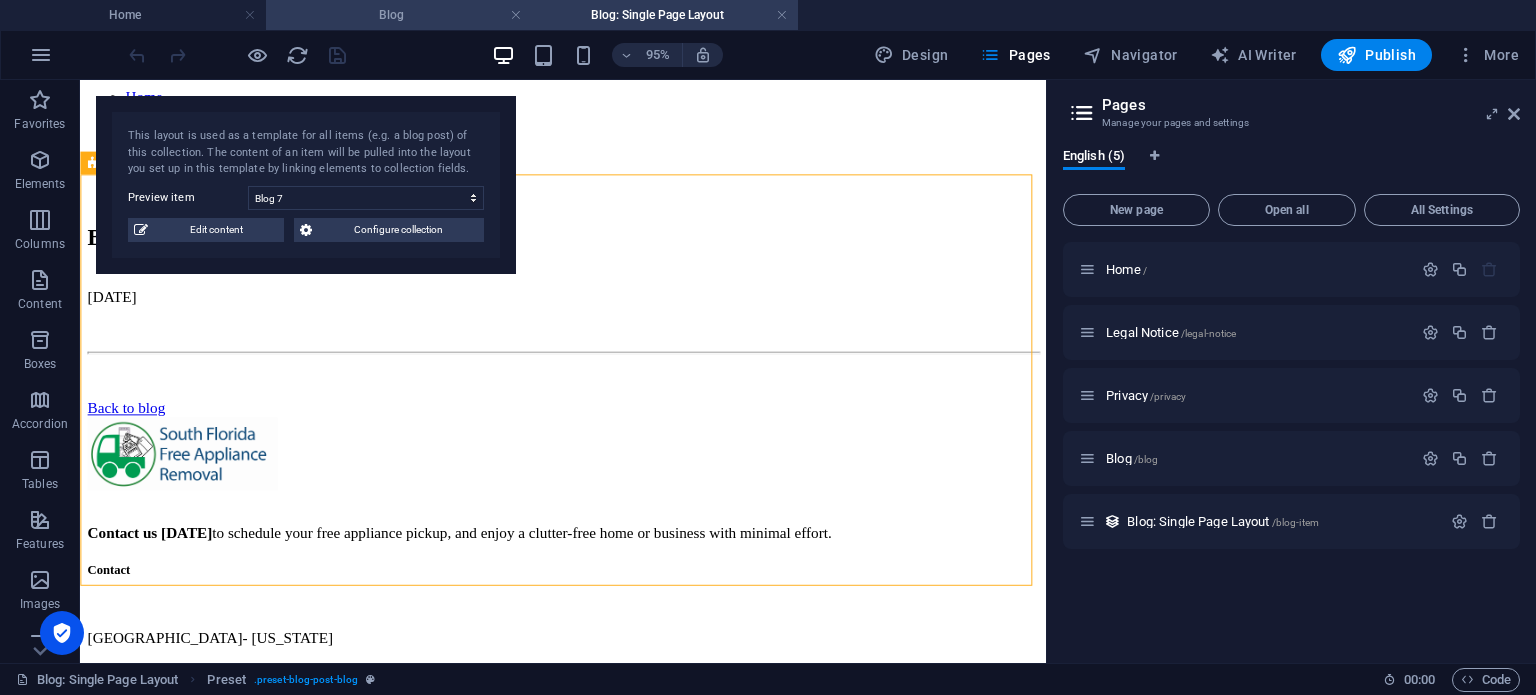 click on "Blog" at bounding box center [399, 15] 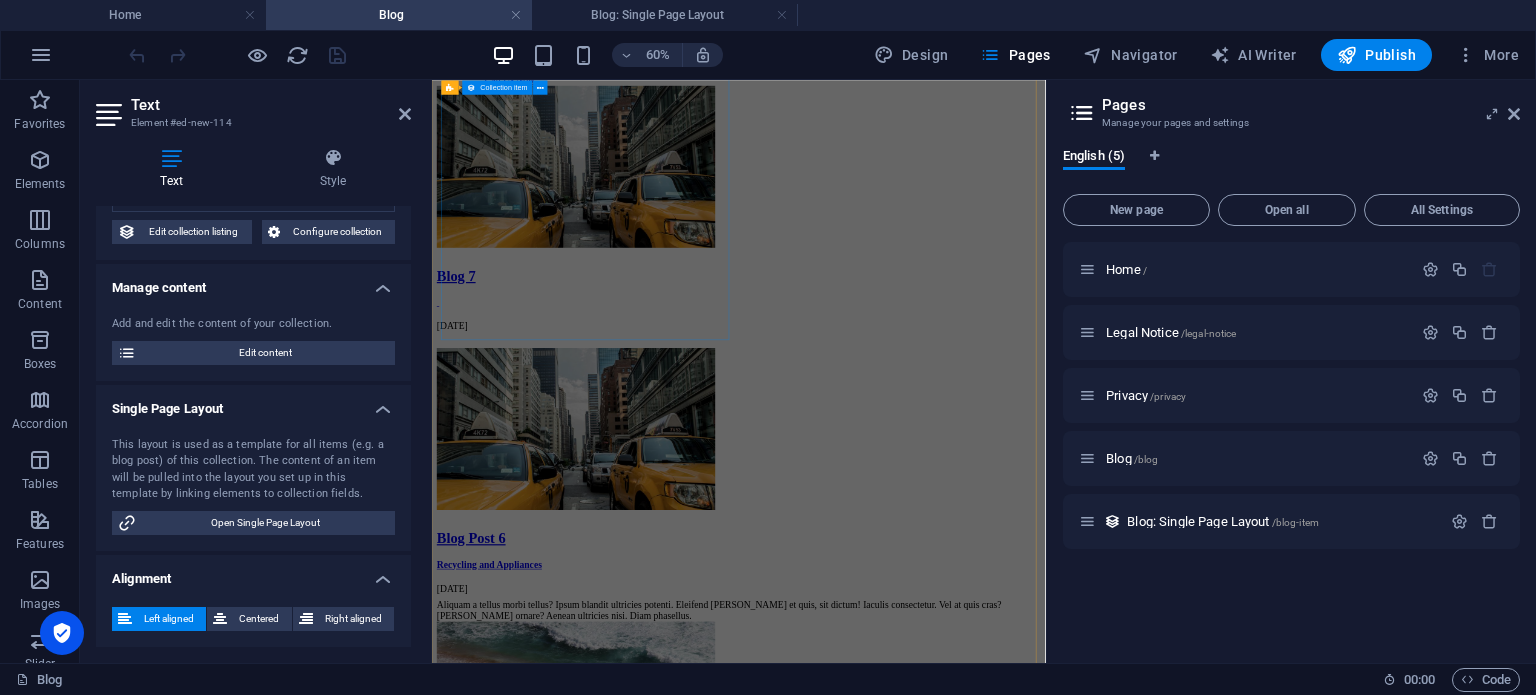 scroll, scrollTop: 500, scrollLeft: 0, axis: vertical 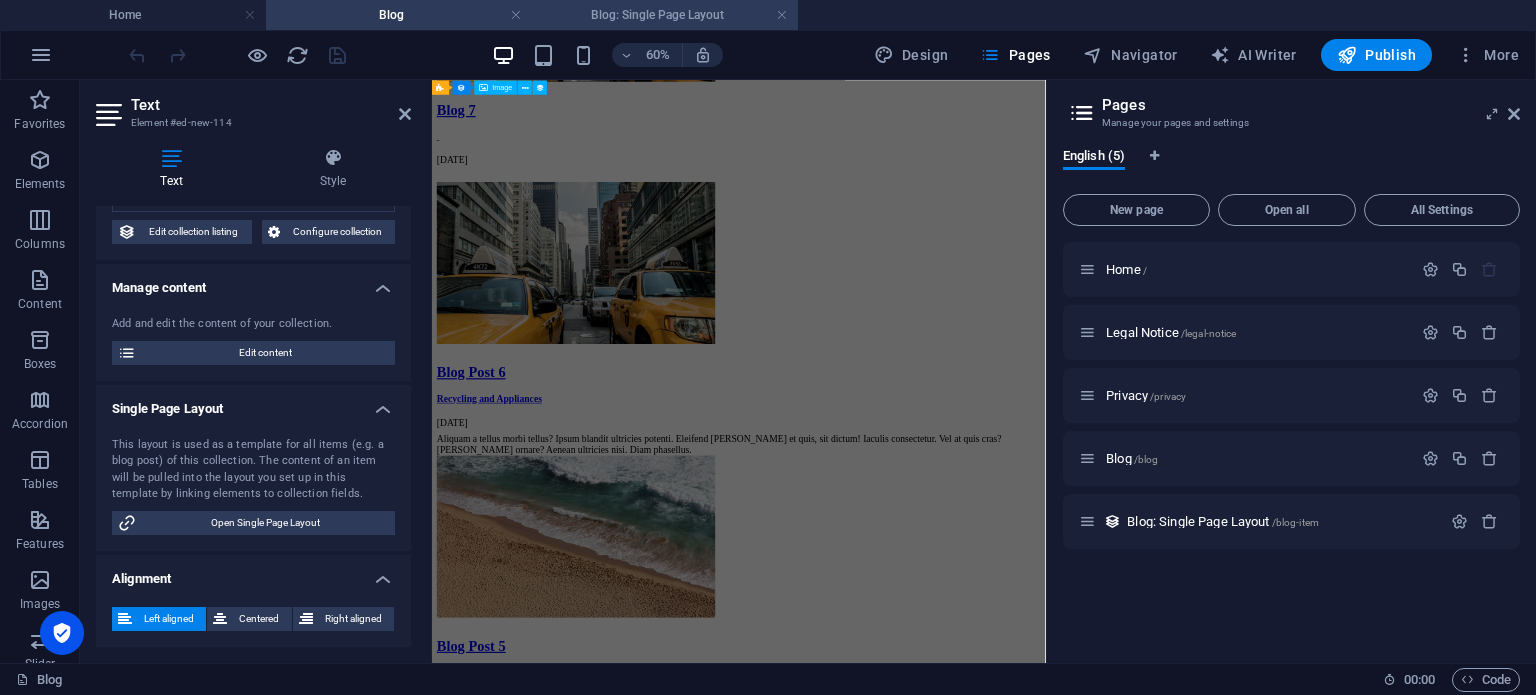 click on "Blog: Single Page Layout" at bounding box center [665, 15] 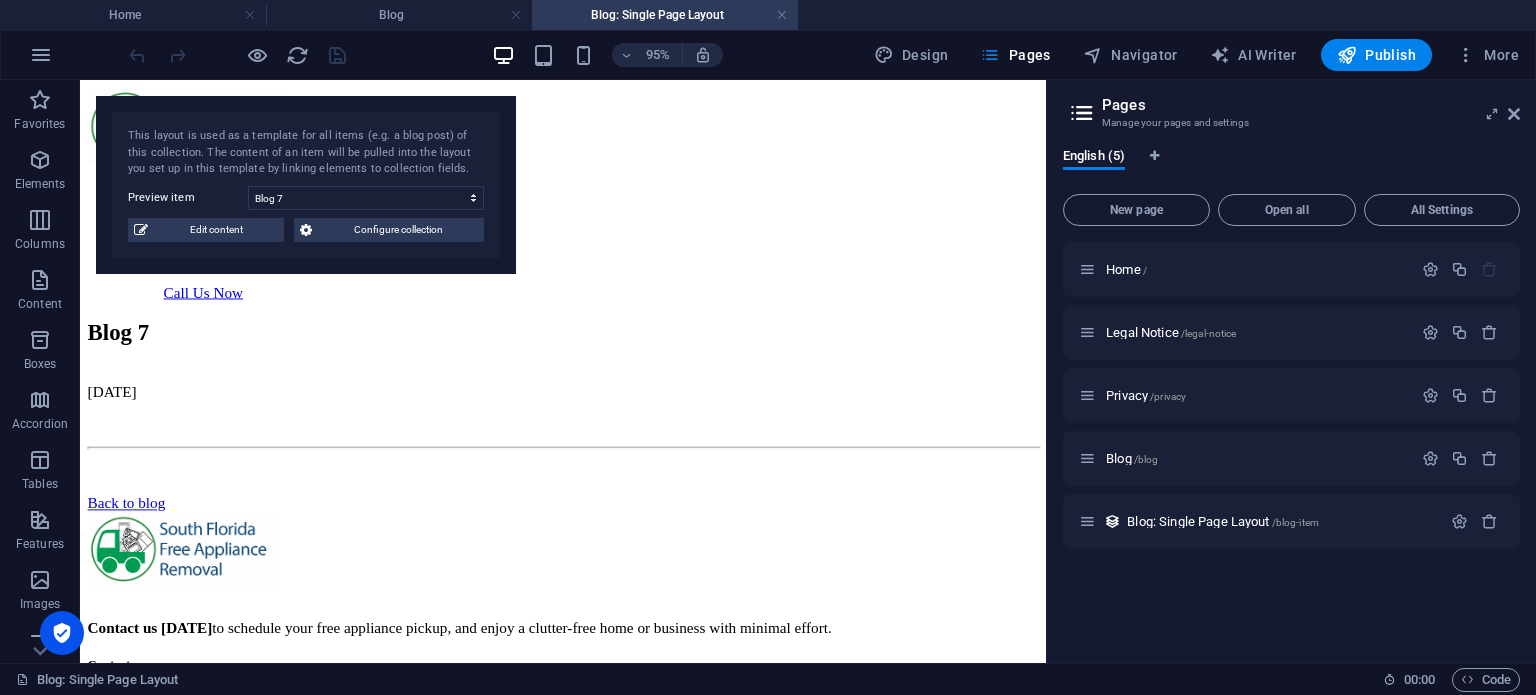scroll, scrollTop: 100, scrollLeft: 0, axis: vertical 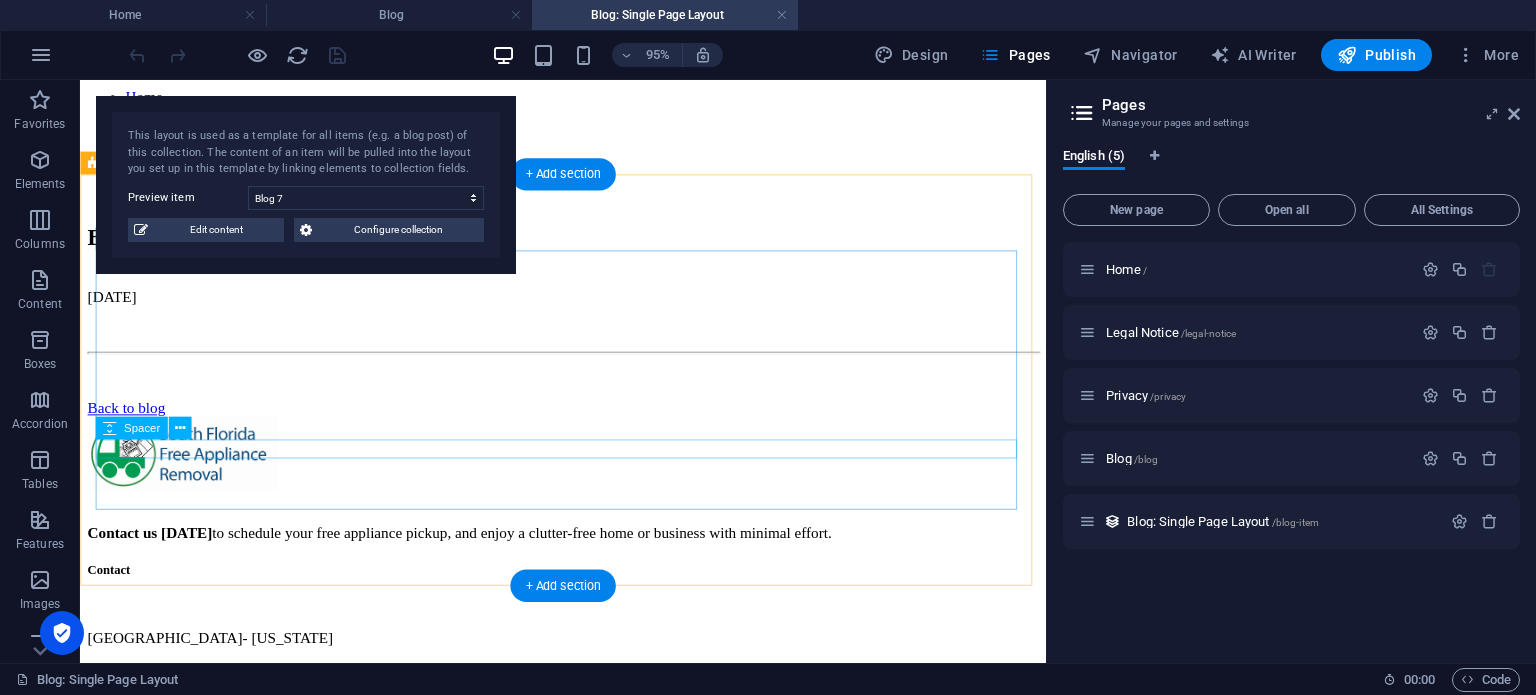 click at bounding box center (588, 407) 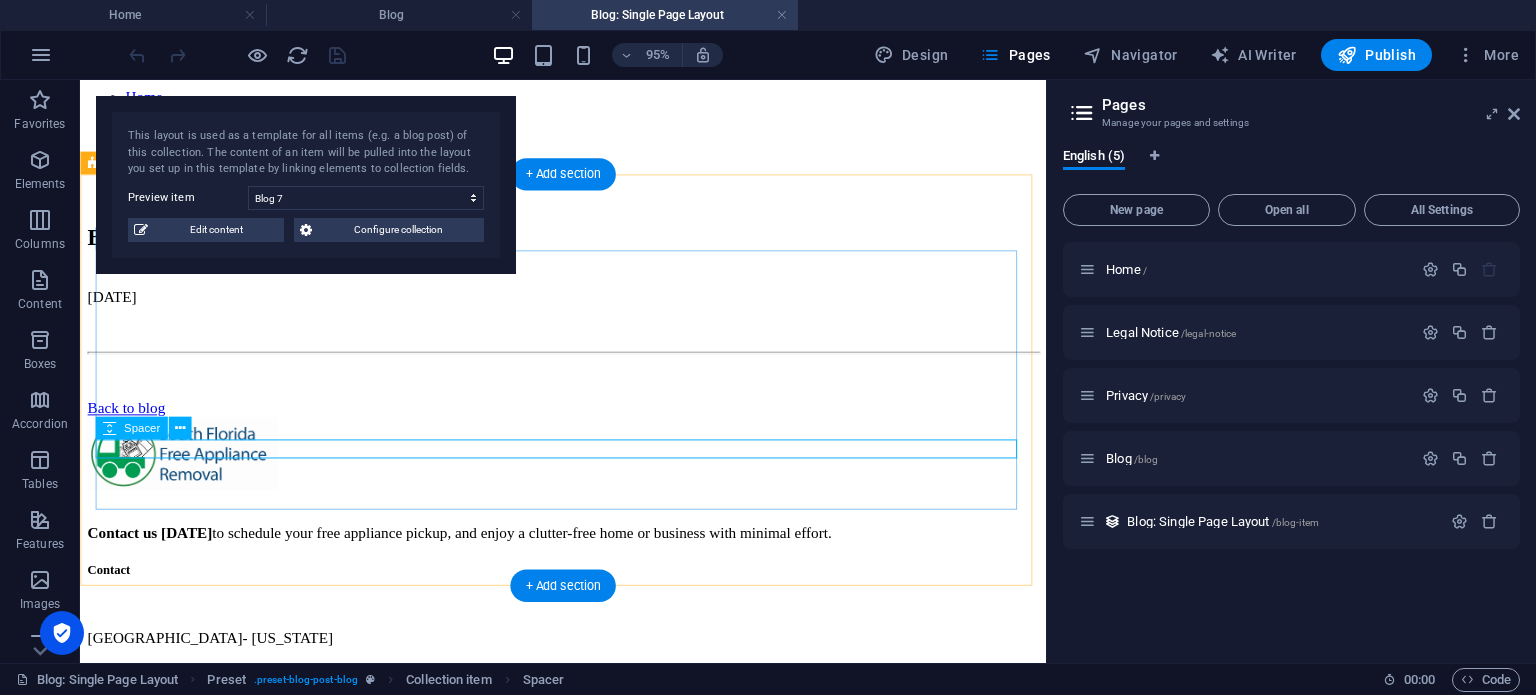 click at bounding box center (588, 407) 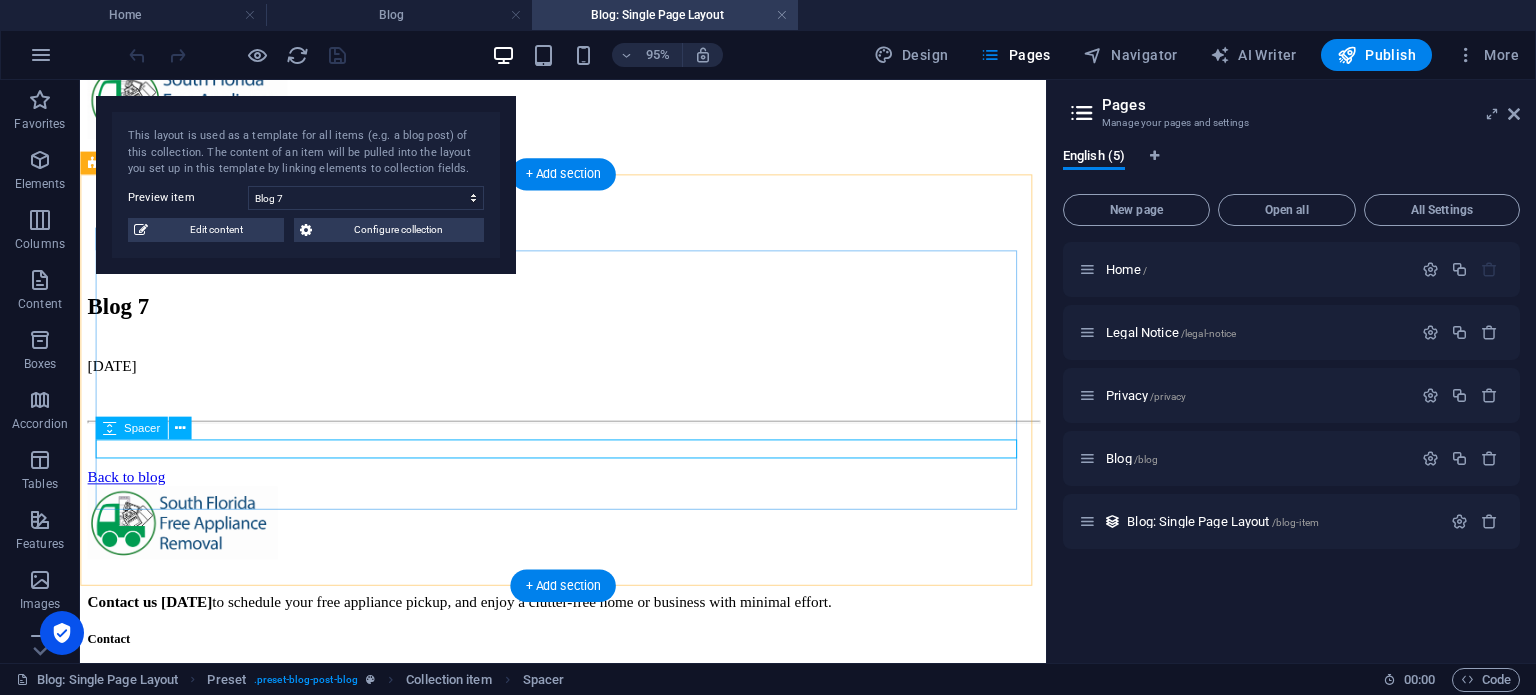 select on "px" 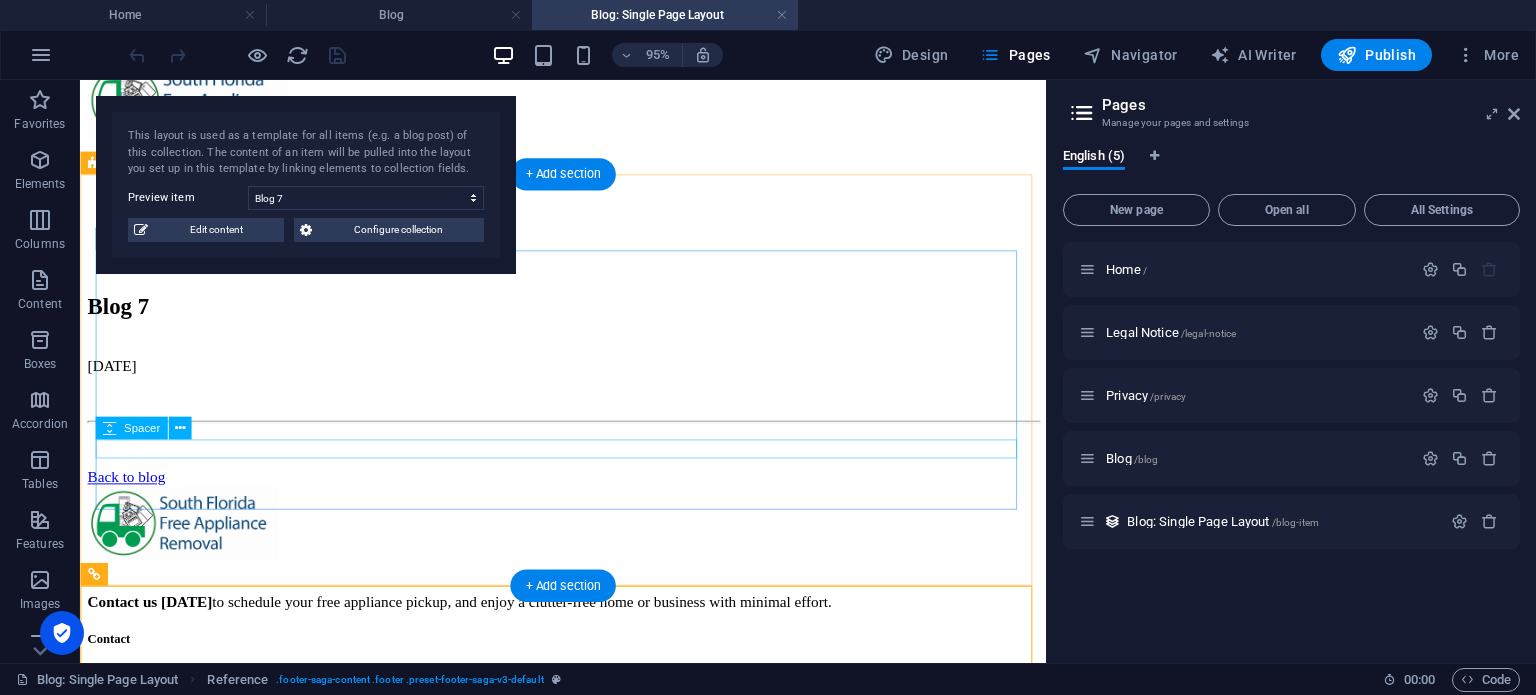 scroll, scrollTop: 100, scrollLeft: 0, axis: vertical 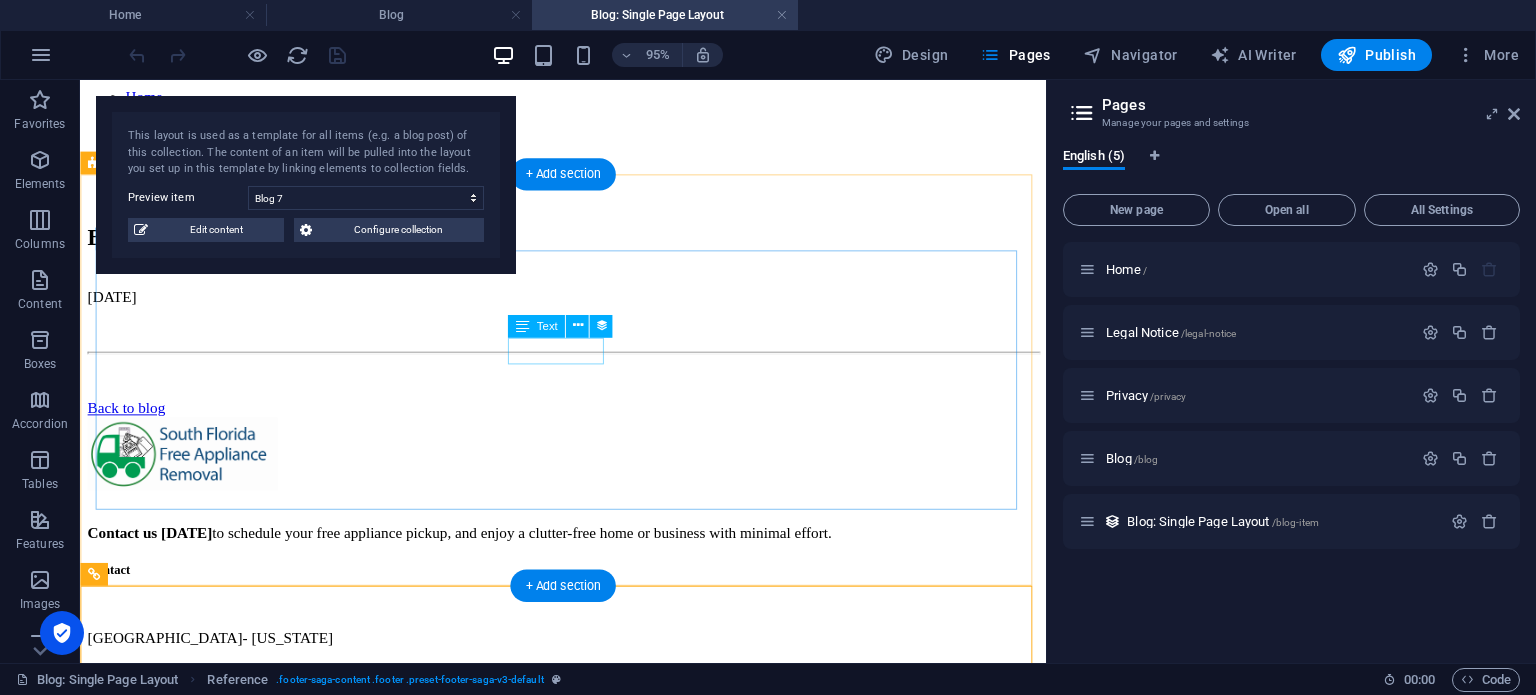 click on "[DATE]" at bounding box center (588, 309) 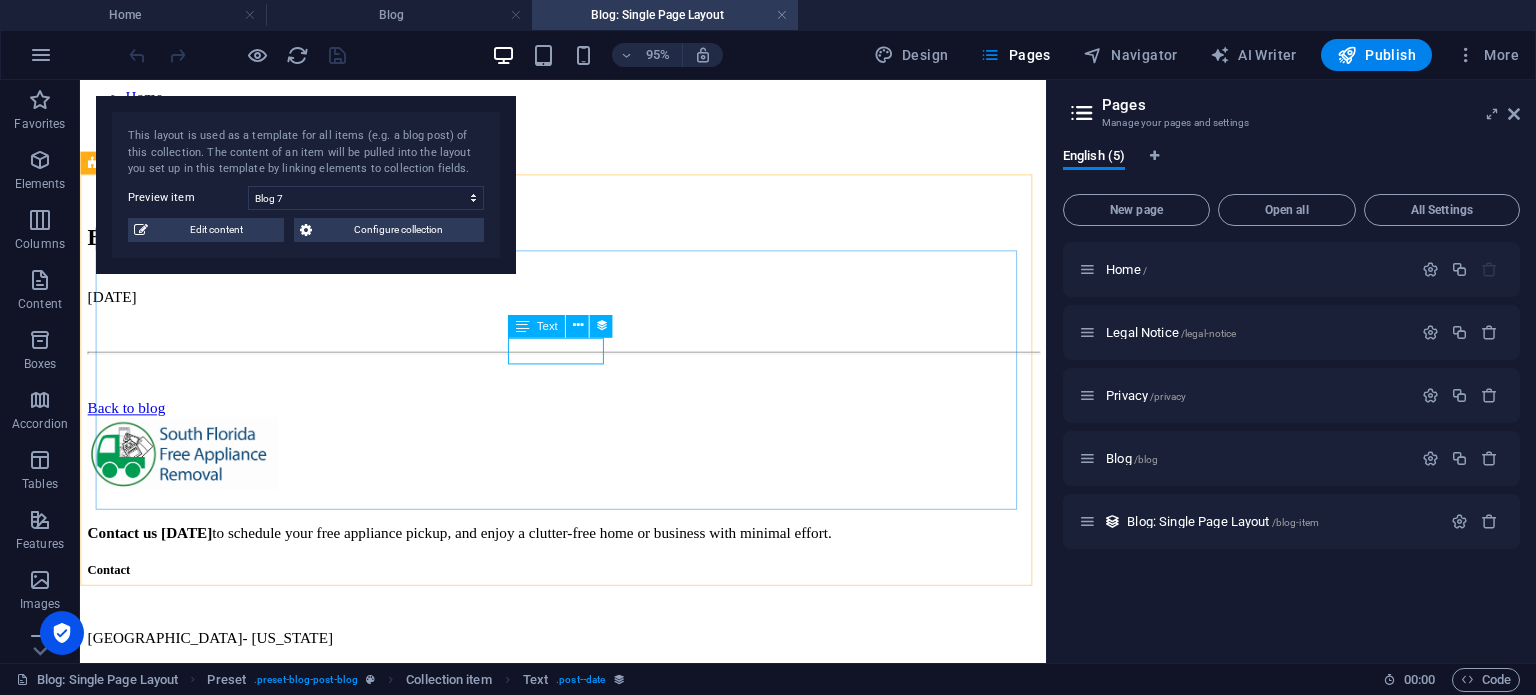 click on "Text" at bounding box center (546, 325) 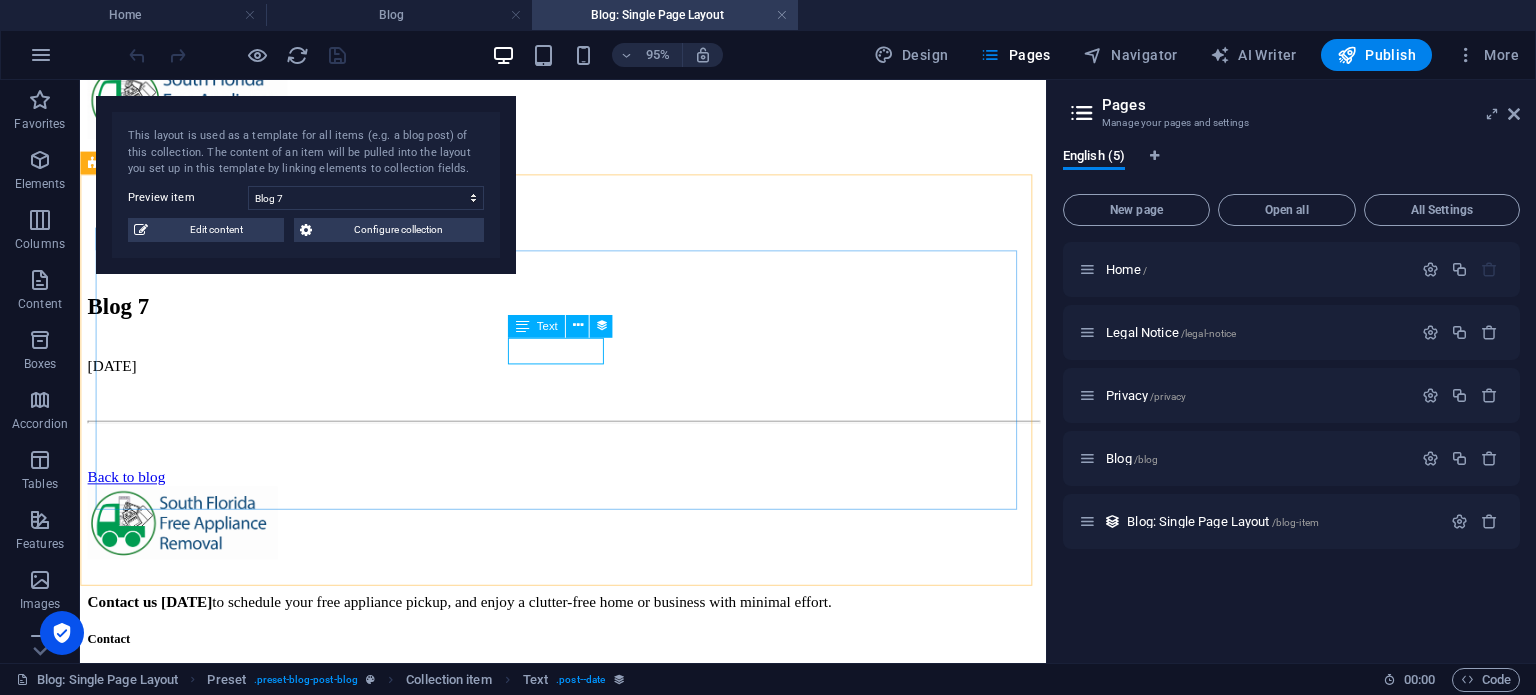 select on "publishing_date" 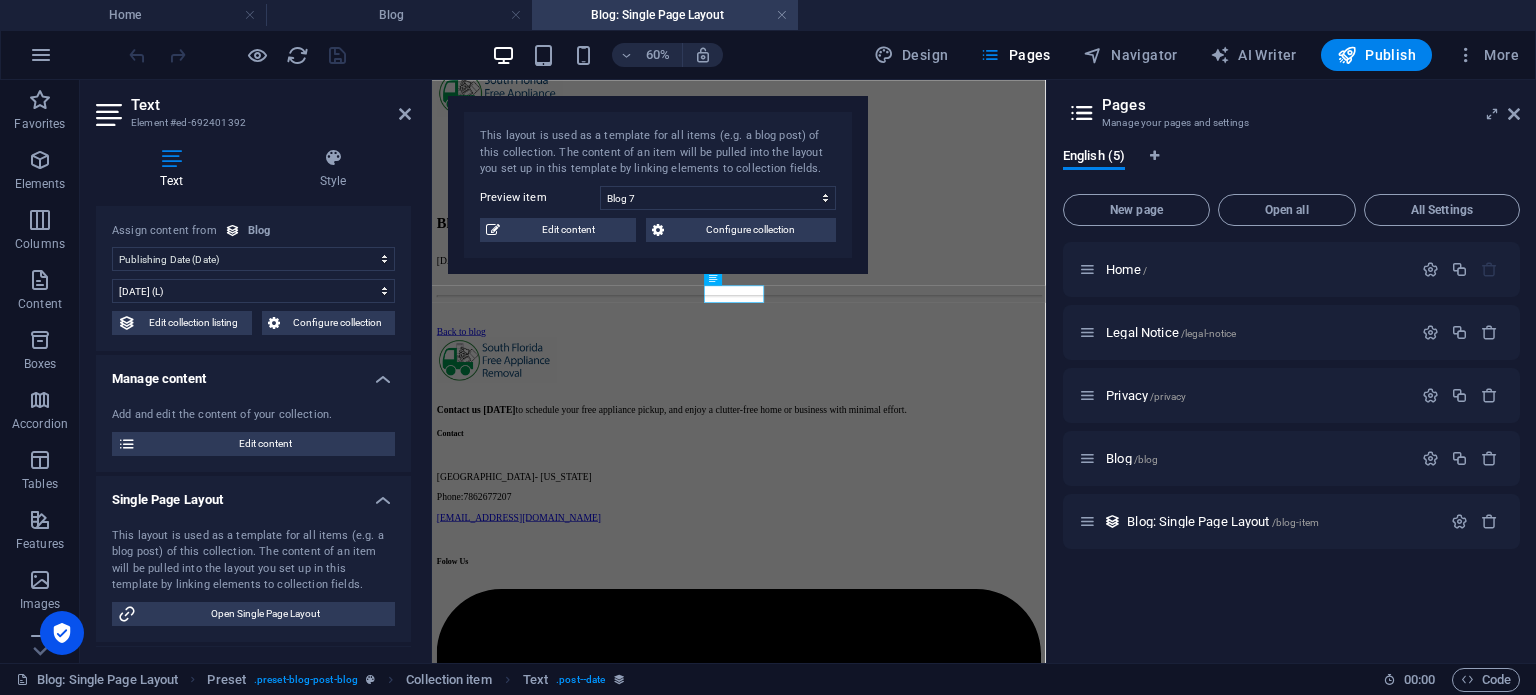 scroll, scrollTop: 0, scrollLeft: 0, axis: both 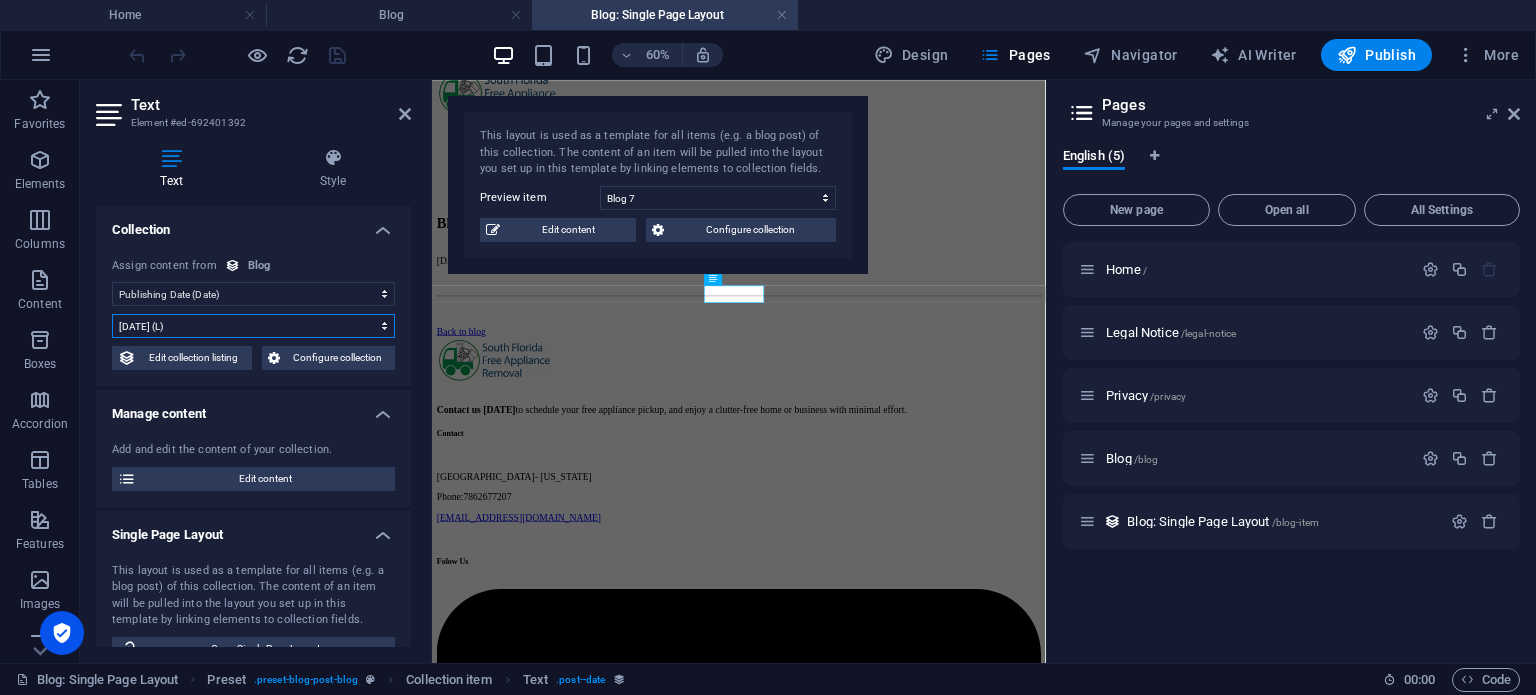 click on "7/10/2025 (l) 07/10/2025 (L) Jul 10, 2025 (ll) July 10, 2025 (LL) Jul 10, 2025 4:59 PM (lll) July 10, 2025 4:59 PM (LLL) Thu, Jul 10, 2025 4:59 PM (llll) Thursday, July 10, 2025 4:59 PM (LLLL) 10.7.2025 (D.M.YYYY) 10. Jul 2025 (D. MMM YYYY) 10. July 2025 (D. MMMM YYYY) Th, 10.7.2025 (dd, D.M.YYYY) Th, 10. Jul 2025 (dd, D. MMM YYYY) Thursday, 10. July 2025 (dddd, D. MMMM YYYY) 4:59 PM (LT) 10 (D) 10 (DD) 10th (Do) 7 (M) 07 (MM) Jul (MMM) July (MMMM) 25 (YY) 2025 (YYYY) a few seconds ago" at bounding box center (253, 326) 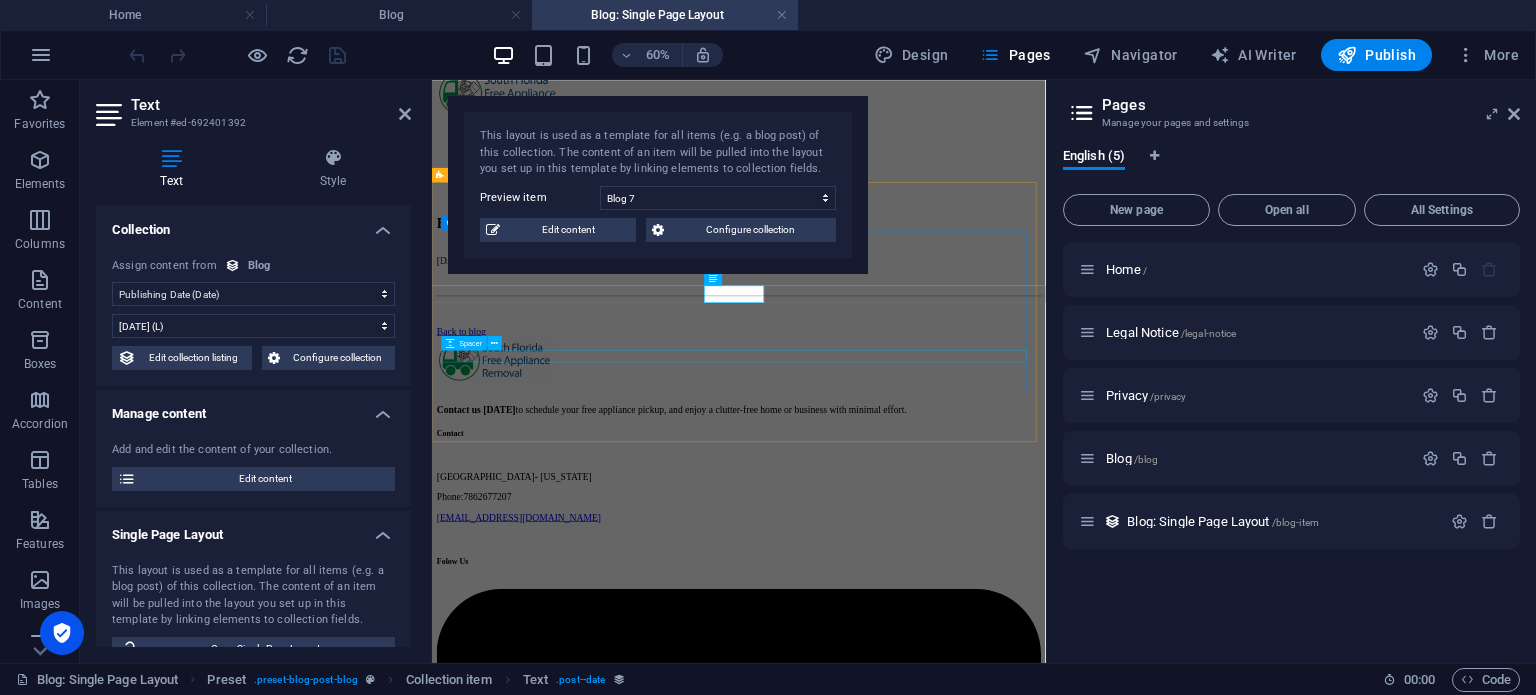 drag, startPoint x: 765, startPoint y: 535, endPoint x: 1015, endPoint y: 373, distance: 297.89932 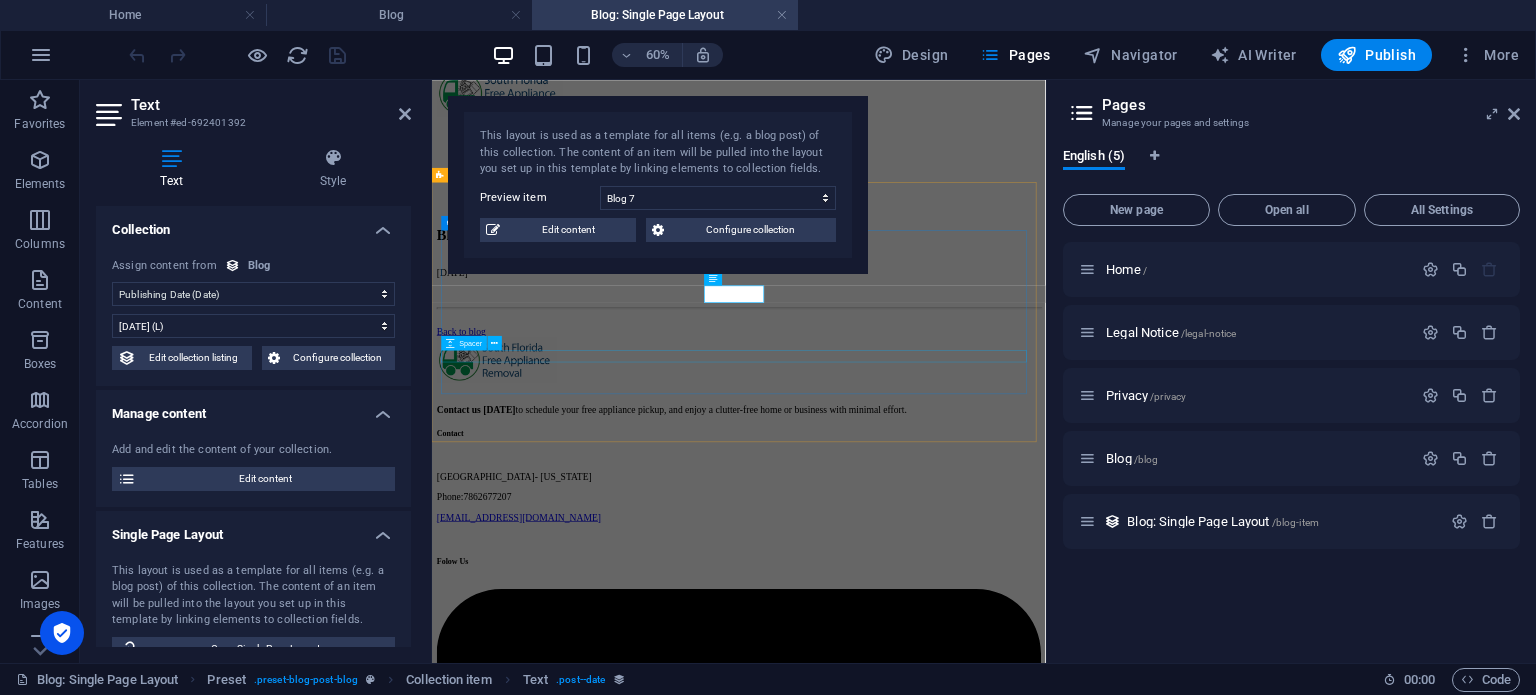 scroll, scrollTop: 100, scrollLeft: 0, axis: vertical 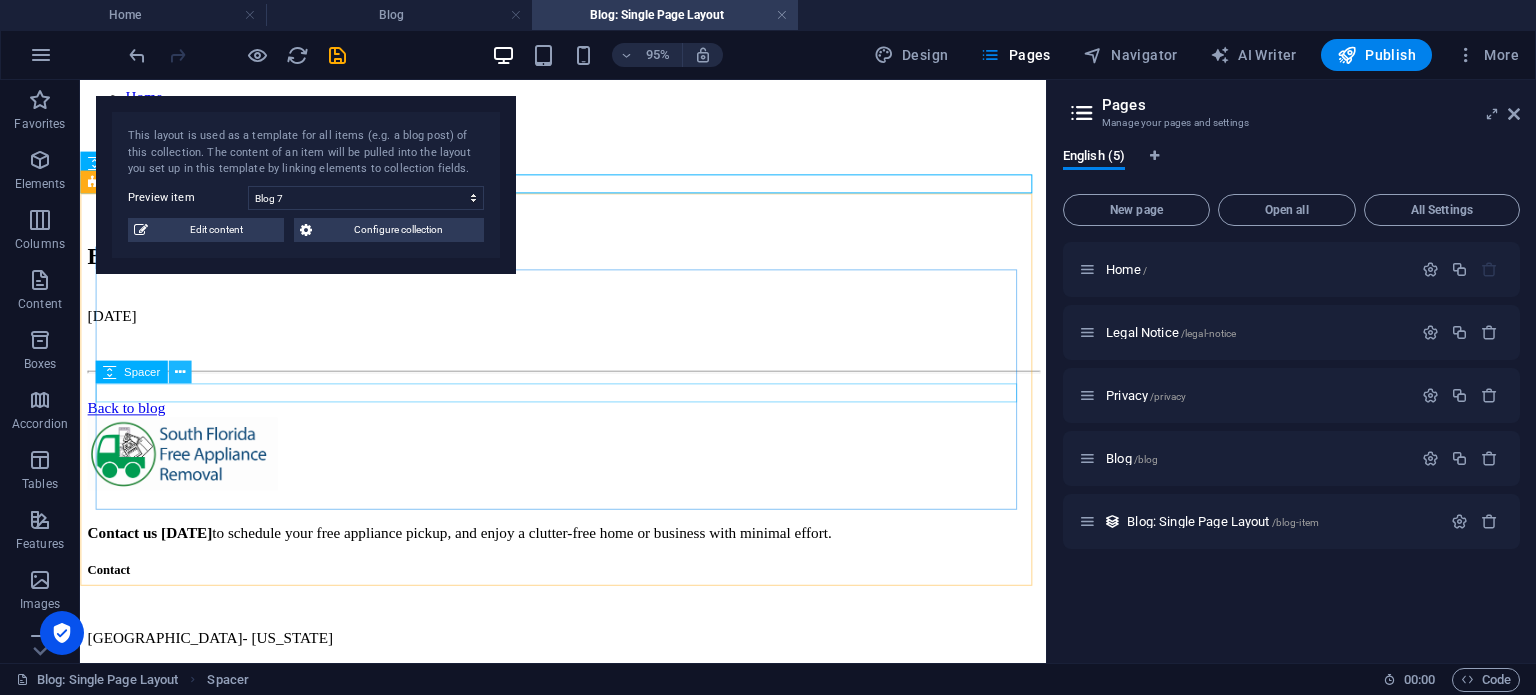 click at bounding box center [180, 372] 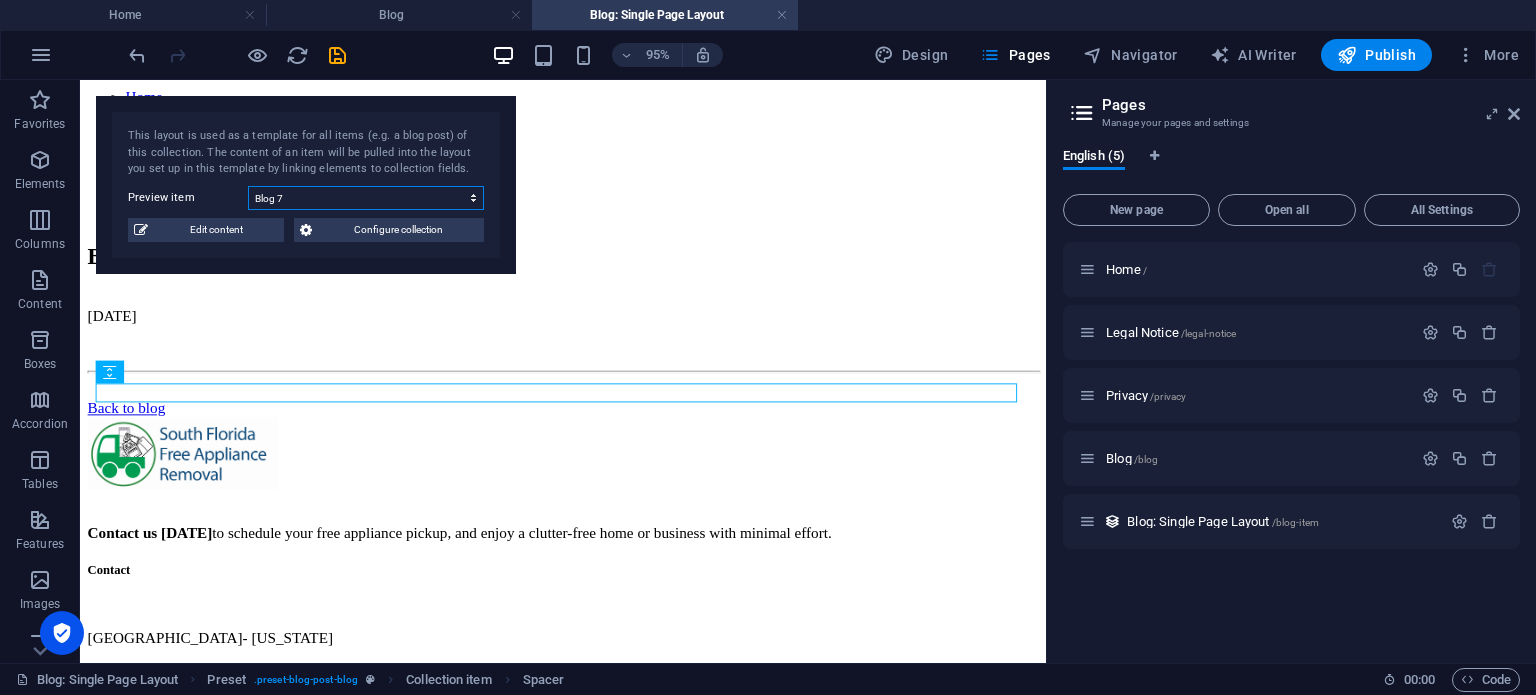 click on "Blog 7 Blog Post 6 Blog Post 5 Blog Post 4 Blog Post 3 Blog Post 2 ♻️ Why Free Appliance Pickup is the Smartest Choice in South Florida" at bounding box center [366, 198] 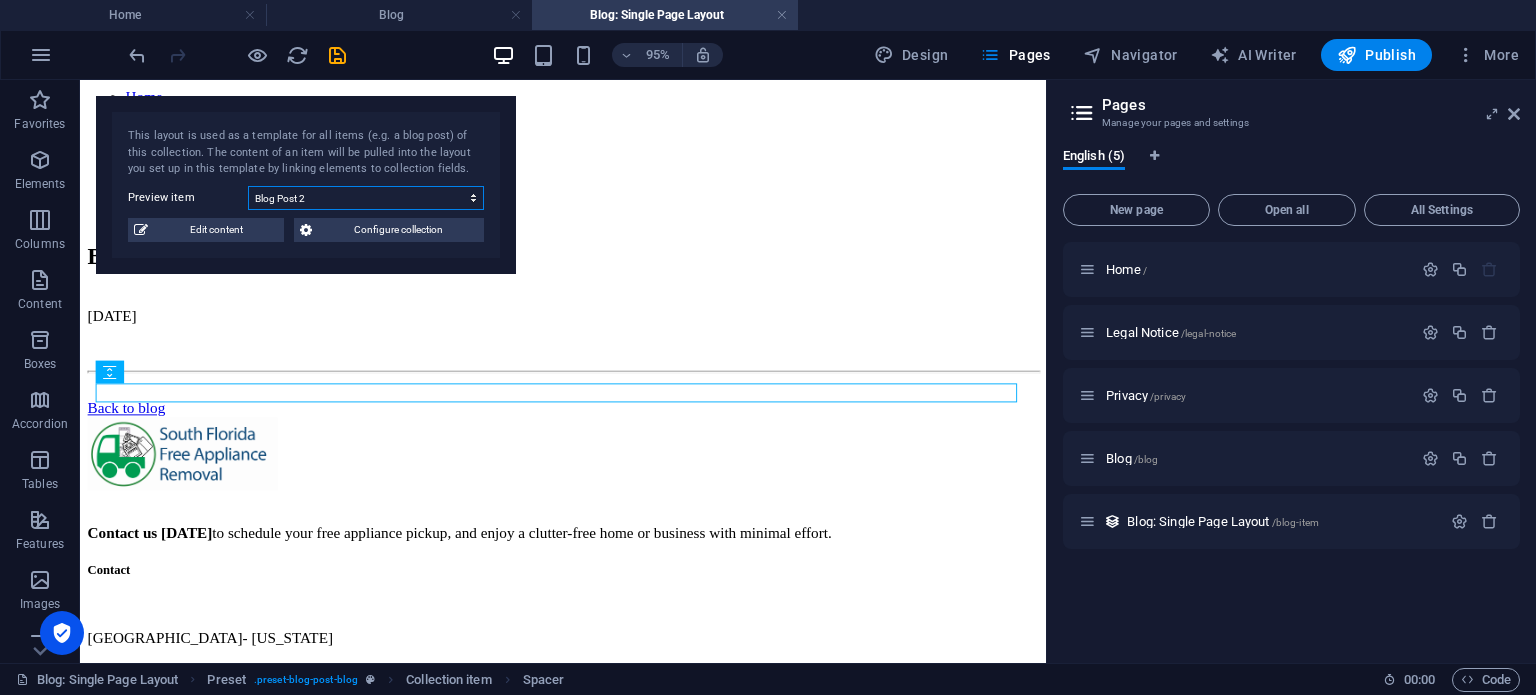 click on "Blog 7 Blog Post 6 Blog Post 5 Blog Post 4 Blog Post 3 Blog Post 2 ♻️ Why Free Appliance Pickup is the Smartest Choice in South Florida" at bounding box center (366, 198) 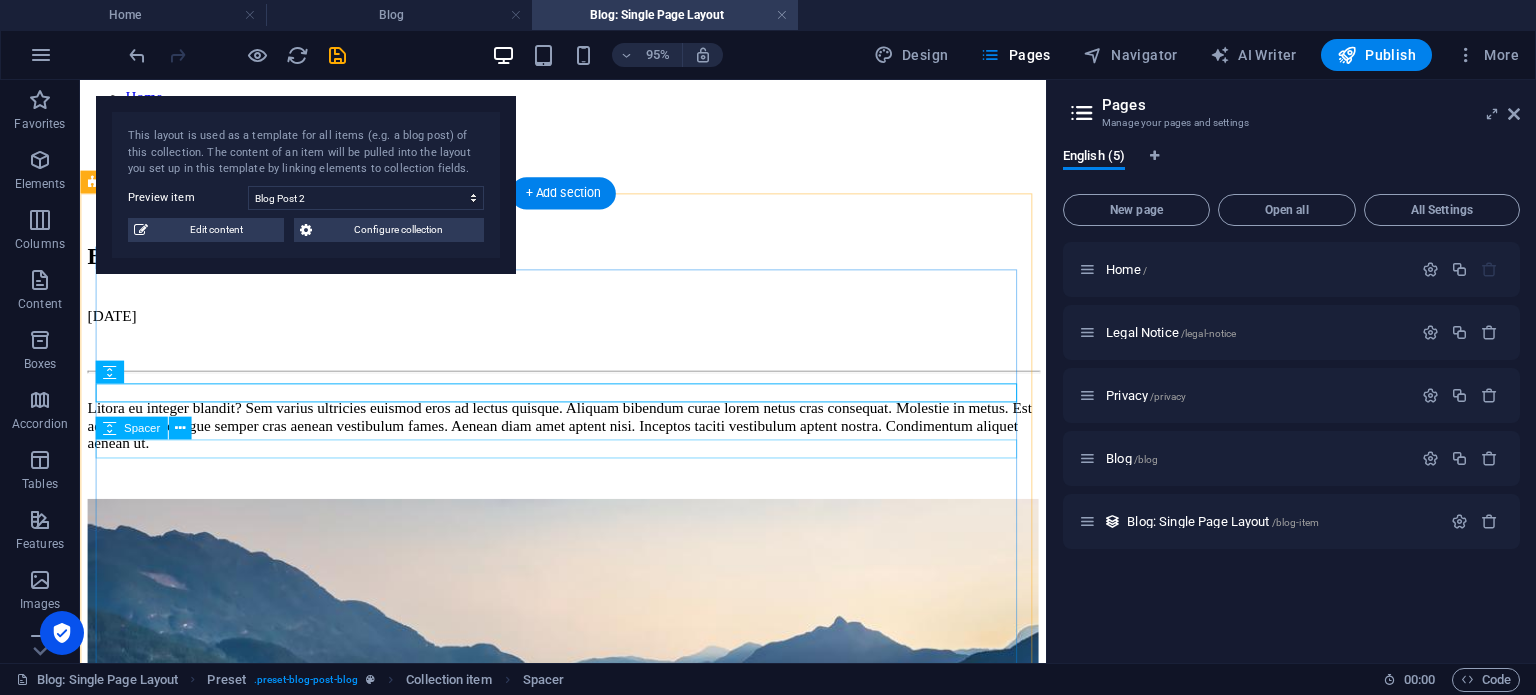 click at bounding box center (588, 407) 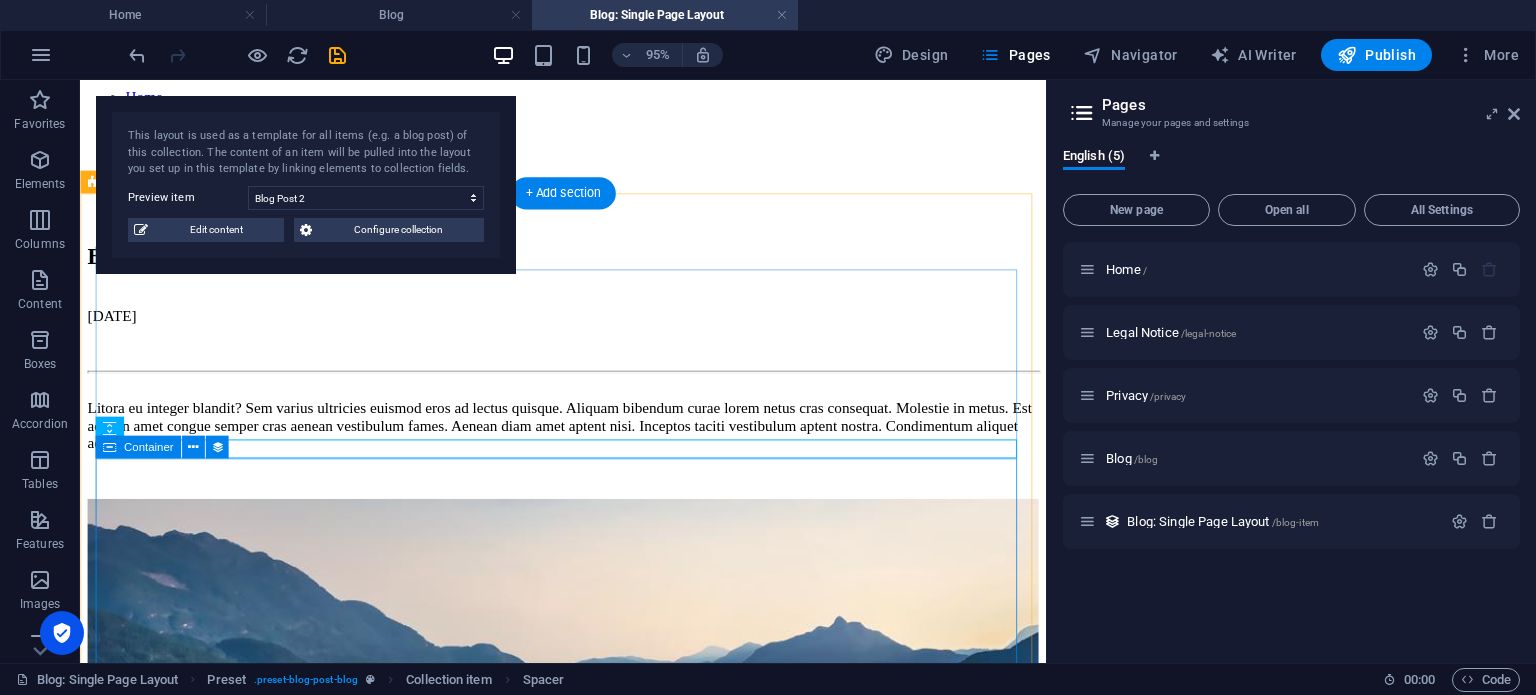 click on "Litora eu integer blandit? Sem varius ultricies euismod eros ad lectus quisque. Aliquam bibendum curae lorem netus cras consequat. Molestie in metus. Est aenean amet congue semper cras aenean vestibulum fames. Aenean diam amet aptent nisi. Inceptos taciti vestibulum aptent nostra. Condimentum aliquet aenean ut." at bounding box center [588, 444] 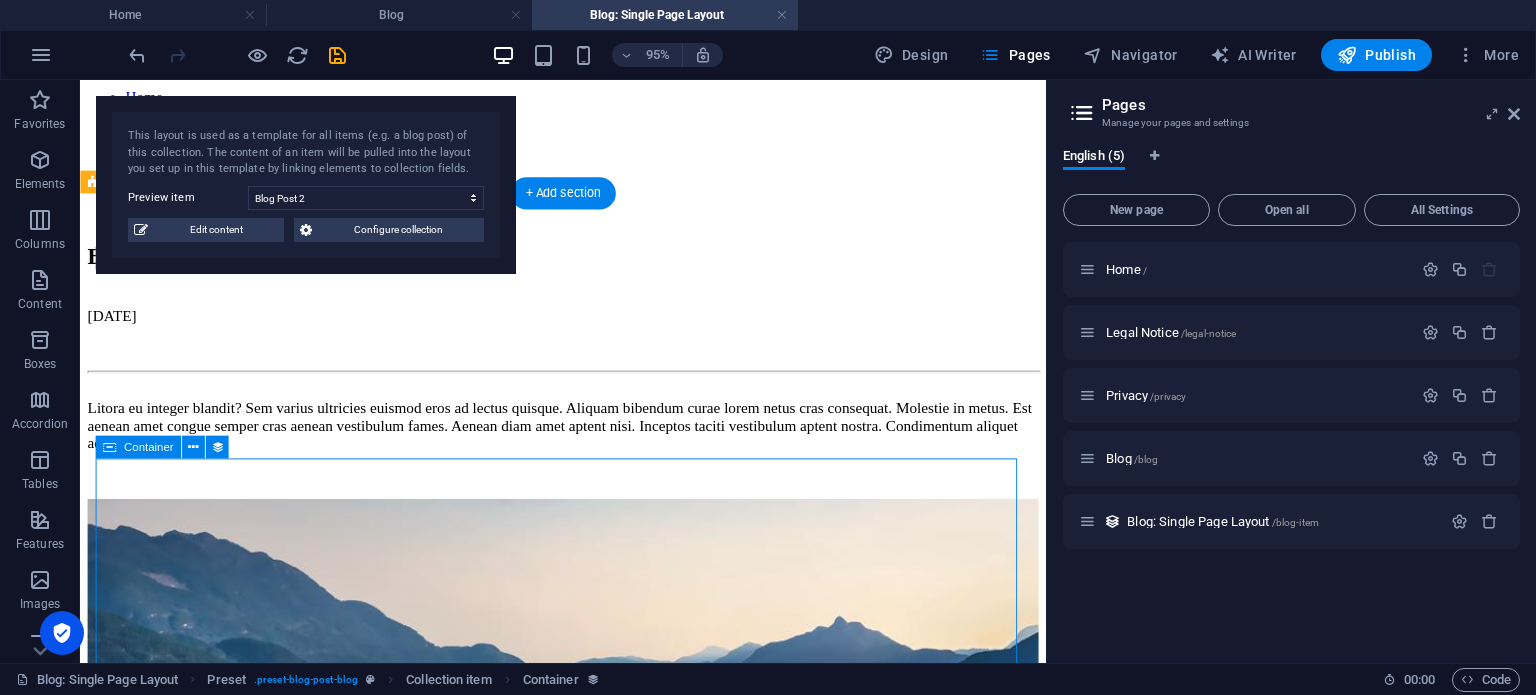 click on "Litora eu integer blandit? Sem varius ultricies euismod eros ad lectus quisque. Aliquam bibendum curae lorem netus cras consequat. Molestie in metus. Est aenean amet congue semper cras aenean vestibulum fames. Aenean diam amet aptent nisi. Inceptos taciti vestibulum aptent nostra. Condimentum aliquet aenean ut." at bounding box center [588, 444] 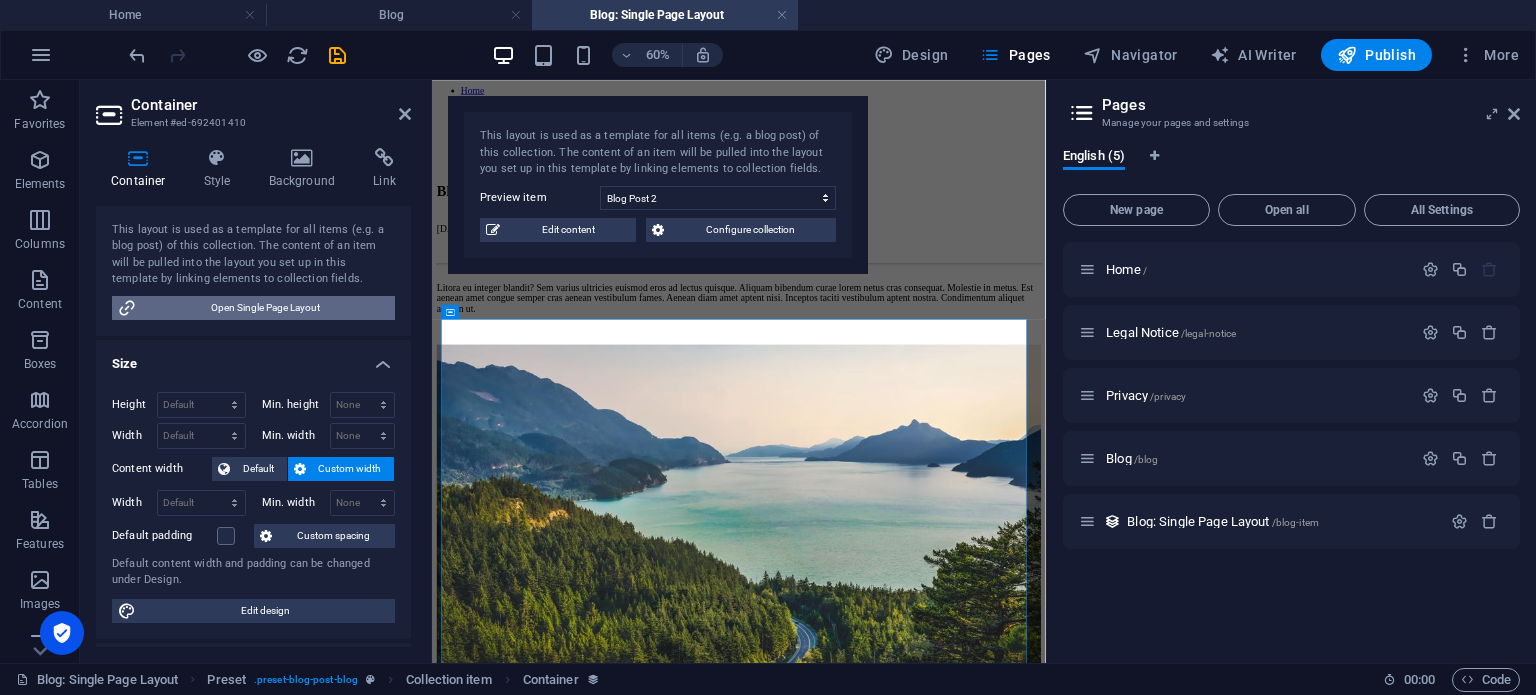 scroll, scrollTop: 0, scrollLeft: 0, axis: both 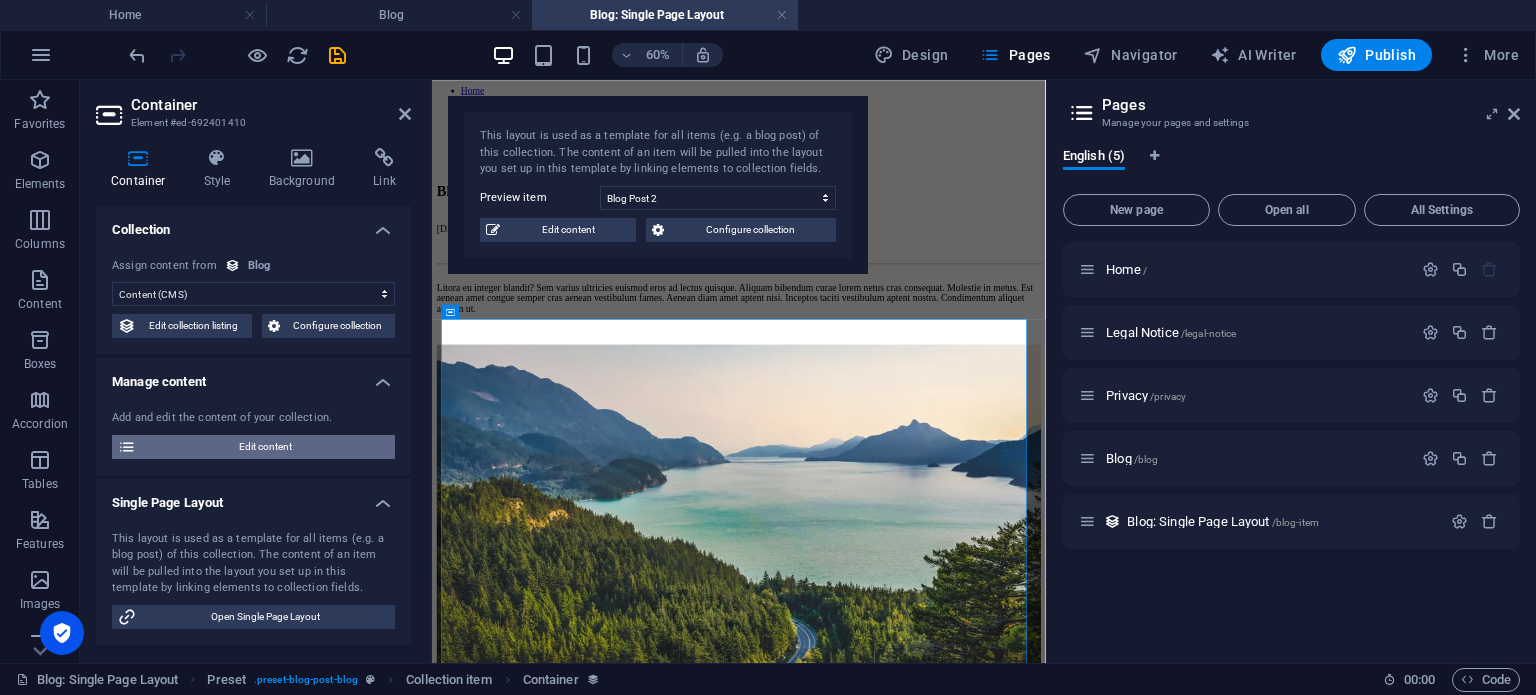 click on "Edit content" at bounding box center [265, 447] 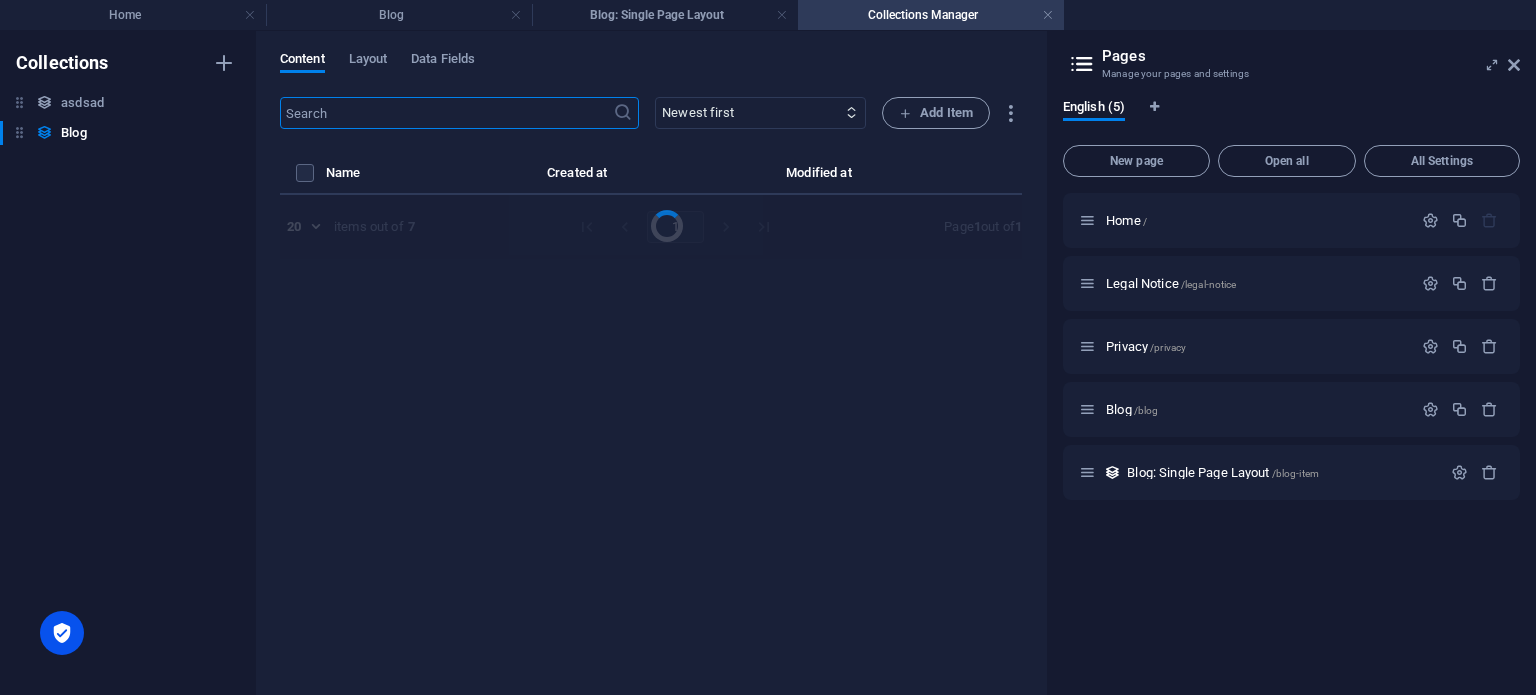 select on "Recycling and Appliances" 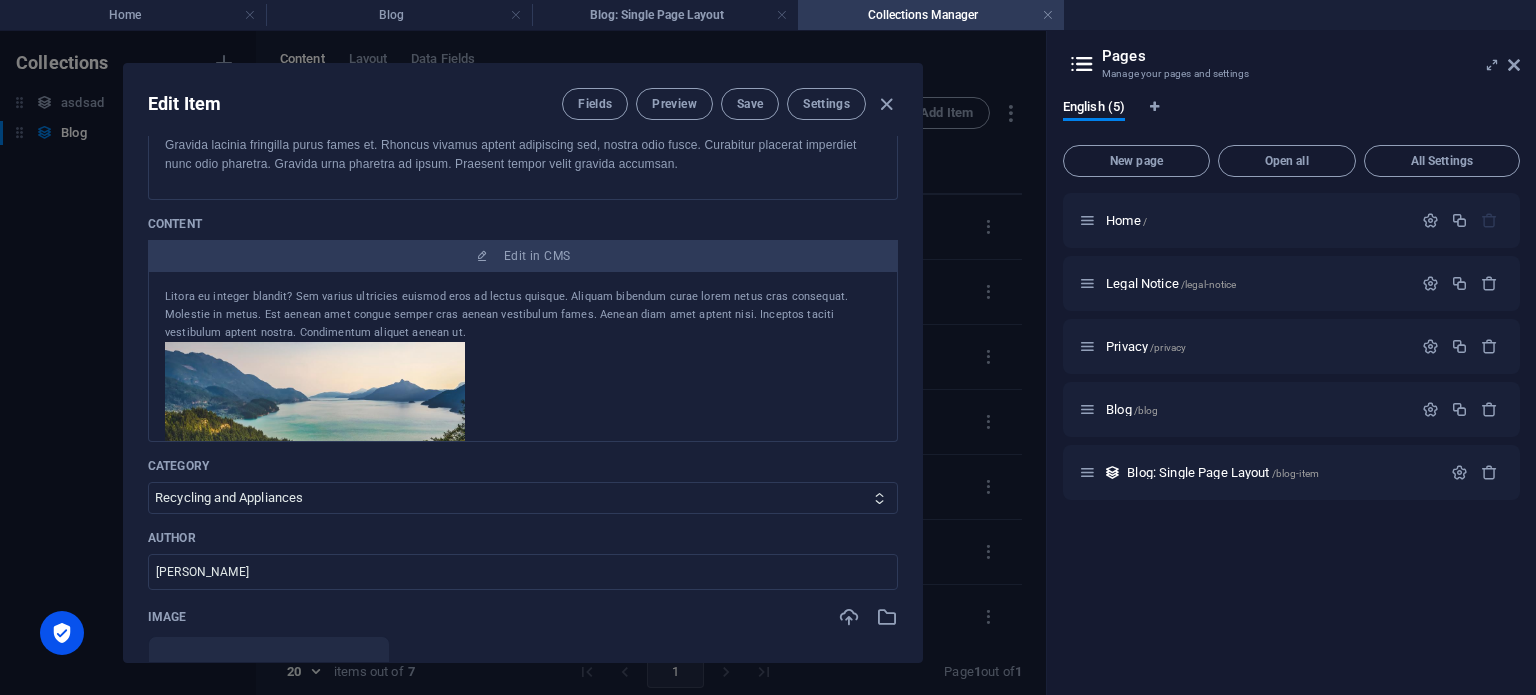 scroll, scrollTop: 0, scrollLeft: 0, axis: both 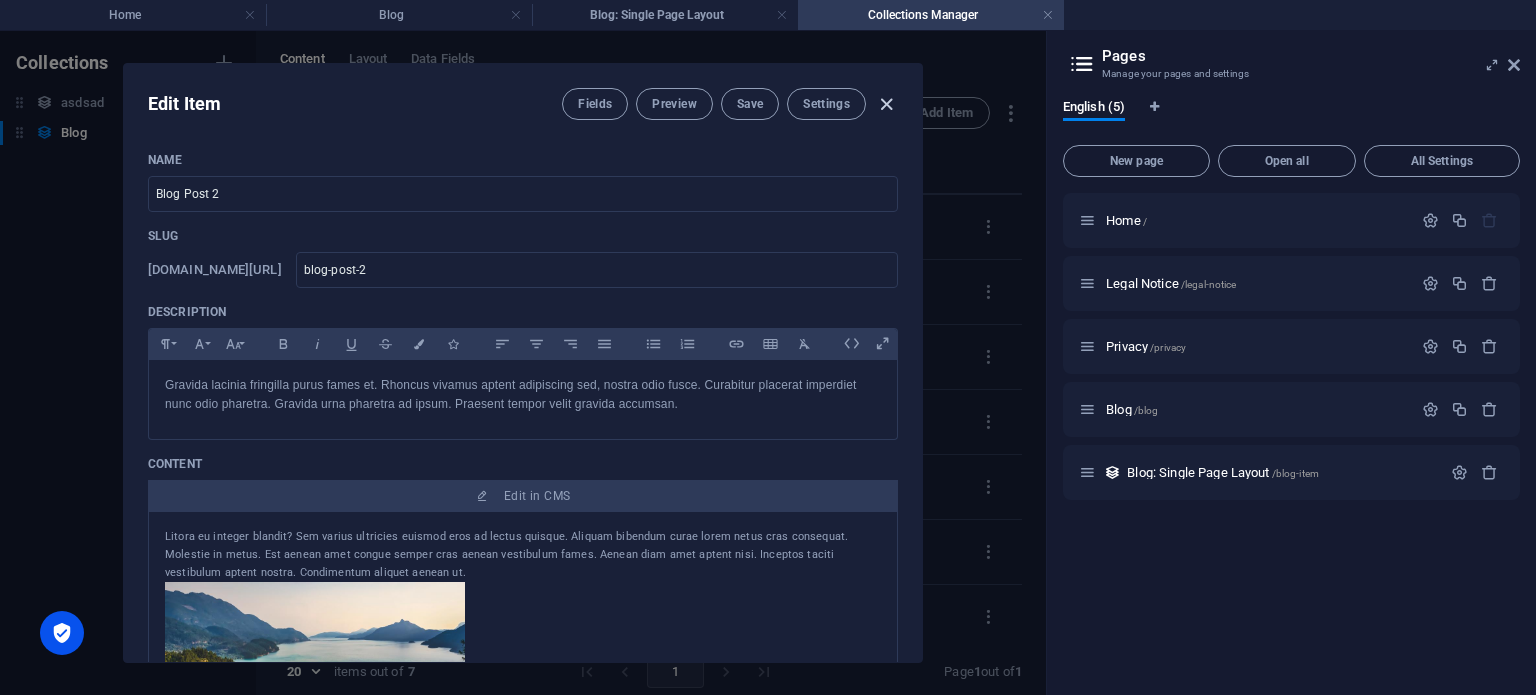 click at bounding box center [886, 104] 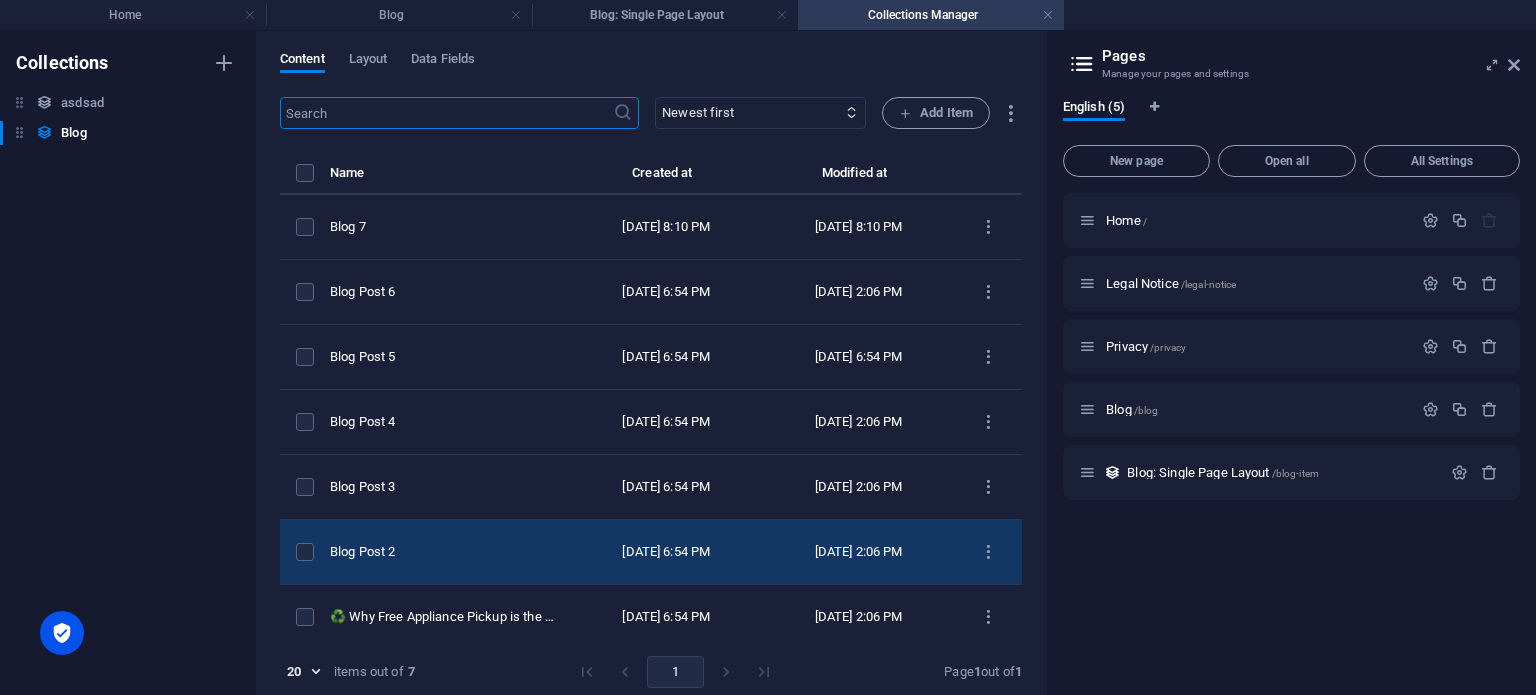 click on "Blog Post 2" at bounding box center (442, 552) 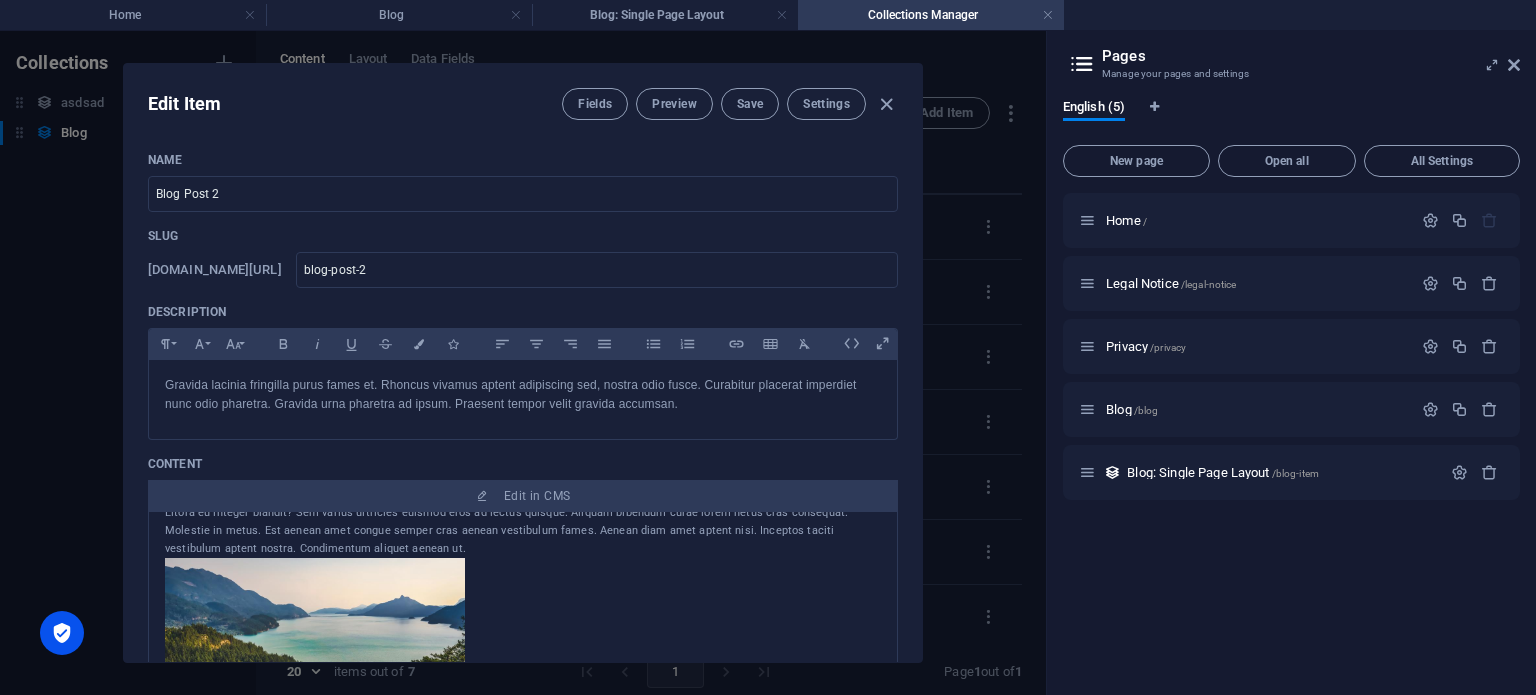 scroll, scrollTop: 0, scrollLeft: 0, axis: both 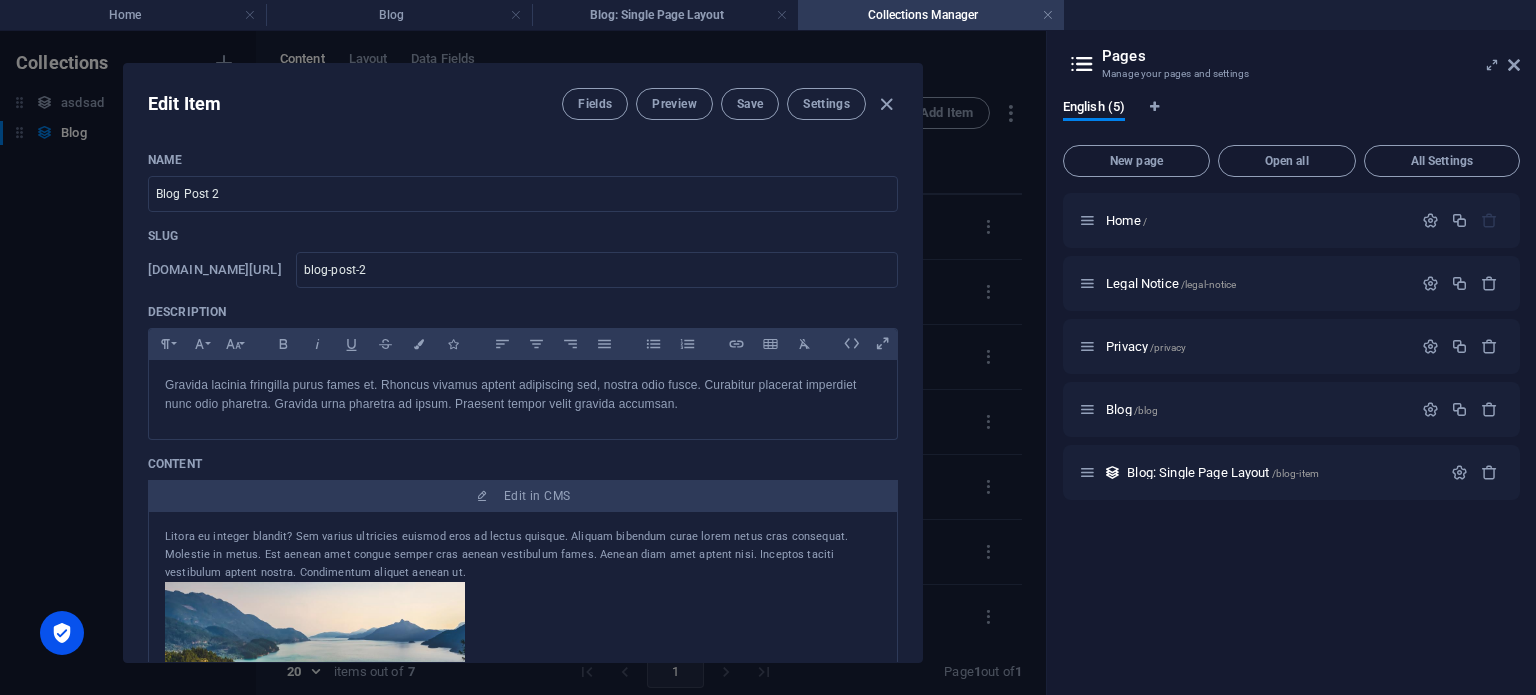click on "Litora eu integer blandit? Sem varius ultricies euismod eros ad lectus quisque. Aliquam bibendum curae lorem netus cras consequat. Molestie in metus. Est aenean amet congue semper cras aenean vestibulum fames. Aenean diam amet aptent nisi. Inceptos taciti vestibulum aptent nostra. Condimentum aliquet aenean ut. Est orci. Neque sociosqu viverra mi nulla. Nunc erat habitasse sociosqu nullam sem platea litora. Posuere in cras eros sed praesent? Aliquam taciti amet. Felis luctus id! Diam ligula proin diam ultricies donec ultricies. Ac praesent congue elit litora. Augue nullam pulvinar suscipit habitant tellus vulputate. Ut vel ipsum volutpat ligula dapibus. Risus congue cubilia blandit! Phasellus semper potenti praesent? Hendrerit cras arcu. Facilisis per quisque!" at bounding box center (523, 597) 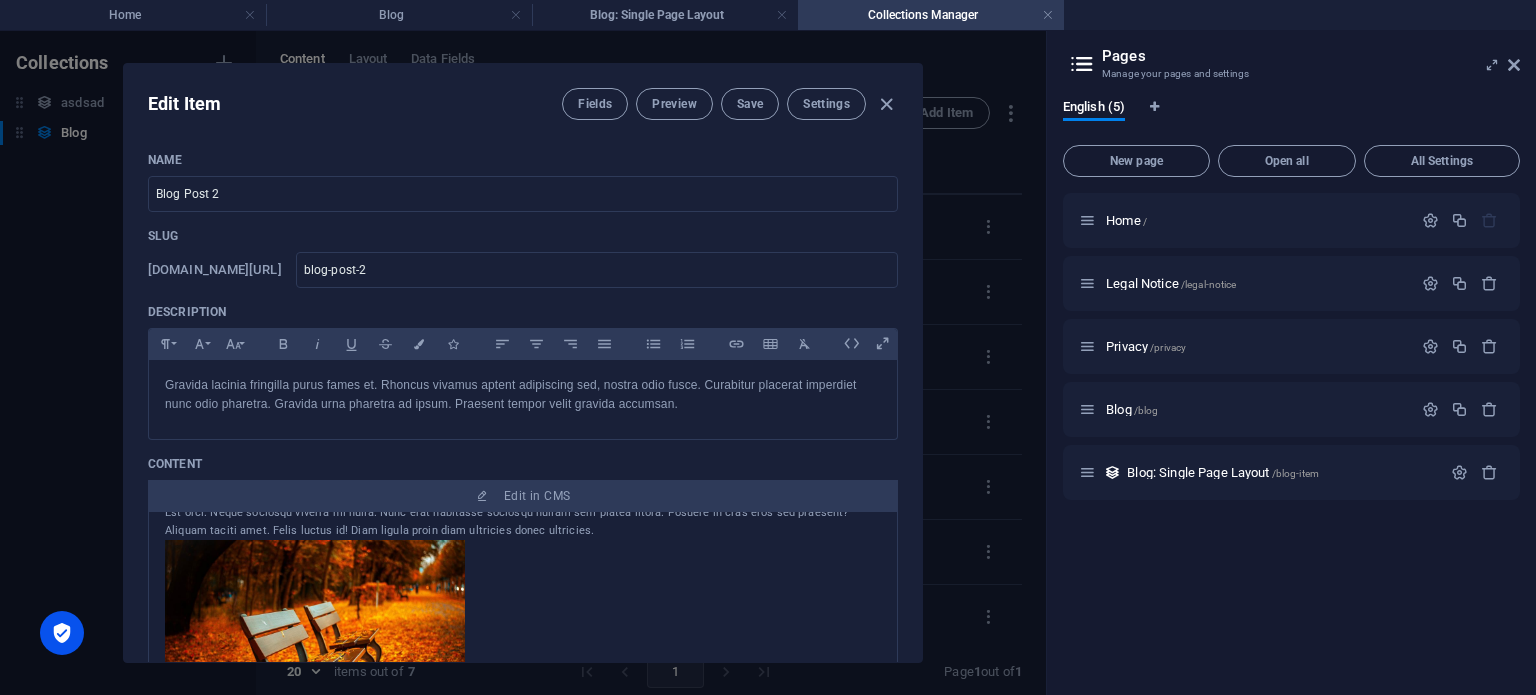 scroll, scrollTop: 351, scrollLeft: 0, axis: vertical 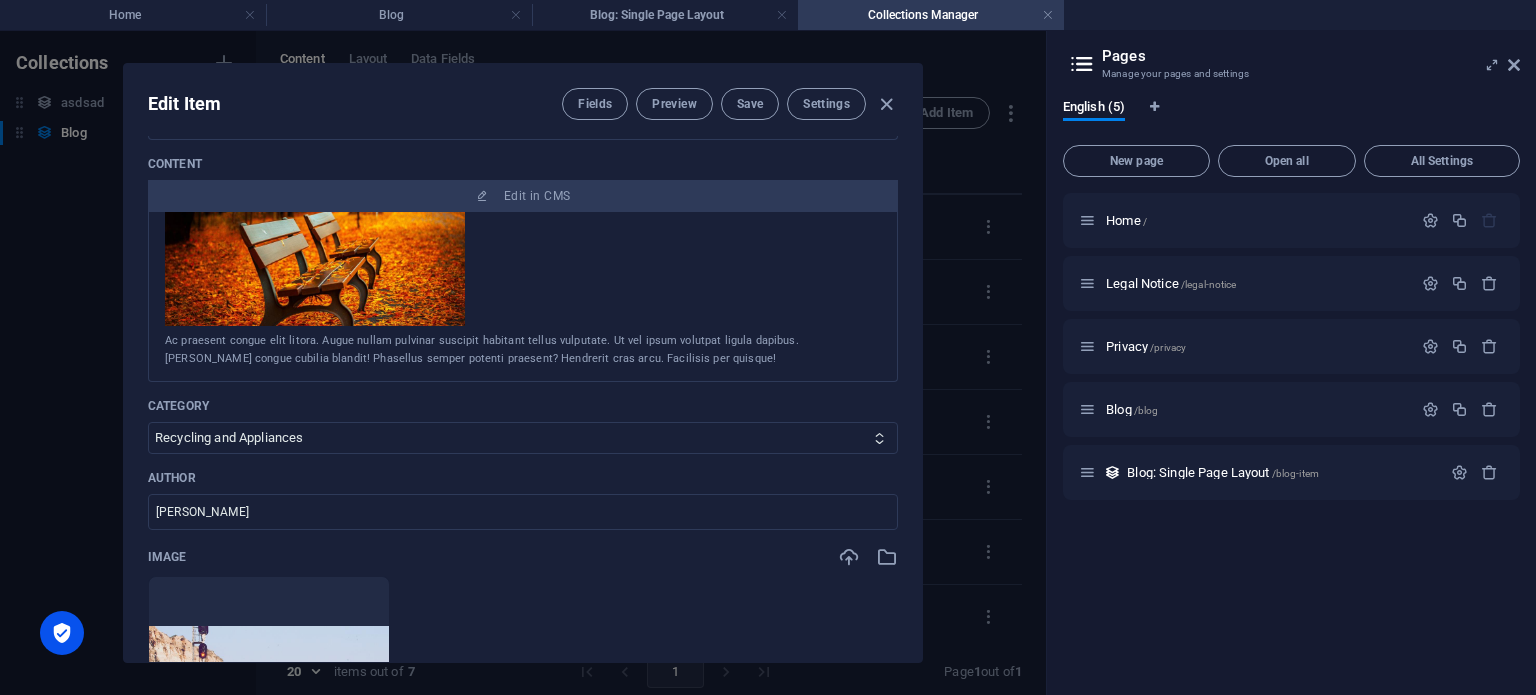 drag, startPoint x: 163, startPoint y: 534, endPoint x: 668, endPoint y: 357, distance: 535.12054 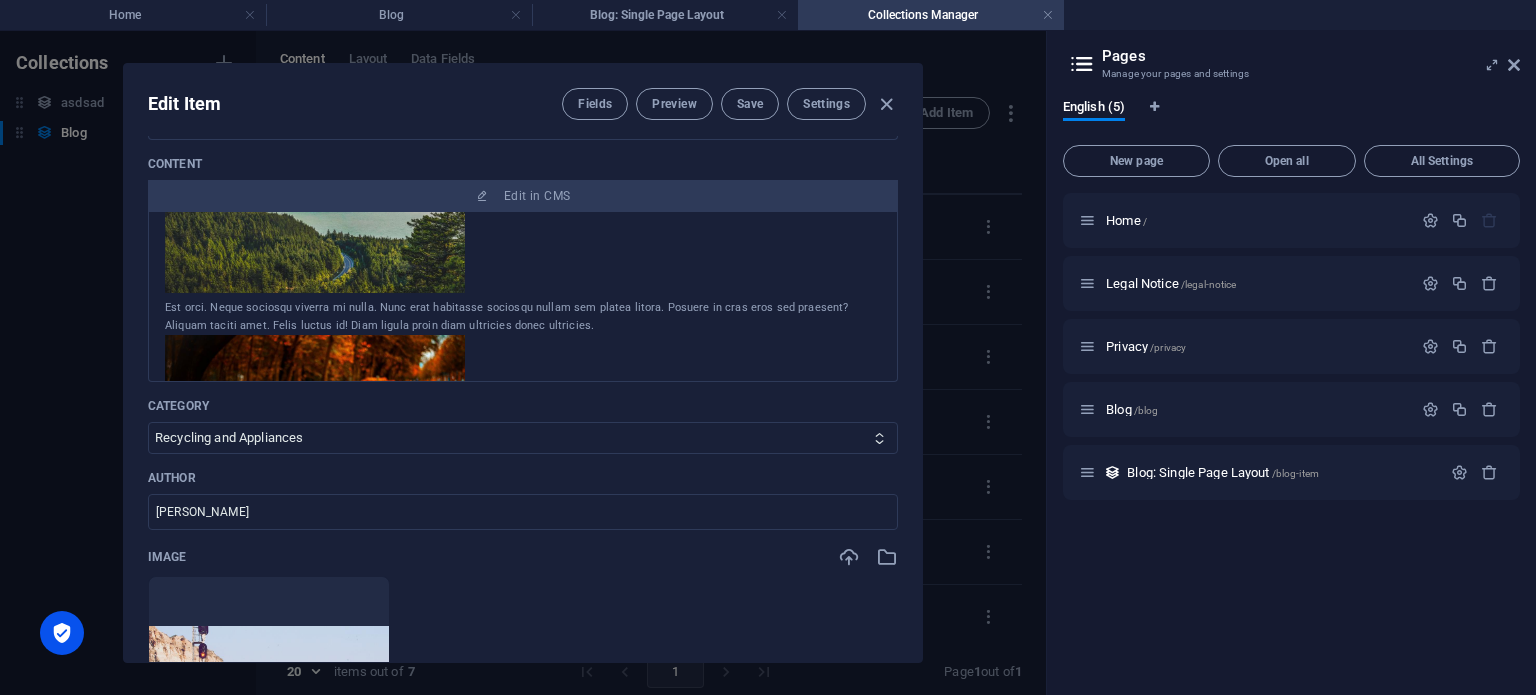 scroll, scrollTop: 151, scrollLeft: 0, axis: vertical 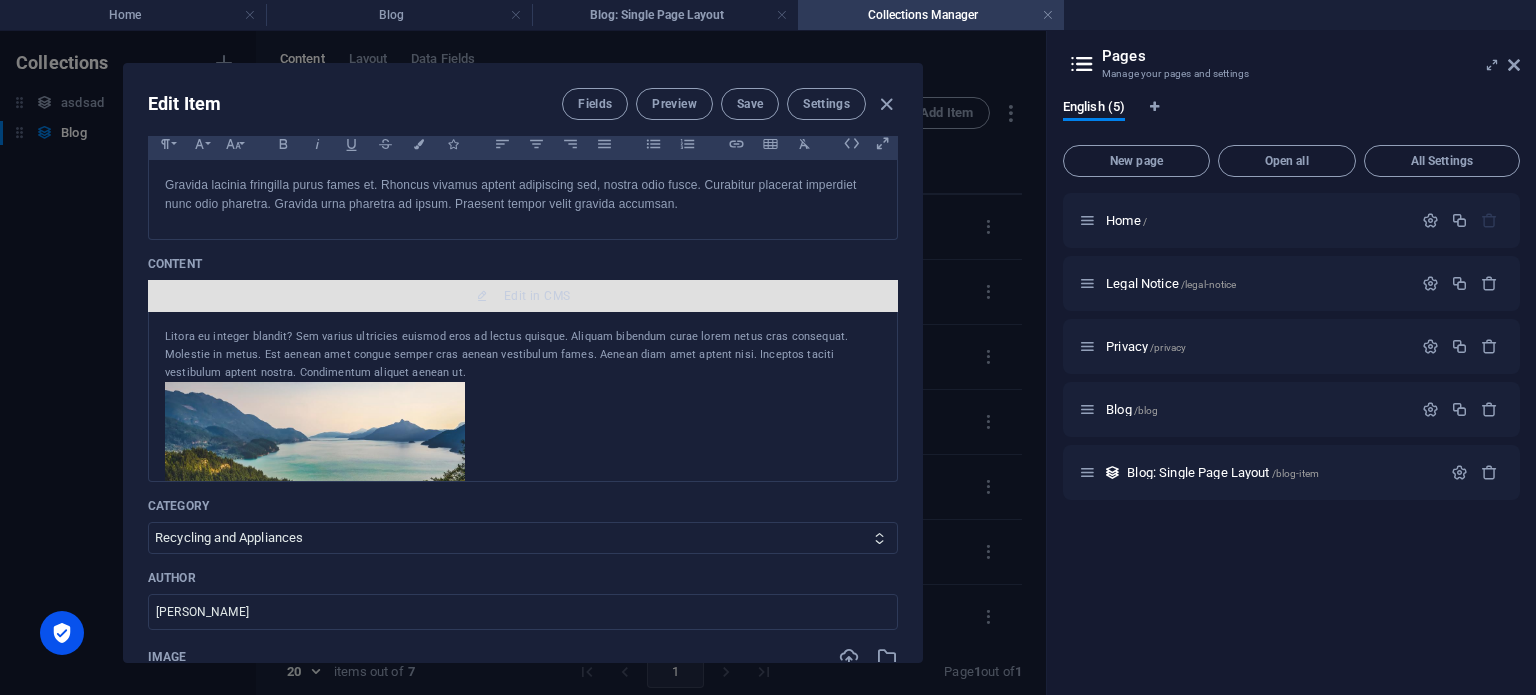 click on "Edit in CMS" at bounding box center [523, 296] 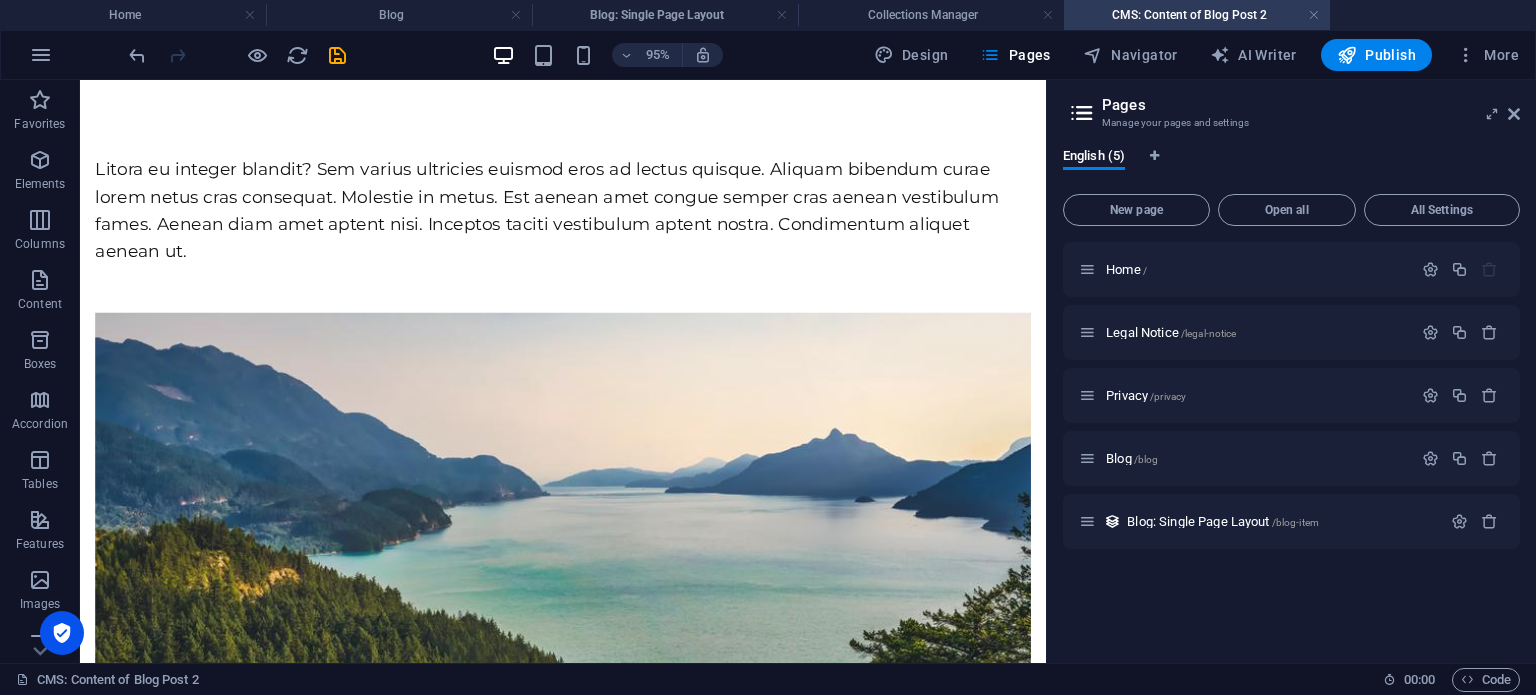 scroll, scrollTop: 0, scrollLeft: 0, axis: both 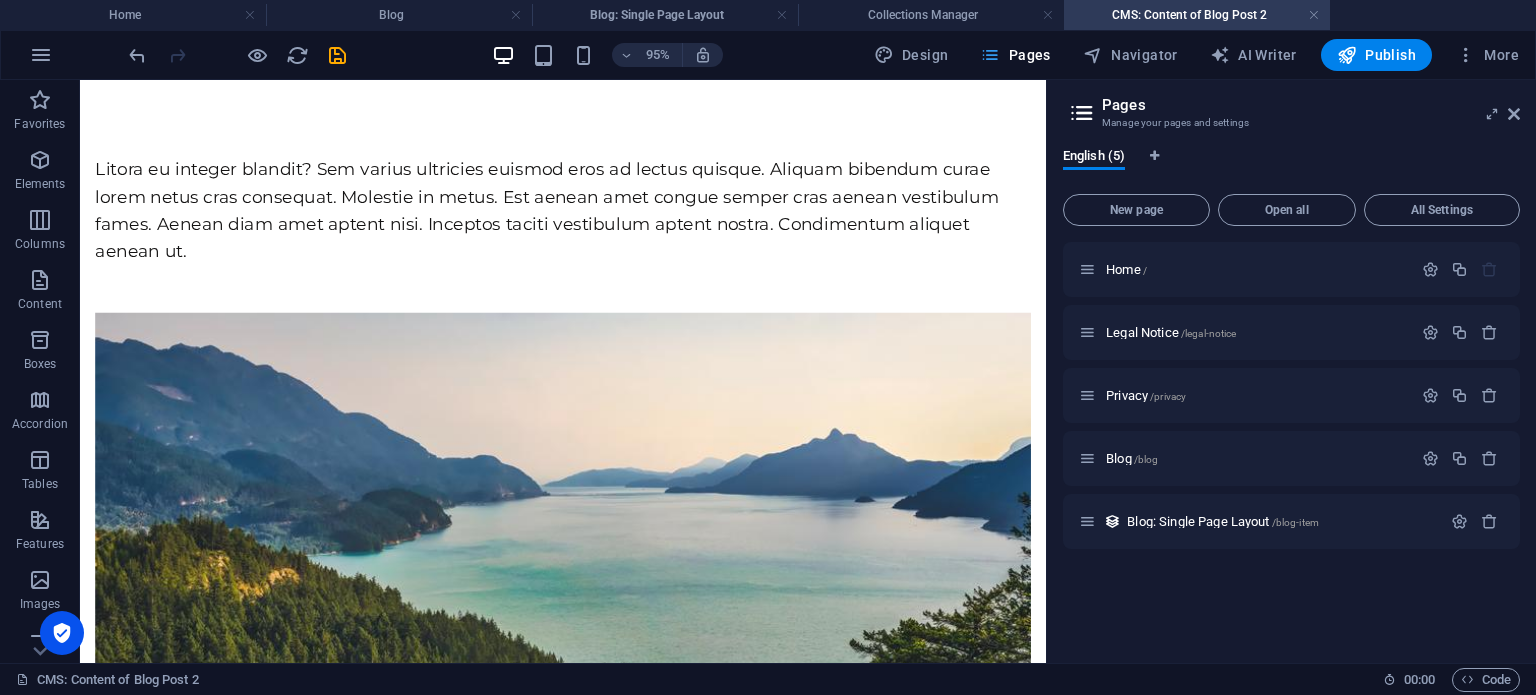 drag, startPoint x: 1052, startPoint y: 16, endPoint x: 1022, endPoint y: 47, distance: 43.13931 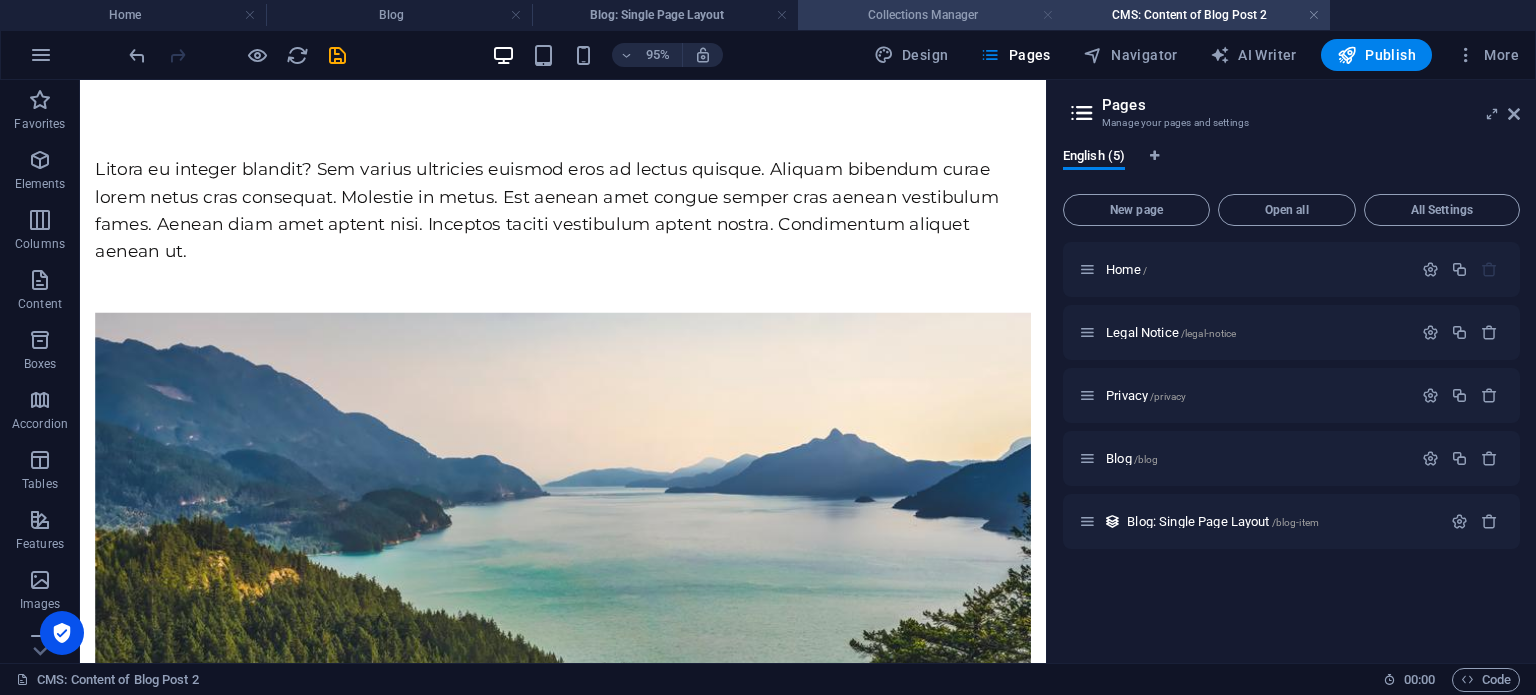 click at bounding box center (1048, 15) 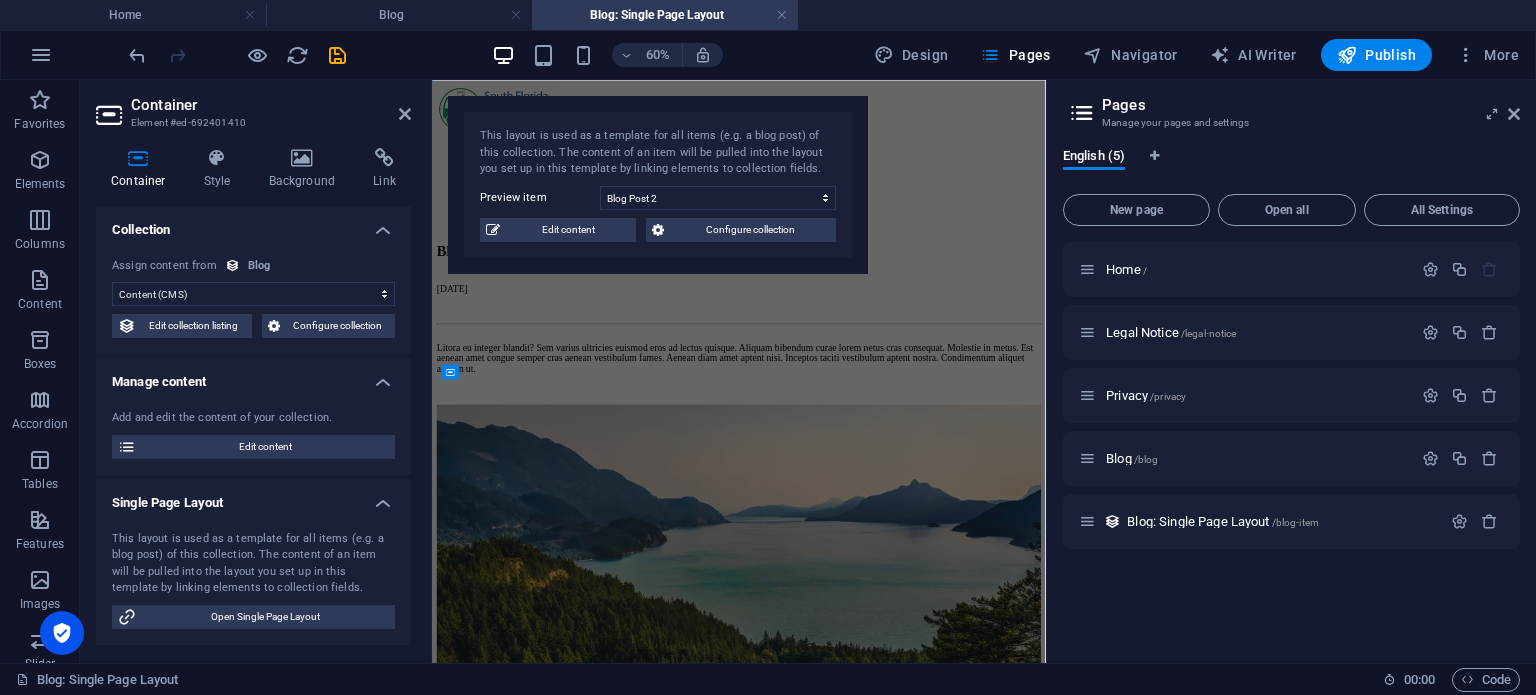 scroll, scrollTop: 100, scrollLeft: 0, axis: vertical 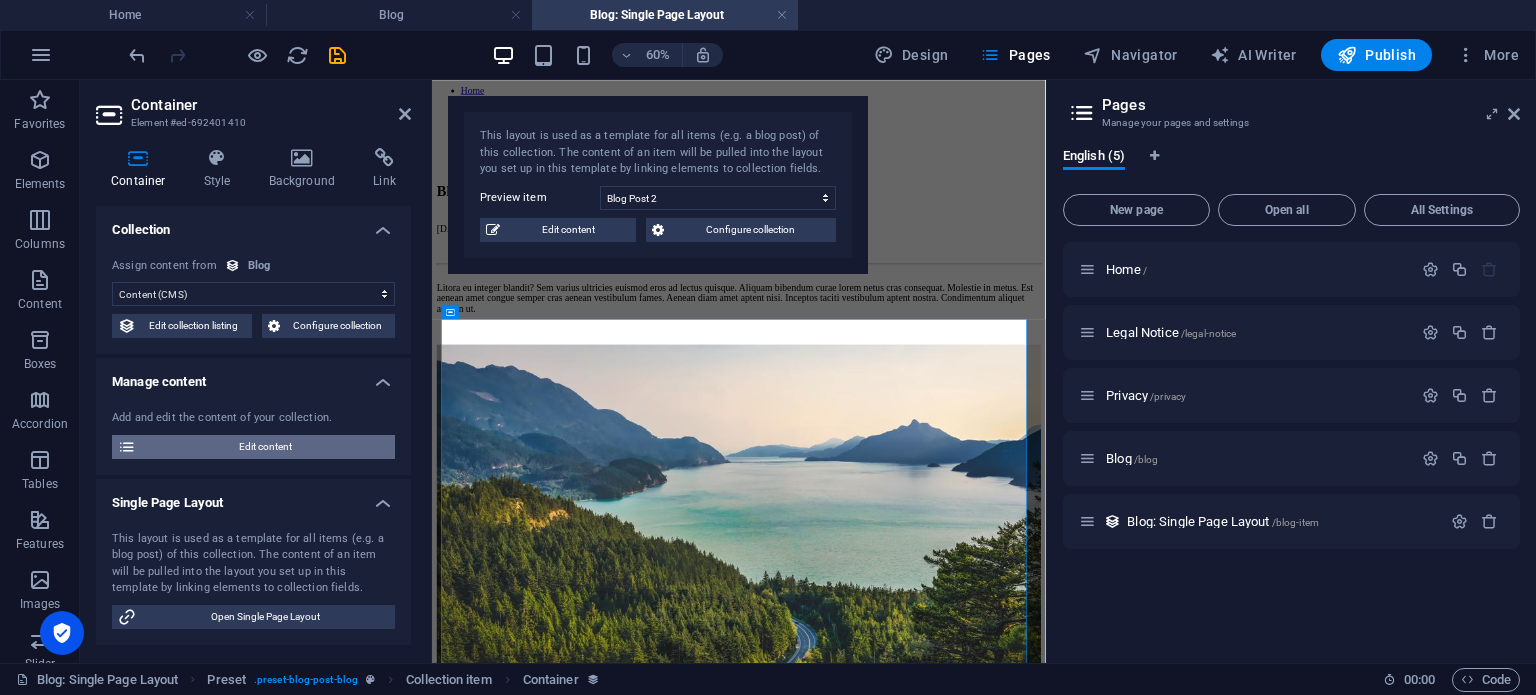 click on "Edit content" at bounding box center [265, 447] 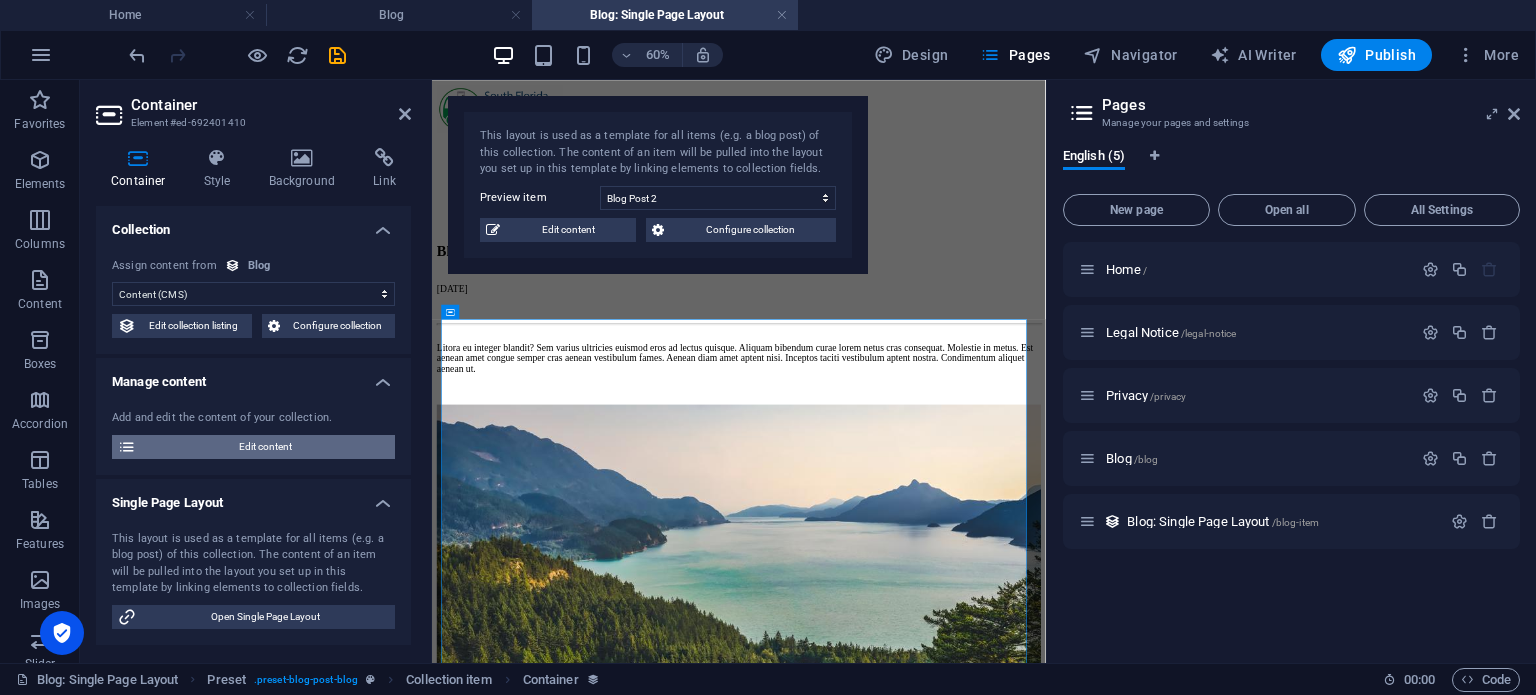 select on "Recycling and Appliances" 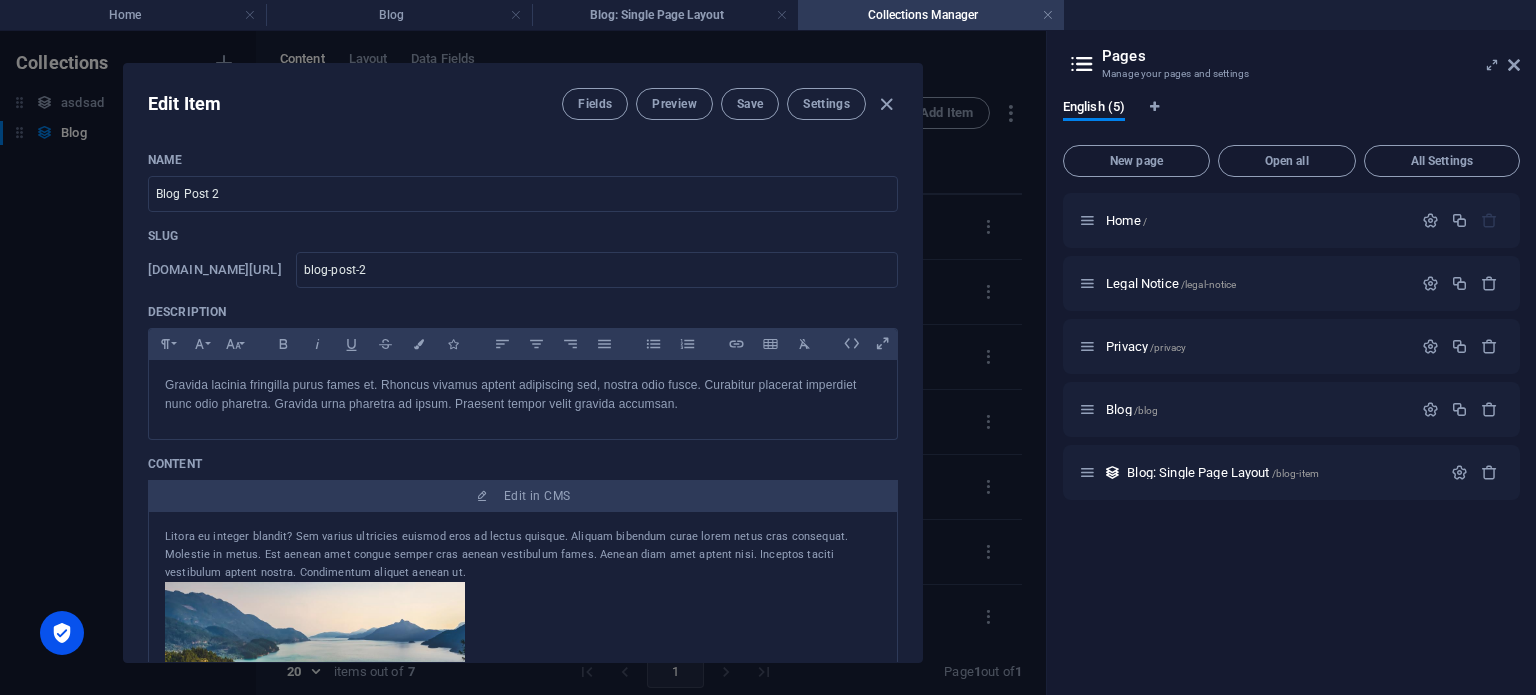 click on "Litora eu integer blandit? Sem varius ultricies euismod eros ad lectus quisque. Aliquam bibendum curae lorem netus cras consequat. Molestie in metus. Est aenean amet congue semper cras aenean vestibulum fames. Aenean diam amet aptent nisi. Inceptos taciti vestibulum aptent nostra. Condimentum aliquet aenean ut." at bounding box center (523, 555) 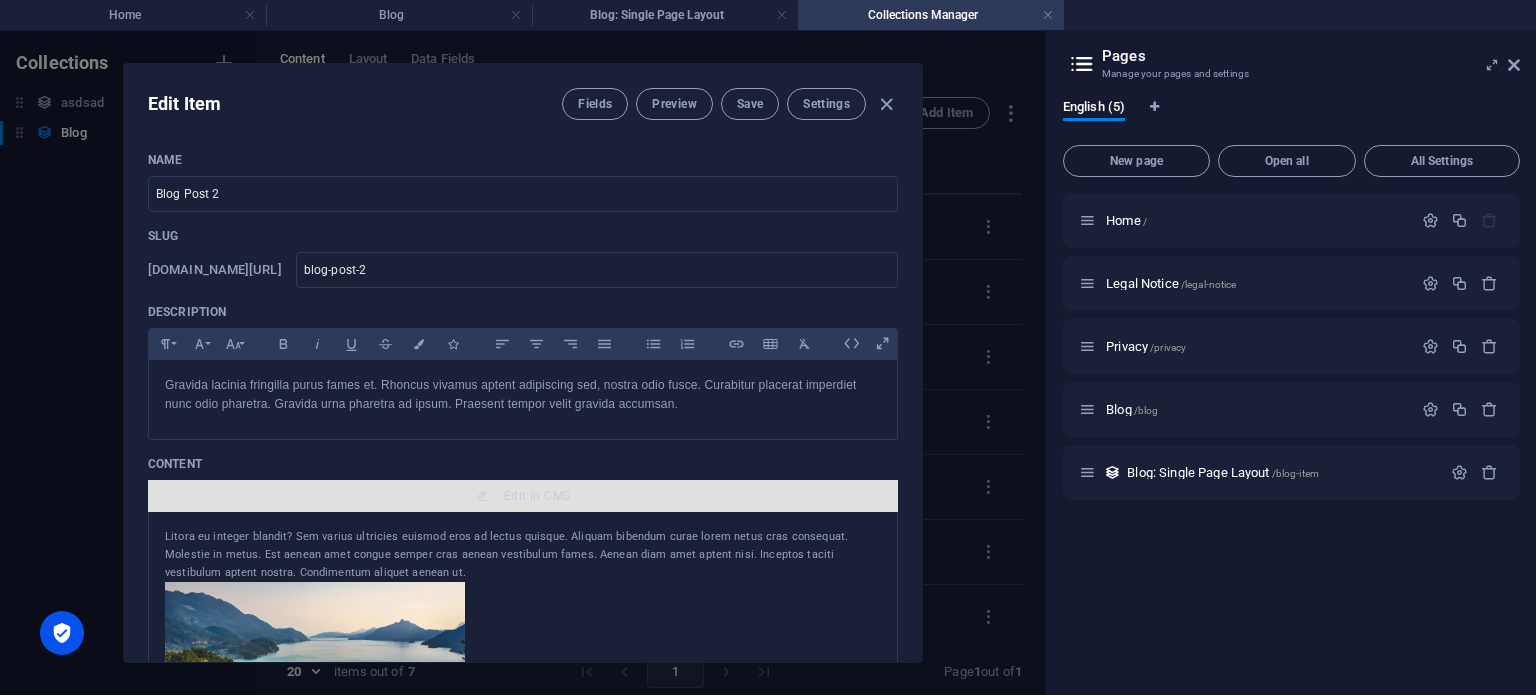 click on "Edit in CMS" at bounding box center [537, 496] 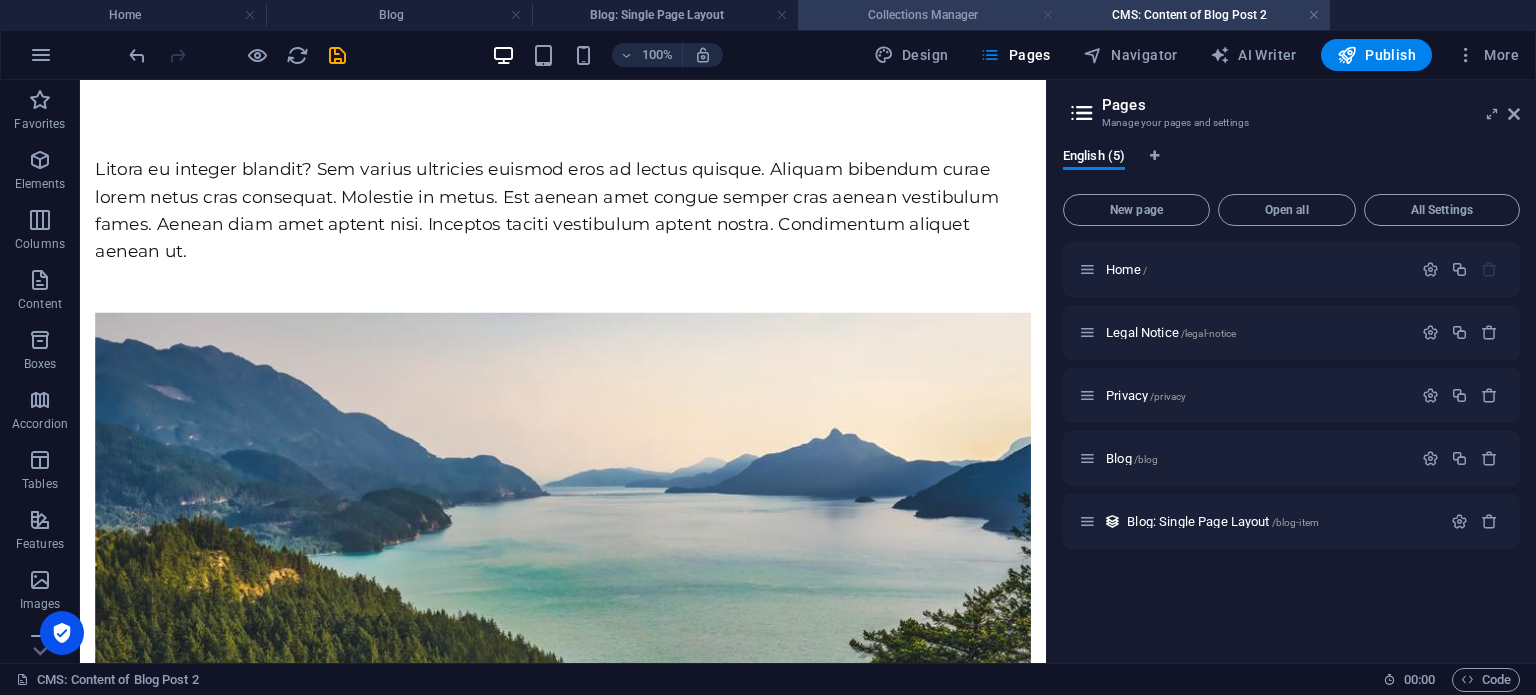 scroll, scrollTop: 0, scrollLeft: 0, axis: both 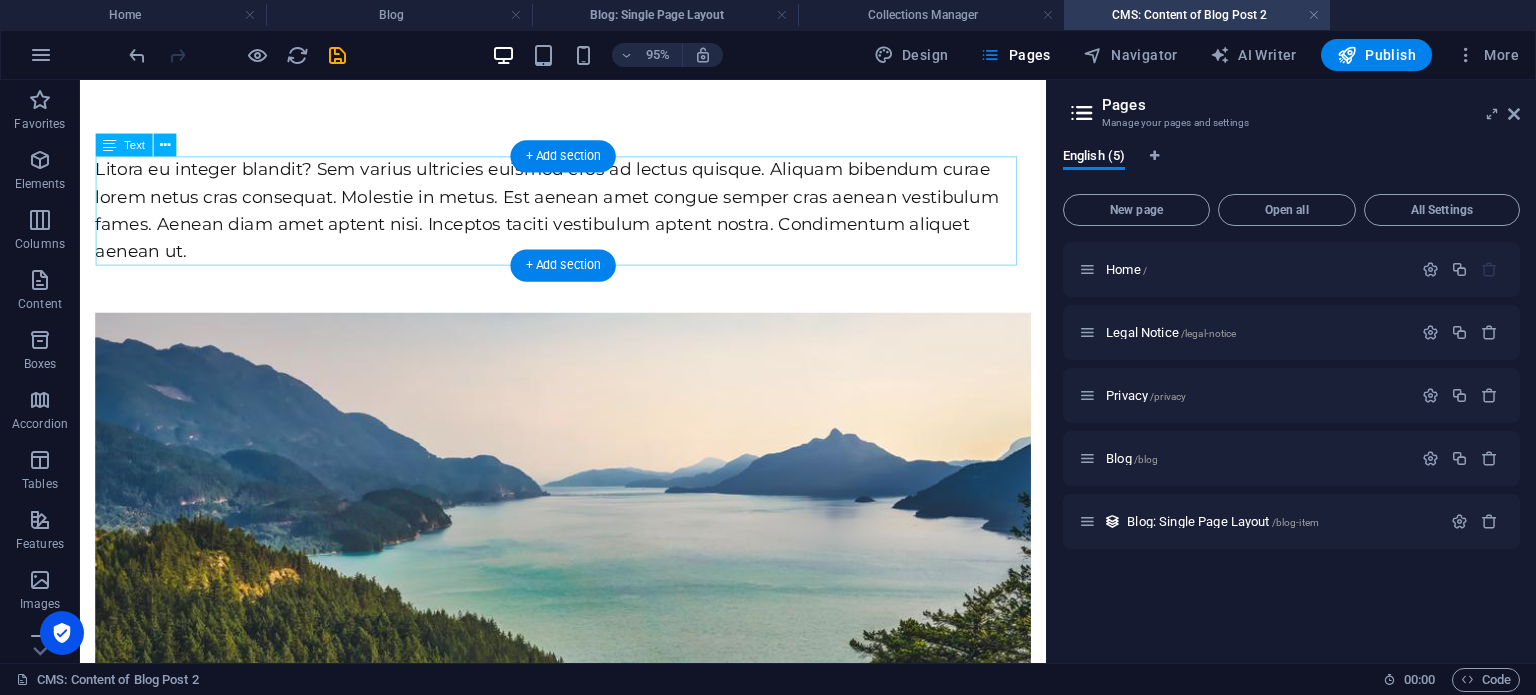 click on "Litora eu integer blandit? Sem varius ultricies euismod eros ad lectus quisque. Aliquam bibendum curae lorem netus cras consequat. Molestie in metus. Est aenean amet congue semper cras aenean vestibulum fames. Aenean diam amet aptent nisi. Inceptos taciti vestibulum aptent nostra. Condimentum aliquet aenean ut." at bounding box center (588, 217) 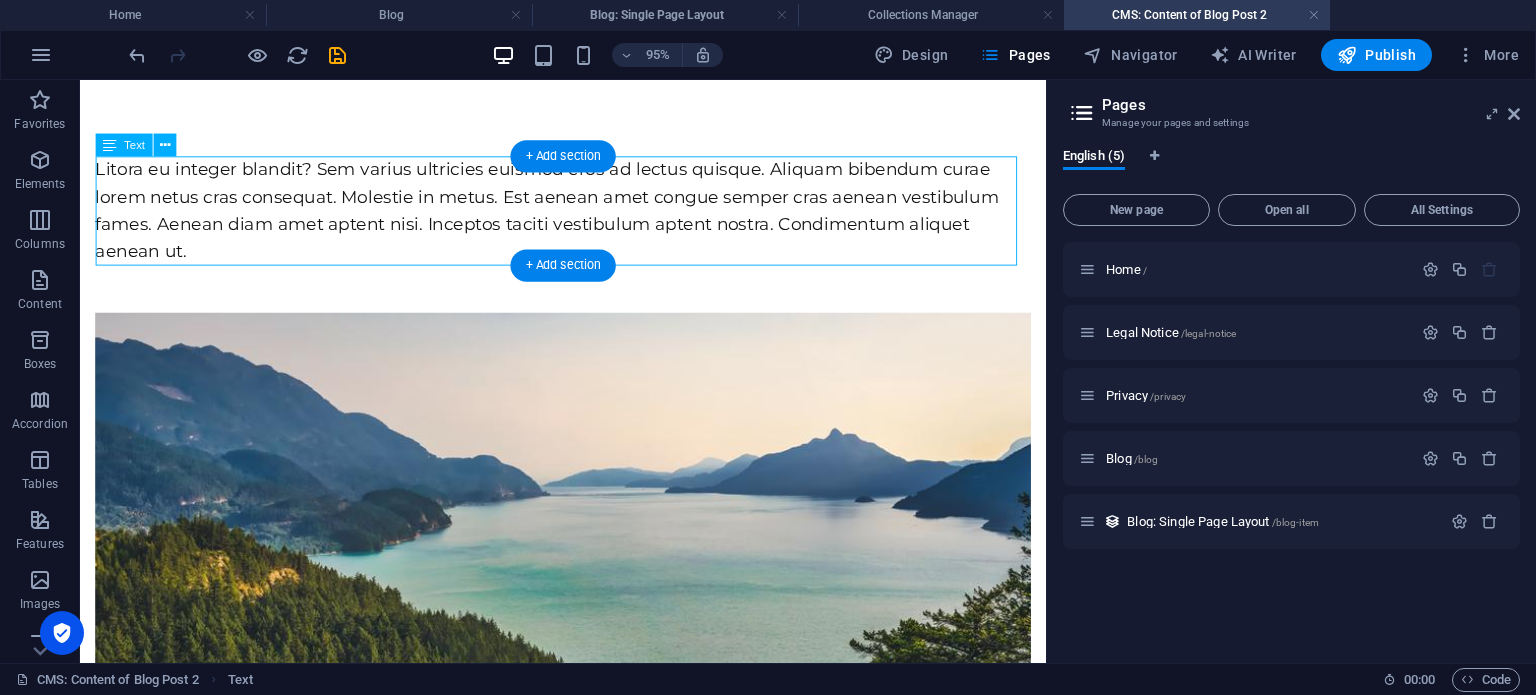 click on "Litora eu integer blandit? Sem varius ultricies euismod eros ad lectus quisque. Aliquam bibendum curae lorem netus cras consequat. Molestie in metus. Est aenean amet congue semper cras aenean vestibulum fames. Aenean diam amet aptent nisi. Inceptos taciti vestibulum aptent nostra. Condimentum aliquet aenean ut." at bounding box center (588, 217) 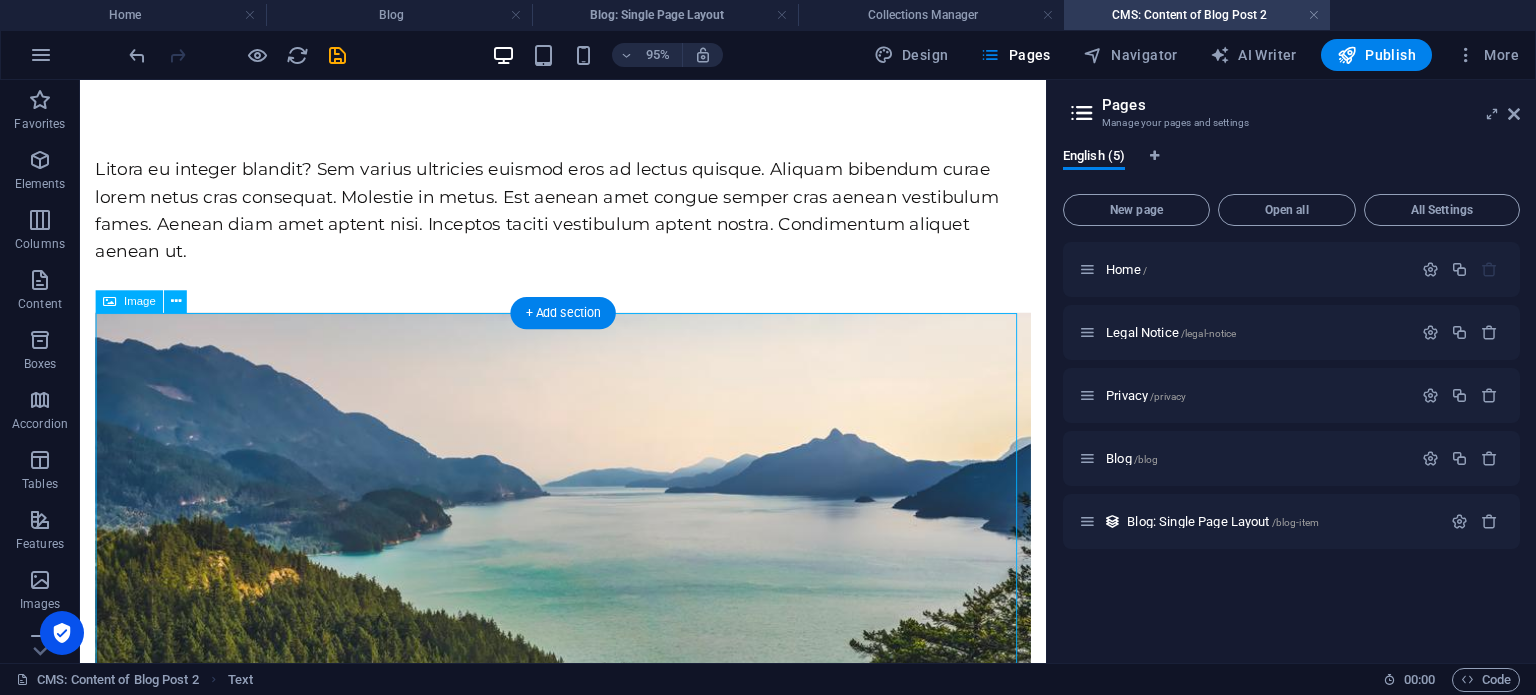click at bounding box center (588, 614) 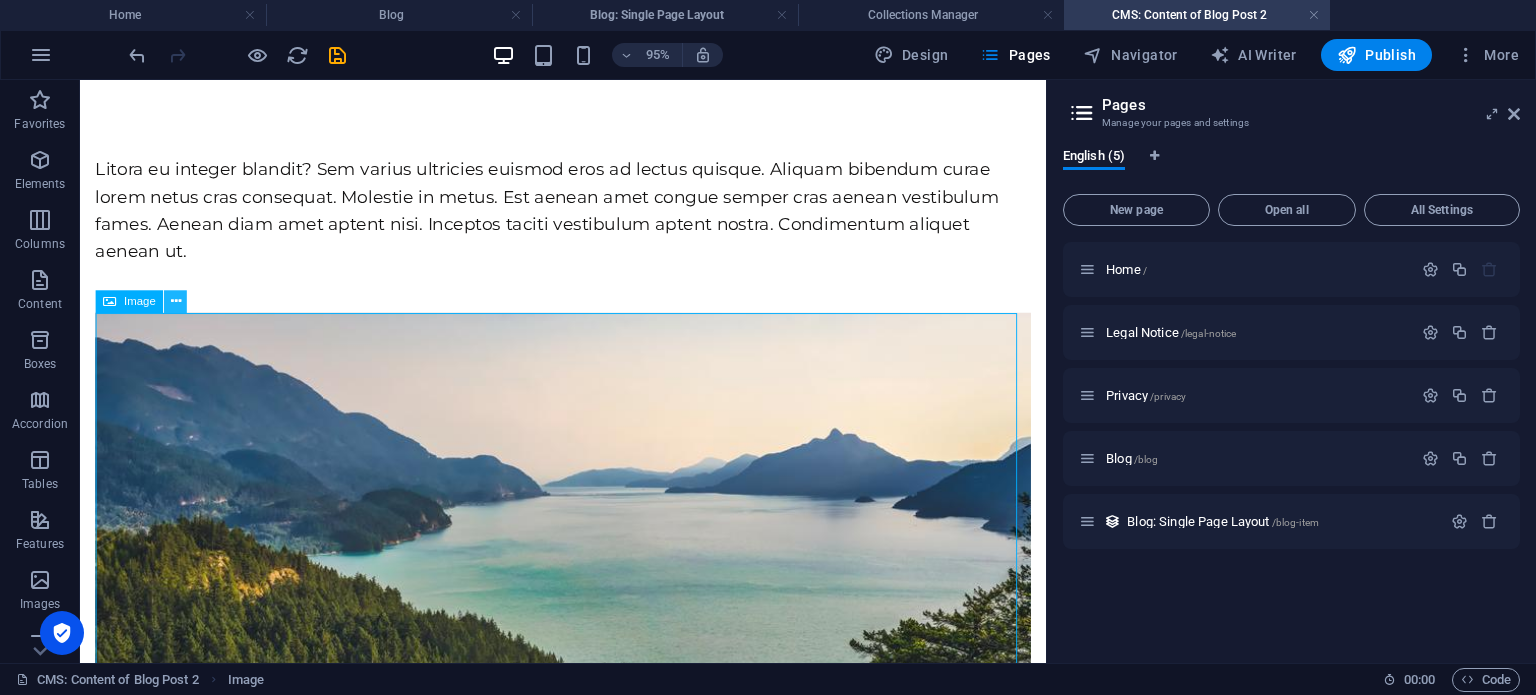 click at bounding box center (175, 302) 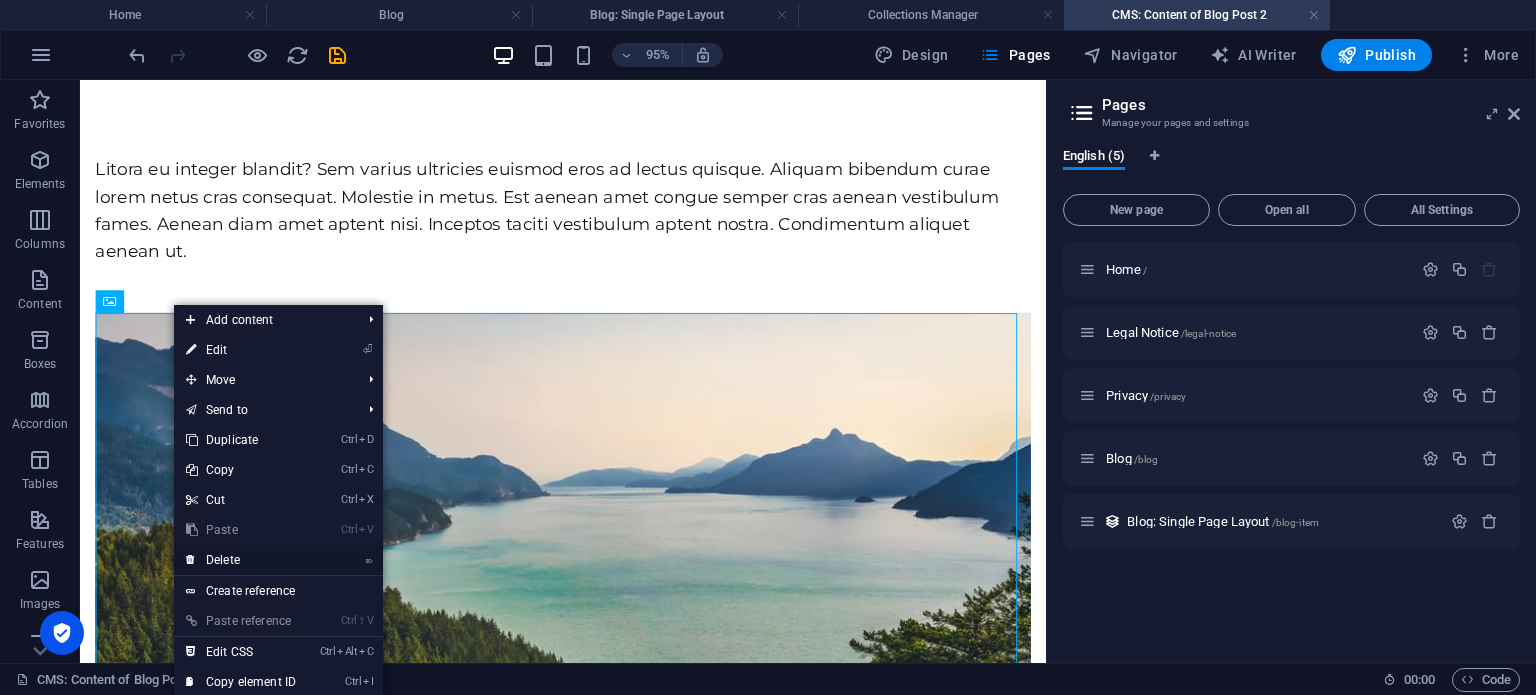 click on "⌦  Delete" at bounding box center [241, 560] 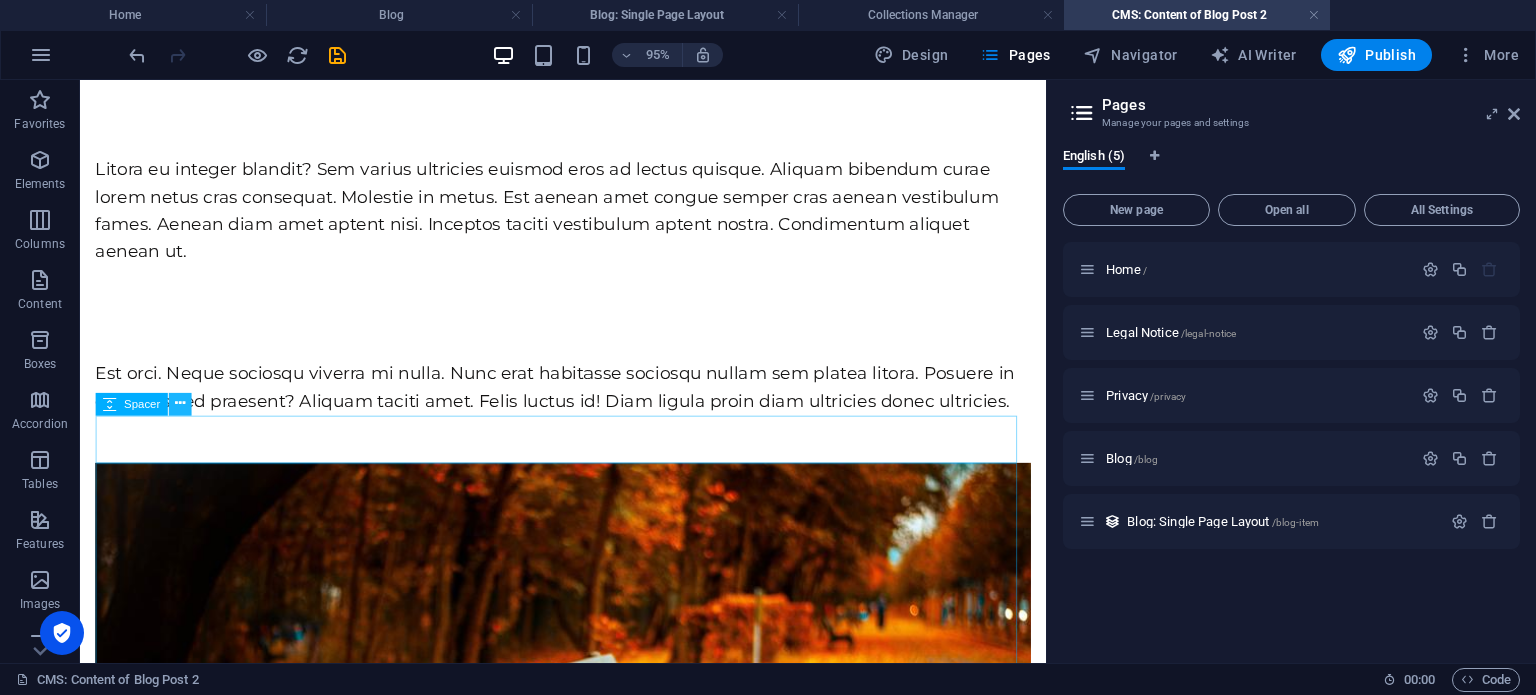 click at bounding box center (180, 404) 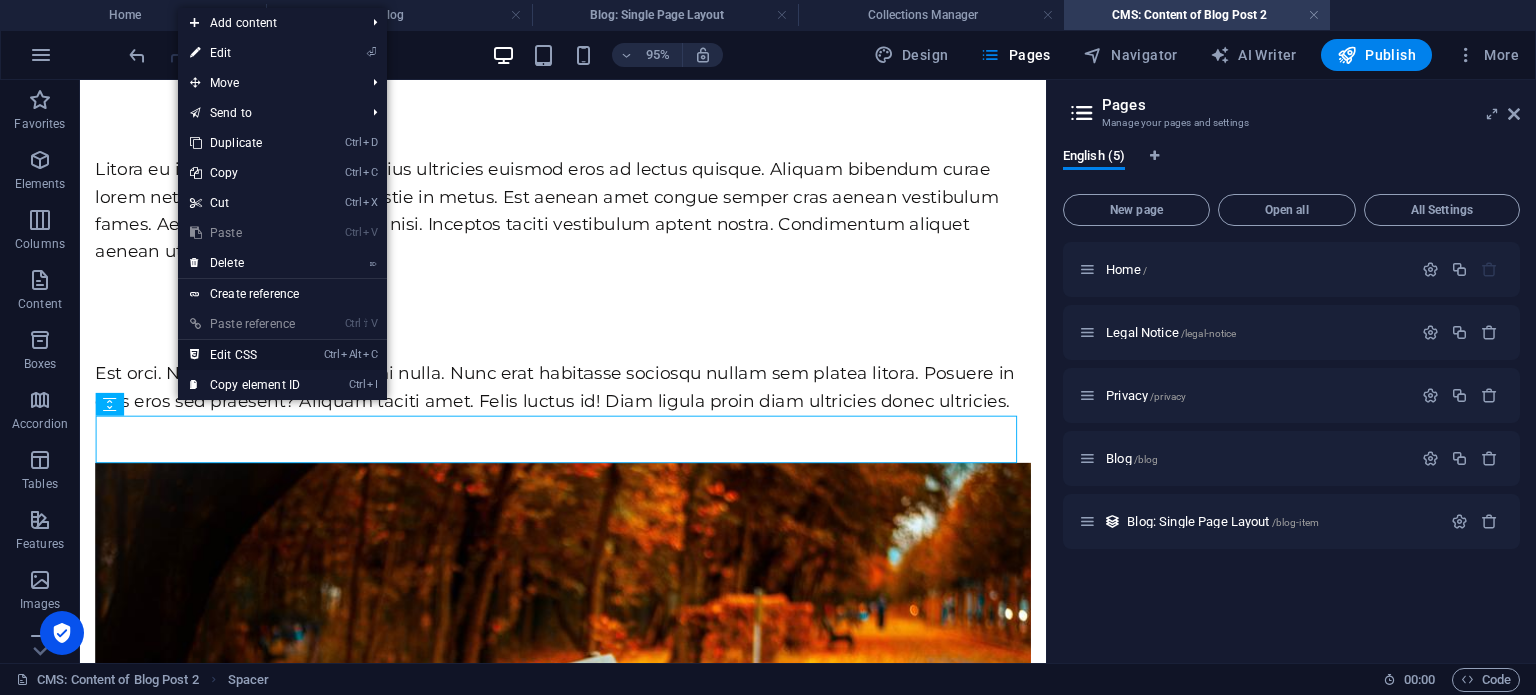 drag, startPoint x: 233, startPoint y: 354, endPoint x: 108, endPoint y: 323, distance: 128.78665 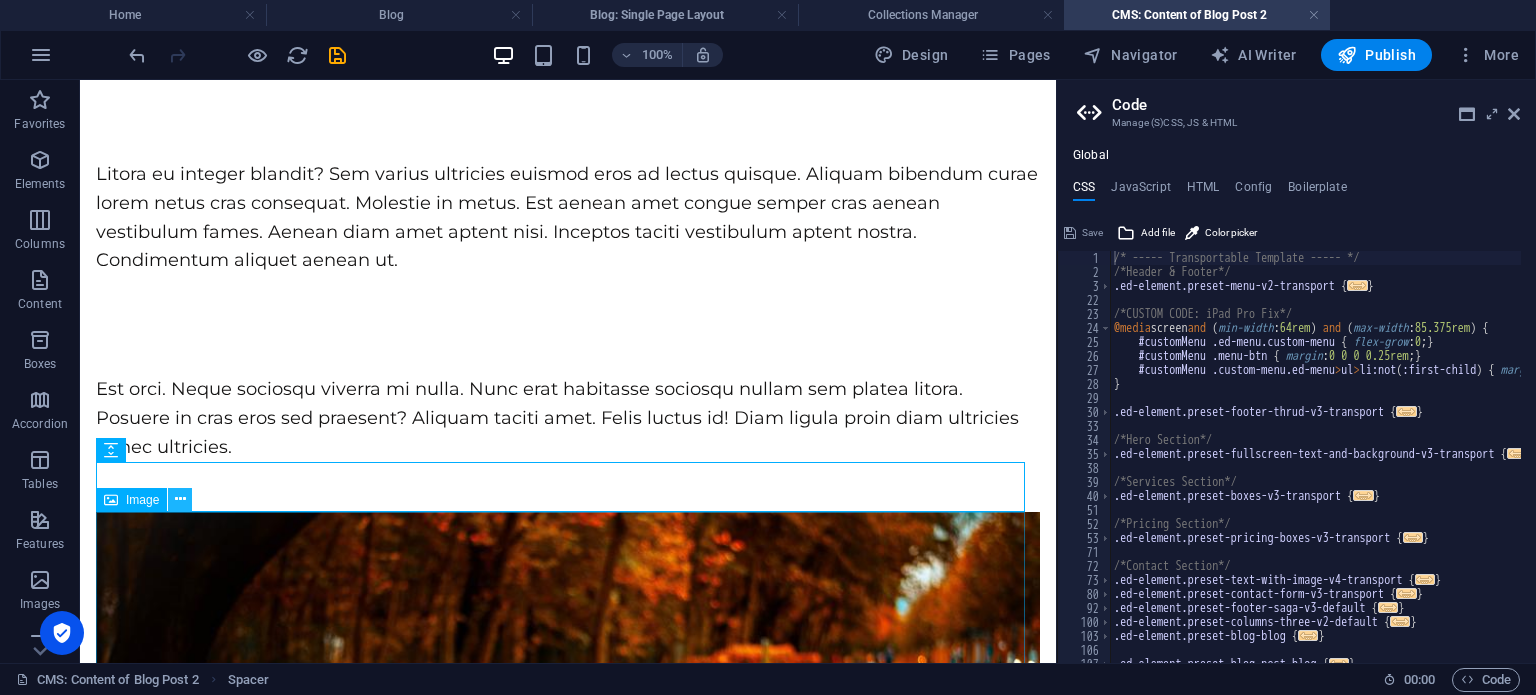 click at bounding box center [180, 499] 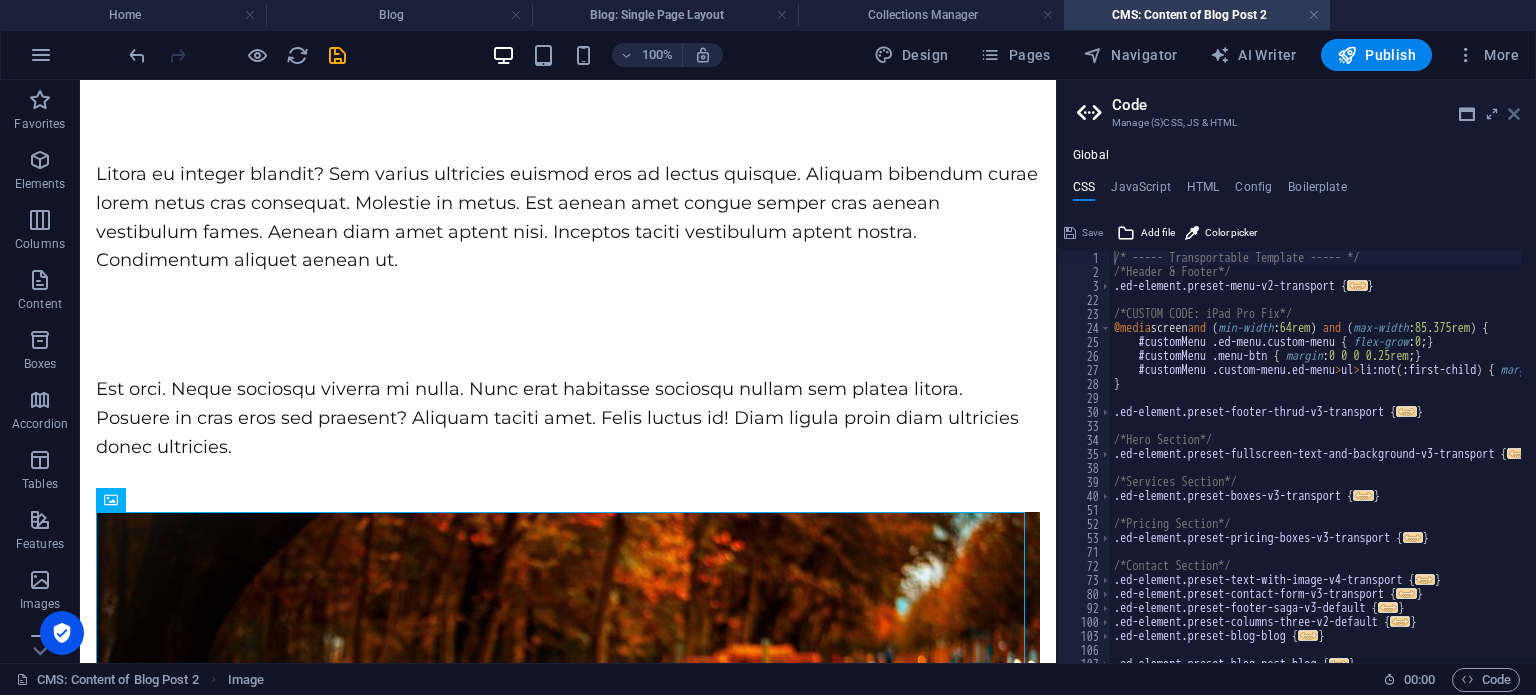 click at bounding box center (1514, 114) 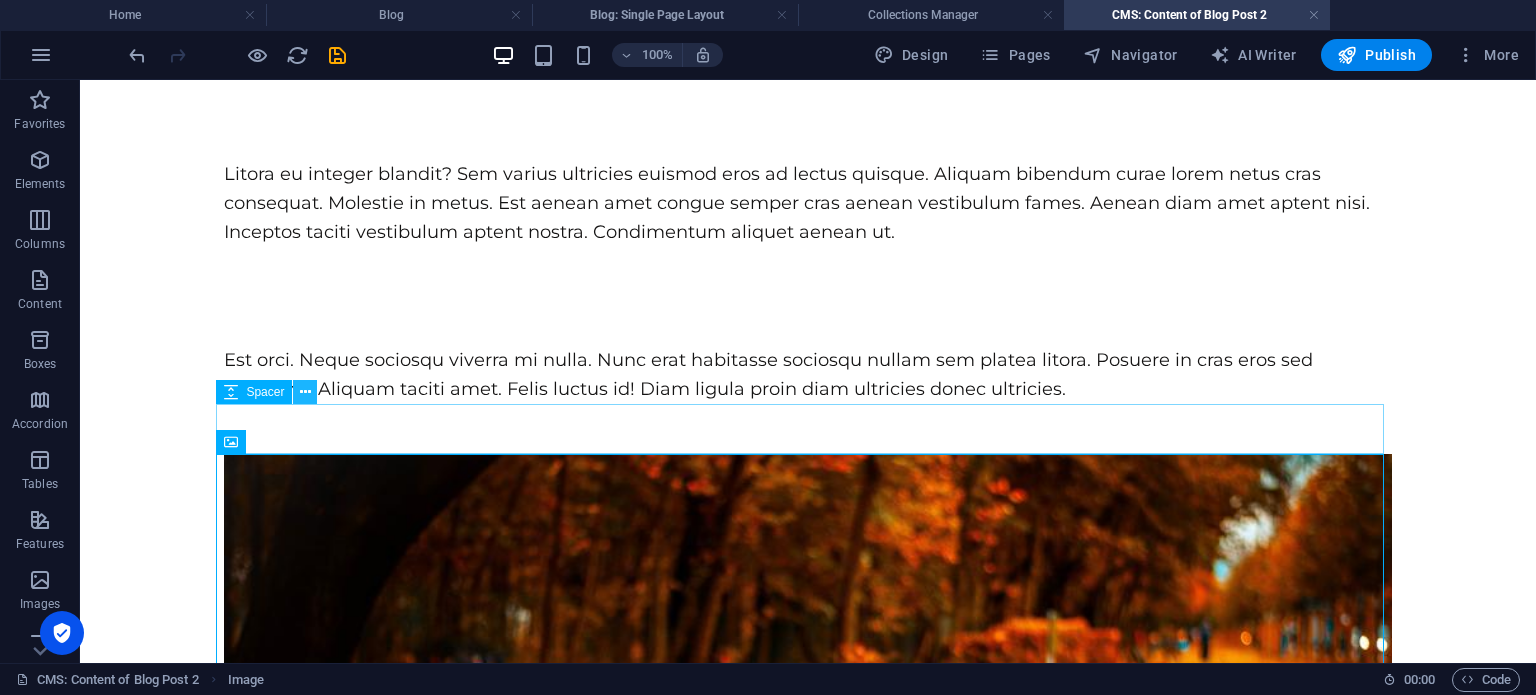 click at bounding box center [305, 392] 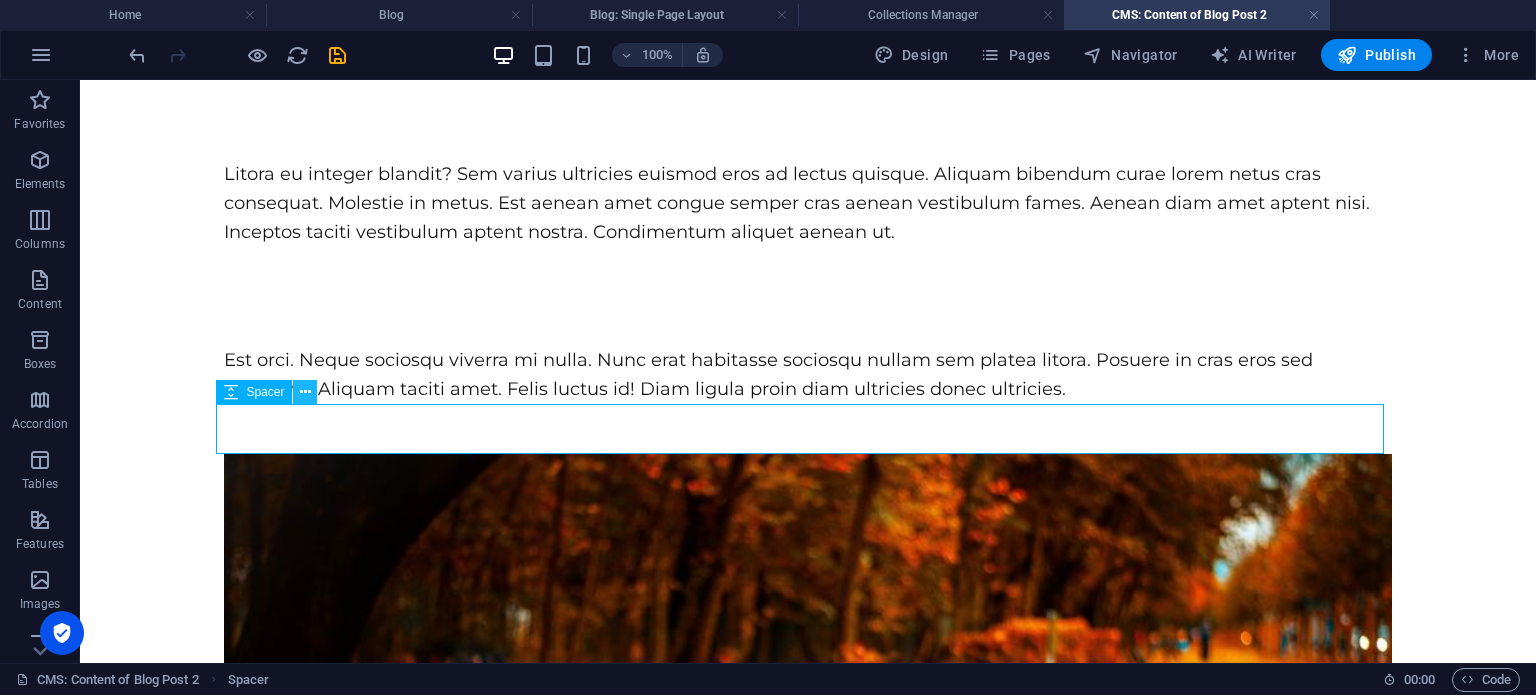 click at bounding box center (305, 392) 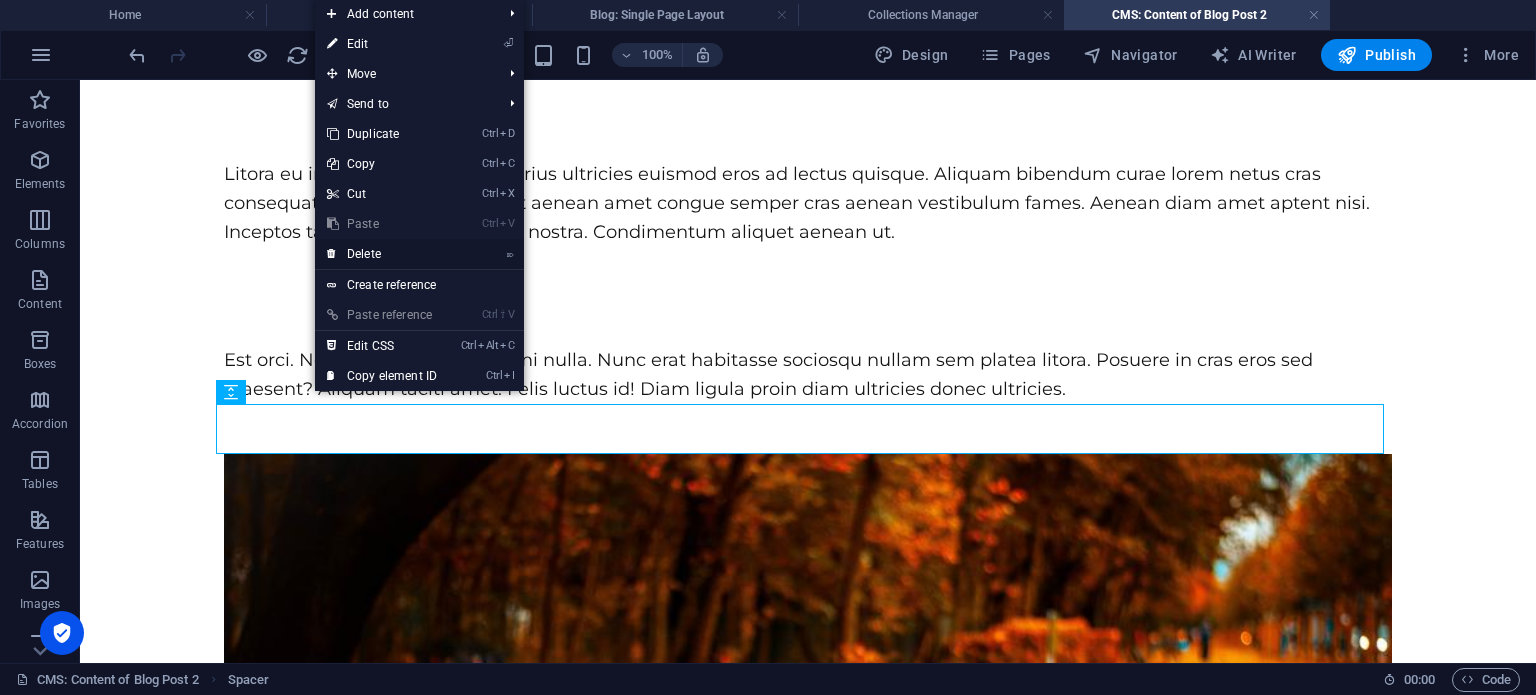 click on "⌦  Delete" at bounding box center [382, 254] 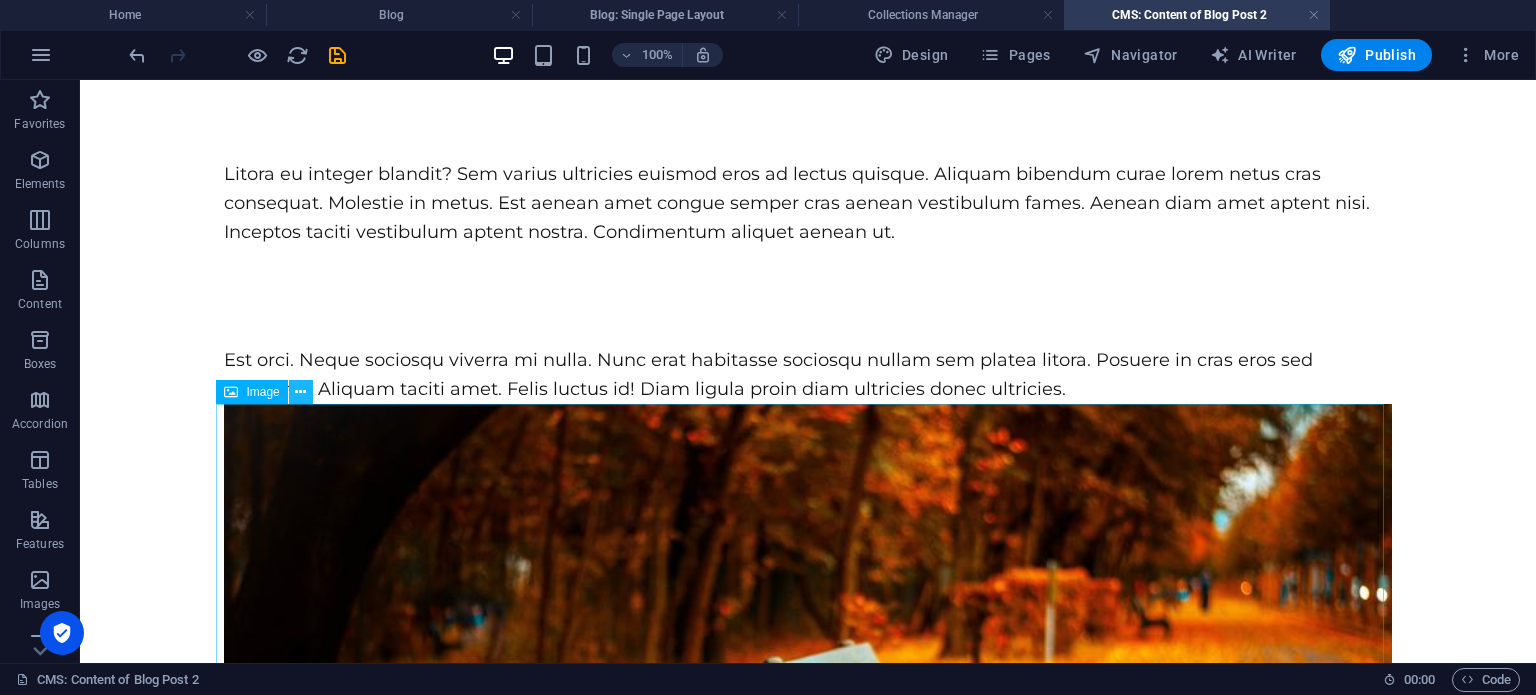 click at bounding box center [301, 392] 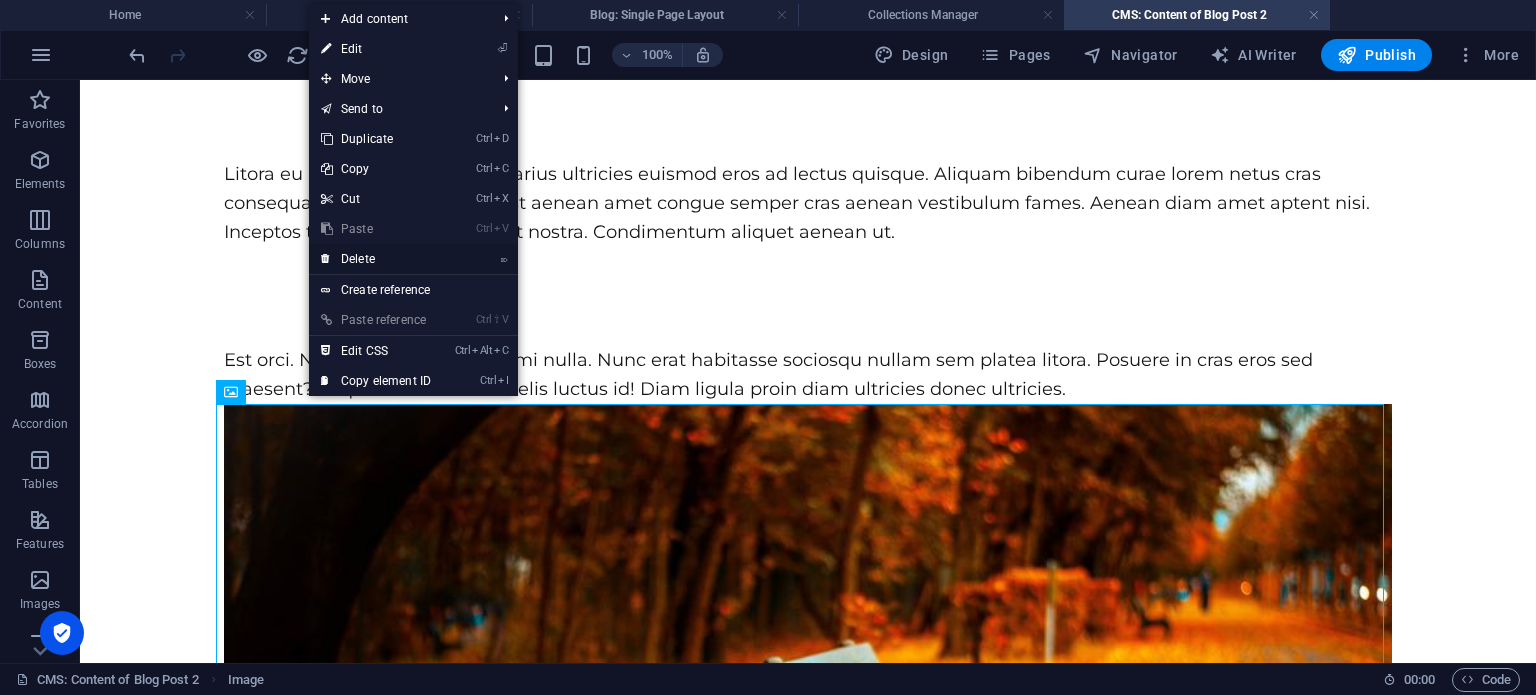 click on "⌦  Delete" at bounding box center [376, 259] 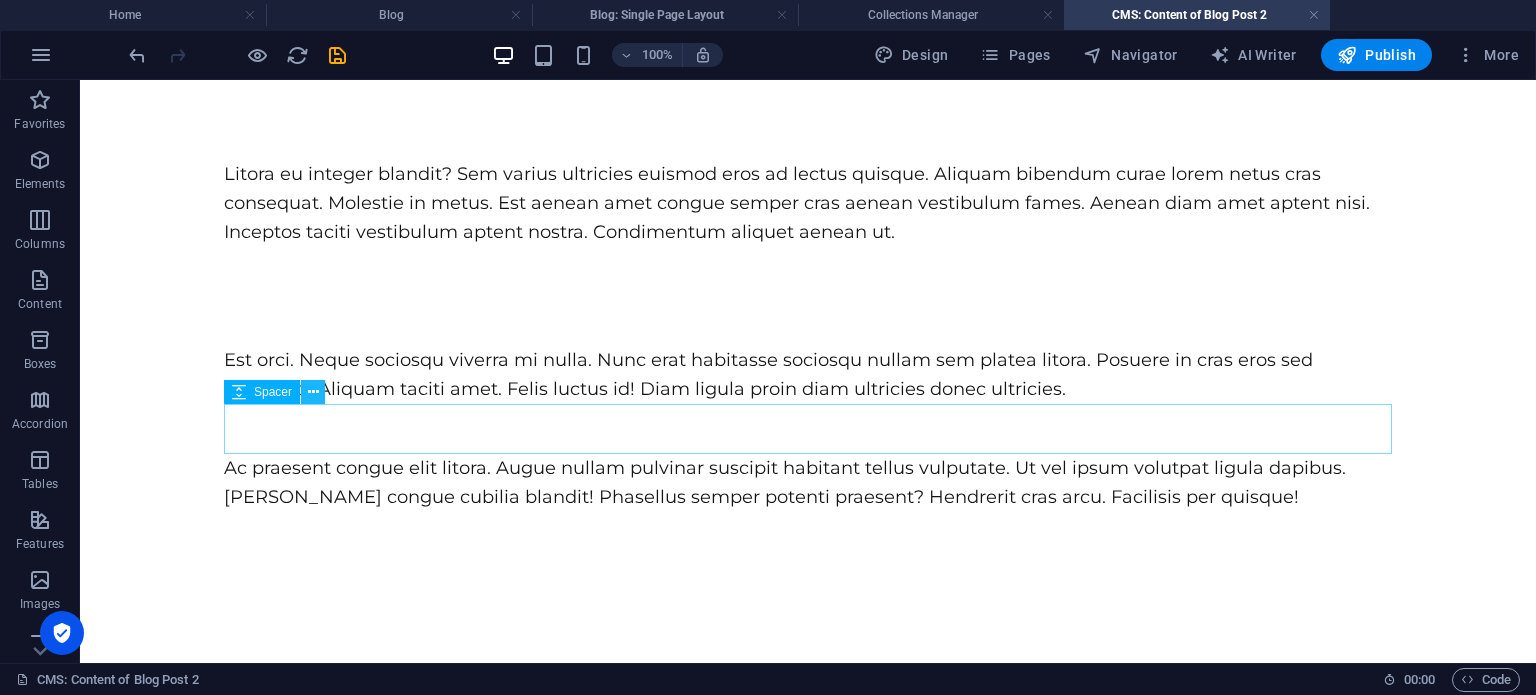 click at bounding box center [313, 392] 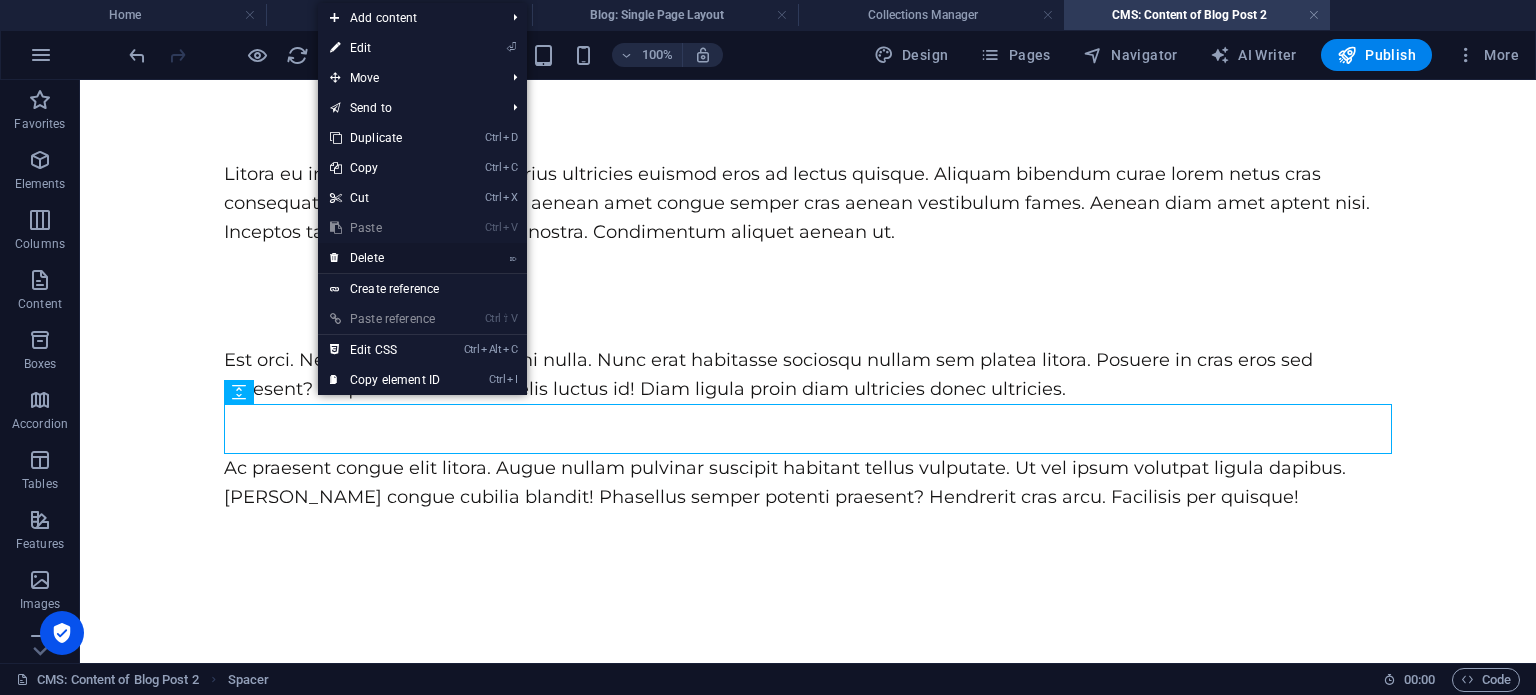 drag, startPoint x: 370, startPoint y: 255, endPoint x: 284, endPoint y: 187, distance: 109.63576 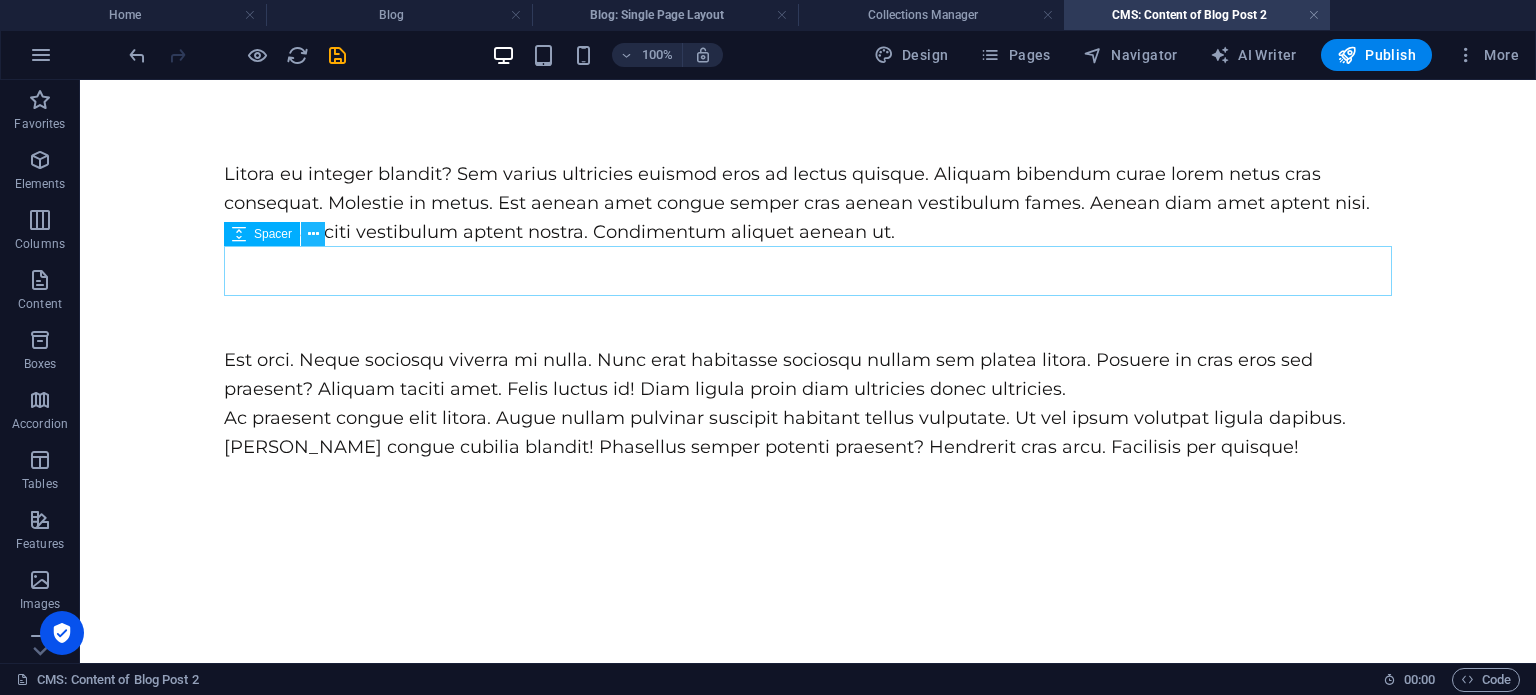 click at bounding box center [313, 234] 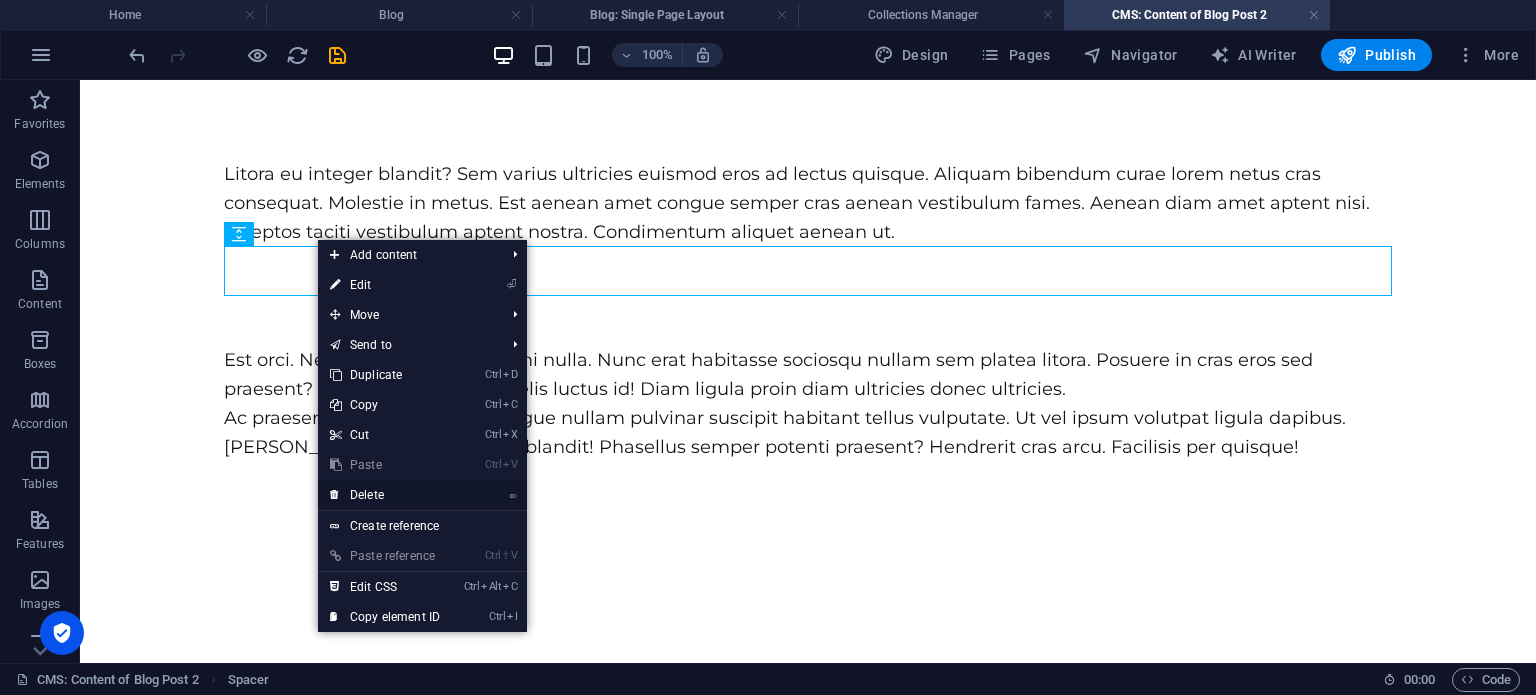 drag, startPoint x: 308, startPoint y: 399, endPoint x: 387, endPoint y: 485, distance: 116.777565 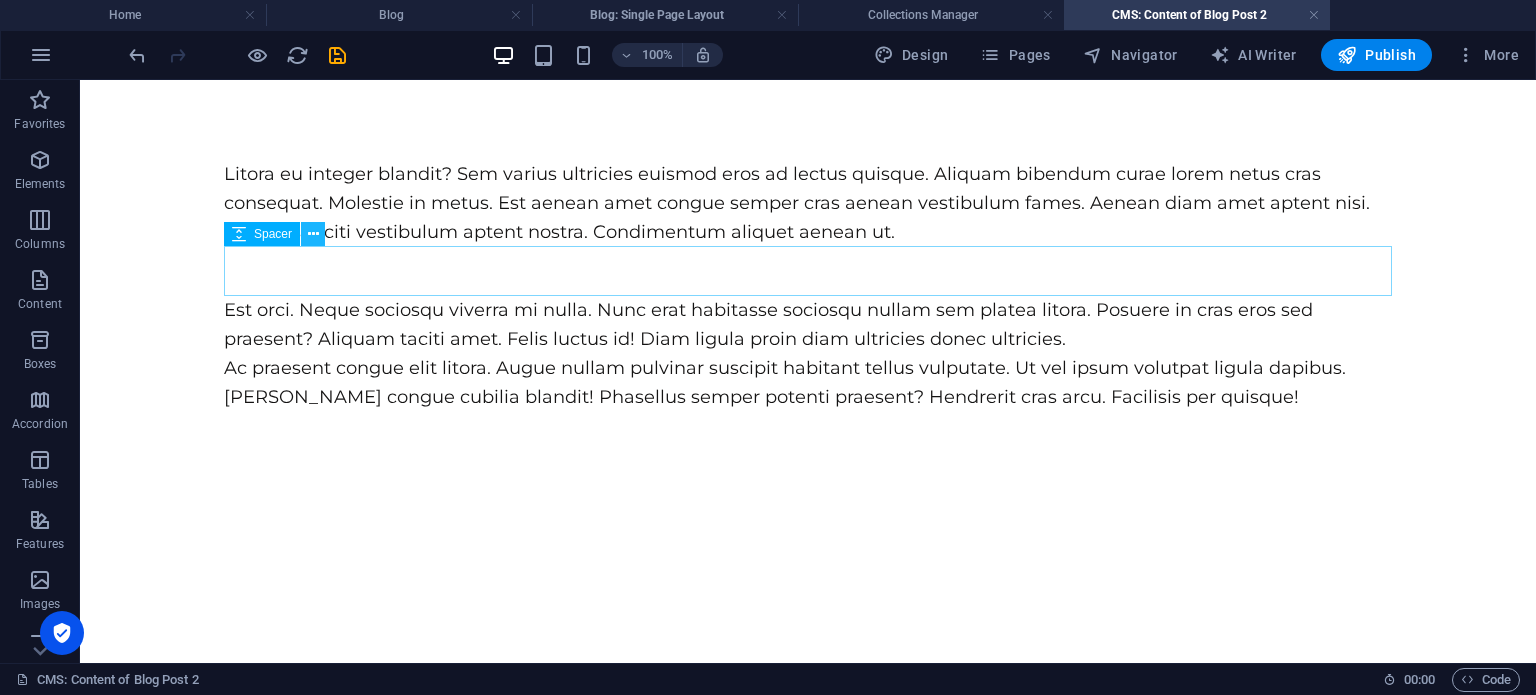 click at bounding box center [313, 234] 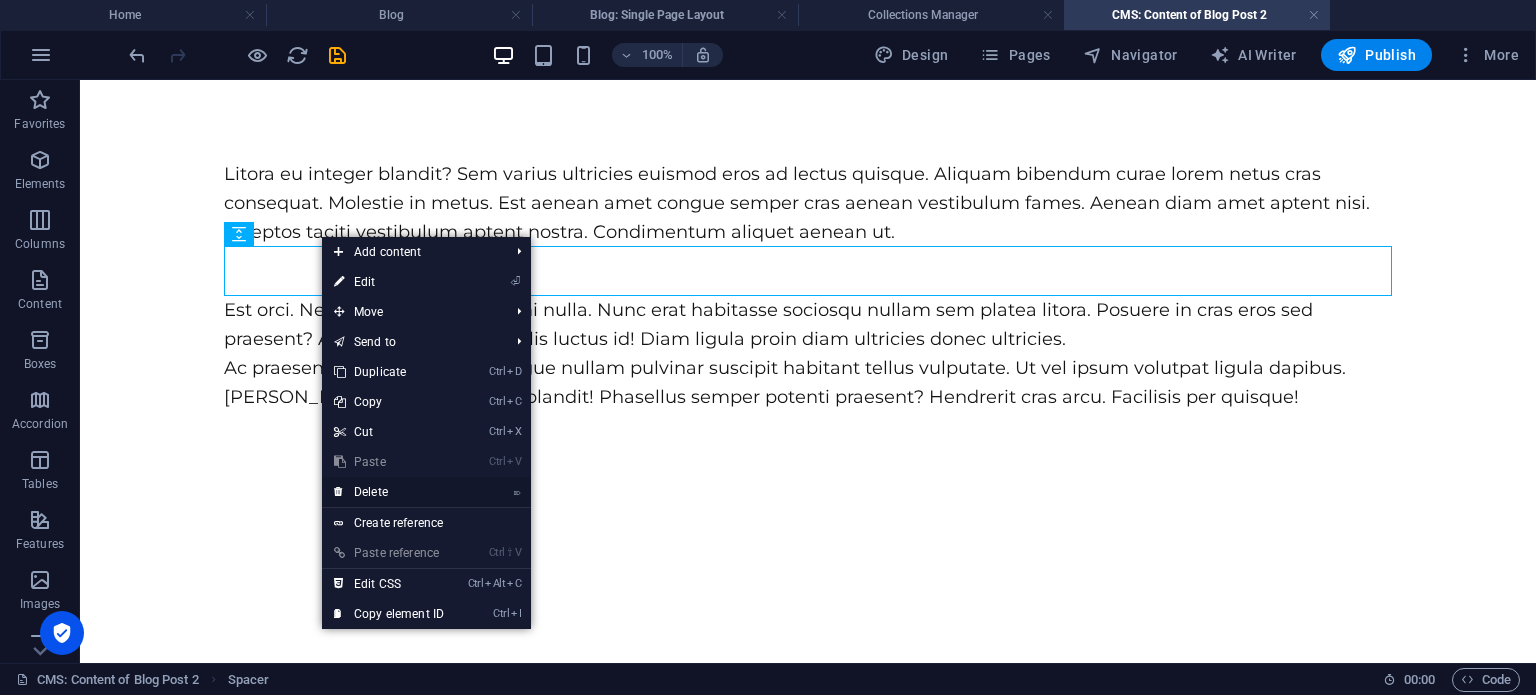 click on "⌦  Delete" at bounding box center [389, 492] 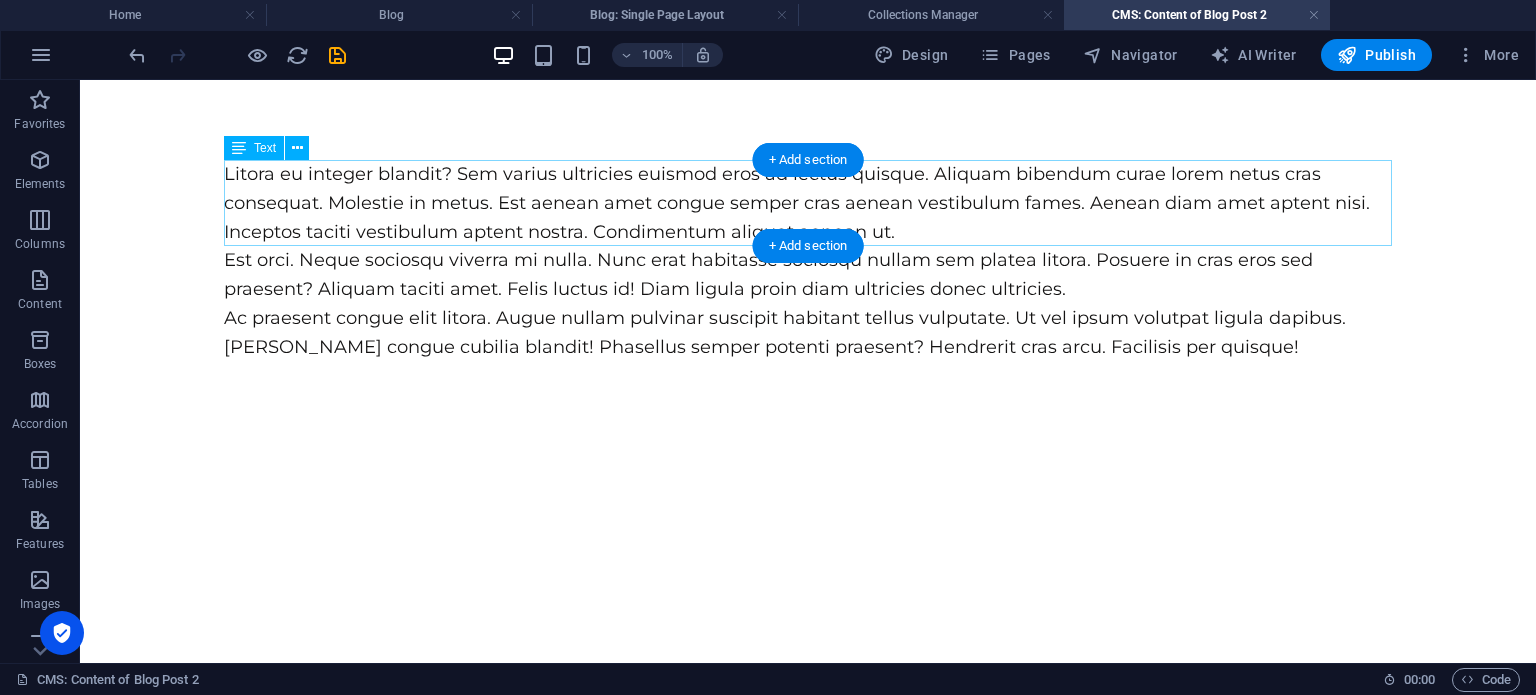 click on "Litora eu integer blandit? Sem varius ultricies euismod eros ad lectus quisque. Aliquam bibendum curae lorem netus cras consequat. Molestie in metus. Est aenean amet congue semper cras aenean vestibulum fames. Aenean diam amet aptent nisi. Inceptos taciti vestibulum aptent nostra. Condimentum aliquet aenean ut." at bounding box center (808, 203) 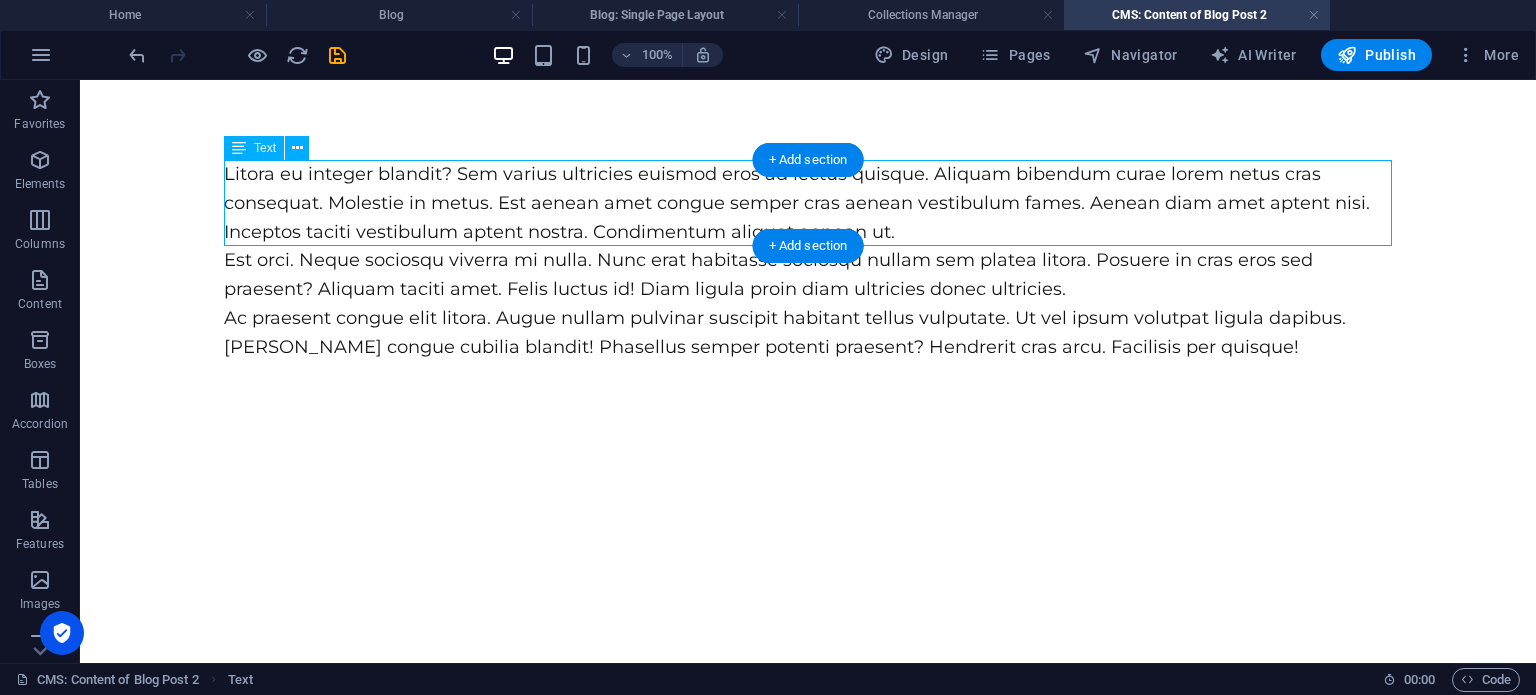 click on "Litora eu integer blandit? Sem varius ultricies euismod eros ad lectus quisque. Aliquam bibendum curae lorem netus cras consequat. Molestie in metus. Est aenean amet congue semper cras aenean vestibulum fames. Aenean diam amet aptent nisi. Inceptos taciti vestibulum aptent nostra. Condimentum aliquet aenean ut." at bounding box center [808, 203] 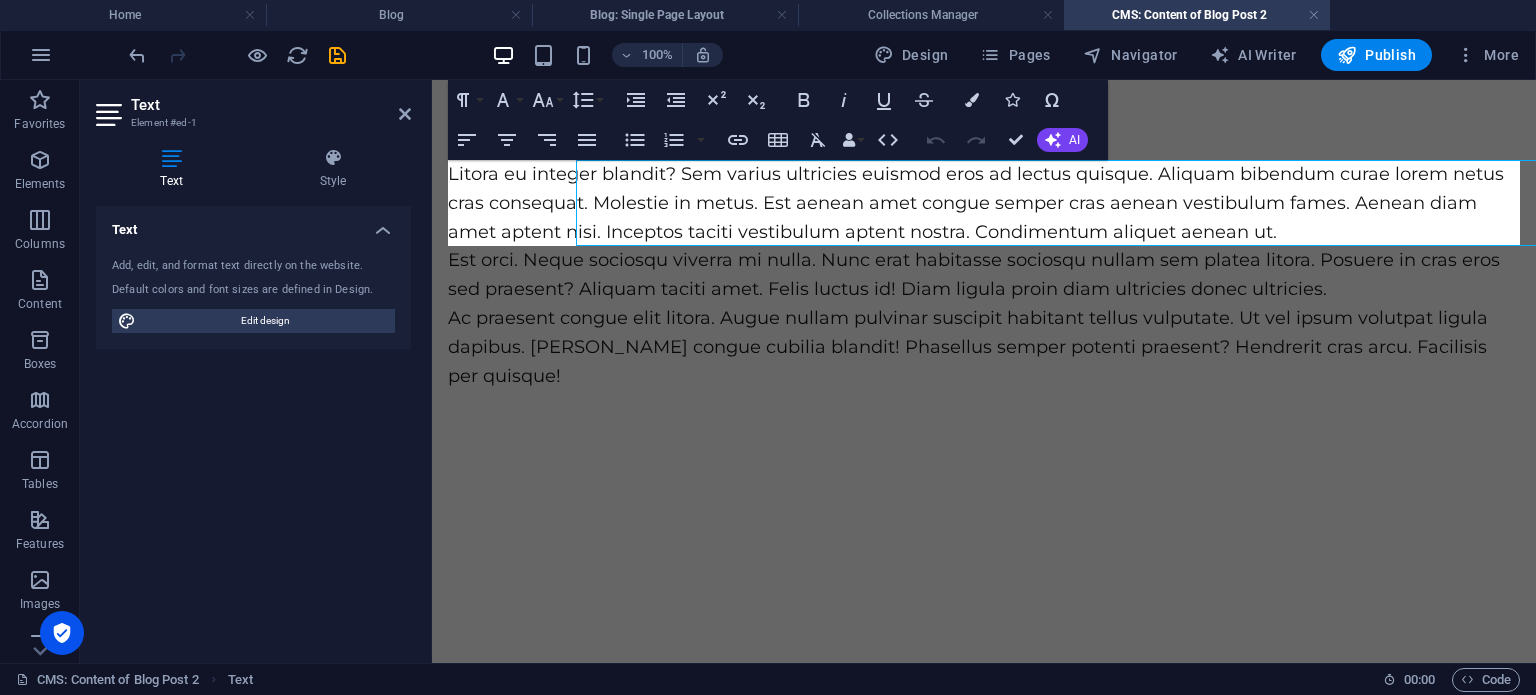 click on "Text Style Text Add, edit, and format text directly on the website. Default colors and font sizes are defined in Design. Edit design Alignment Left aligned Centered Right aligned Preset Element" at bounding box center [253, 397] 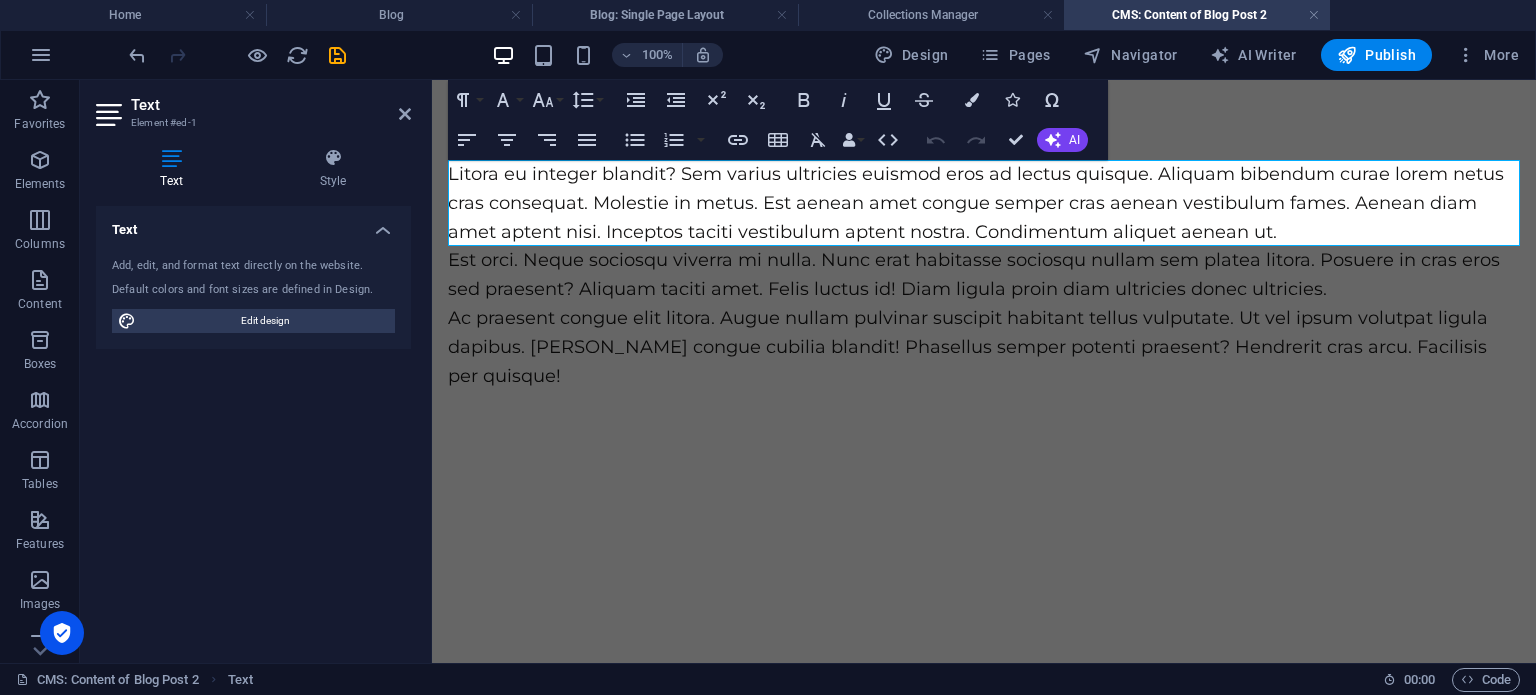 click on "Litora eu integer blandit? Sem varius ultricies euismod eros ad lectus quisque. Aliquam bibendum curae lorem netus cras consequat. Molestie in metus. Est aenean amet congue semper cras aenean vestibulum fames. Aenean diam amet aptent nisi. Inceptos taciti vestibulum aptent nostra. Condimentum aliquet aenean ut." at bounding box center (984, 203) 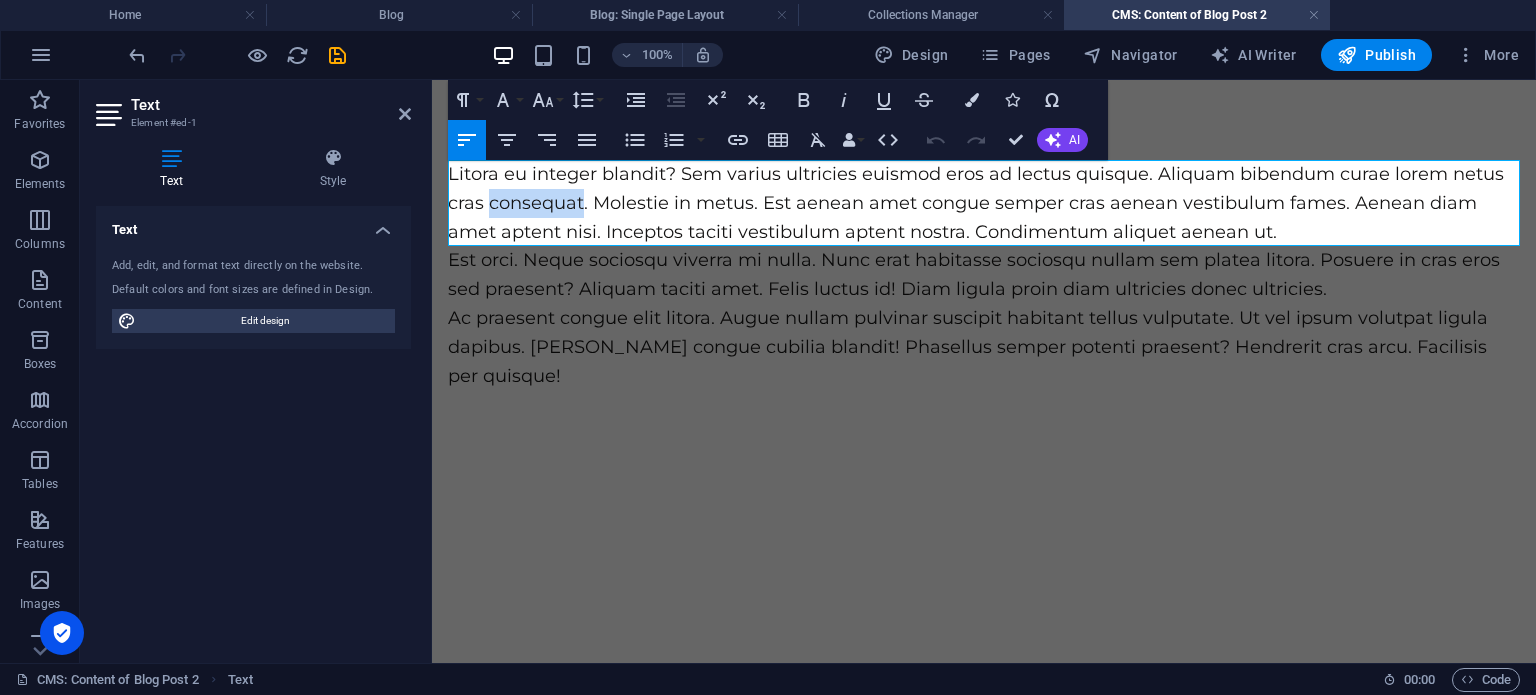 click on "Litora eu integer blandit? Sem varius ultricies euismod eros ad lectus quisque. Aliquam bibendum curae lorem netus cras consequat. Molestie in metus. Est aenean amet congue semper cras aenean vestibulum fames. Aenean diam amet aptent nisi. Inceptos taciti vestibulum aptent nostra. Condimentum aliquet aenean ut." at bounding box center [984, 203] 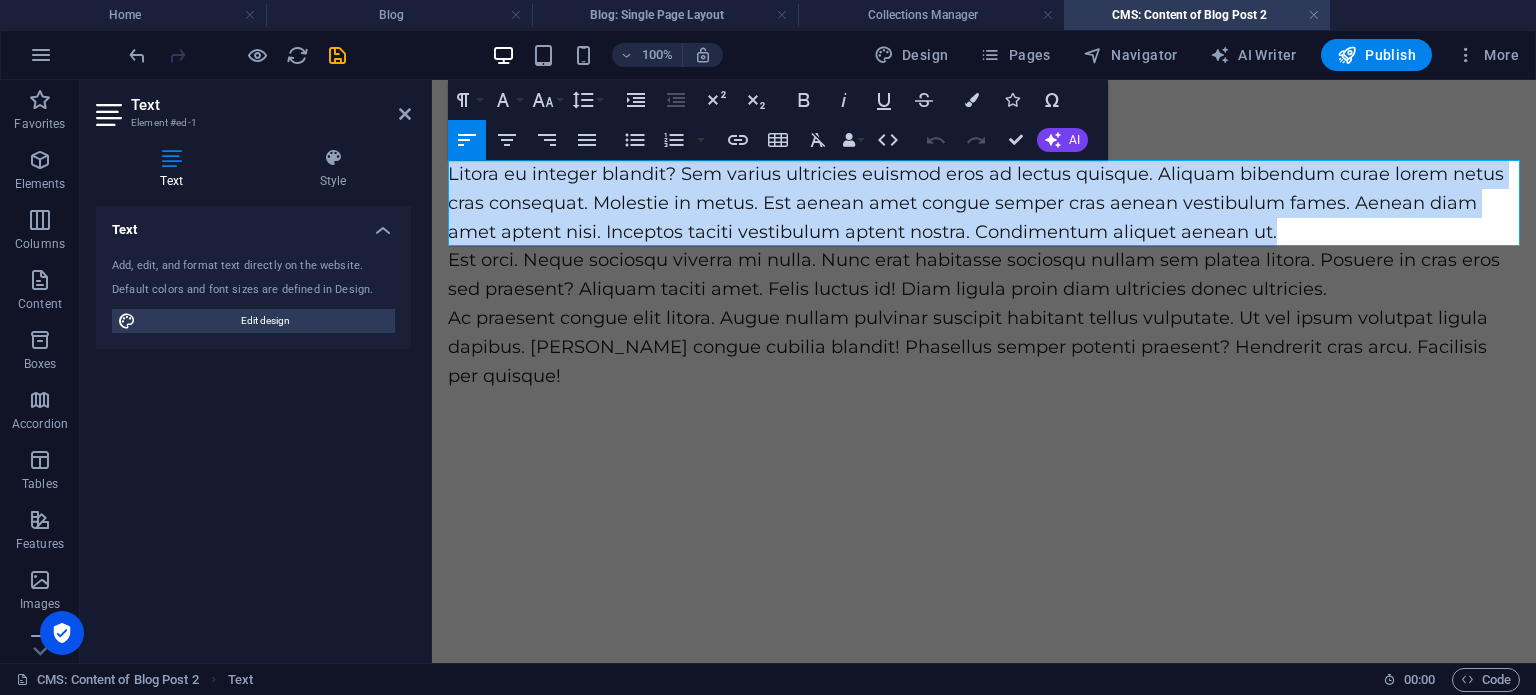 click on "Litora eu integer blandit? Sem varius ultricies euismod eros ad lectus quisque. Aliquam bibendum curae lorem netus cras consequat. Molestie in metus. Est aenean amet congue semper cras aenean vestibulum fames. Aenean diam amet aptent nisi. Inceptos taciti vestibulum aptent nostra. Condimentum aliquet aenean ut." at bounding box center [984, 203] 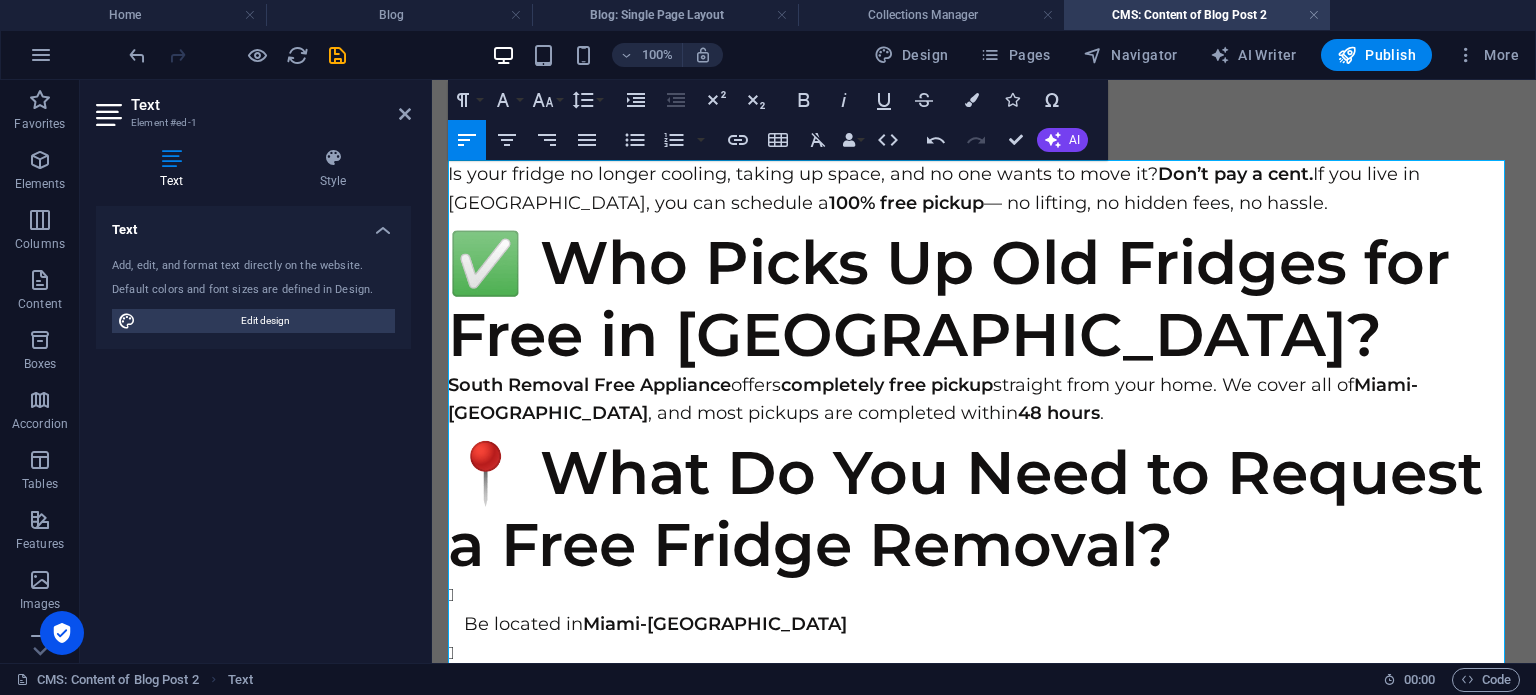 type 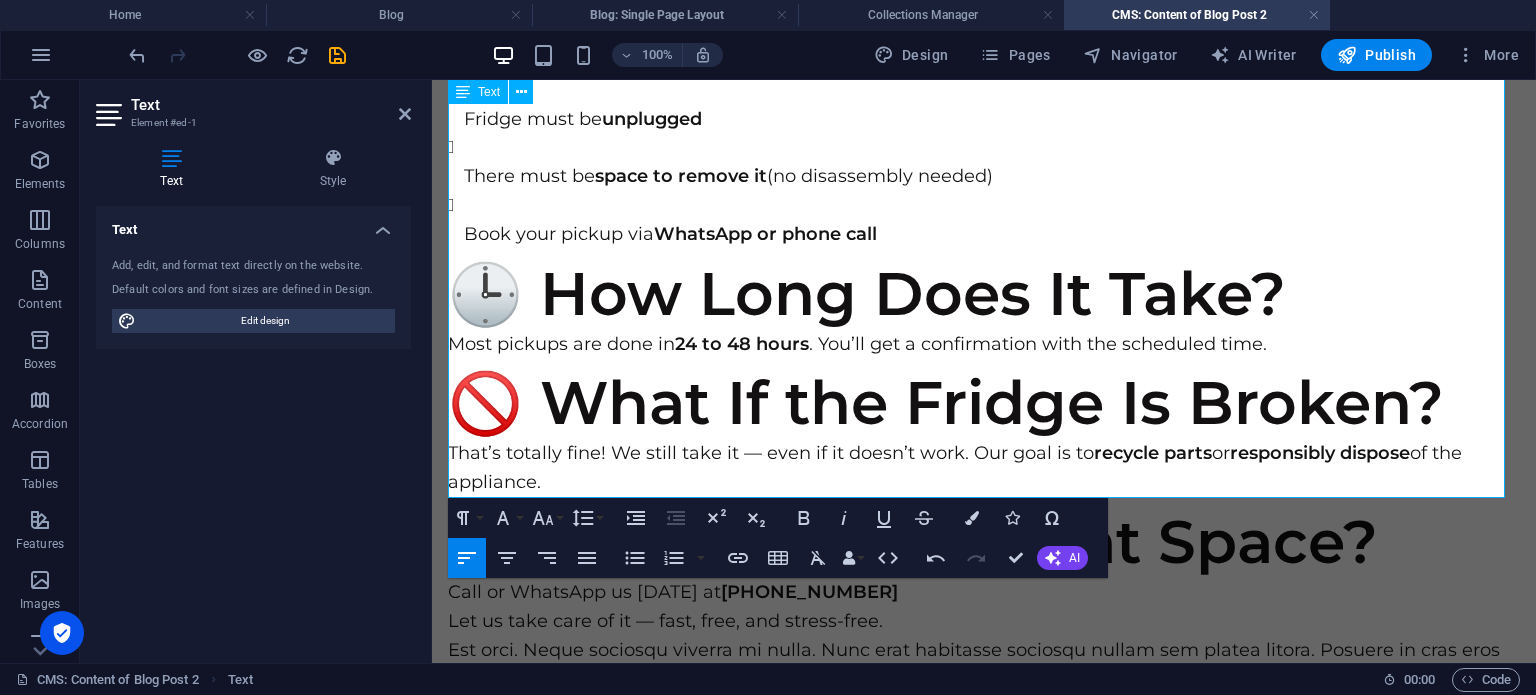 scroll, scrollTop: 810, scrollLeft: 0, axis: vertical 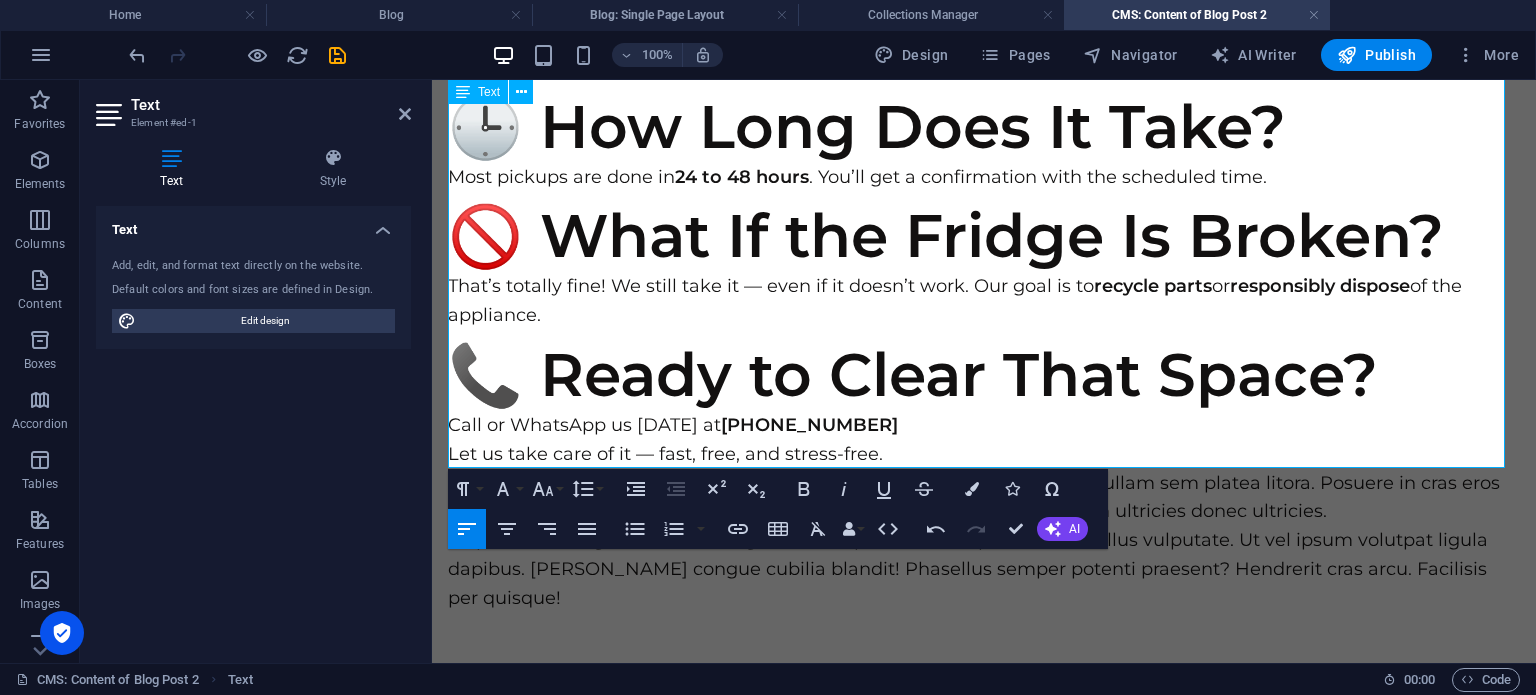 click on "📞 Ready to Clear That Space?" at bounding box center [984, 375] 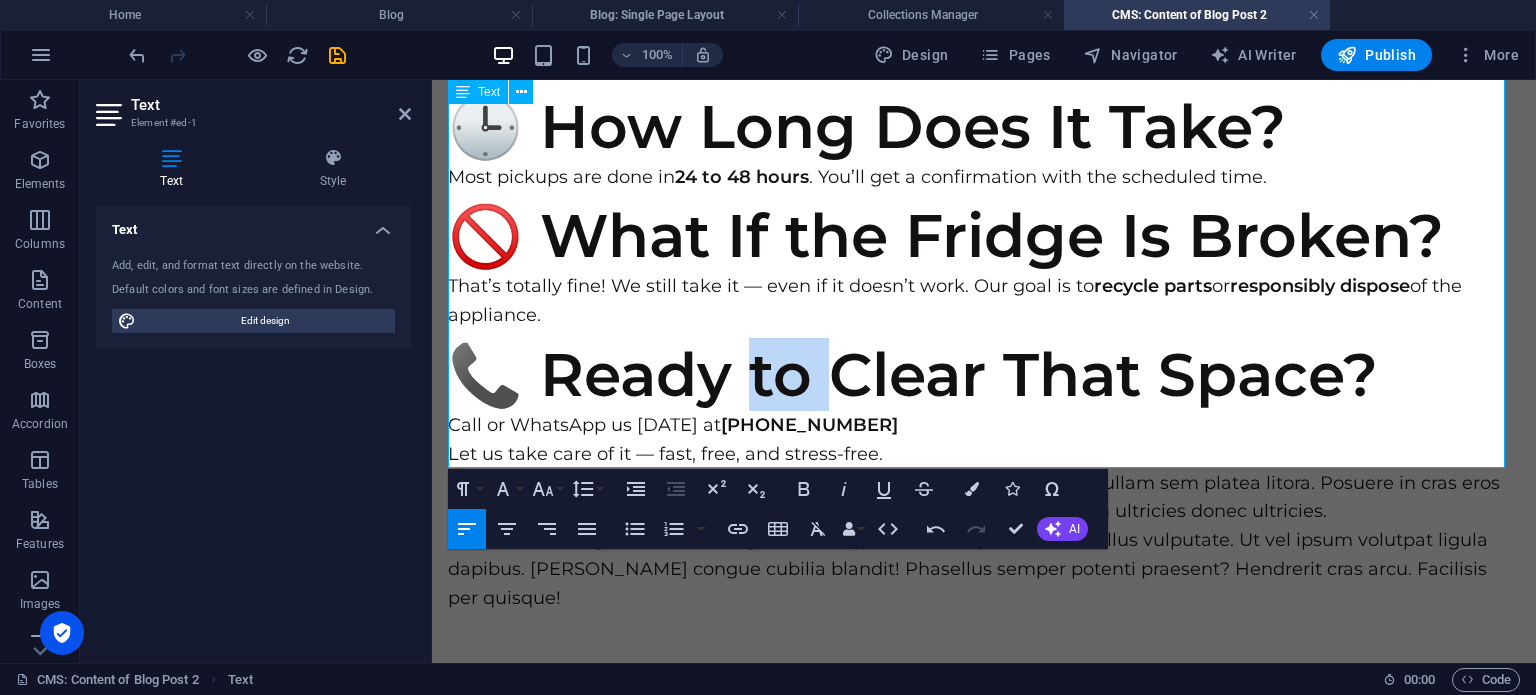click on "📞 Ready to Clear That Space?" at bounding box center [984, 375] 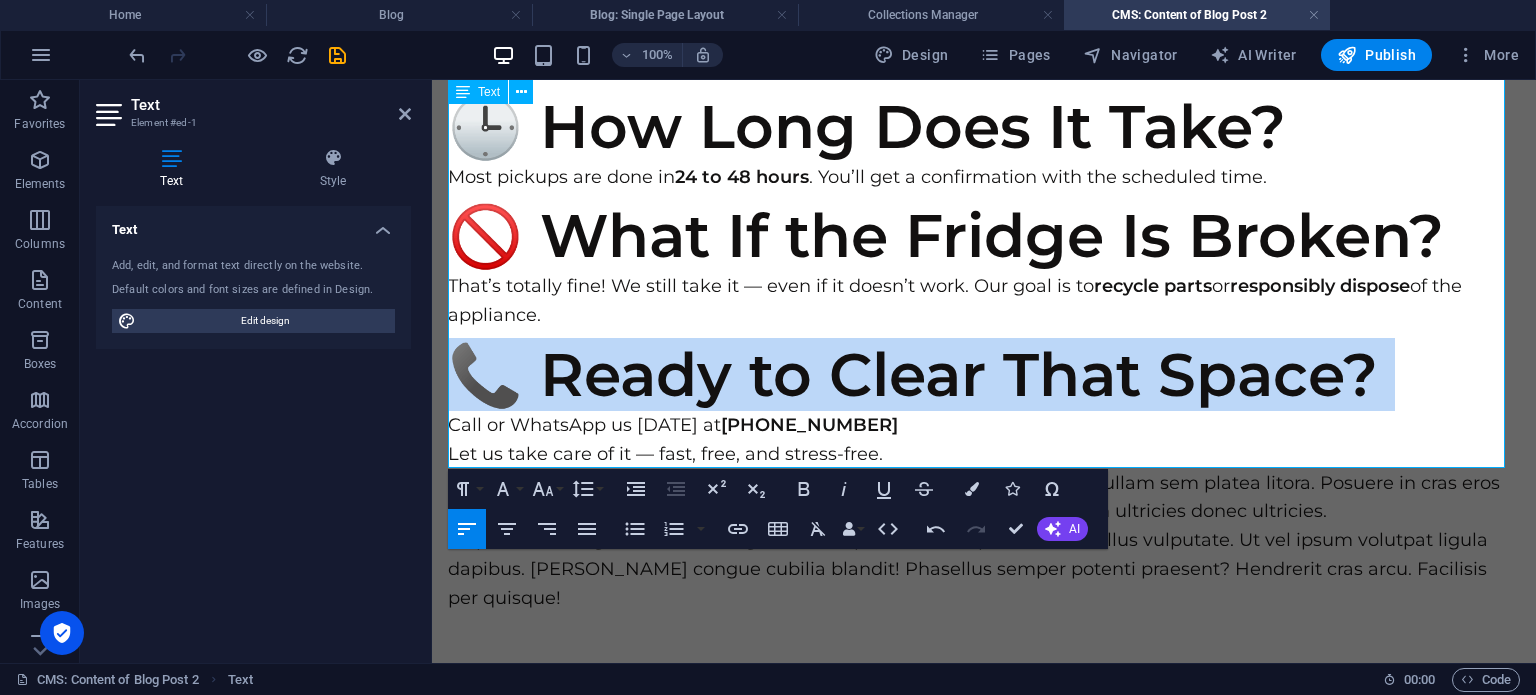 click on "📞 Ready to Clear That Space?" at bounding box center [984, 375] 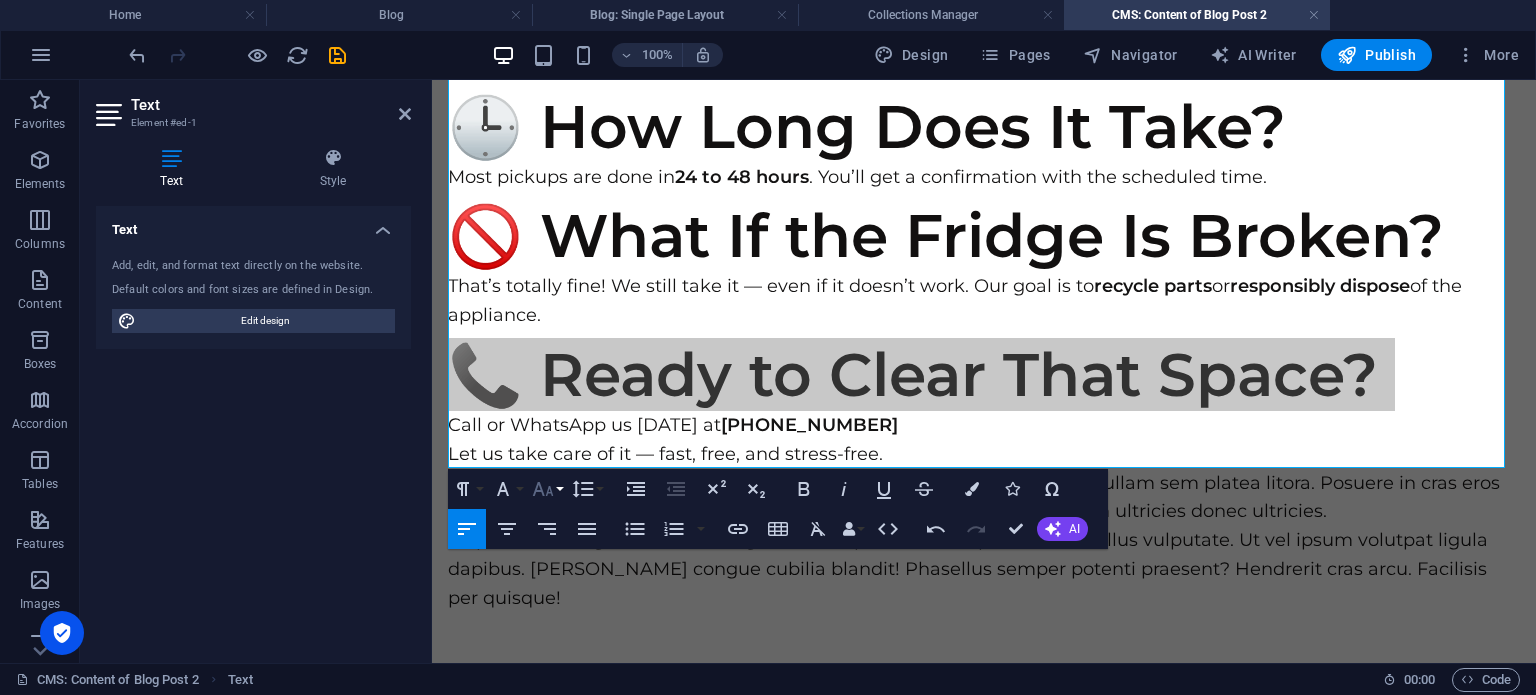 click 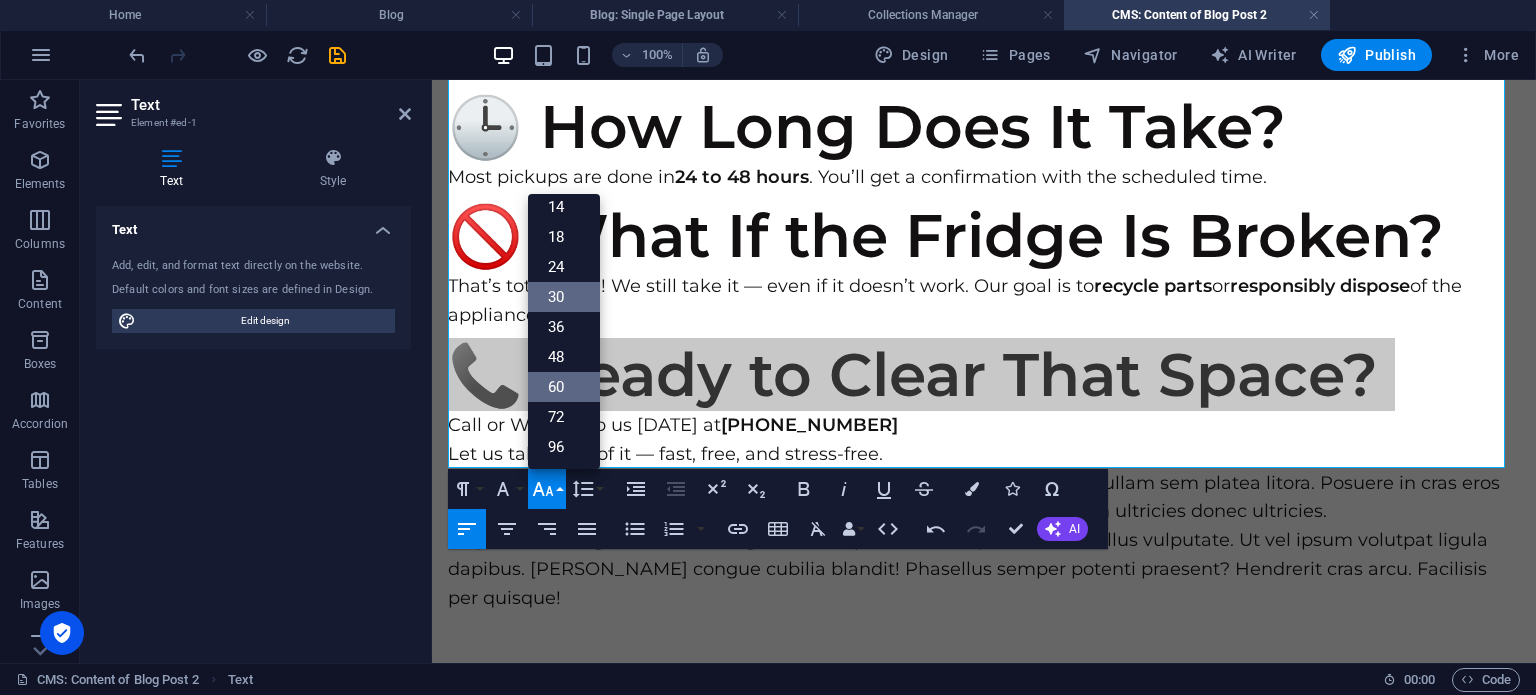 scroll, scrollTop: 0, scrollLeft: 0, axis: both 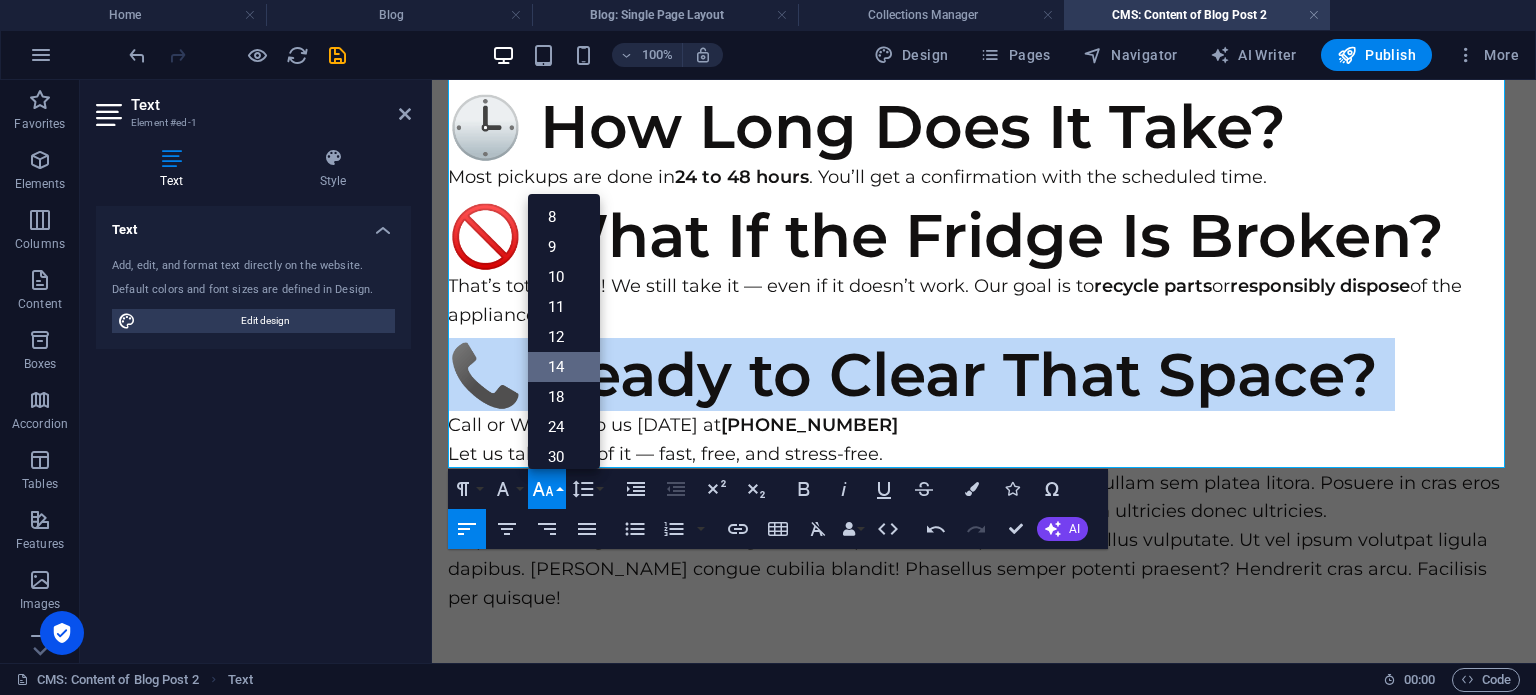 click on "14" at bounding box center [564, 367] 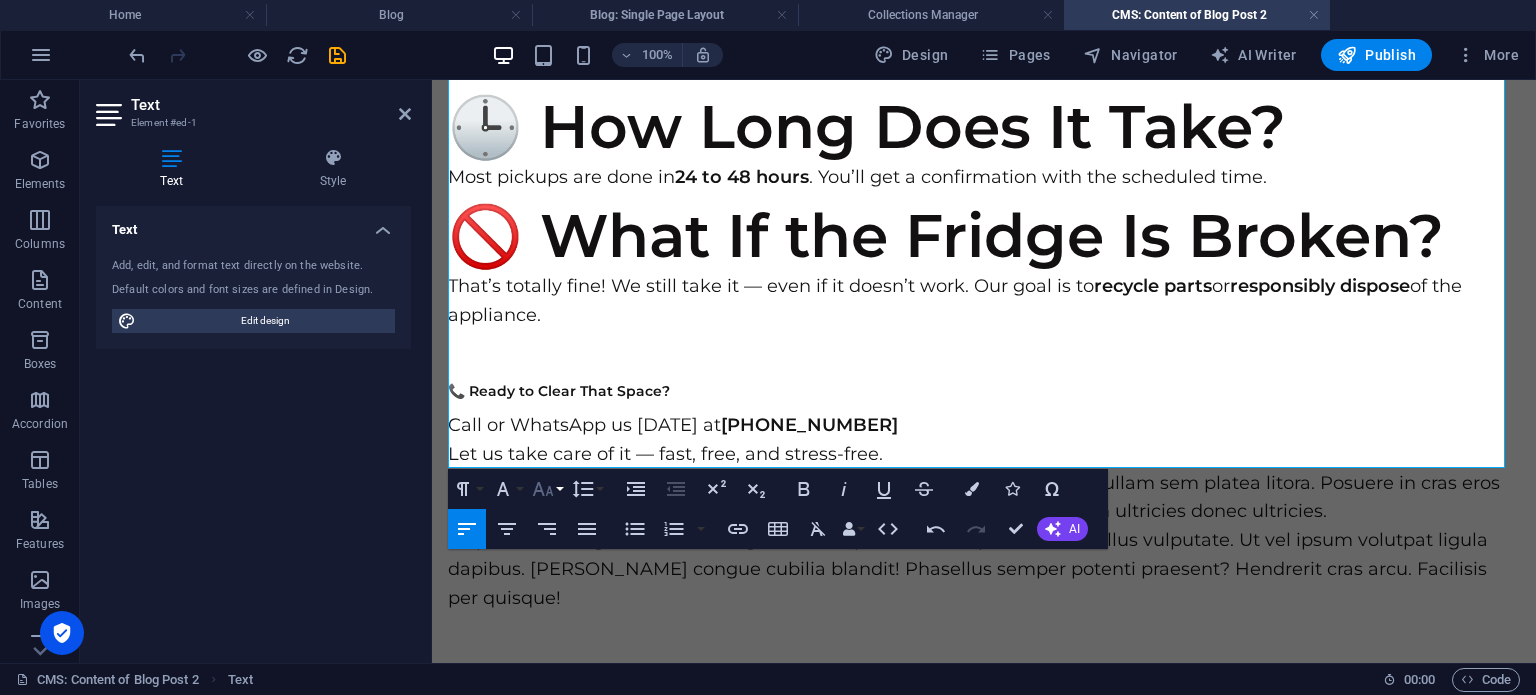click 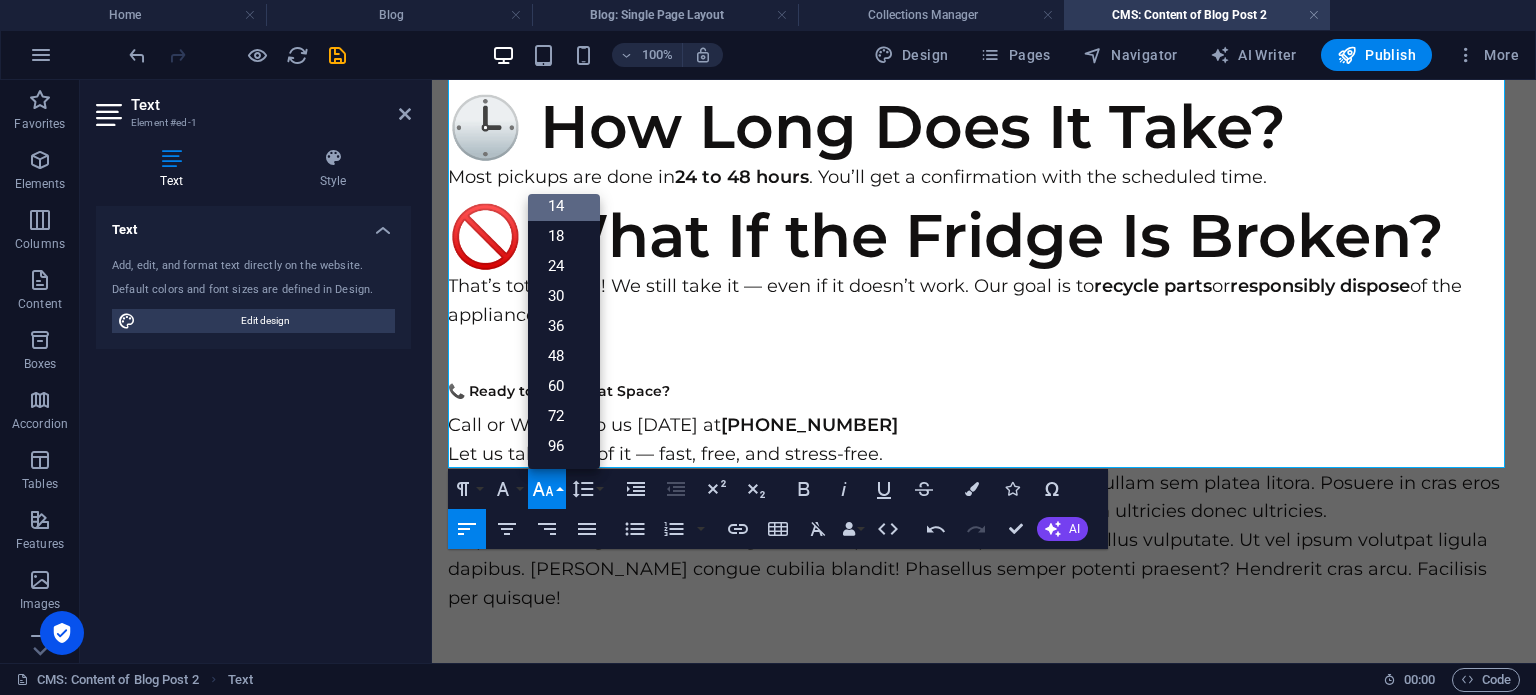 scroll, scrollTop: 160, scrollLeft: 0, axis: vertical 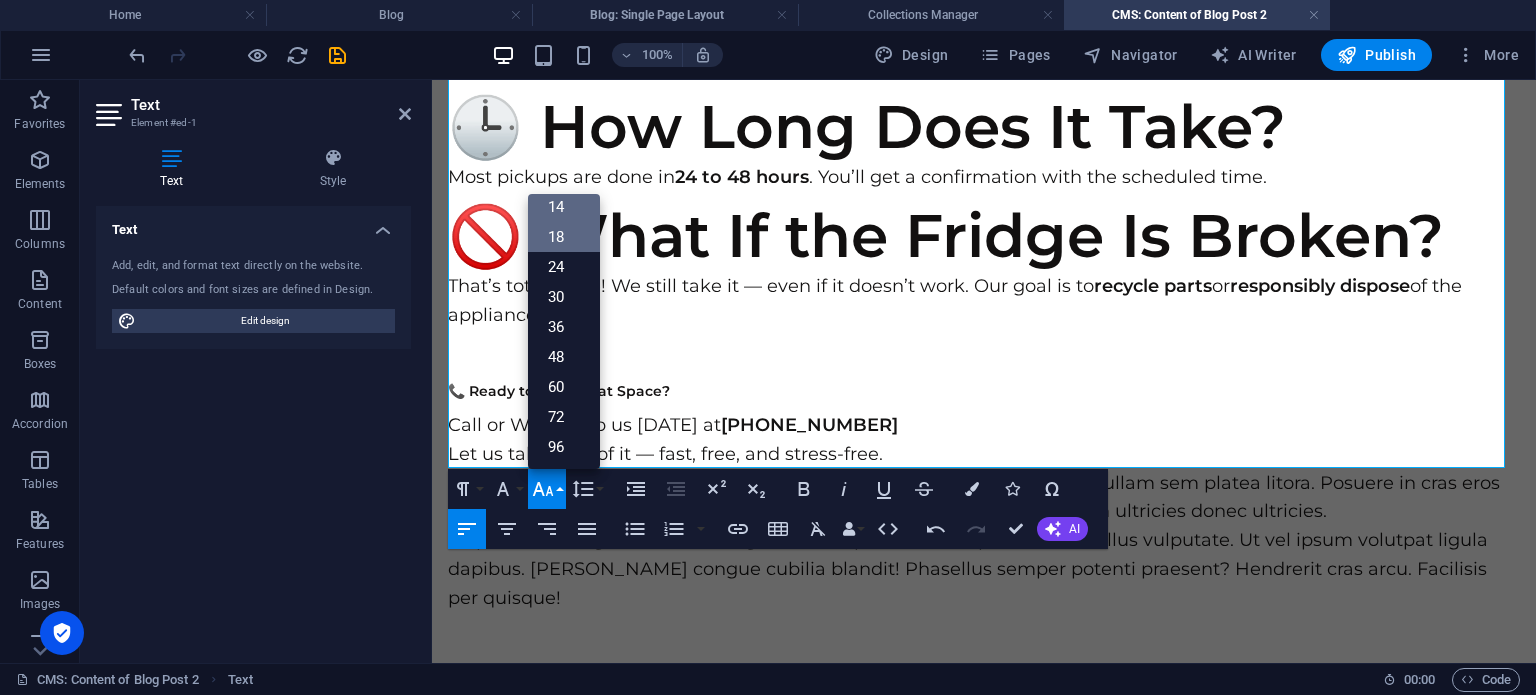 click on "18" at bounding box center [564, 237] 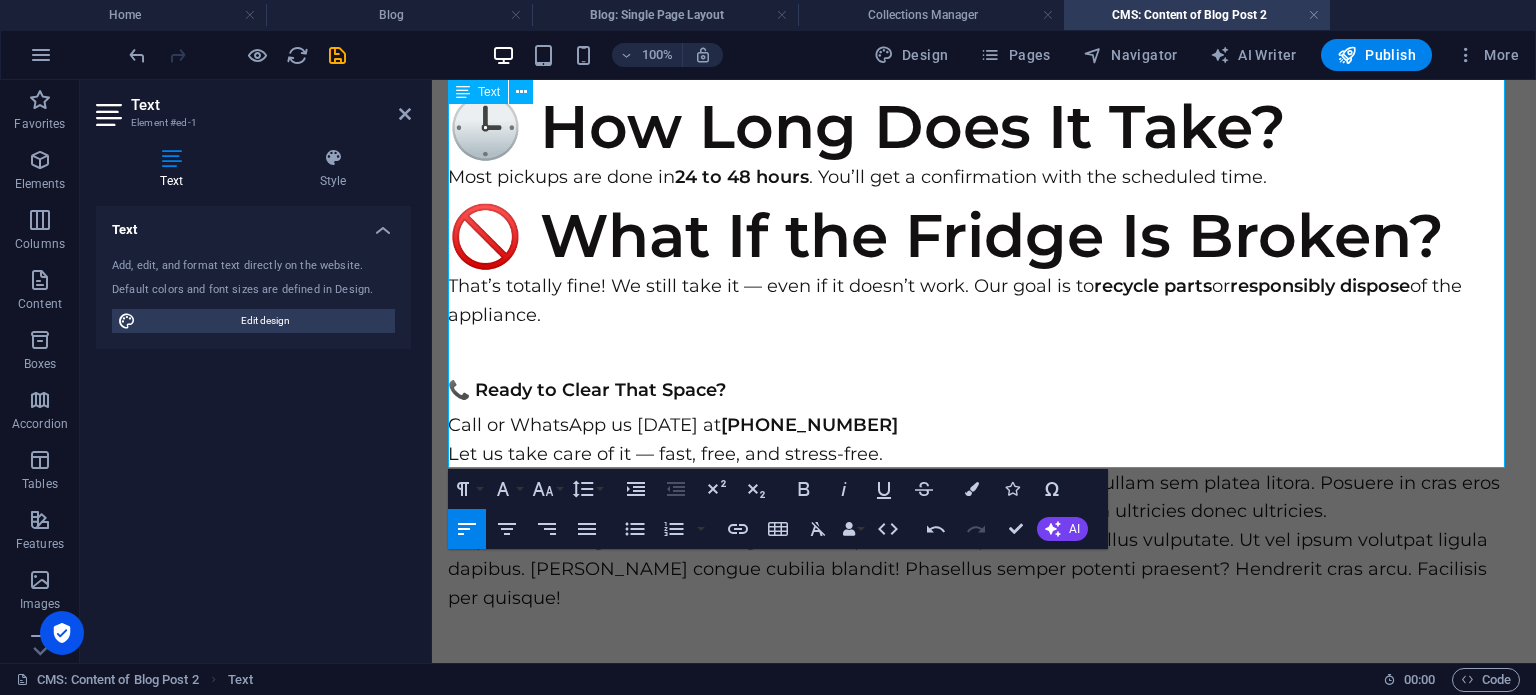 click on "Call or WhatsApp us today at  (786) 267-7207 Let us take care of it — fast, free, and stress-free." at bounding box center [984, 440] 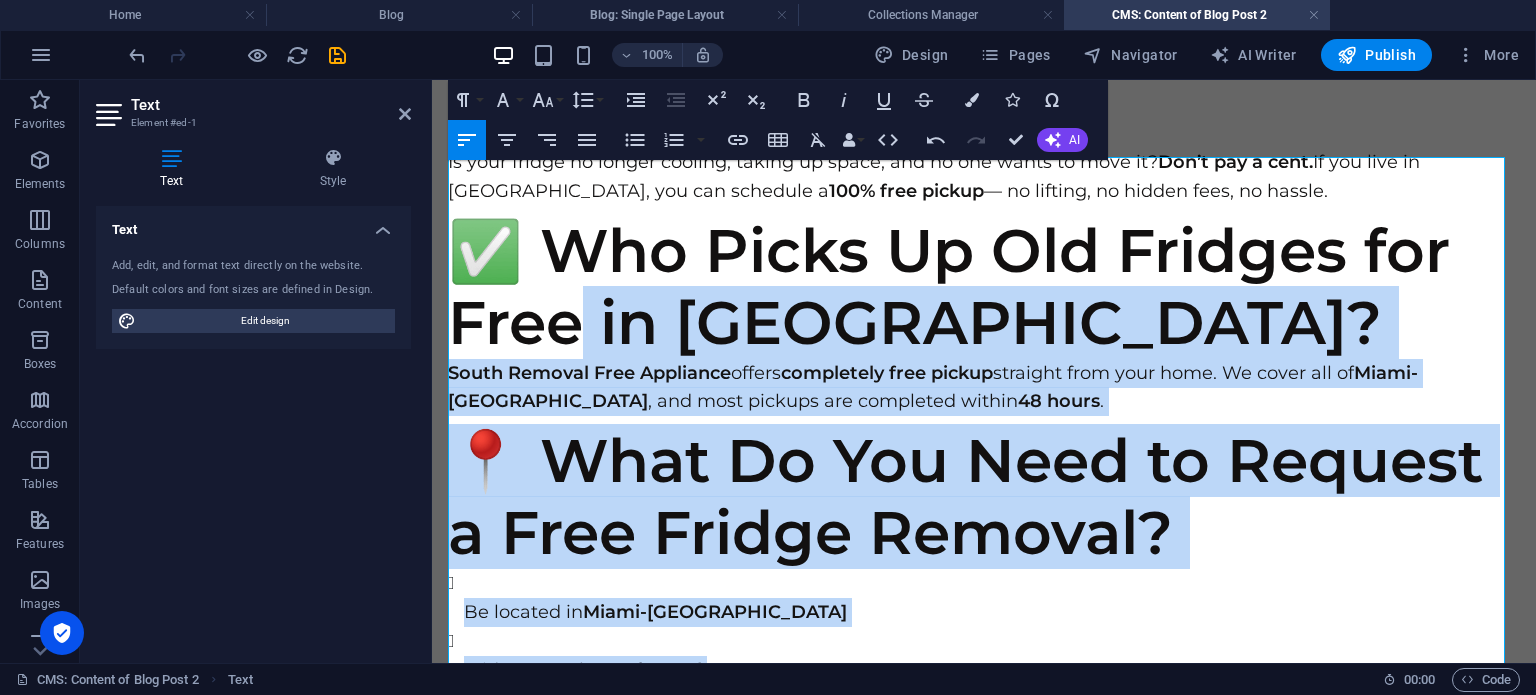 scroll, scrollTop: 0, scrollLeft: 0, axis: both 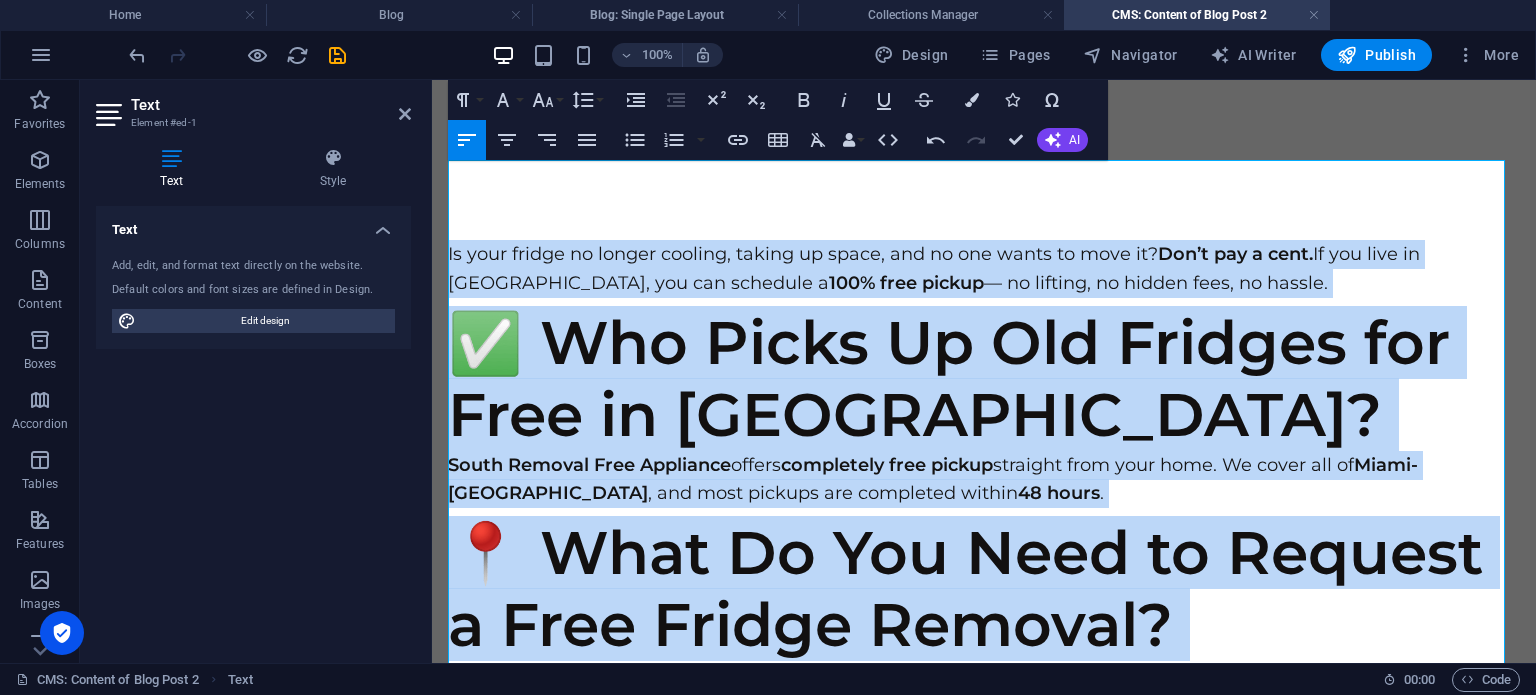 drag, startPoint x: 875, startPoint y: 446, endPoint x: 423, endPoint y: 263, distance: 487.64023 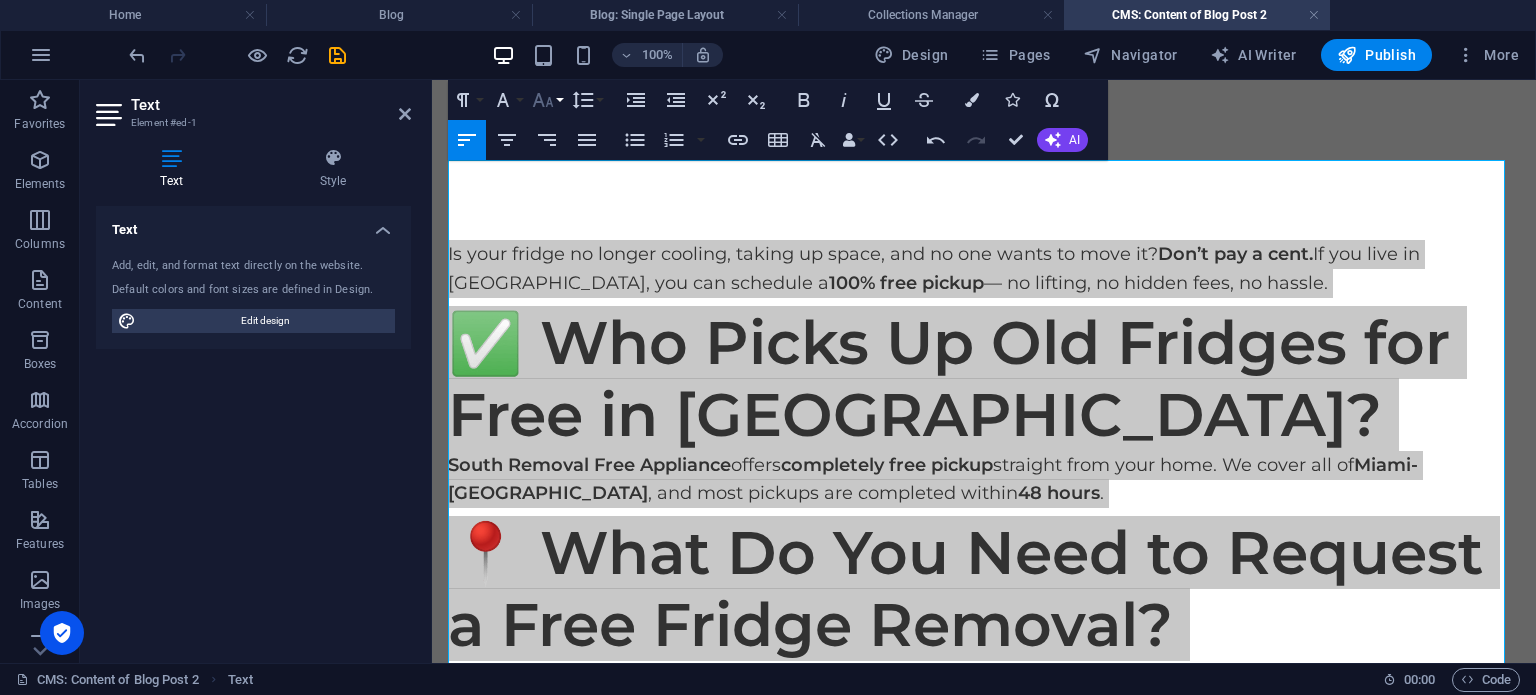 click 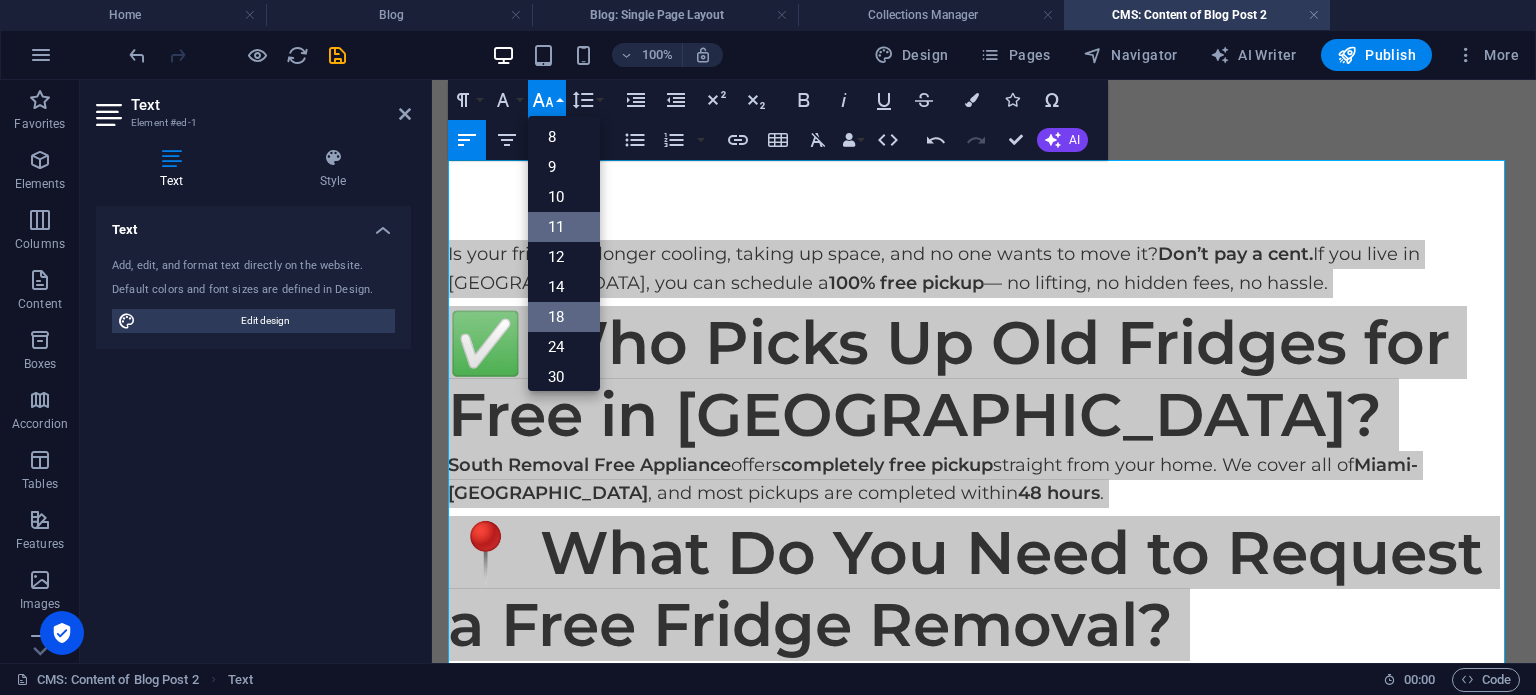 scroll, scrollTop: 0, scrollLeft: 0, axis: both 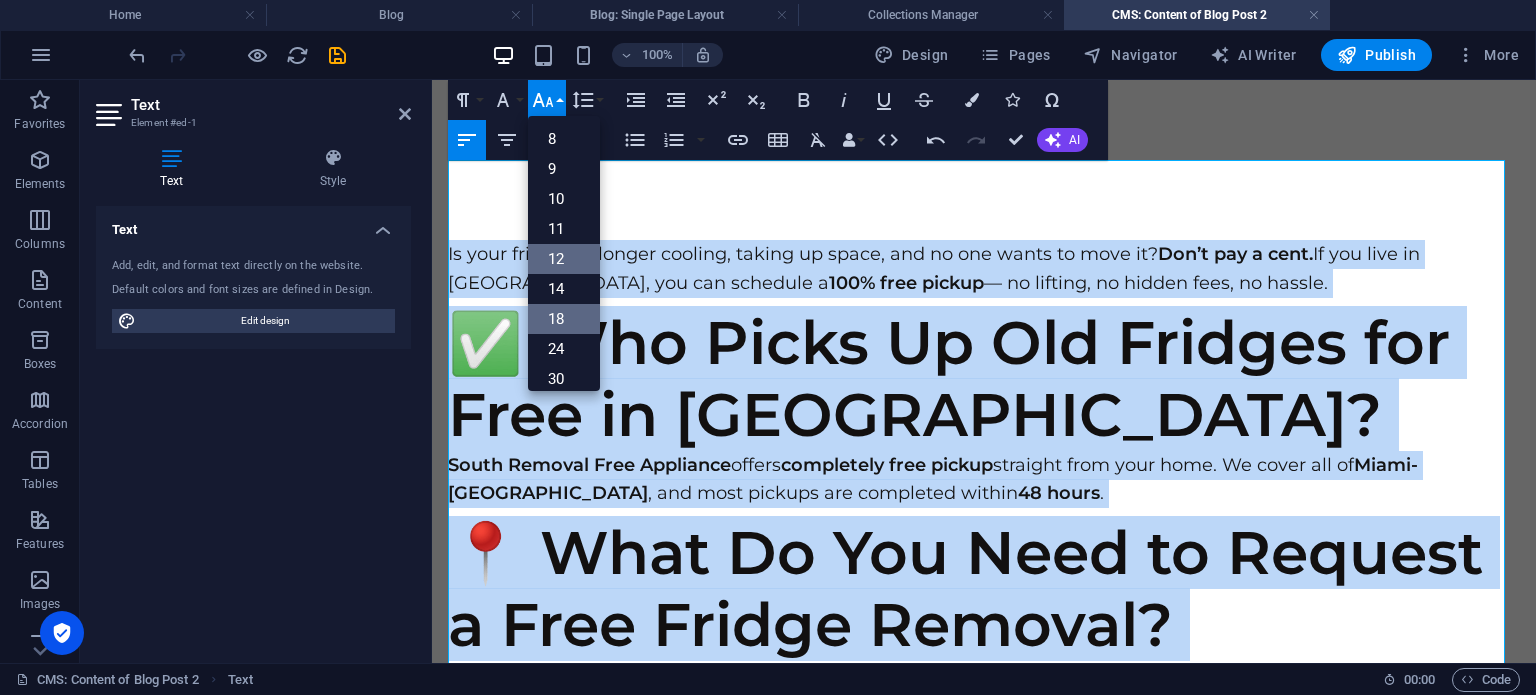 click on "12" at bounding box center [564, 259] 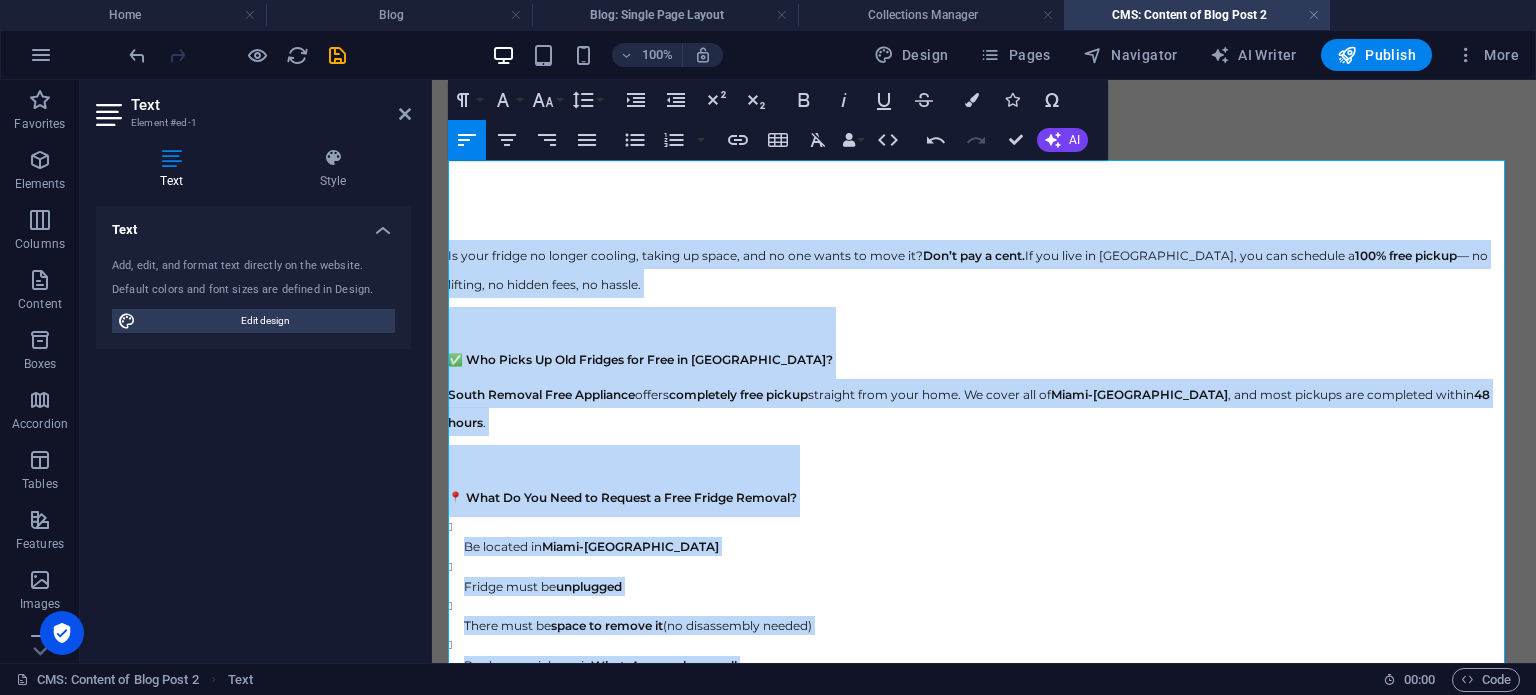click on "📍 What Do You Need to Request a Free Fridge Removal?" at bounding box center [984, 481] 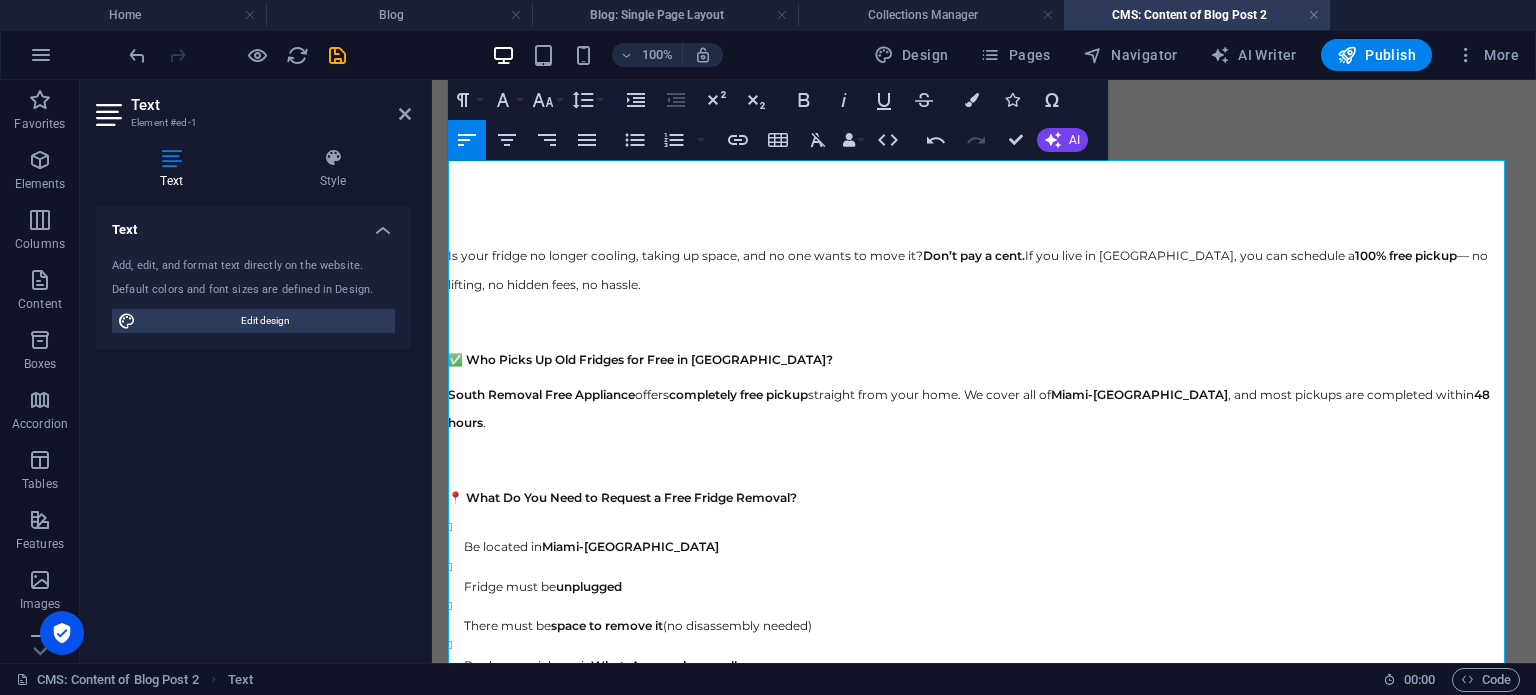 click on "✅ Who Picks Up Old Fridges for Free in Miami?" at bounding box center [984, 343] 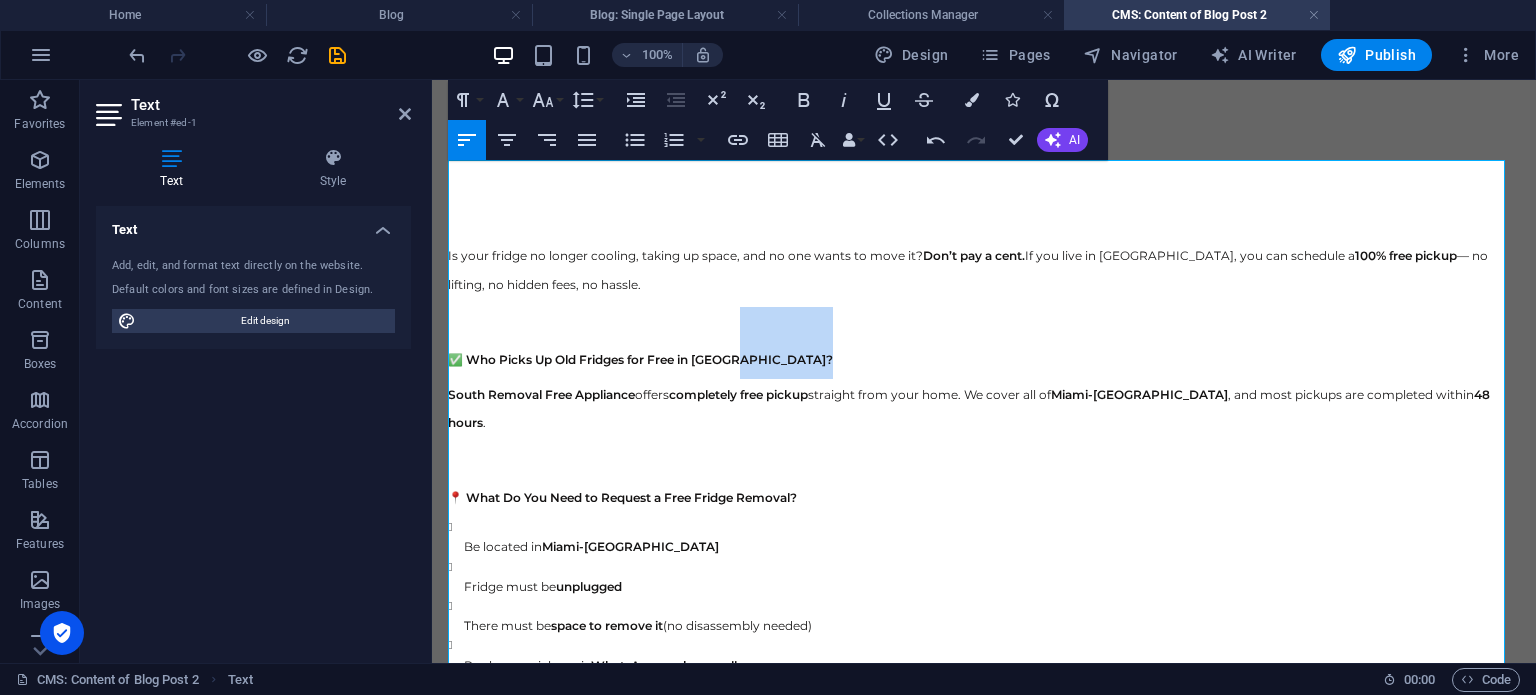 click on "✅ Who Picks Up Old Fridges for Free in Miami?" at bounding box center (984, 343) 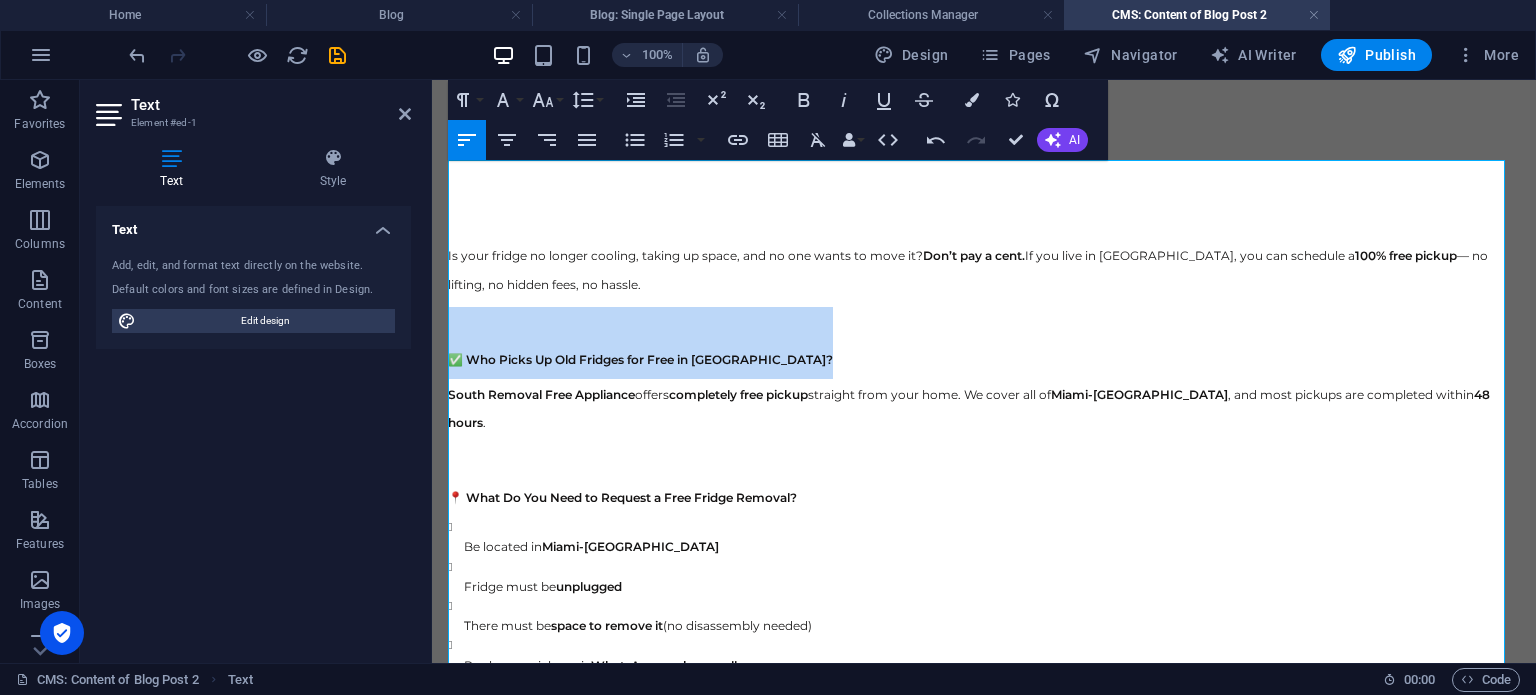 click on "✅ Who Picks Up Old Fridges for Free in Miami?" at bounding box center (984, 343) 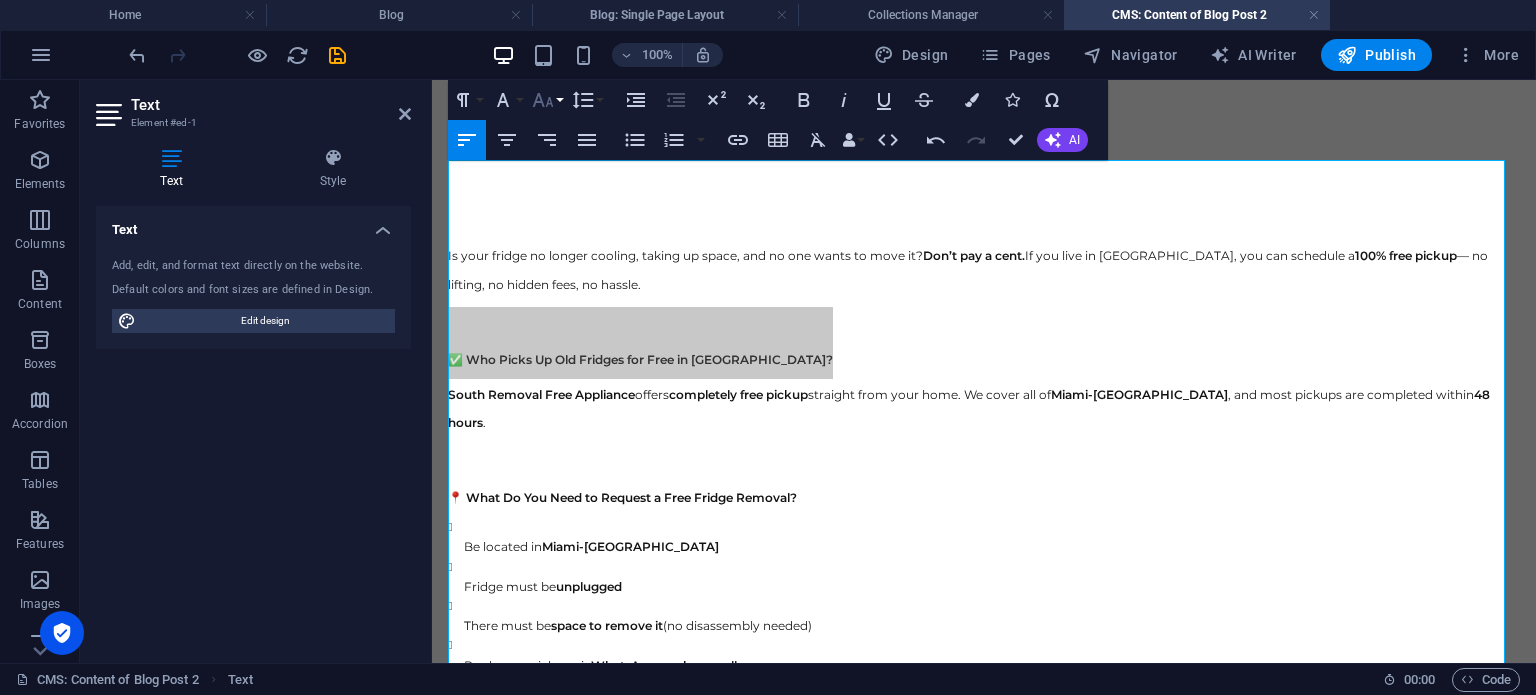 click 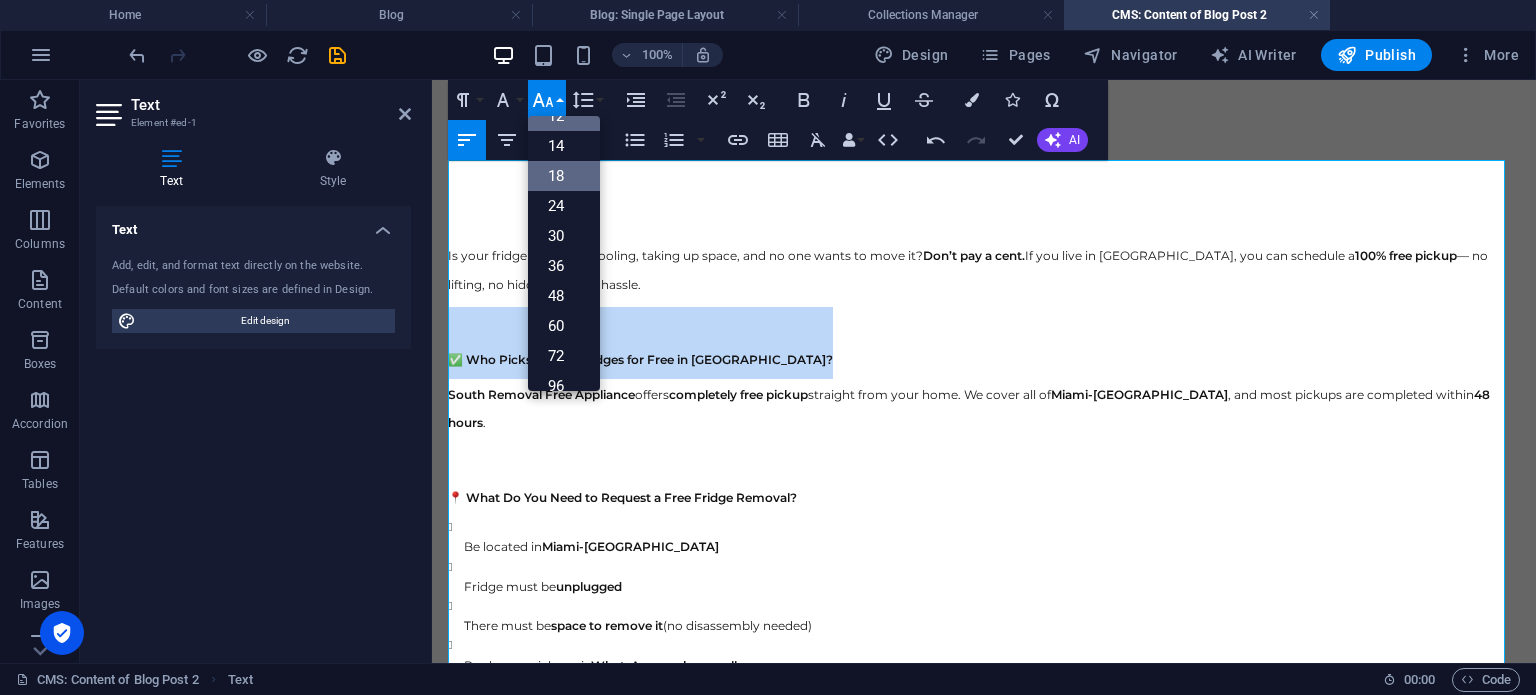 click on "18" at bounding box center (564, 176) 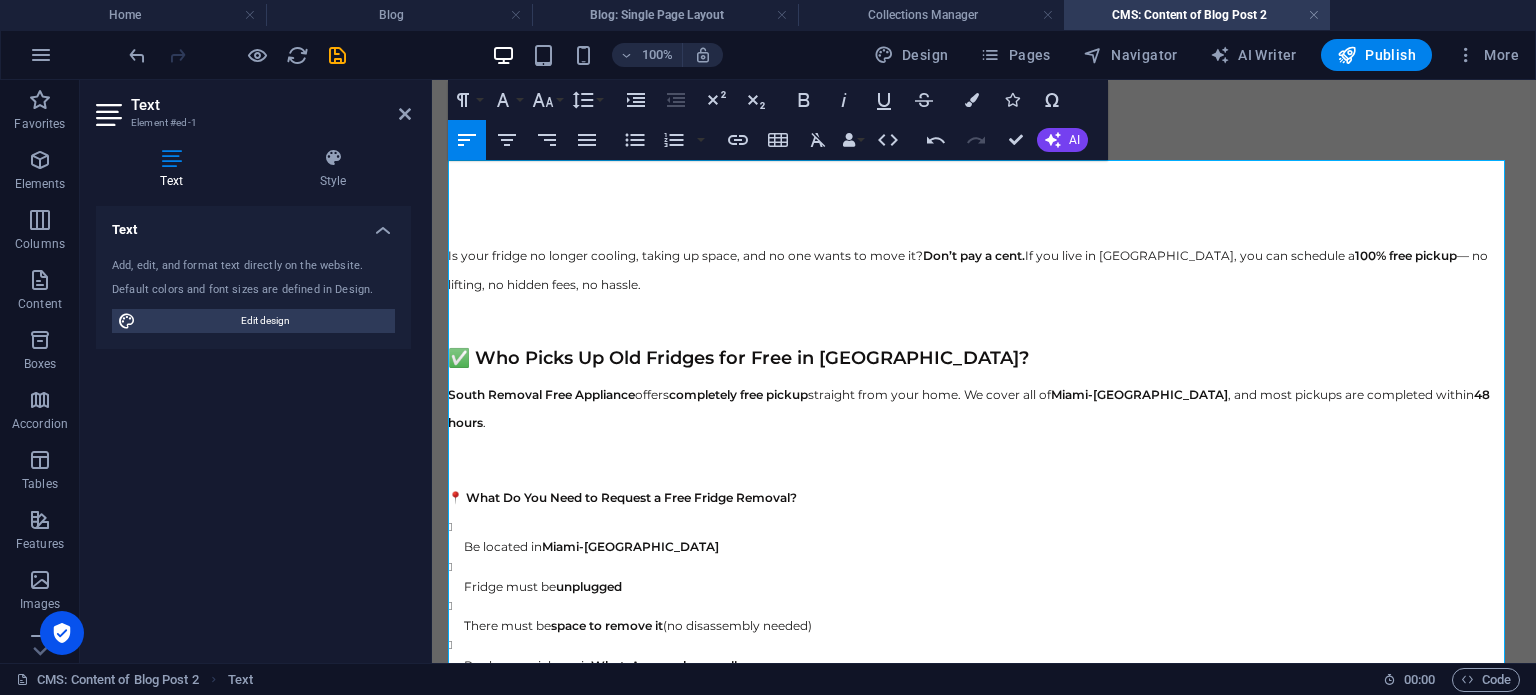 click on "Be located in  Miami-Dade County" at bounding box center (992, 546) 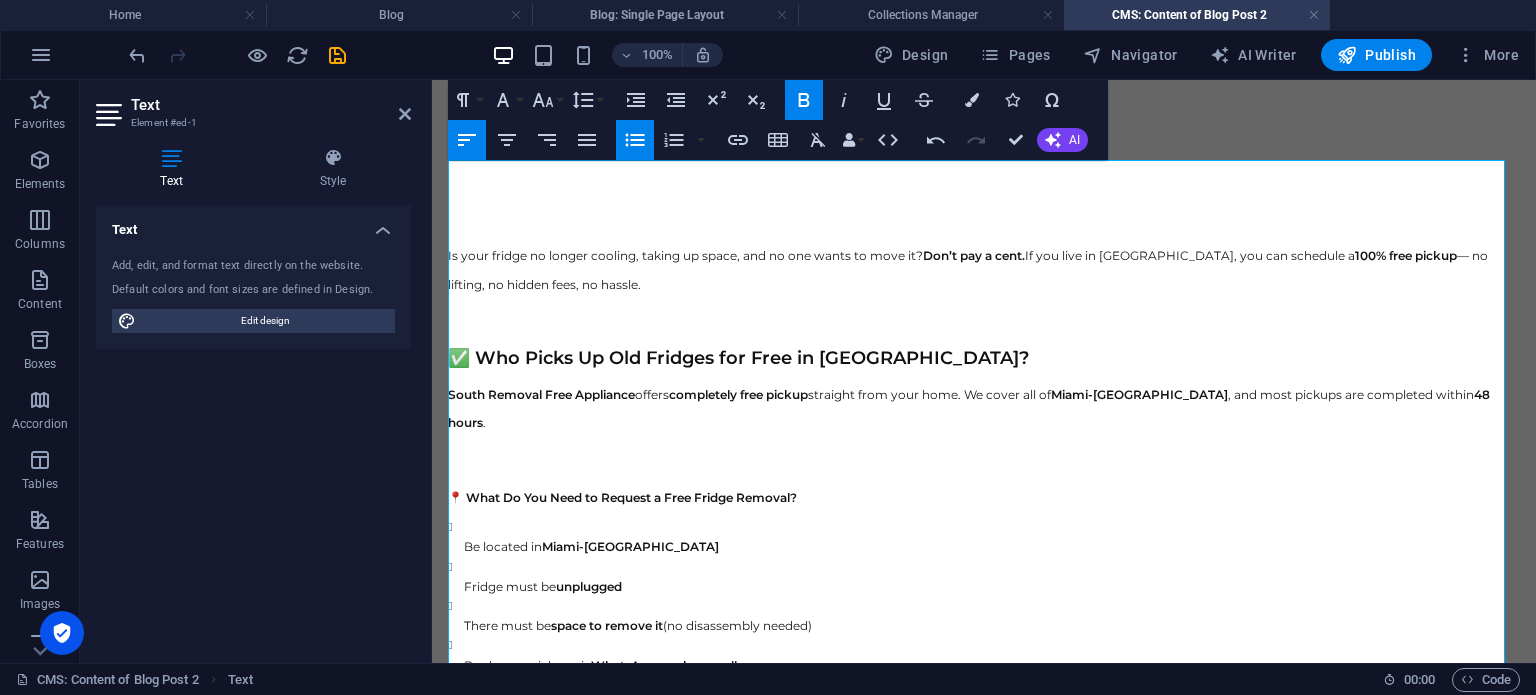 click on "📍 What Do You Need to Request a Free Fridge Removal?" at bounding box center (622, 497) 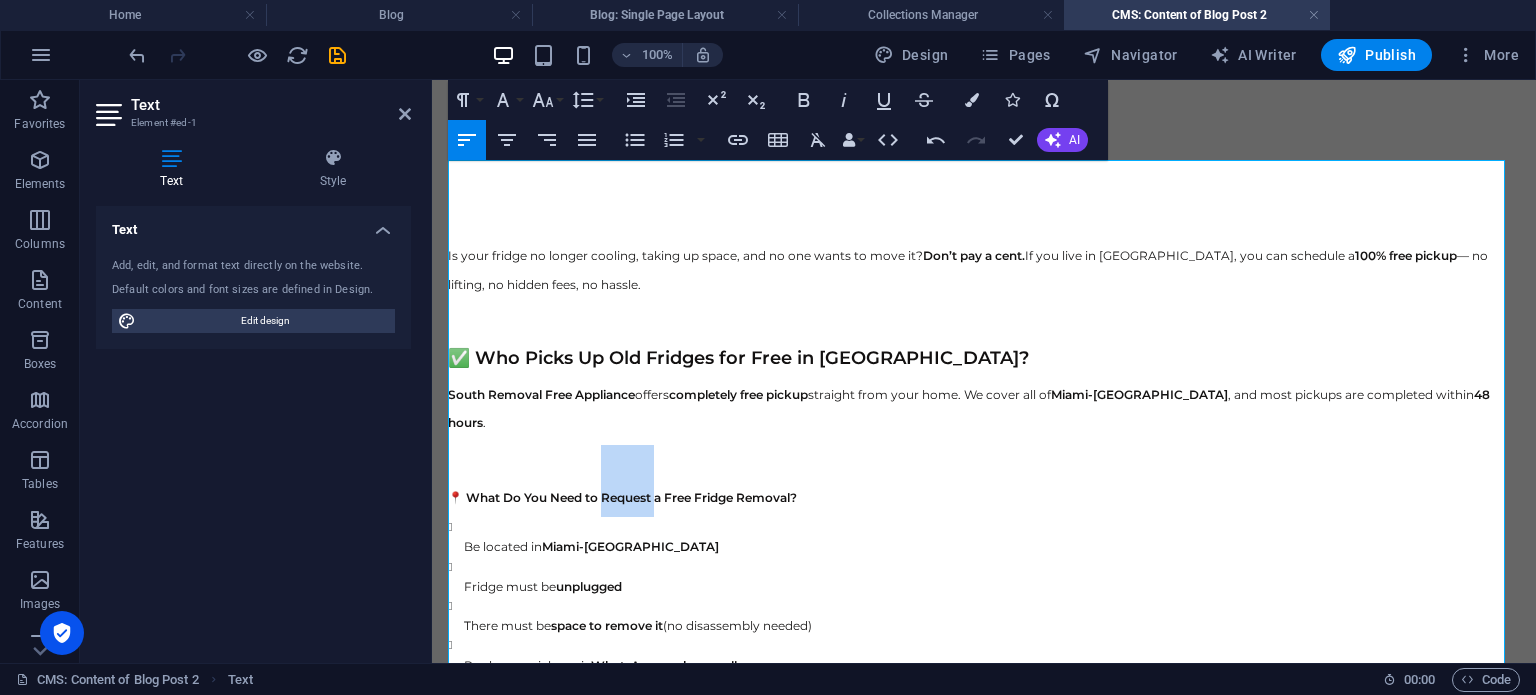click on "📍 What Do You Need to Request a Free Fridge Removal?" at bounding box center (622, 497) 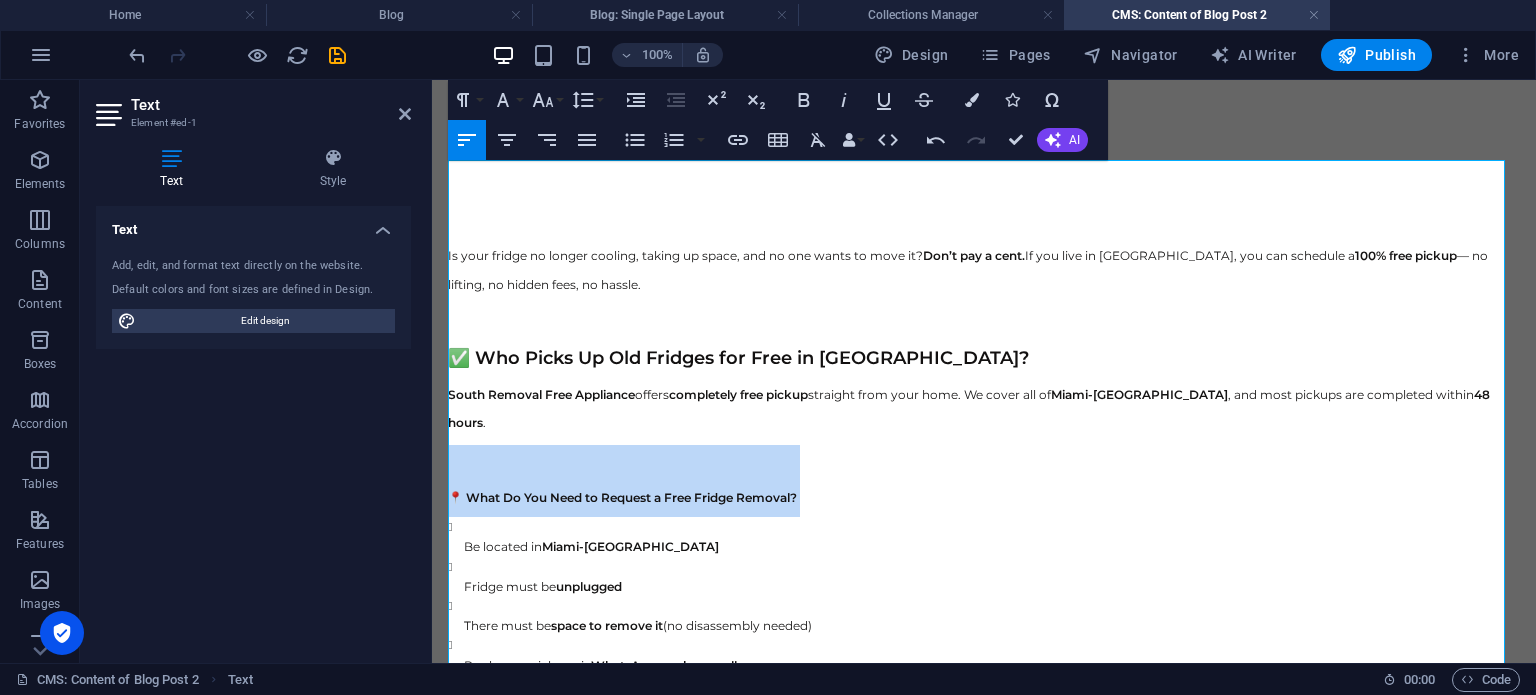 click on "📍 What Do You Need to Request a Free Fridge Removal?" at bounding box center [622, 497] 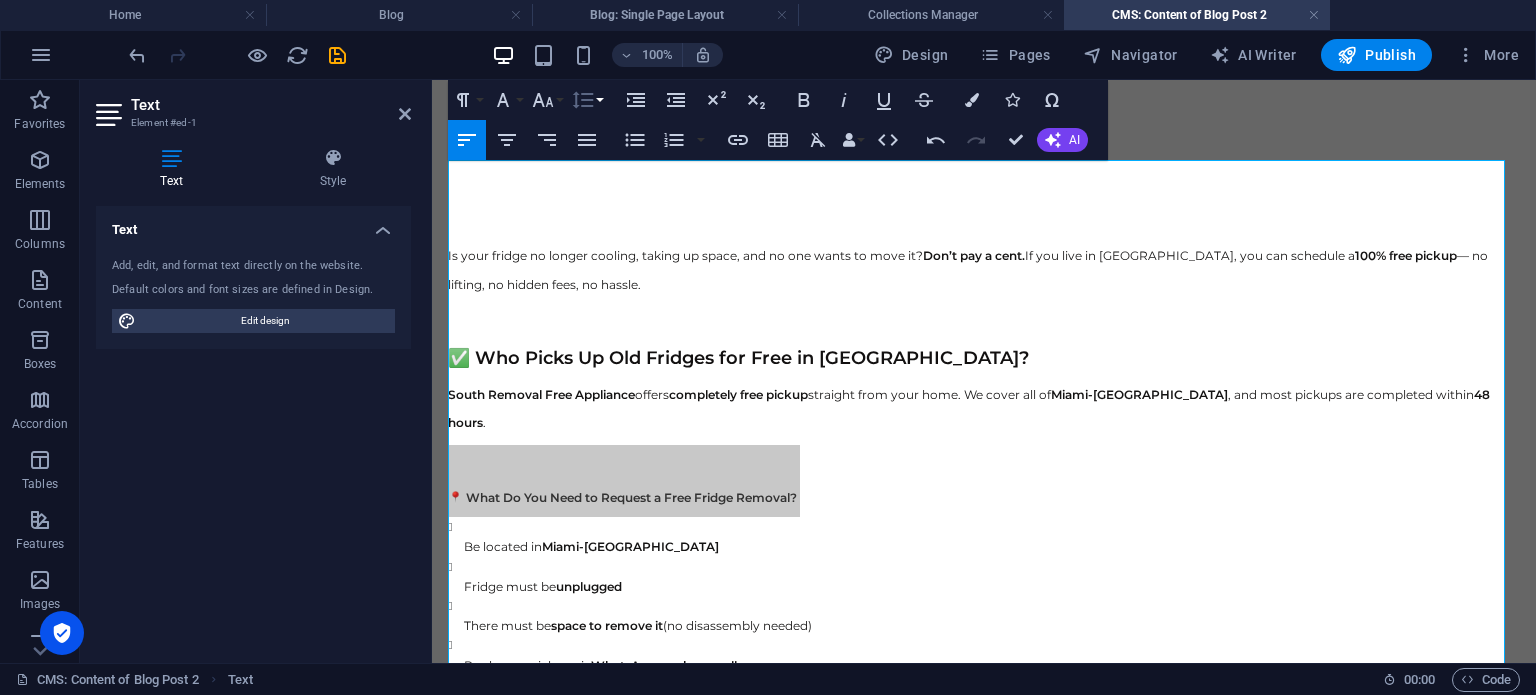 click 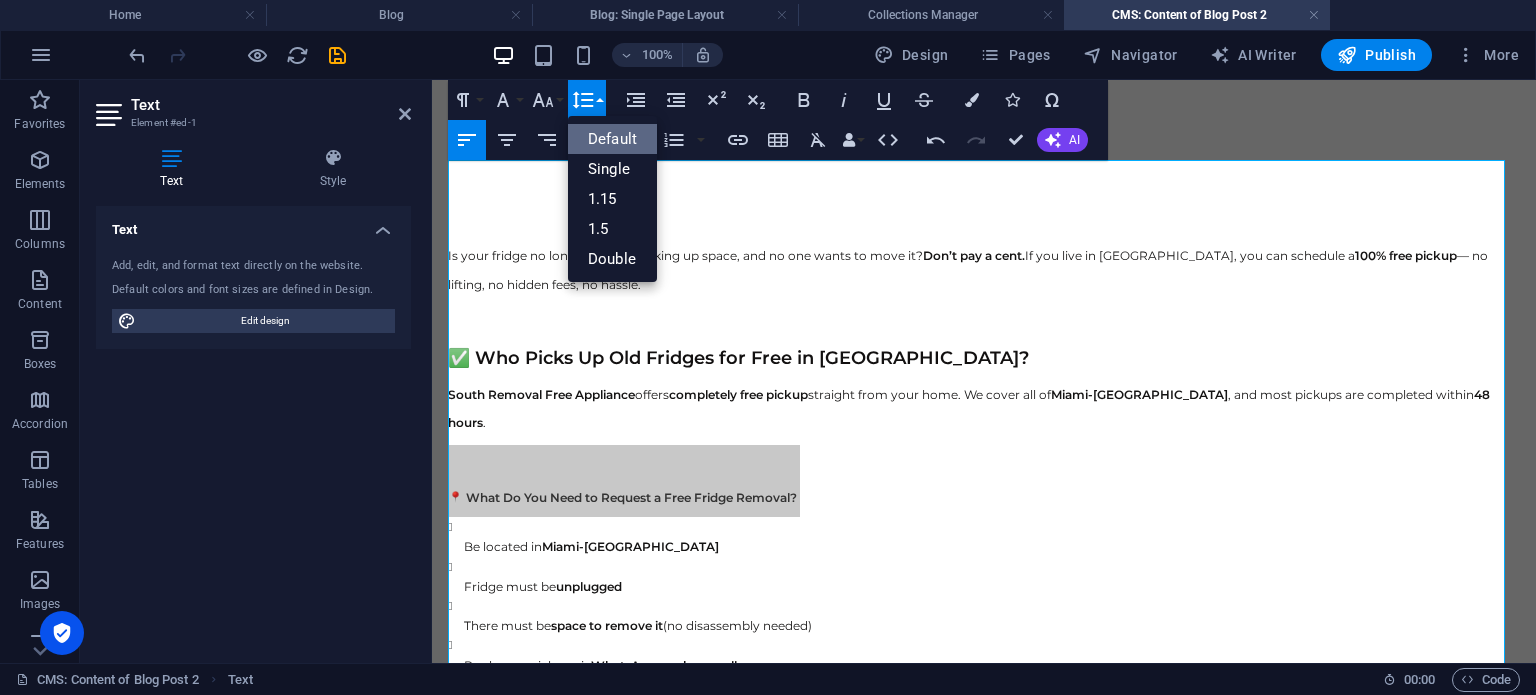 scroll, scrollTop: 0, scrollLeft: 0, axis: both 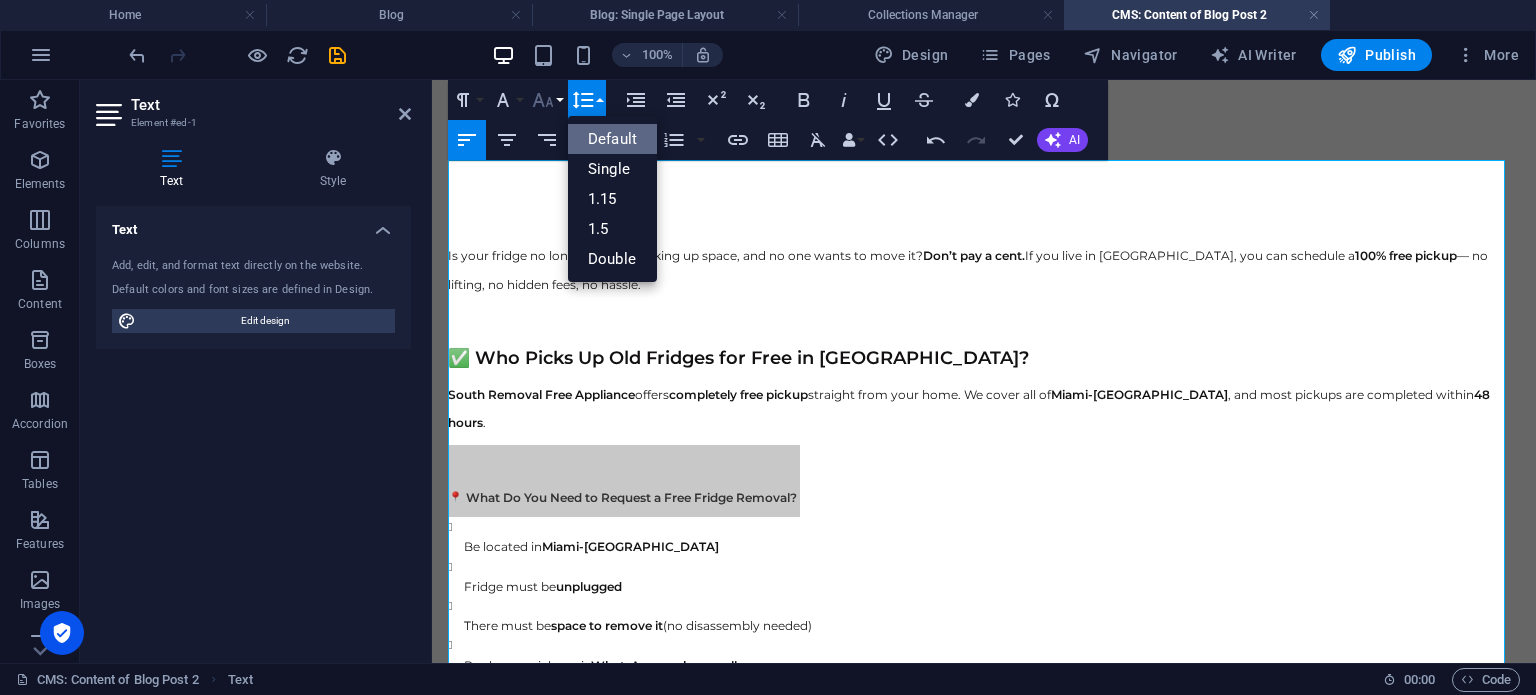 click 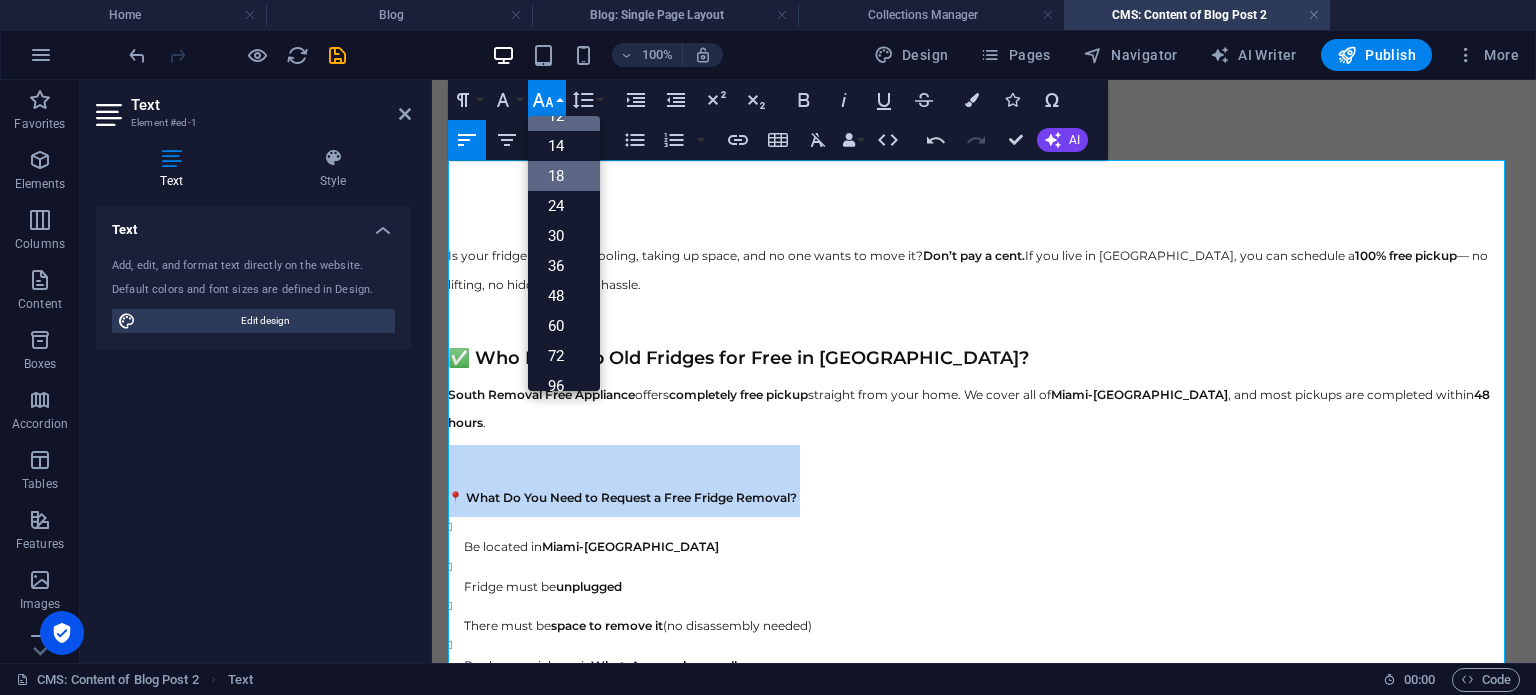 click on "18" at bounding box center (564, 176) 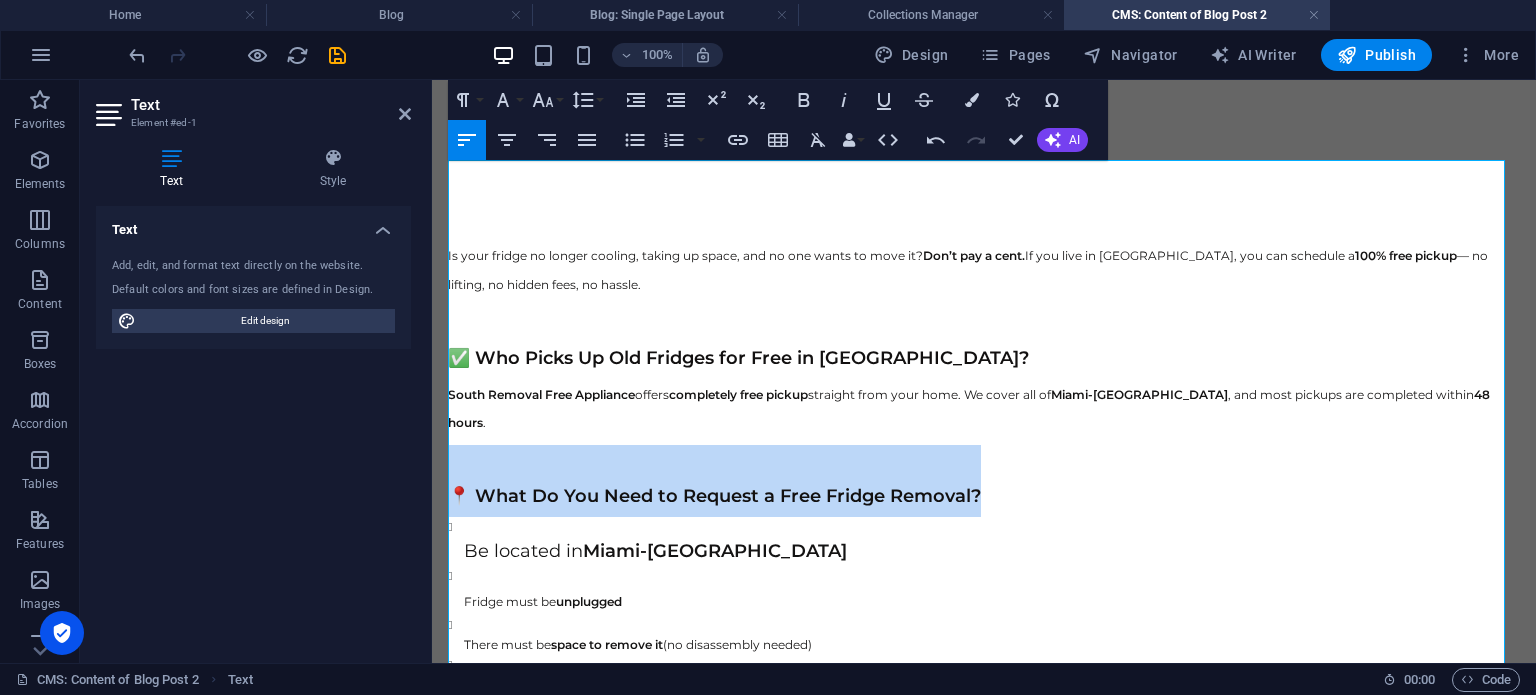 click on "​ 📍 What Do You Need to Request a Free Fridge Removal?" at bounding box center (984, 481) 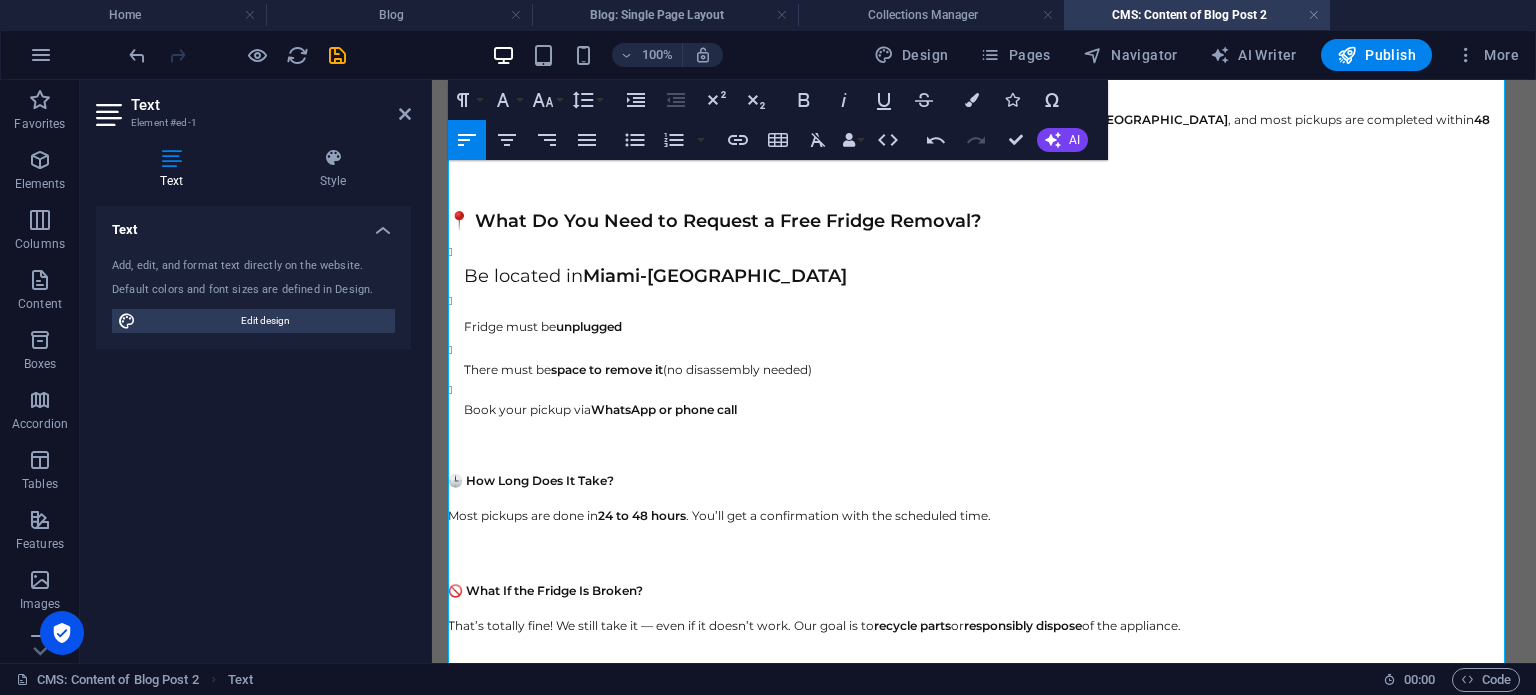 scroll, scrollTop: 300, scrollLeft: 0, axis: vertical 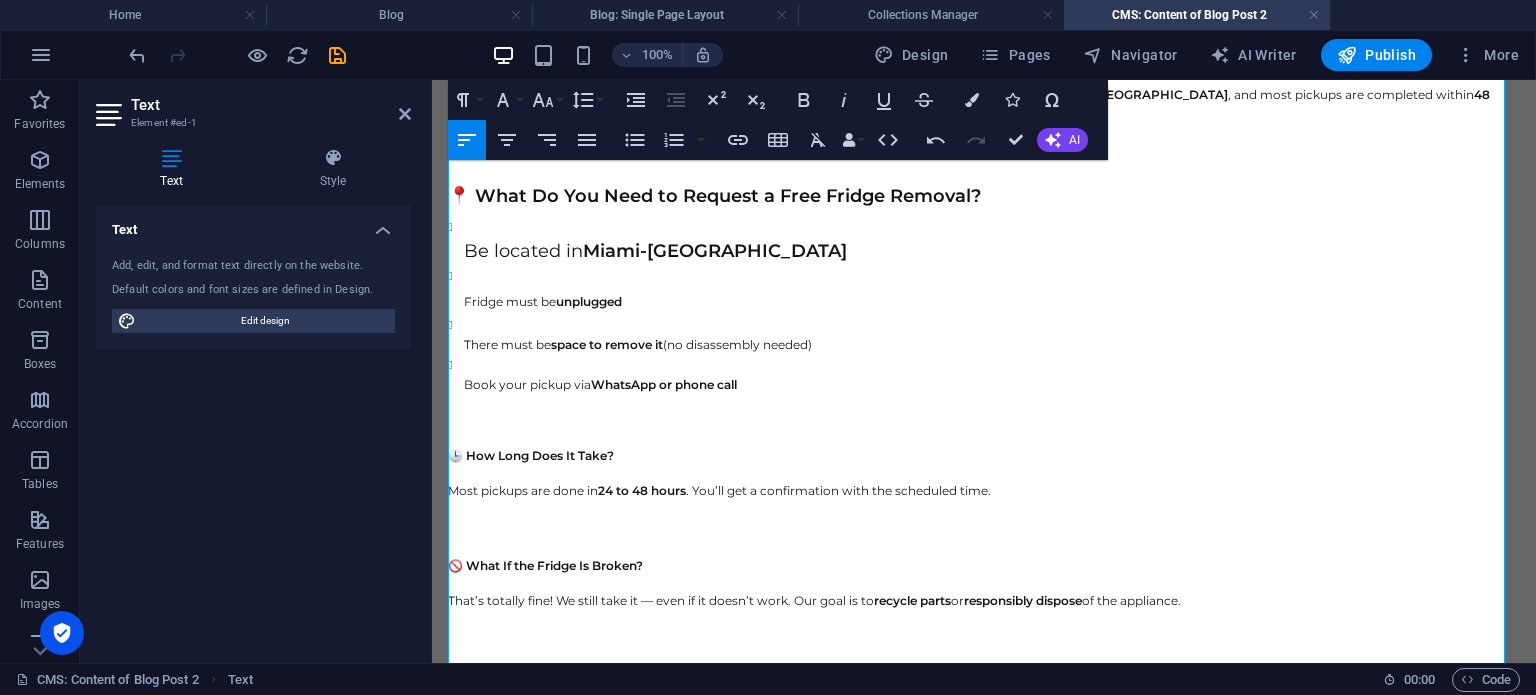 click on "🕒 How Long Does It Take?" at bounding box center [531, 455] 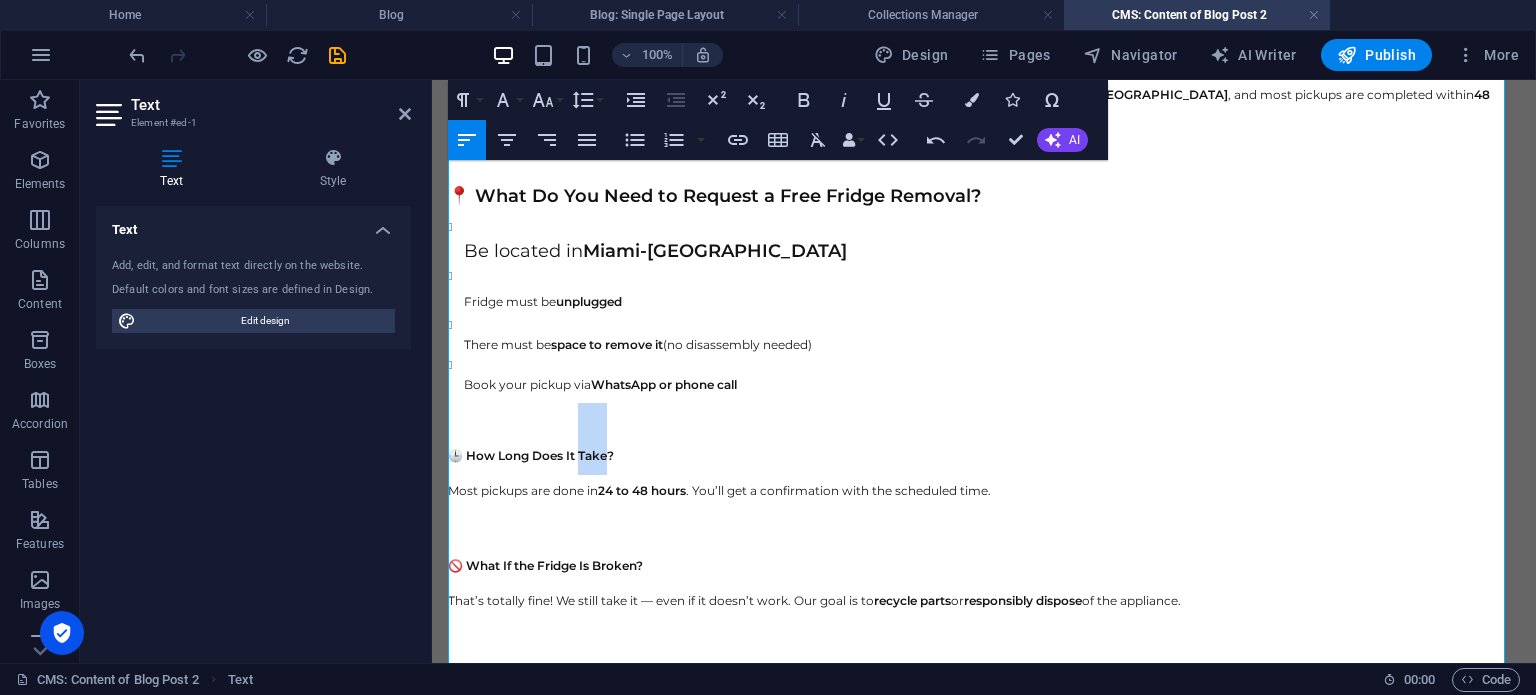 click on "🕒 How Long Does It Take?" at bounding box center (531, 455) 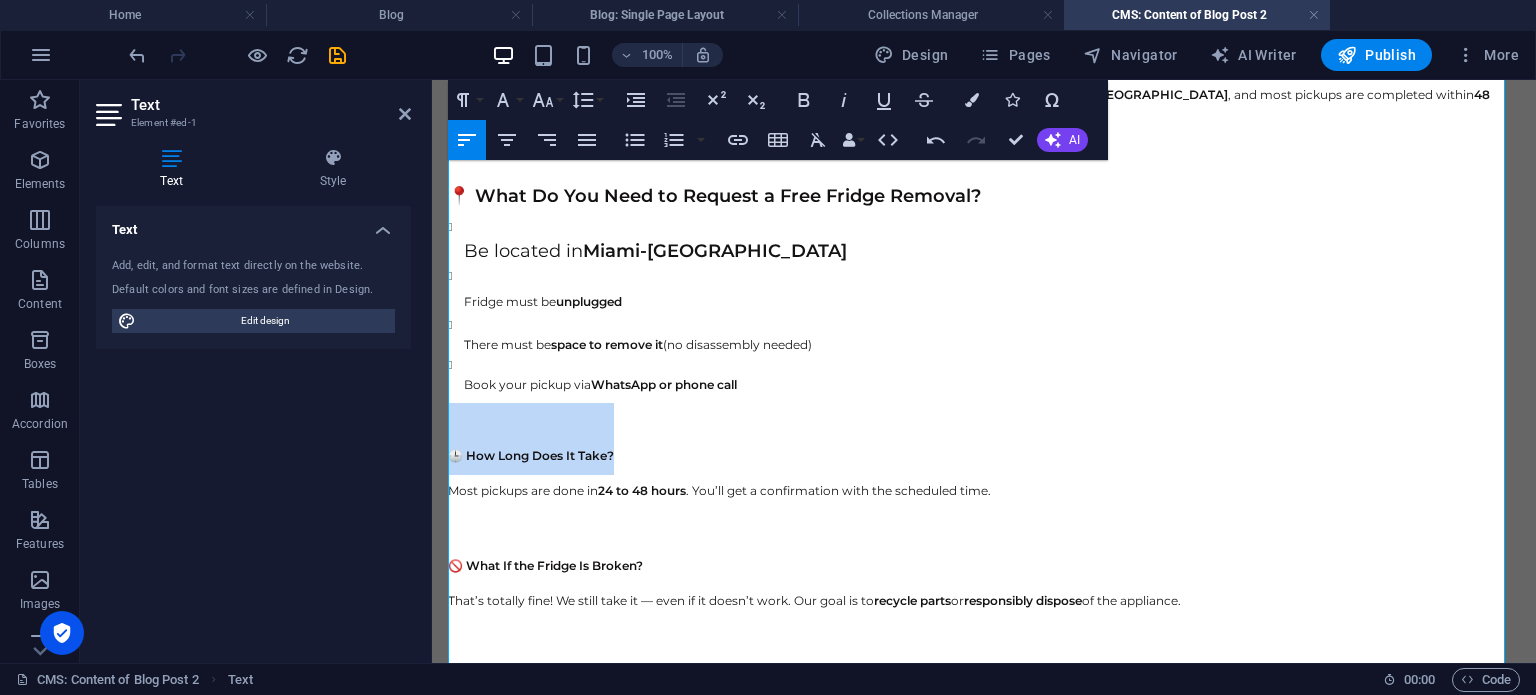 click on "🕒 How Long Does It Take?" at bounding box center (531, 455) 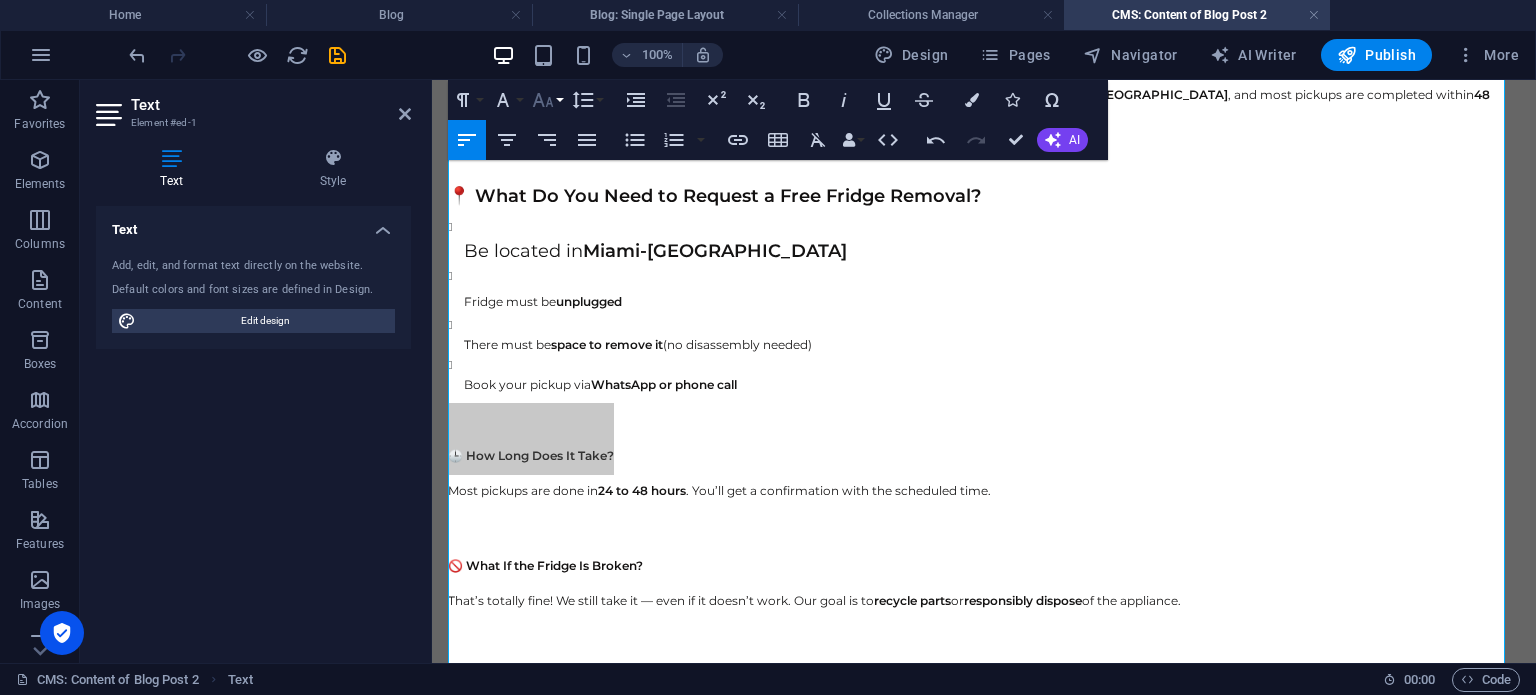 click 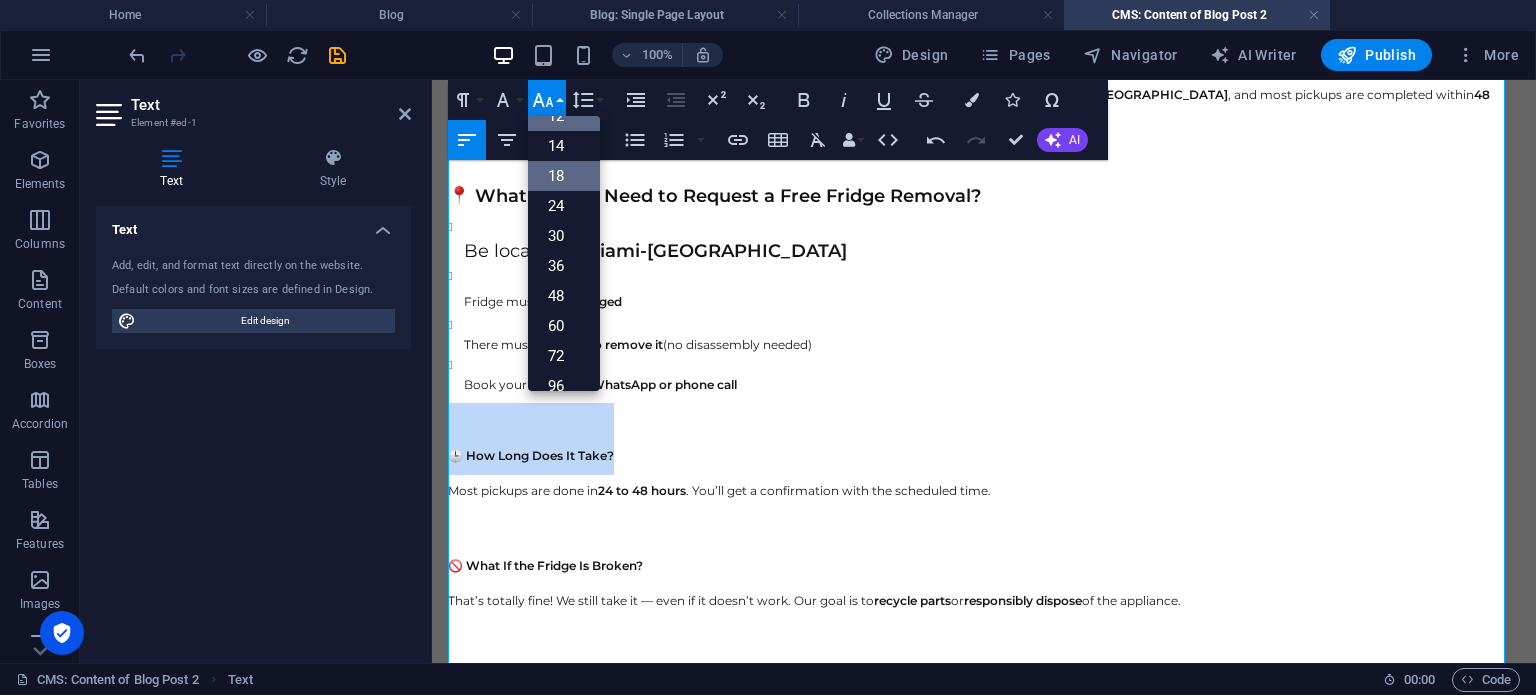 click on "18" at bounding box center [564, 176] 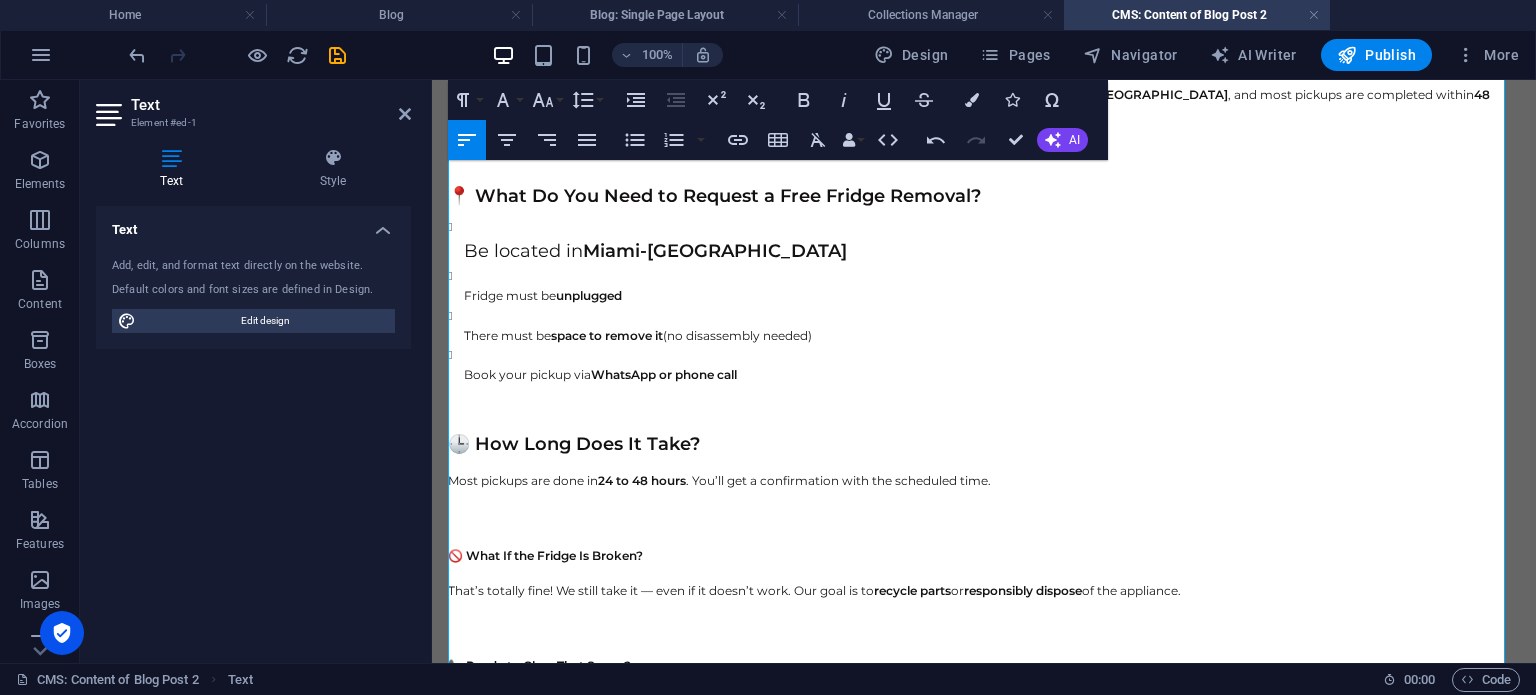 scroll, scrollTop: 400, scrollLeft: 0, axis: vertical 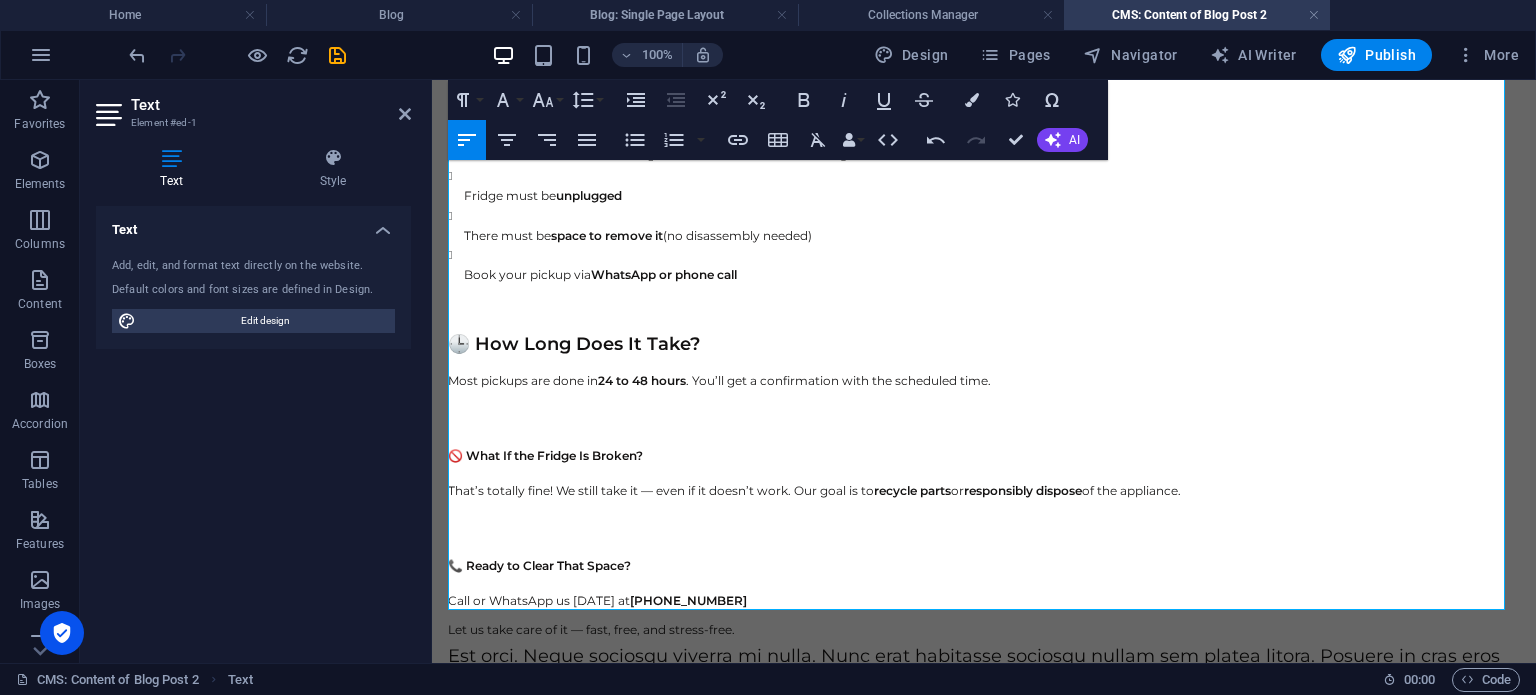 click on "🚫 What If the Fridge Is Broken?" at bounding box center (984, 439) 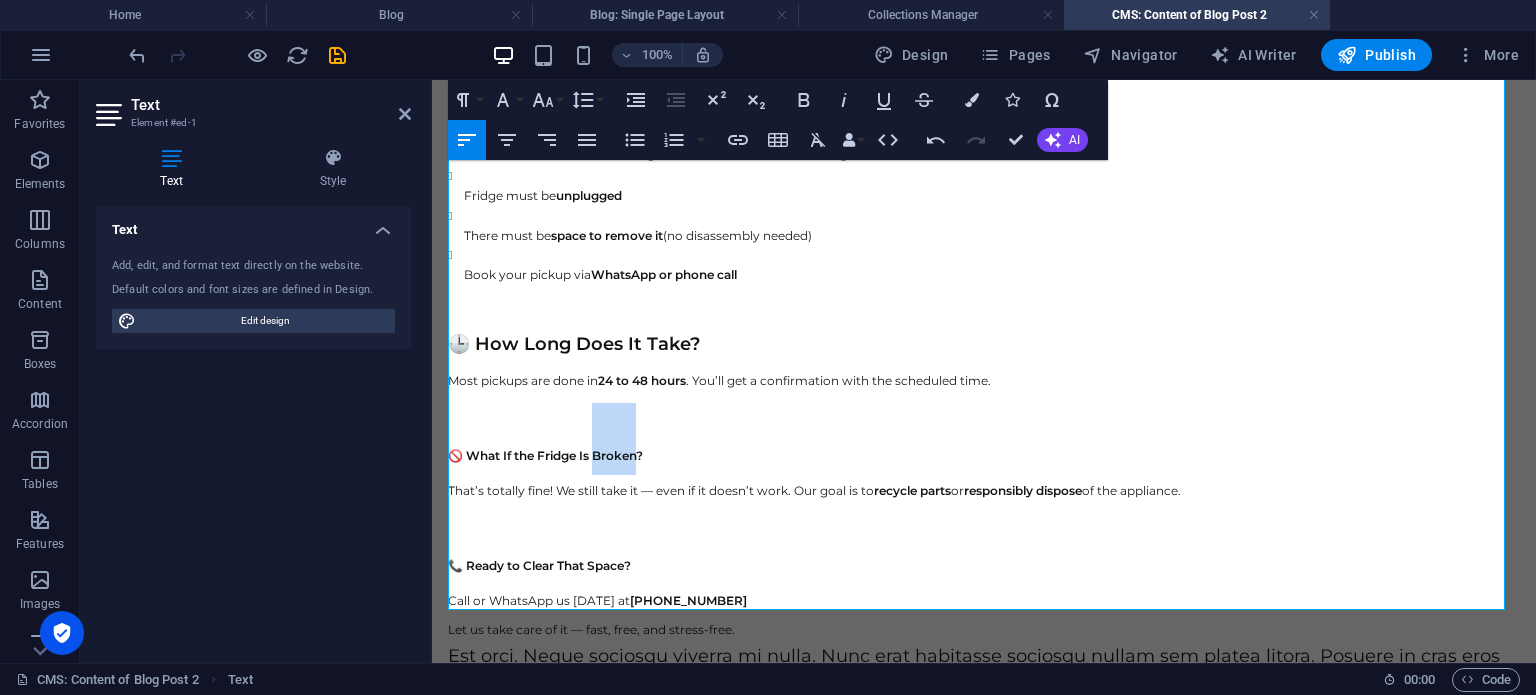 click on "🚫 What If the Fridge Is Broken?" at bounding box center [984, 439] 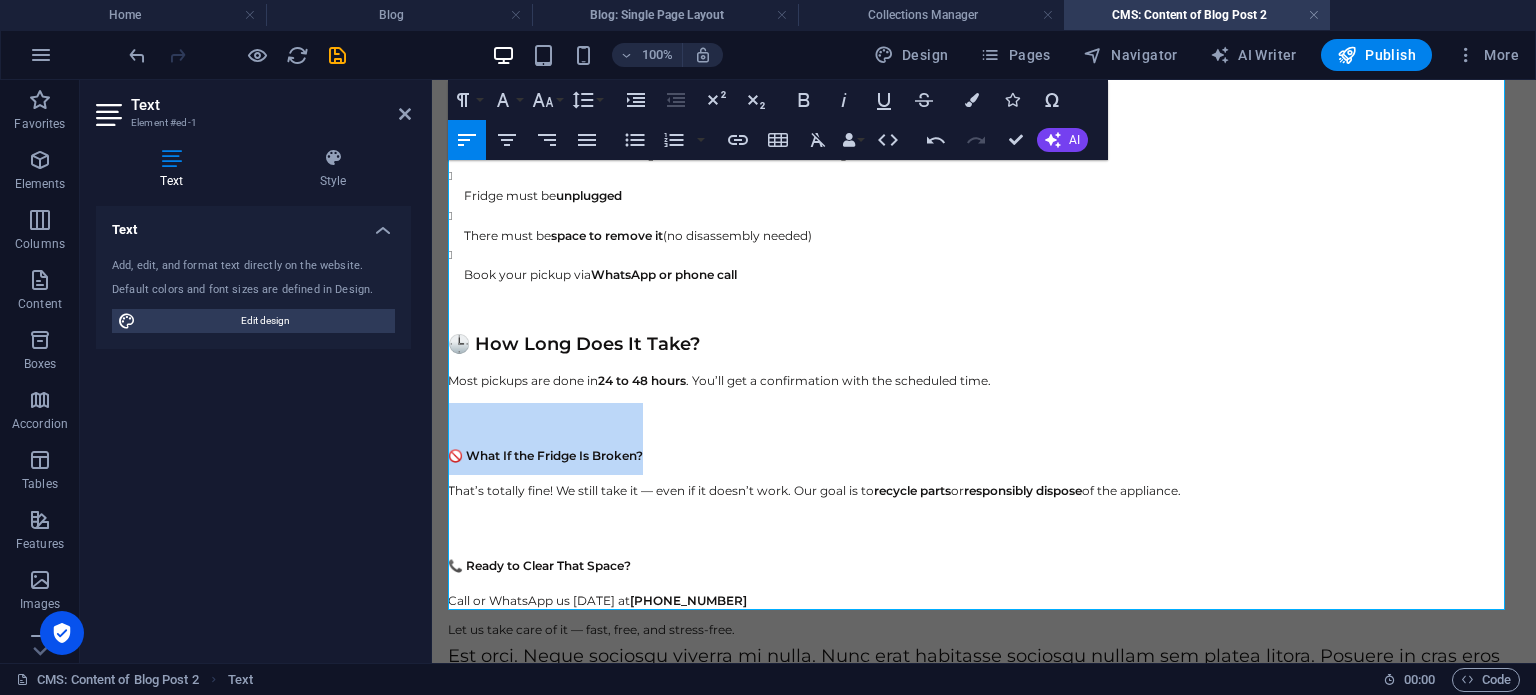 click on "🚫 What If the Fridge Is Broken?" at bounding box center [984, 439] 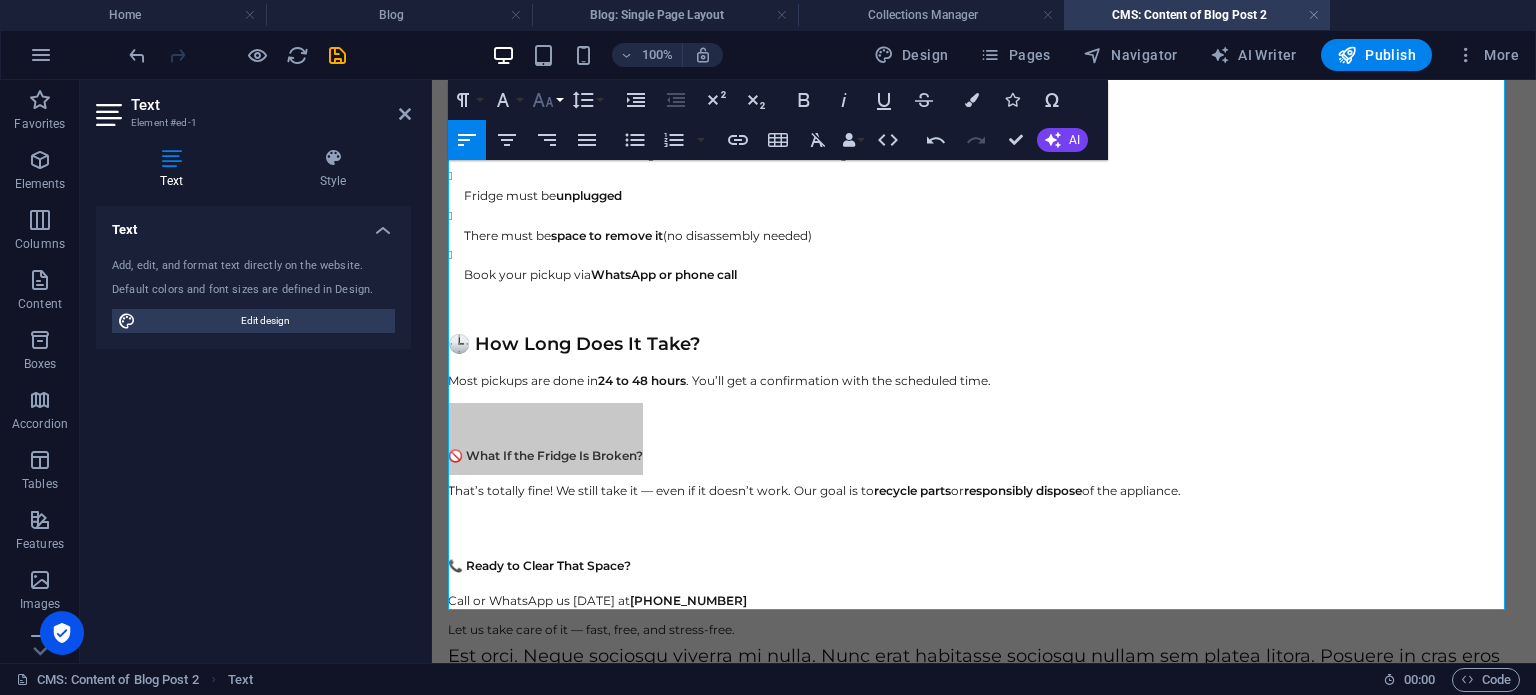click 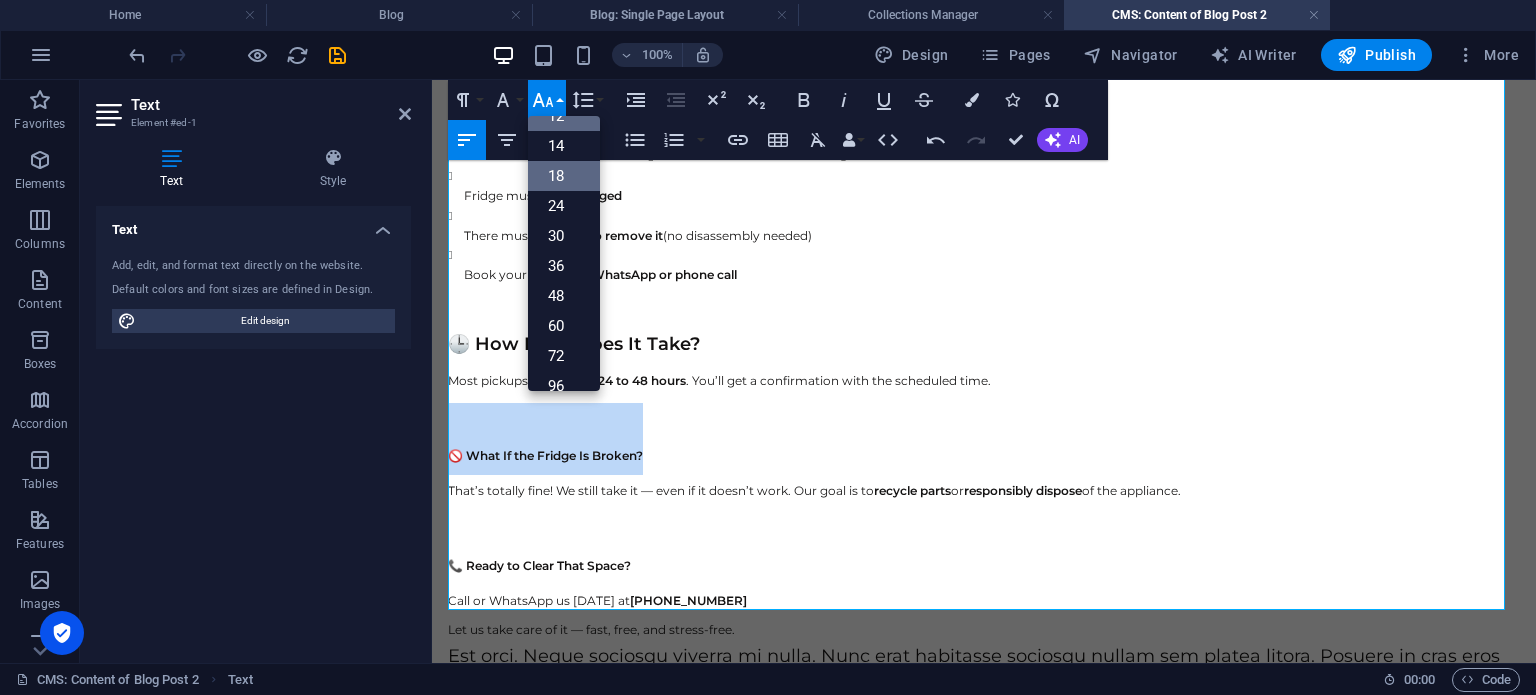click on "18" at bounding box center (564, 176) 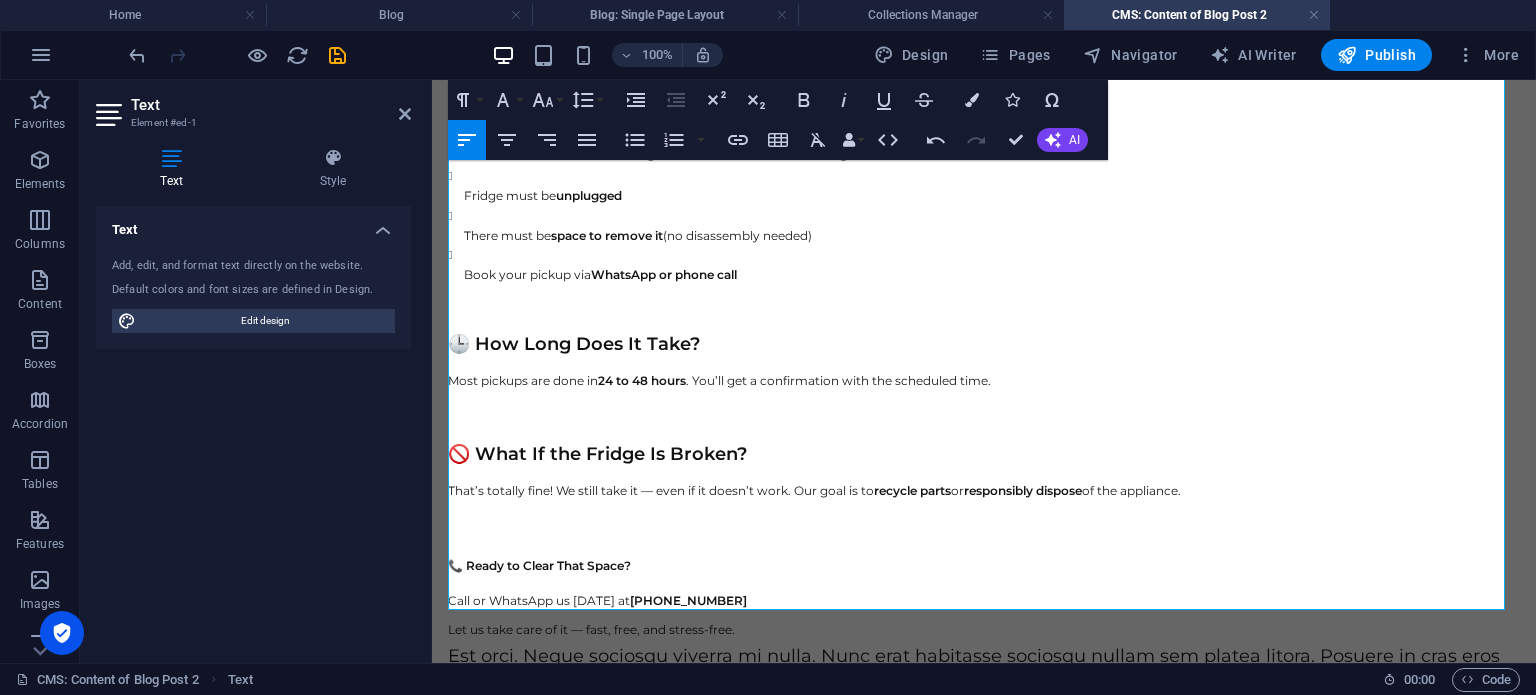 click on "📞 Ready to Clear That Space?" at bounding box center (539, 565) 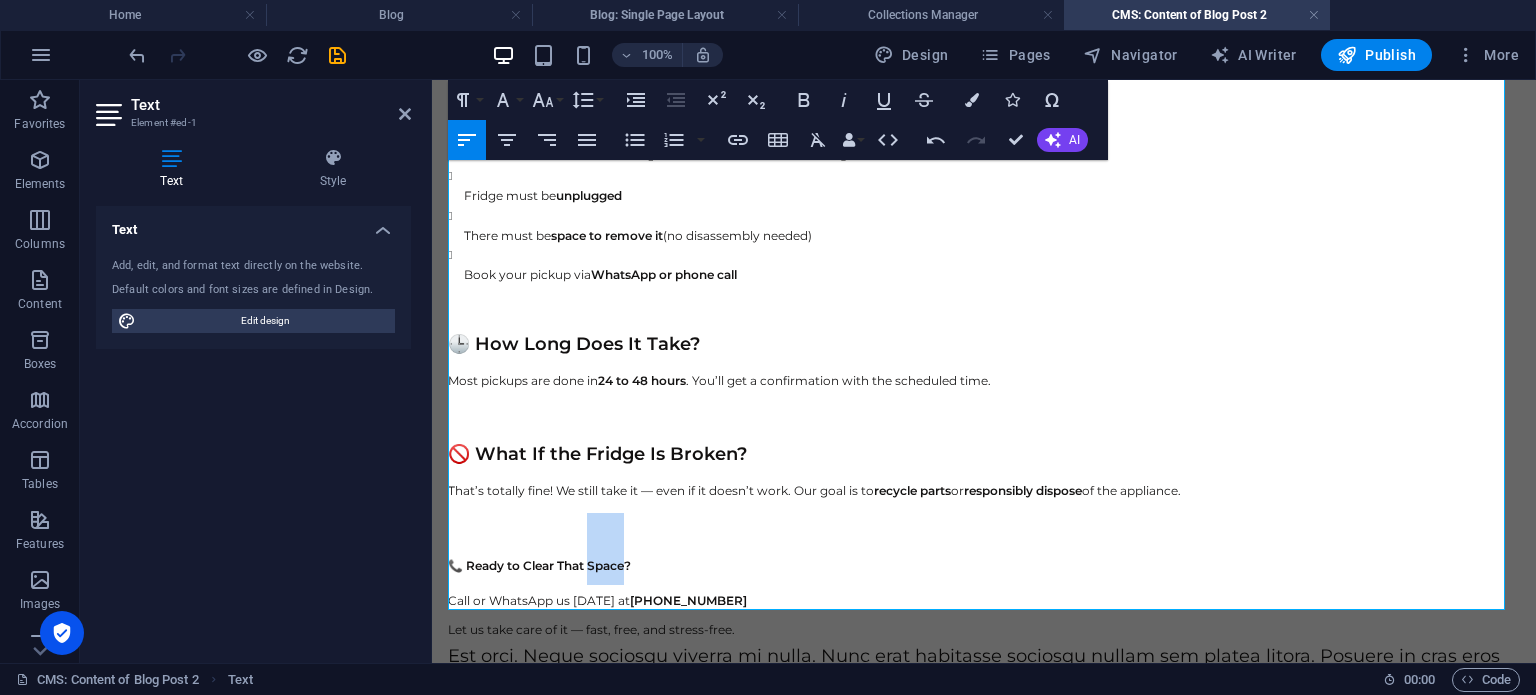 click on "📞 Ready to Clear That Space?" at bounding box center (539, 565) 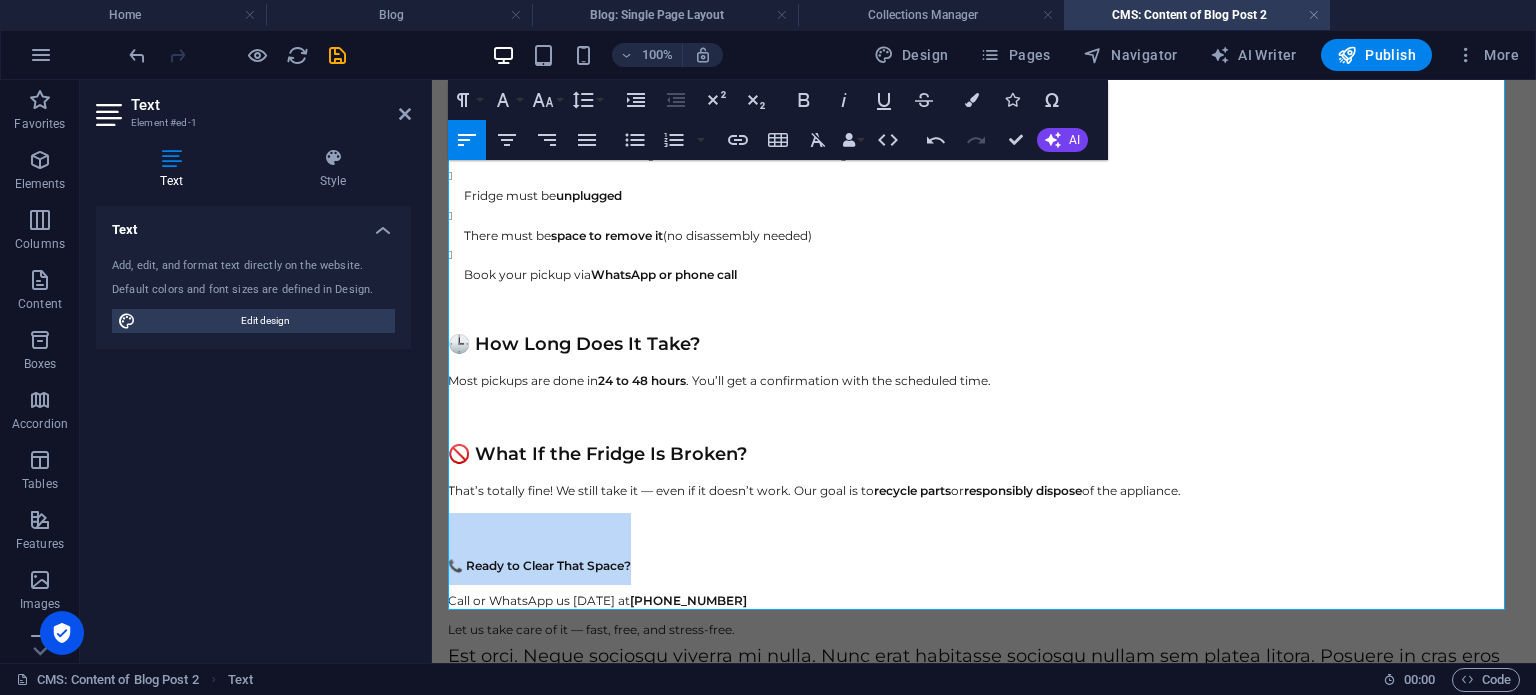click on "📞 Ready to Clear That Space?" at bounding box center (539, 565) 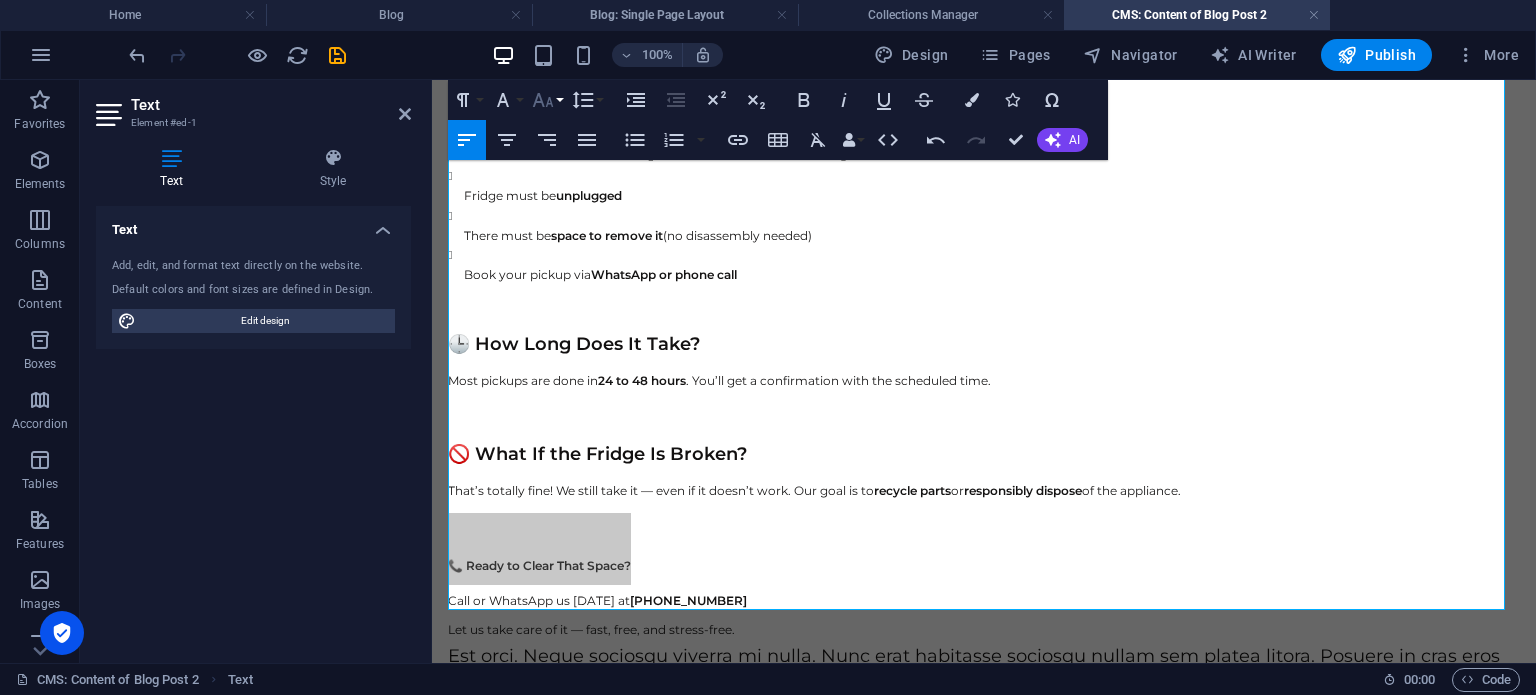 click 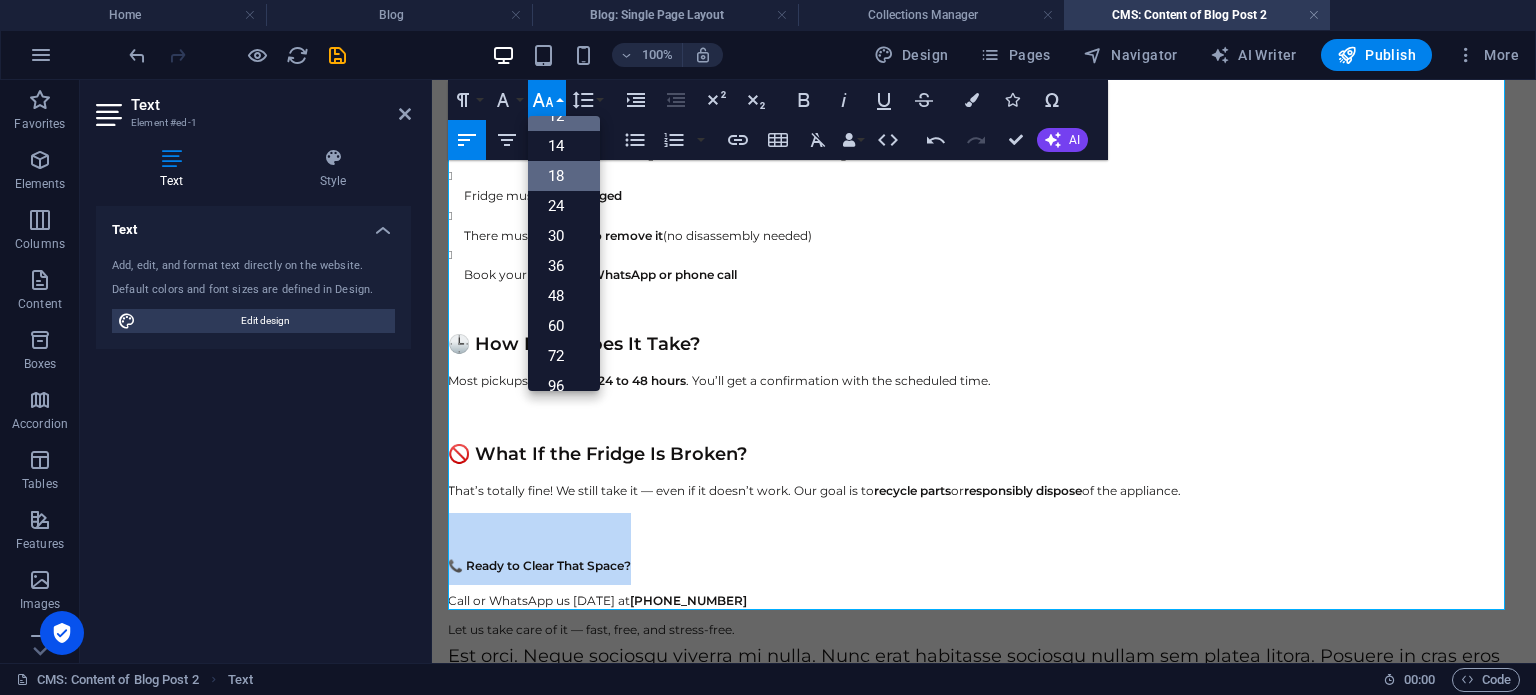 click on "18" at bounding box center (564, 176) 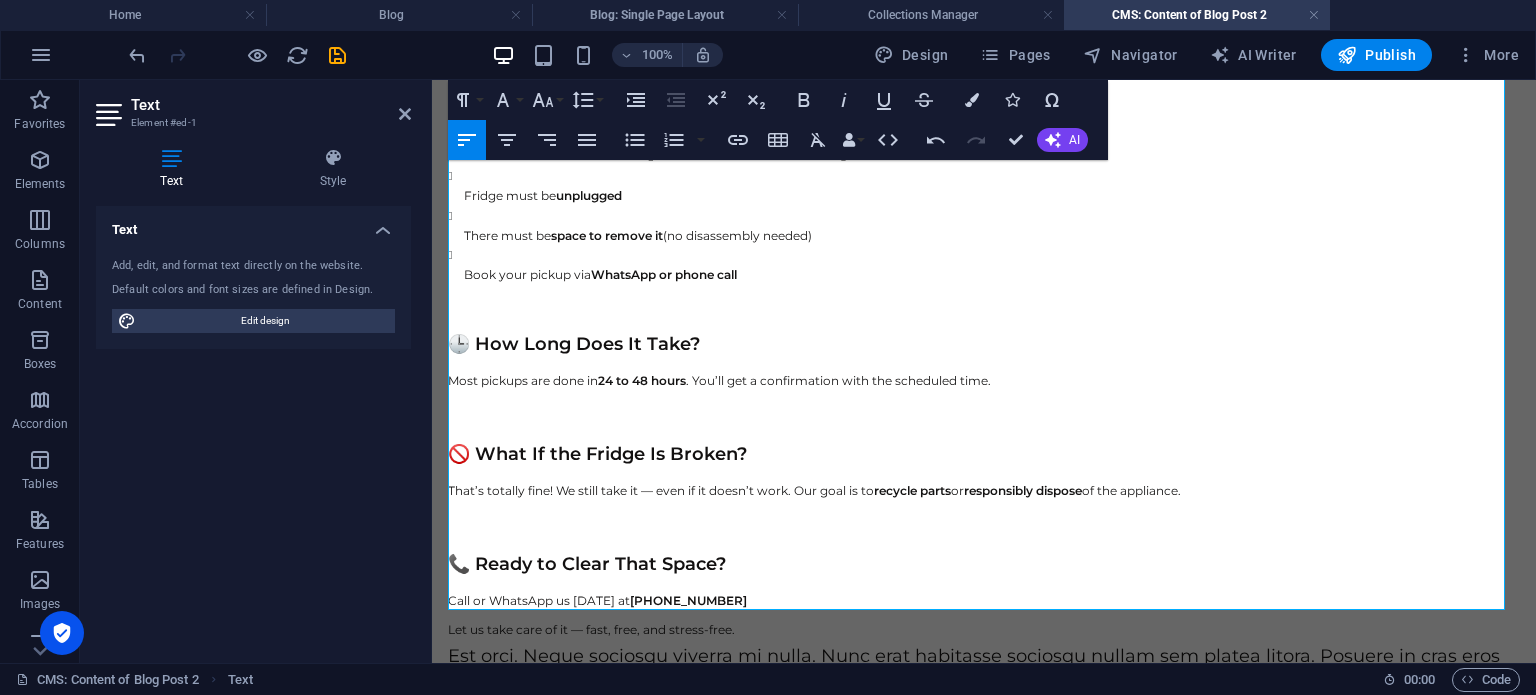 click on "📞 Ready to Clear That Space?" at bounding box center (984, 549) 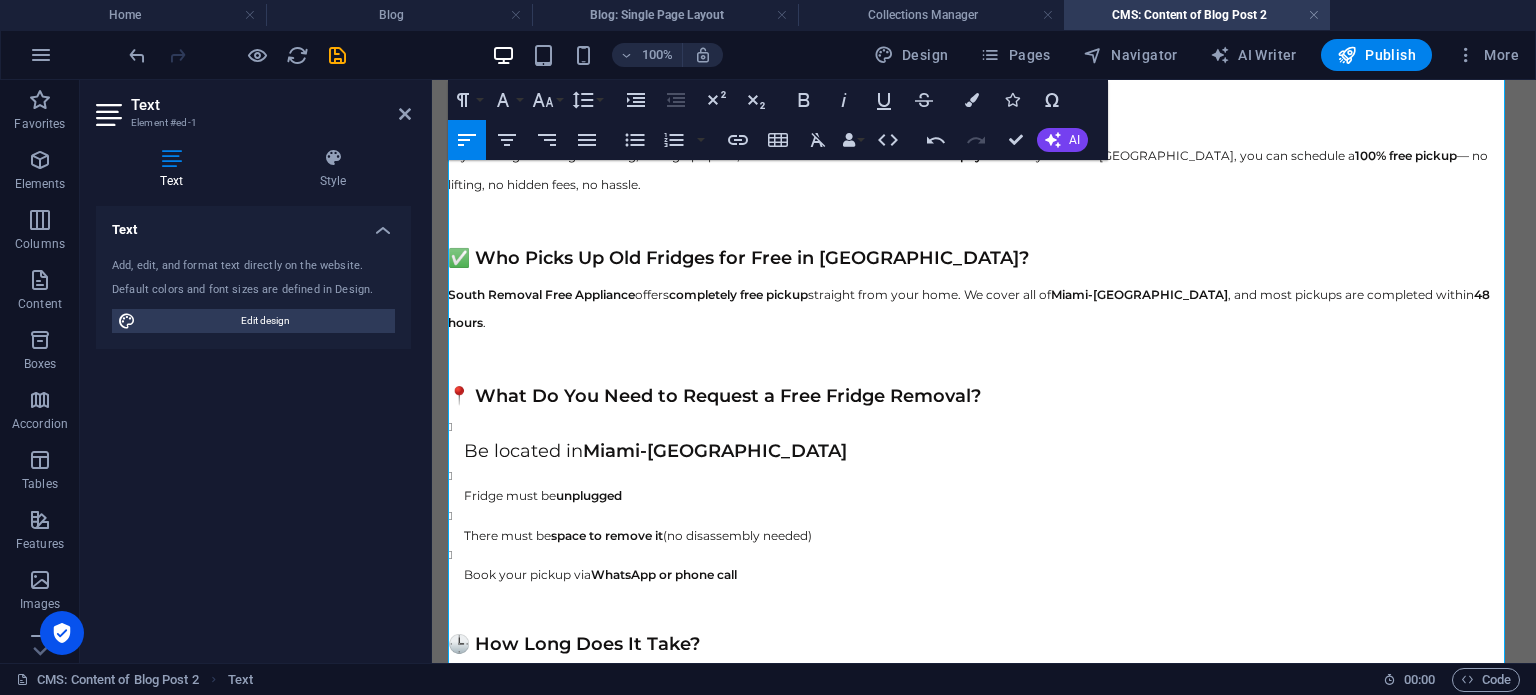 click on "✅ Who Picks Up Old Fridges for Free in Miami?" at bounding box center (984, 243) 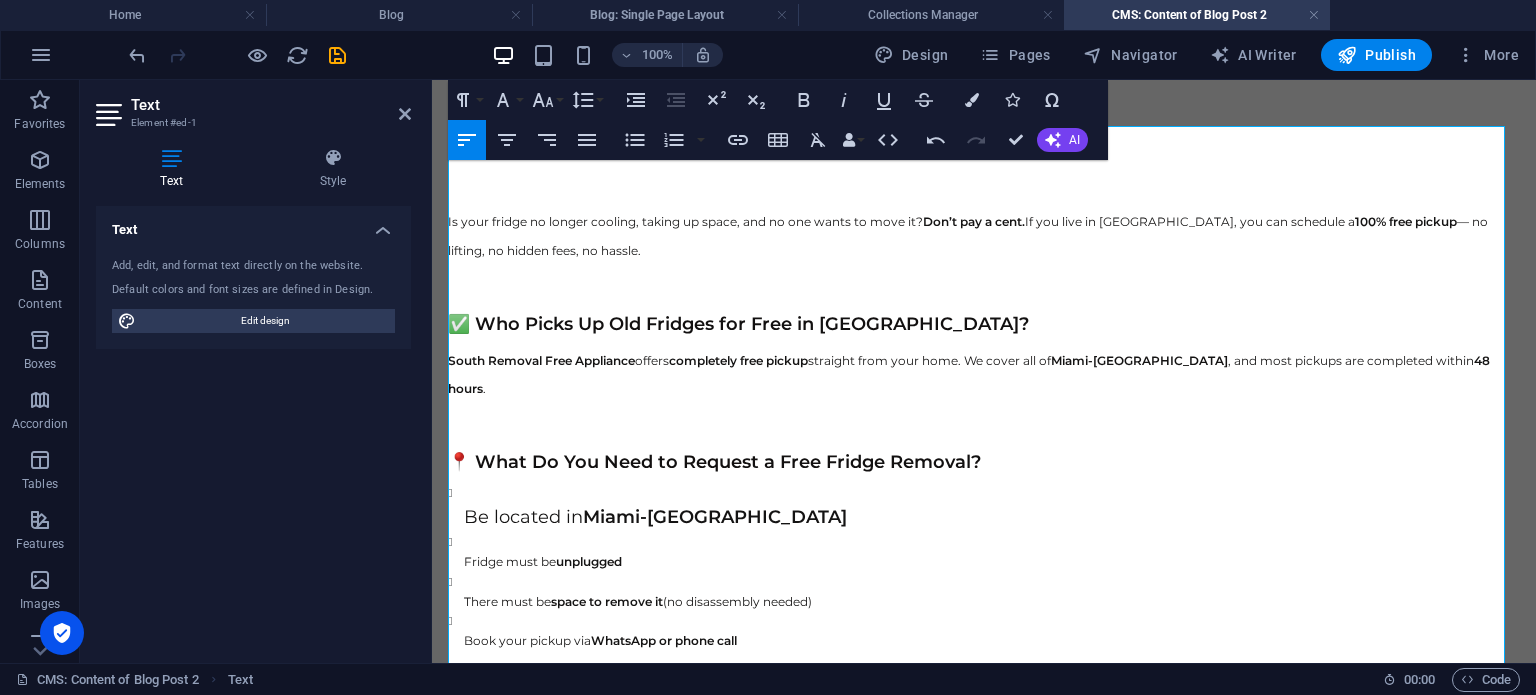 scroll, scrollTop: 0, scrollLeft: 0, axis: both 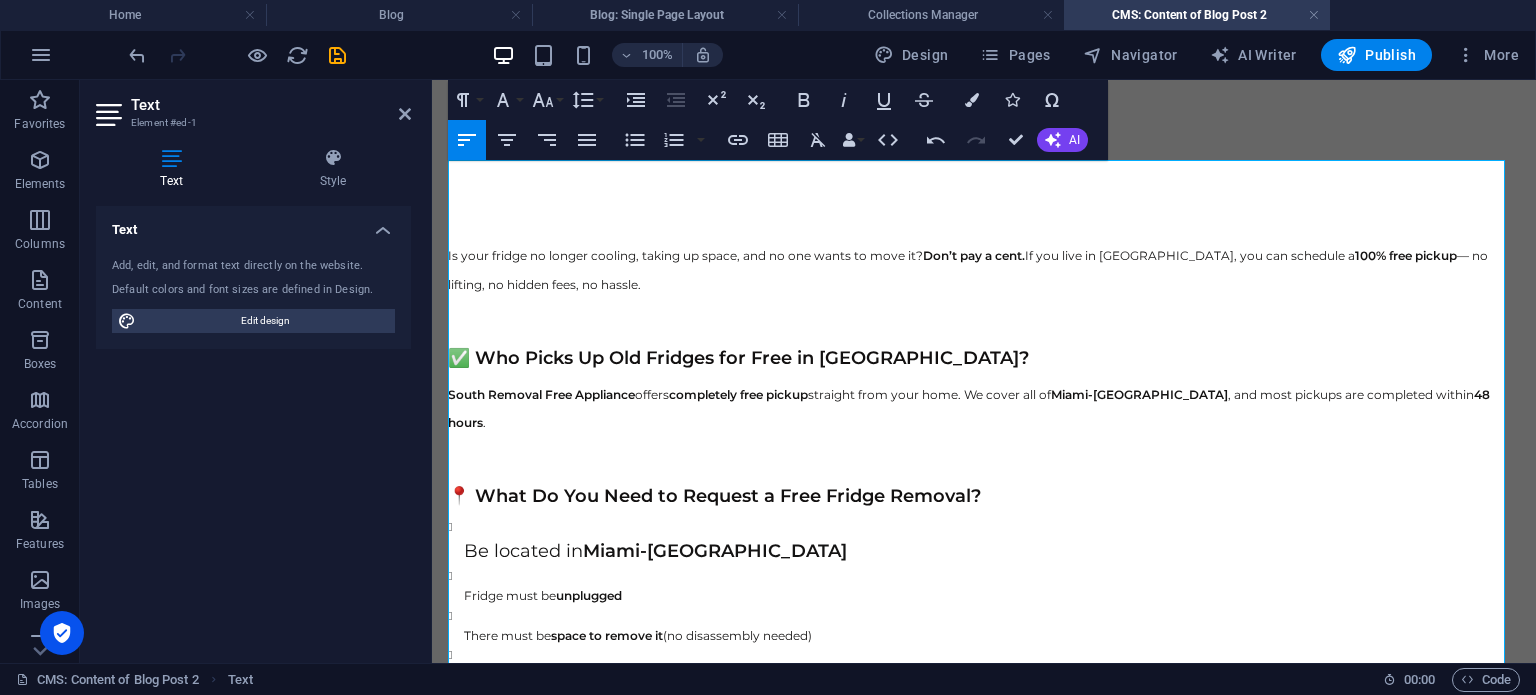 click on "Is your fridge no longer cooling, taking up space, and no one wants to move it?  Don’t pay a cent.  If you live in Miami, you can schedule a  100% free pickup  — no lifting, no hidden fees, no hassle. ✅ Who Picks Up Old Fridges for Free in Miami? South Removal Free Appliance  offers  completely free pickup  straight from your home. We cover all of  Miami-Dade County , and most pickups are completed within  48 hours . 📍 What Do You Need to Request a Free Fridge Removal? Be located in  Miami-Dade County Fridge must be  unplugged There must be  space to remove it  (no disassembly needed) Book your pickup via  WhatsApp or phone call 🕒 How Long Does It Take? Most pickups are done in  24 to 48 hours . You’ll get a confirmation with the scheduled time. 🚫 What If the Fridge Is Broken? That’s totally fine! We still take it — even if it doesn’t work. Our goal is to  recycle parts  or  responsibly dispose  of the appliance. 📞 Ready to Clear That Space? Call or WhatsApp us today at" at bounding box center (984, 673) 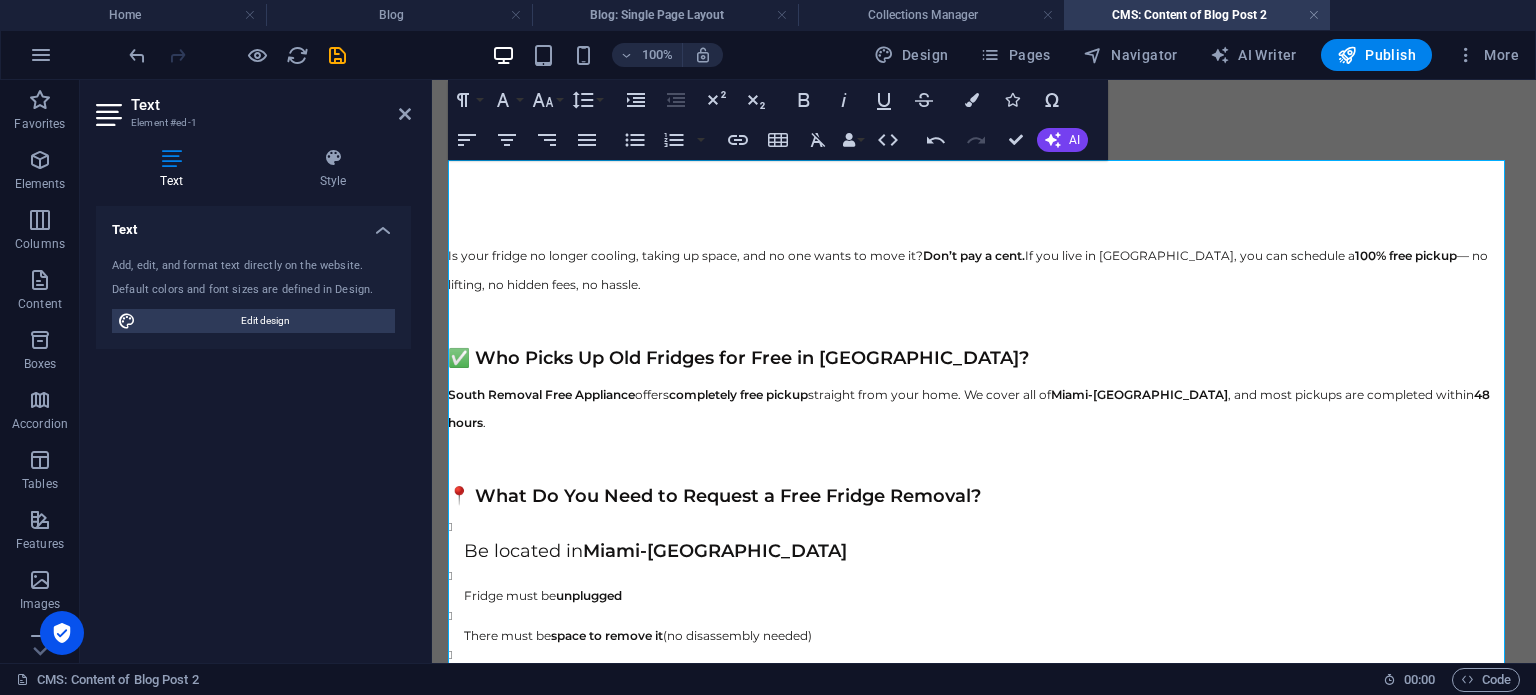 click on "Is your fridge no longer cooling, taking up space, and no one wants to move it?  Don’t pay a cent.  If you live in Miami, you can schedule a  100% free pickup  — no lifting, no hidden fees, no hassle. ✅ Who Picks Up Old Fridges for Free in Miami? South Removal Free Appliance  offers  completely free pickup  straight from your home. We cover all of  Miami-Dade County , and most pickups are completed within  48 hours . 📍 What Do You Need to Request a Free Fridge Removal? Be located in  Miami-Dade County Fridge must be  unplugged There must be  space to remove it  (no disassembly needed) Book your pickup via  WhatsApp or phone call 🕒 How Long Does It Take? Most pickups are done in  24 to 48 hours . You’ll get a confirmation with the scheduled time. 🚫 What If the Fridge Is Broken? That’s totally fine! We still take it — even if it doesn’t work. Our goal is to  recycle parts  or  responsibly dispose  of the appliance. 📞 Ready to Clear That Space? Call or WhatsApp us today at" at bounding box center (984, 673) 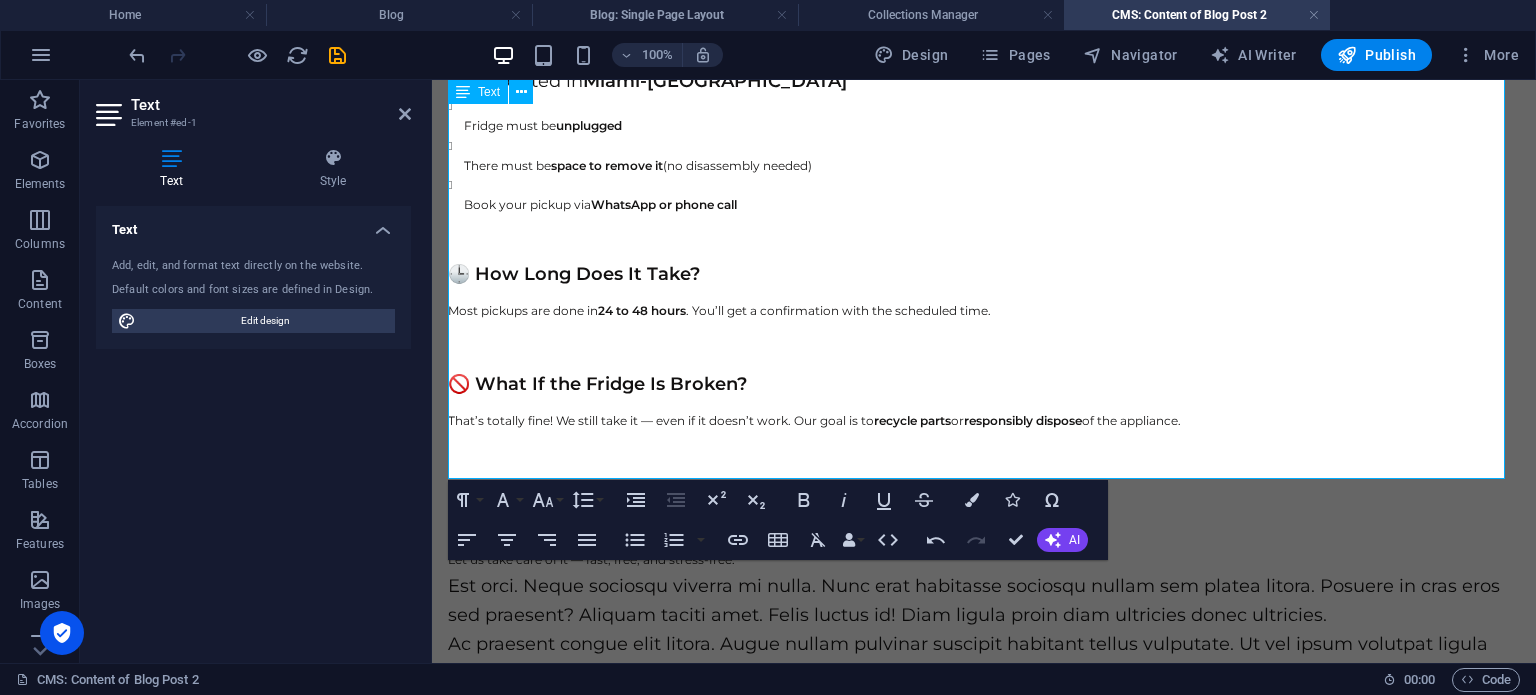 scroll, scrollTop: 541, scrollLeft: 0, axis: vertical 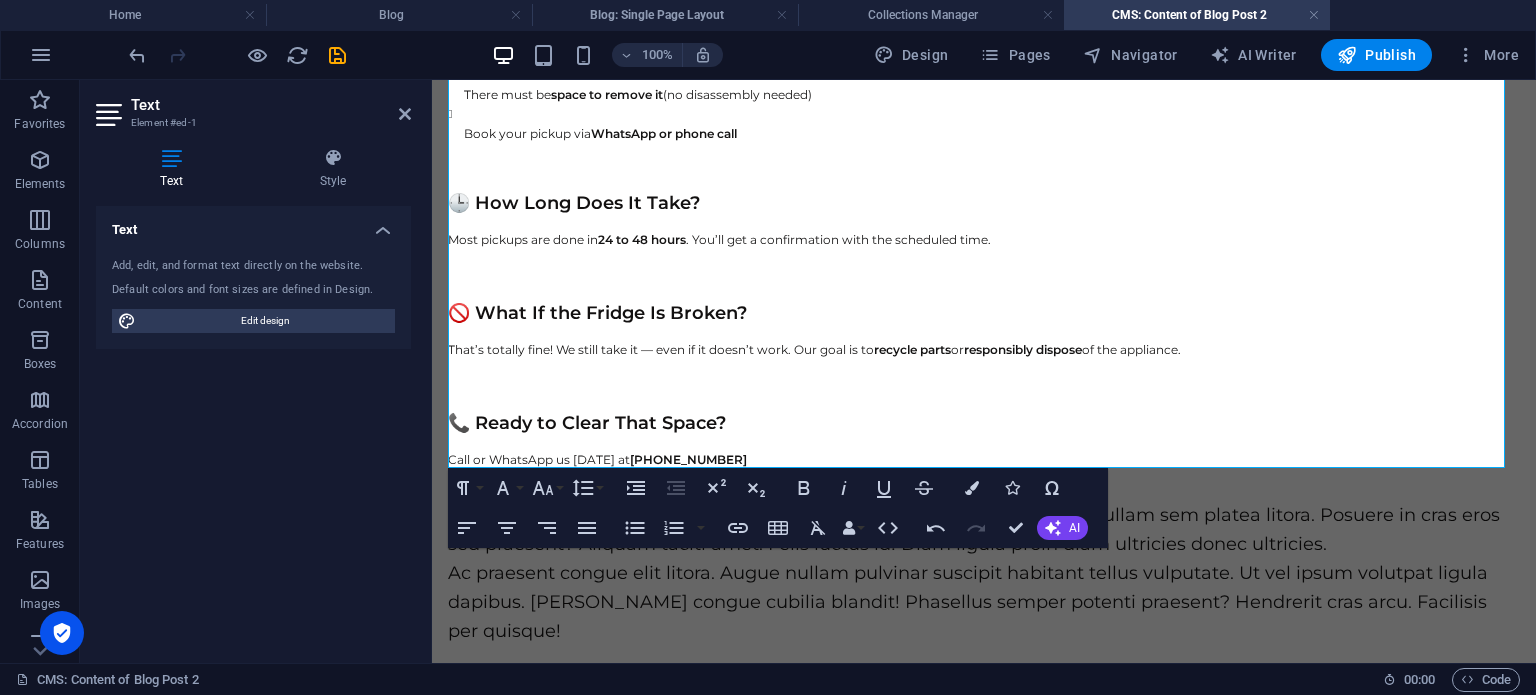 click on "Is your fridge no longer cooling, taking up space, and no one wants to move it?  Don’t pay a cent.  If you live in Miami, you can schedule a  100% free pickup  — no lifting, no hidden fees, no hassle. ✅ Who Picks Up Old Fridges for Free in Miami? South Removal Free Appliance  offers  completely free pickup  straight from your home. We cover all of  Miami-Dade County , and most pickups are completed within  48 hours . 📍 What Do You Need to Request a Free Fridge Removal? Be located in  Miami-Dade County Fridge must be  unplugged There must be  space to remove it  (no disassembly needed) Book your pickup via  WhatsApp or phone call 🕒 How Long Does It Take? Most pickups are done in  24 to 48 hours . You’ll get a confirmation with the scheduled time. 🚫 What If the Fridge Is Broken? That’s totally fine! We still take it — even if it doesn’t work. Our goal is to  recycle parts  or  responsibly dispose  of the appliance. 📞 Ready to Clear That Space? Call or WhatsApp us today at" at bounding box center [984, 132] 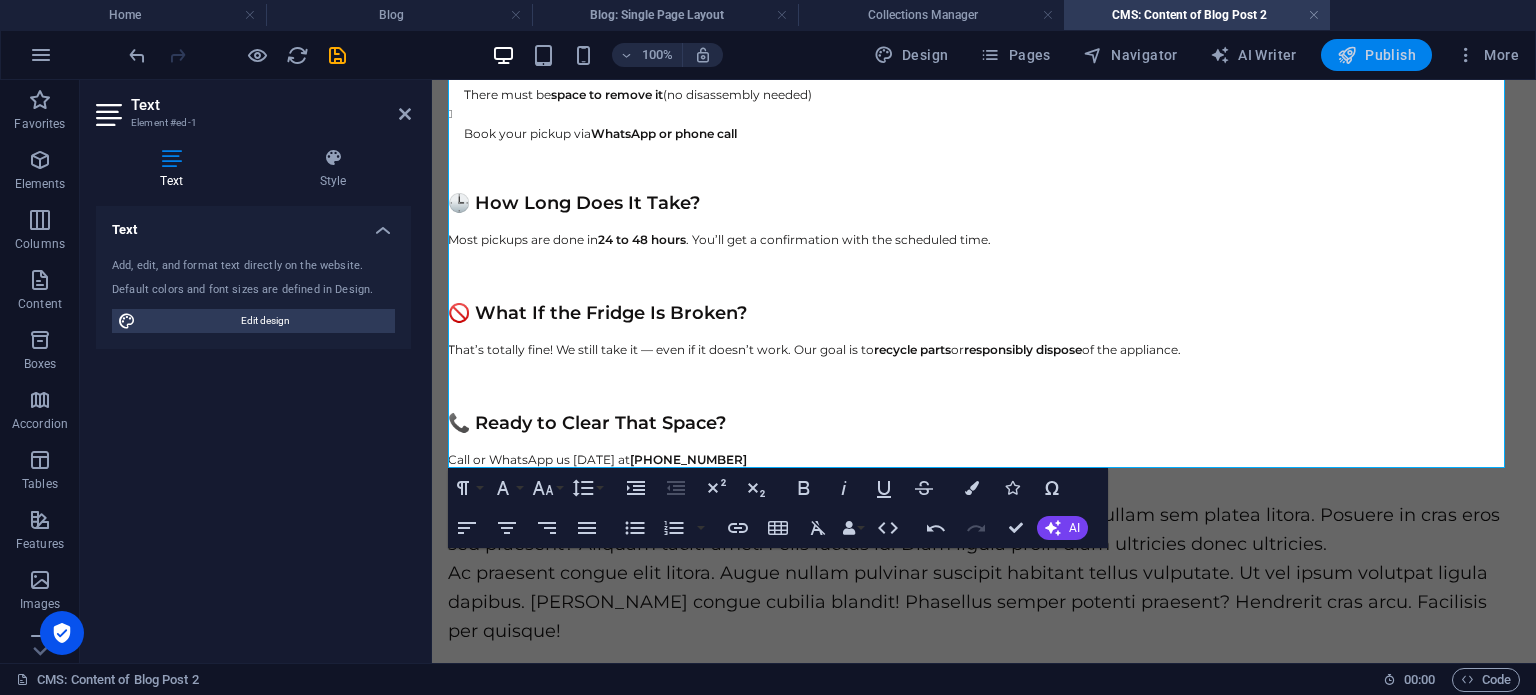 click on "Publish" at bounding box center (1376, 55) 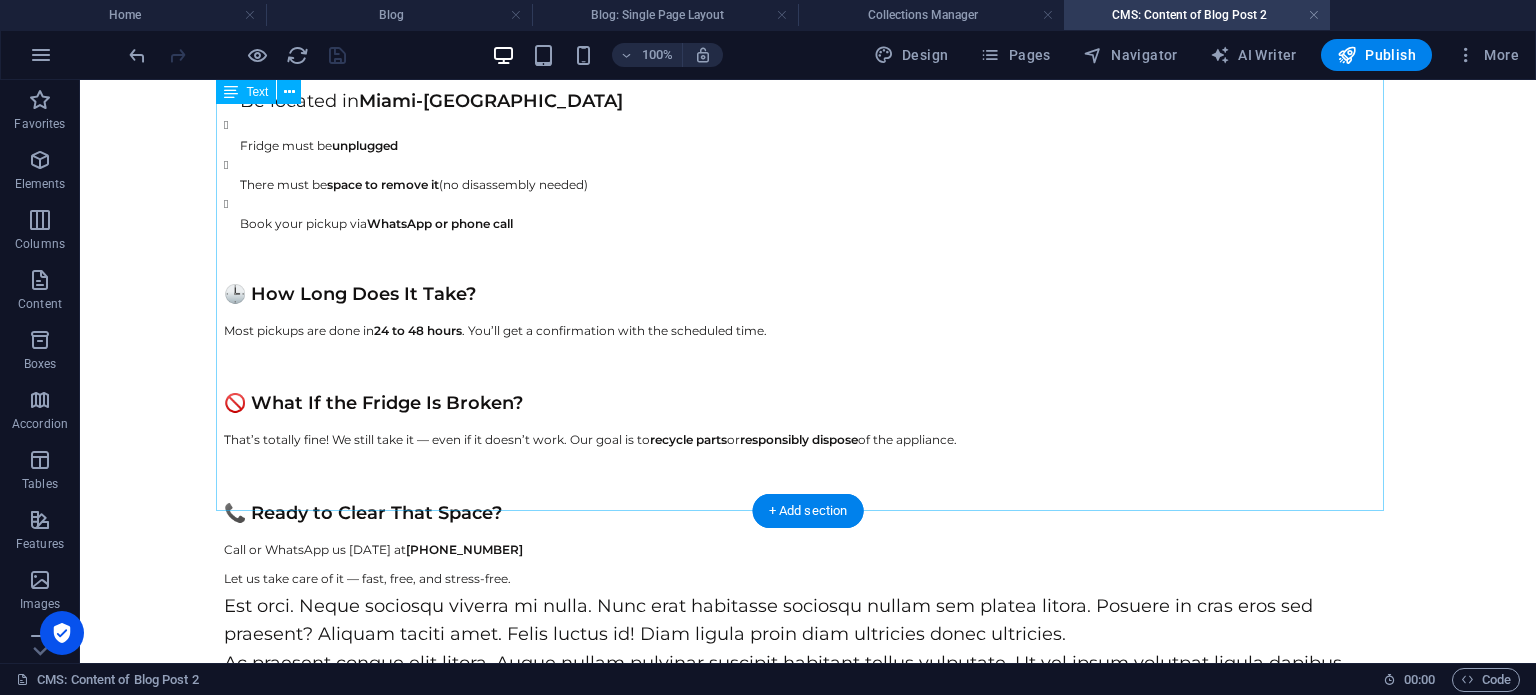 scroll, scrollTop: 432, scrollLeft: 0, axis: vertical 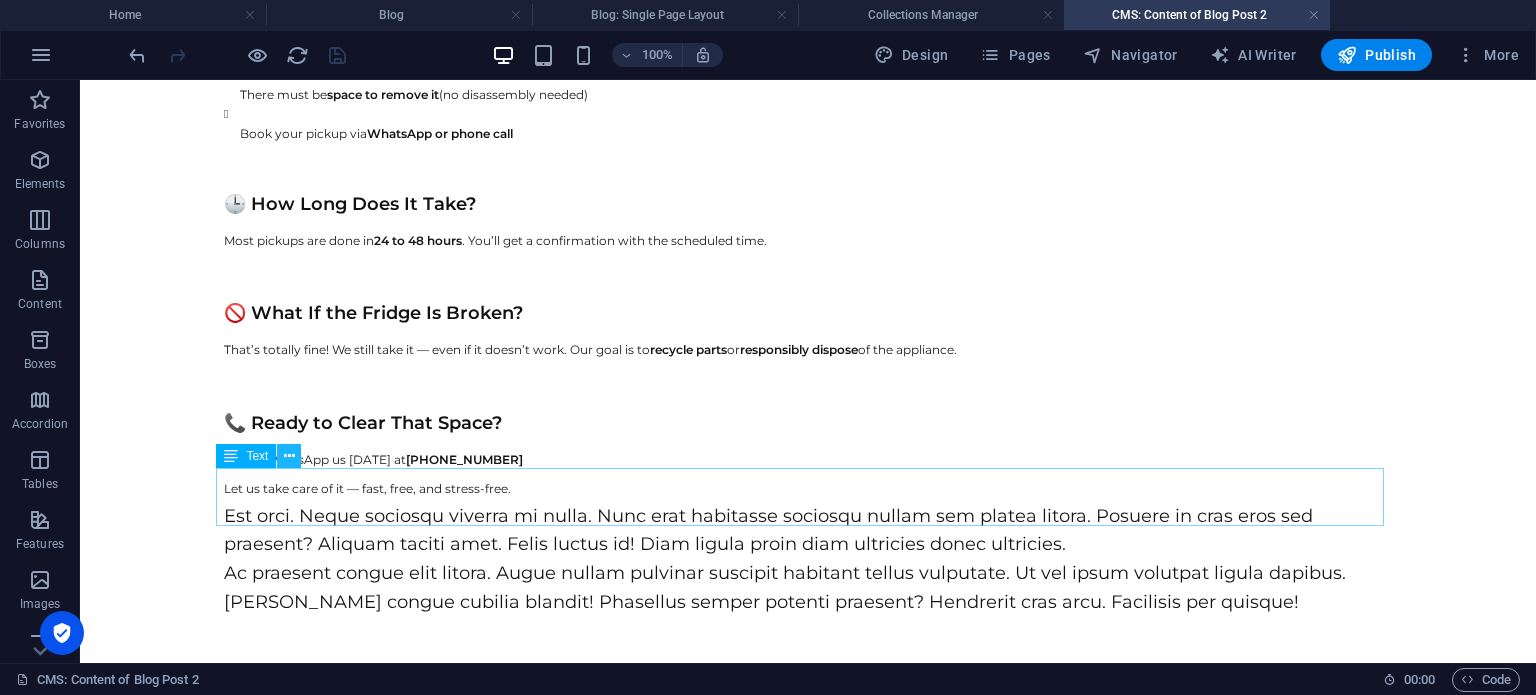 click at bounding box center (289, 456) 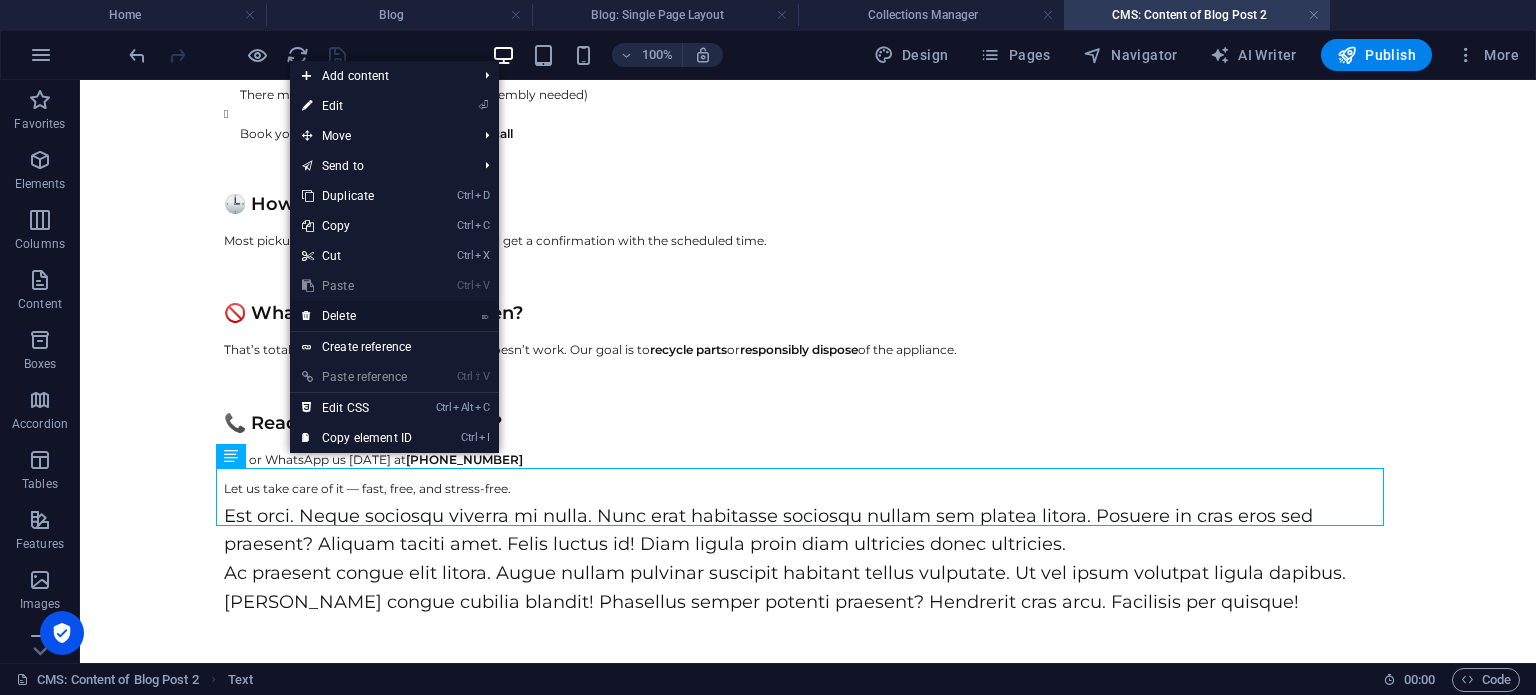 click on "⌦  Delete" at bounding box center (357, 316) 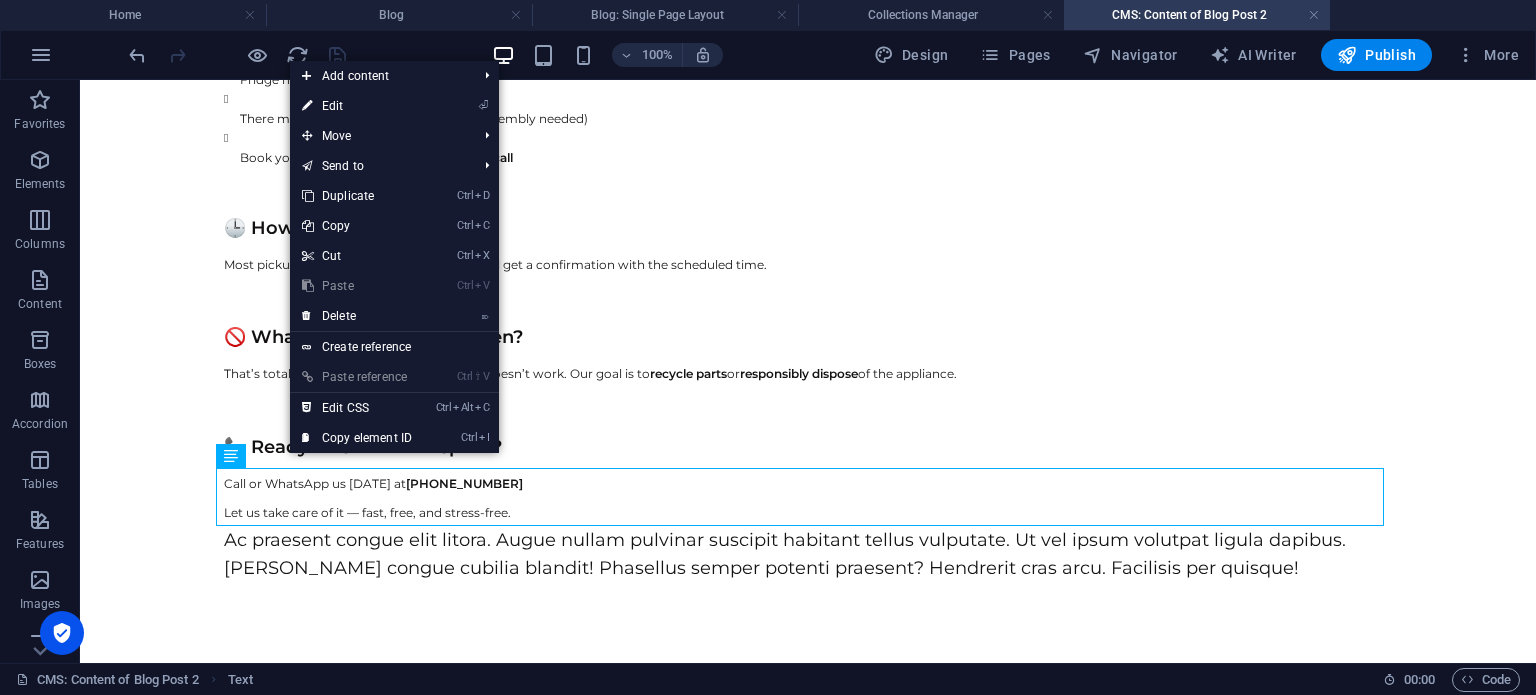 scroll, scrollTop: 375, scrollLeft: 0, axis: vertical 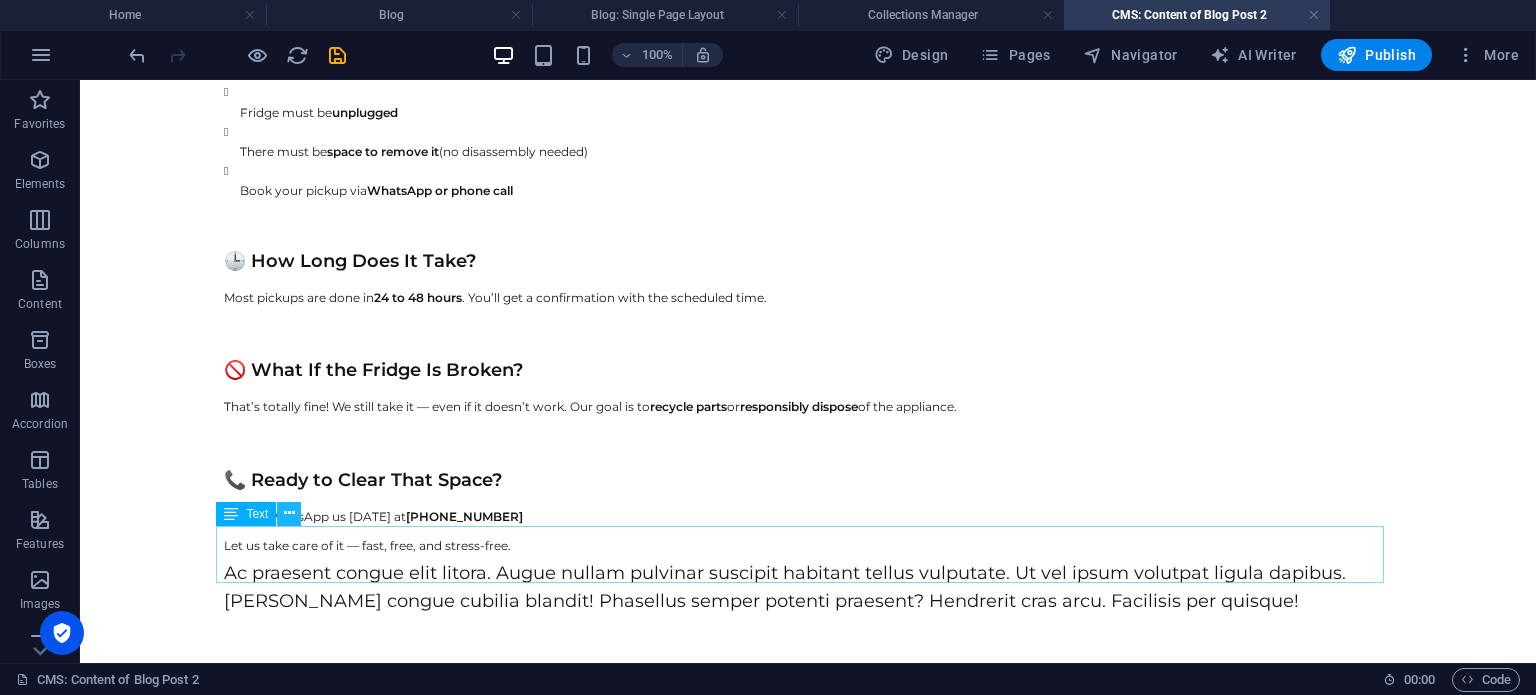 click at bounding box center [289, 513] 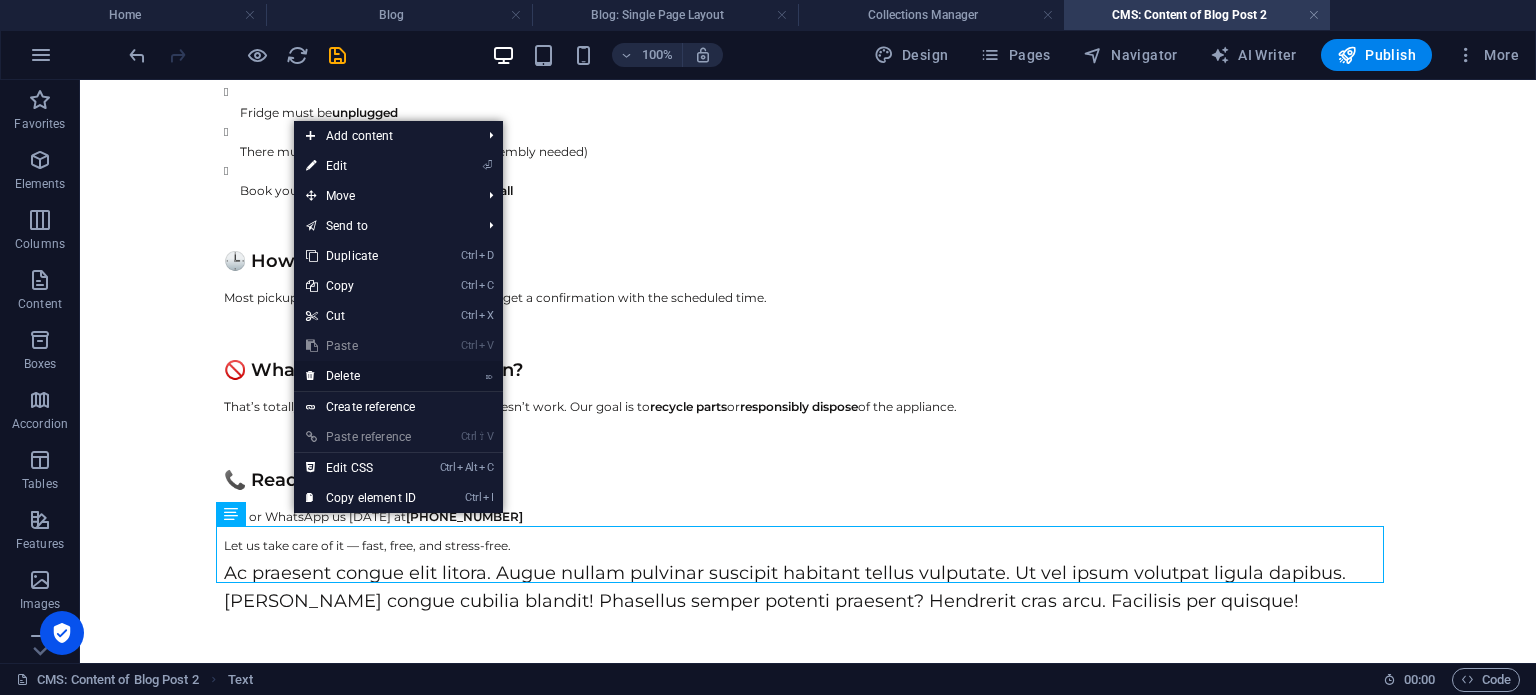 click on "⌦  Delete" at bounding box center (361, 376) 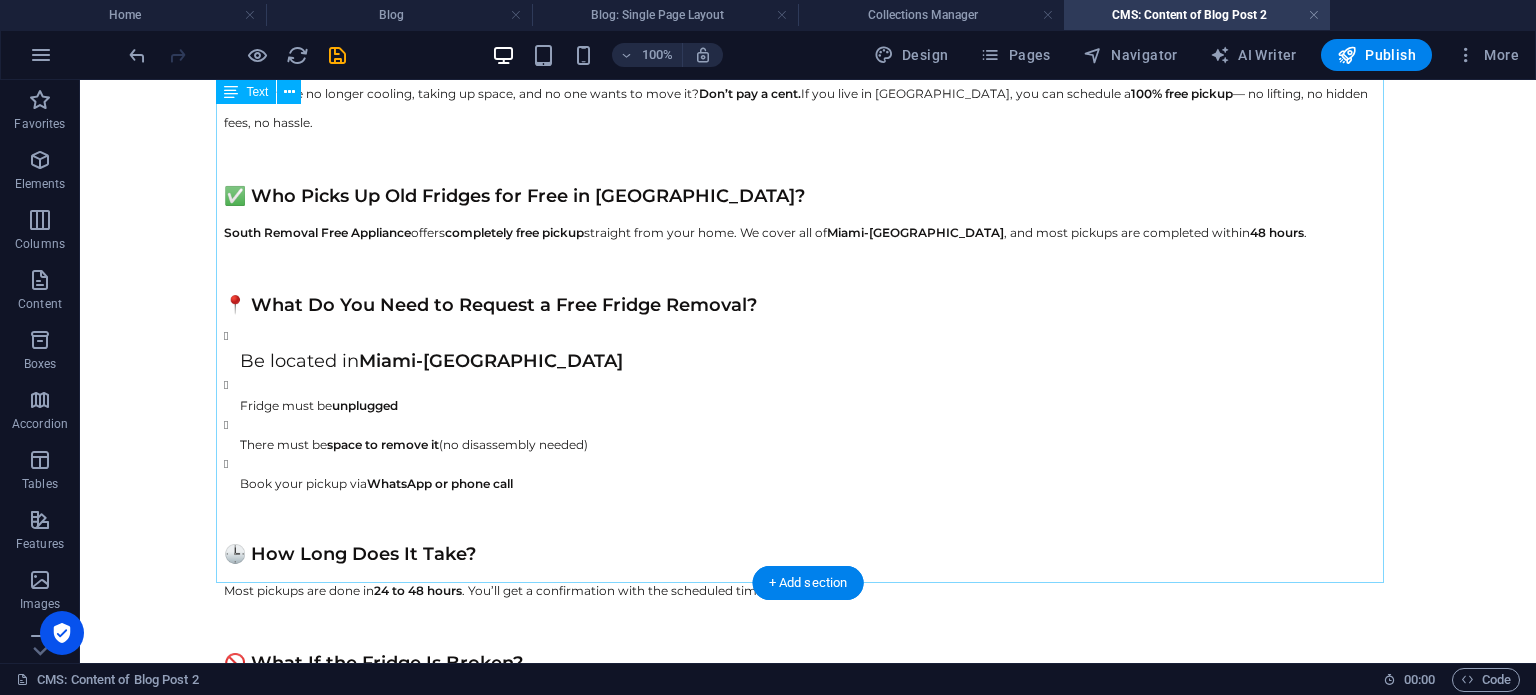 scroll, scrollTop: 0, scrollLeft: 0, axis: both 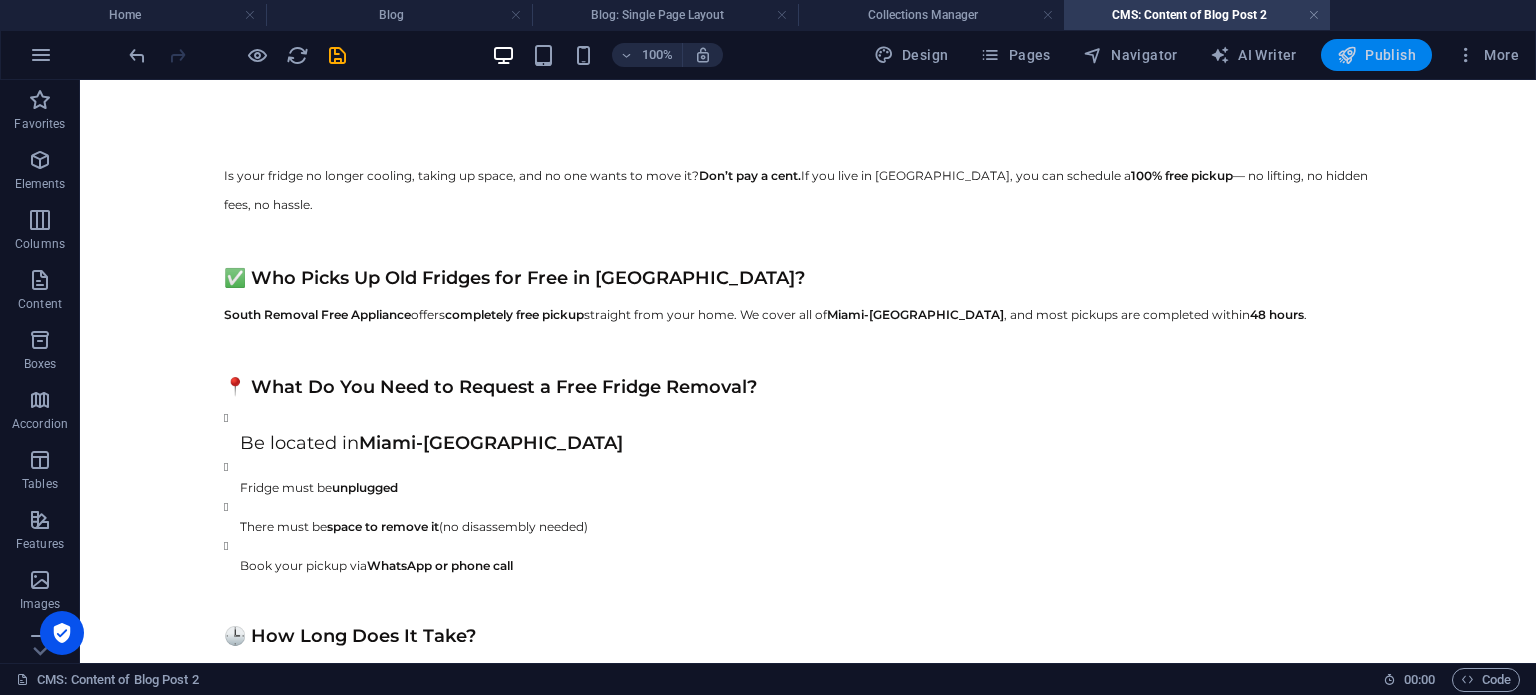 click on "Publish" at bounding box center (1376, 55) 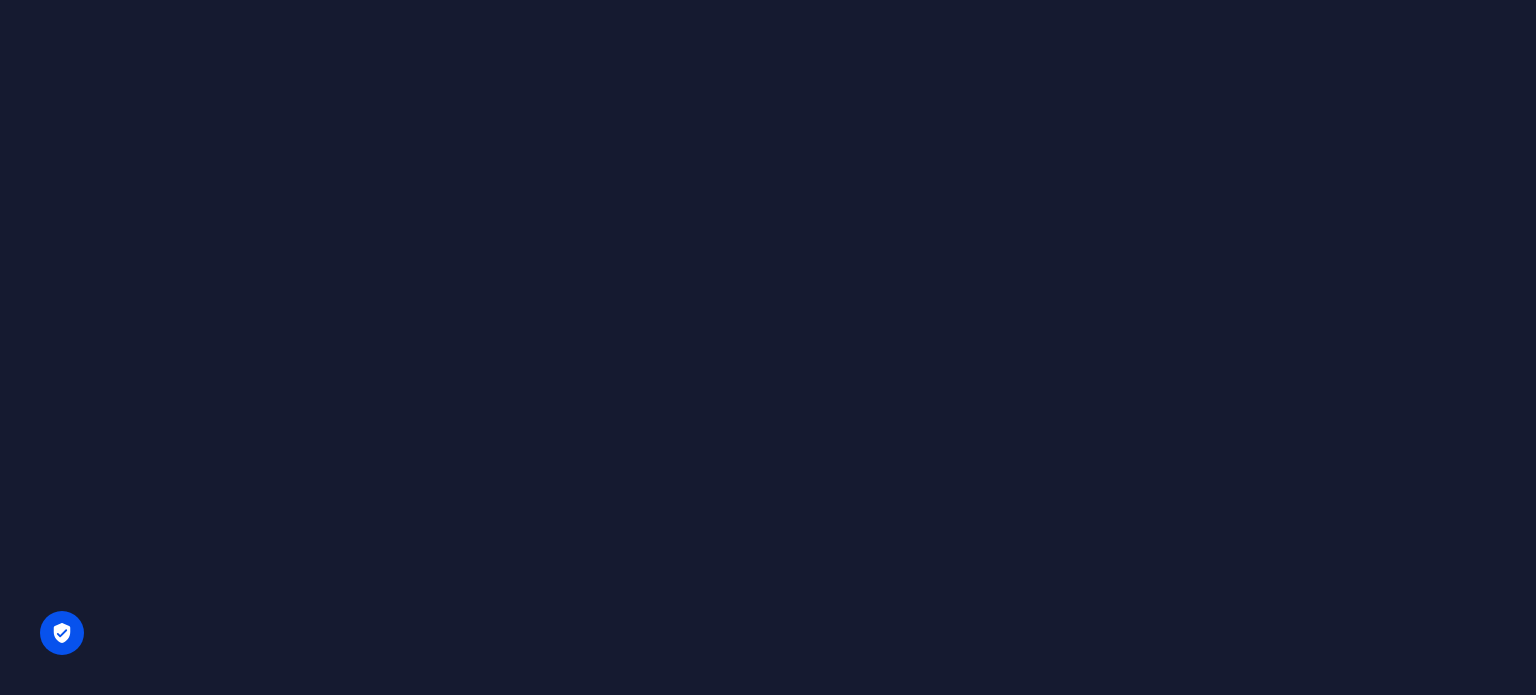 scroll, scrollTop: 0, scrollLeft: 0, axis: both 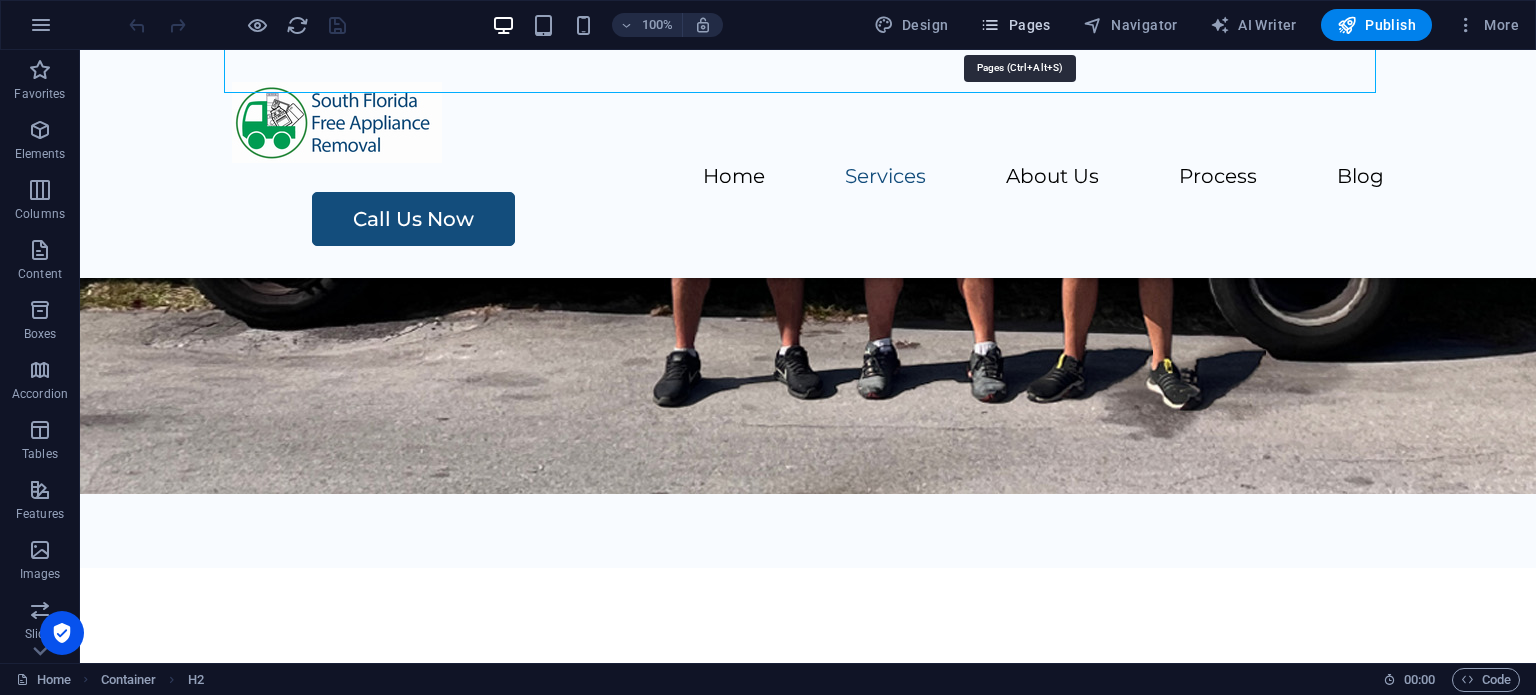 click on "Pages" at bounding box center [1015, 25] 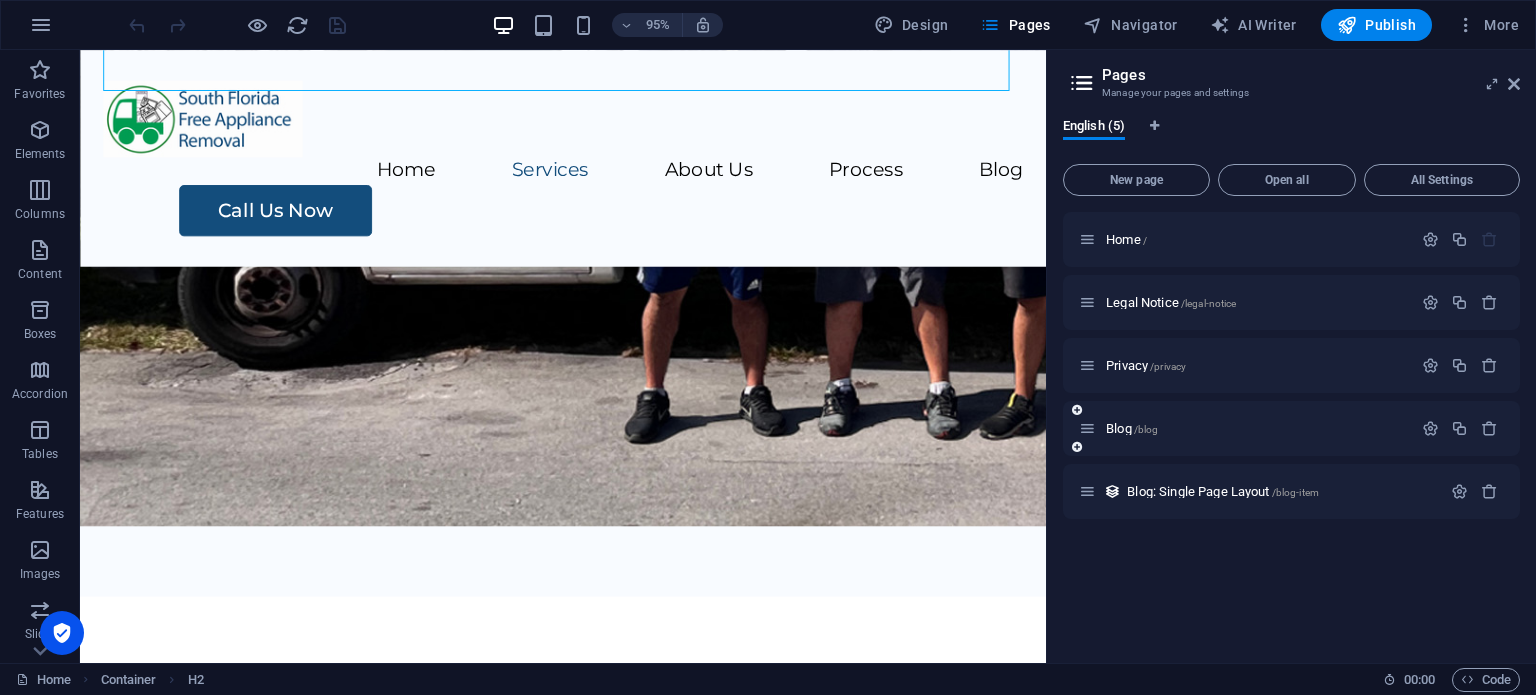 click at bounding box center [1087, 428] 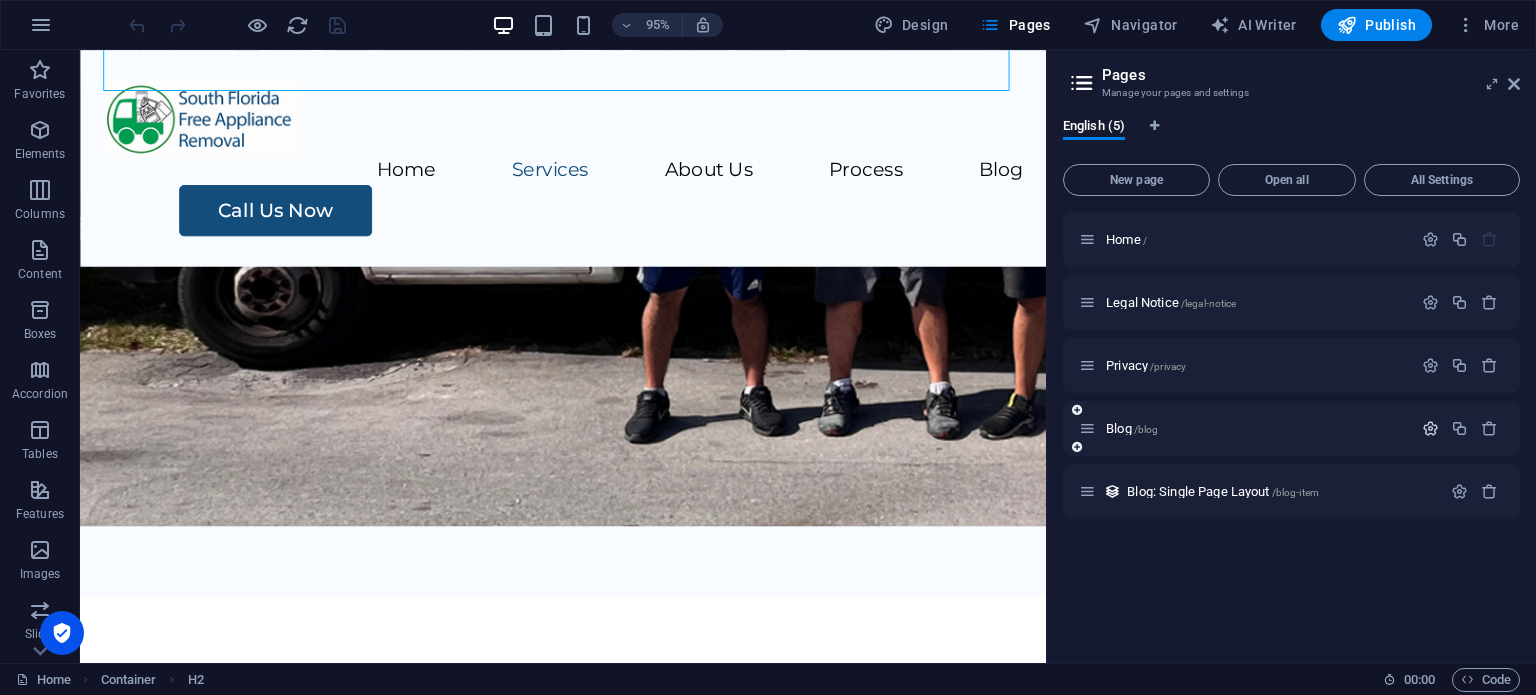 click at bounding box center (1430, 428) 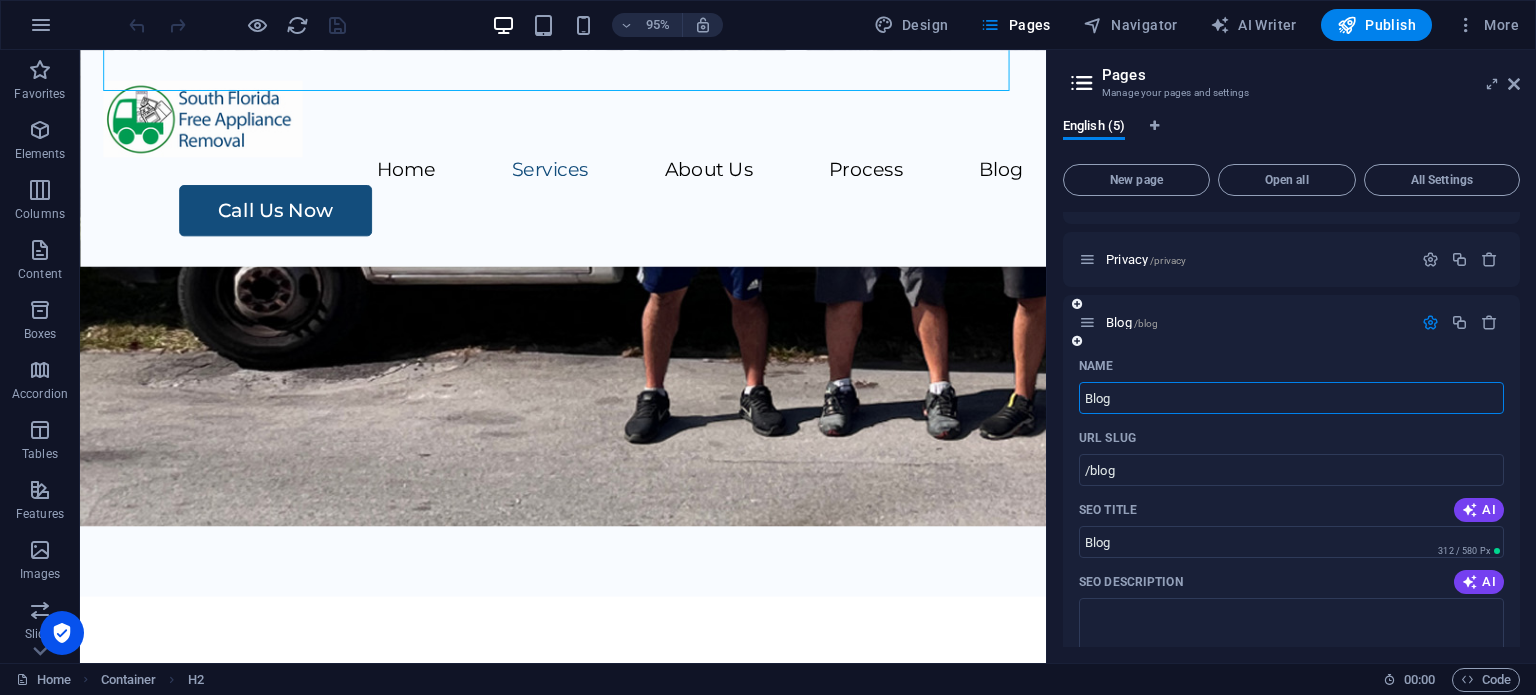 scroll, scrollTop: 100, scrollLeft: 0, axis: vertical 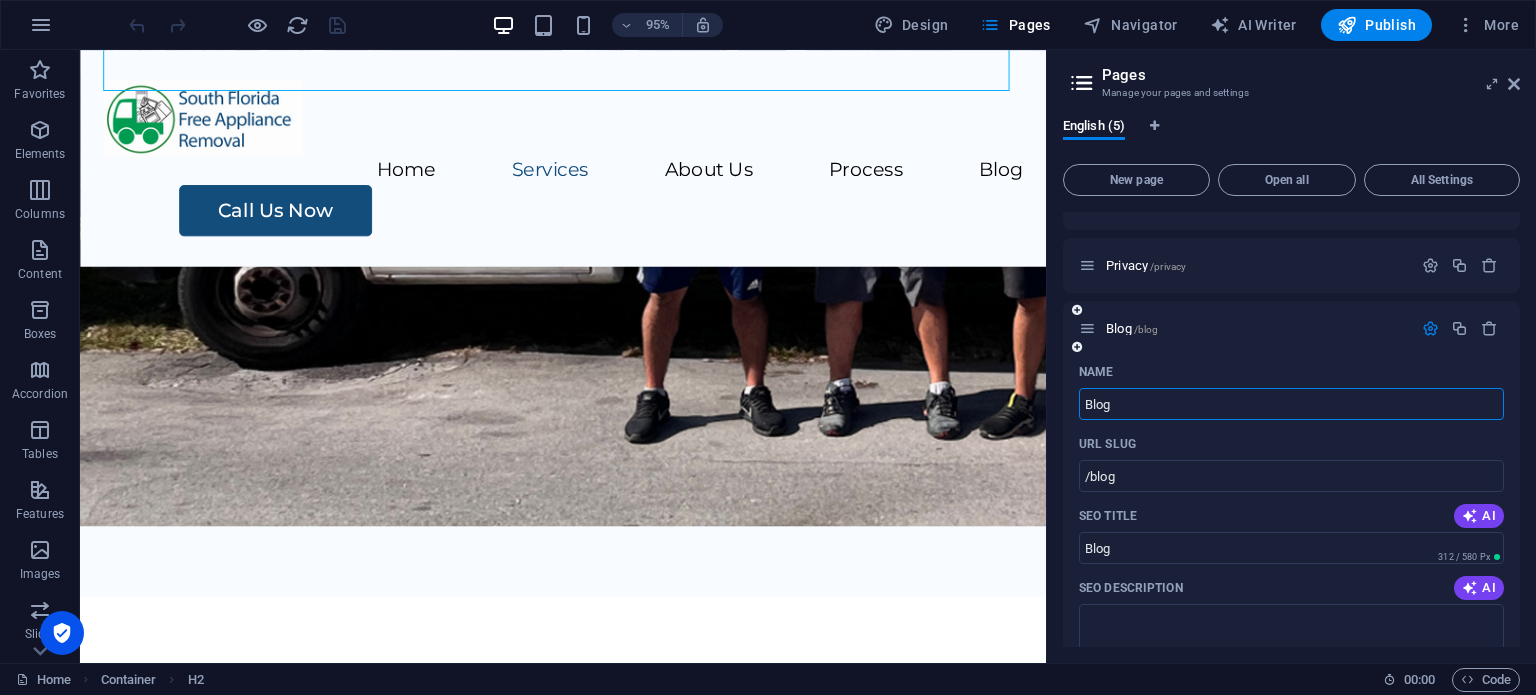 click on "Blog /blog" at bounding box center [1245, 328] 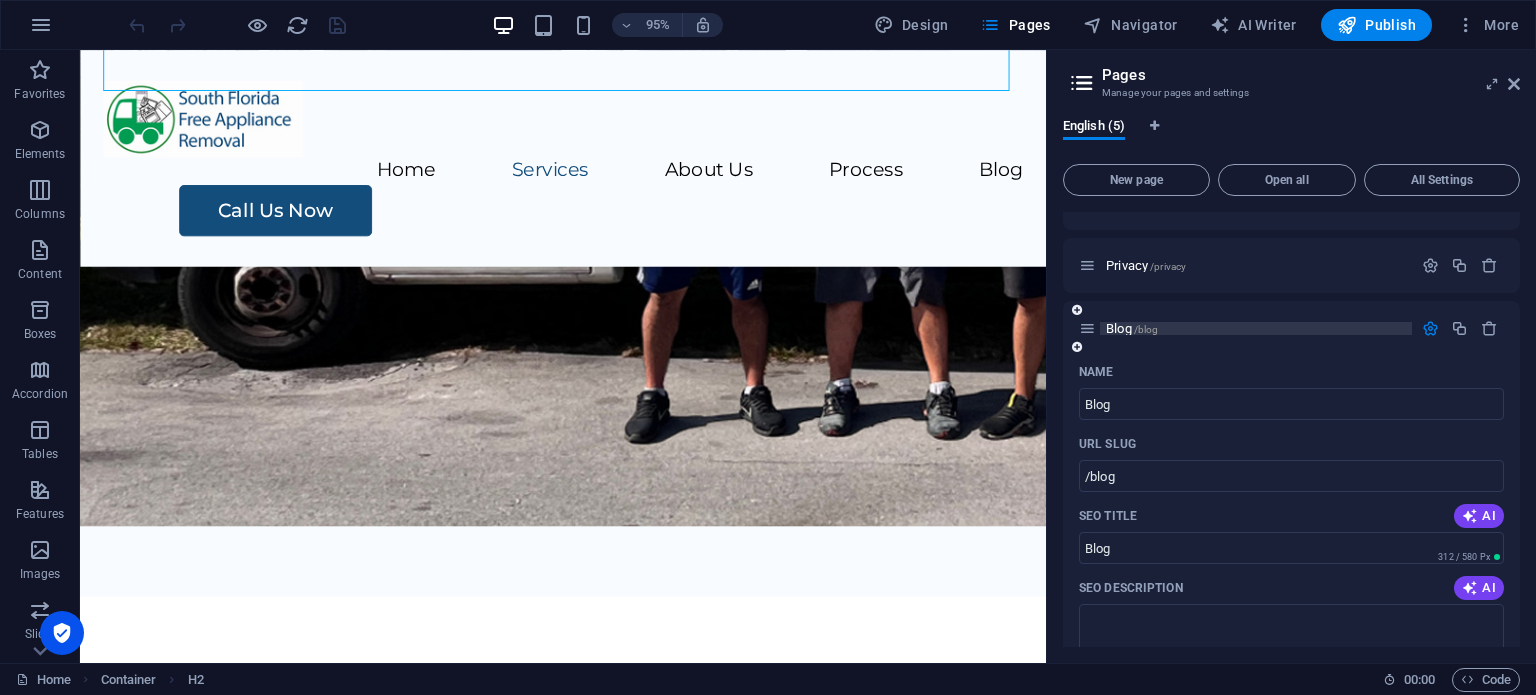 click on "Blog /blog" at bounding box center (1132, 328) 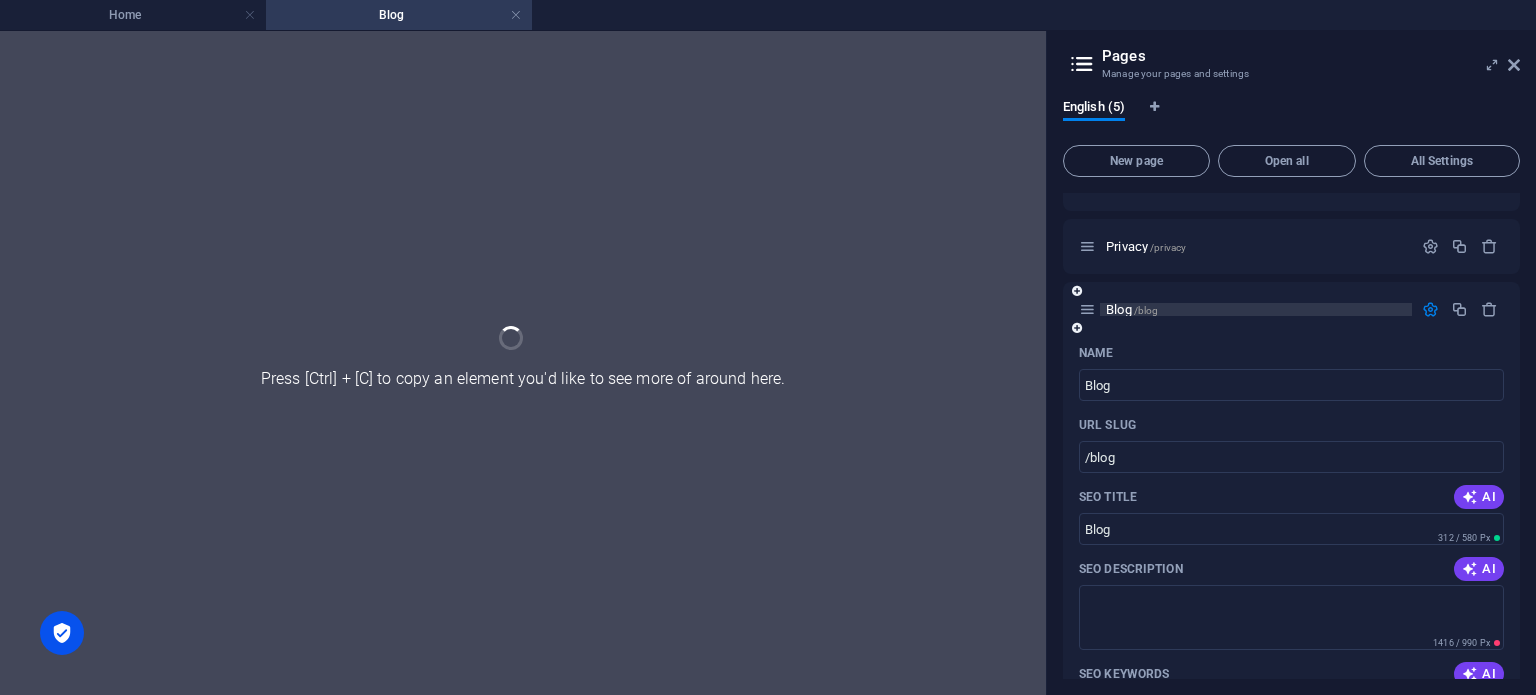 scroll, scrollTop: 0, scrollLeft: 0, axis: both 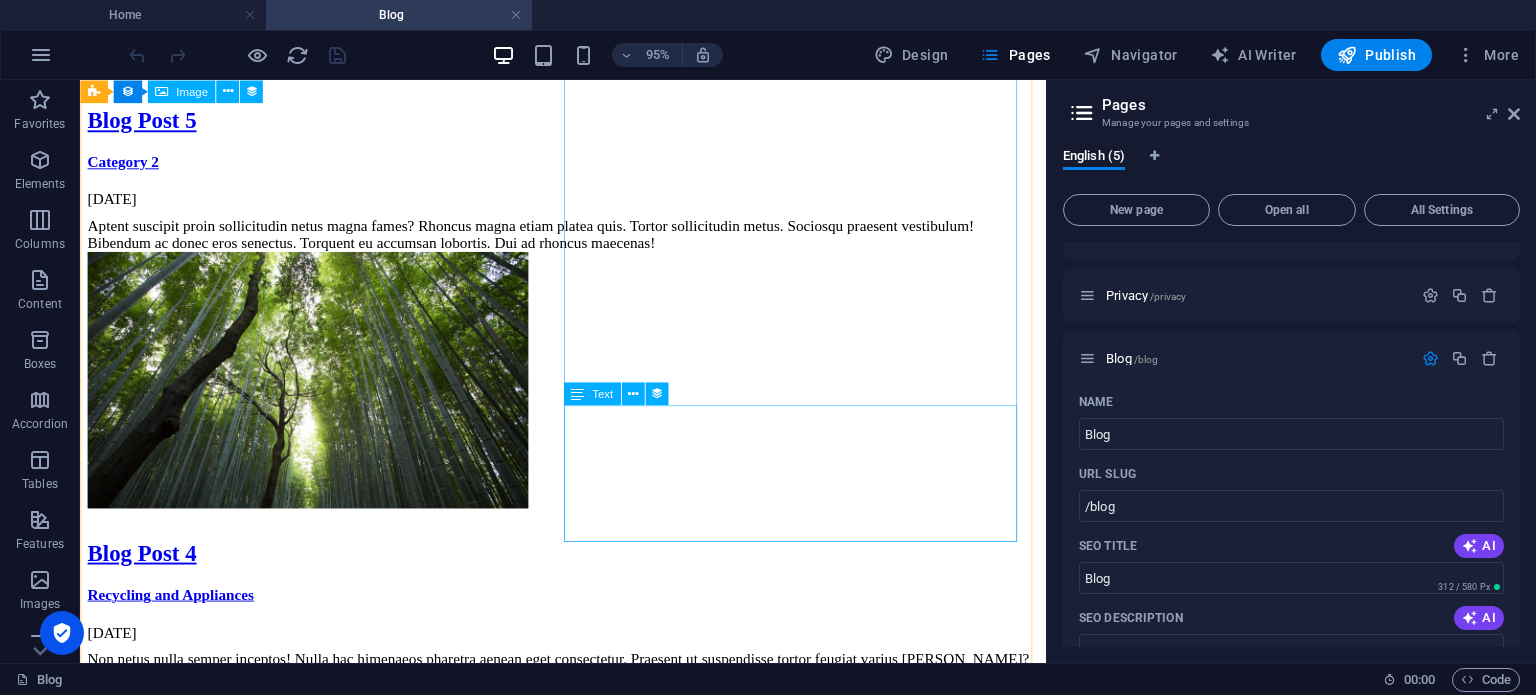 click on "Gravida lacinia fringilla purus fames et. Rhoncus vivamus aptent adipiscing sed, nostra odio fusce. Curabitur placerat imperdiet nunc odio pharetra. Gravida urna pharetra ad ipsum. Praesent tempor velit gravida accumsan." at bounding box center (588, 1610) 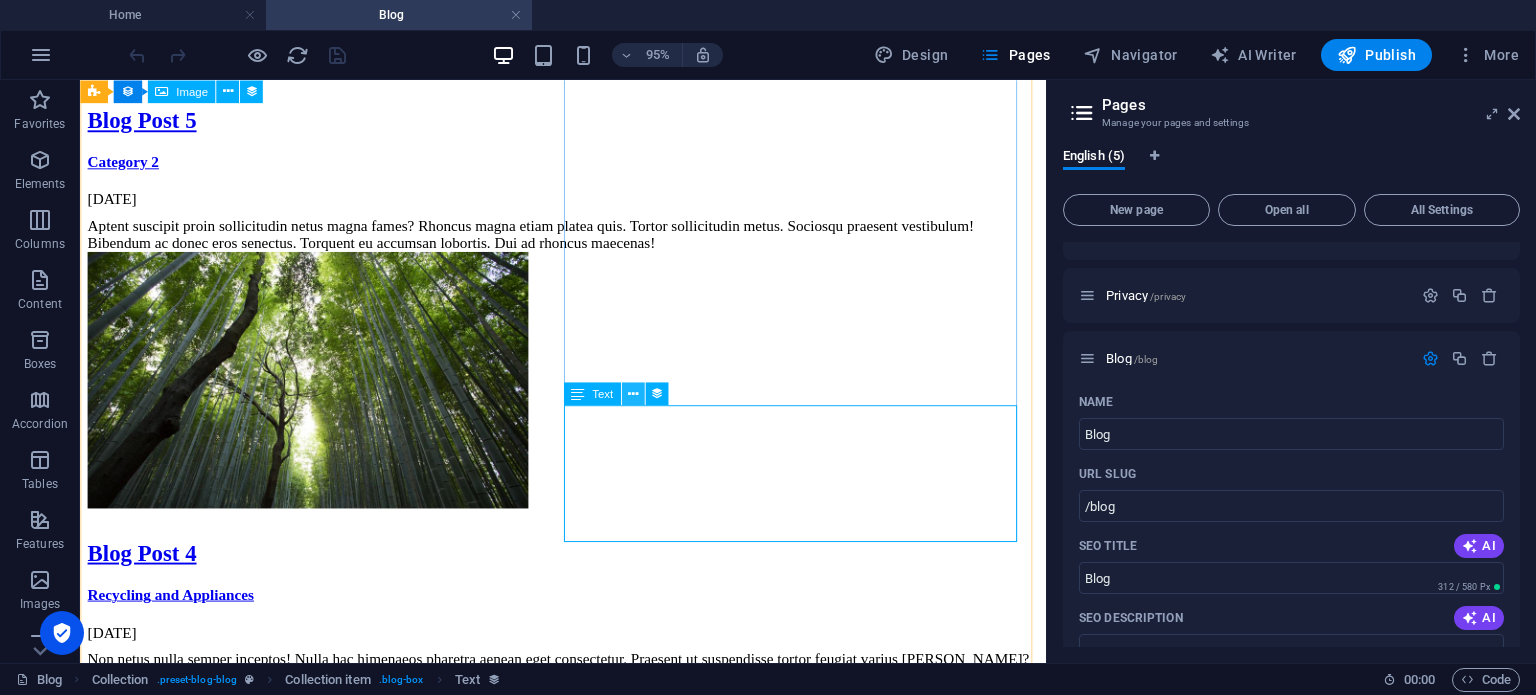 click at bounding box center [633, 394] 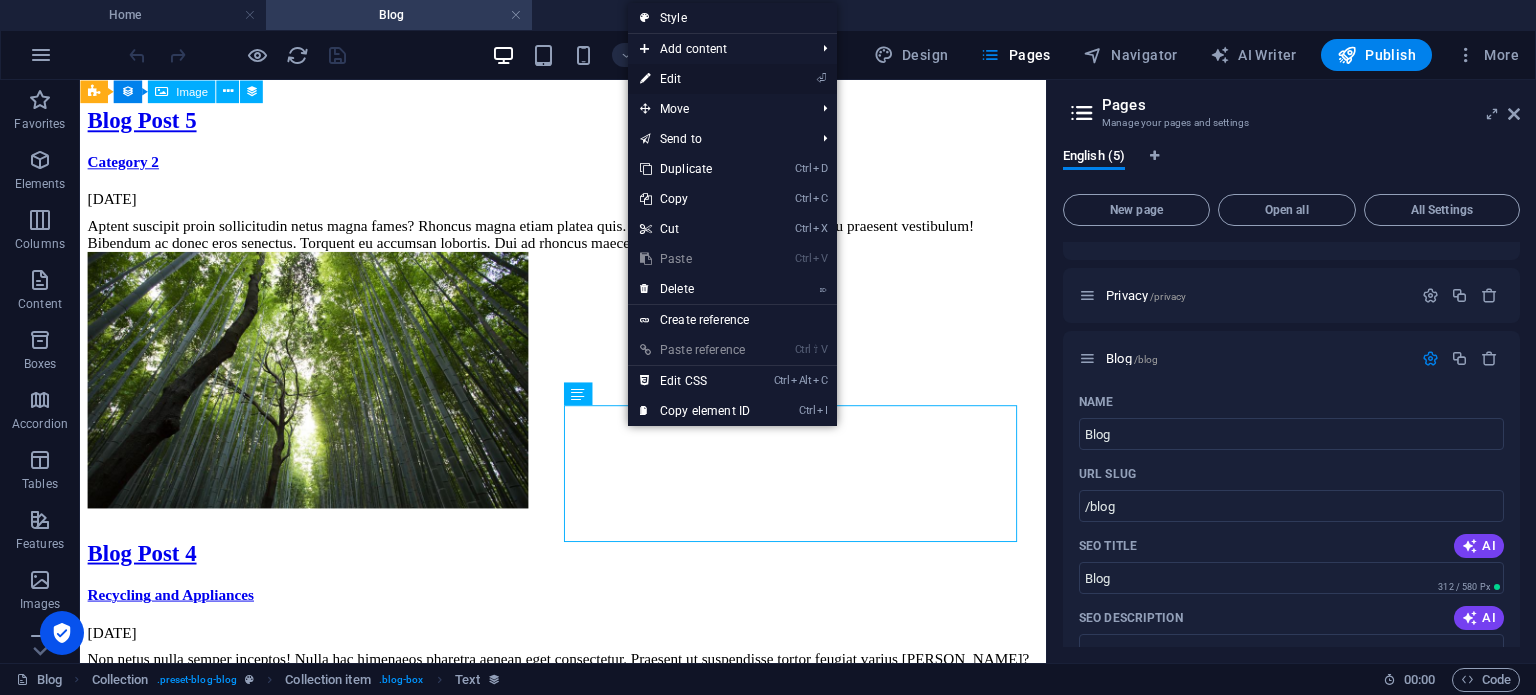 click on "⏎  Edit" at bounding box center [695, 79] 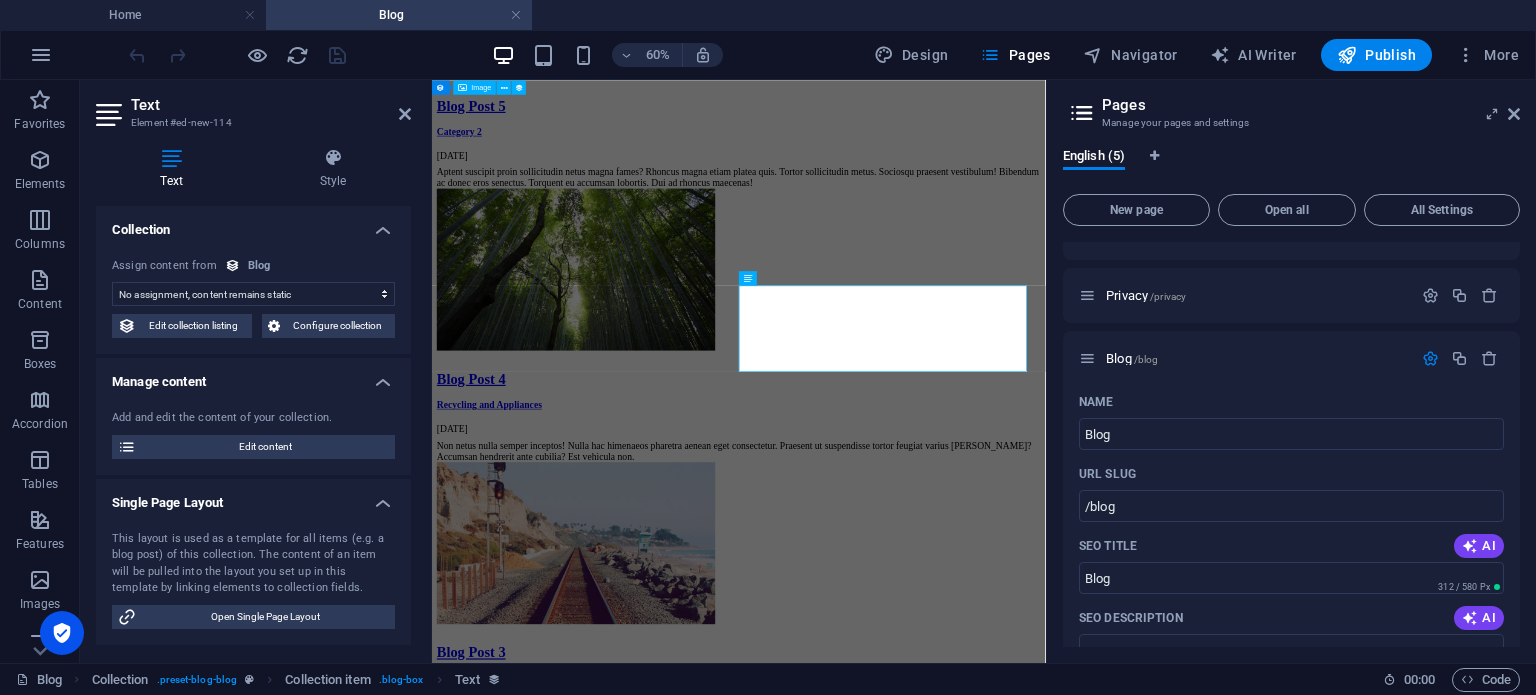 select on "description" 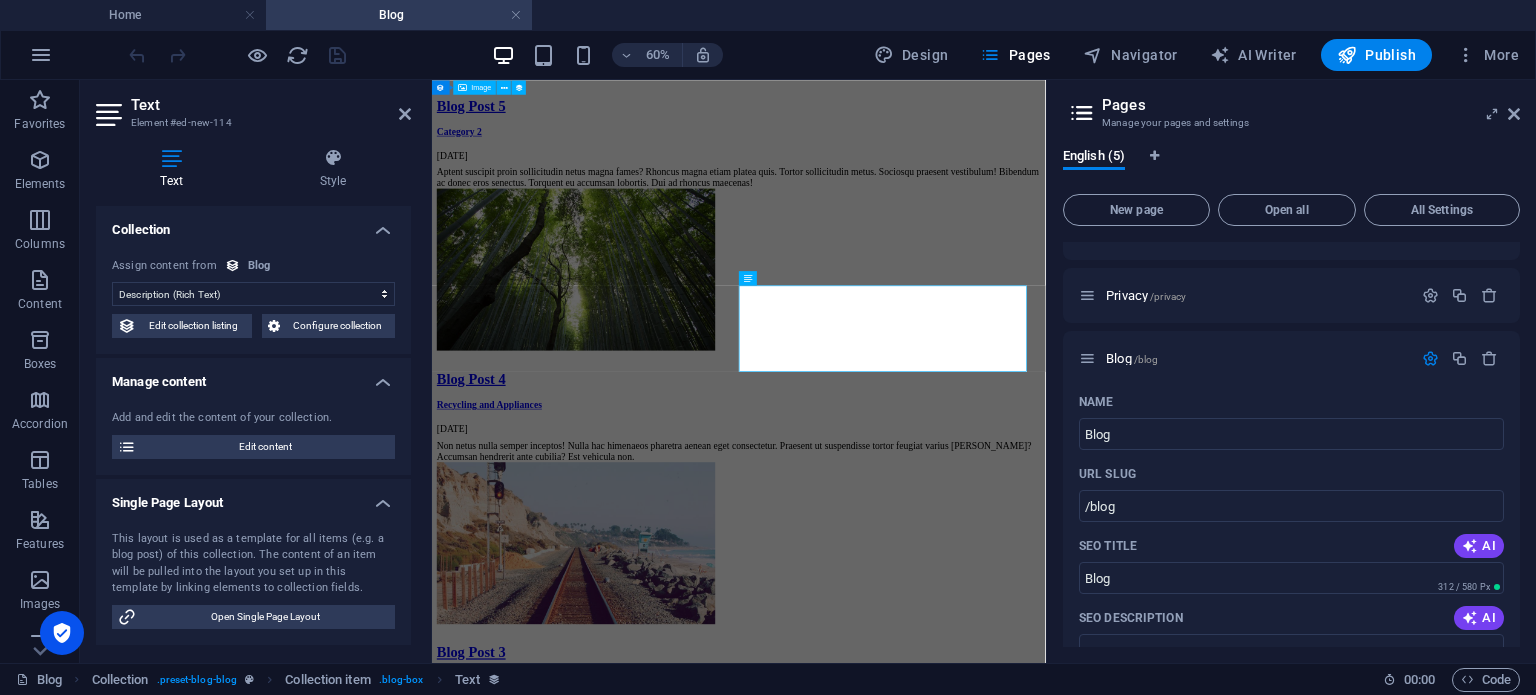 click on "This layout is used as a template for all items (e.g. a blog post) of this collection. The content of an item will be pulled into the layout you set up in this template by linking elements to collection fields." at bounding box center [253, 564] 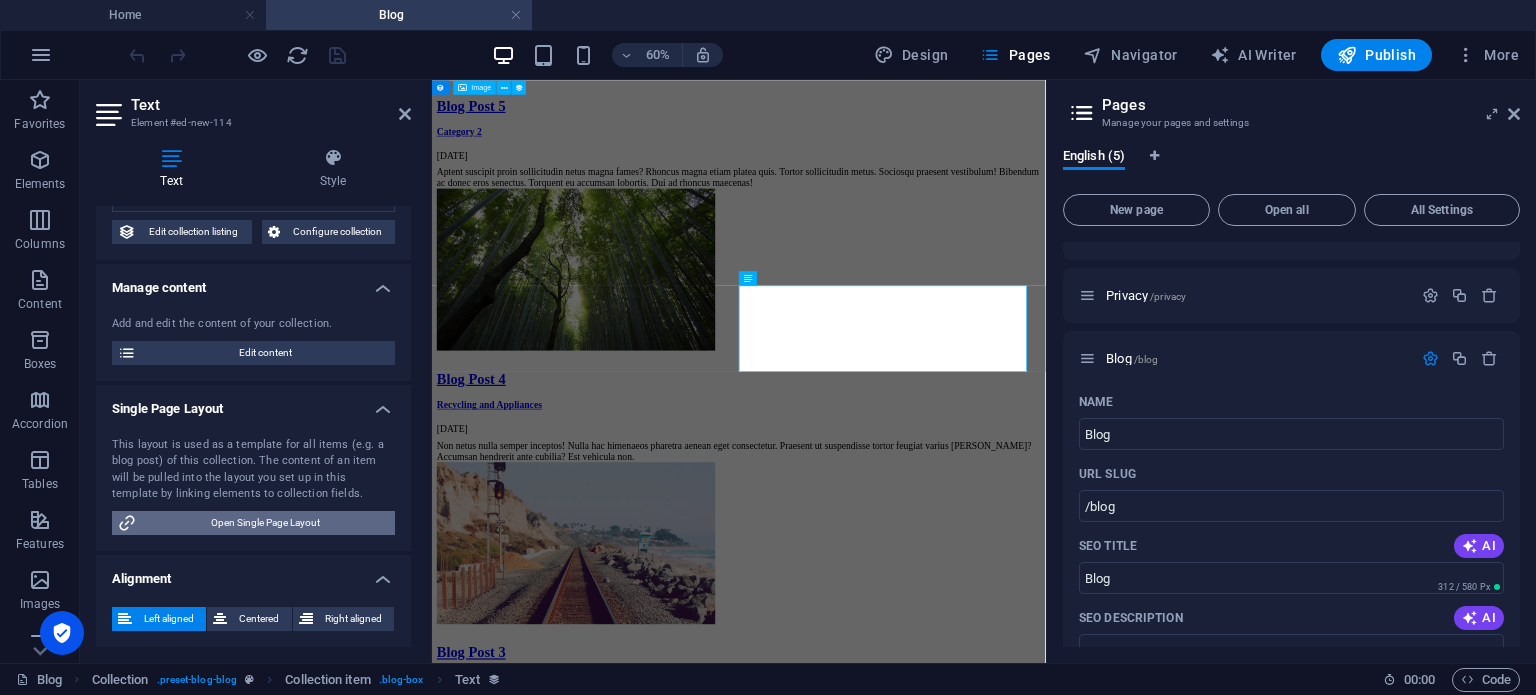 scroll, scrollTop: 0, scrollLeft: 0, axis: both 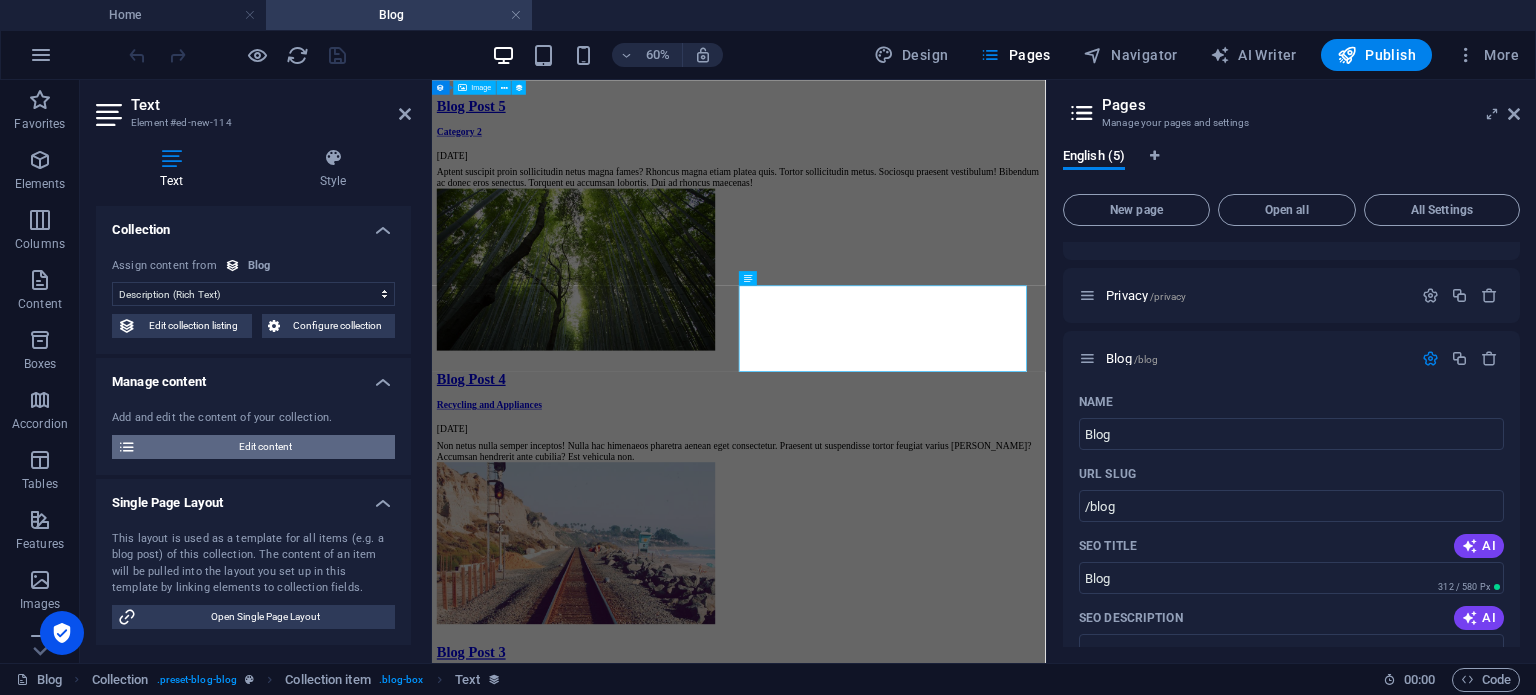 click on "Edit content" at bounding box center (265, 447) 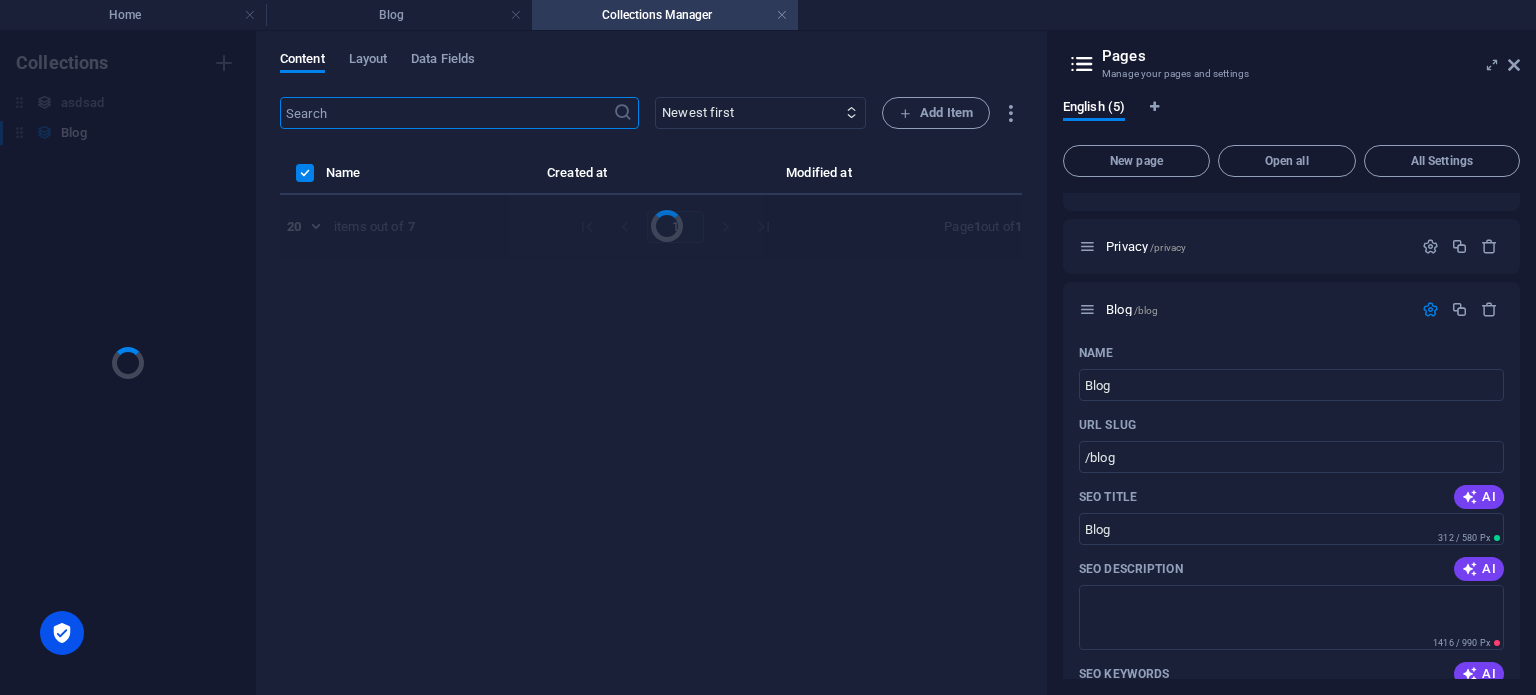 scroll, scrollTop: 0, scrollLeft: 0, axis: both 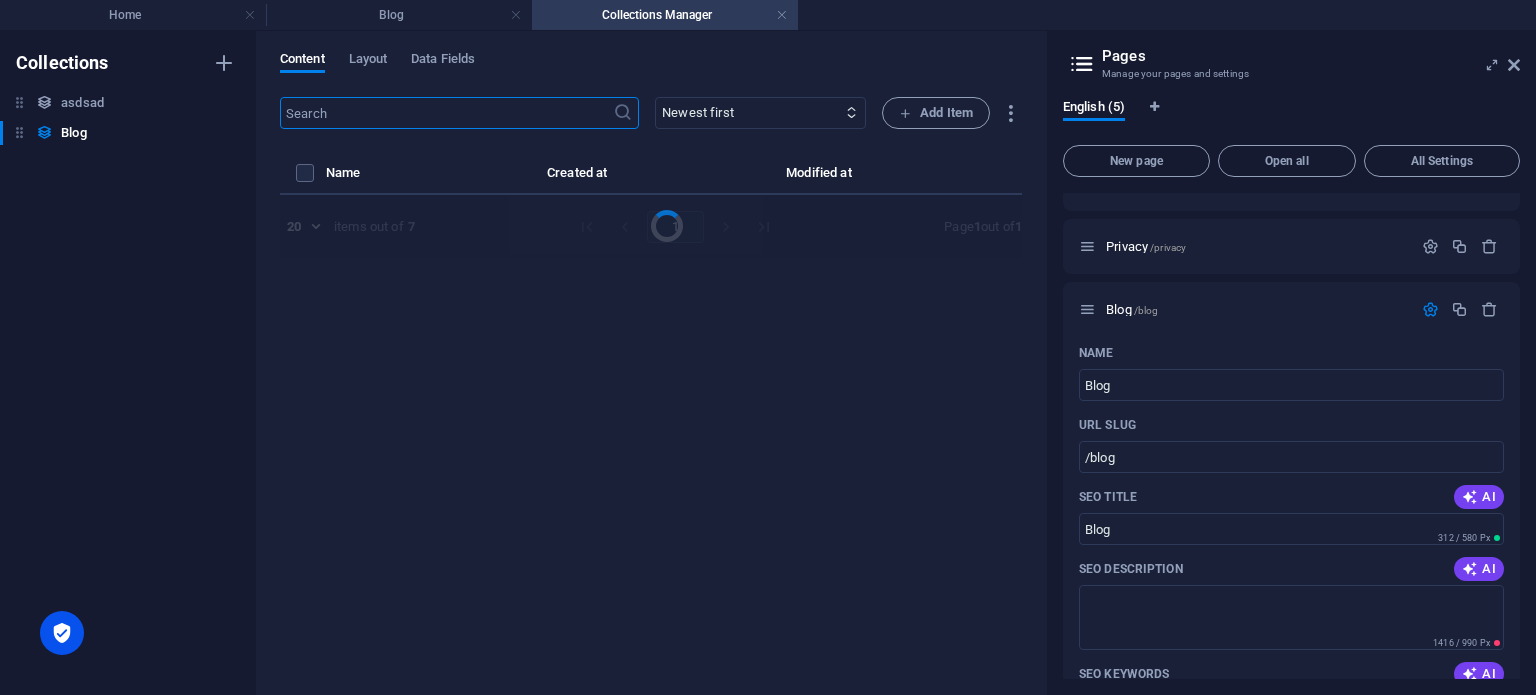 select on "Recycling and Appliances" 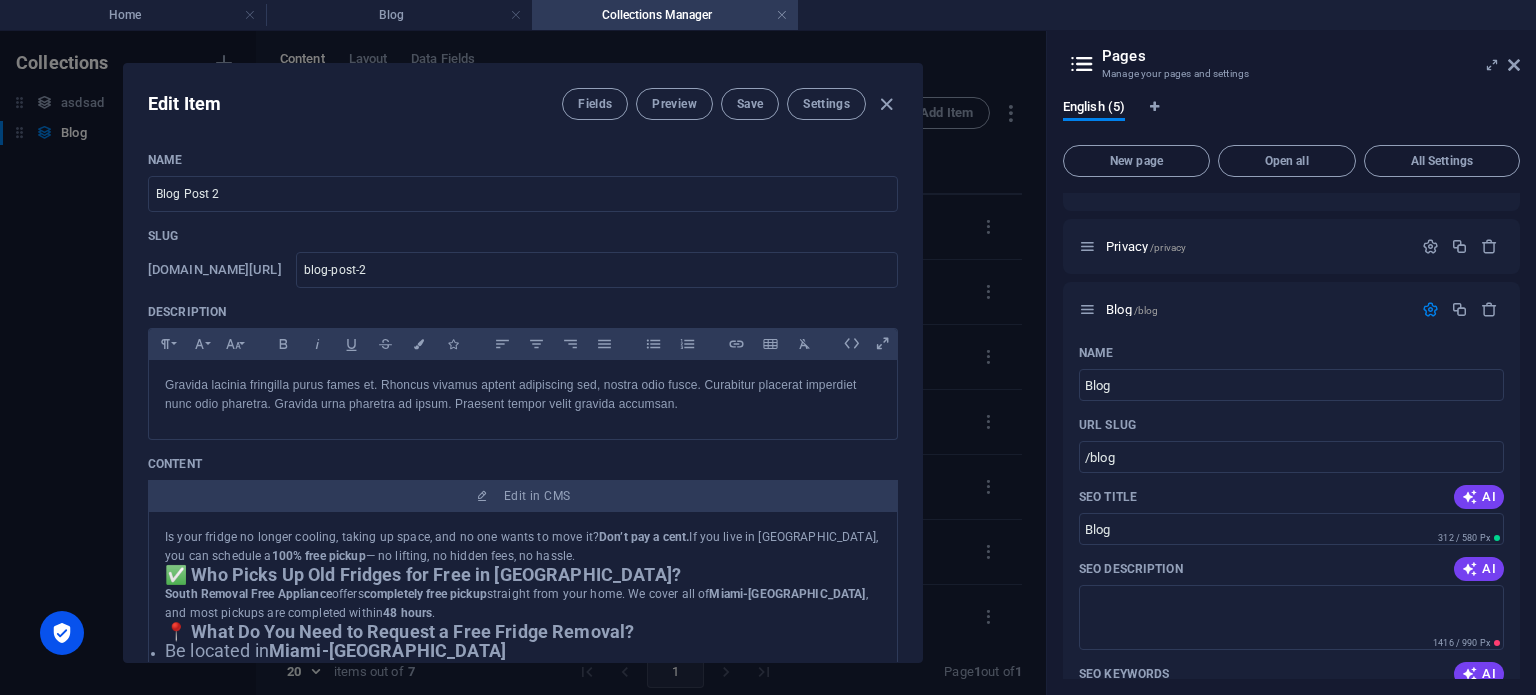click on "South Removal Free Appliance  offers  completely free pickup  straight from your home. We cover all of  Miami-Dade County , and most pickups are completed within  48 hours ." at bounding box center [516, 603] 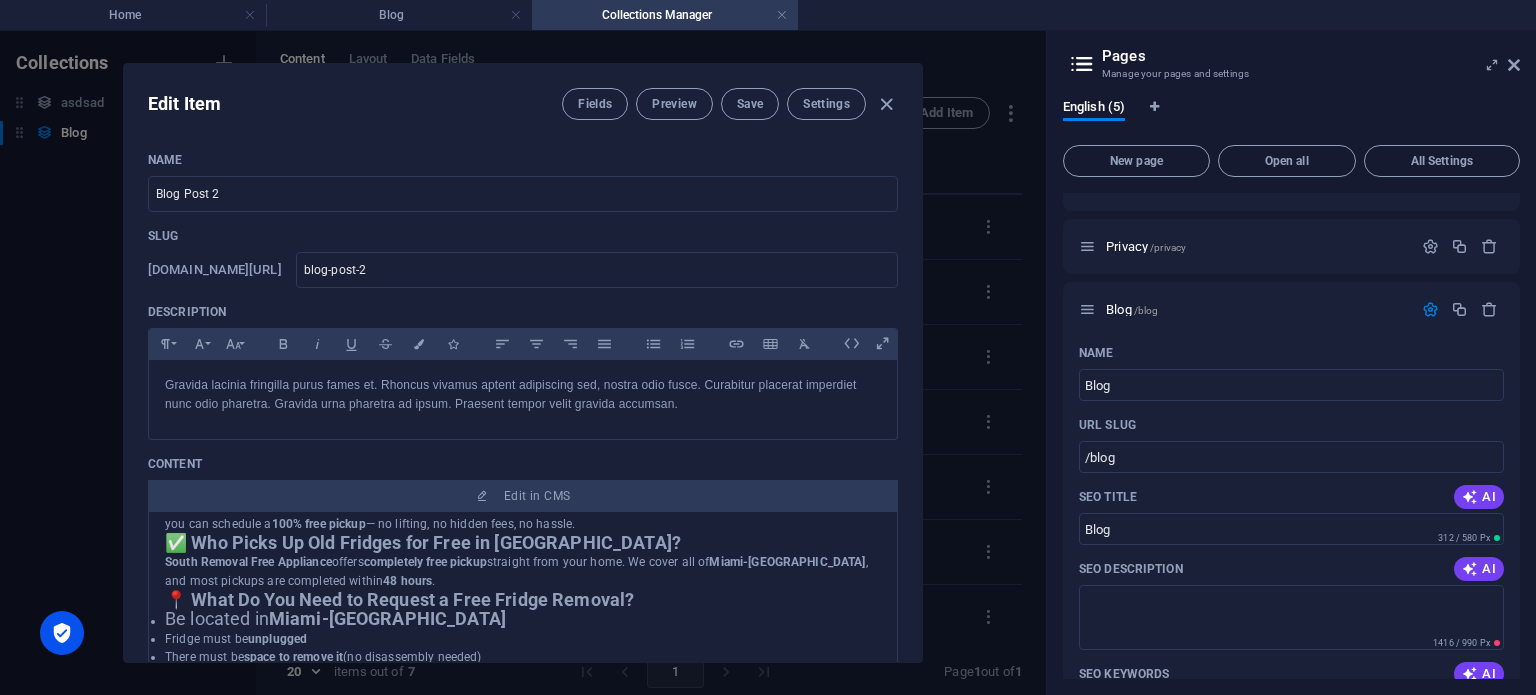 scroll, scrollTop: 0, scrollLeft: 0, axis: both 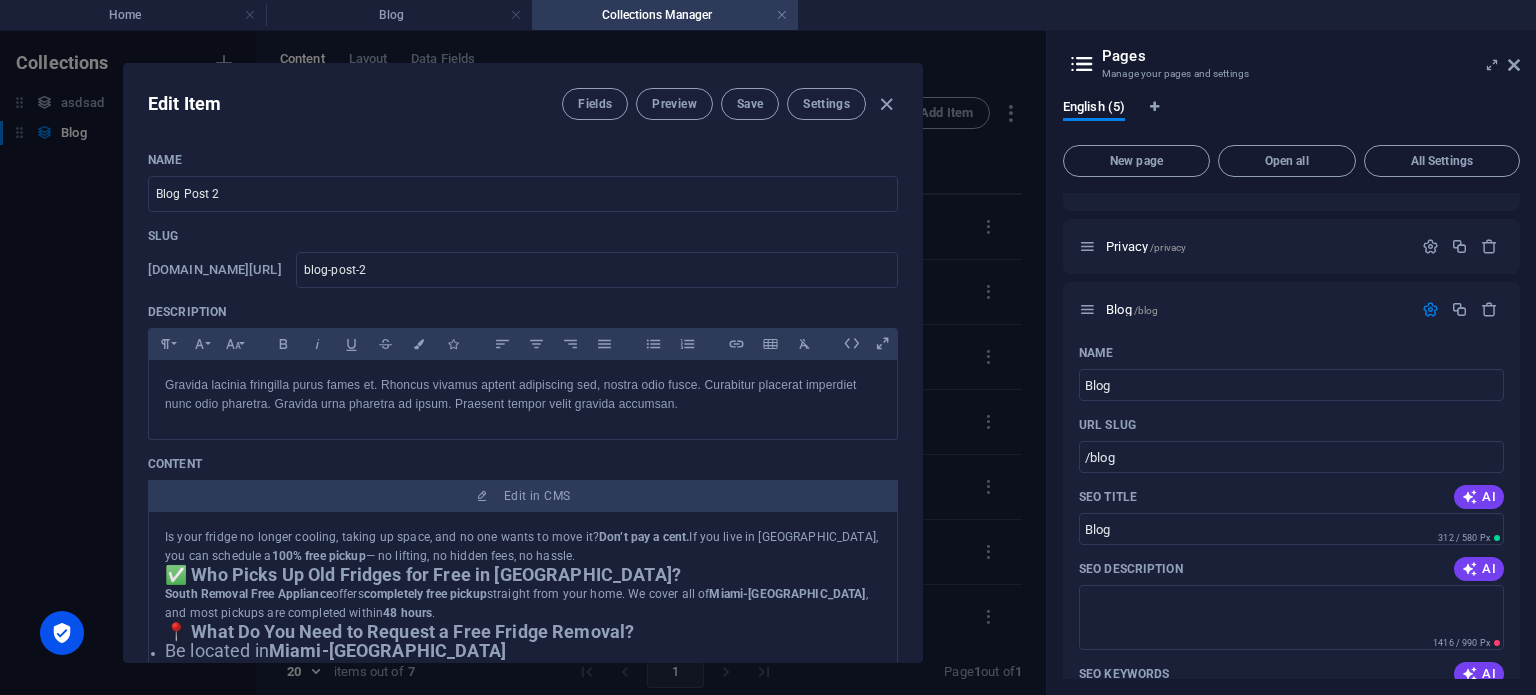 drag, startPoint x: 543, startPoint y: 551, endPoint x: 133, endPoint y: 528, distance: 410.64462 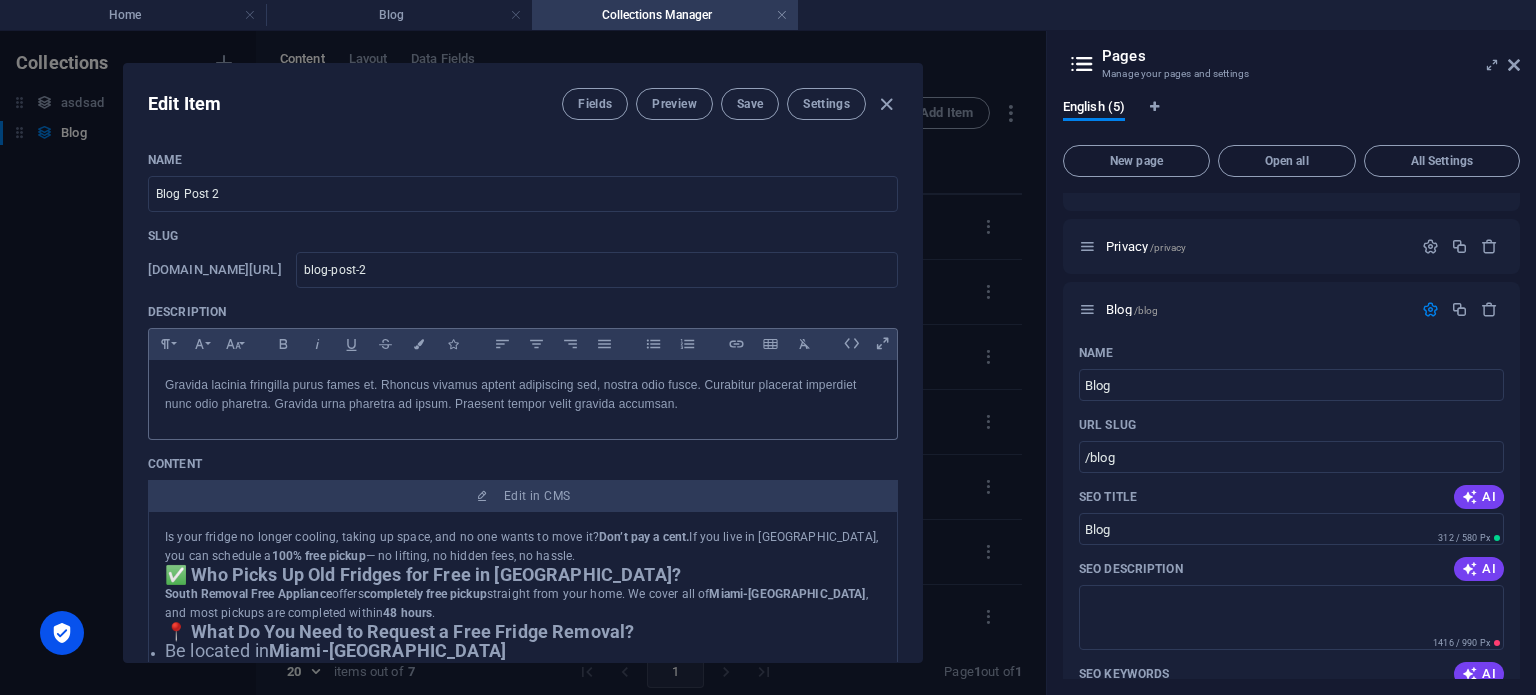 click on "Gravida lacinia fringilla purus fames et. Rhoncus vivamus aptent adipiscing sed, nostra odio fusce. Curabitur placerat imperdiet nunc odio pharetra. Gravida urna pharetra ad ipsum. Praesent tempor velit gravida accumsan." at bounding box center (523, 395) 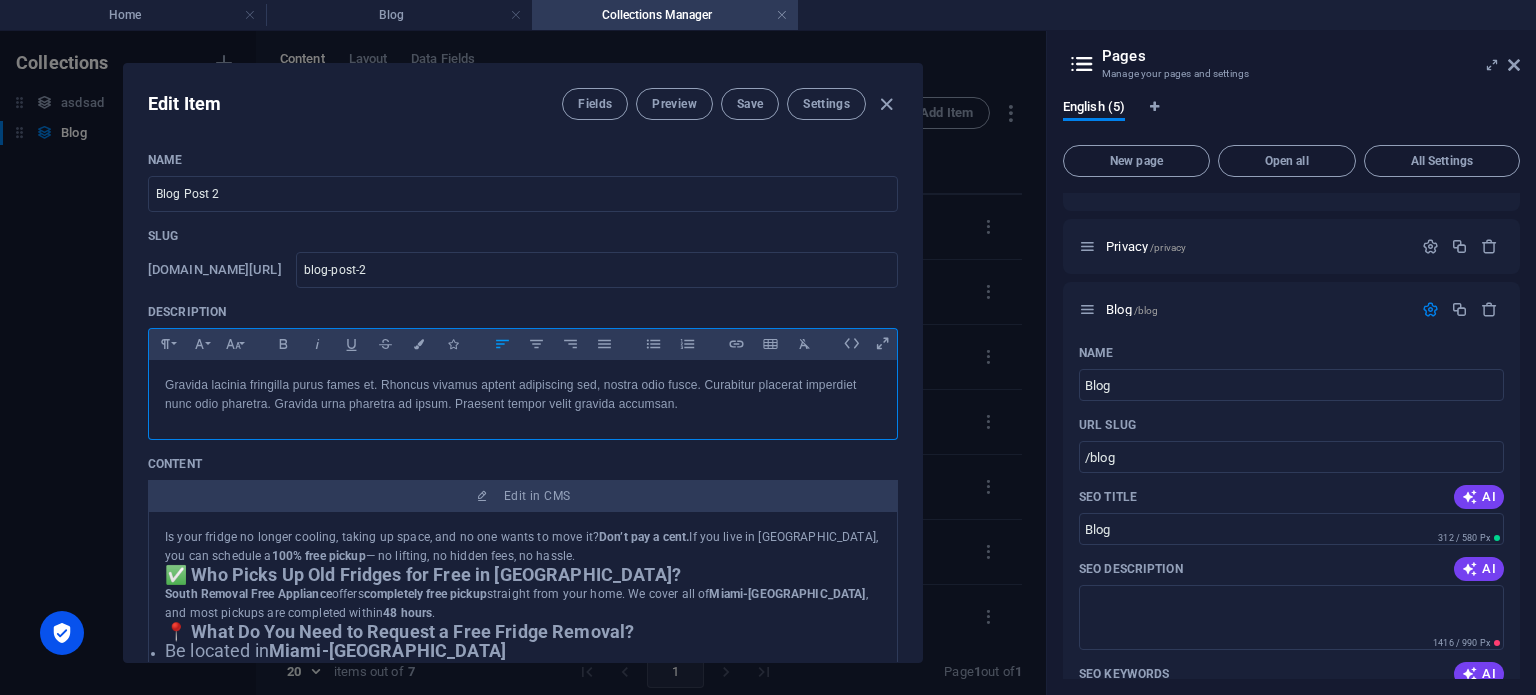 click on "Gravida lacinia fringilla purus fames et. Rhoncus vivamus aptent adipiscing sed, nostra odio fusce. Curabitur placerat imperdiet nunc odio pharetra. Gravida urna pharetra ad ipsum. Praesent tempor velit gravida accumsan." at bounding box center (523, 395) 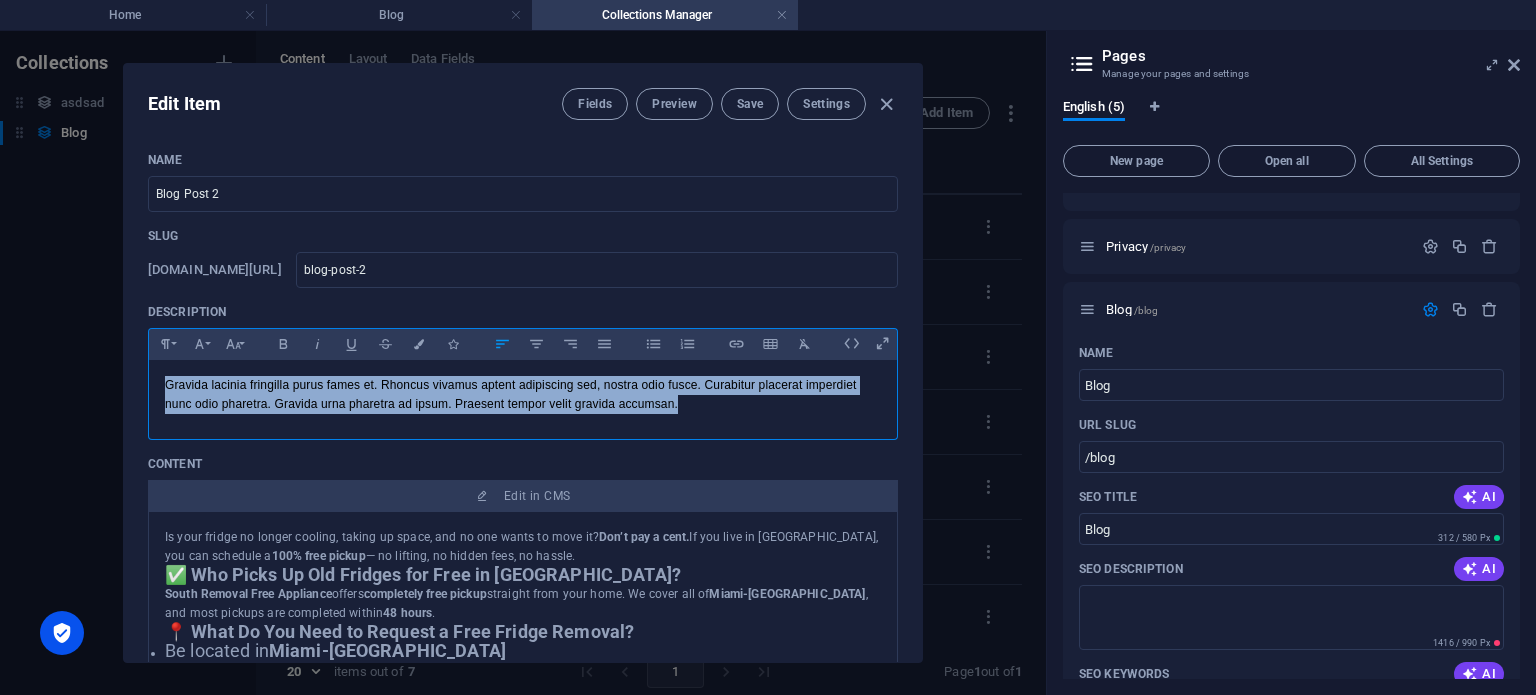 click on "Gravida lacinia fringilla purus fames et. Rhoncus vivamus aptent adipiscing sed, nostra odio fusce. Curabitur placerat imperdiet nunc odio pharetra. Gravida urna pharetra ad ipsum. Praesent tempor velit gravida accumsan." at bounding box center (523, 395) 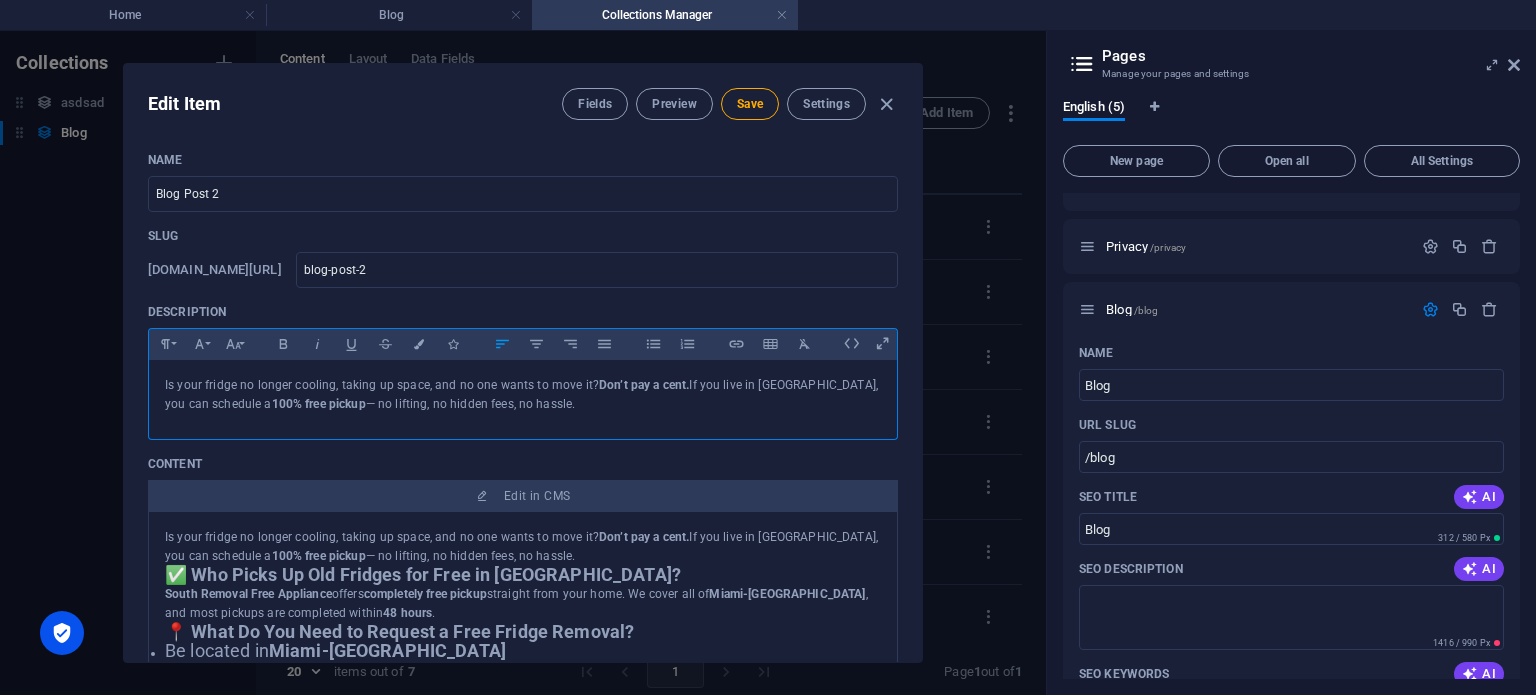 click on "✅ Who Picks Up Old Fridges for Free in Miami?" at bounding box center (423, 574) 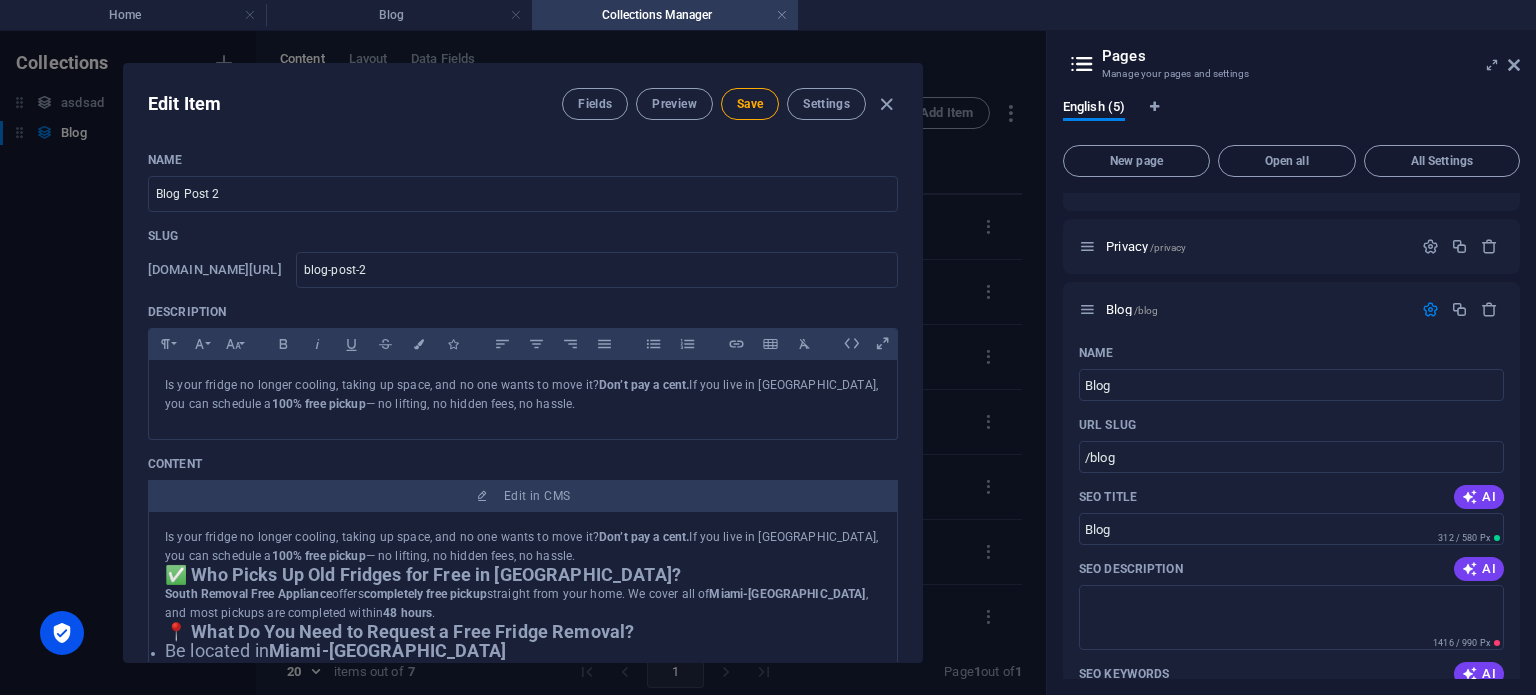 drag, startPoint x: 553, startPoint y: 561, endPoint x: 536, endPoint y: 559, distance: 17.117243 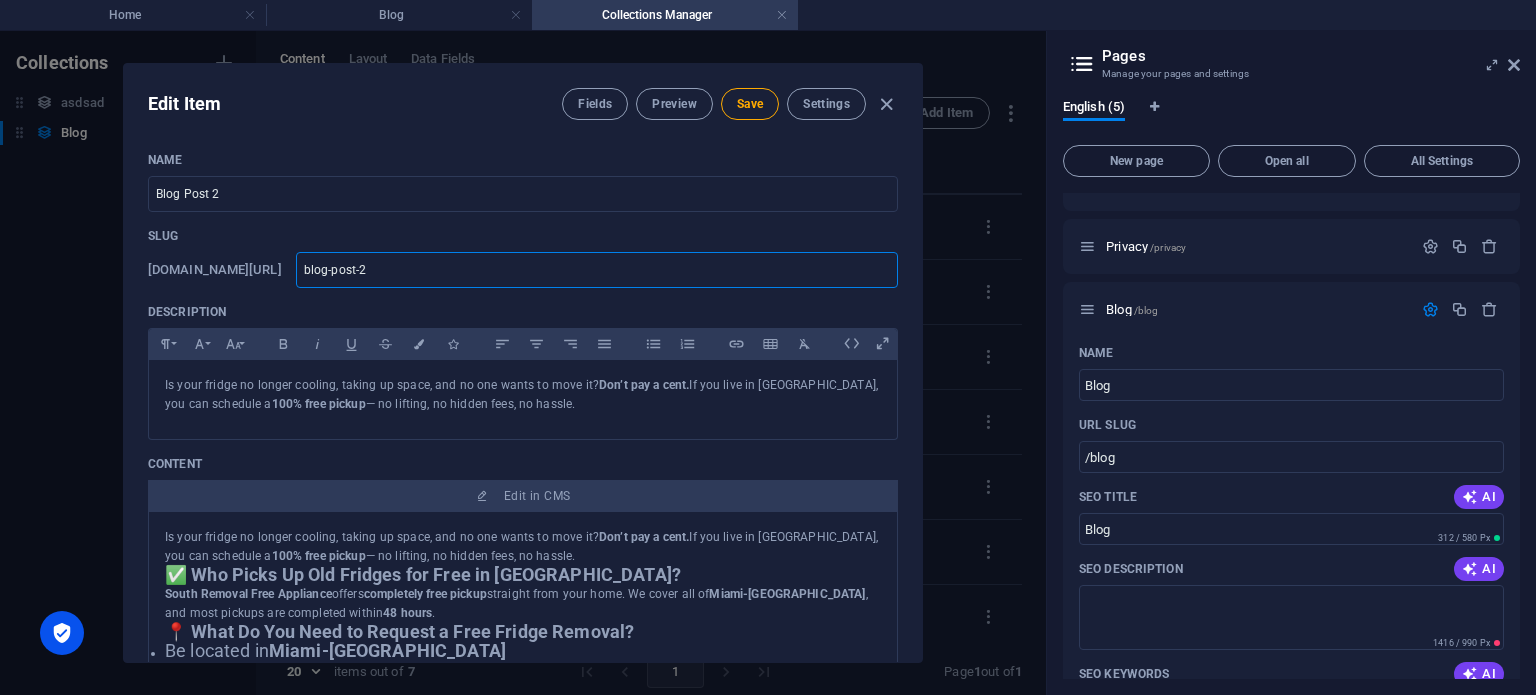 click on "blog-post-2" at bounding box center (597, 270) 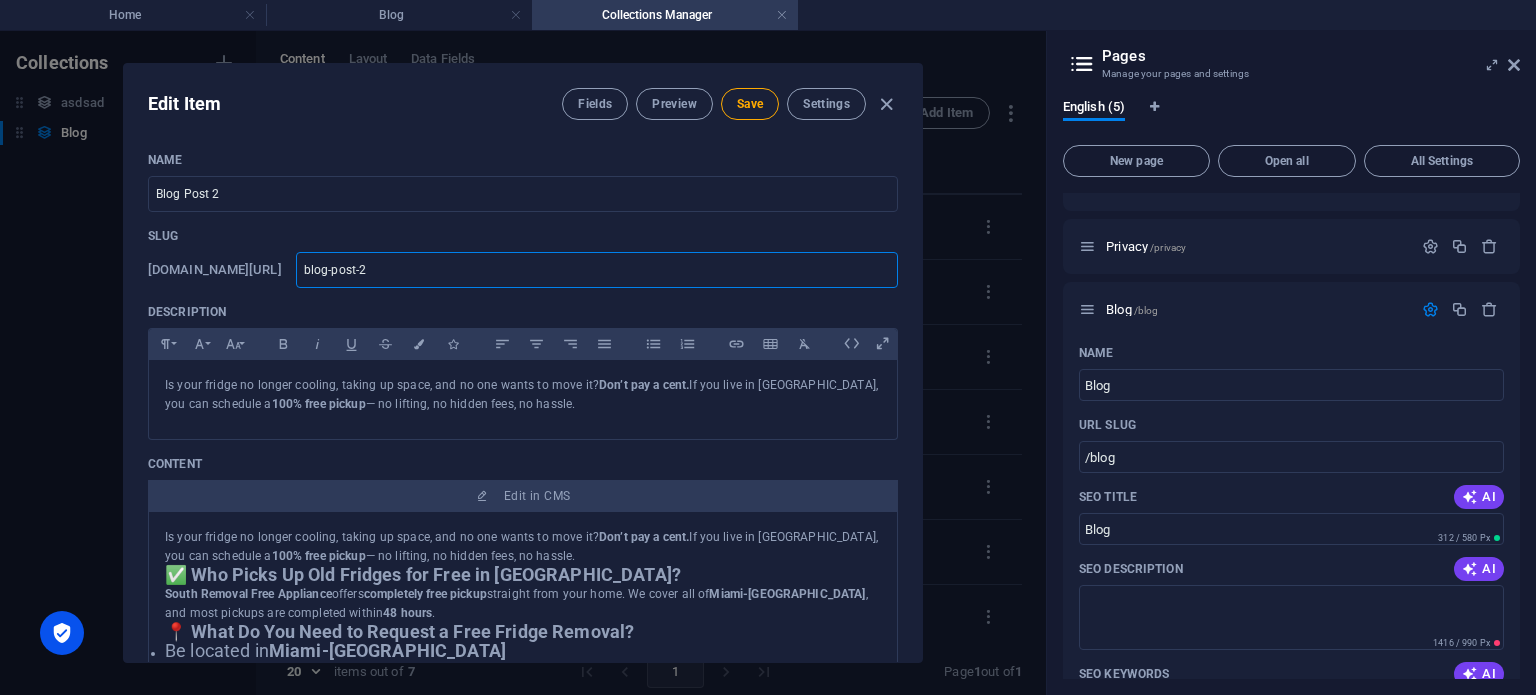 click on "blog-post-2" at bounding box center (597, 270) 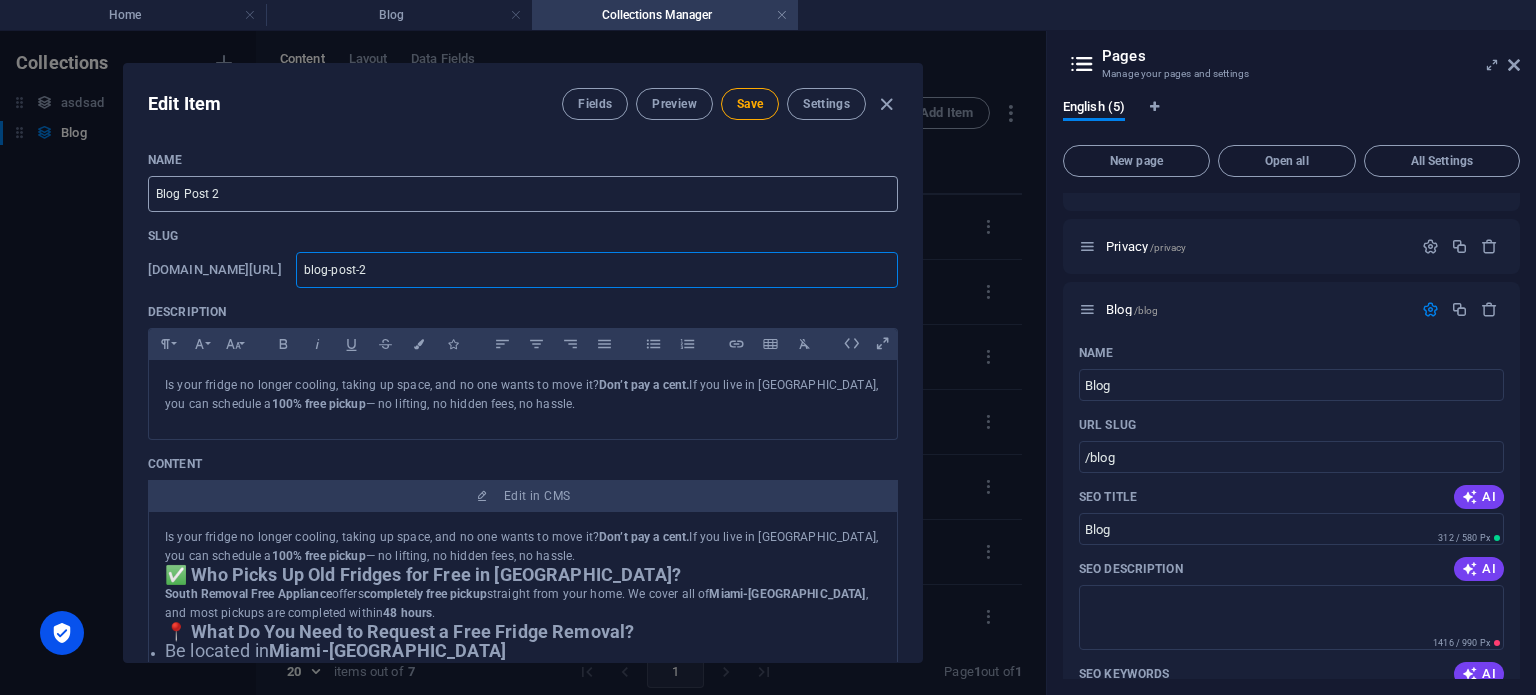 click on "Blog Post 2" at bounding box center [523, 194] 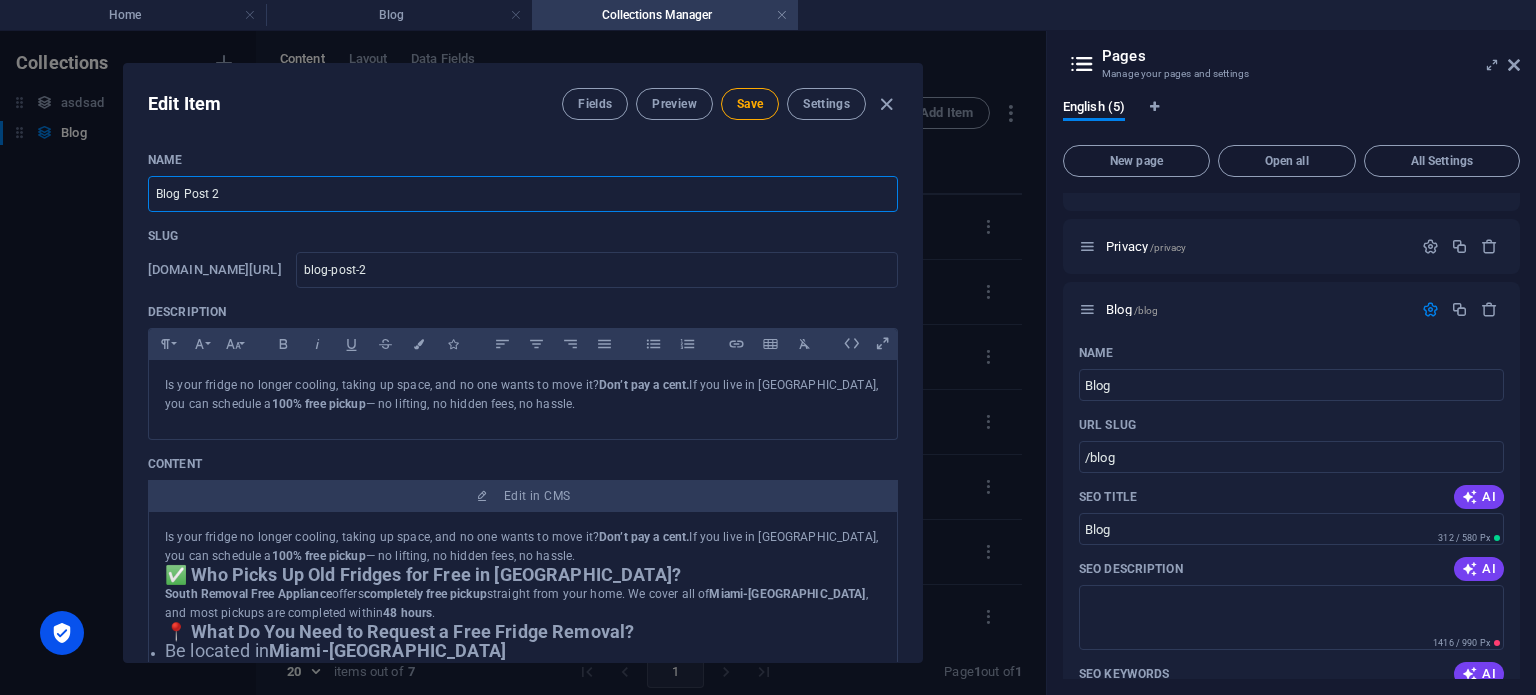 click on "Blog Post 2" at bounding box center (523, 194) 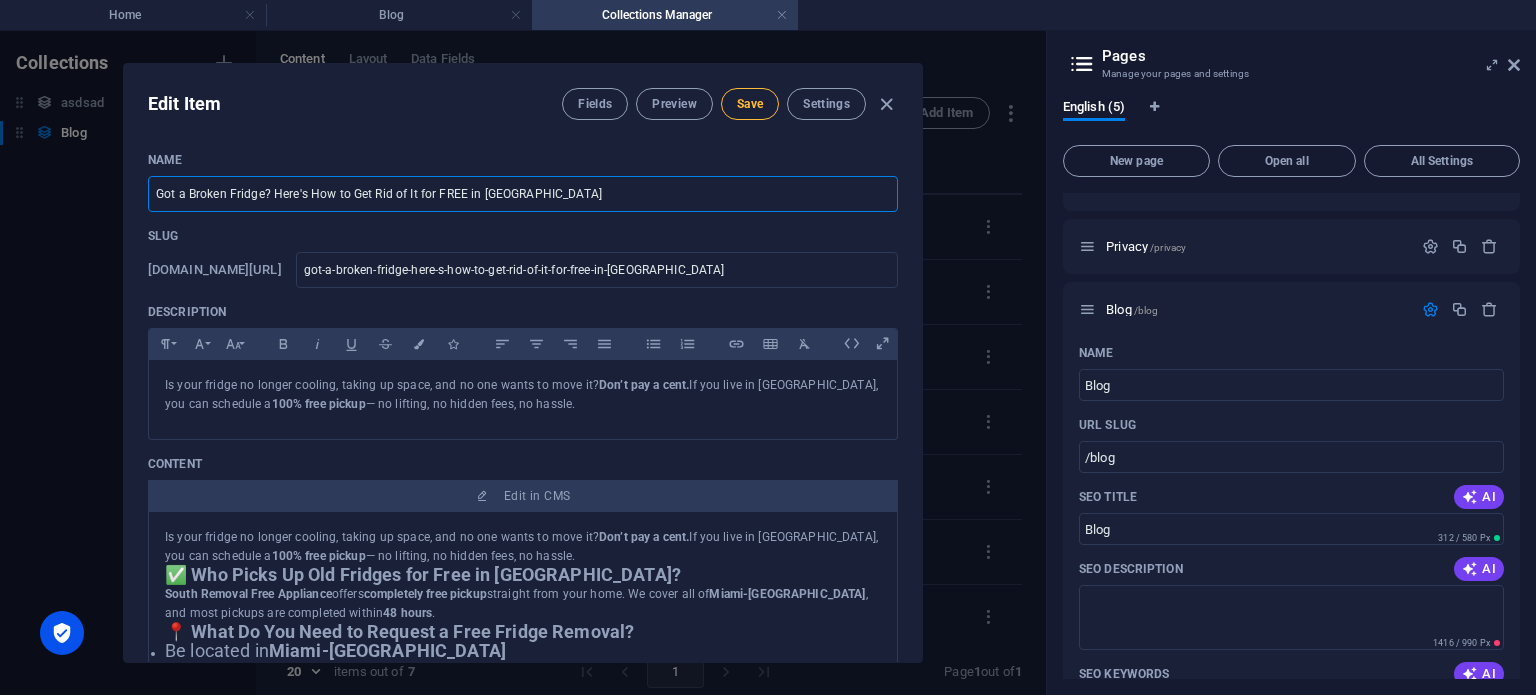 type on "Got a Broken Fridge? Here's How to Get Rid of It for FREE in [GEOGRAPHIC_DATA]" 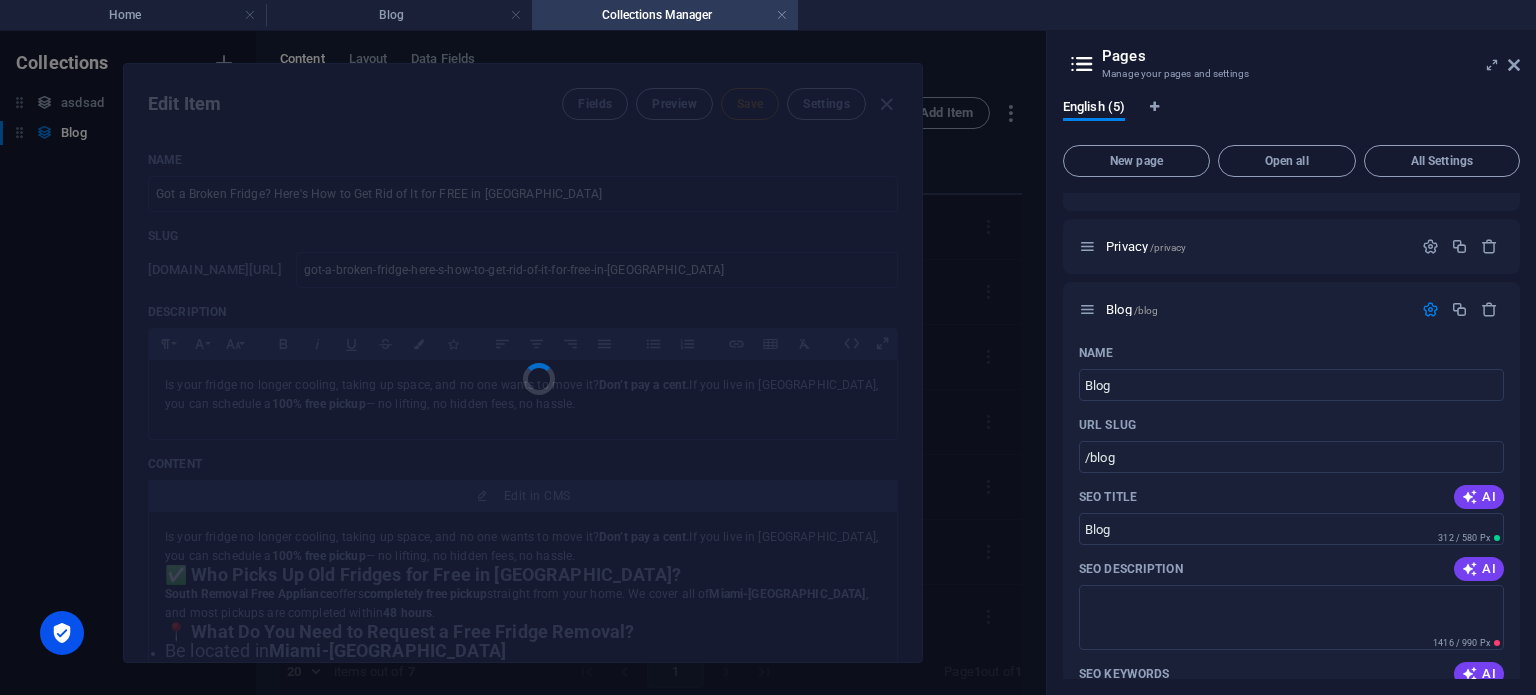 type on "got-a-broken-fridge-here-s-how-to-get-rid-of-it-for-free-in-miami" 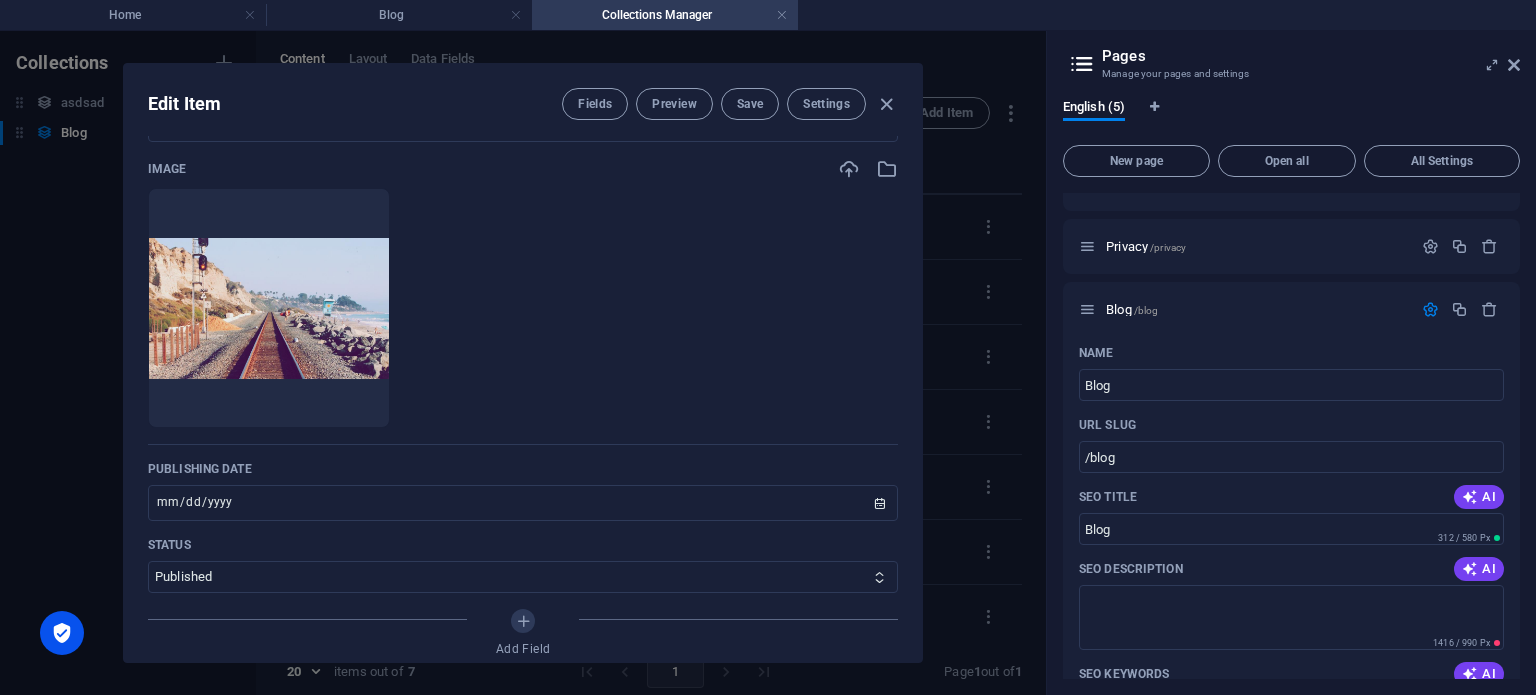 scroll, scrollTop: 800, scrollLeft: 0, axis: vertical 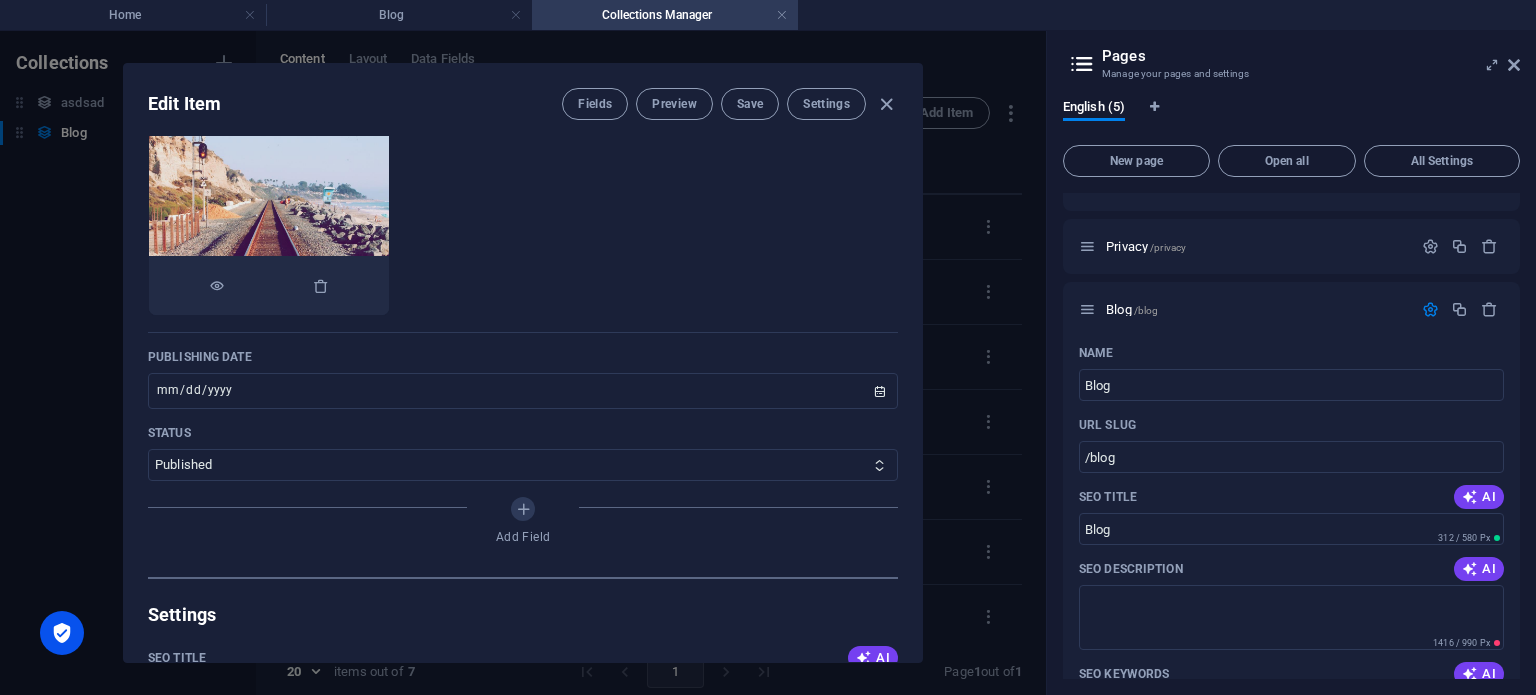 click at bounding box center [269, 286] 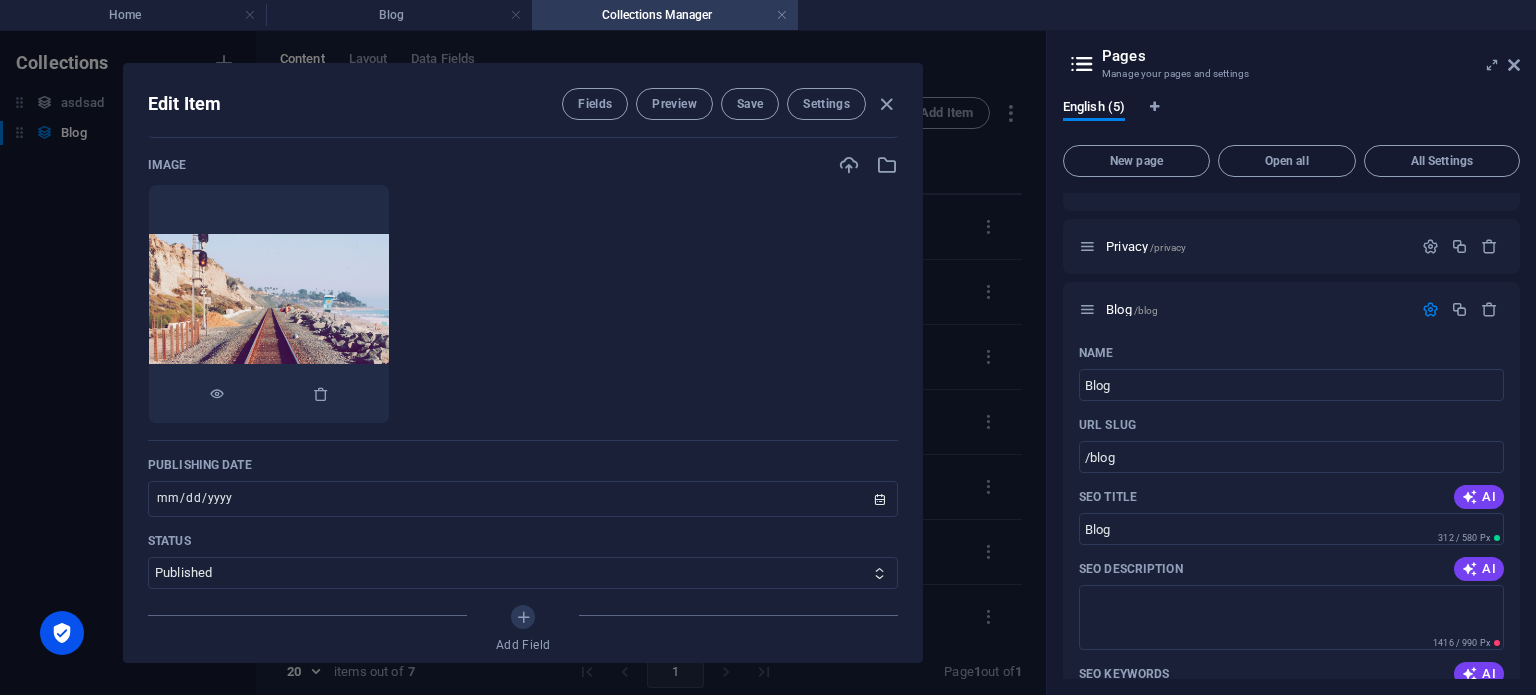 scroll, scrollTop: 600, scrollLeft: 0, axis: vertical 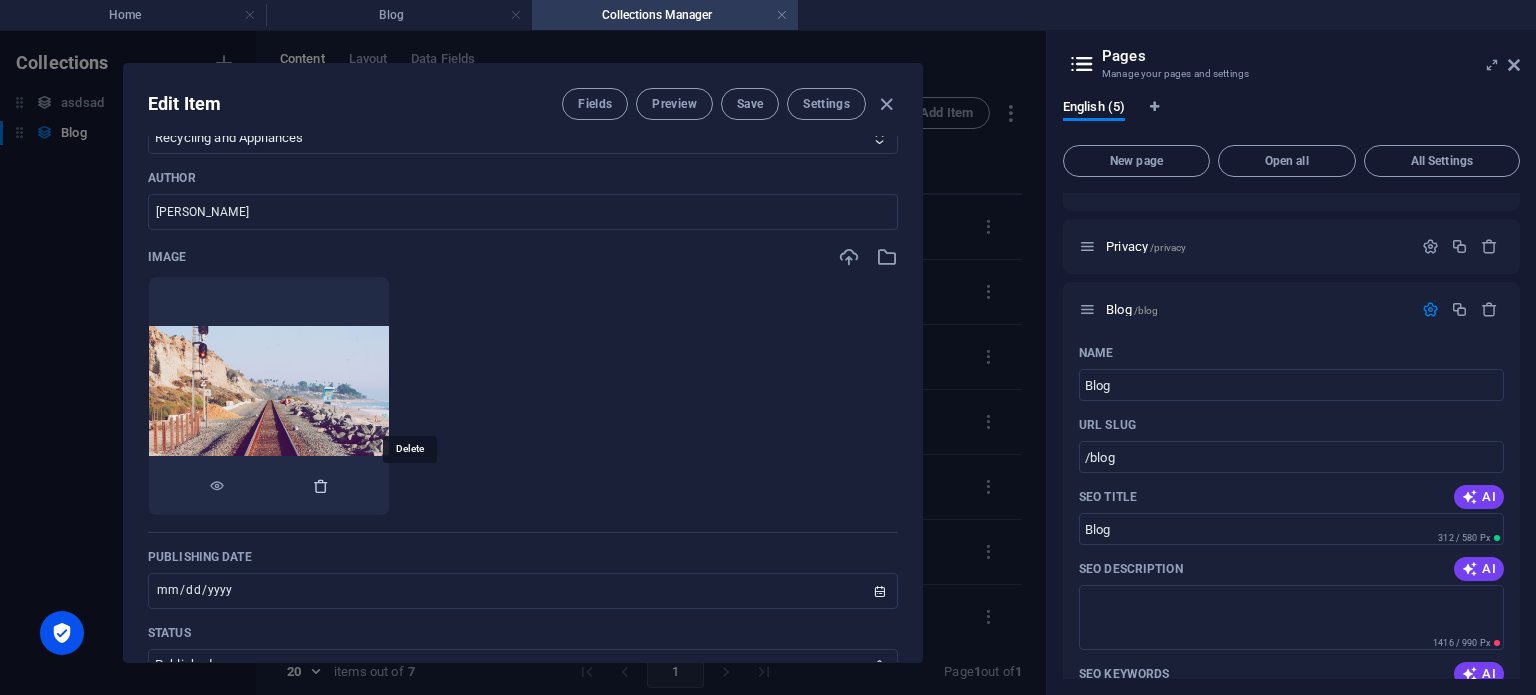 click at bounding box center [321, 486] 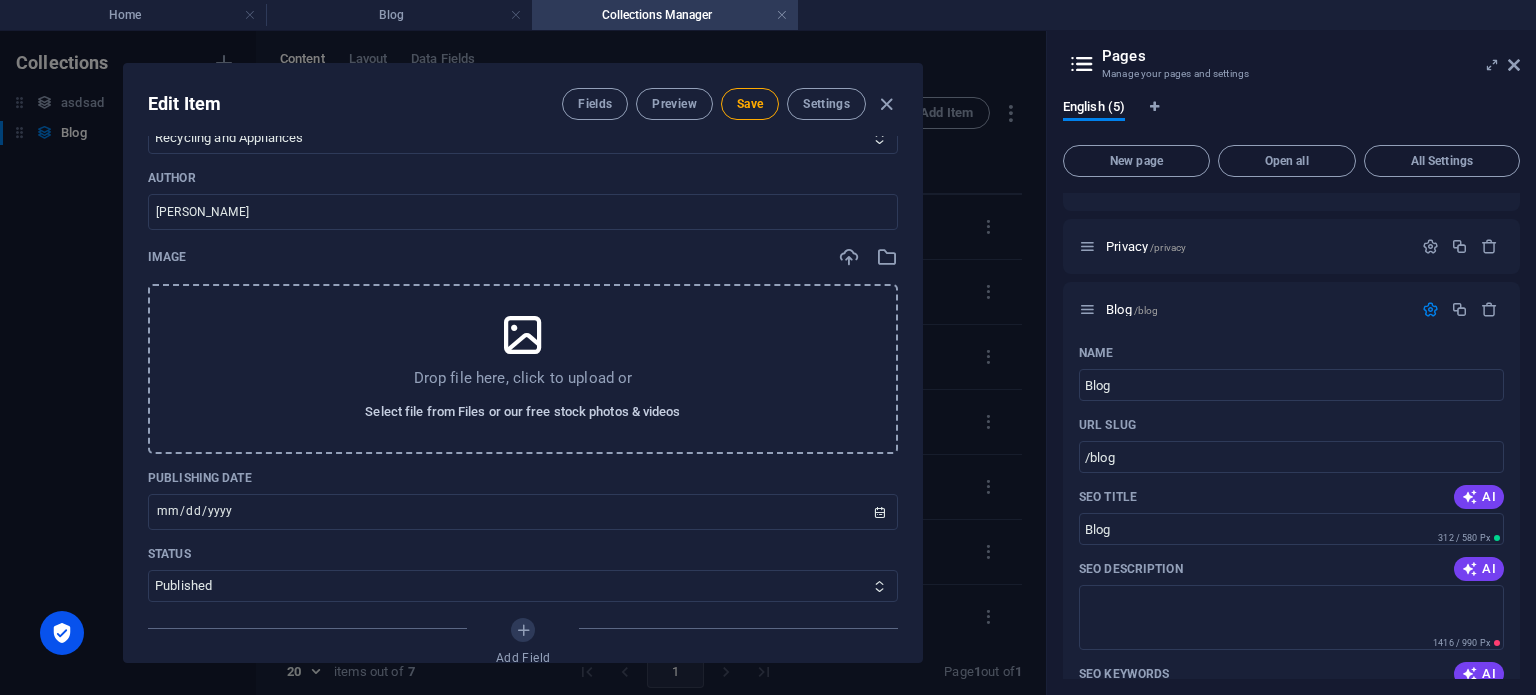 click on "Select file from Files or our free stock photos & videos" at bounding box center (522, 412) 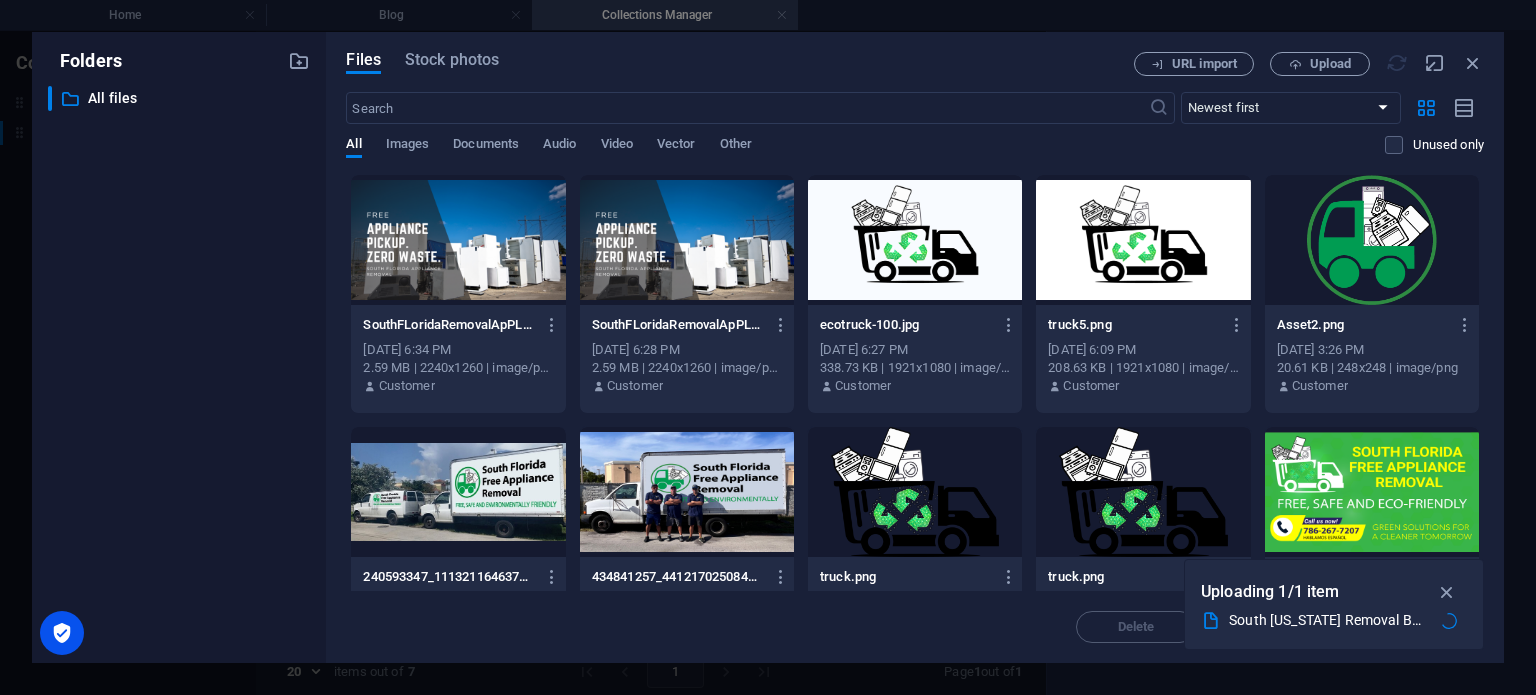 click on "Files Stock photos URL import Upload ​ Newest first Oldest first Name (A-Z) Name (Z-A) Size (0-9) Size (9-0) Resolution (0-9) Resolution (9-0) All Images Documents Audio Video Vector Other Unused only Drop files here to upload them instantly SouthFLoridaRemovalApPLIANCES-rpG2JzT1FLbbfr4dg9uCHA.png SouthFLoridaRemovalApPLIANCES-rpG2JzT1FLbbfr4dg9uCHA.png May 5, 2025 6:34 PM 2.59 MB | 2240x1260 | image/png Customer SouthFLoridaRemovalApPLIANCES-SlQ43DzvpEg2sYgs3zDBqg.png SouthFLoridaRemovalApPLIANCES-SlQ43DzvpEg2sYgs3zDBqg.png May 5, 2025 6:28 PM 2.59 MB | 2240x1260 | image/png Customer ecotruck-100.jpg ecotruck-100.jpg Dec 30, 2024 6:27 PM 338.73 KB | 1921x1080 | image/jpeg Customer truck5.png truck5.png Dec 30, 2024 6:09 PM 208.63 KB | 1921x1080 | image/png Customer Asset2.png Asset2.png Dec 30, 2024 3:26 PM 20.61 KB | 248x248 | image/png Customer 240593347_111321164637313_131212848329150911_n.jpg 240593347_111321164637313_131212848329150911_n.jpg Dec 30, 2024 3:25 PM 119.94 KB | 1080x499 | image/jpeg Move" at bounding box center (915, 347) 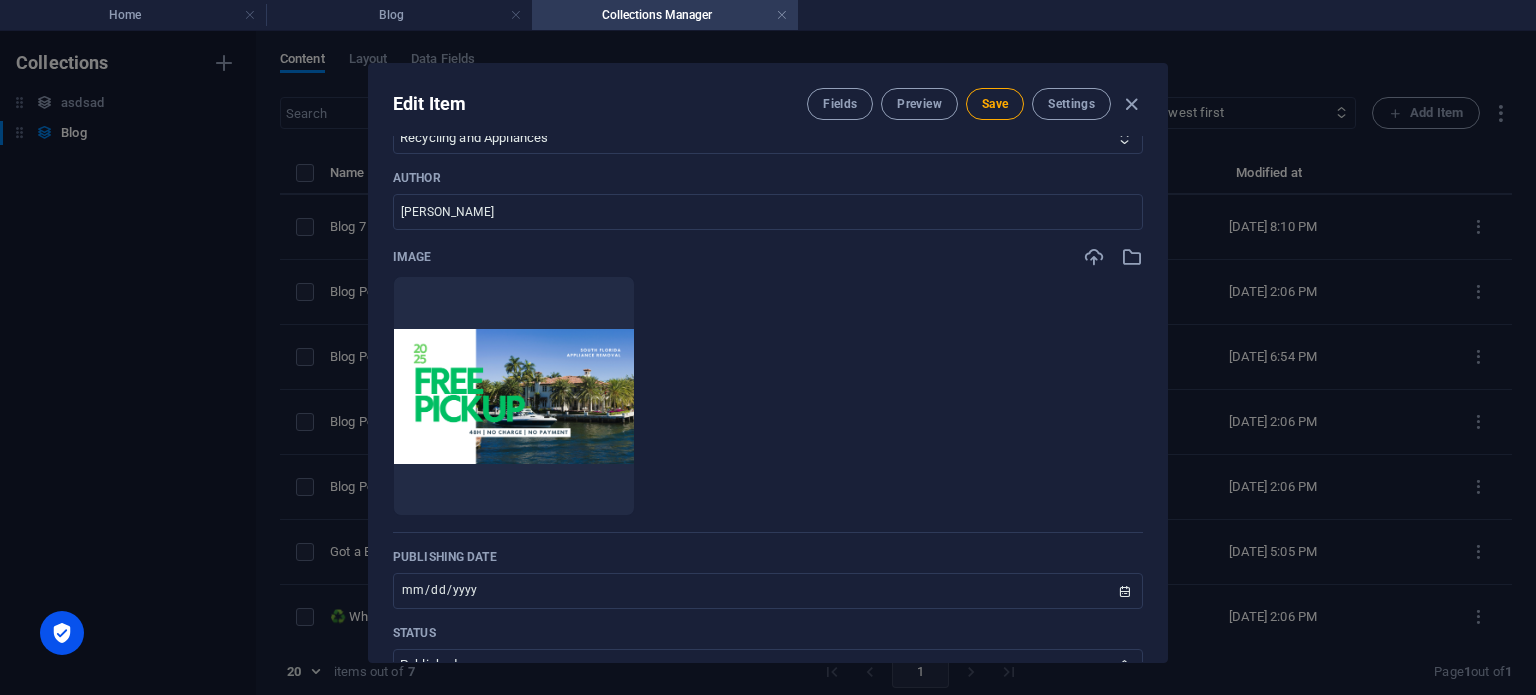 scroll, scrollTop: 200, scrollLeft: 0, axis: vertical 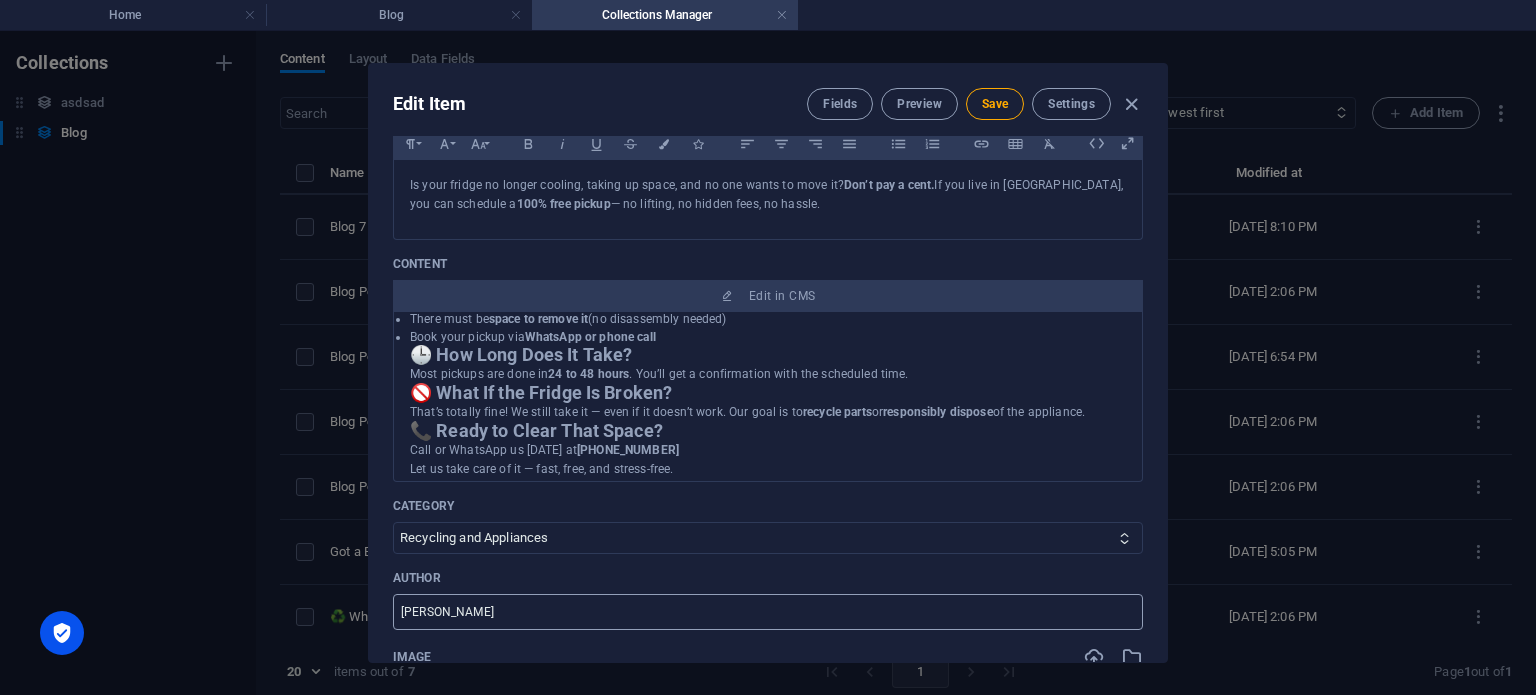 click on "Max Mustermann" at bounding box center (768, 612) 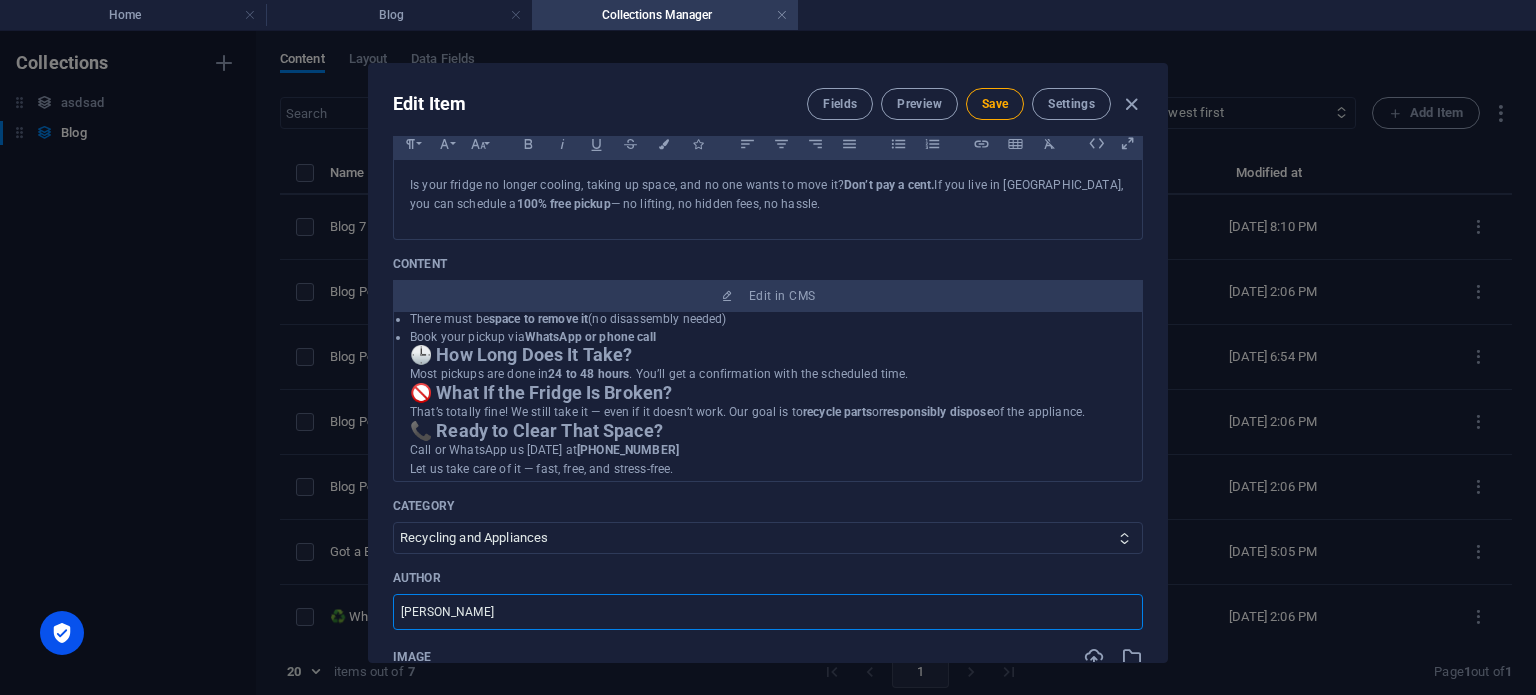 click on "Max Mustermann" at bounding box center [768, 612] 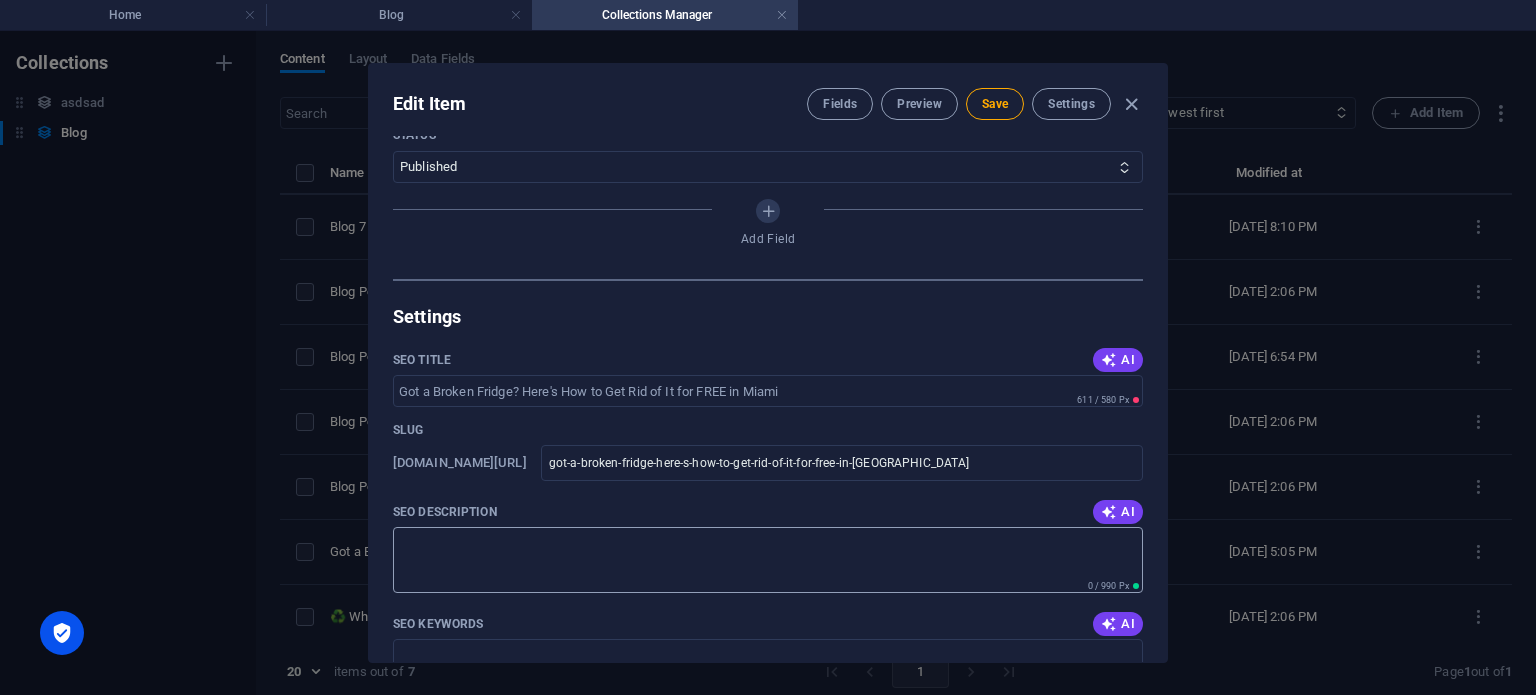scroll, scrollTop: 1100, scrollLeft: 0, axis: vertical 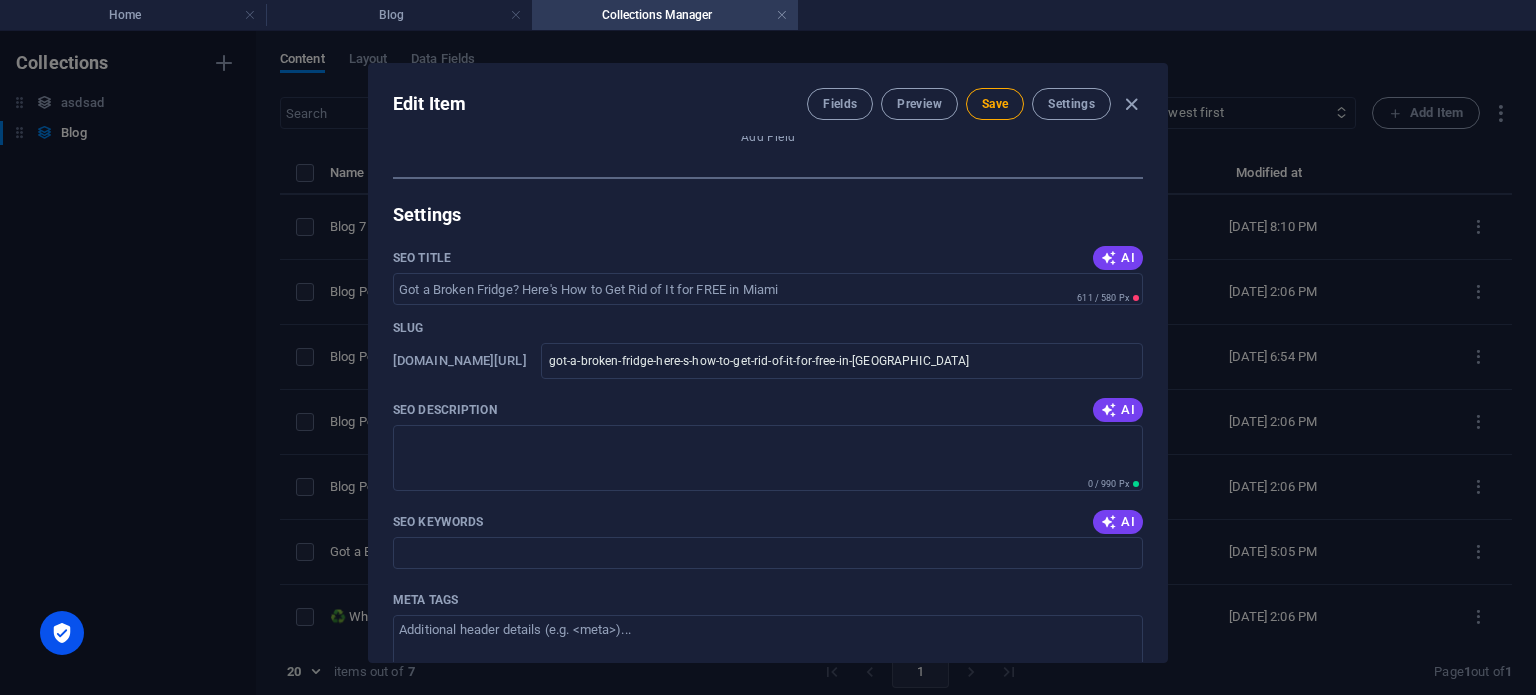 drag, startPoint x: 380, startPoint y: 359, endPoint x: 500, endPoint y: 591, distance: 261.19724 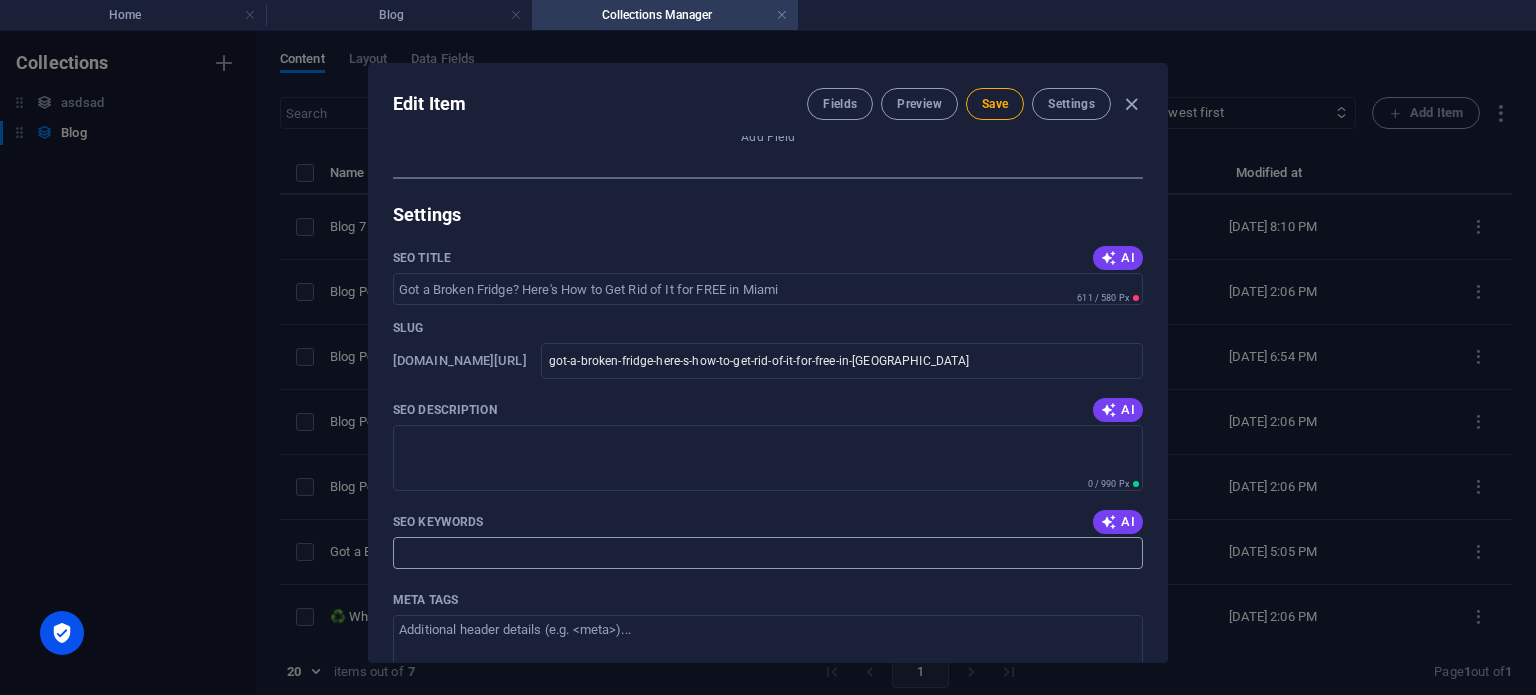 copy on "SEO Title AI ​ 611 / 580 Px Slug www.example.com/blog-item/ ​ SEO Description AI ​ 0 / 990 Px SEO Keywords AI ​ Meta tags" 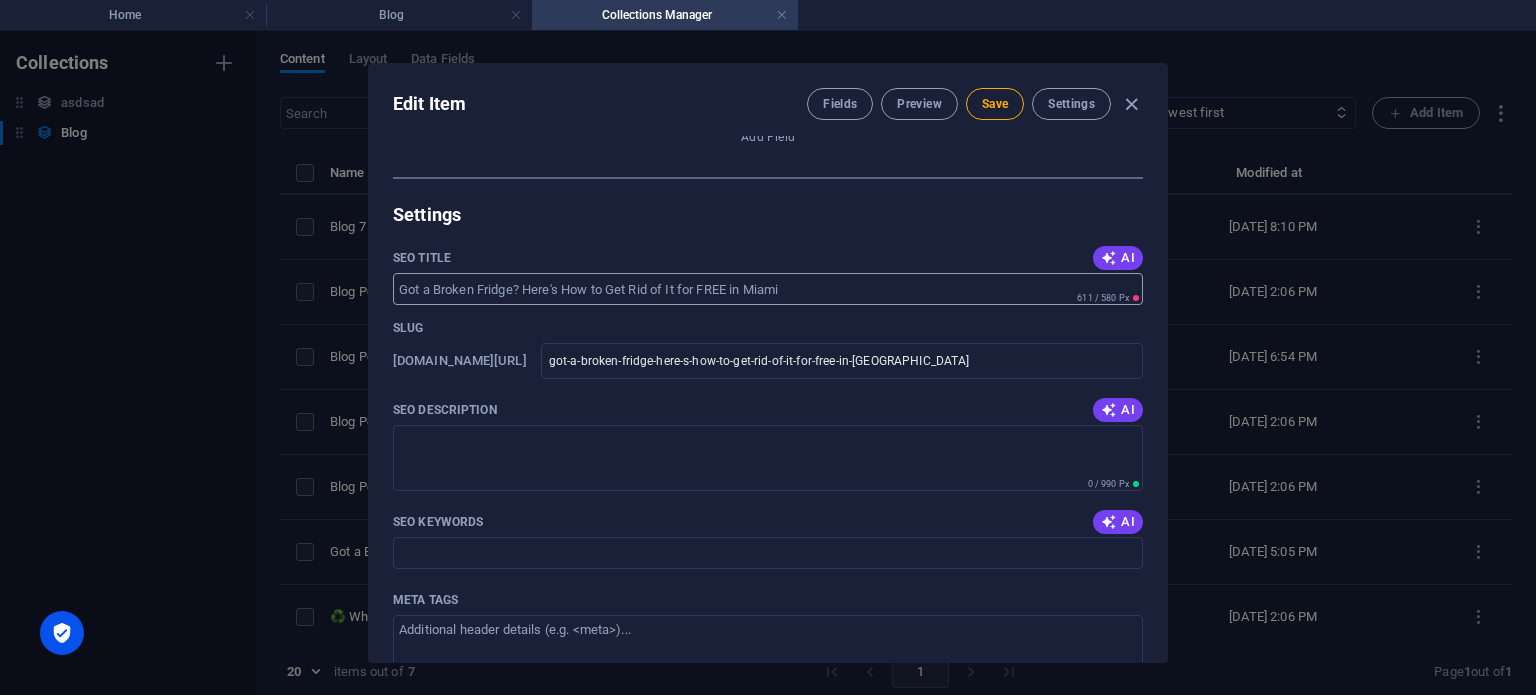 click on "SEO Title" at bounding box center [768, 289] 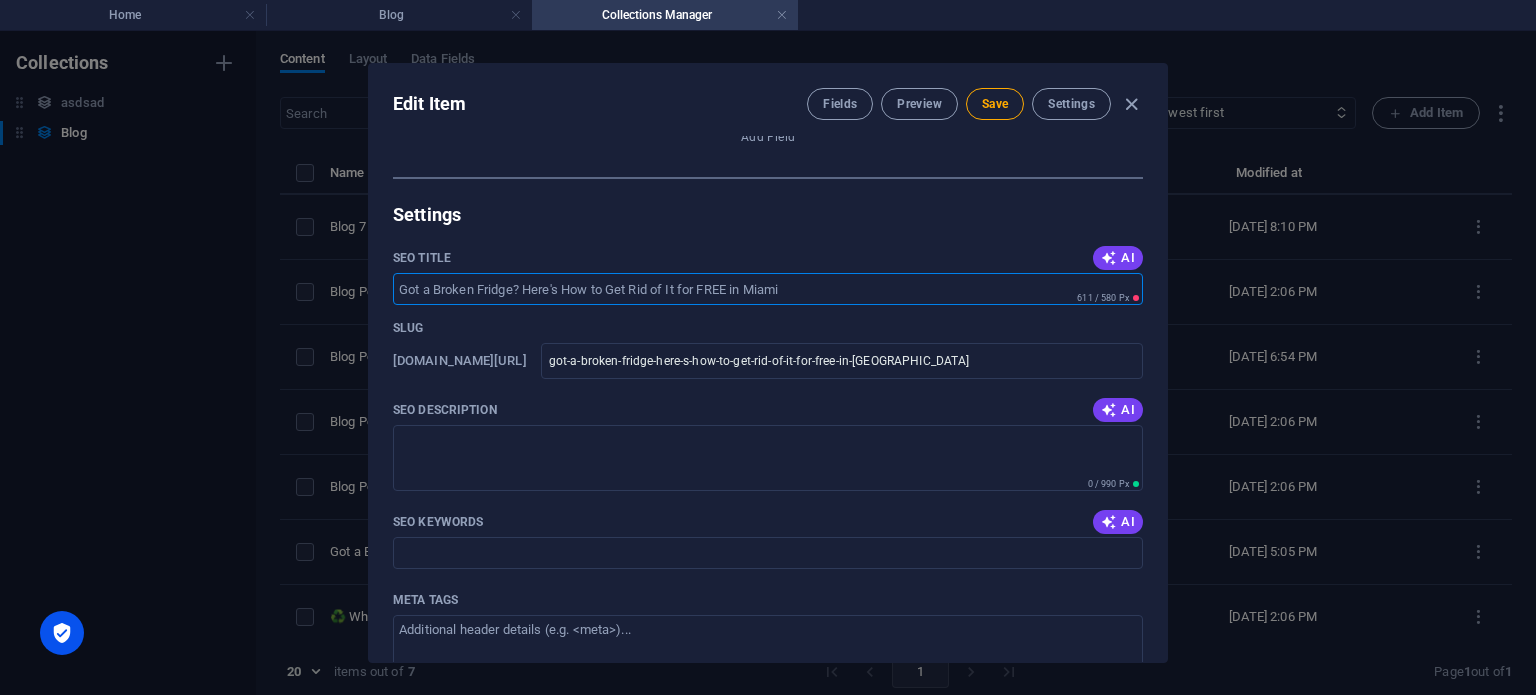 click on "SEO Title" at bounding box center (768, 289) 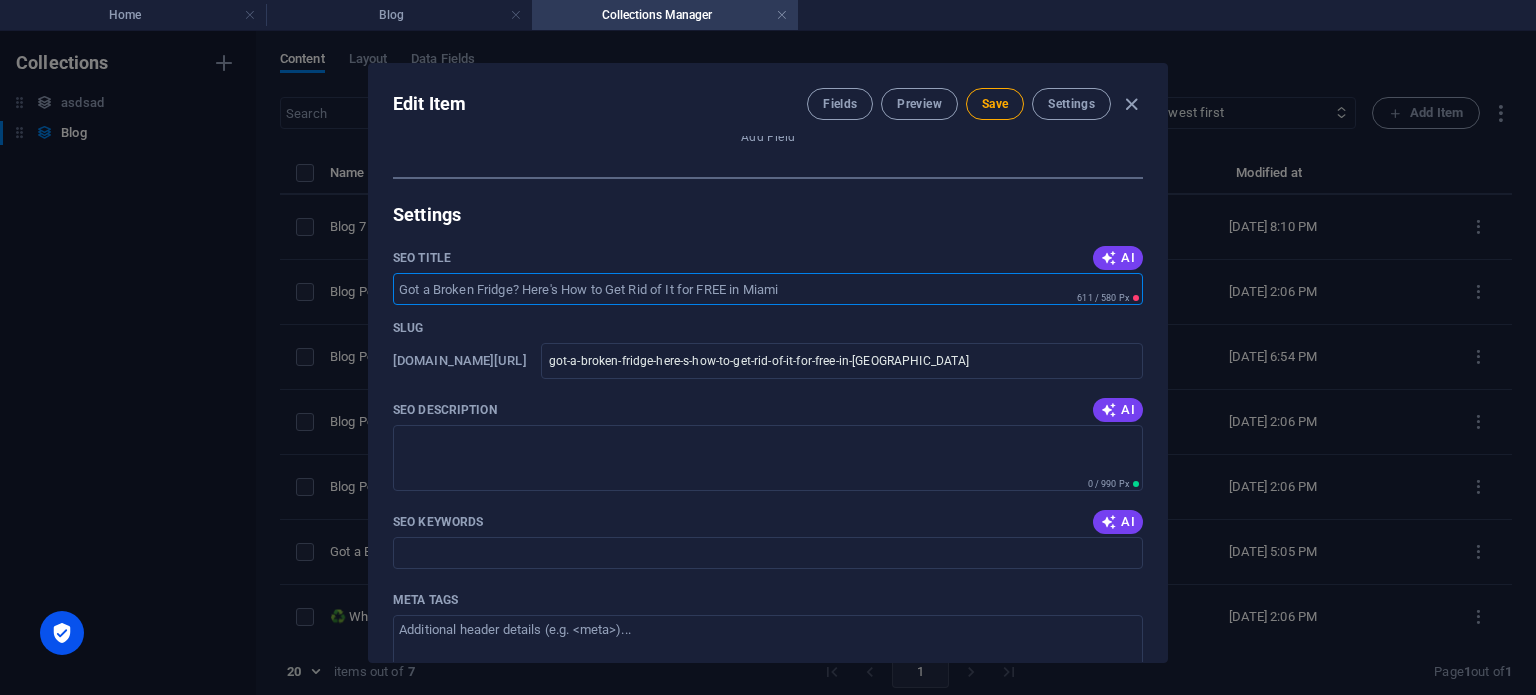 paste on "Got a Broken Fridge? Get Free Fridge Removal in Miami Within 48 Hours" 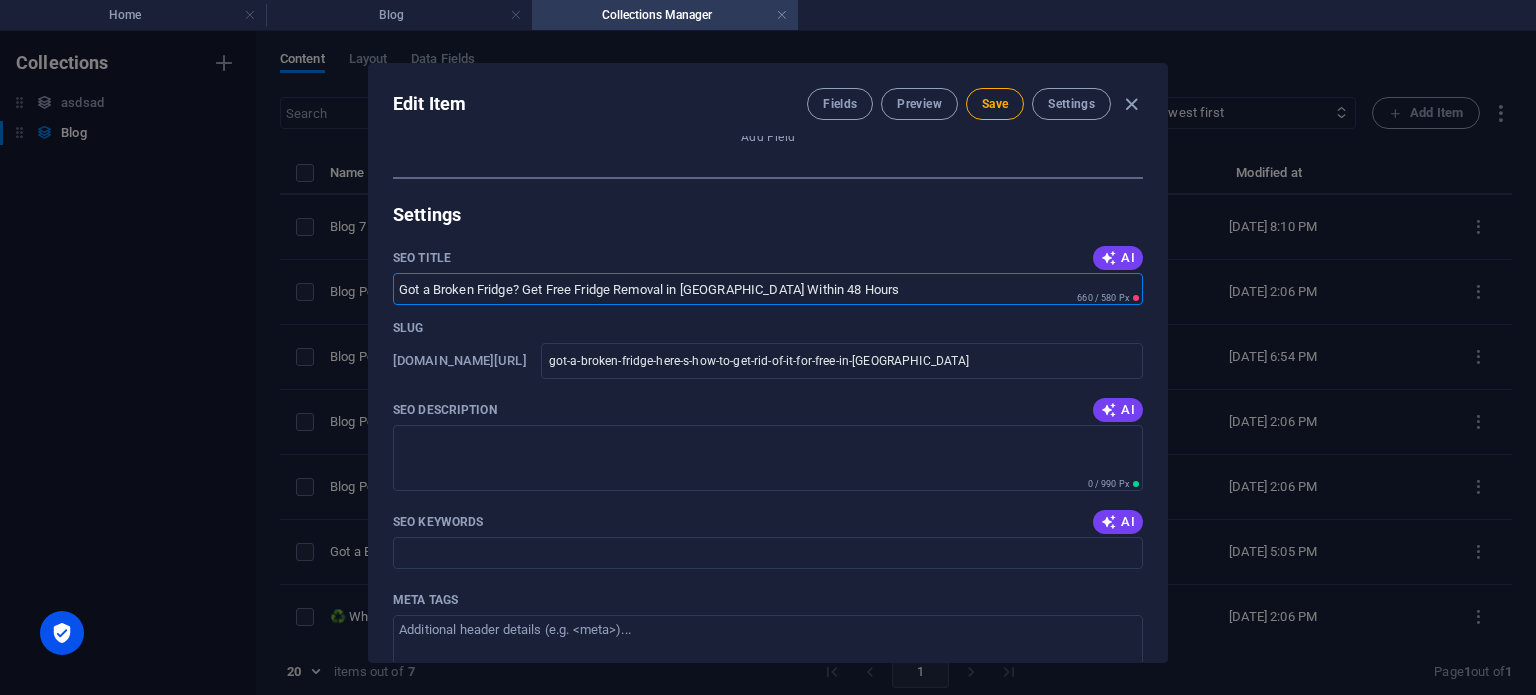 type on "Got a Broken Fridge? Get Free Fridge Removal in Miami Within 48 Hours" 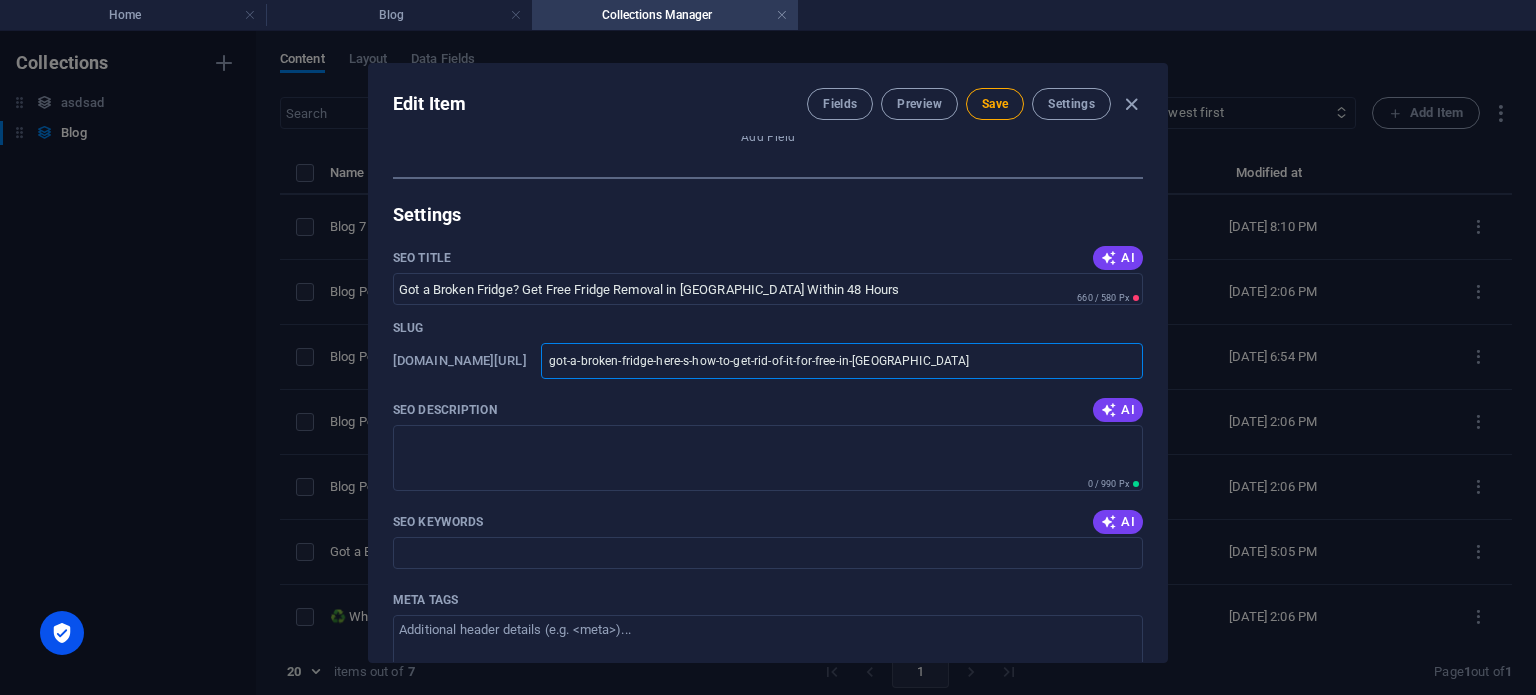 click on "got-a-broken-fridge-here-s-how-to-get-rid-of-it-for-free-in-miami" at bounding box center [842, 361] 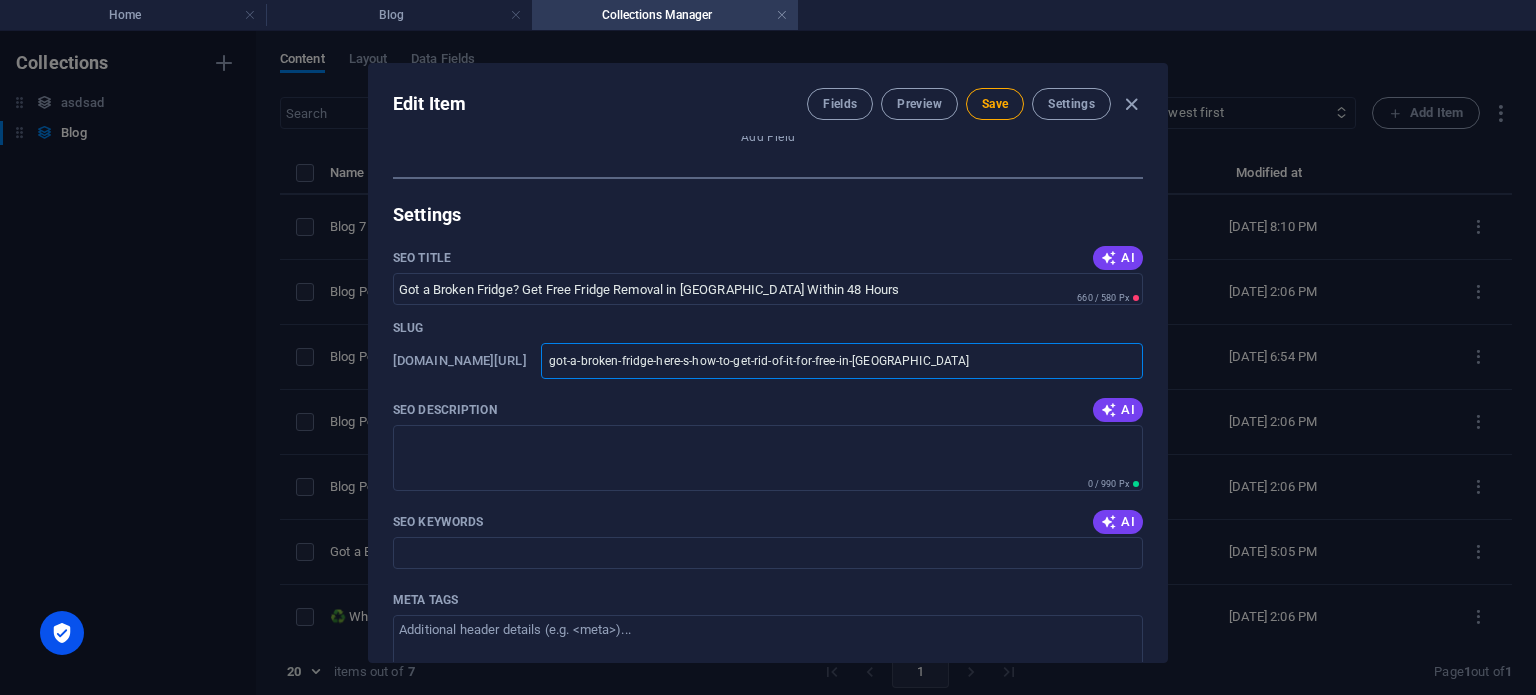 paste on "blog-free-fridge-removal" 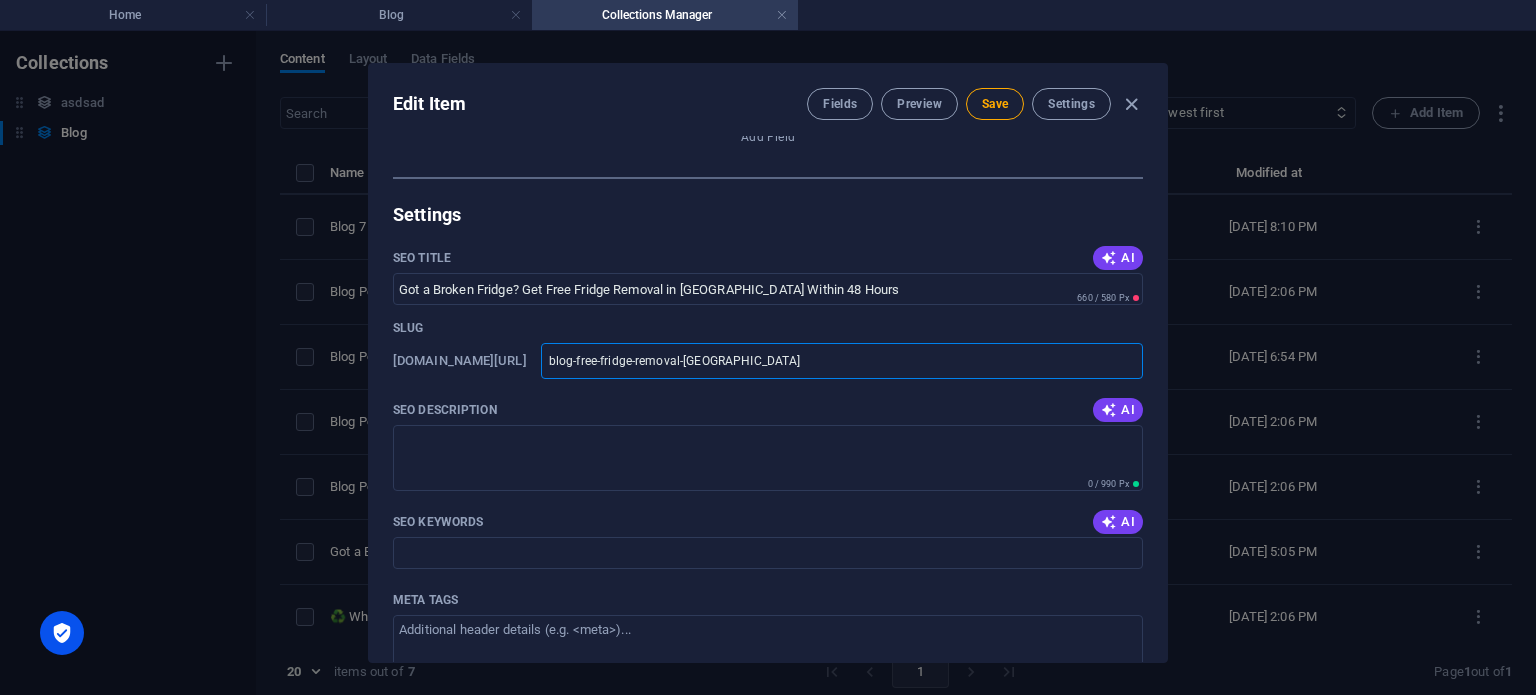 type on "blog-free-fridge-removal-miami" 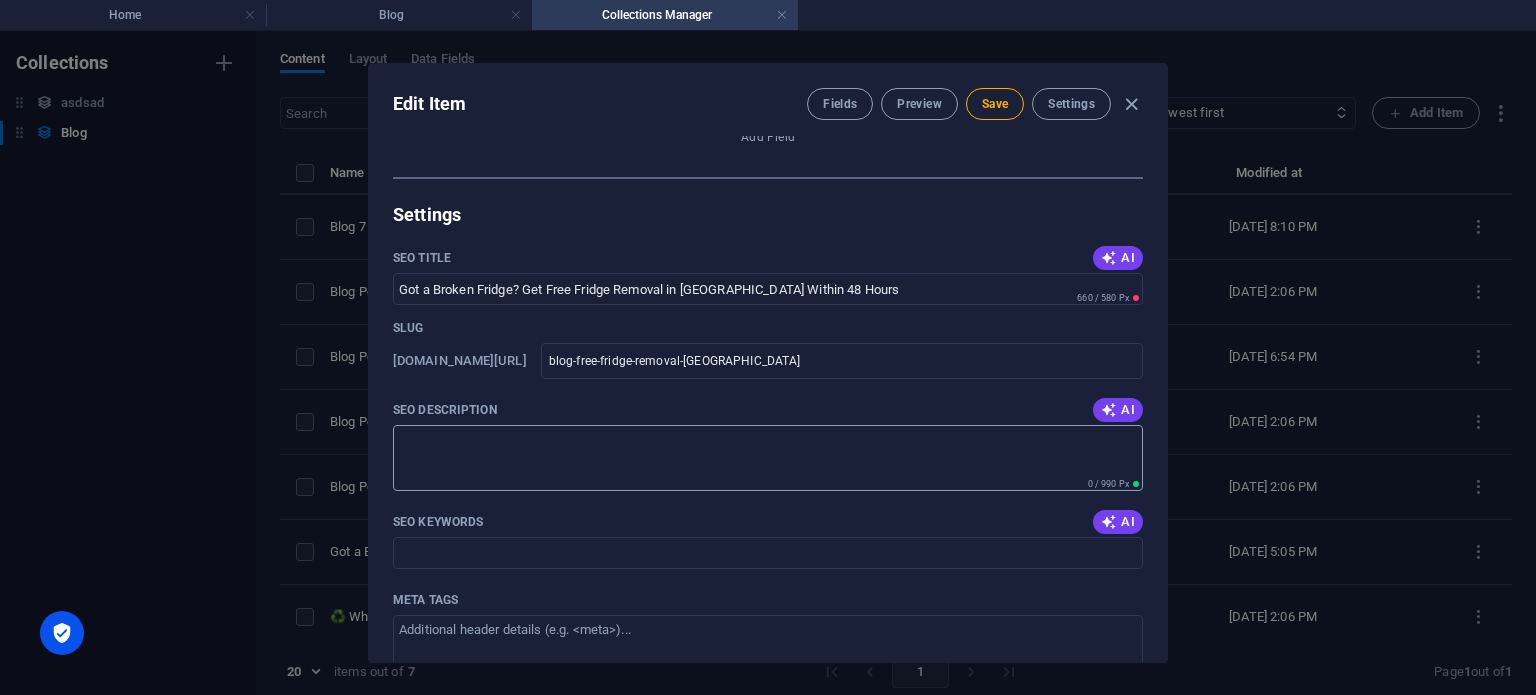 click on "SEO Description" at bounding box center [768, 457] 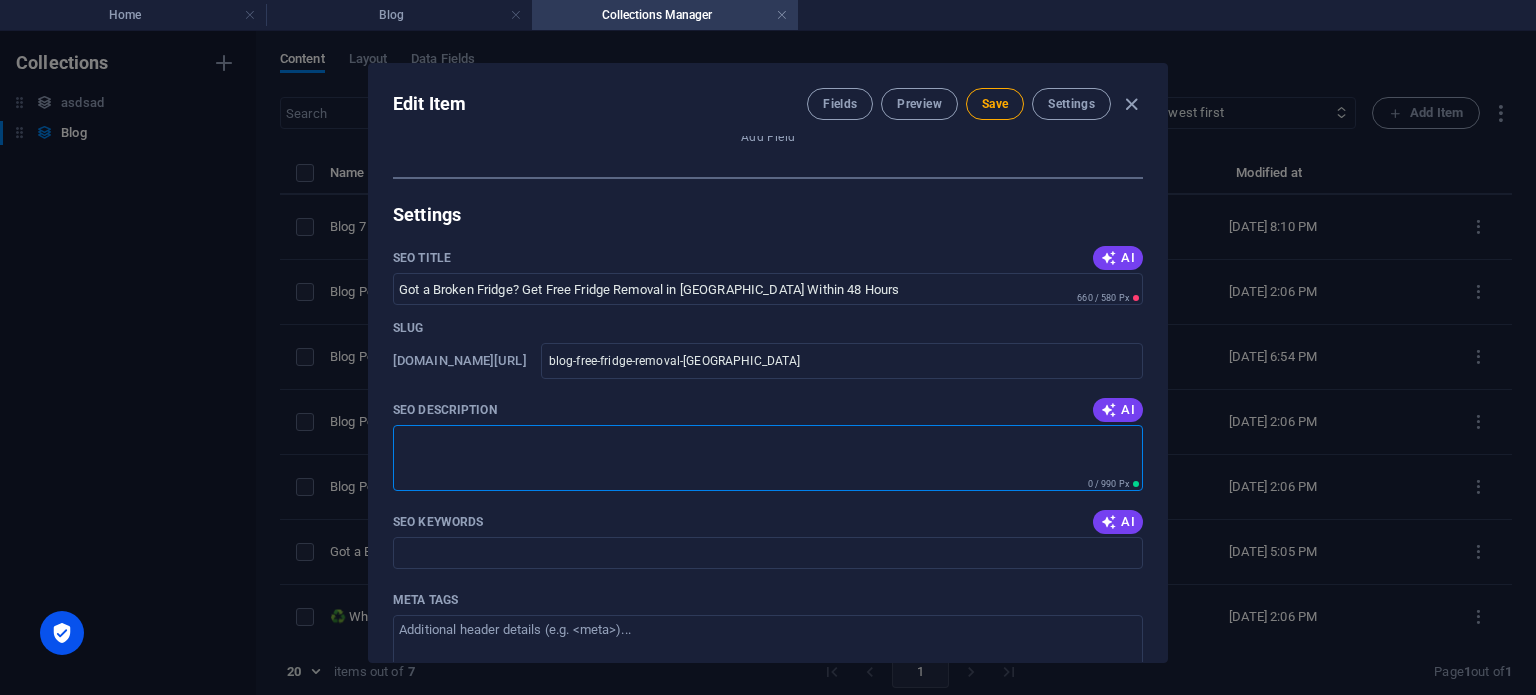 paste on "Need to get rid of your old fridge in Miami? South Removal offers 100% FREE fridge pickup in Miami-Dade County within 24–48h. No lifting. No fees. Just call or WhatsApp (786) 267-7207 today." 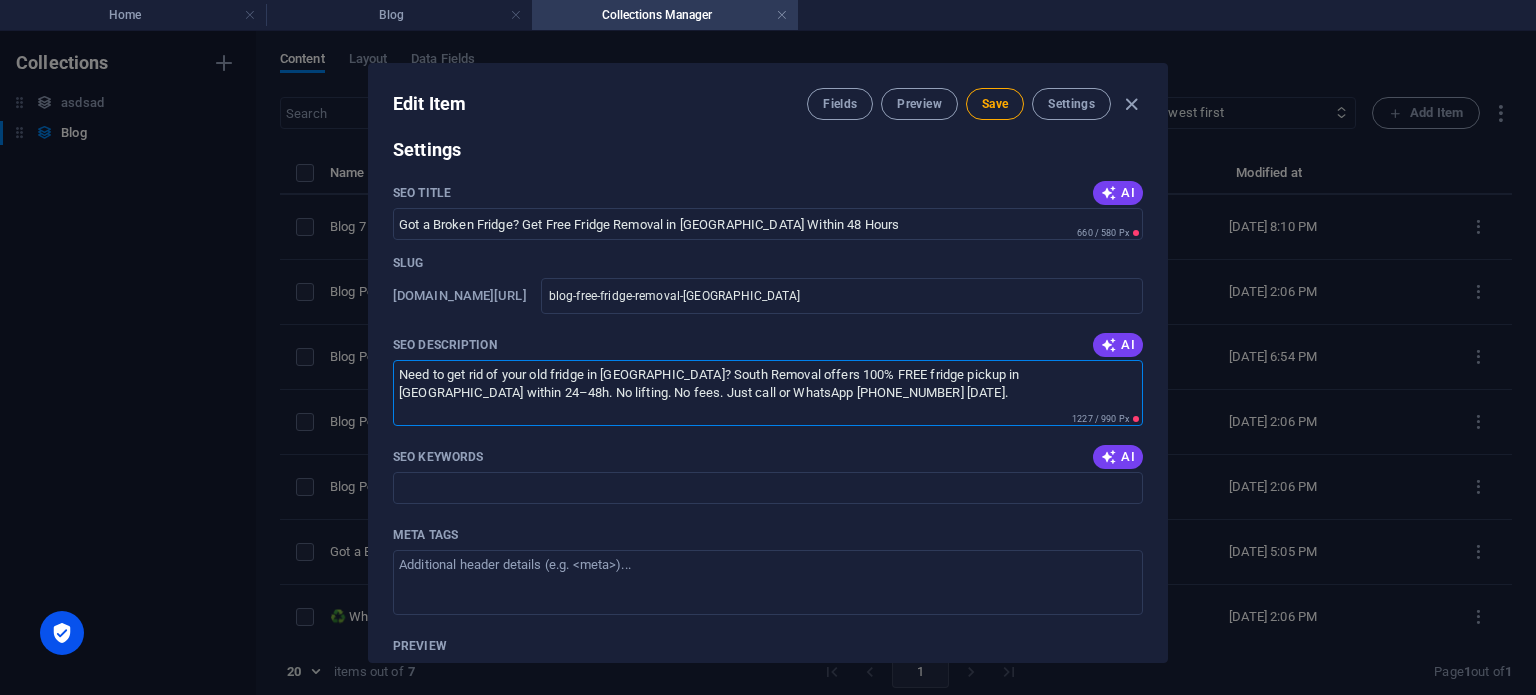 scroll, scrollTop: 1300, scrollLeft: 0, axis: vertical 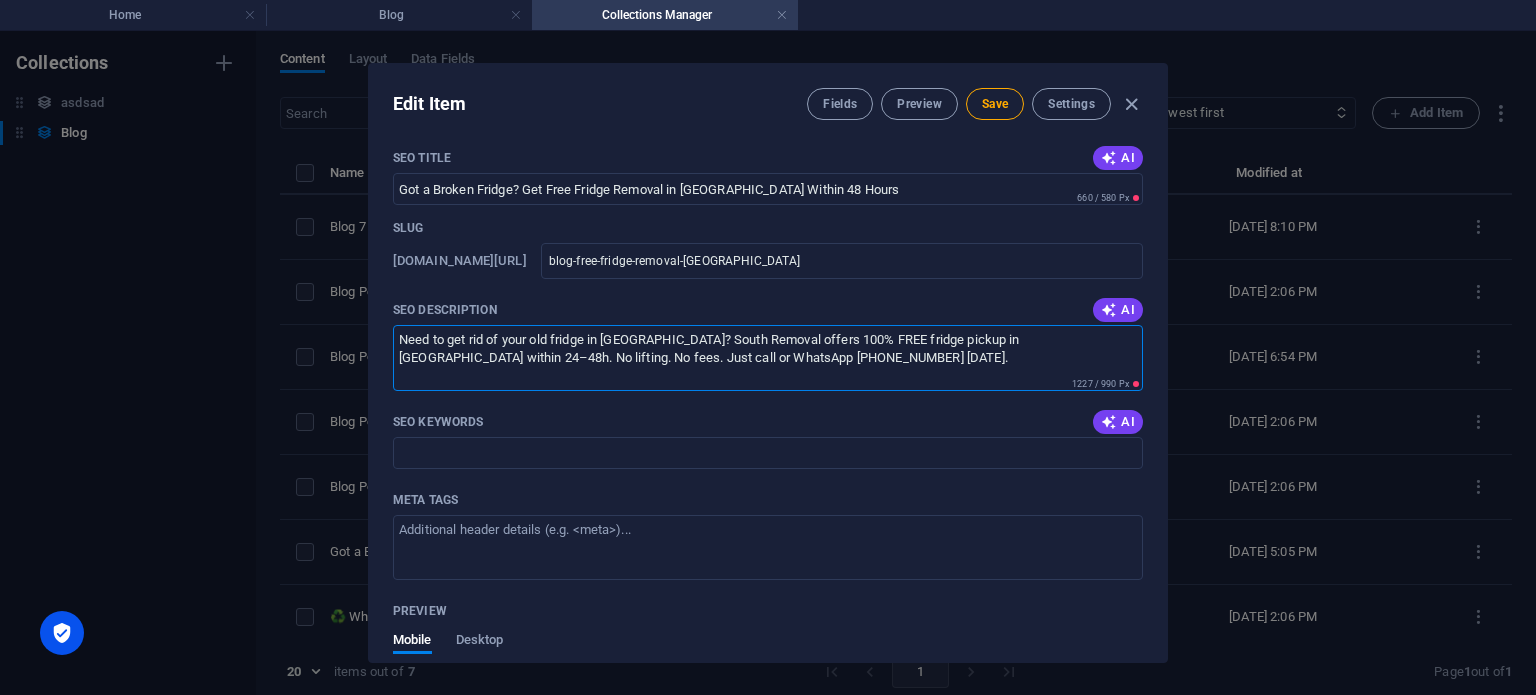 type on "Need to get rid of your old fridge in Miami? South Removal offers 100% FREE fridge pickup in Miami-Dade County within 24–48h. No lifting. No fees. Just call or WhatsApp (786) 267-7207 today." 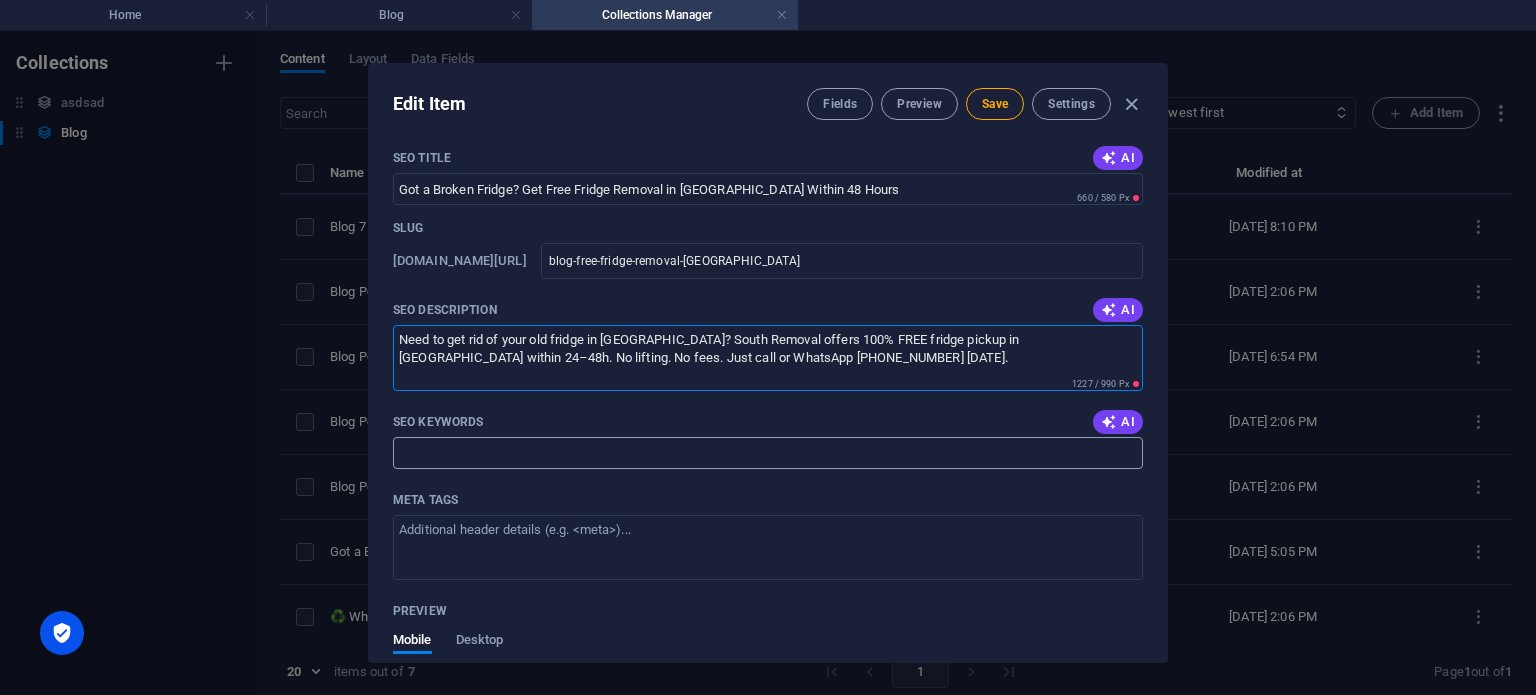 click on "SEO Keywords" at bounding box center [768, 453] 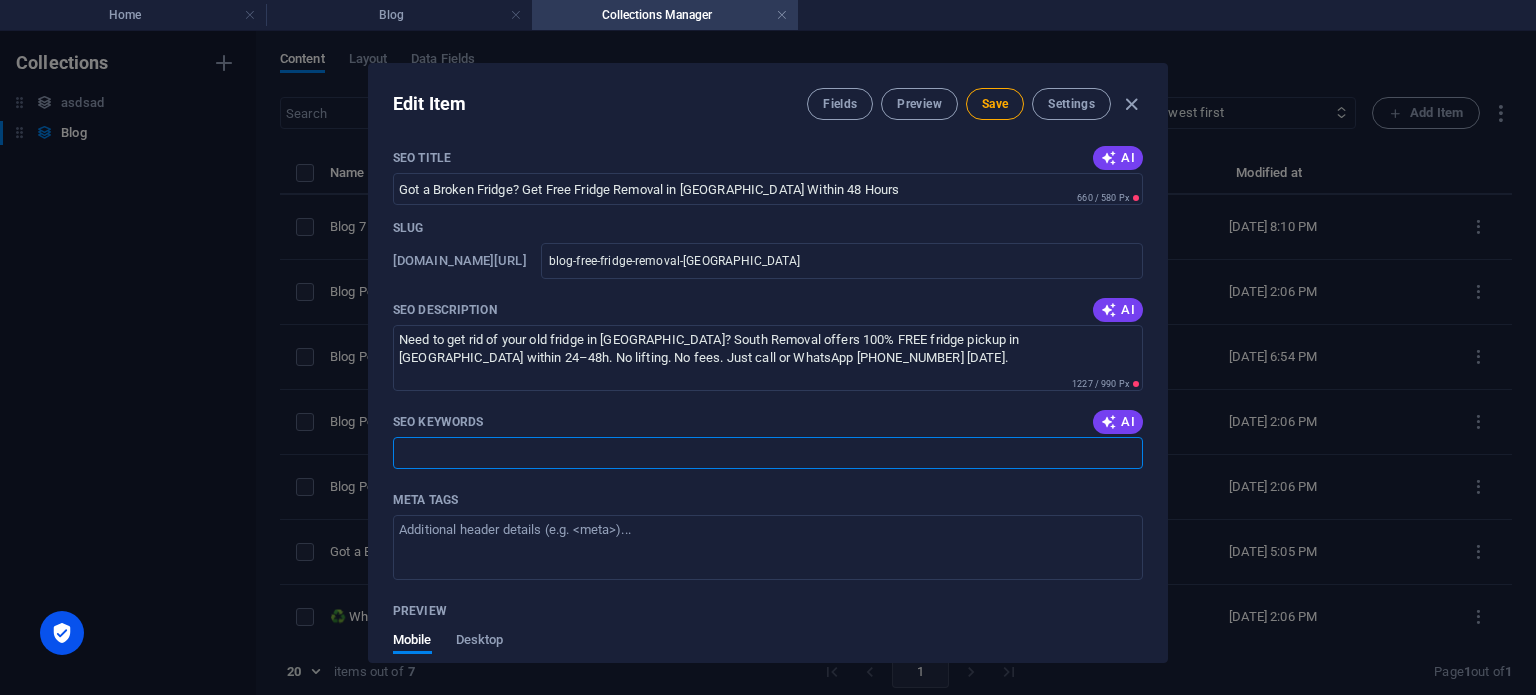 paste on "free fridge removal Miami  old fridge pickup Miami  appliance removal Miami  free appliance pickup Miami-Dade  how to get rid of fridge in Miami  South Removal Free Appliance" 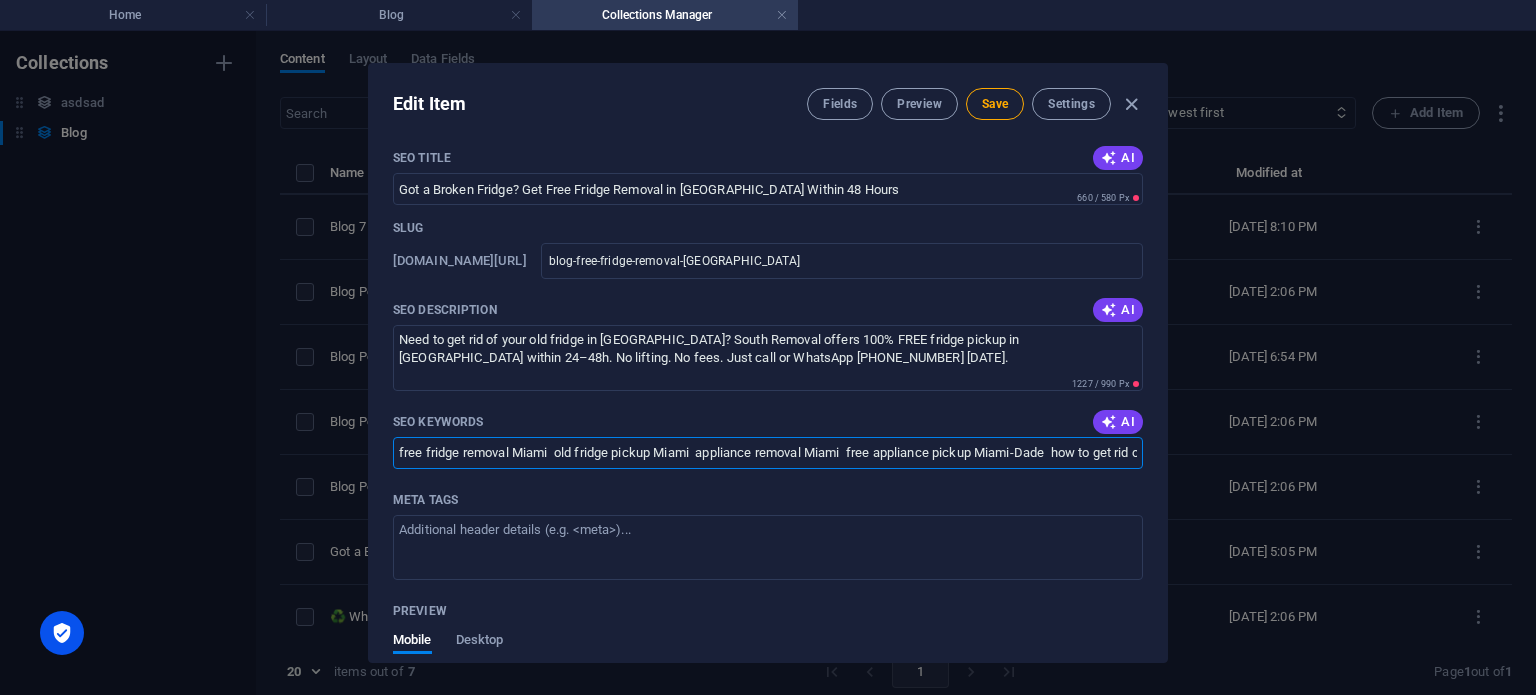 scroll, scrollTop: 0, scrollLeft: 307, axis: horizontal 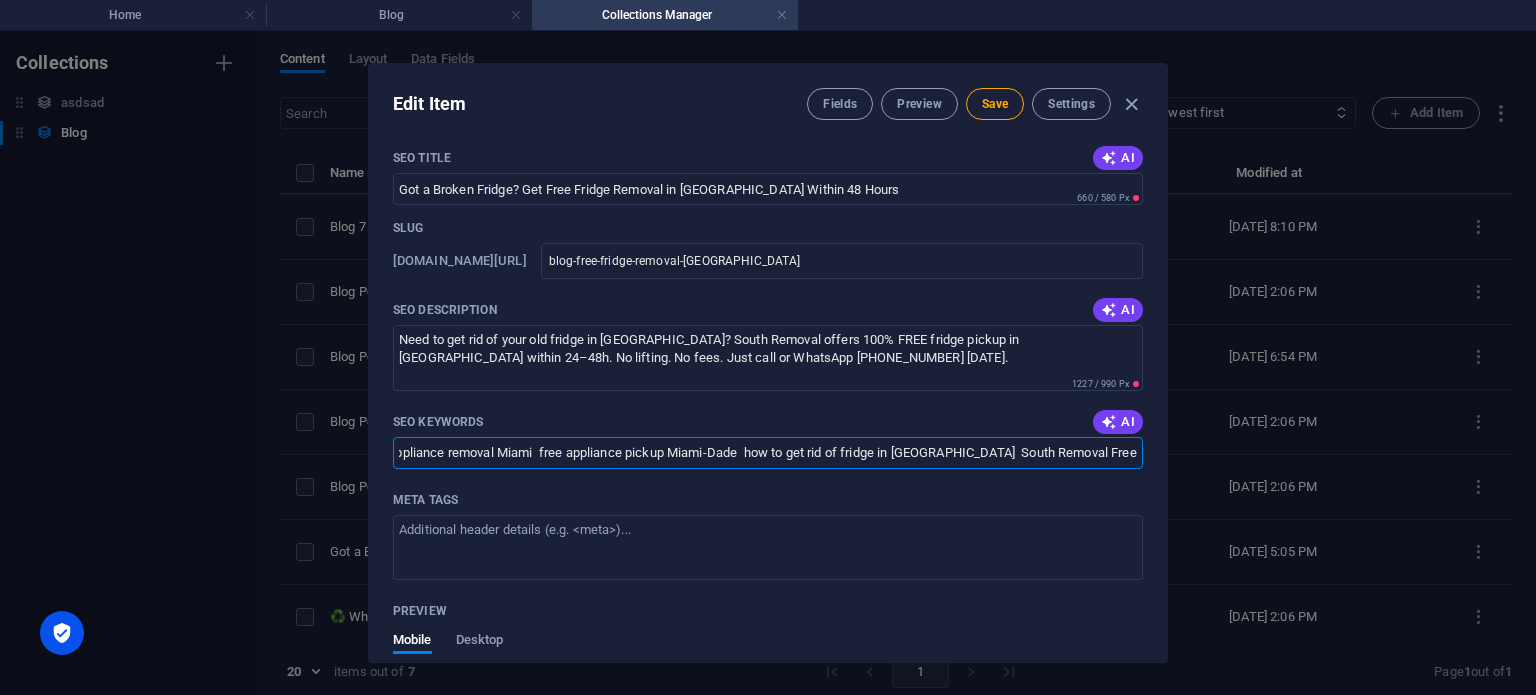 type on "free fridge removal Miami  old fridge pickup Miami  appliance removal Miami  free appliance pickup Miami-Dade  how to get rid of fridge in Miami  South Removal Free Appliance" 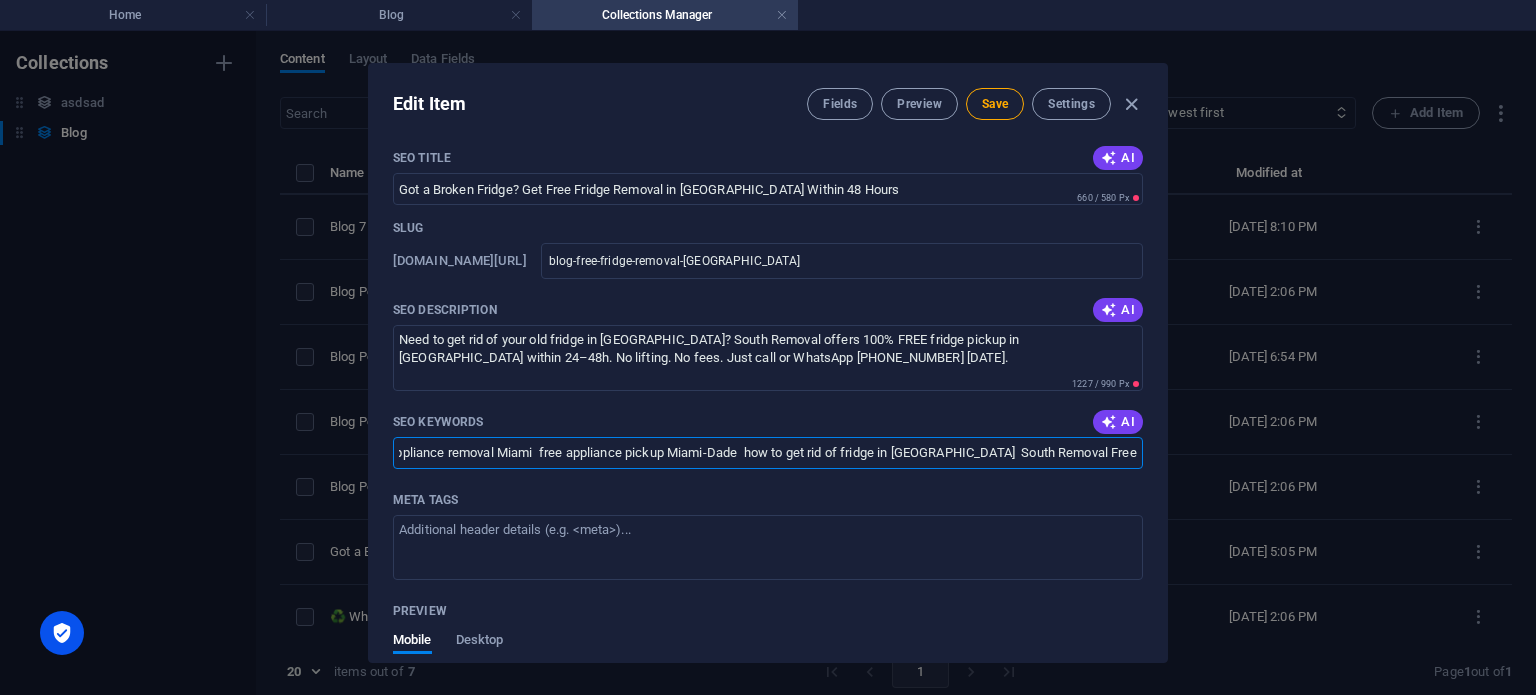 scroll, scrollTop: 0, scrollLeft: 0, axis: both 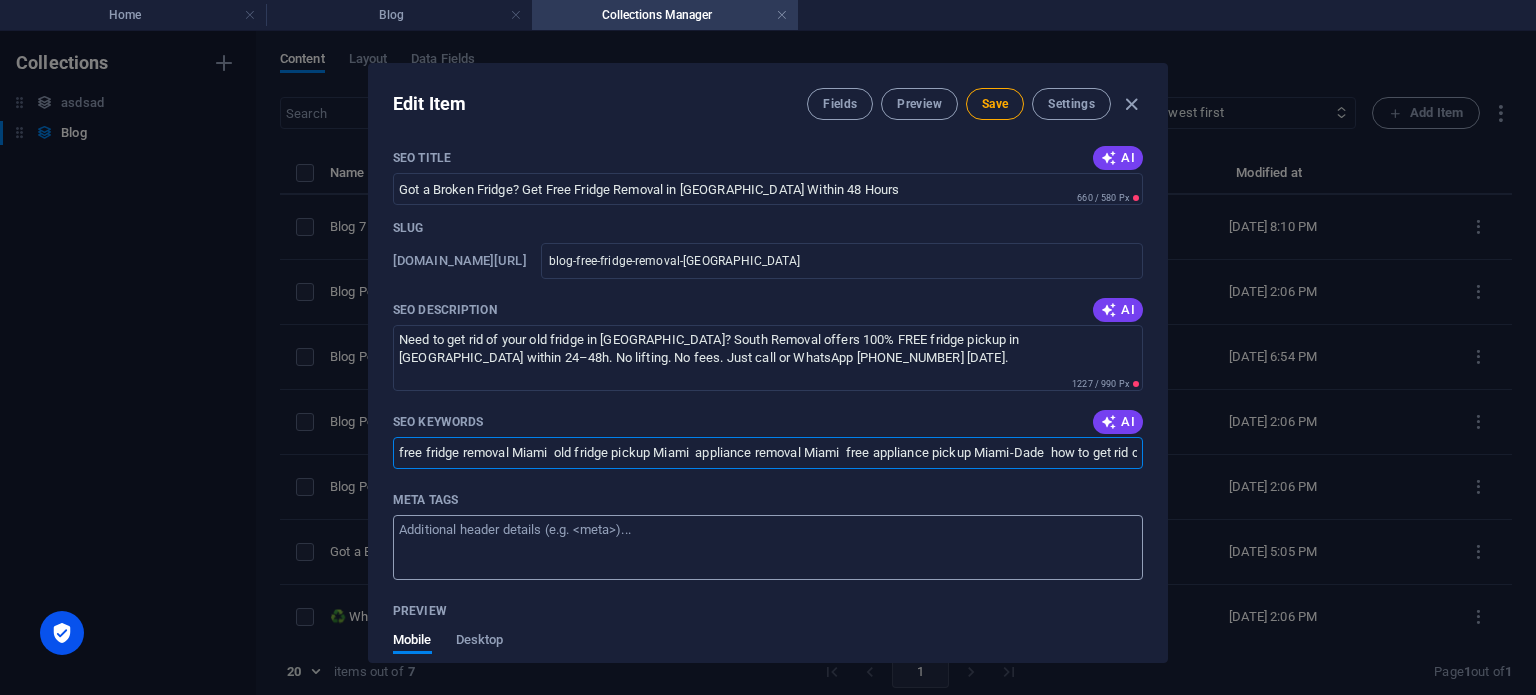click on "Meta tags ​" at bounding box center (768, 547) 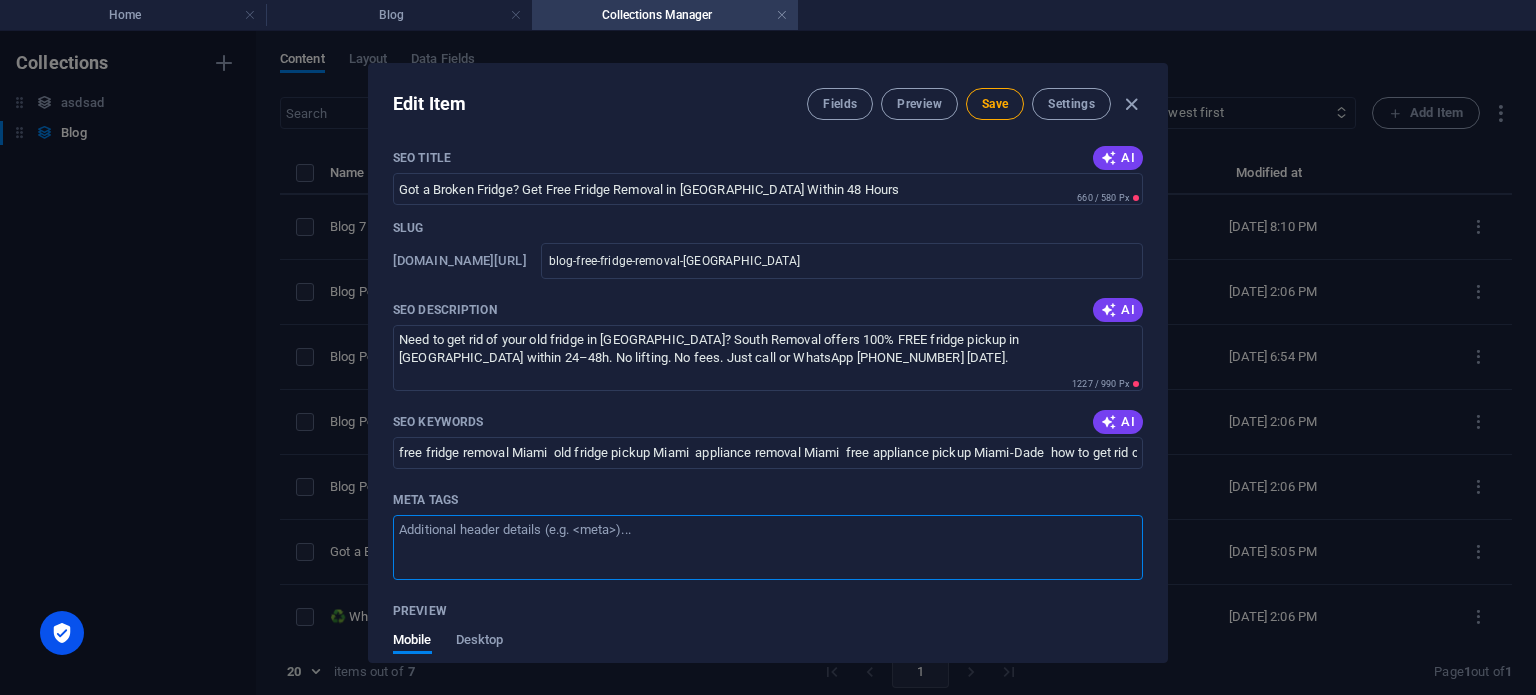 paste on "<meta name="title" content="Got a Broken Fridge? Get Free Fridge Removal in Miami Within 48 Hours">
<meta name="description" content="Need to get rid of your old fridge in Miami? South Removal offers 100% FREE fridge pickup in Miami-Dade County within 24–48h. No lifting. No fees. Just call or WhatsApp (786) 267-7207 today.">
<meta name="keywords" content="free fridge removal Miami, old fridge pickup Miami, appliance removal Miami, free appliance pickup Miami-Dade, how to get rid of fridge in Miami, South Removal Free Appliance">" 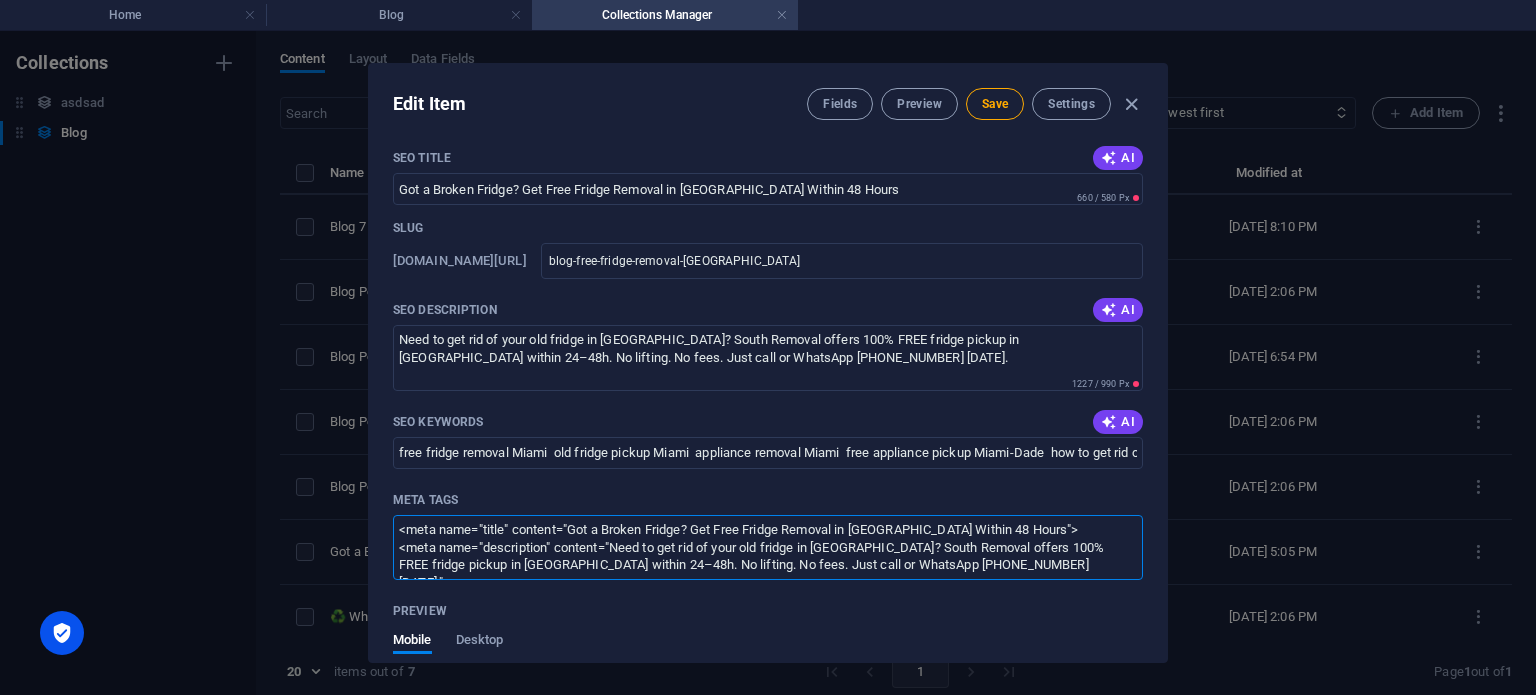 scroll, scrollTop: 46, scrollLeft: 0, axis: vertical 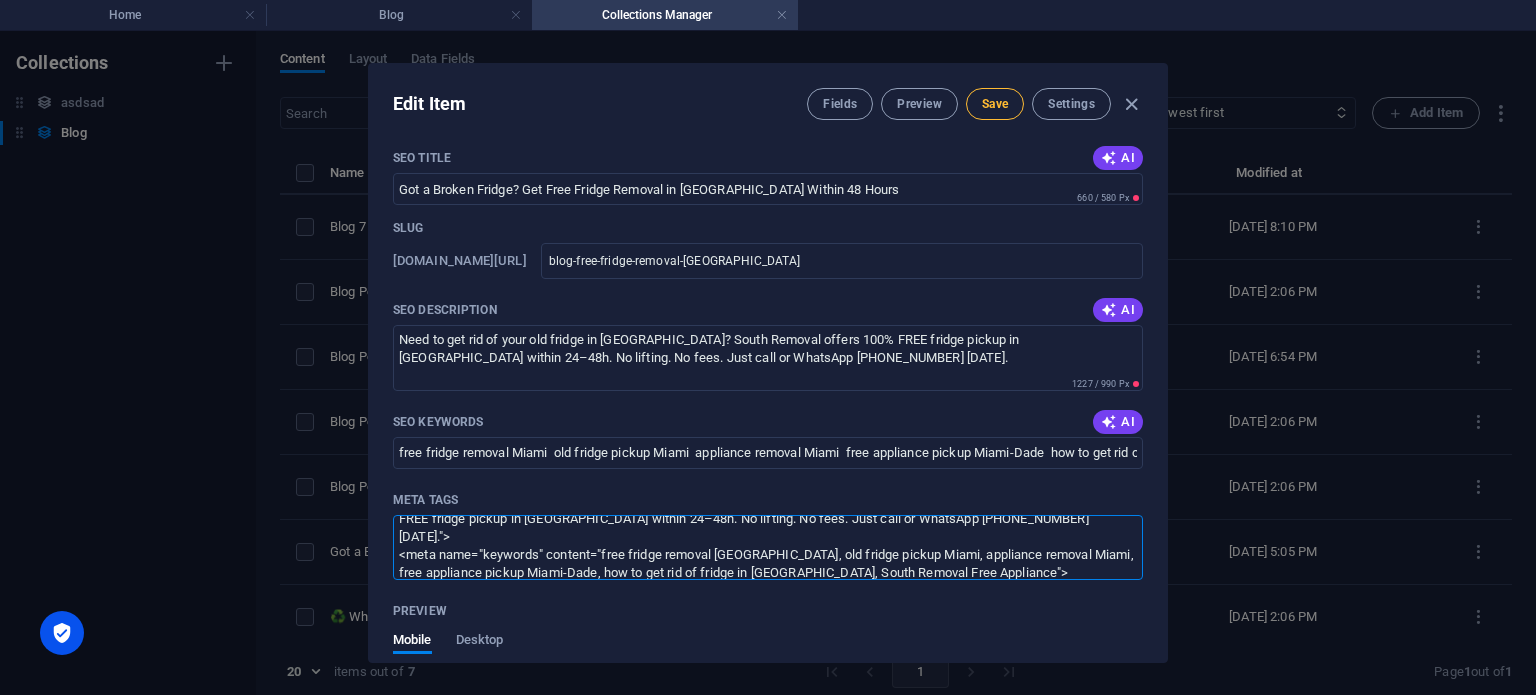 type on "<meta name="title" content="Got a Broken Fridge? Get Free Fridge Removal in Miami Within 48 Hours">
<meta name="description" content="Need to get rid of your old fridge in Miami? South Removal offers 100% FREE fridge pickup in Miami-Dade County within 24–48h. No lifting. No fees. Just call or WhatsApp (786) 267-7207 today.">
<meta name="keywords" content="free fridge removal Miami, old fridge pickup Miami, appliance removal Miami, free appliance pickup Miami-Dade, how to get rid of fridge in Miami, South Removal Free Appliance">" 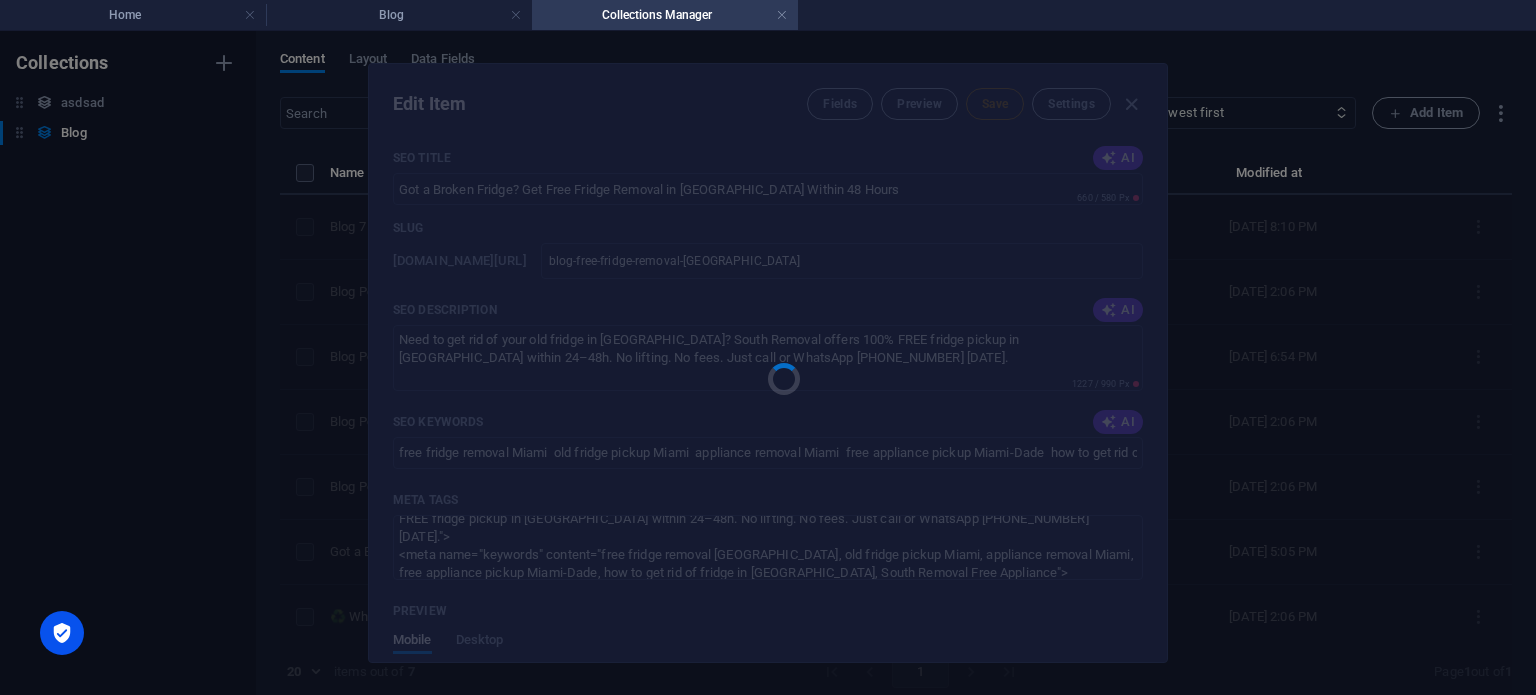 type on "blog-free-fridge-removal-miami" 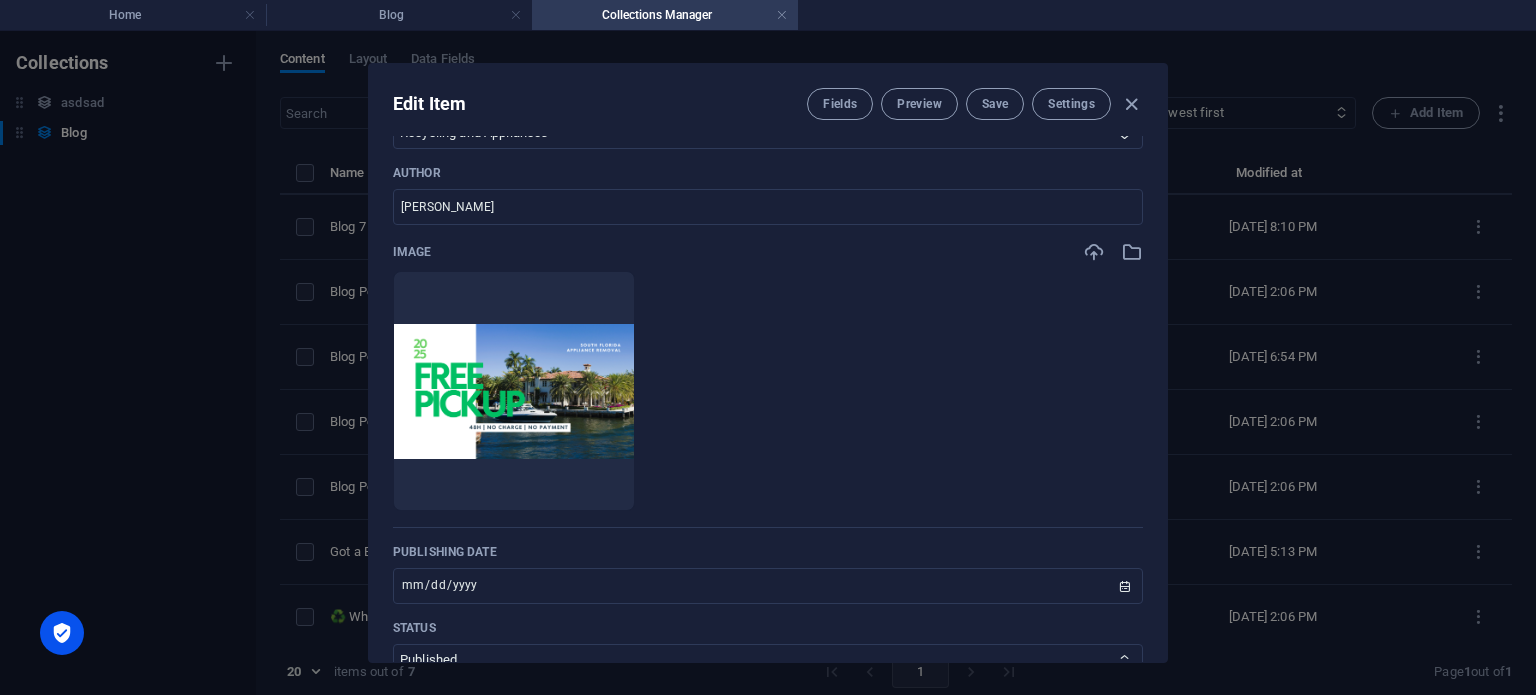 scroll, scrollTop: 400, scrollLeft: 0, axis: vertical 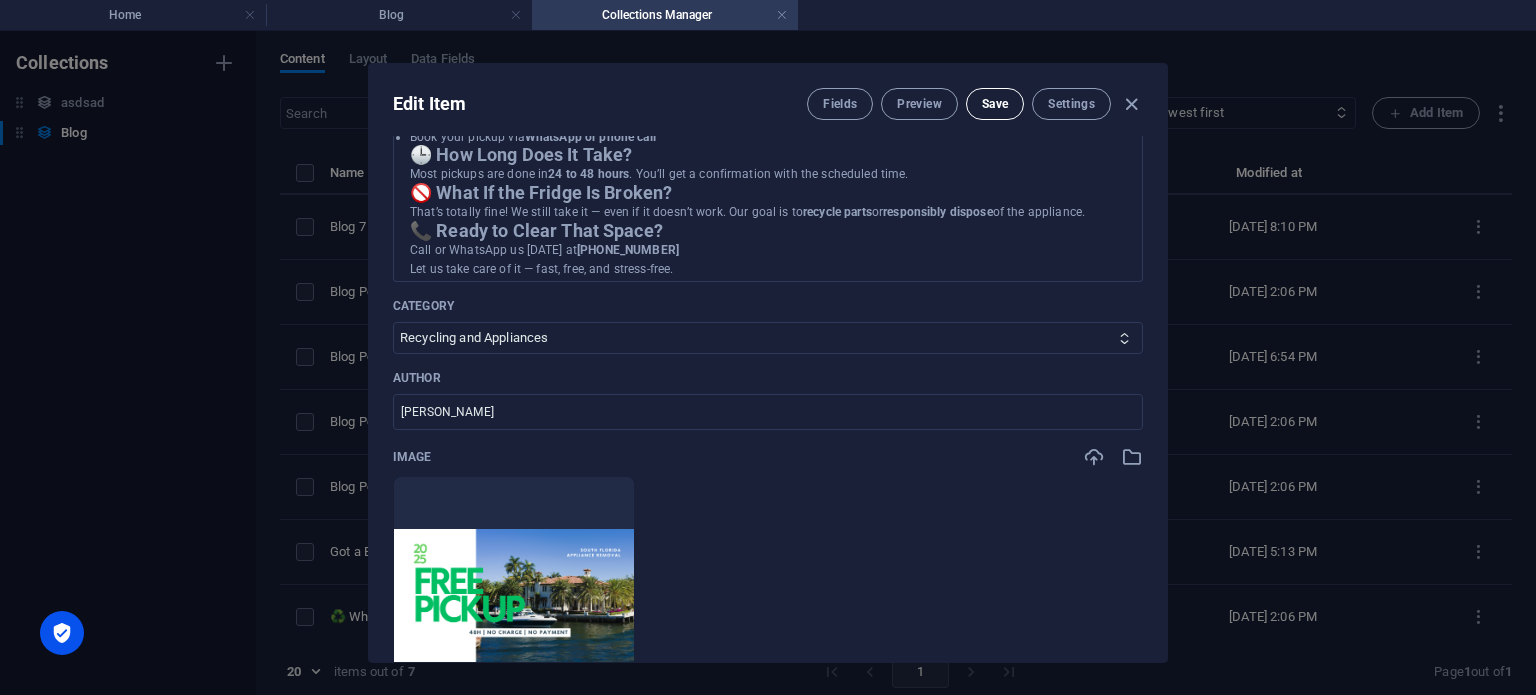 click on "Save" at bounding box center [995, 104] 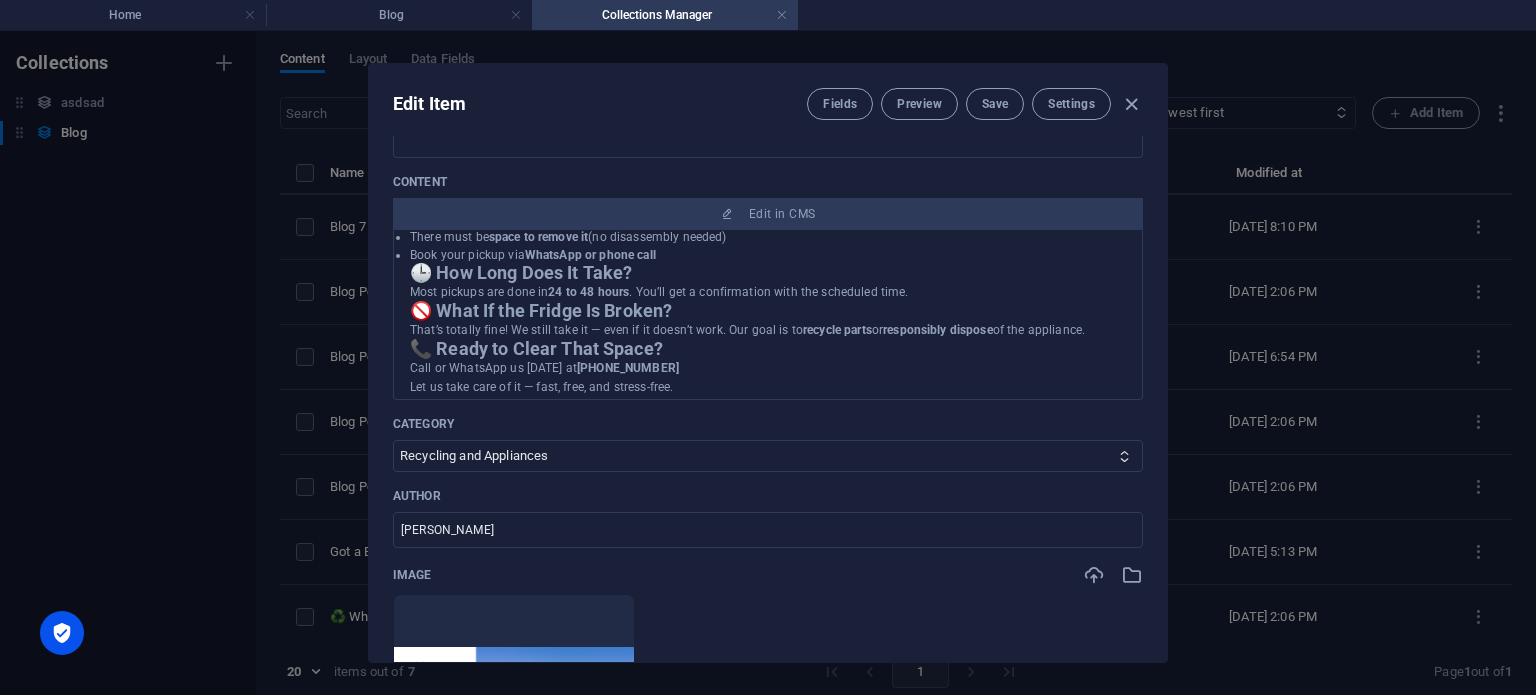 scroll, scrollTop: 400, scrollLeft: 0, axis: vertical 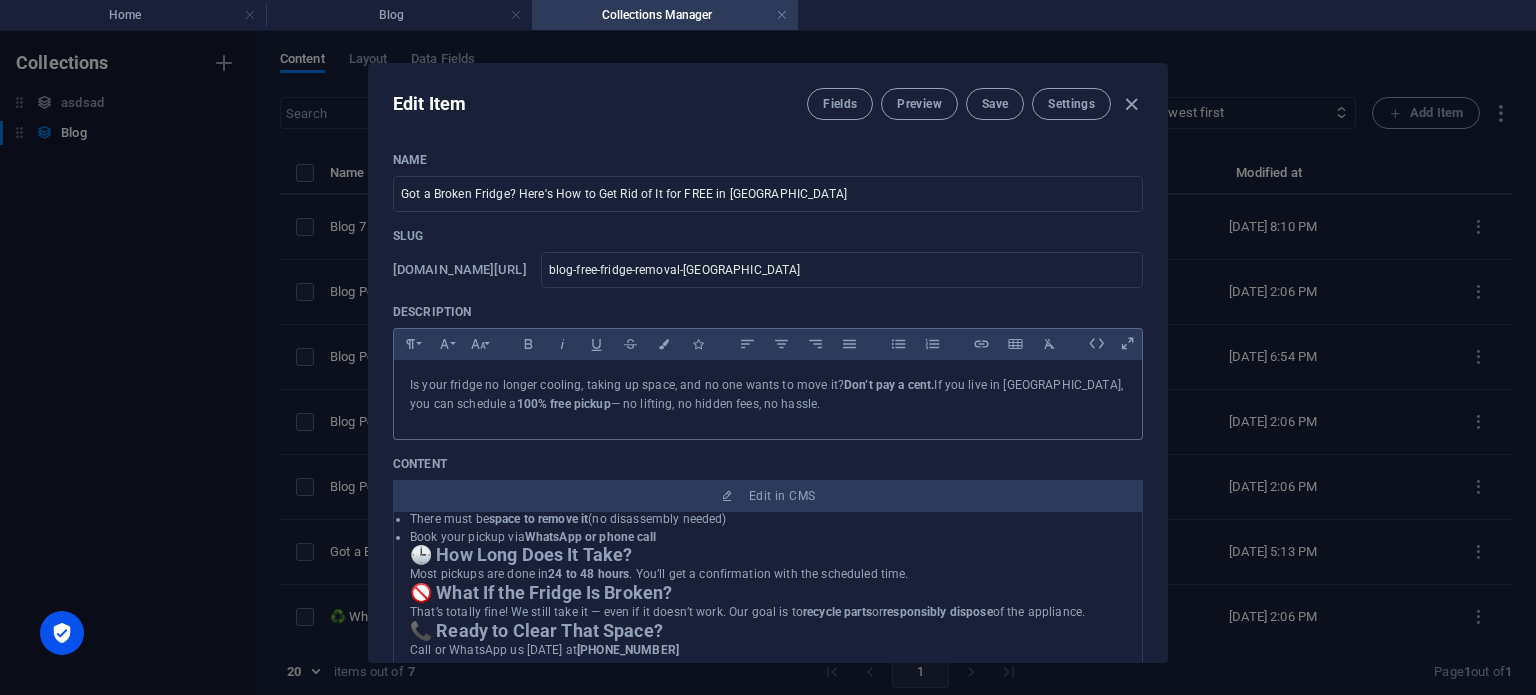 click on "Don’t pay a cent." at bounding box center [889, 385] 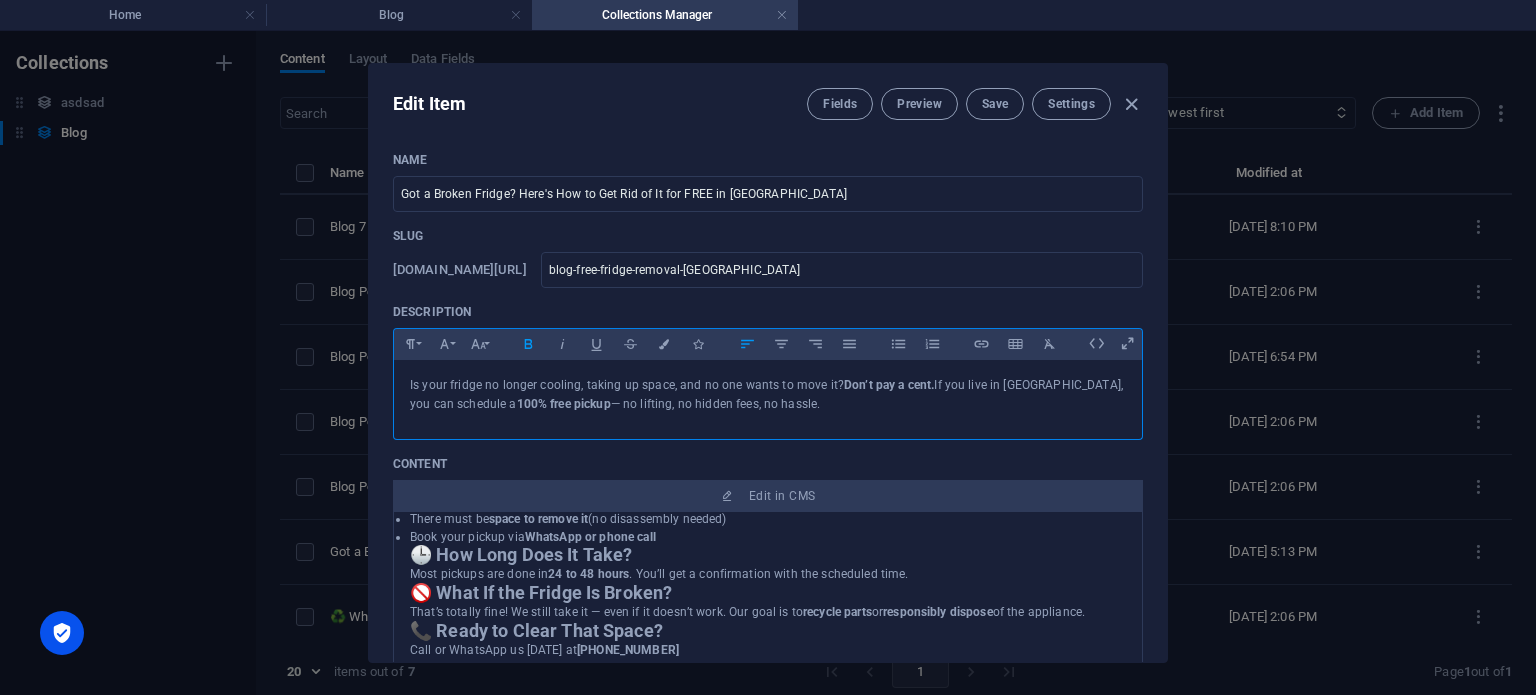 drag, startPoint x: 777, startPoint y: 411, endPoint x: 288, endPoint y: 428, distance: 489.2954 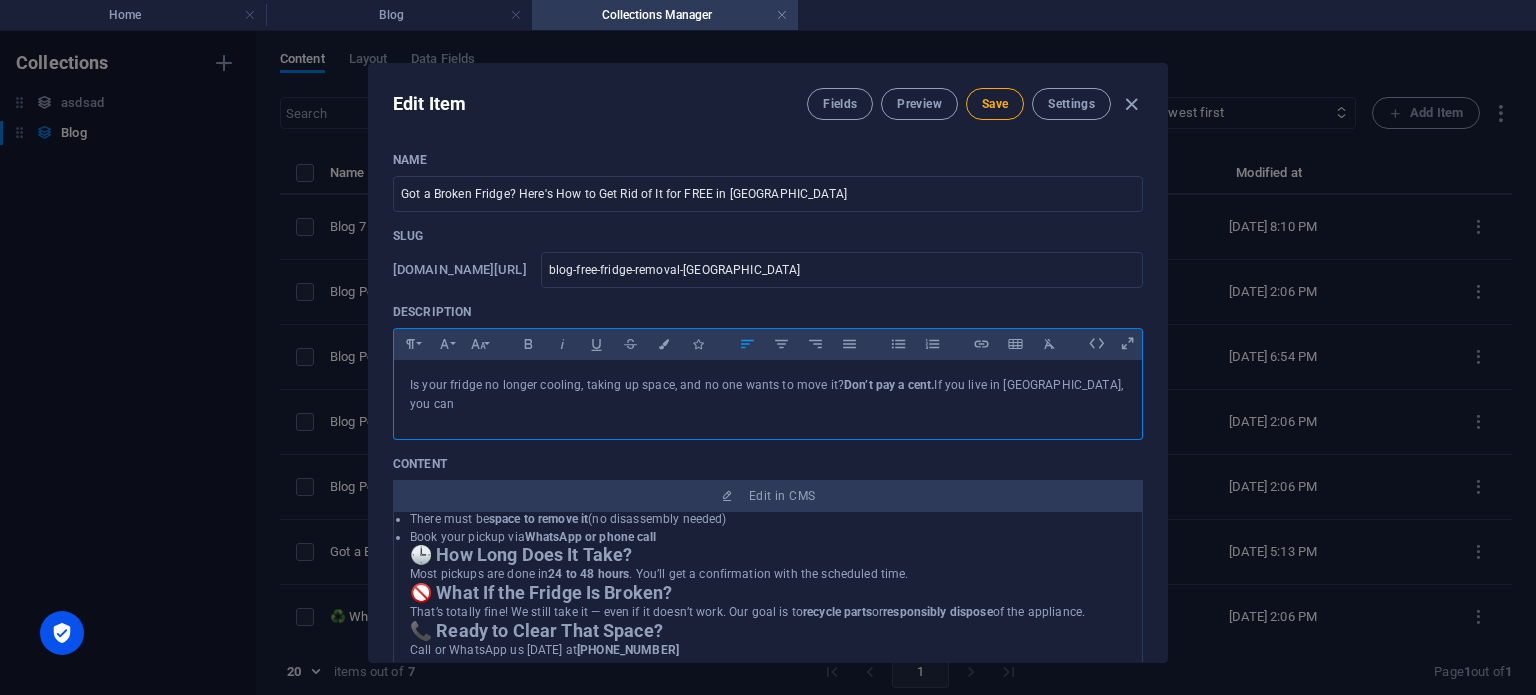 click on "If you live in Miami, you can" at bounding box center [766, 394] 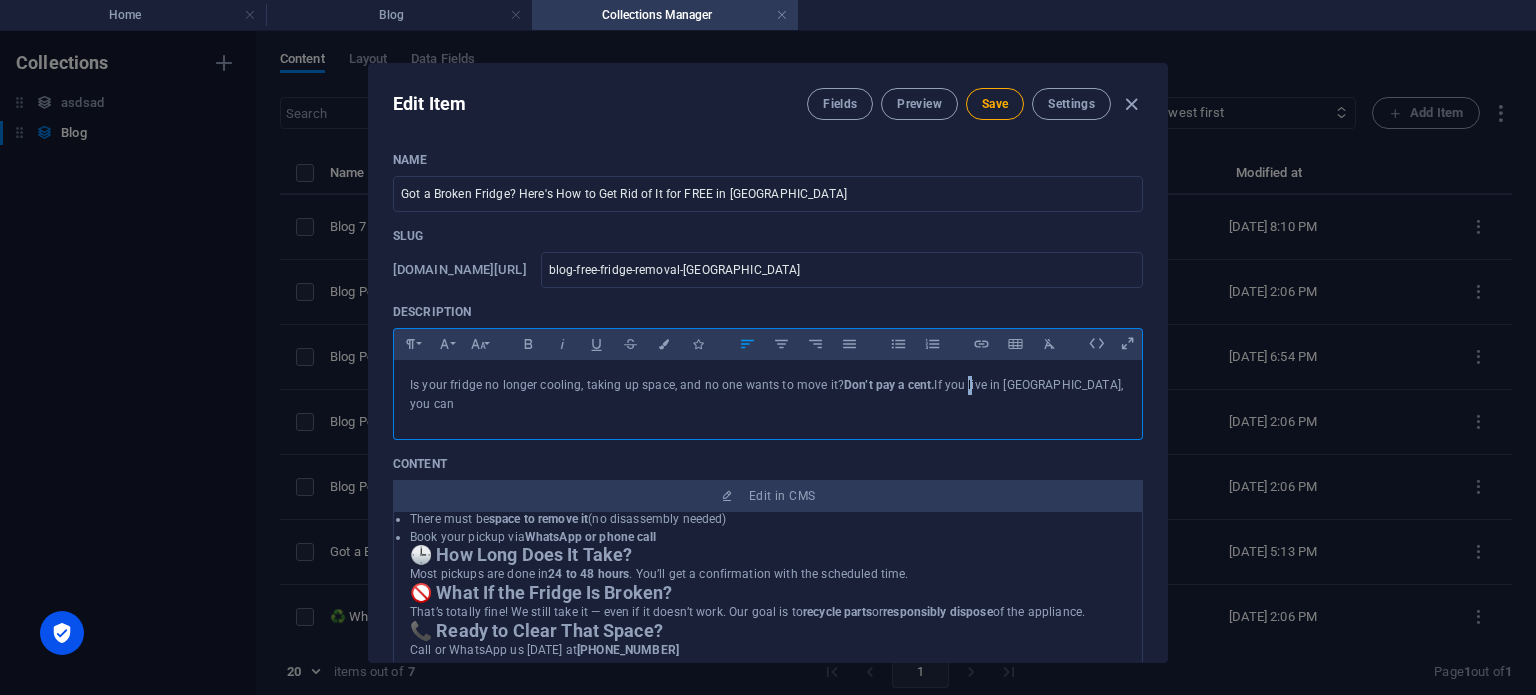click on "If you live in Miami, you can" at bounding box center [766, 394] 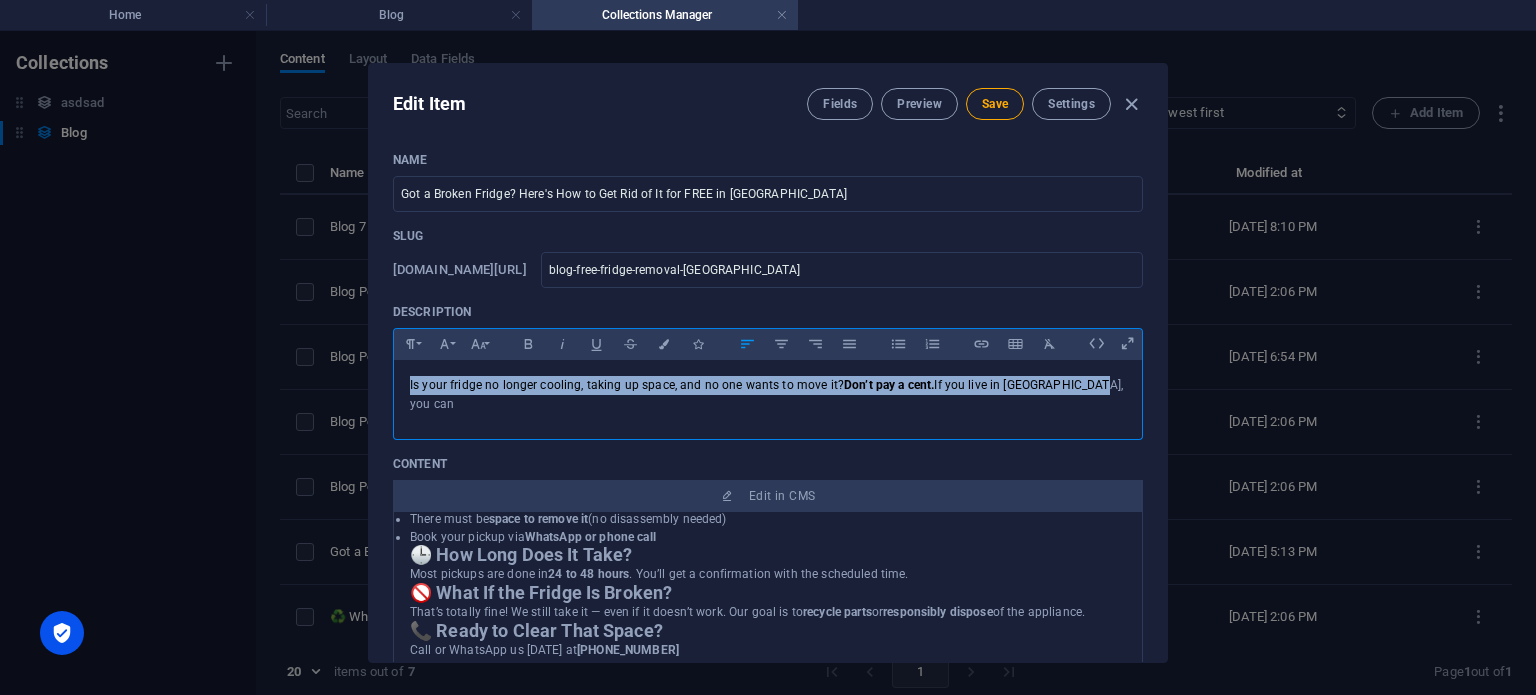 click on "If you live in Miami, you can" at bounding box center (766, 394) 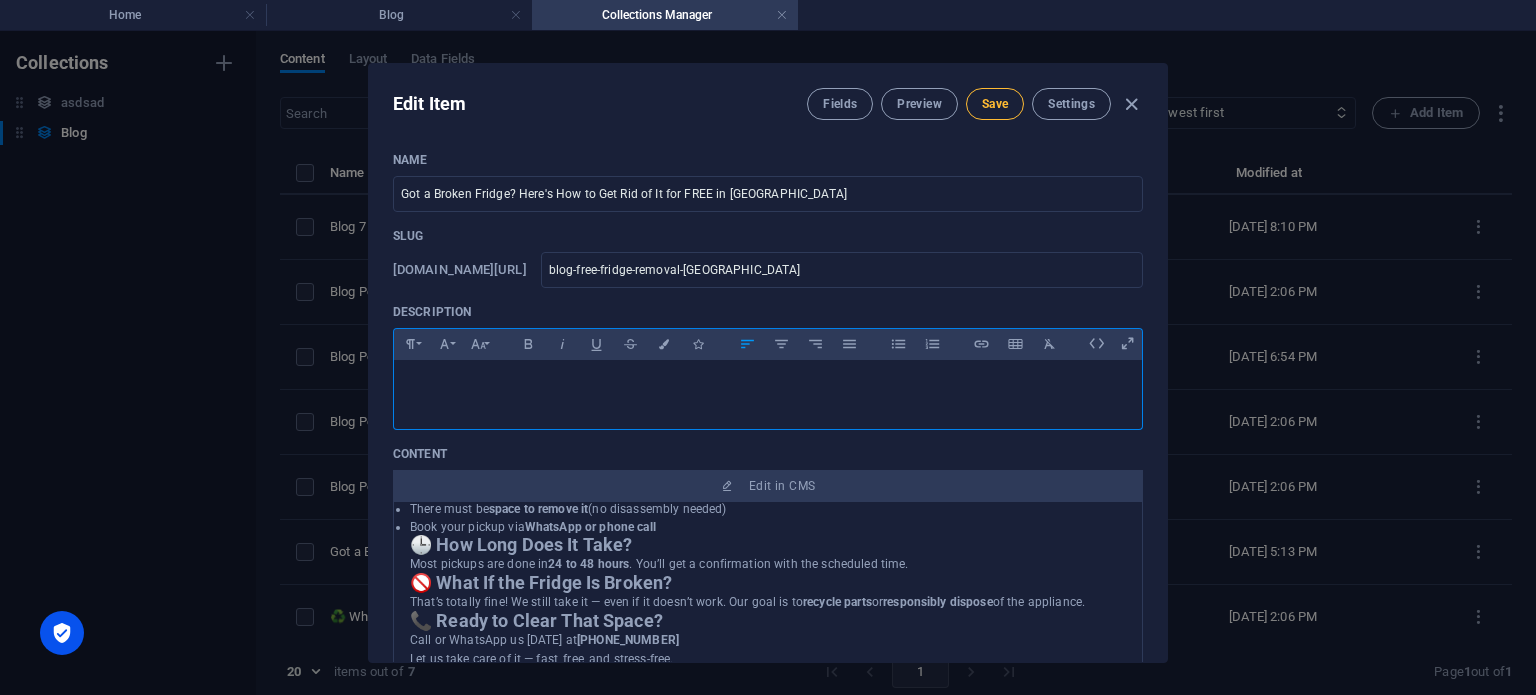 click on "Save" at bounding box center [995, 104] 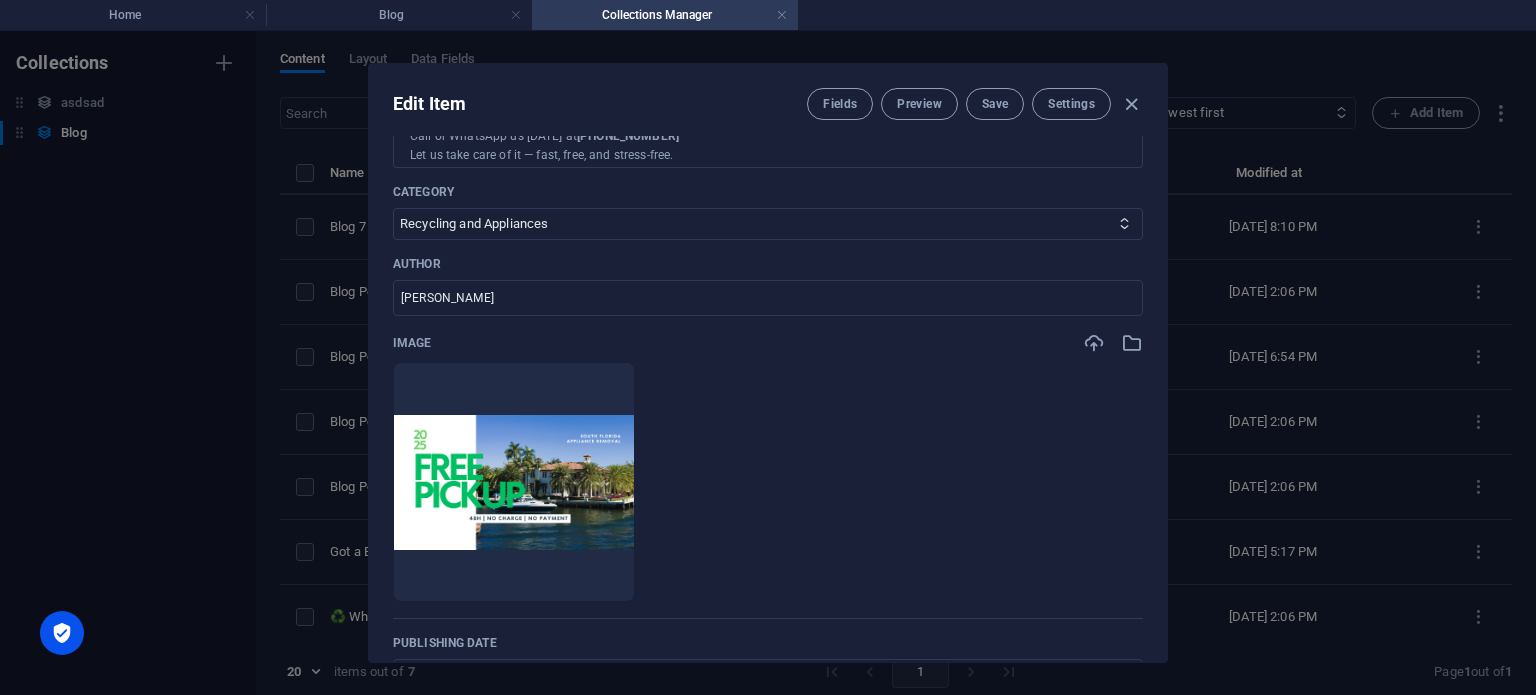 scroll, scrollTop: 600, scrollLeft: 0, axis: vertical 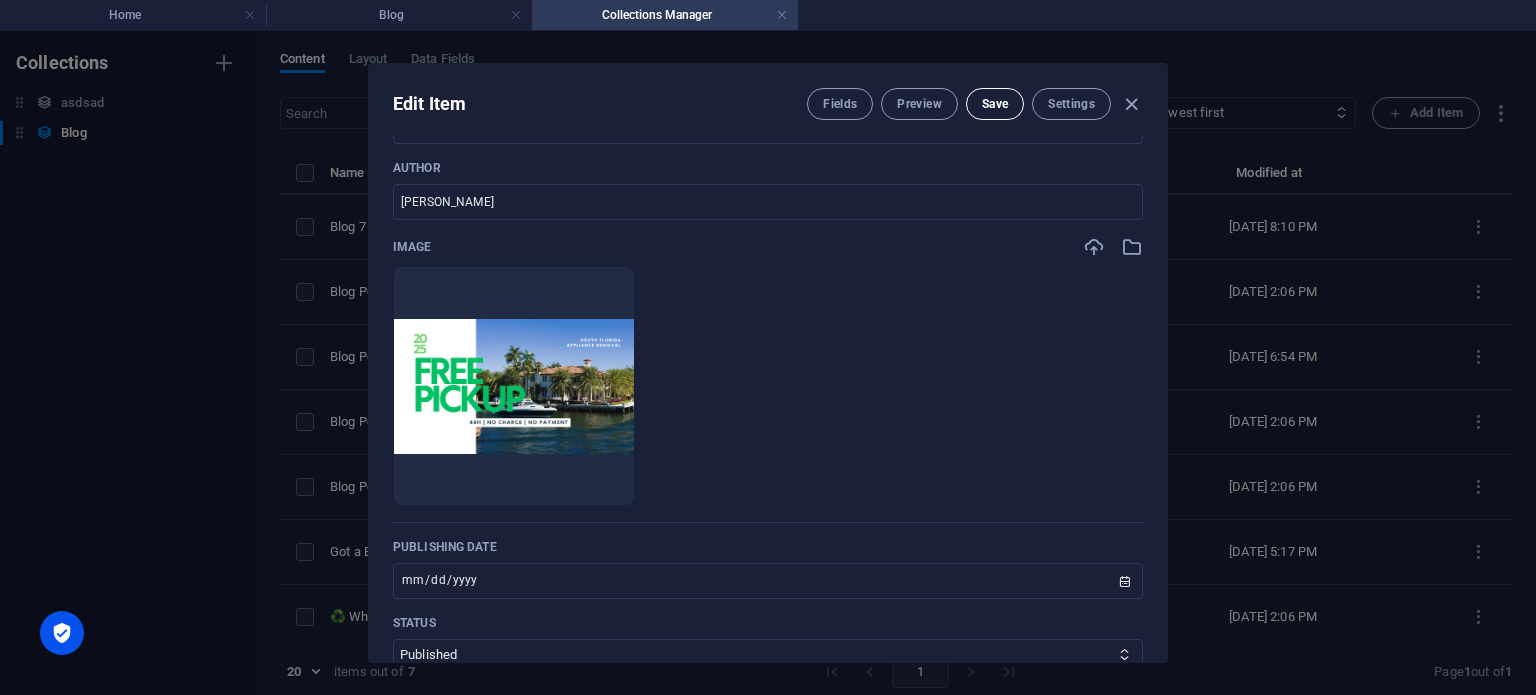 click on "Save" at bounding box center (995, 104) 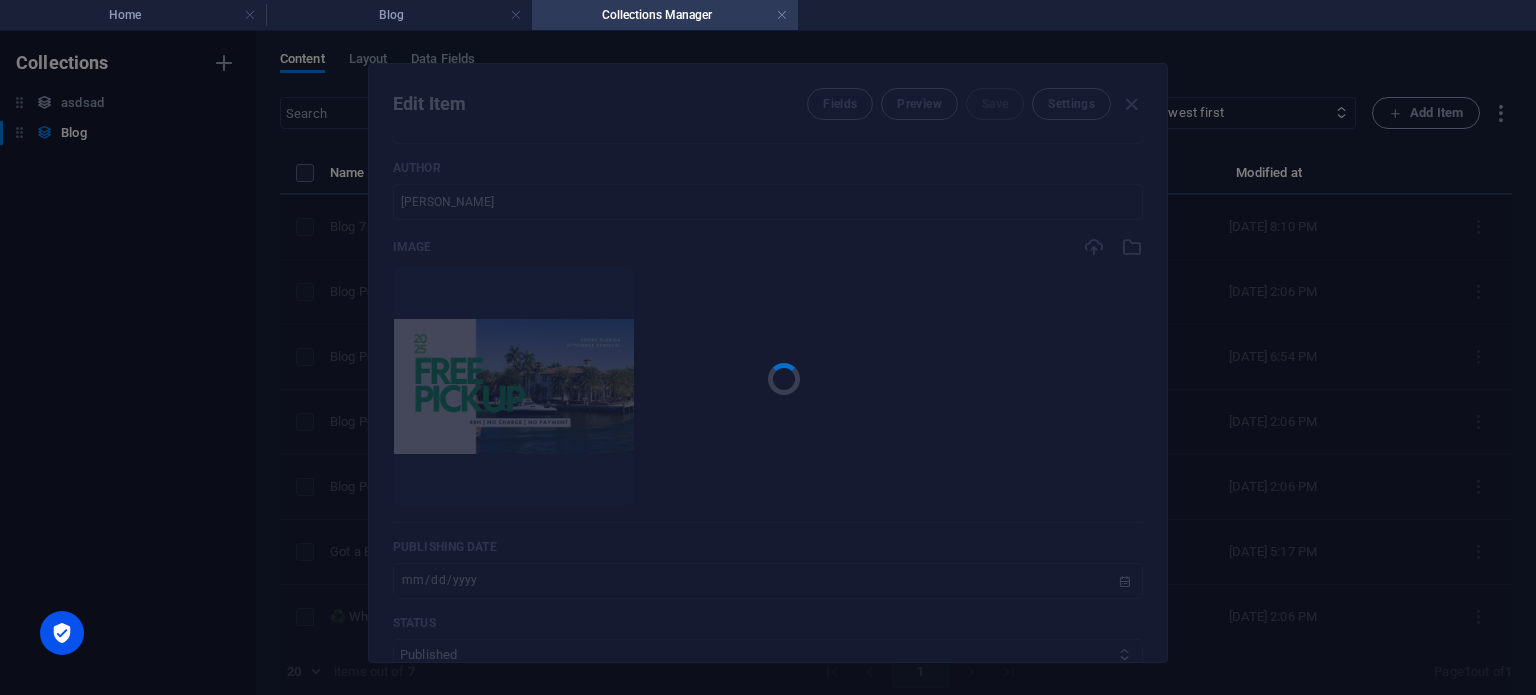 scroll, scrollTop: 8, scrollLeft: 0, axis: vertical 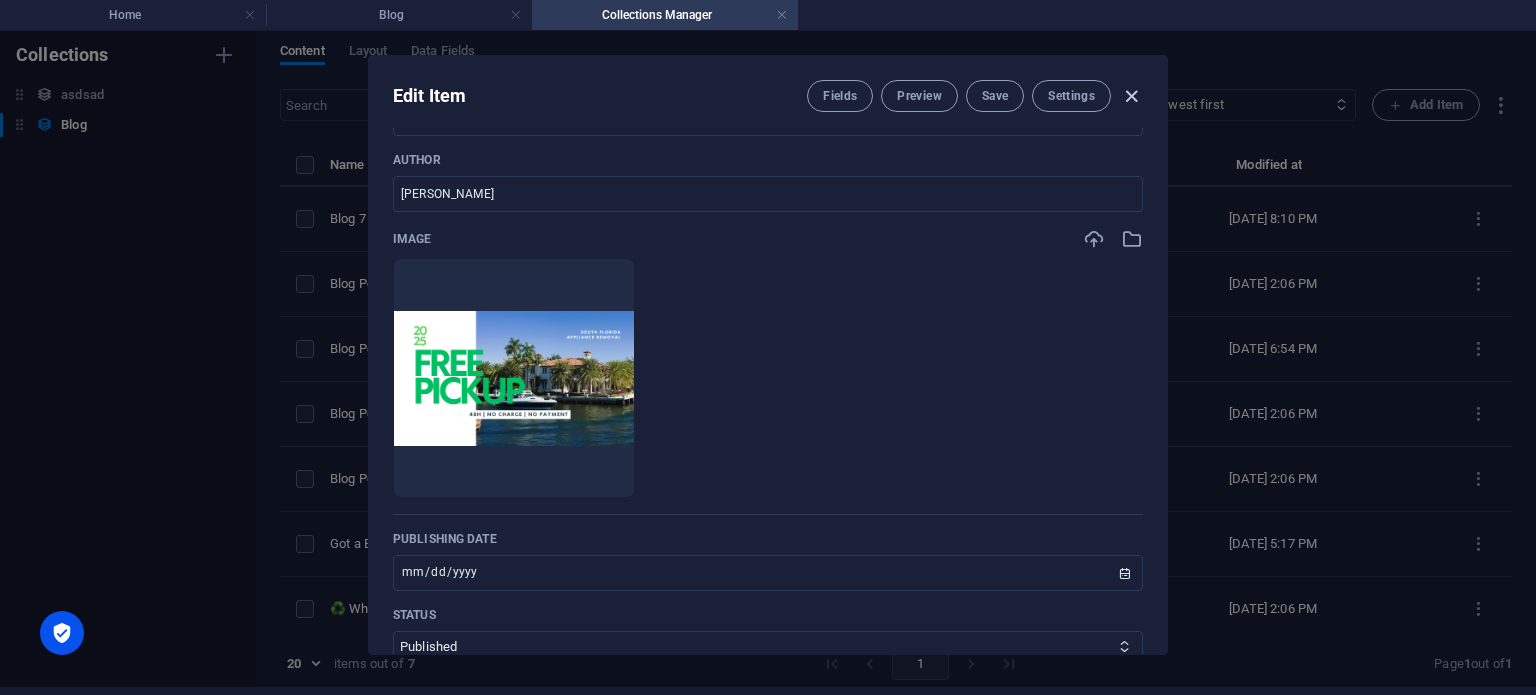 click at bounding box center (1131, 96) 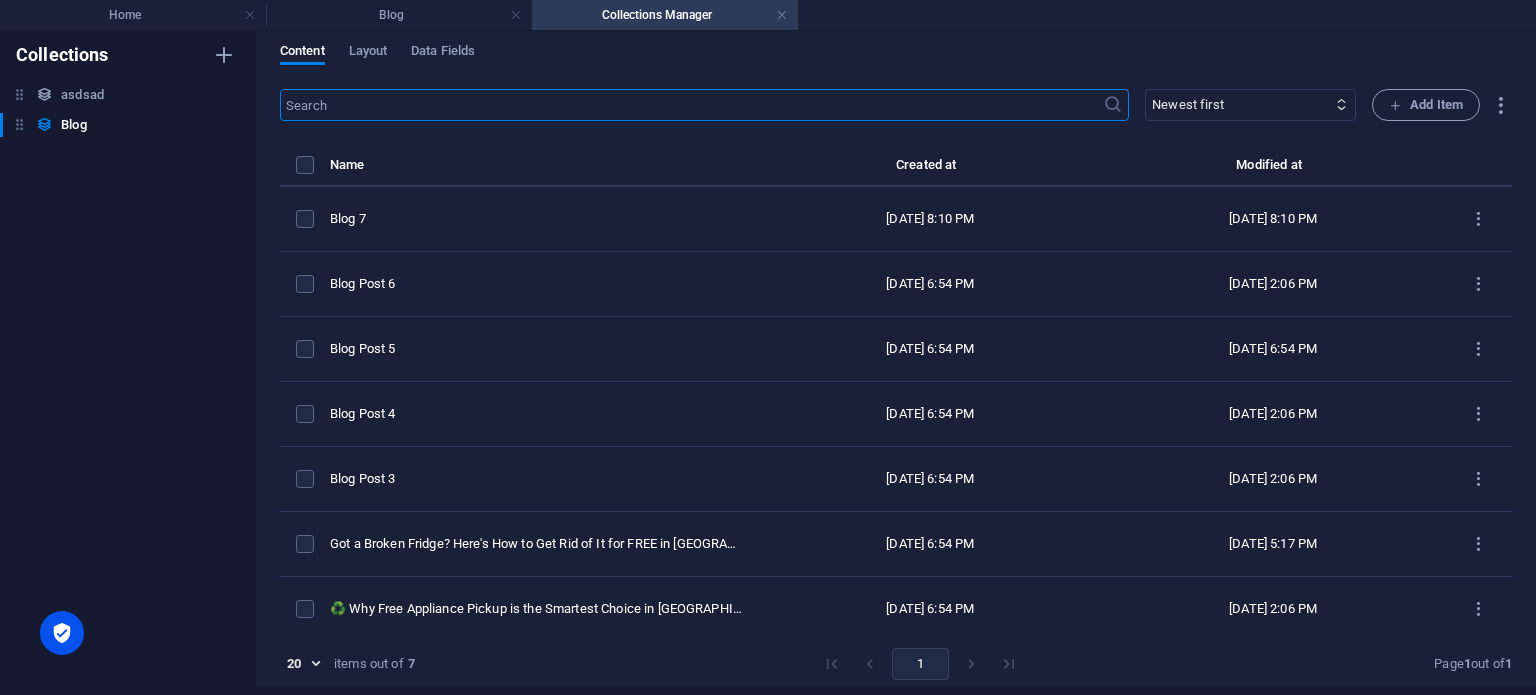 scroll, scrollTop: 0, scrollLeft: 0, axis: both 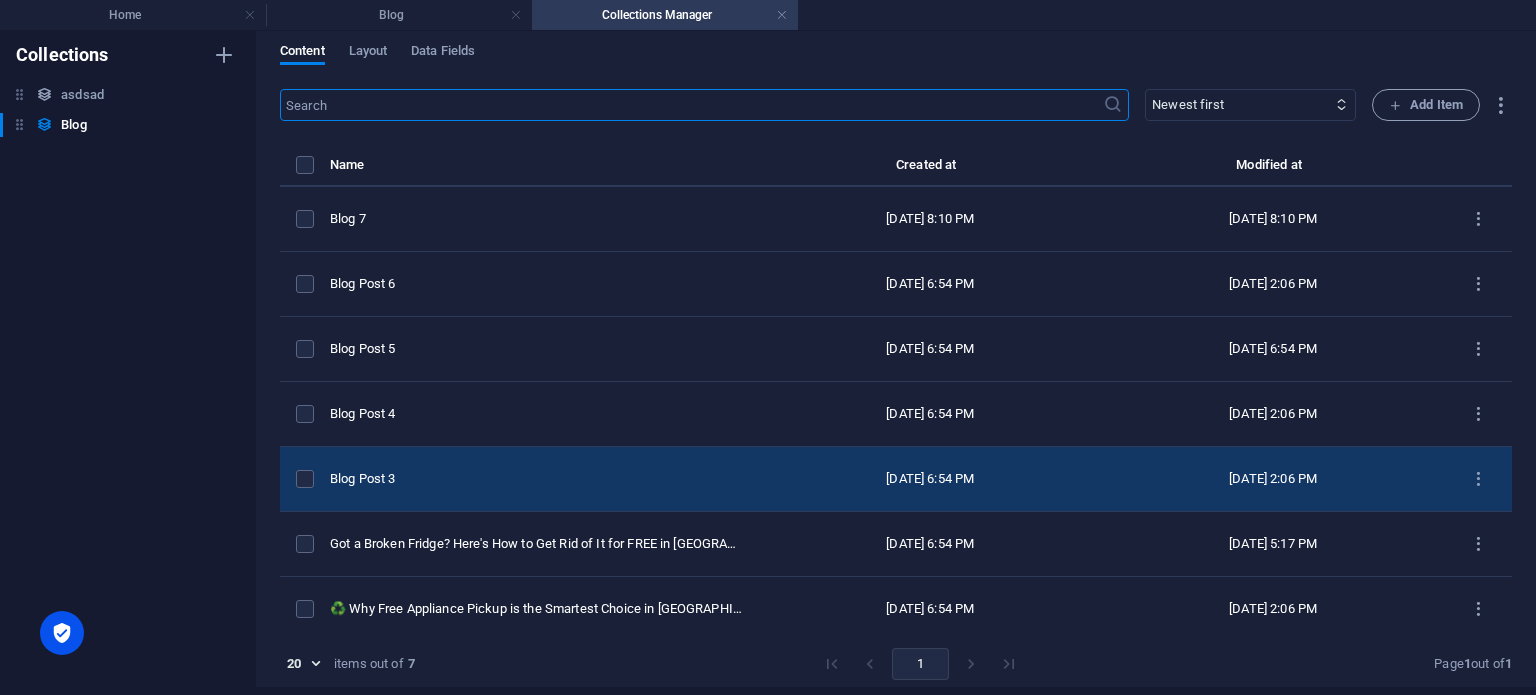 click on "Blog Post 3" at bounding box center [536, 479] 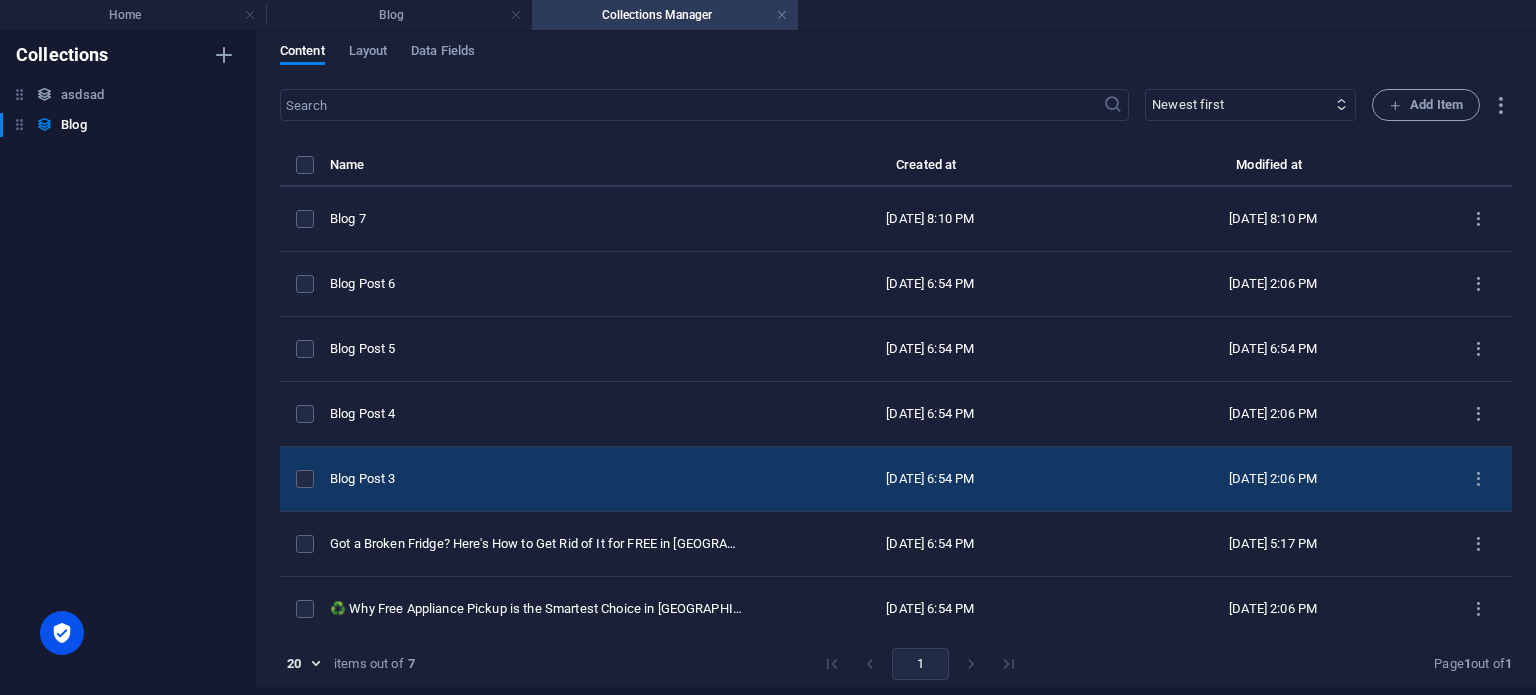 scroll, scrollTop: 0, scrollLeft: 0, axis: both 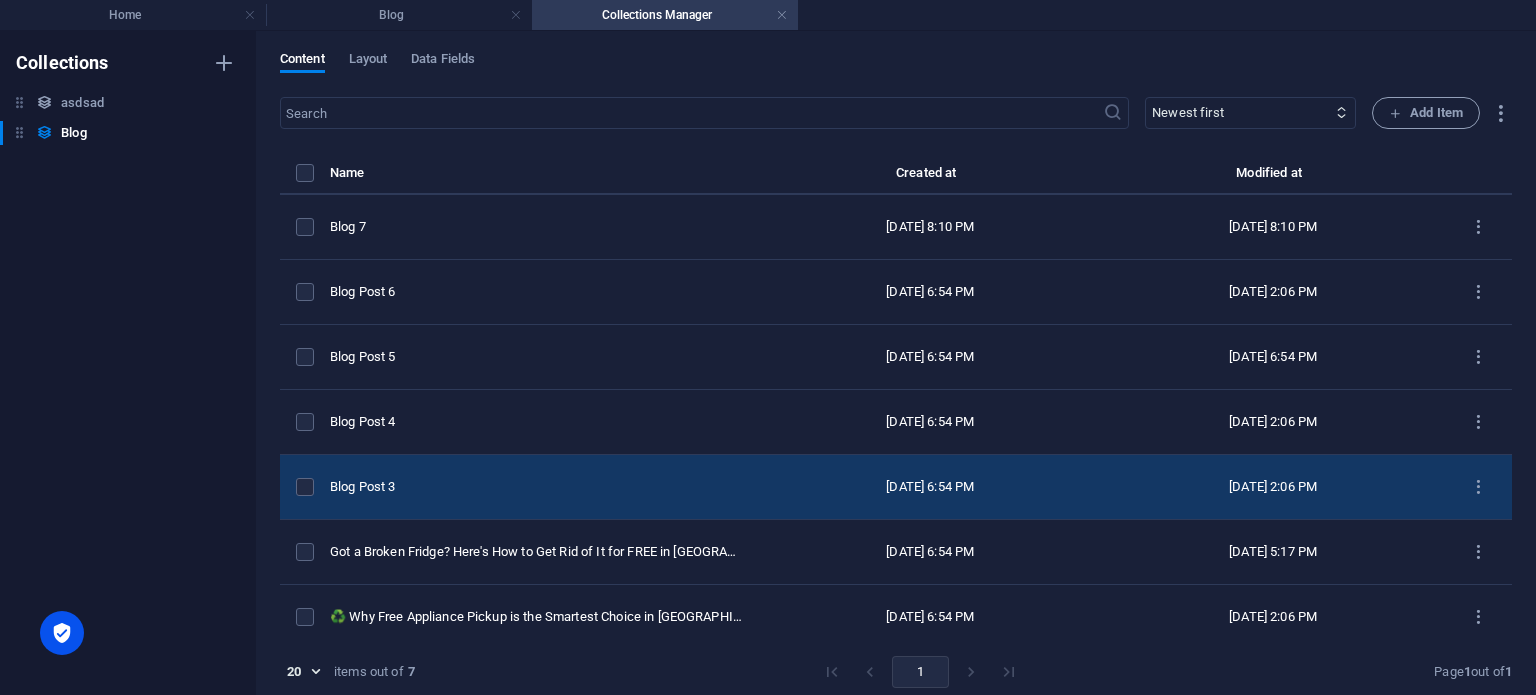 select on "Recycling and Appliances" 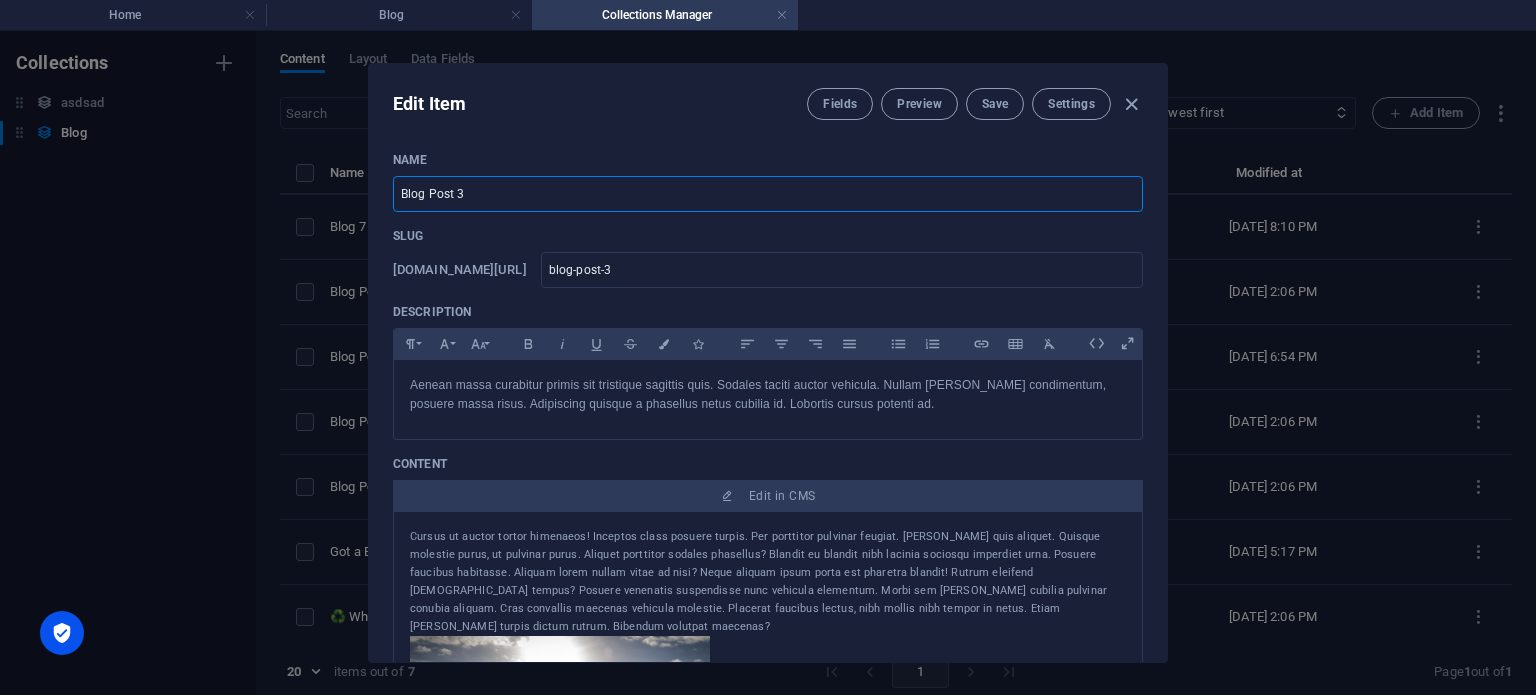 click on "Blog Post 3" at bounding box center (768, 194) 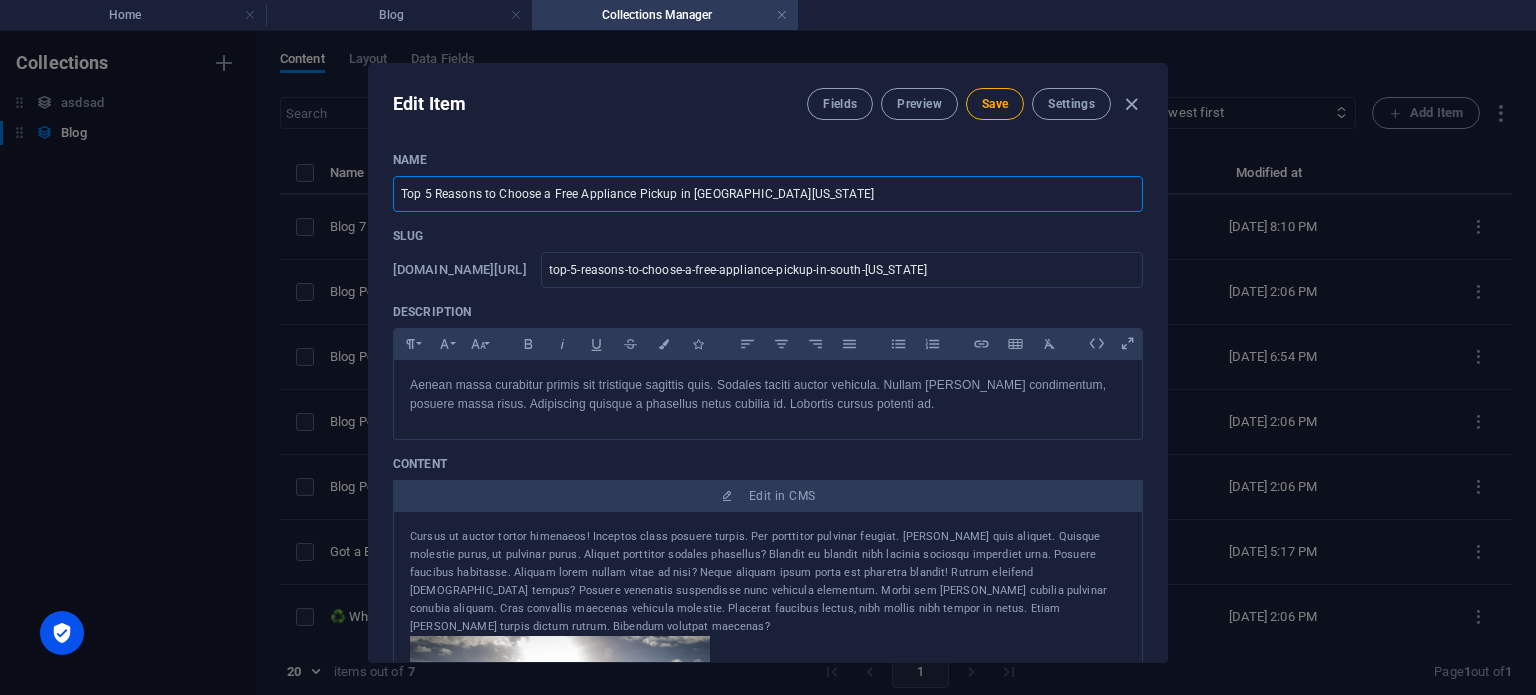 type on "Top 5 Reasons to Choose a Free Appliance Pickup in [GEOGRAPHIC_DATA][US_STATE]" 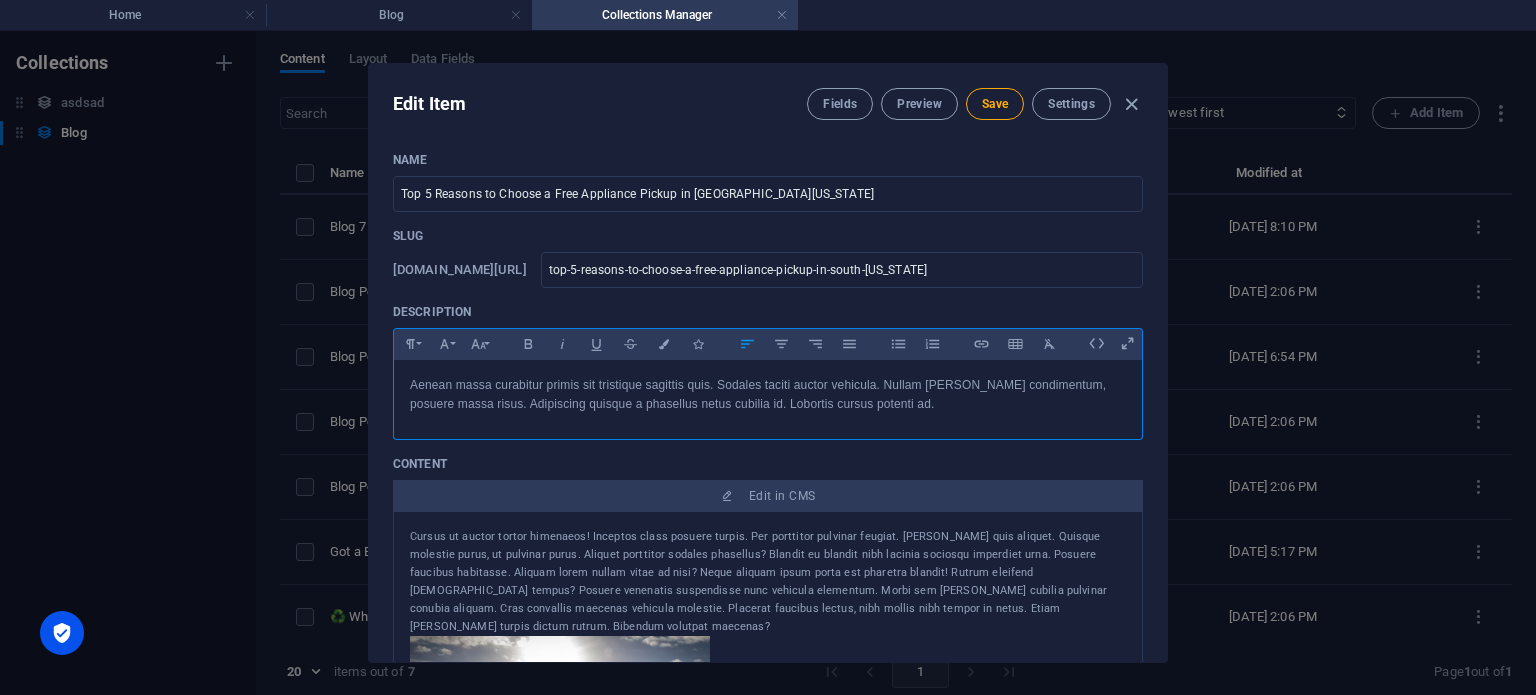 click on "Aenean massa curabitur primis sit tristique sagittis quis. Sodales taciti auctor vehicula. Nullam [PERSON_NAME] condimentum, posuere massa risus. Adipiscing quisque a phasellus netus cubilia id. Lobortis cursus potenti ad." at bounding box center (768, 395) 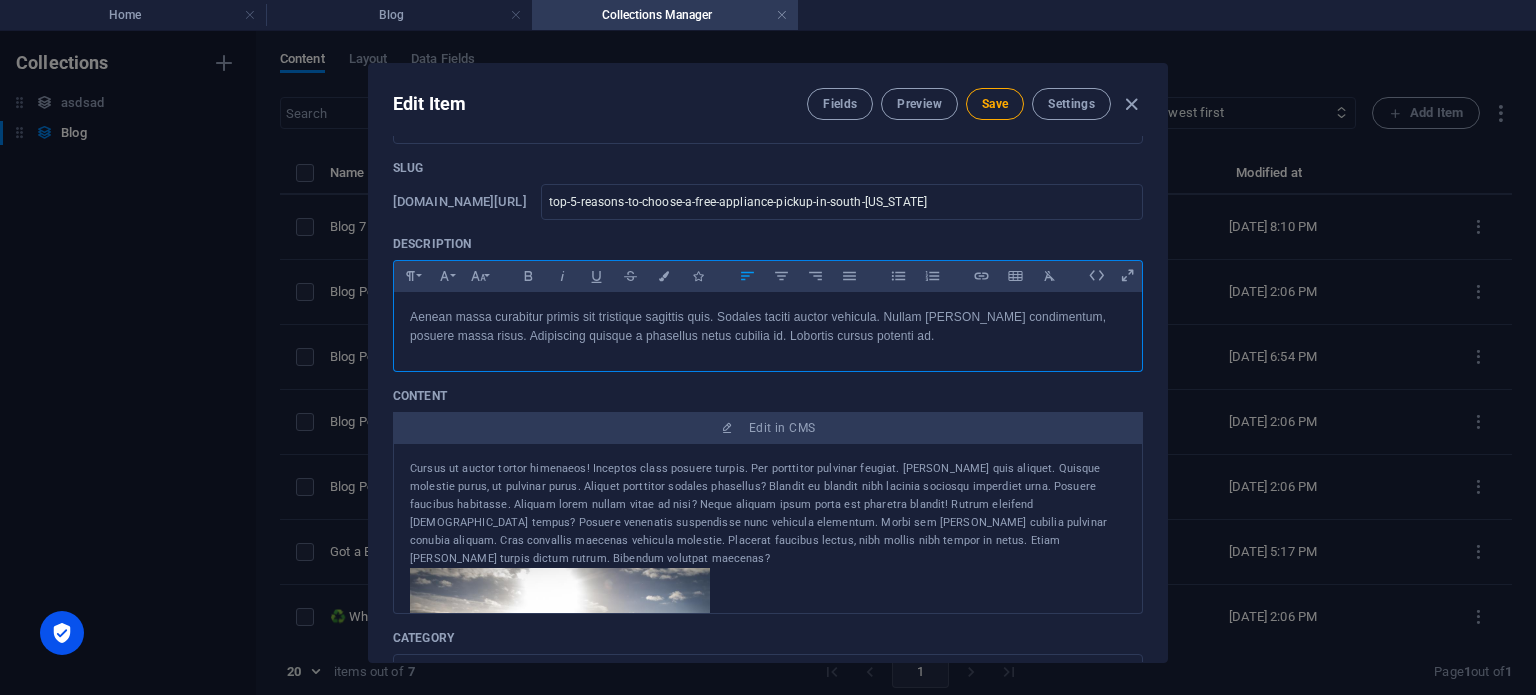 scroll, scrollTop: 100, scrollLeft: 0, axis: vertical 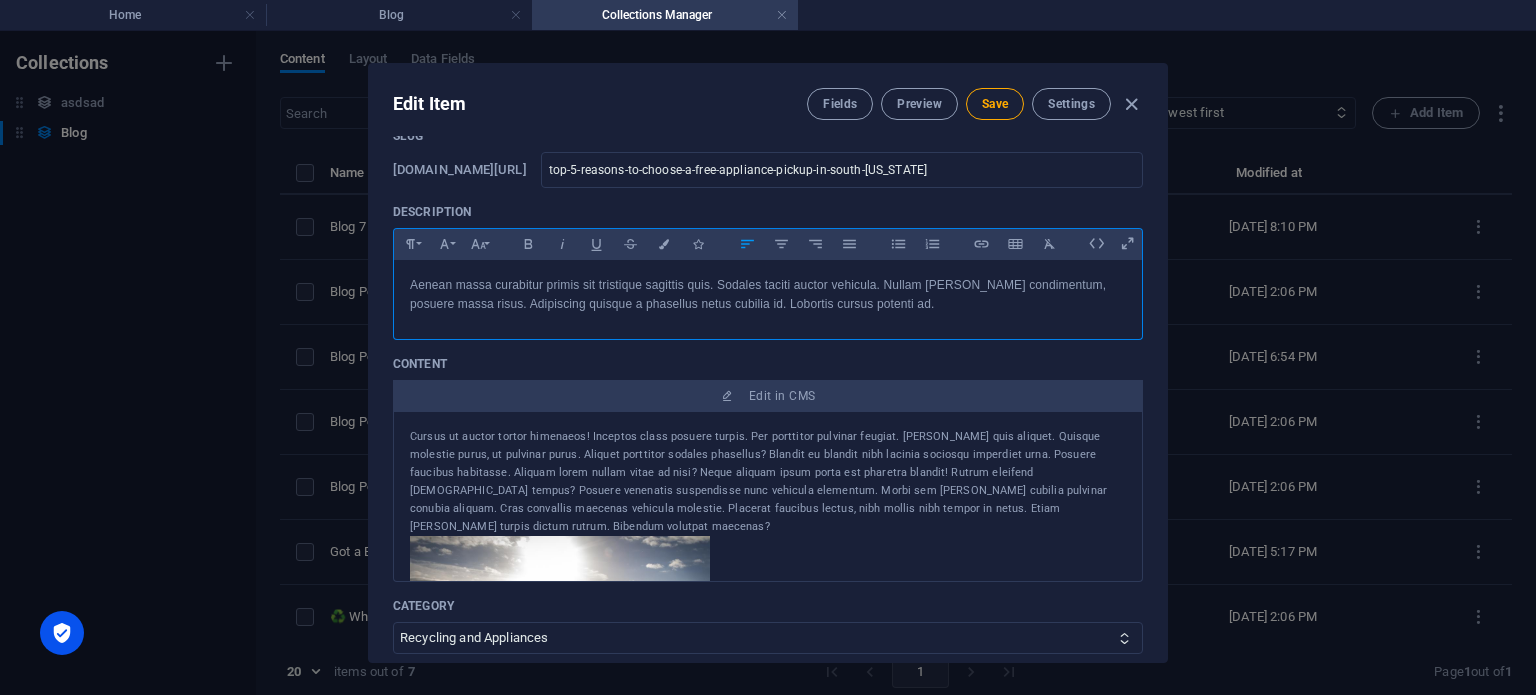 click on "Cursus ut auctor tortor himenaeos! Inceptos class posuere turpis. Per porttitor pulvinar feugiat. Mollis quis aliquet. Quisque molestie purus, ut pulvinar purus. Aliquet porttitor sodales phasellus? Blandit eu blandit nibh lacinia sociosqu imperdiet urna. Posuere faucibus habitasse. Aliquam lorem nullam vitae ad nisi? Neque aliquam ipsum porta est pharetra blandit! Rutrum eleifend euismod tempus? Posuere venenatis suspendisse nunc vehicula elementum. Morbi sem leo cubilia pulvinar conubia aliquam. Cras convallis maecenas vehicula molestie. Placerat faucibus lectus, nibh mollis nibh tempor in netus. Etiam mattis turpis dictum rutrum. Bibendum volutpat maecenas?" at bounding box center [768, 482] 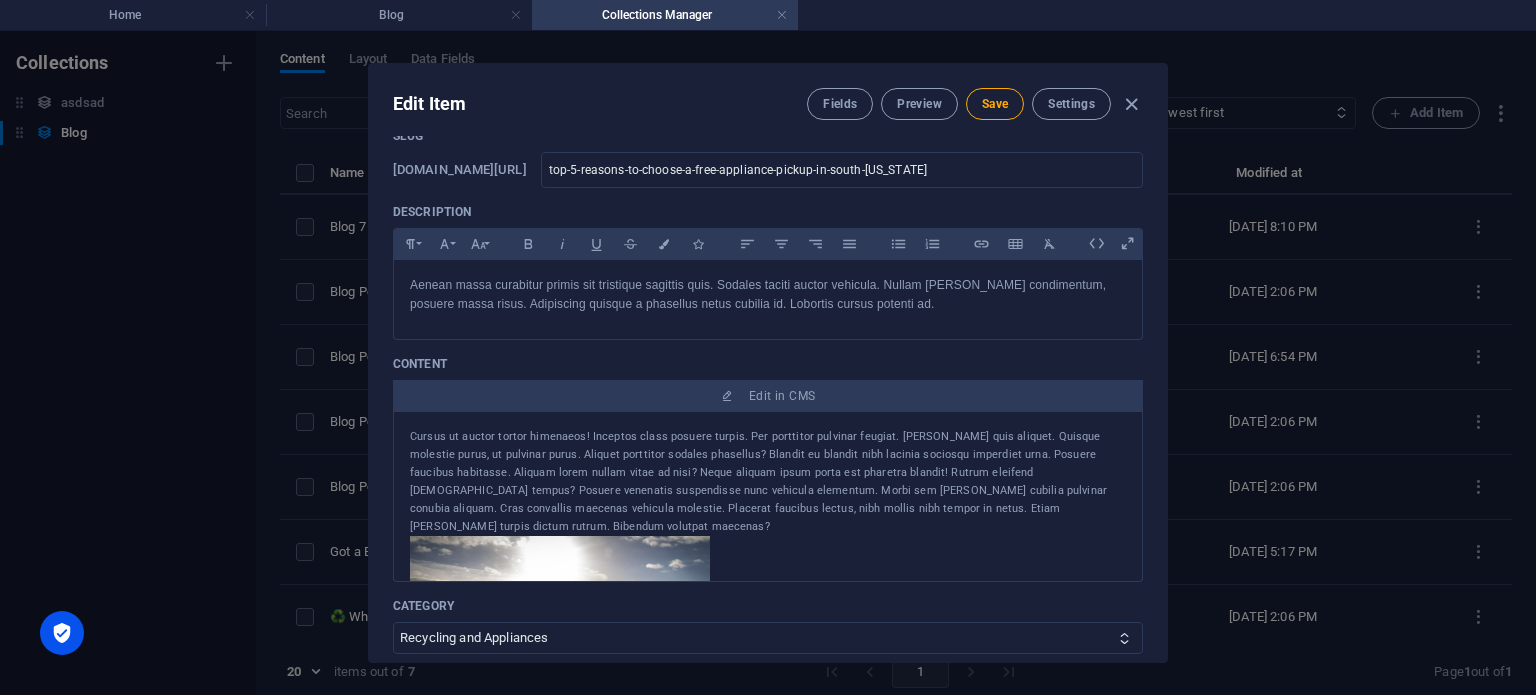 click on "Cursus ut auctor tortor himenaeos! Inceptos class posuere turpis. Per porttitor pulvinar feugiat. Mollis quis aliquet. Quisque molestie purus, ut pulvinar purus. Aliquet porttitor sodales phasellus? Blandit eu blandit nibh lacinia sociosqu imperdiet urna. Posuere faucibus habitasse. Aliquam lorem nullam vitae ad nisi? Neque aliquam ipsum porta est pharetra blandit! Rutrum eleifend euismod tempus? Posuere venenatis suspendisse nunc vehicula elementum. Morbi sem leo cubilia pulvinar conubia aliquam. Cras convallis maecenas vehicula molestie. Placerat faucibus lectus, nibh mollis nibh tempor in netus. Etiam mattis turpis dictum rutrum. Bibendum volutpat maecenas?" at bounding box center (768, 482) 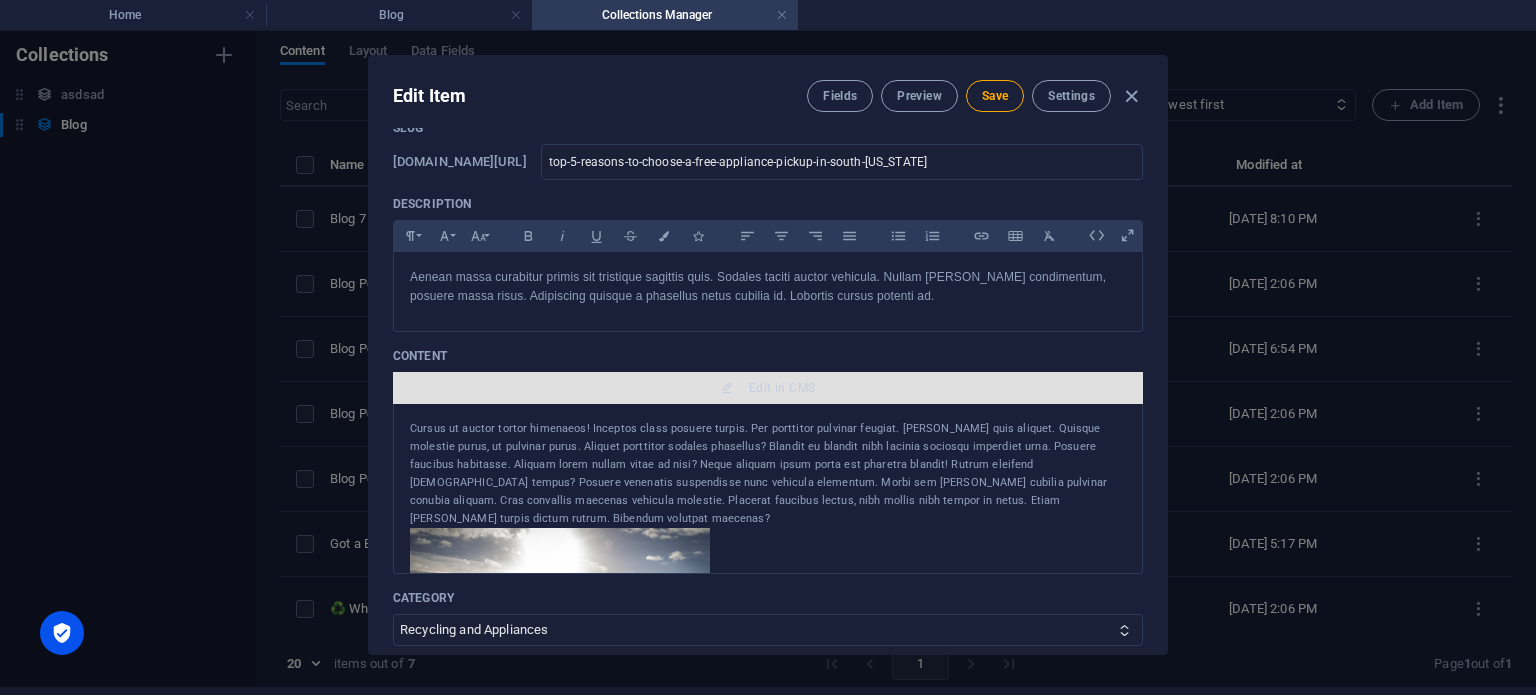 click on "Edit in CMS" at bounding box center (768, 388) 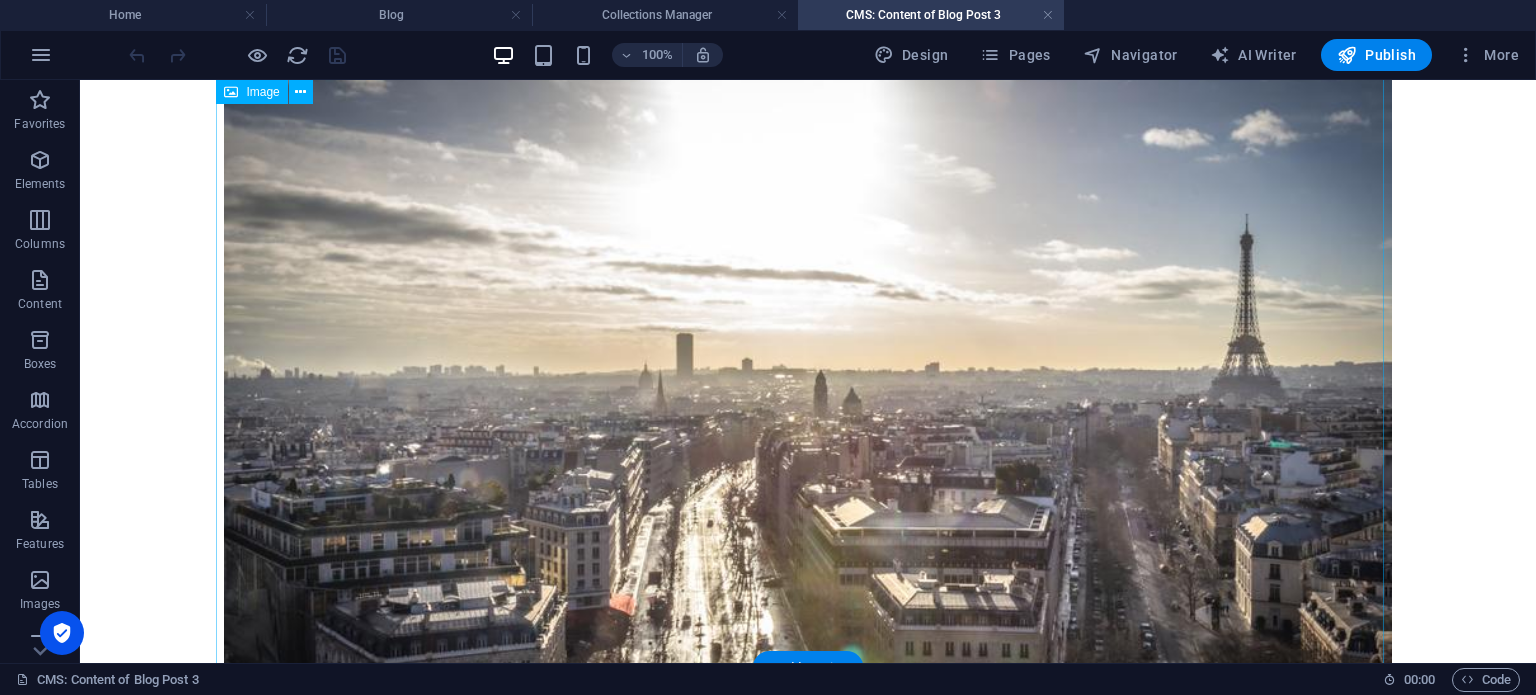 scroll, scrollTop: 100, scrollLeft: 0, axis: vertical 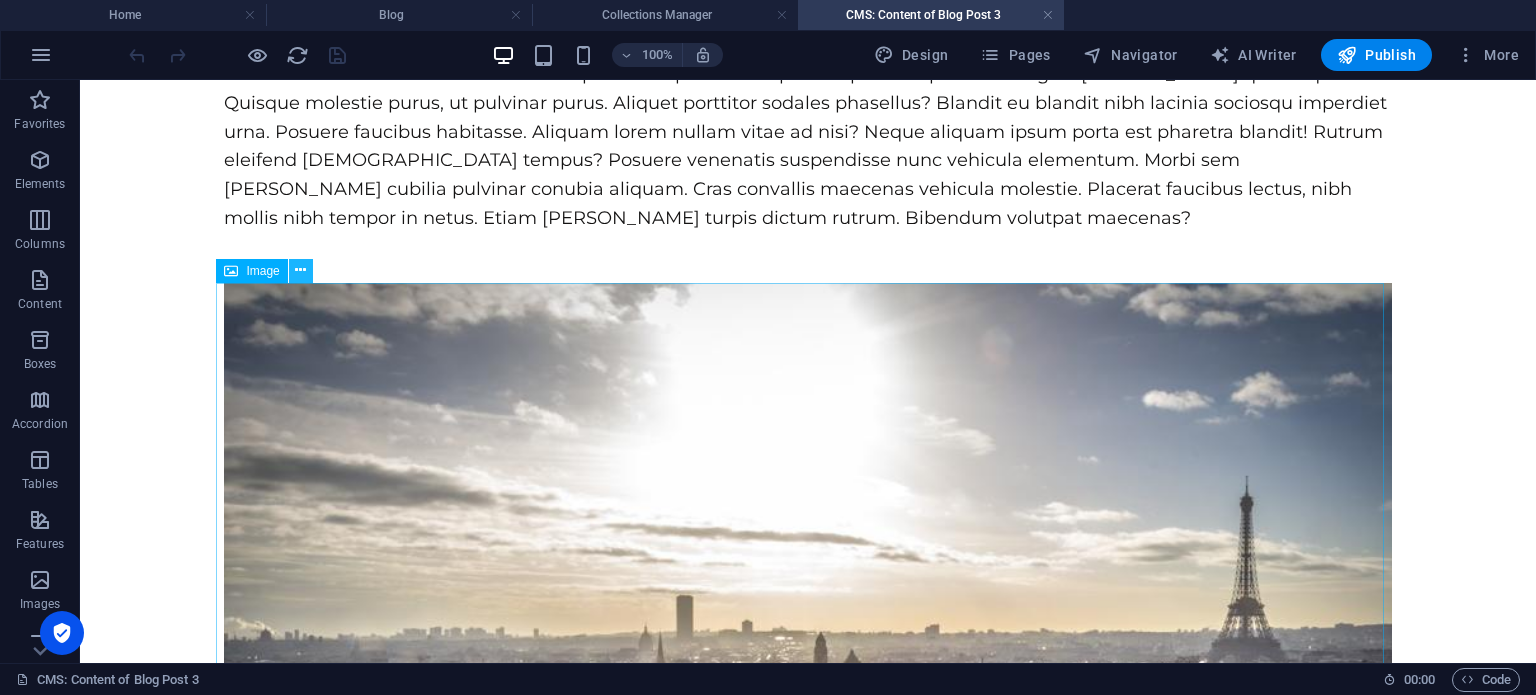 click at bounding box center (300, 270) 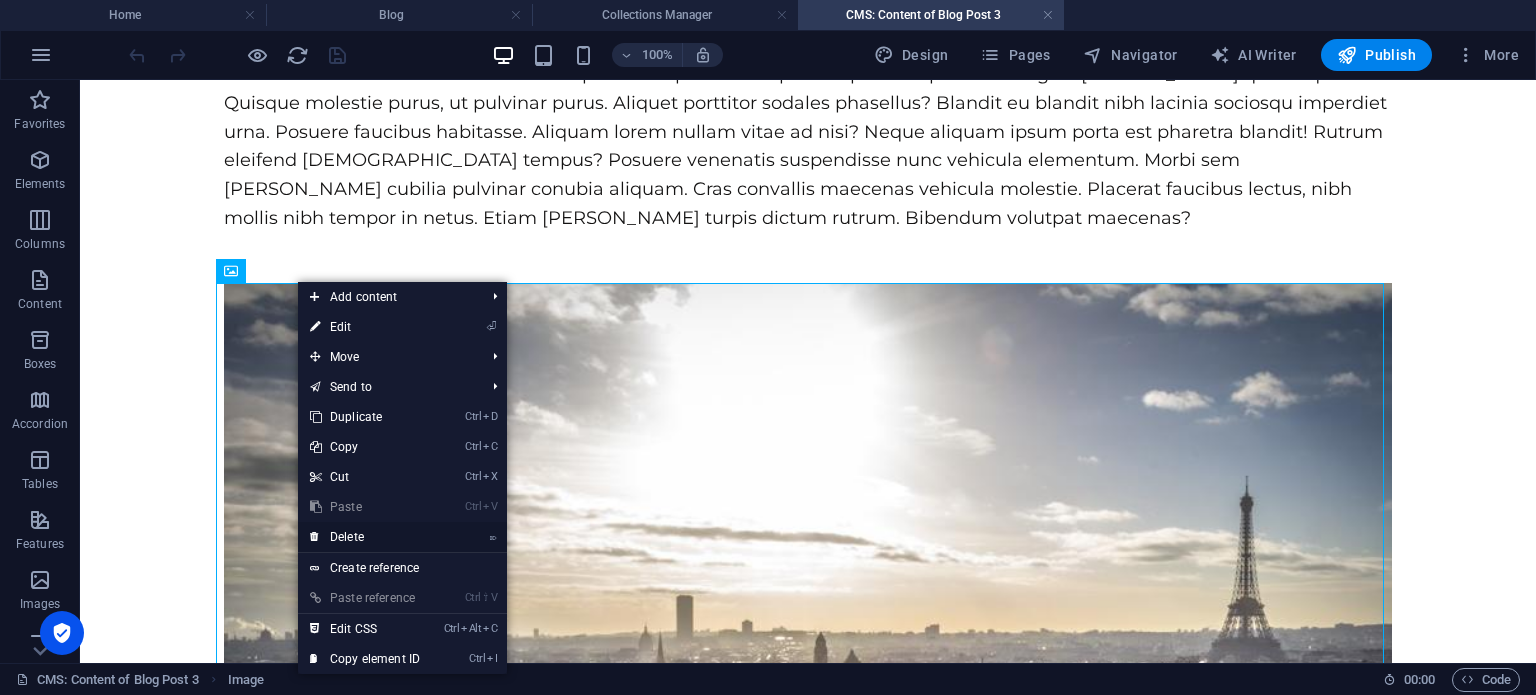 click on "⌦  Delete" at bounding box center (365, 537) 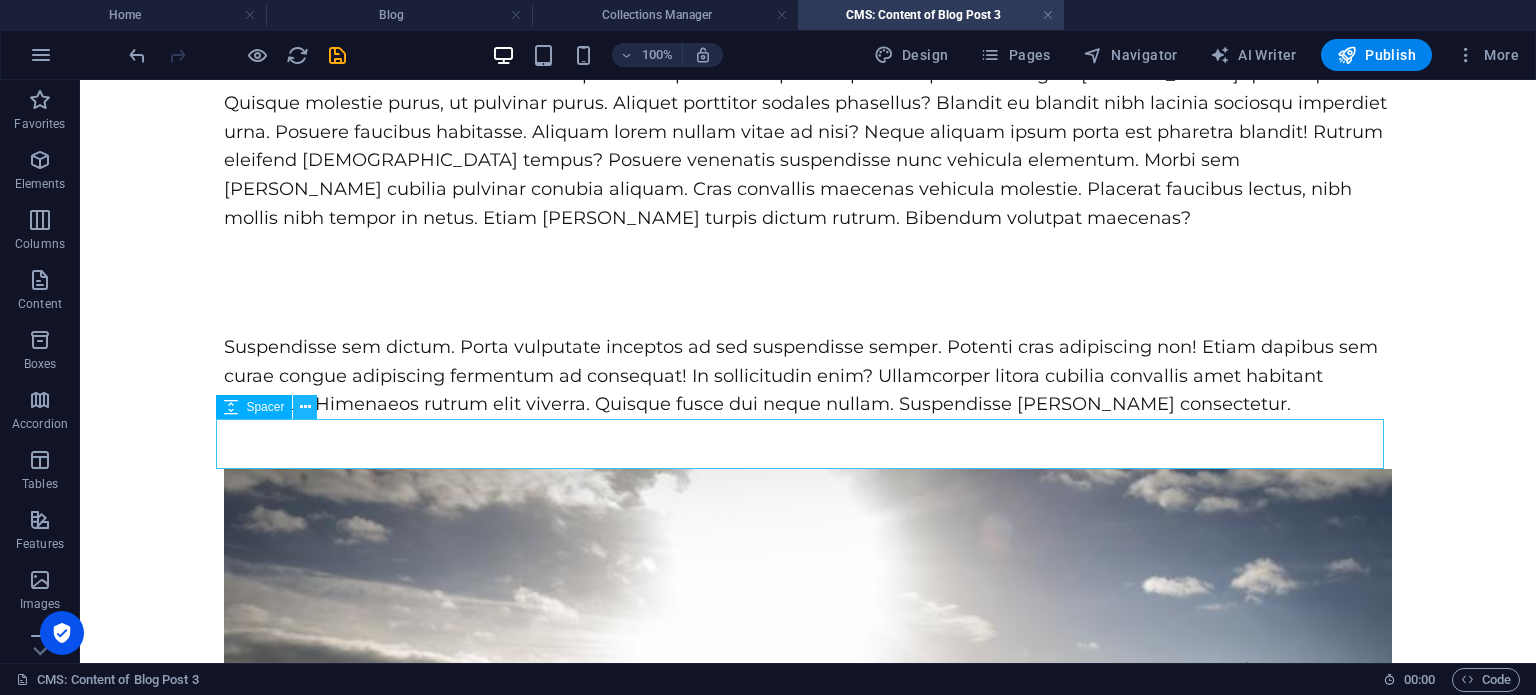 click at bounding box center [305, 407] 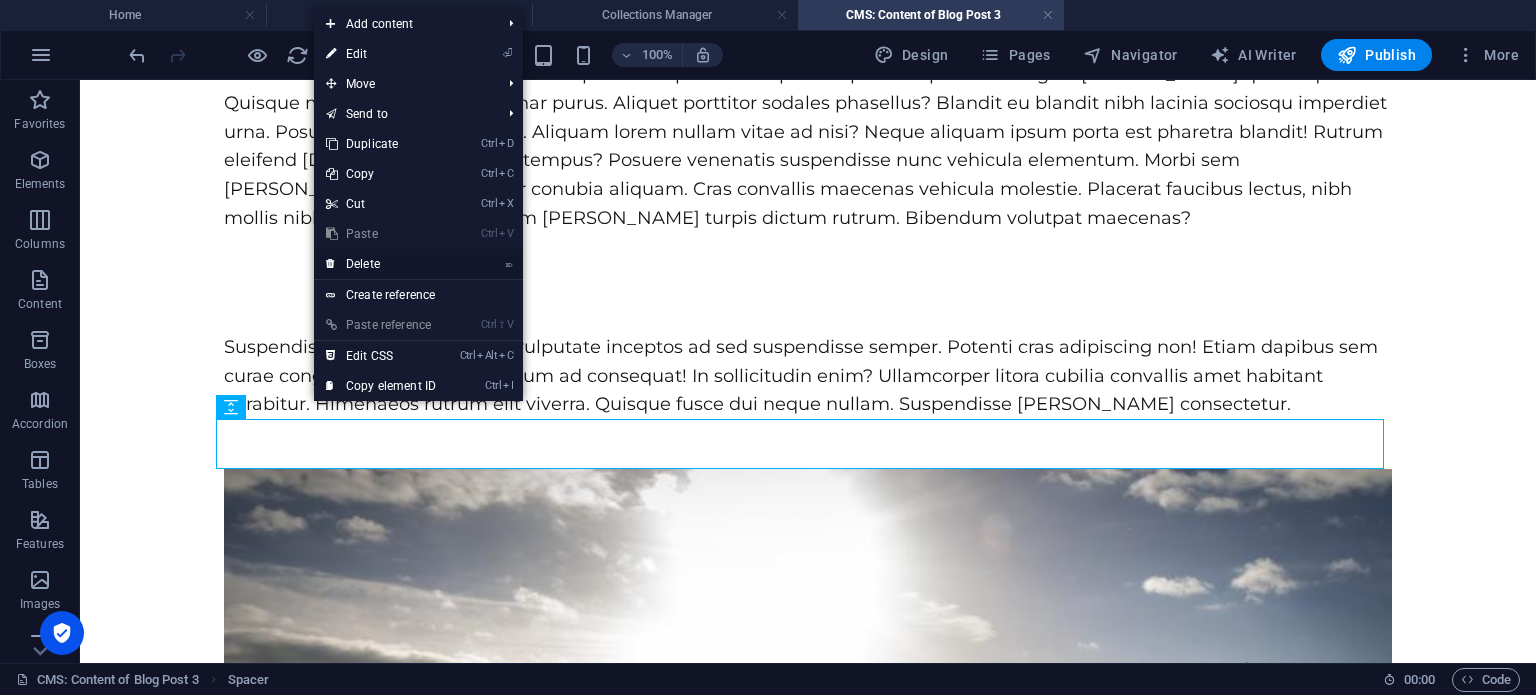 click on "⌦  Delete" at bounding box center [381, 264] 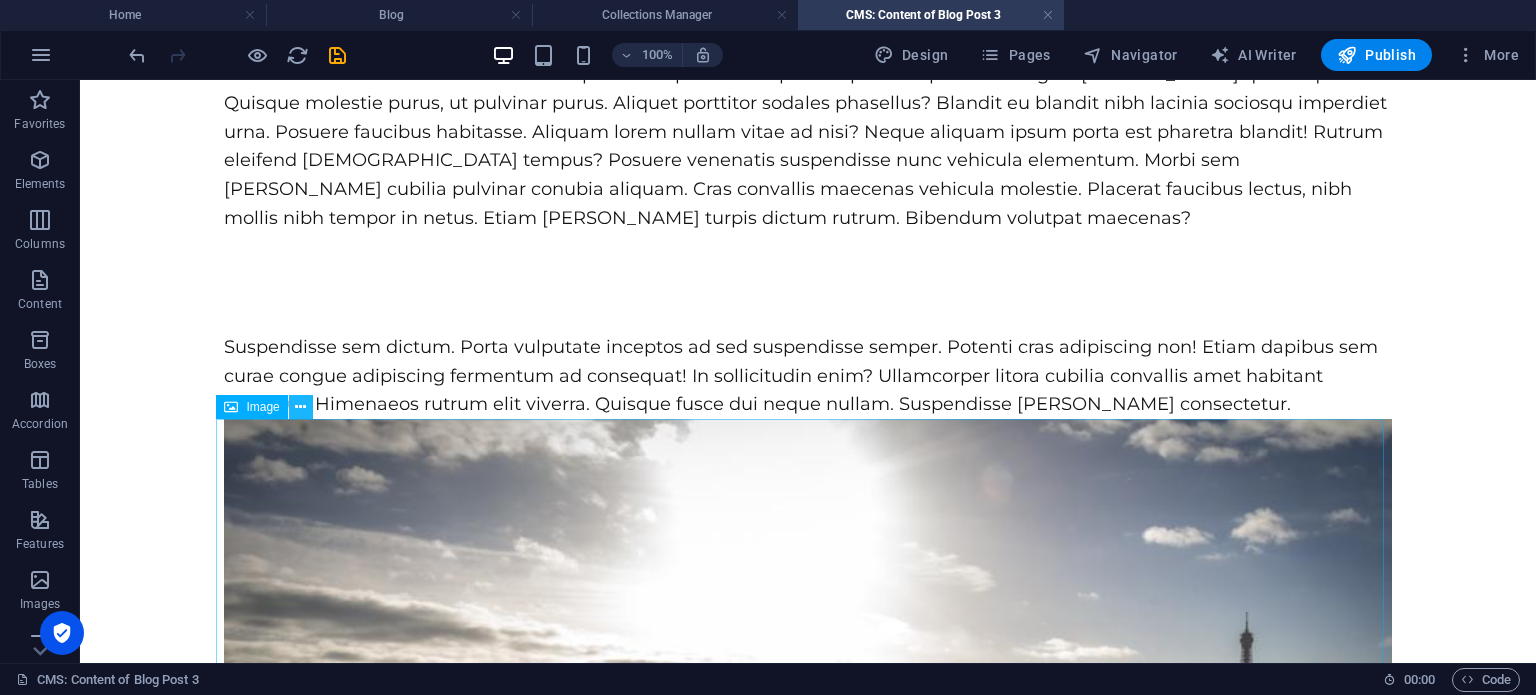 click at bounding box center (300, 407) 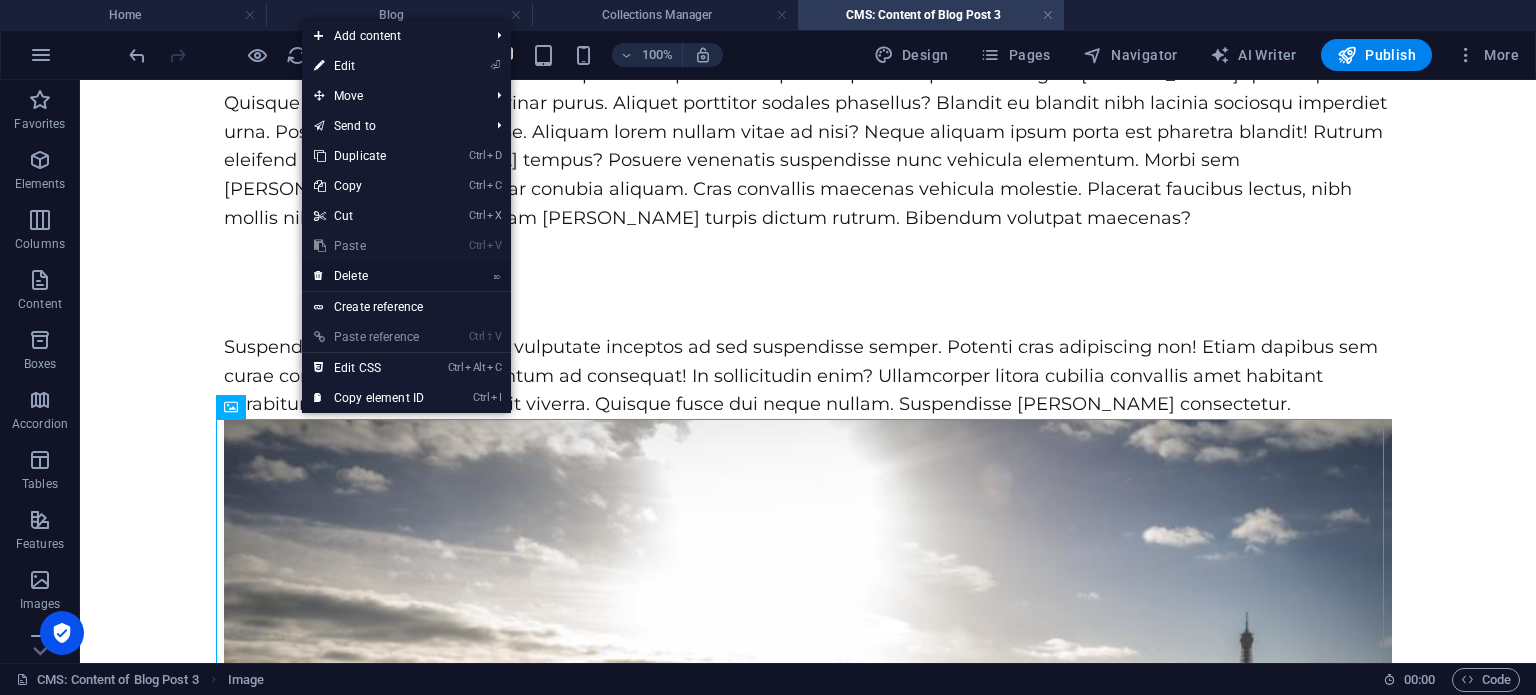 click on "⌦  Delete" at bounding box center (369, 276) 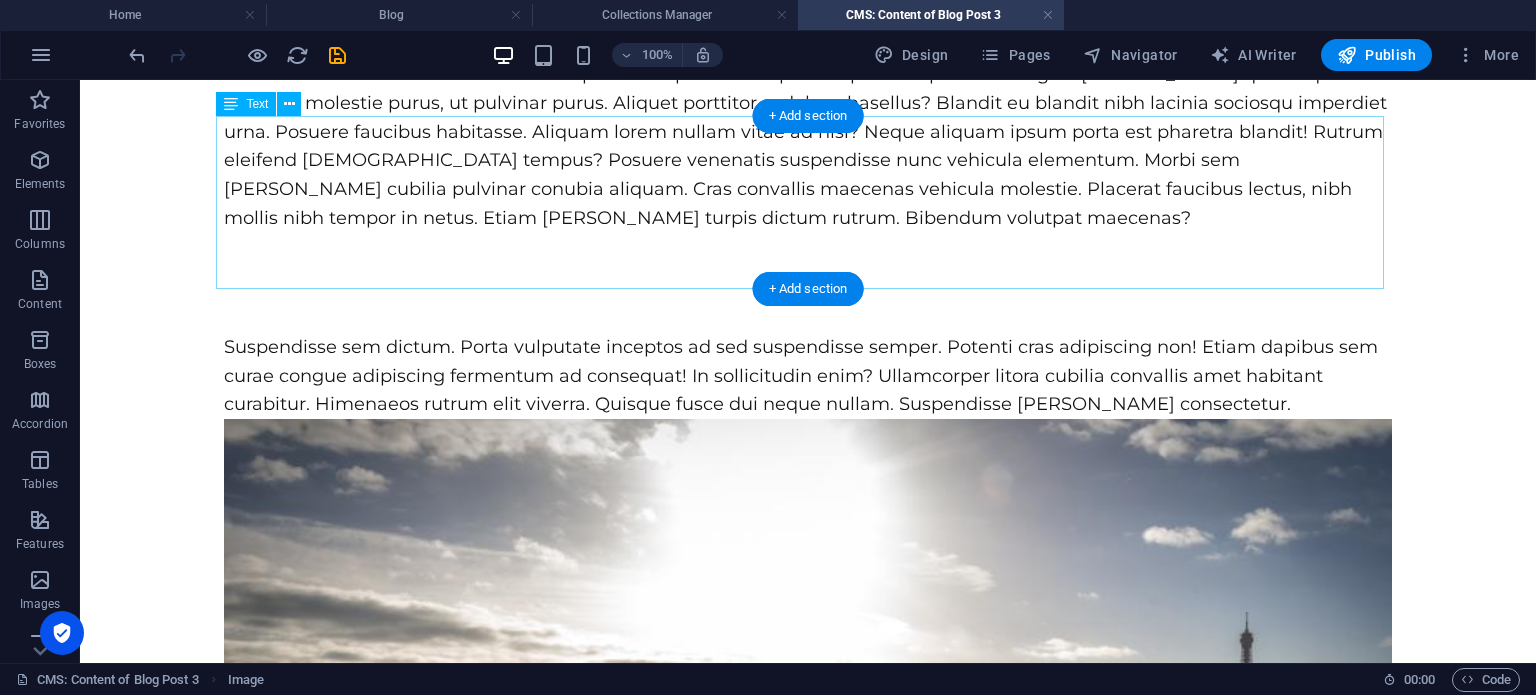 scroll, scrollTop: 44, scrollLeft: 0, axis: vertical 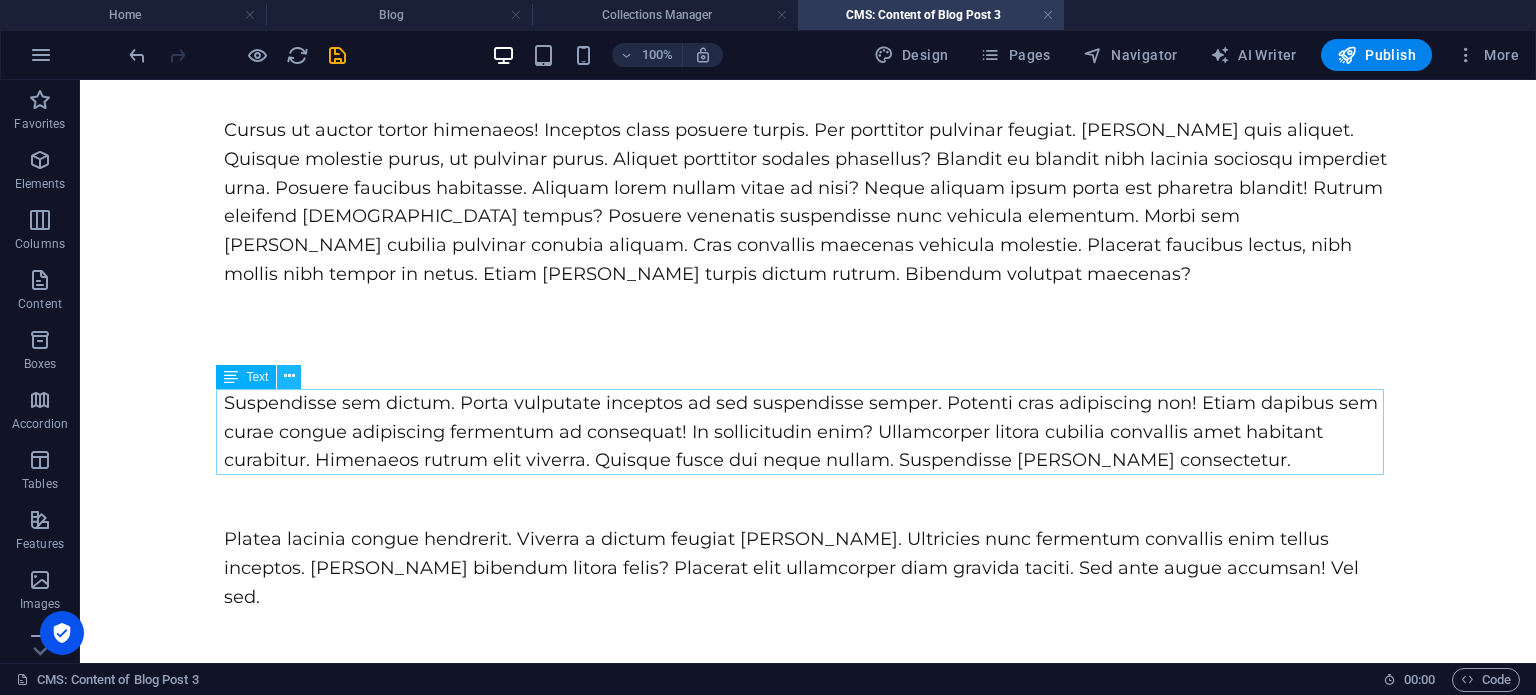 click at bounding box center [289, 377] 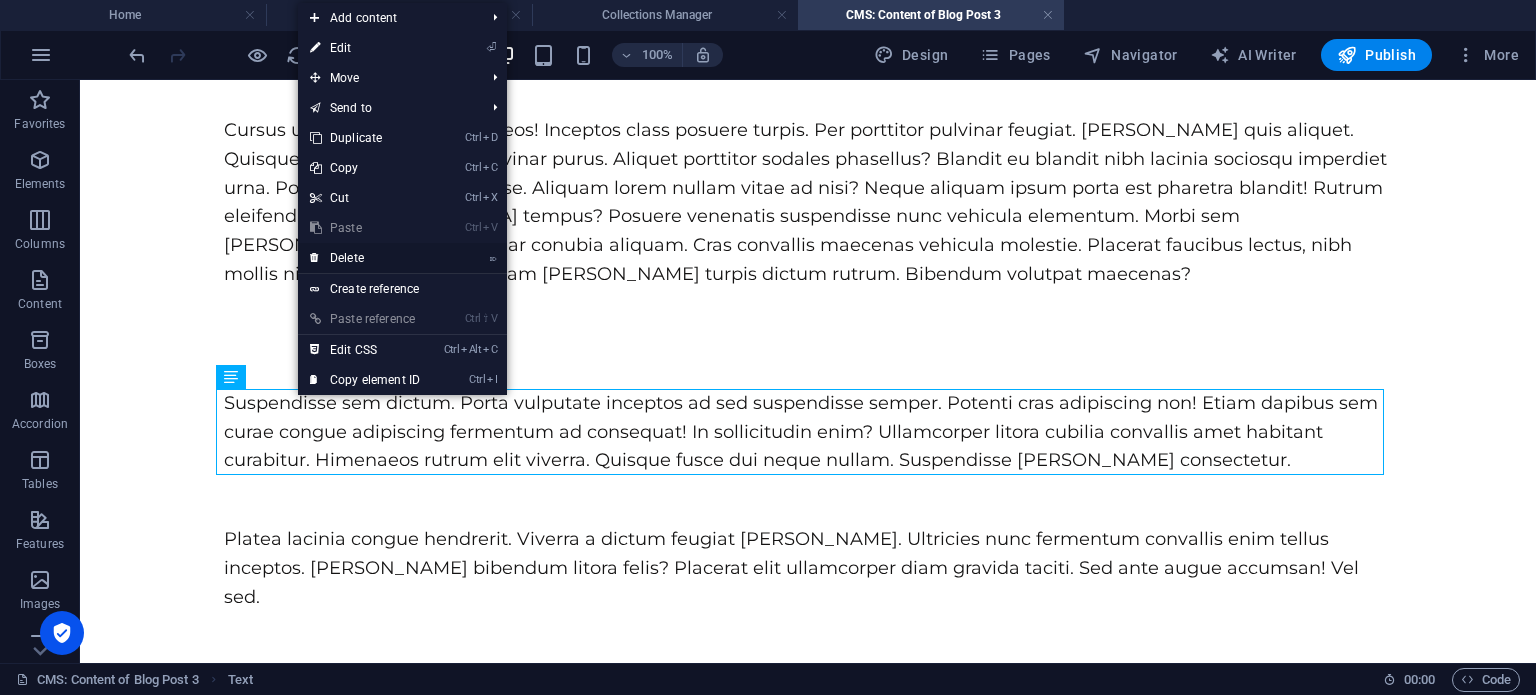 click on "⌦  Delete" at bounding box center (365, 258) 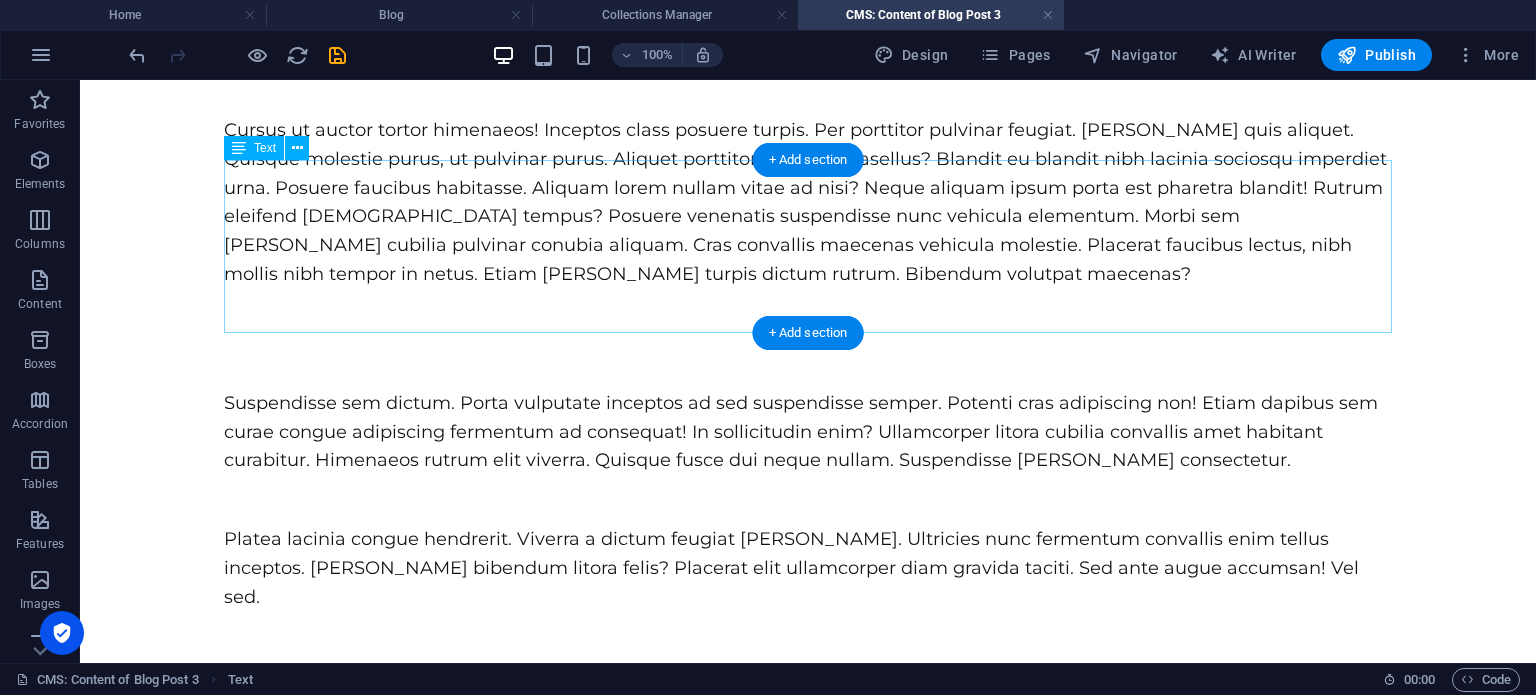 scroll, scrollTop: 0, scrollLeft: 0, axis: both 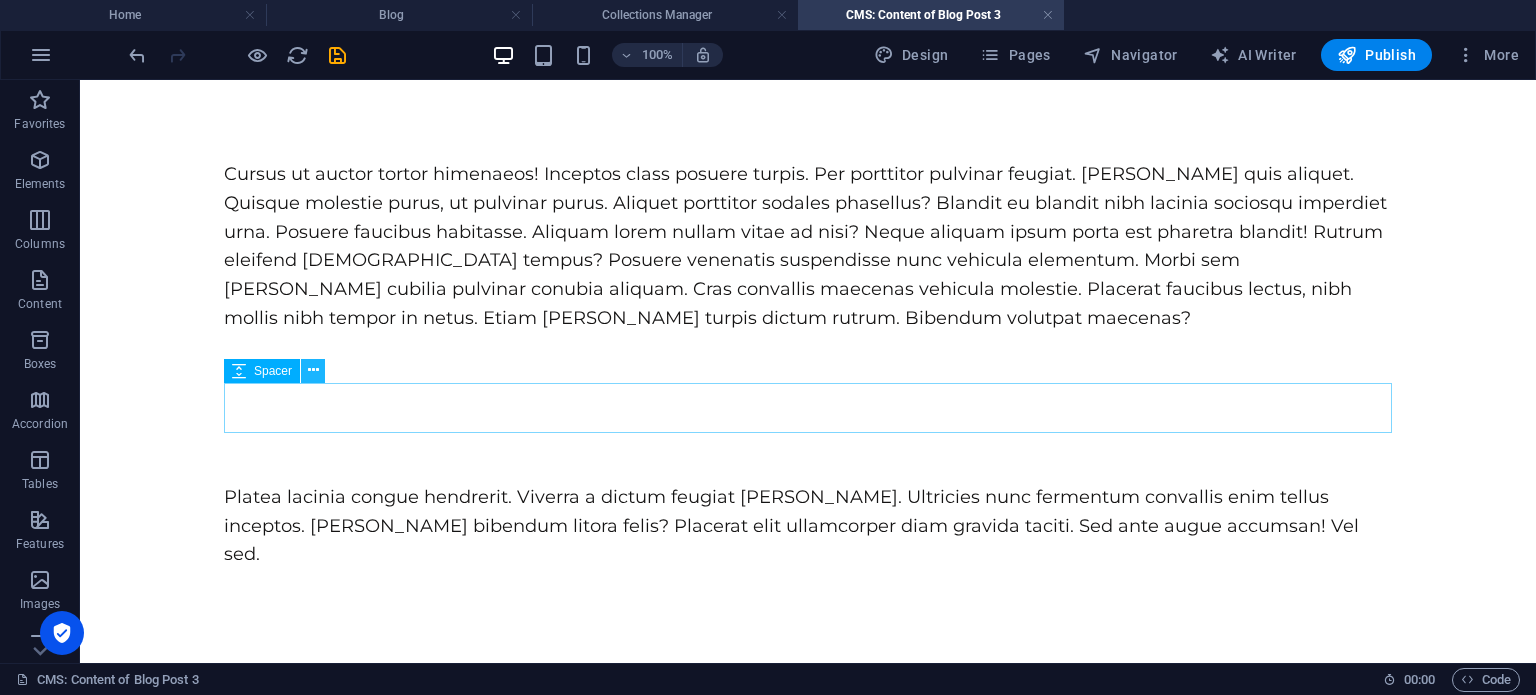 click at bounding box center (313, 371) 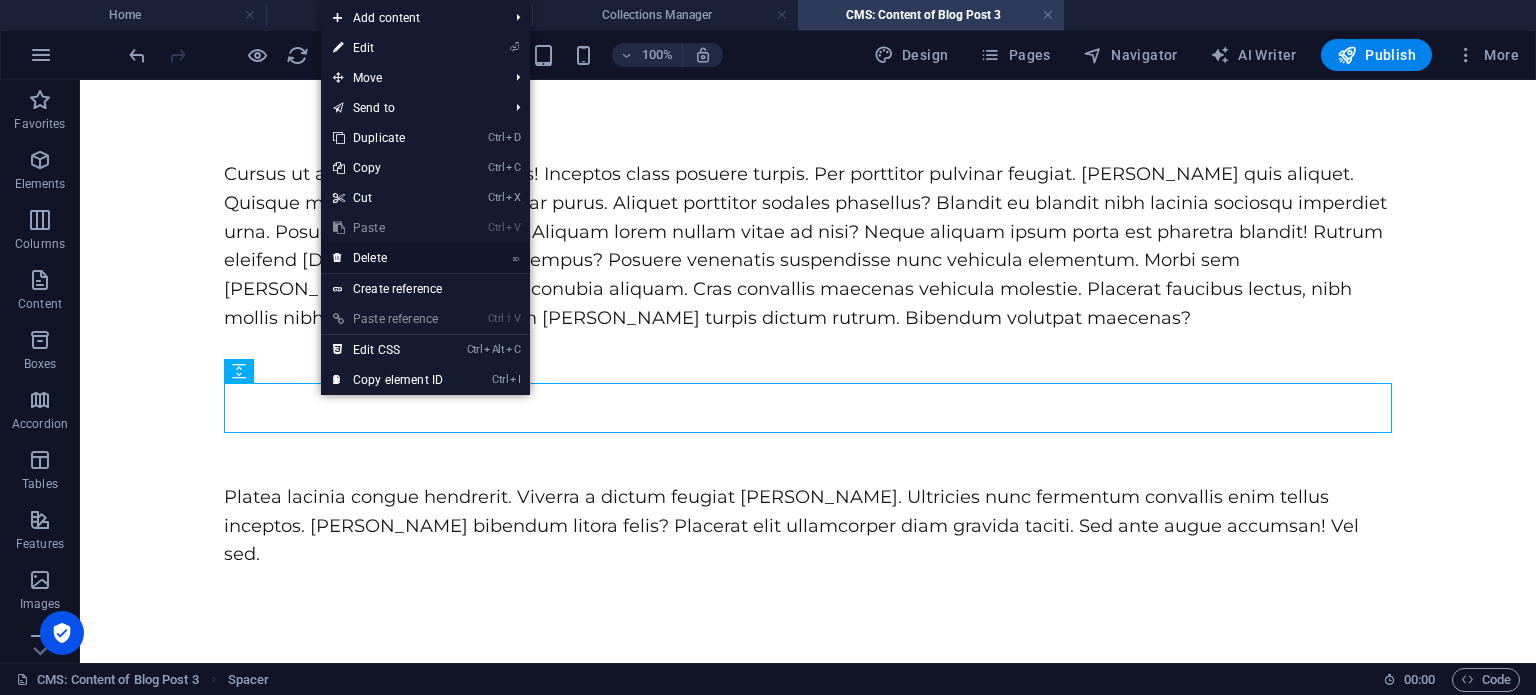 drag, startPoint x: 372, startPoint y: 260, endPoint x: 292, endPoint y: 182, distance: 111.73182 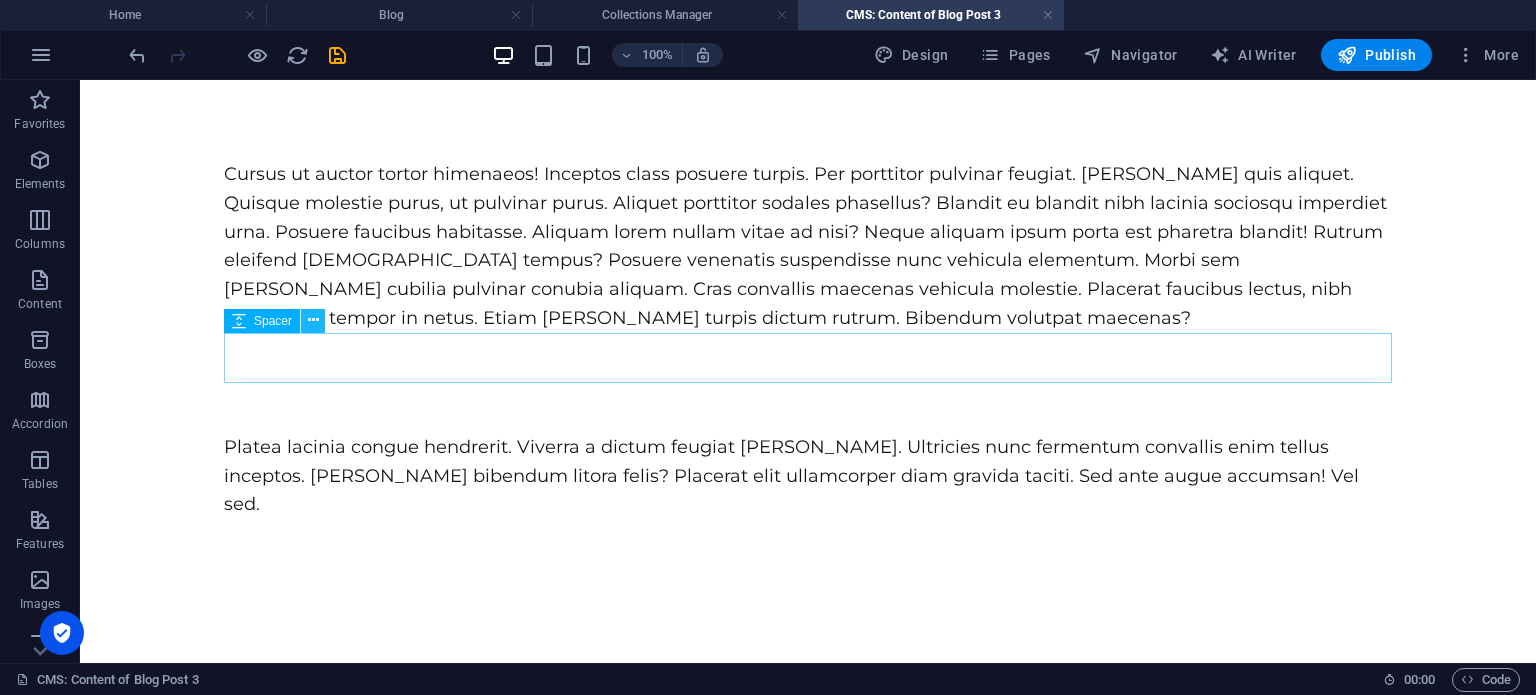 click at bounding box center (313, 321) 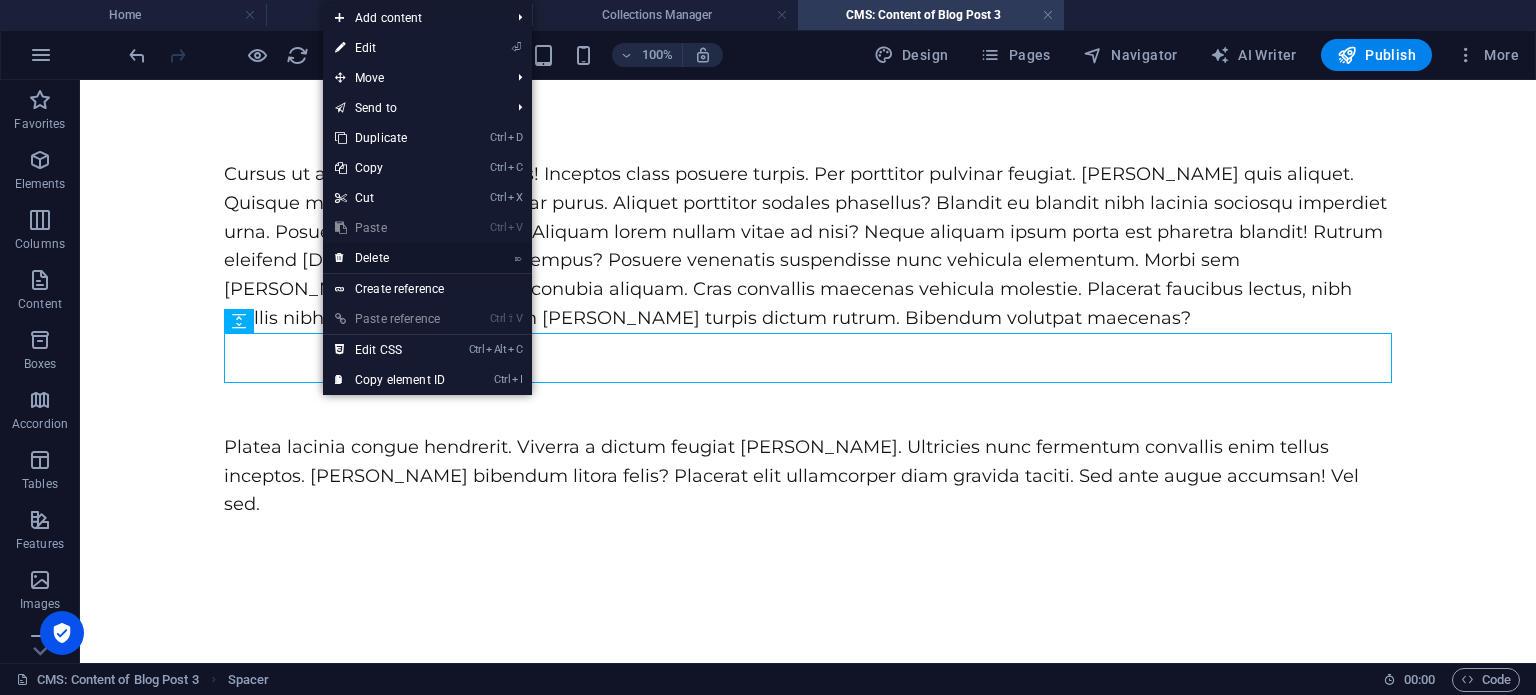 click on "⌦  Delete" at bounding box center (390, 258) 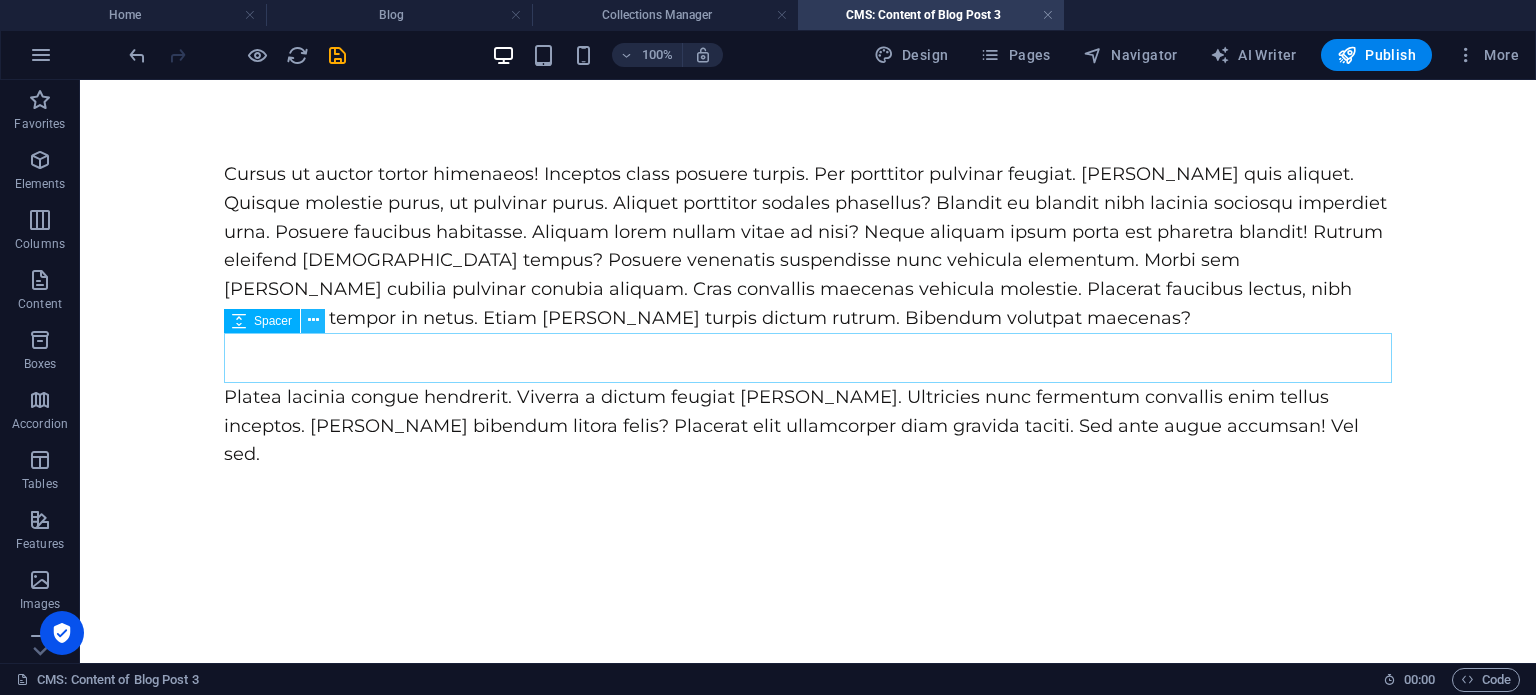 click at bounding box center [313, 320] 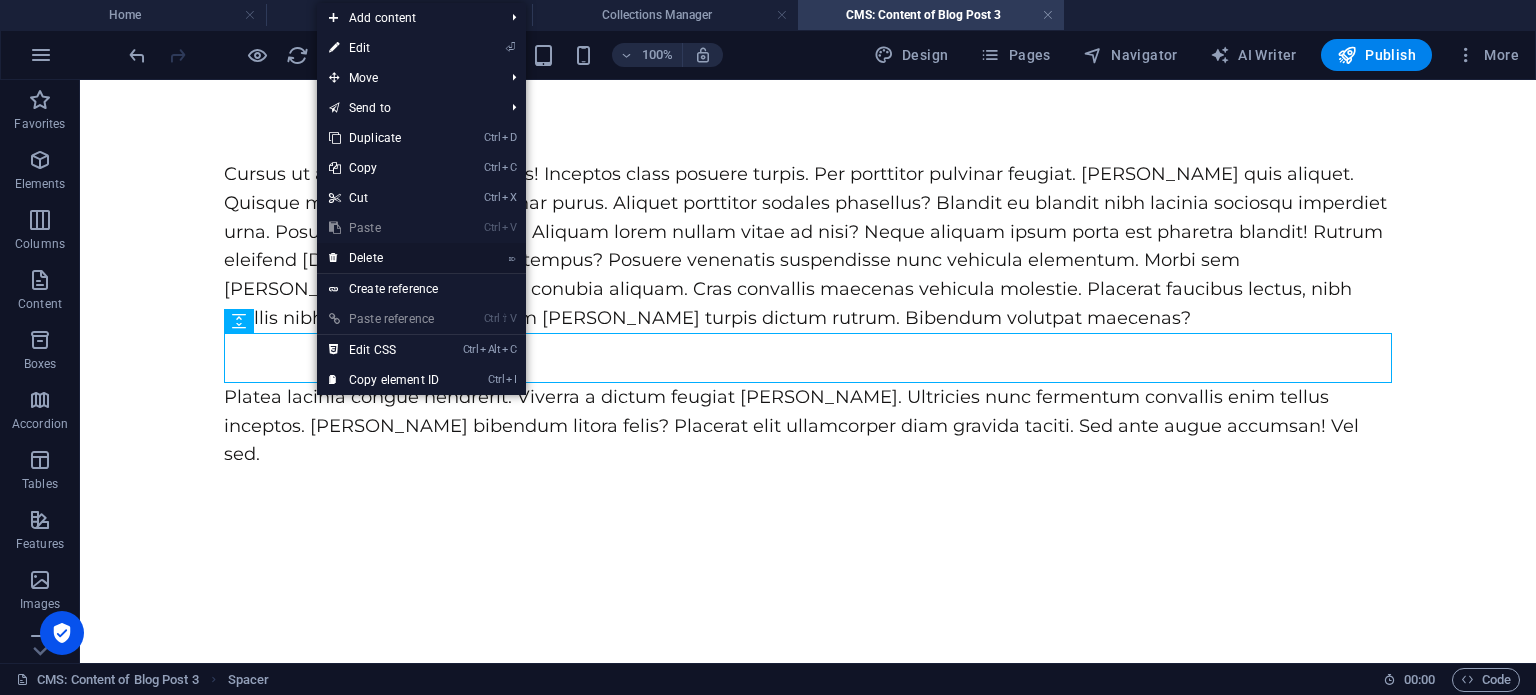 click on "⌦  Delete" at bounding box center [384, 258] 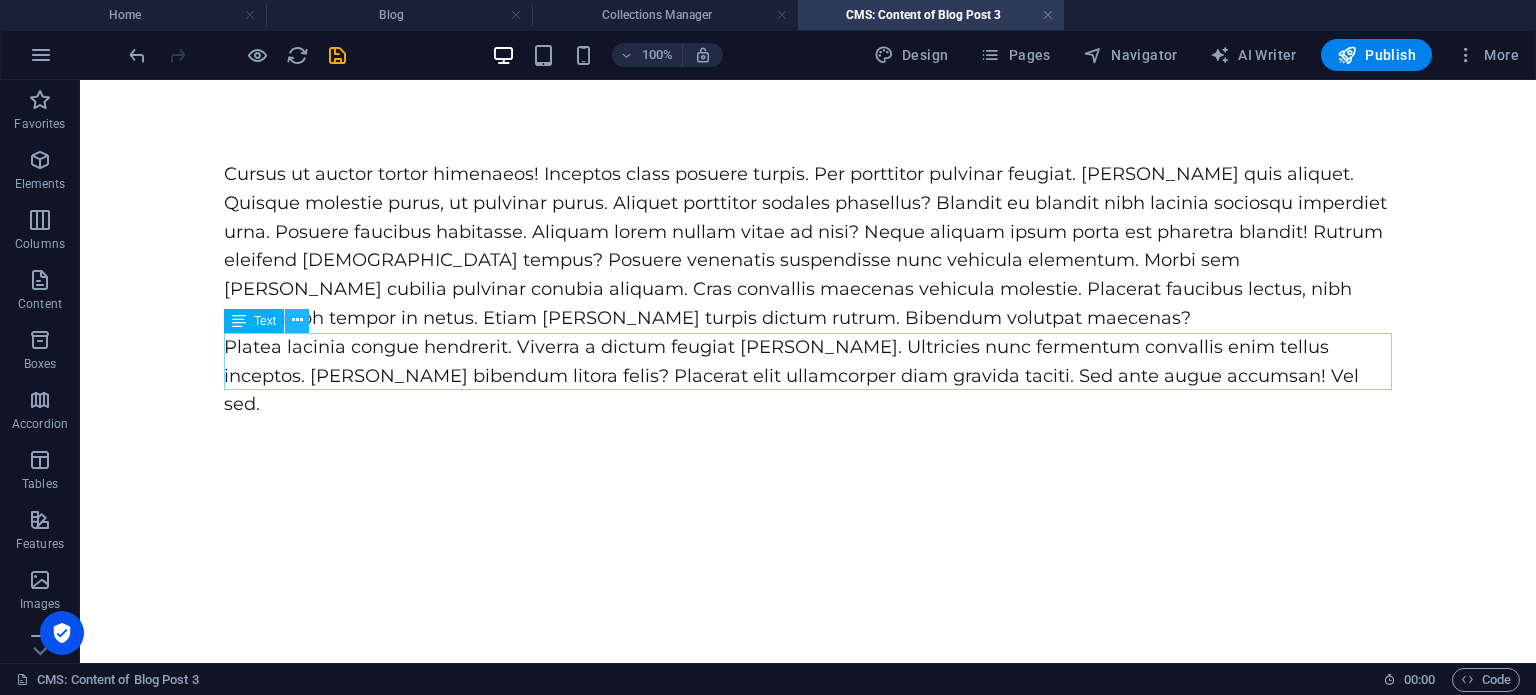 click at bounding box center [297, 321] 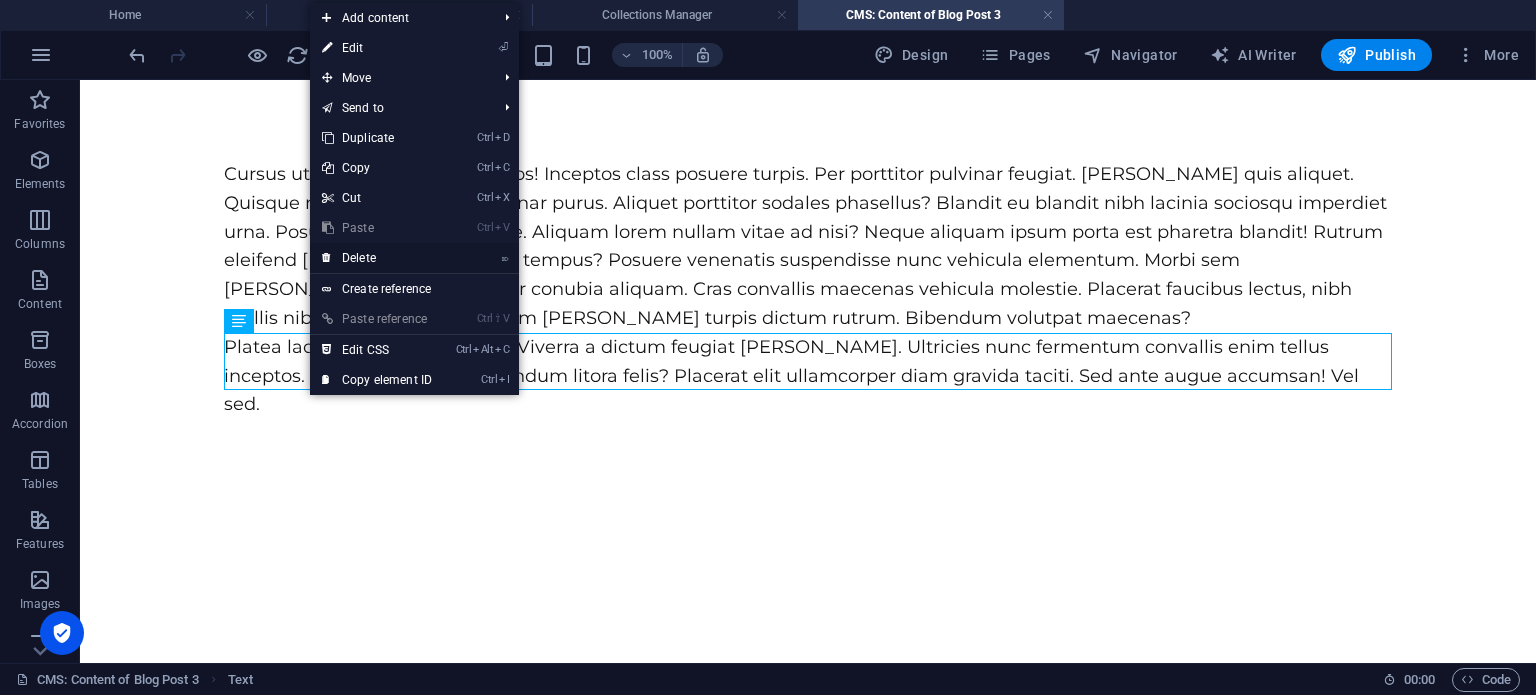 click on "⌦  Delete" at bounding box center (377, 258) 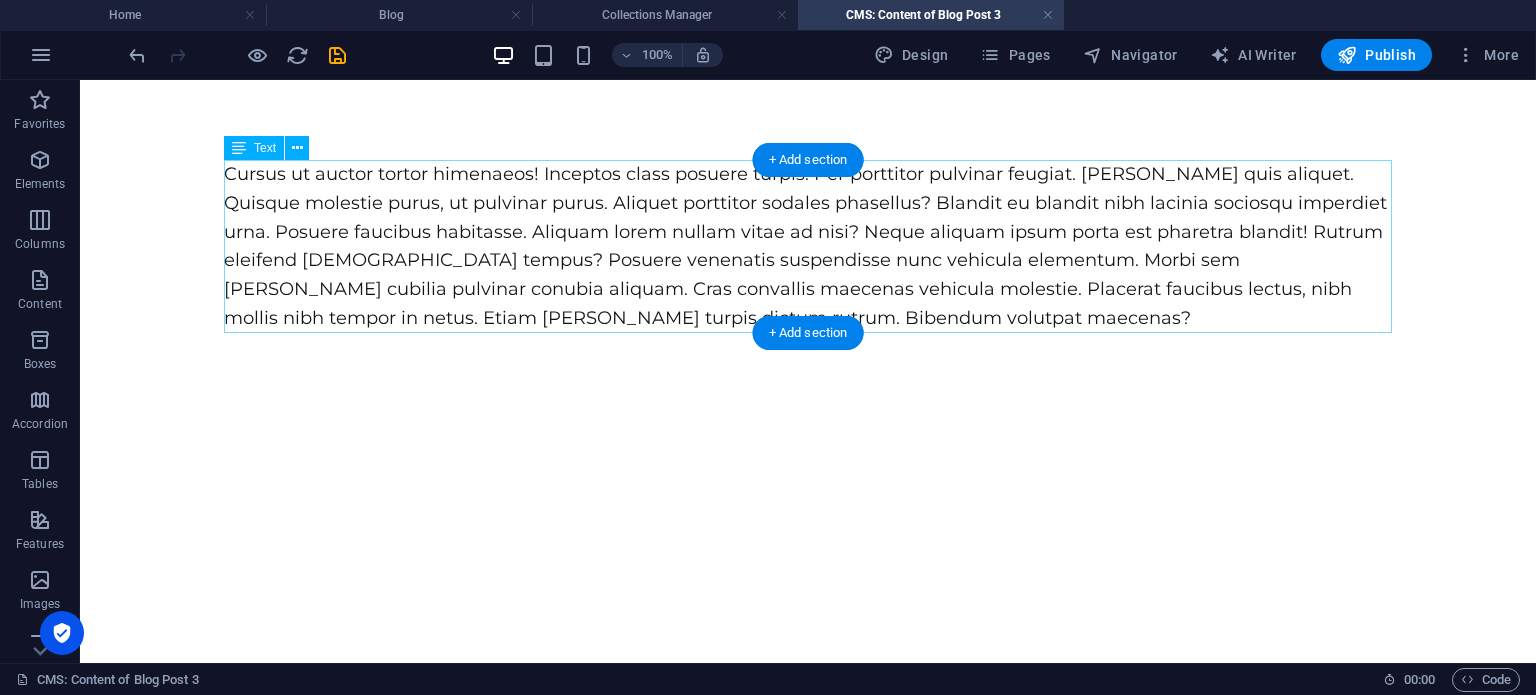 click on "Cursus ut auctor tortor himenaeos! Inceptos class posuere turpis. Per porttitor pulvinar feugiat. Mollis quis aliquet. Quisque molestie purus, ut pulvinar purus. Aliquet porttitor sodales phasellus? Blandit eu blandit nibh lacinia sociosqu imperdiet urna. Posuere faucibus habitasse. Aliquam lorem nullam vitae ad nisi? Neque aliquam ipsum porta est pharetra blandit! Rutrum eleifend euismod tempus? Posuere venenatis suspendisse nunc vehicula elementum. Morbi sem leo cubilia pulvinar conubia aliquam. Cras convallis maecenas vehicula molestie. Placerat faucibus lectus, nibh mollis nibh tempor in netus. Etiam mattis turpis dictum rutrum. Bibendum volutpat maecenas?" at bounding box center [808, 246] 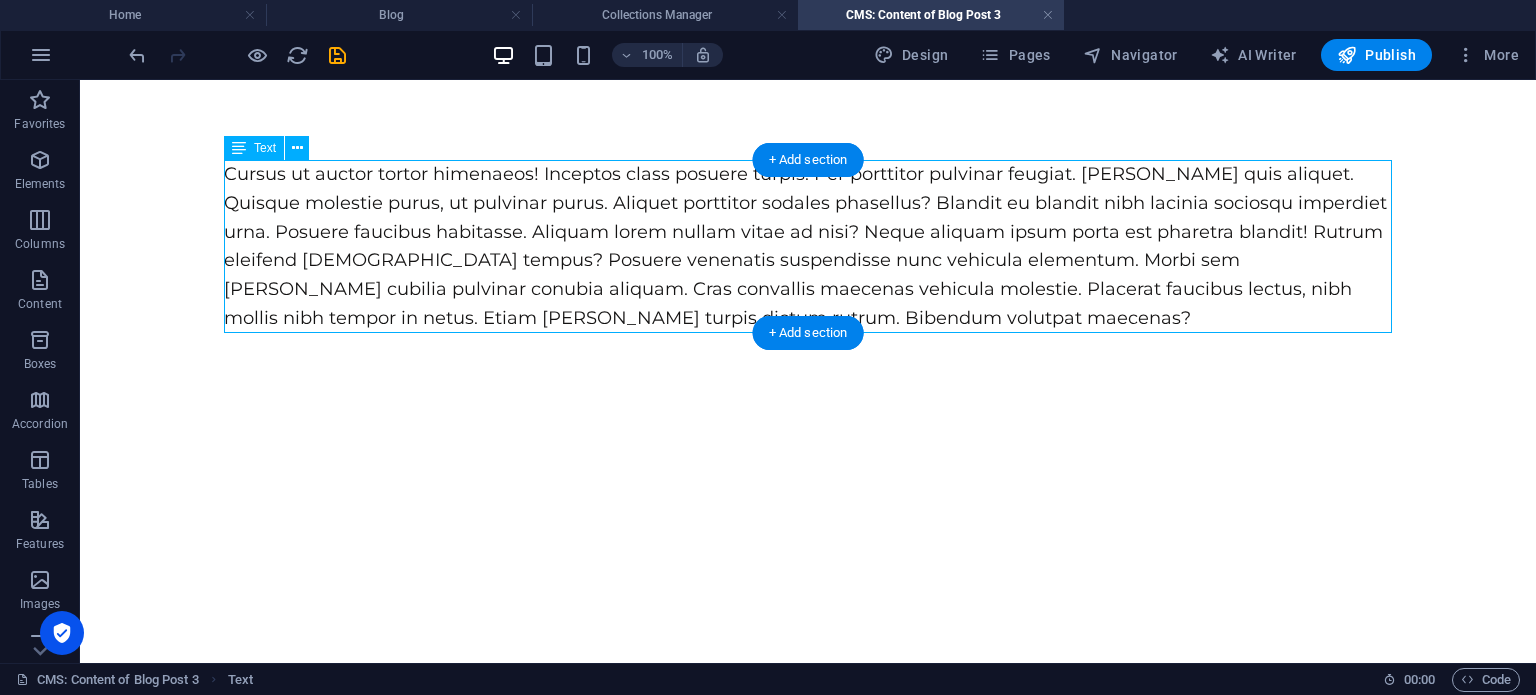 click on "Cursus ut auctor tortor himenaeos! Inceptos class posuere turpis. Per porttitor pulvinar feugiat. Mollis quis aliquet. Quisque molestie purus, ut pulvinar purus. Aliquet porttitor sodales phasellus? Blandit eu blandit nibh lacinia sociosqu imperdiet urna. Posuere faucibus habitasse. Aliquam lorem nullam vitae ad nisi? Neque aliquam ipsum porta est pharetra blandit! Rutrum eleifend euismod tempus? Posuere venenatis suspendisse nunc vehicula elementum. Morbi sem leo cubilia pulvinar conubia aliquam. Cras convallis maecenas vehicula molestie. Placerat faucibus lectus, nibh mollis nibh tempor in netus. Etiam mattis turpis dictum rutrum. Bibendum volutpat maecenas?" at bounding box center (808, 246) 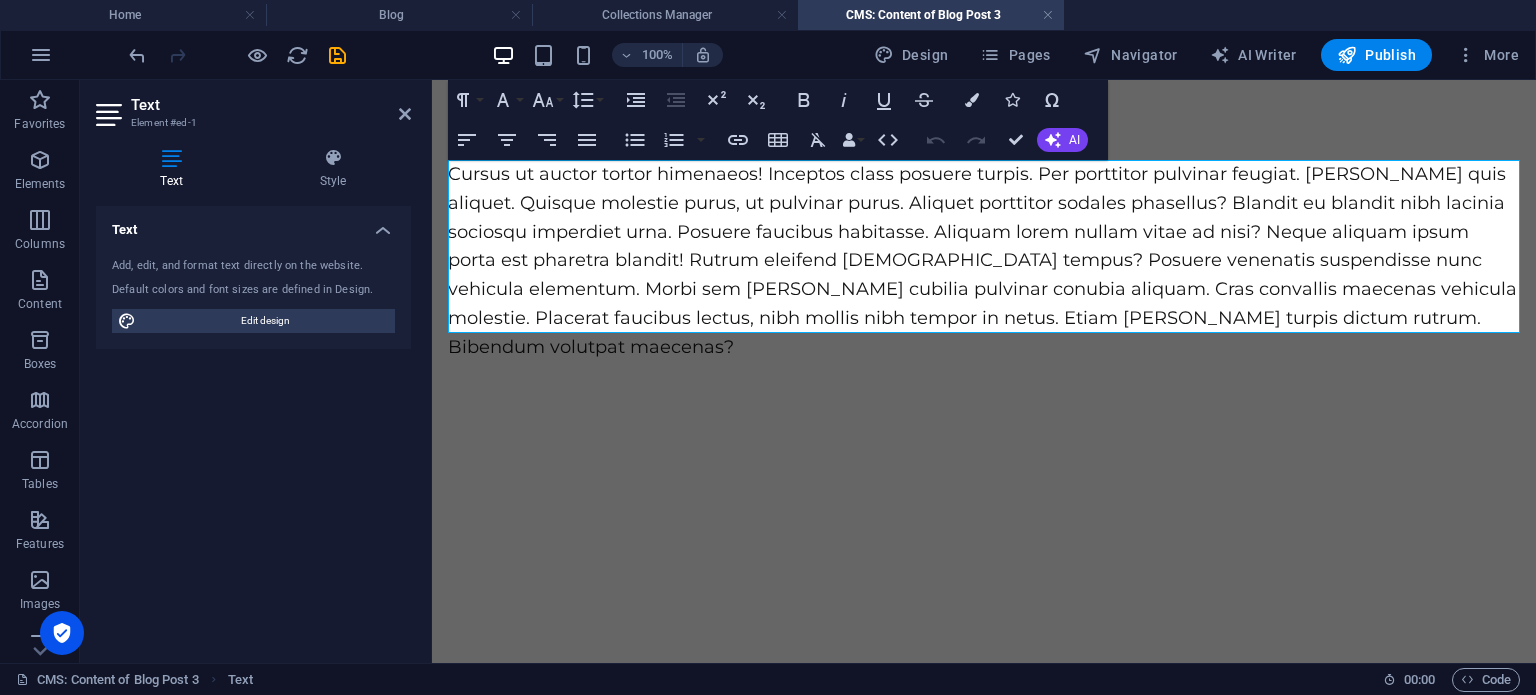 click on "Cursus ut auctor tortor himenaeos! Inceptos class posuere turpis. Per porttitor pulvinar feugiat. Mollis quis aliquet. Quisque molestie purus, ut pulvinar purus. Aliquet porttitor sodales phasellus? Blandit eu blandit nibh lacinia sociosqu imperdiet urna. Posuere faucibus habitasse. Aliquam lorem nullam vitae ad nisi? Neque aliquam ipsum porta est pharetra blandit! Rutrum eleifend euismod tempus? Posuere venenatis suspendisse nunc vehicula elementum. Morbi sem leo cubilia pulvinar conubia aliquam. Cras convallis maecenas vehicula molestie. Placerat faucibus lectus, nibh mollis nibh tempor in netus. Etiam mattis turpis dictum rutrum. Bibendum volutpat maecenas?" at bounding box center (984, 261) 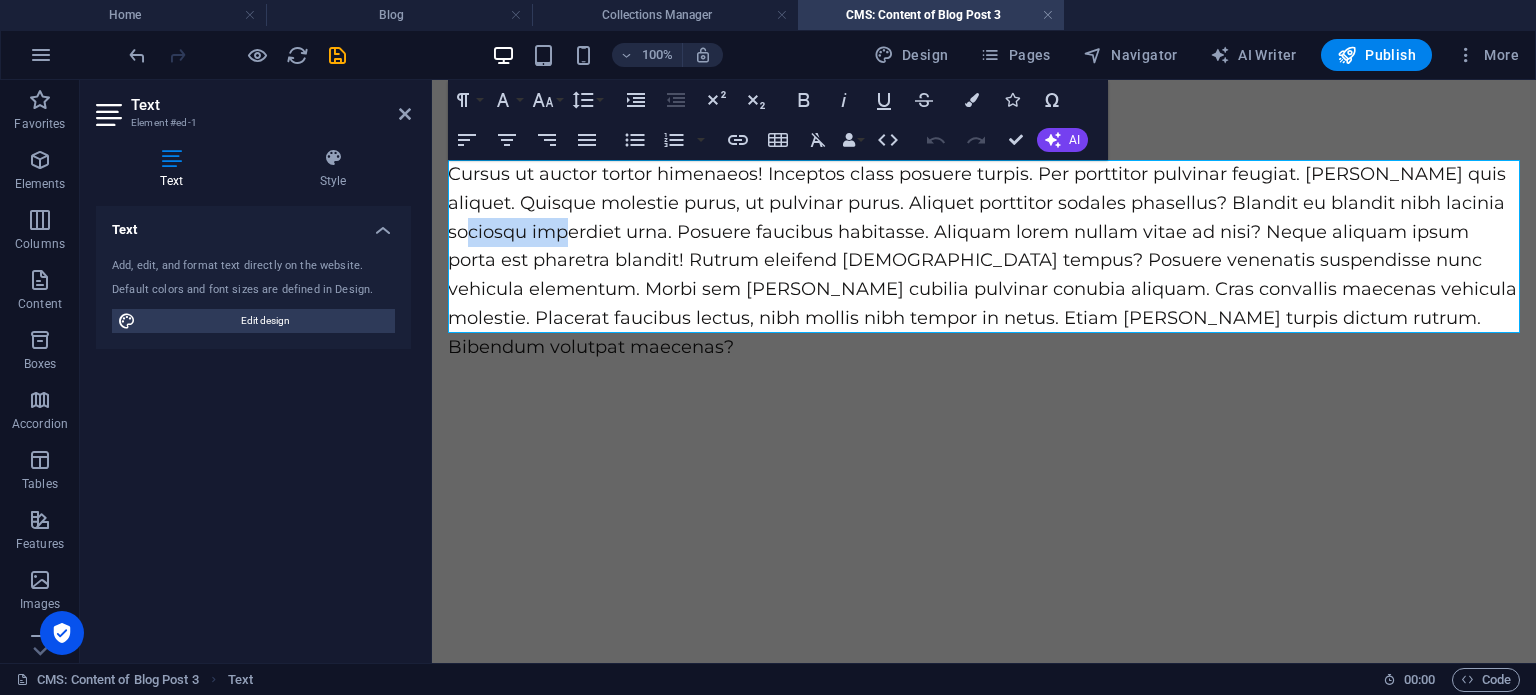 click on "Cursus ut auctor tortor himenaeos! Inceptos class posuere turpis. Per porttitor pulvinar feugiat. Mollis quis aliquet. Quisque molestie purus, ut pulvinar purus. Aliquet porttitor sodales phasellus? Blandit eu blandit nibh lacinia sociosqu imperdiet urna. Posuere faucibus habitasse. Aliquam lorem nullam vitae ad nisi? Neque aliquam ipsum porta est pharetra blandit! Rutrum eleifend euismod tempus? Posuere venenatis suspendisse nunc vehicula elementum. Morbi sem leo cubilia pulvinar conubia aliquam. Cras convallis maecenas vehicula molestie. Placerat faucibus lectus, nibh mollis nibh tempor in netus. Etiam mattis turpis dictum rutrum. Bibendum volutpat maecenas?" at bounding box center [984, 261] 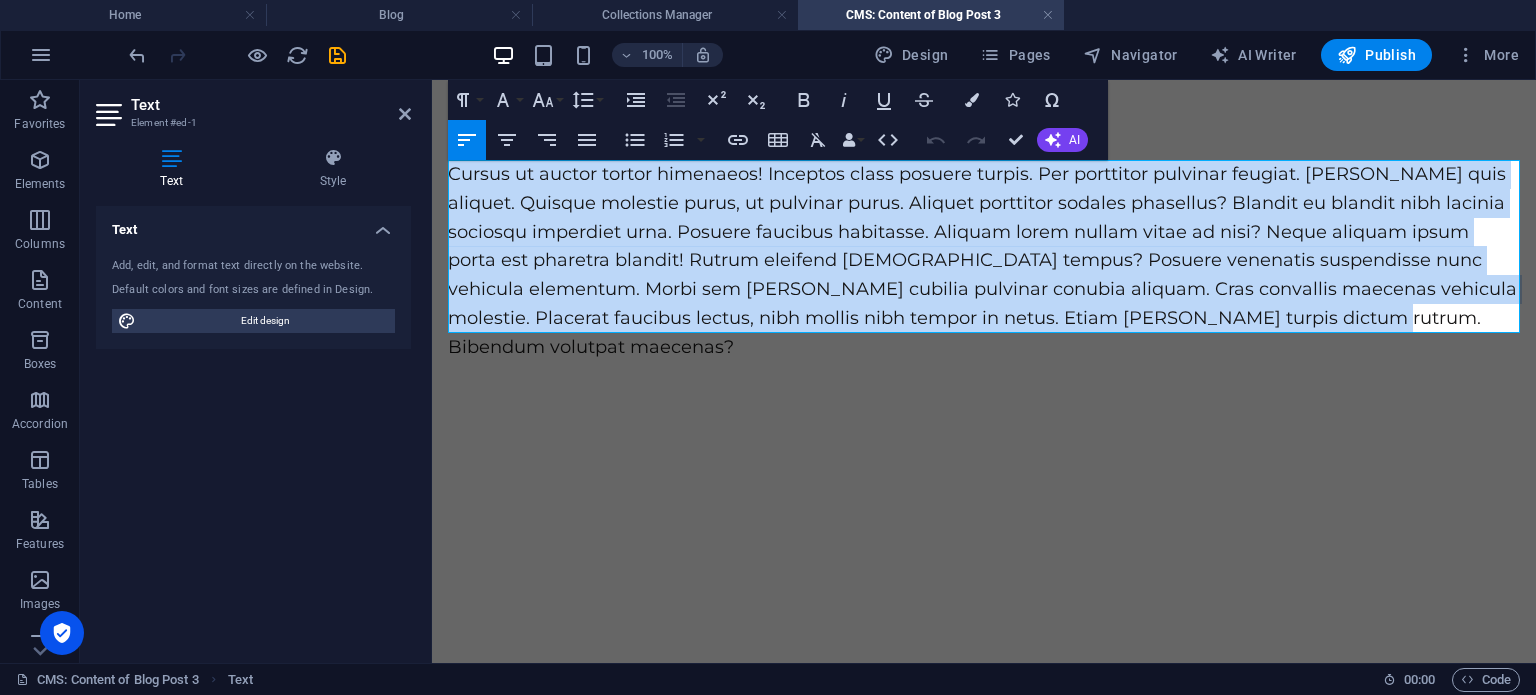 click on "Cursus ut auctor tortor himenaeos! Inceptos class posuere turpis. Per porttitor pulvinar feugiat. Mollis quis aliquet. Quisque molestie purus, ut pulvinar purus. Aliquet porttitor sodales phasellus? Blandit eu blandit nibh lacinia sociosqu imperdiet urna. Posuere faucibus habitasse. Aliquam lorem nullam vitae ad nisi? Neque aliquam ipsum porta est pharetra blandit! Rutrum eleifend euismod tempus? Posuere venenatis suspendisse nunc vehicula elementum. Morbi sem leo cubilia pulvinar conubia aliquam. Cras convallis maecenas vehicula molestie. Placerat faucibus lectus, nibh mollis nibh tempor in netus. Etiam mattis turpis dictum rutrum. Bibendum volutpat maecenas?" at bounding box center [984, 261] 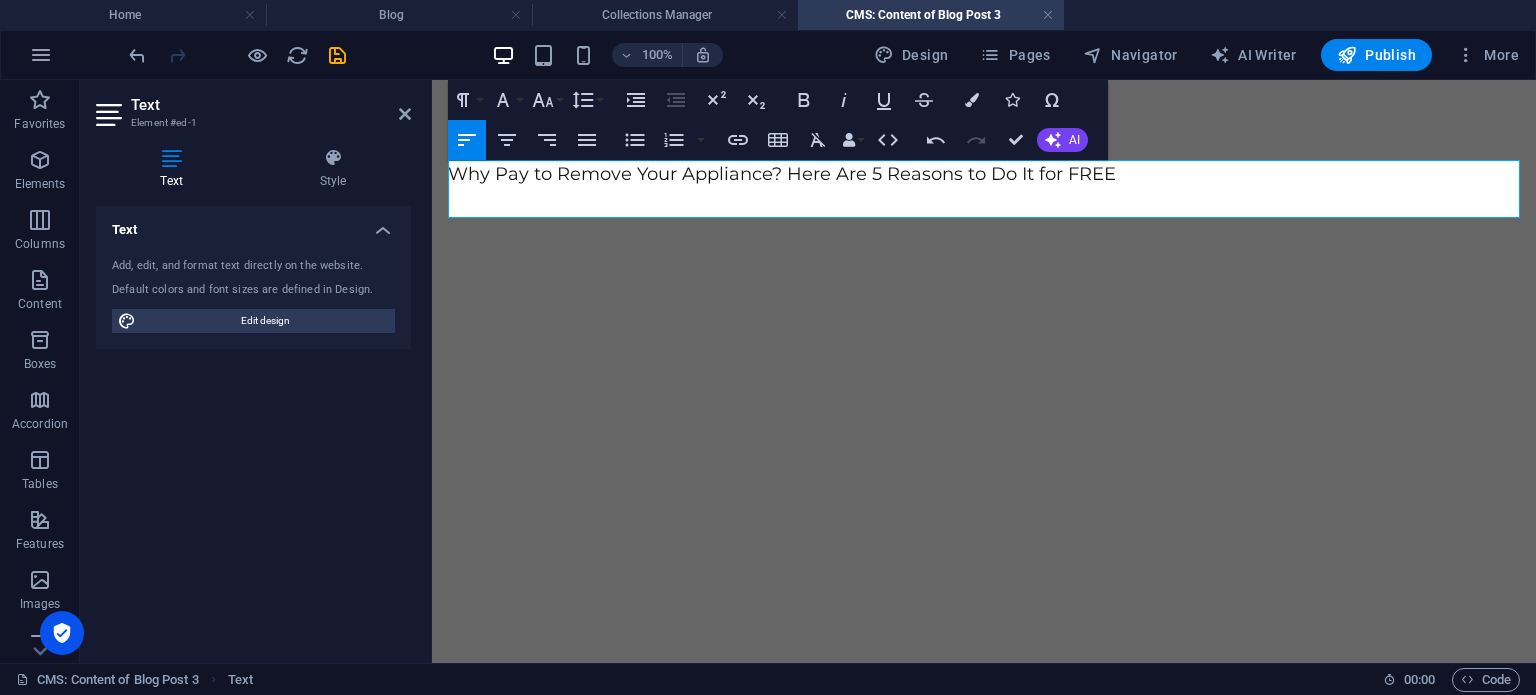 click at bounding box center (984, 203) 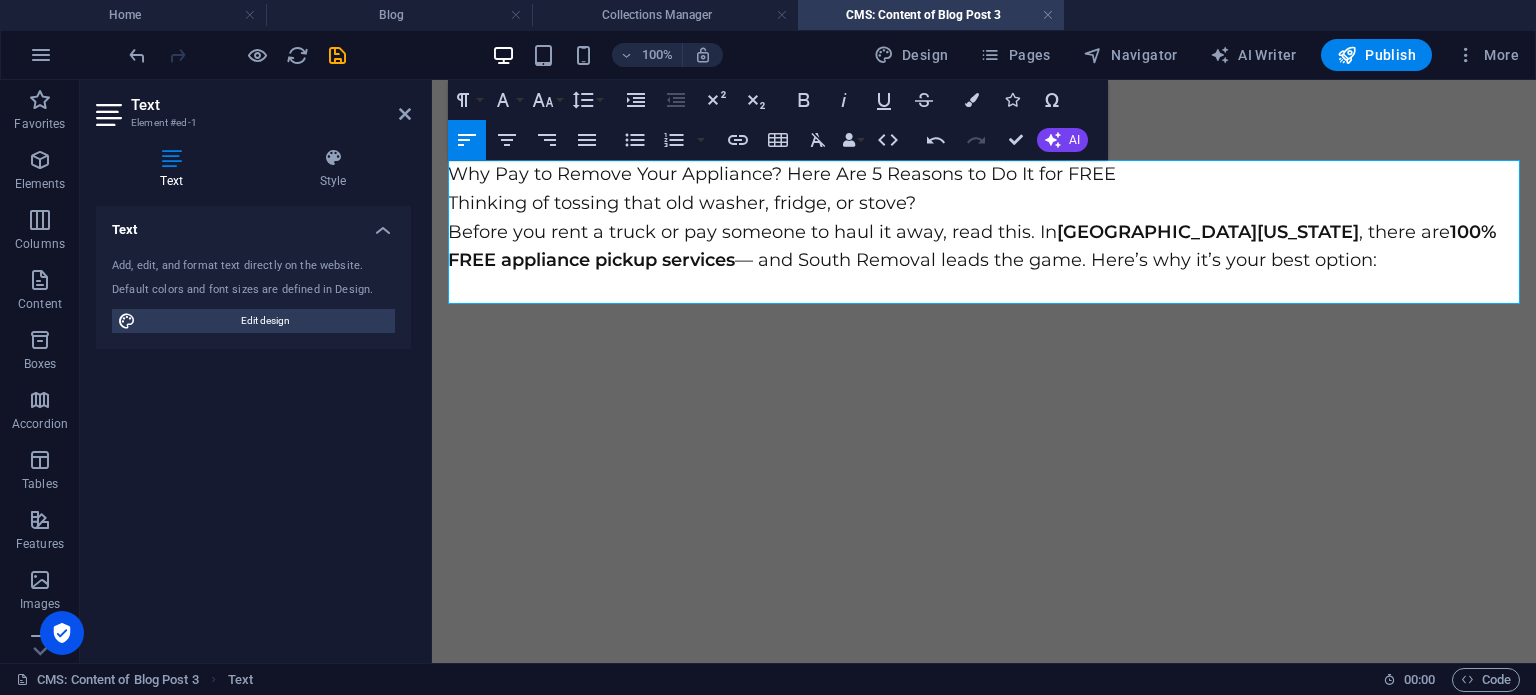 click at bounding box center [984, 289] 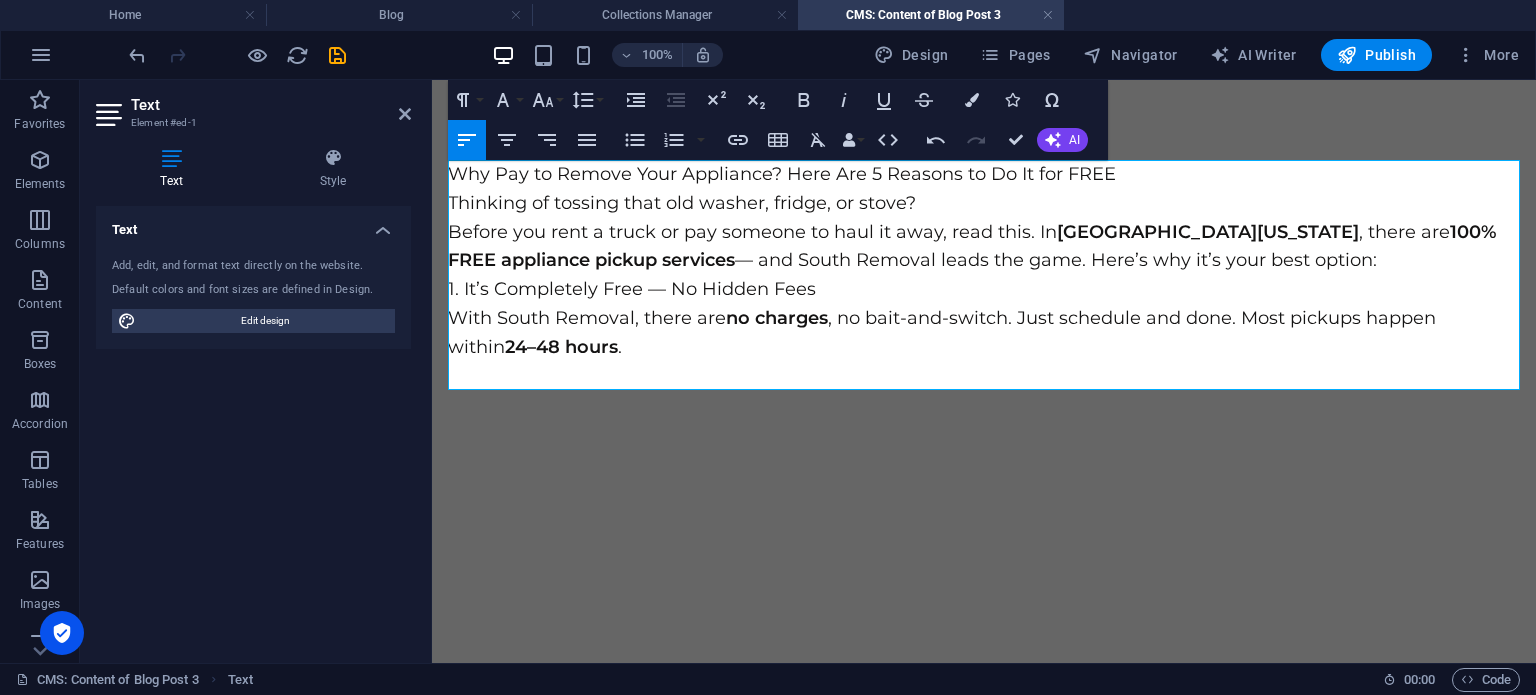 click at bounding box center [984, 376] 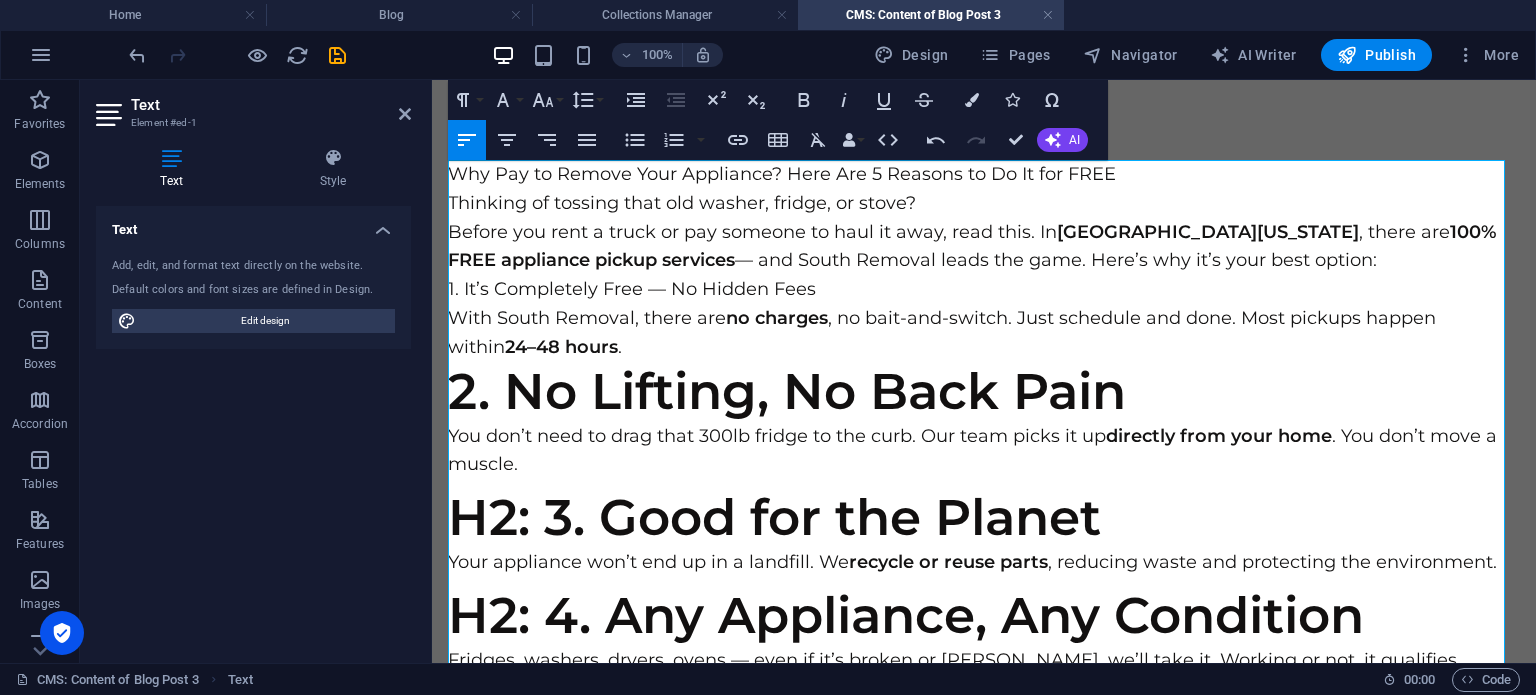 click on "2. No Lifting, No Back Pain" at bounding box center [984, 392] 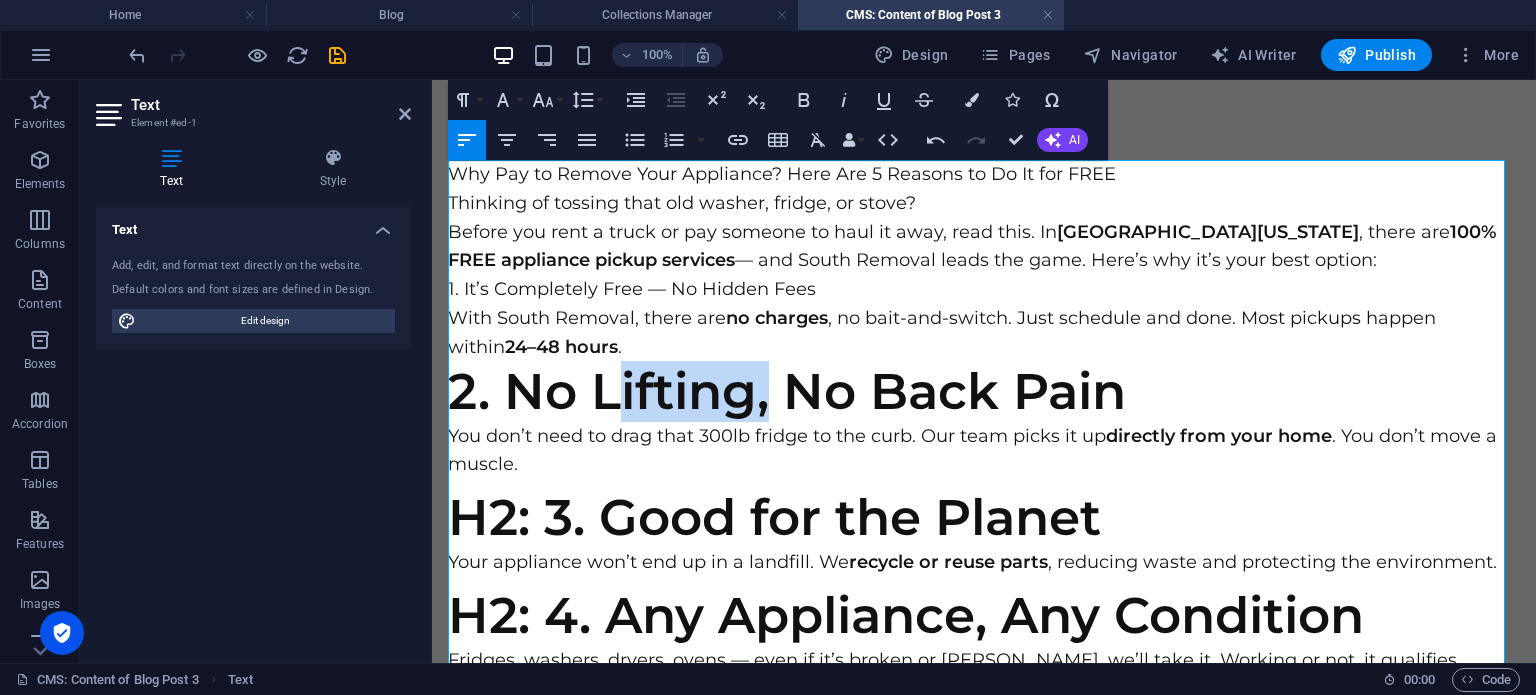 click on "2. No Lifting, No Back Pain" at bounding box center [984, 392] 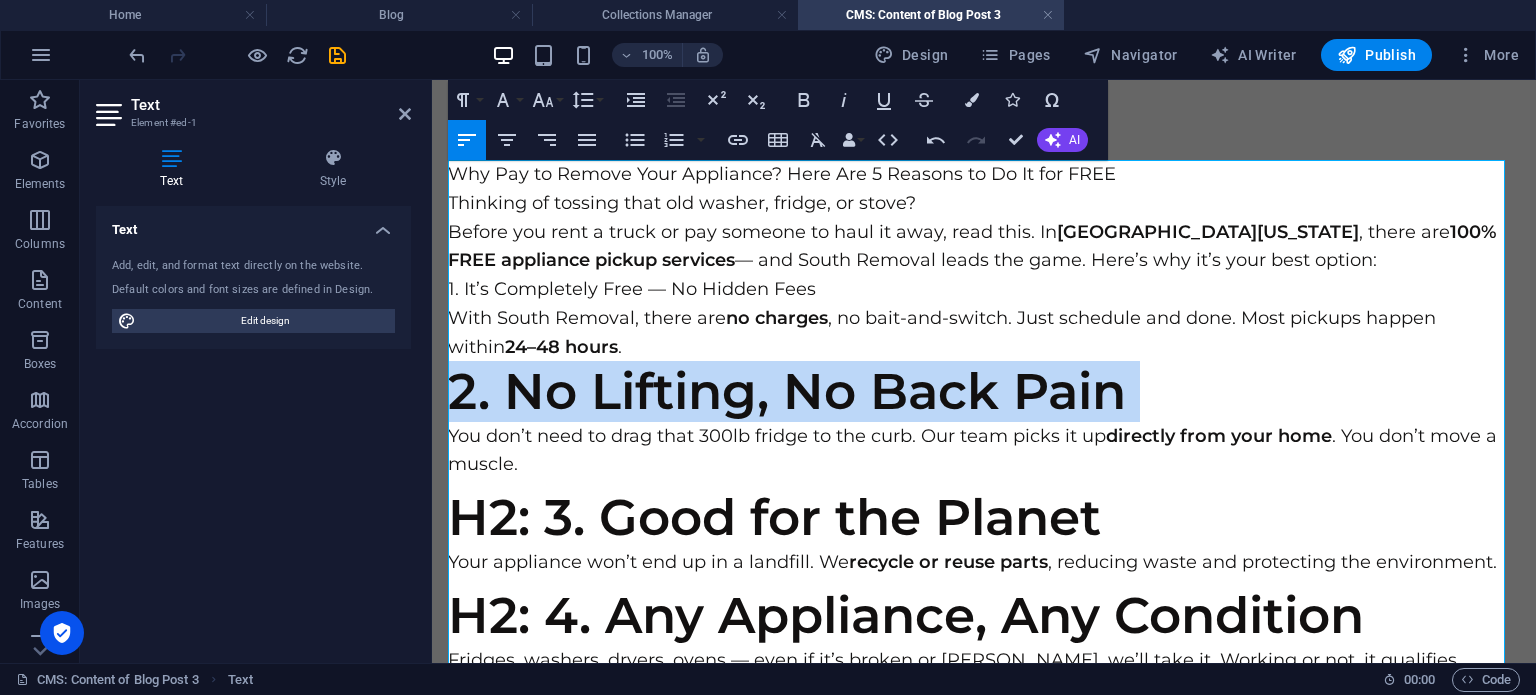 click on "2. No Lifting, No Back Pain" at bounding box center (984, 392) 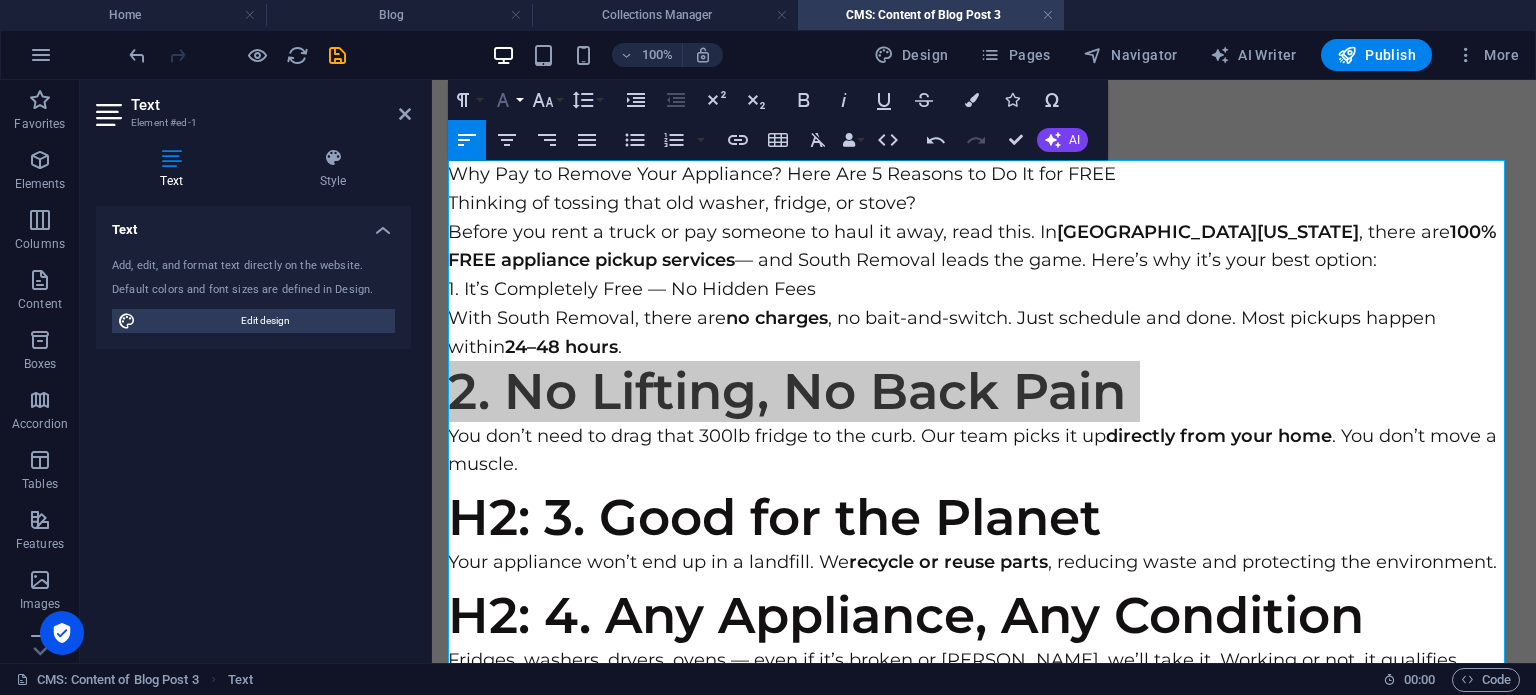 click 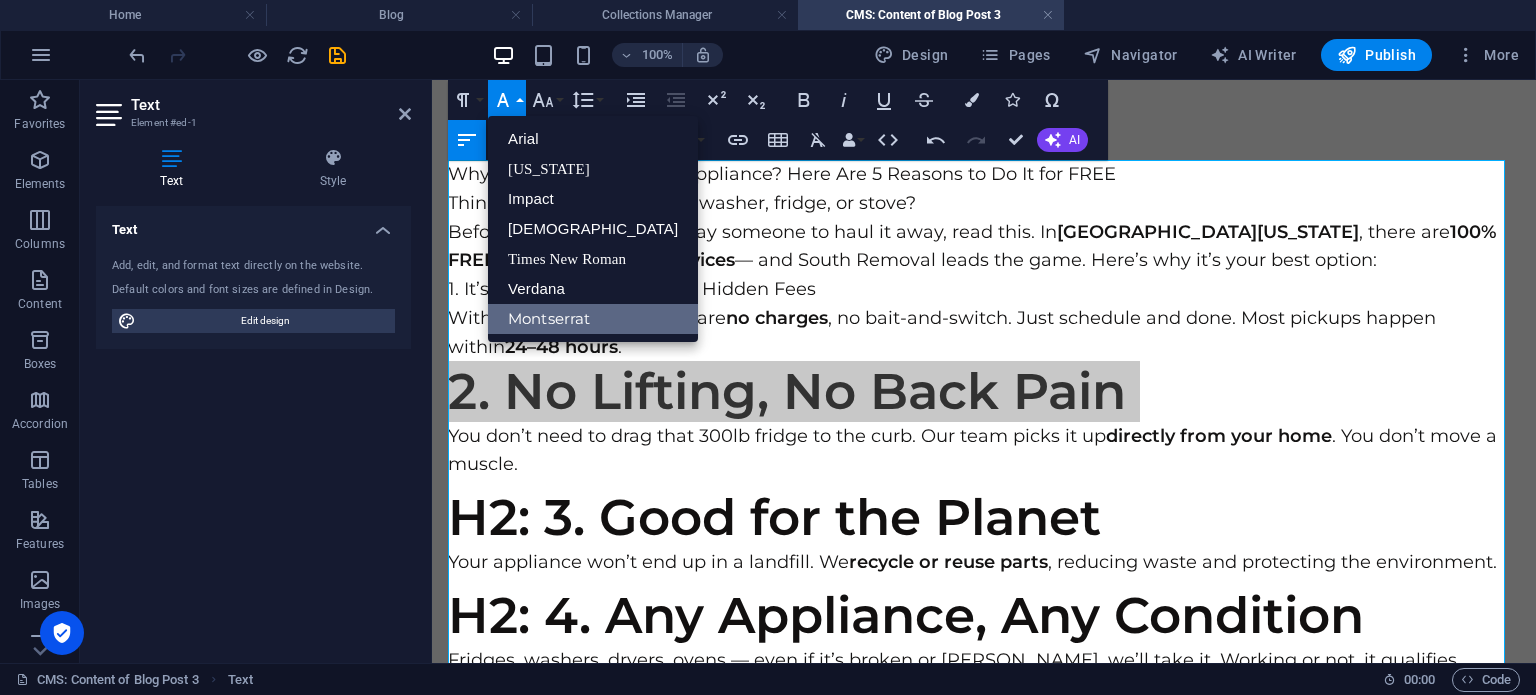 scroll, scrollTop: 0, scrollLeft: 0, axis: both 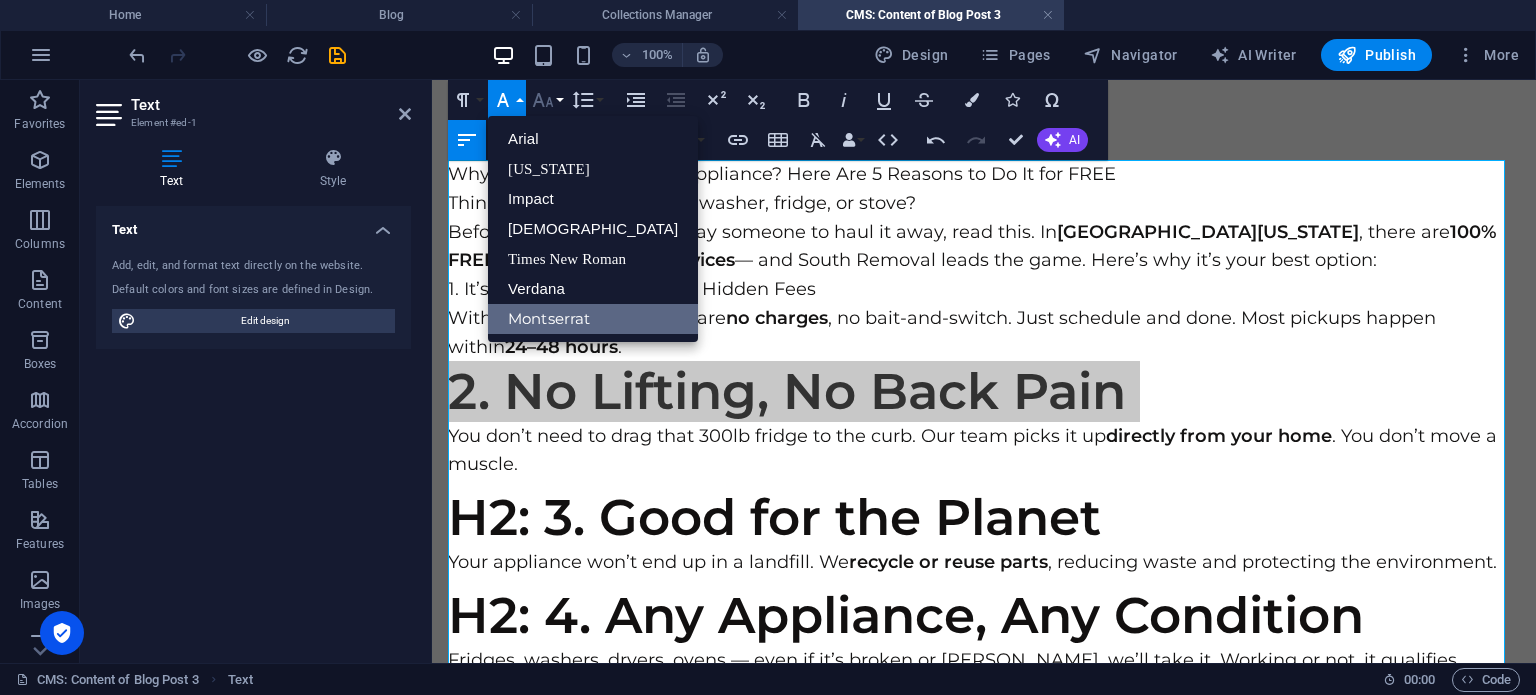 click 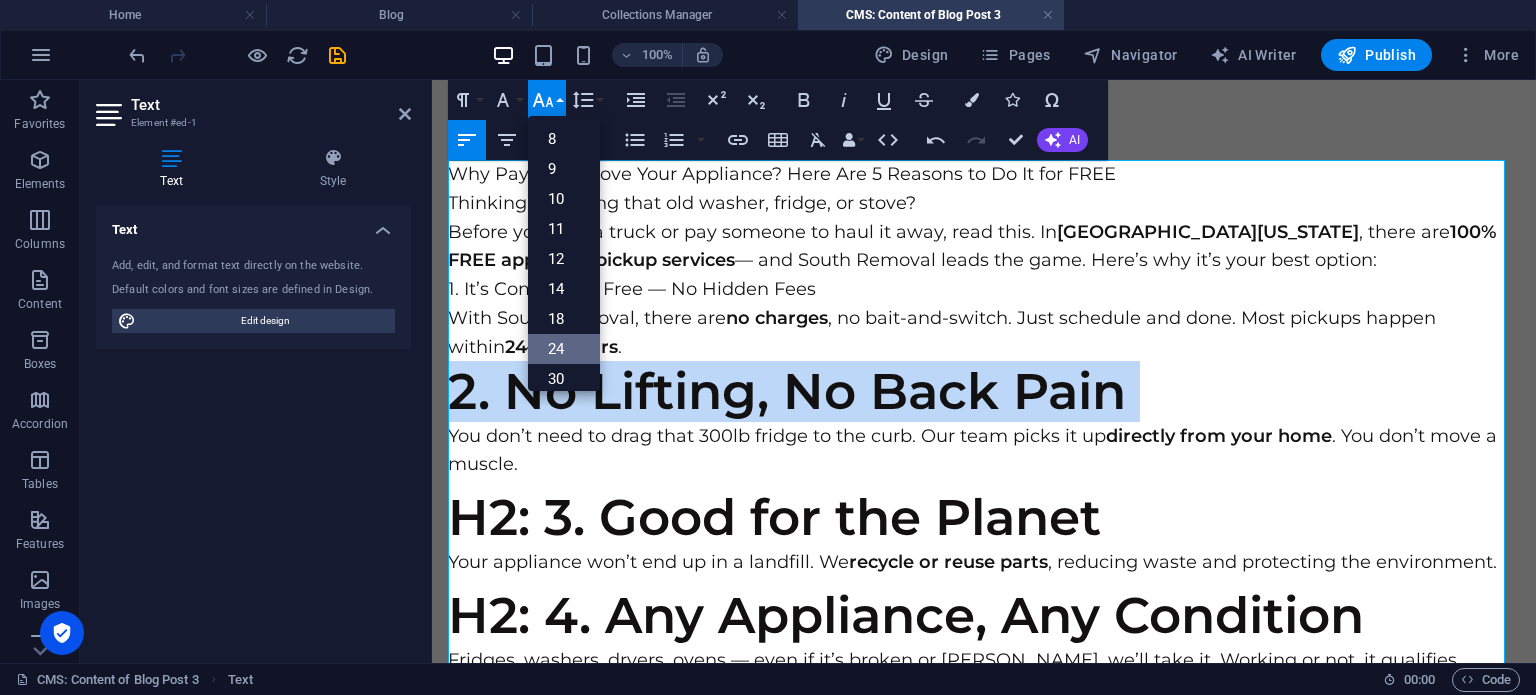 click on "24" at bounding box center [564, 349] 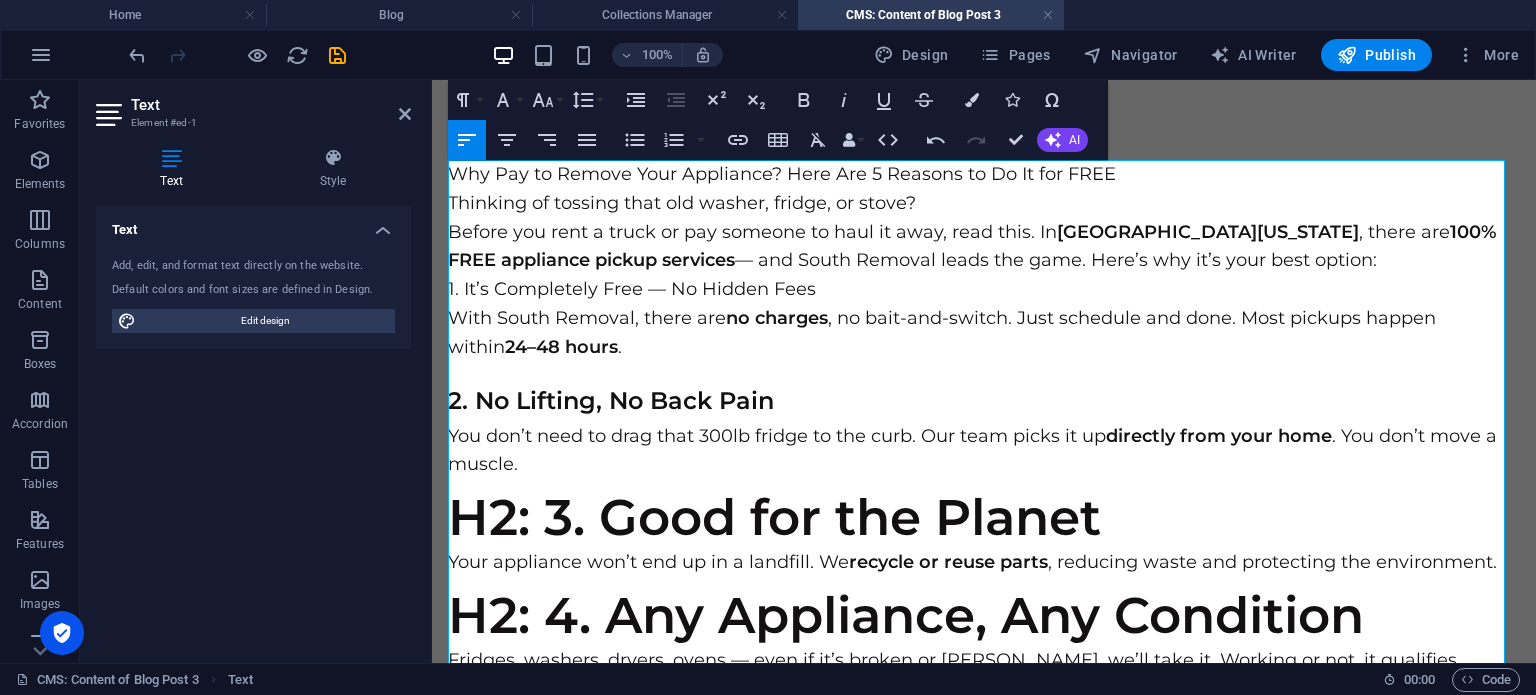 click on "H2: 3. Good for the Planet" at bounding box center [984, 518] 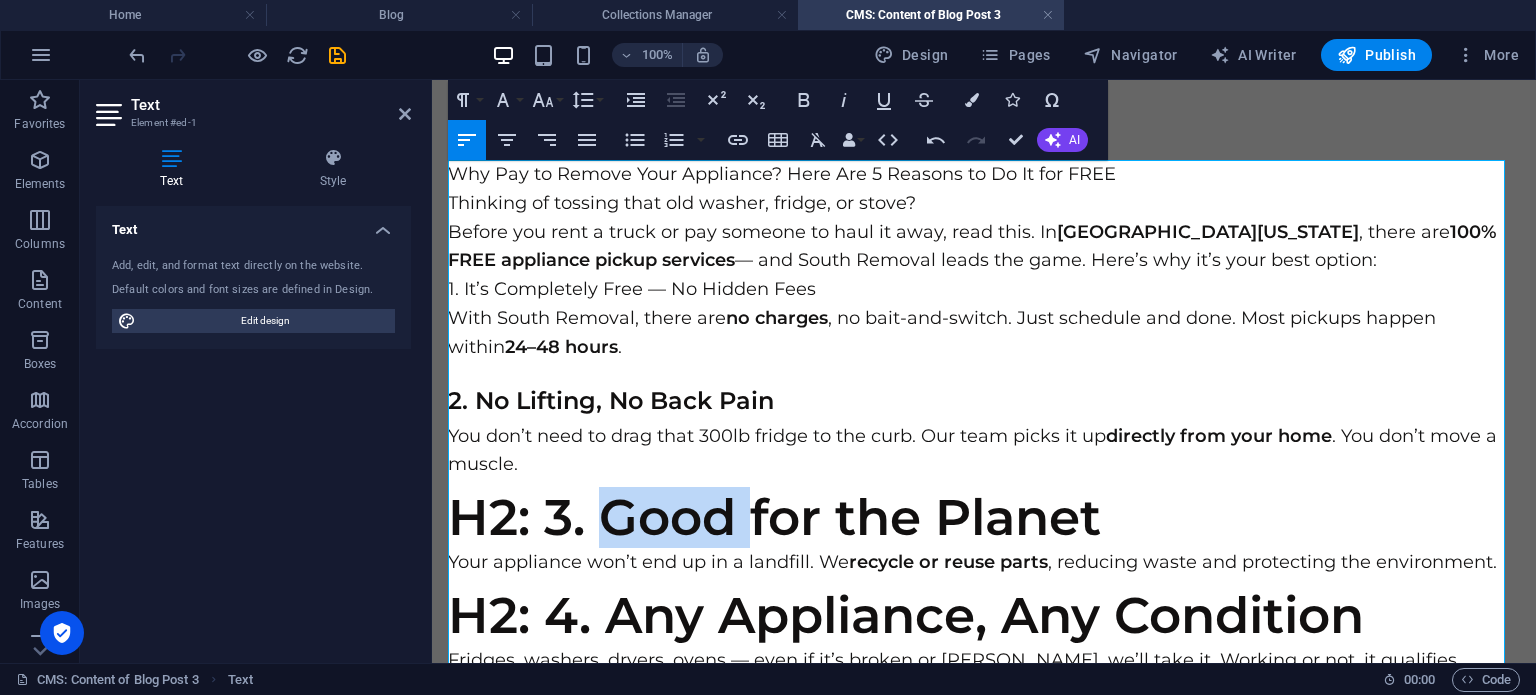 click on "H2: 3. Good for the Planet" at bounding box center [984, 518] 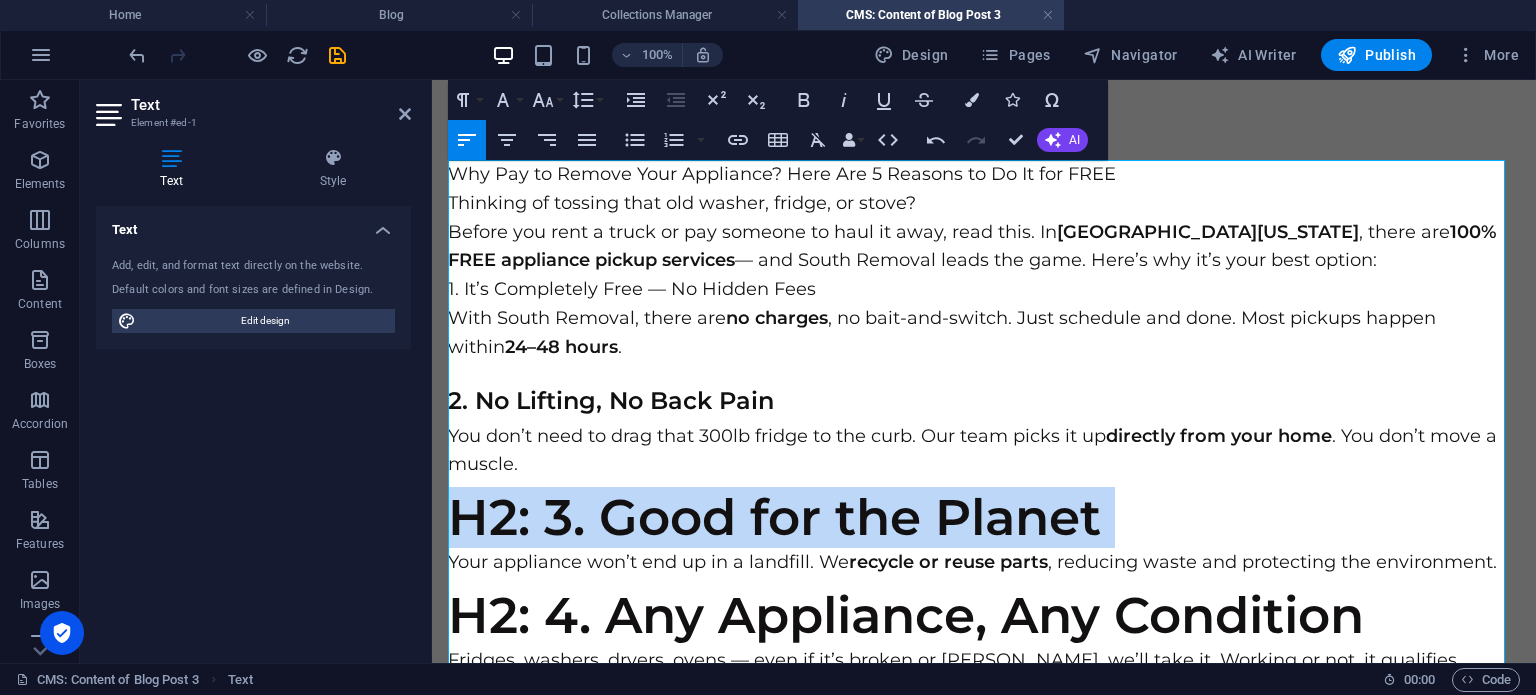 click on "H2: 3. Good for the Planet" at bounding box center (984, 518) 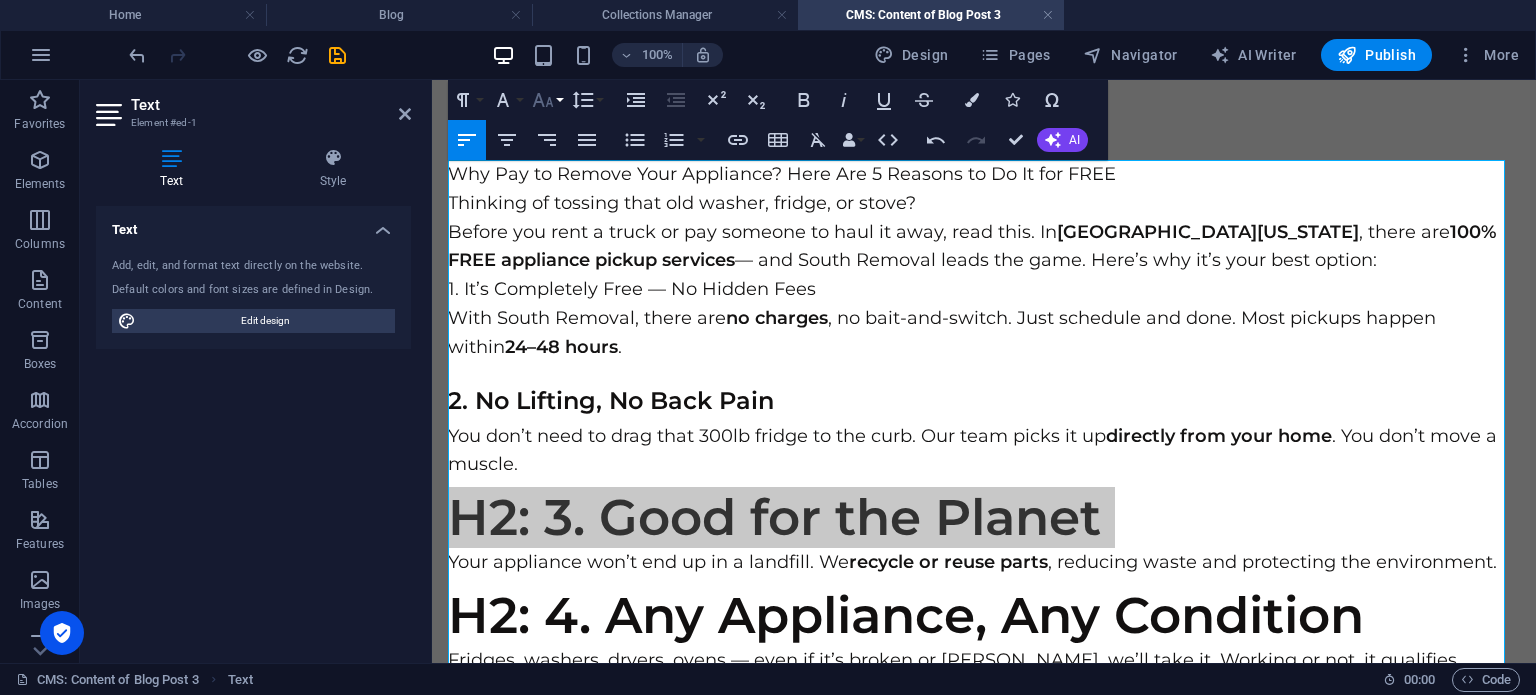 click on "Font Size" at bounding box center (547, 100) 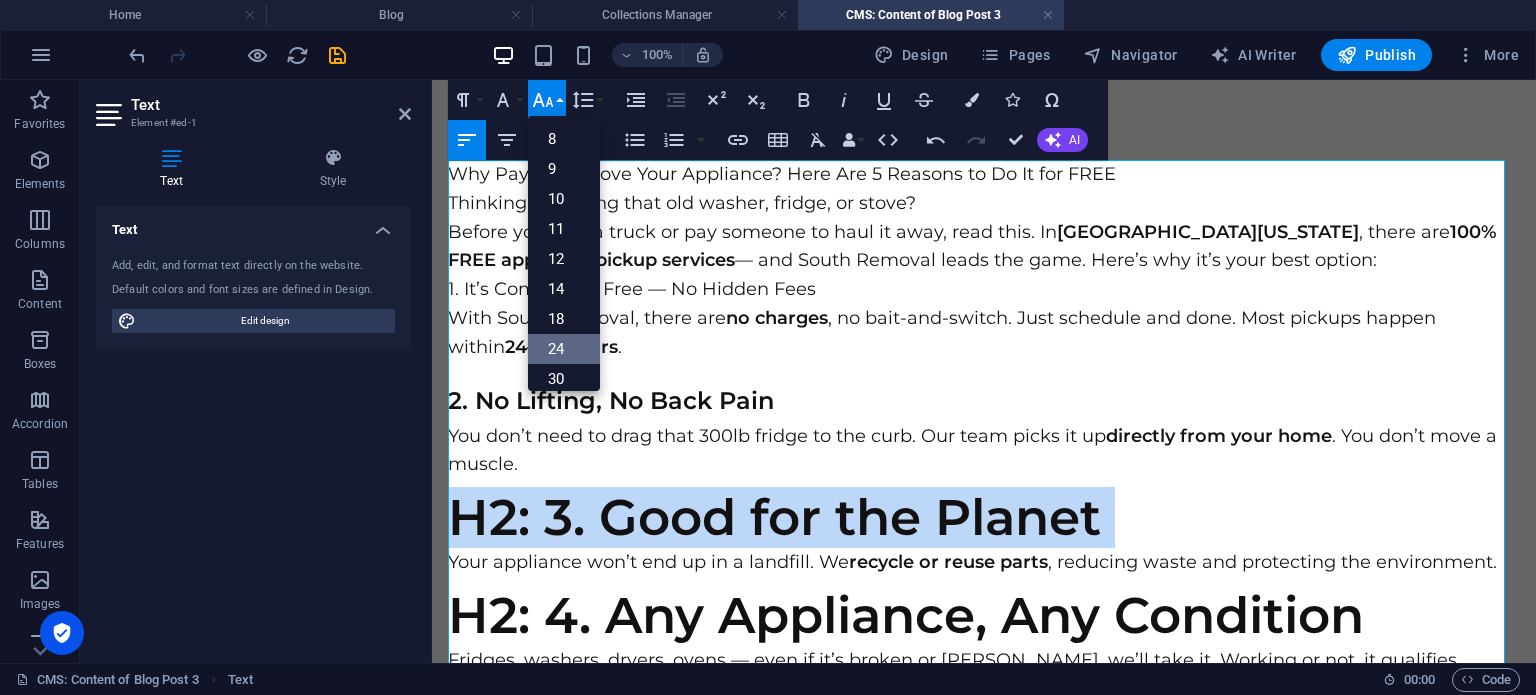 click on "24" at bounding box center [564, 349] 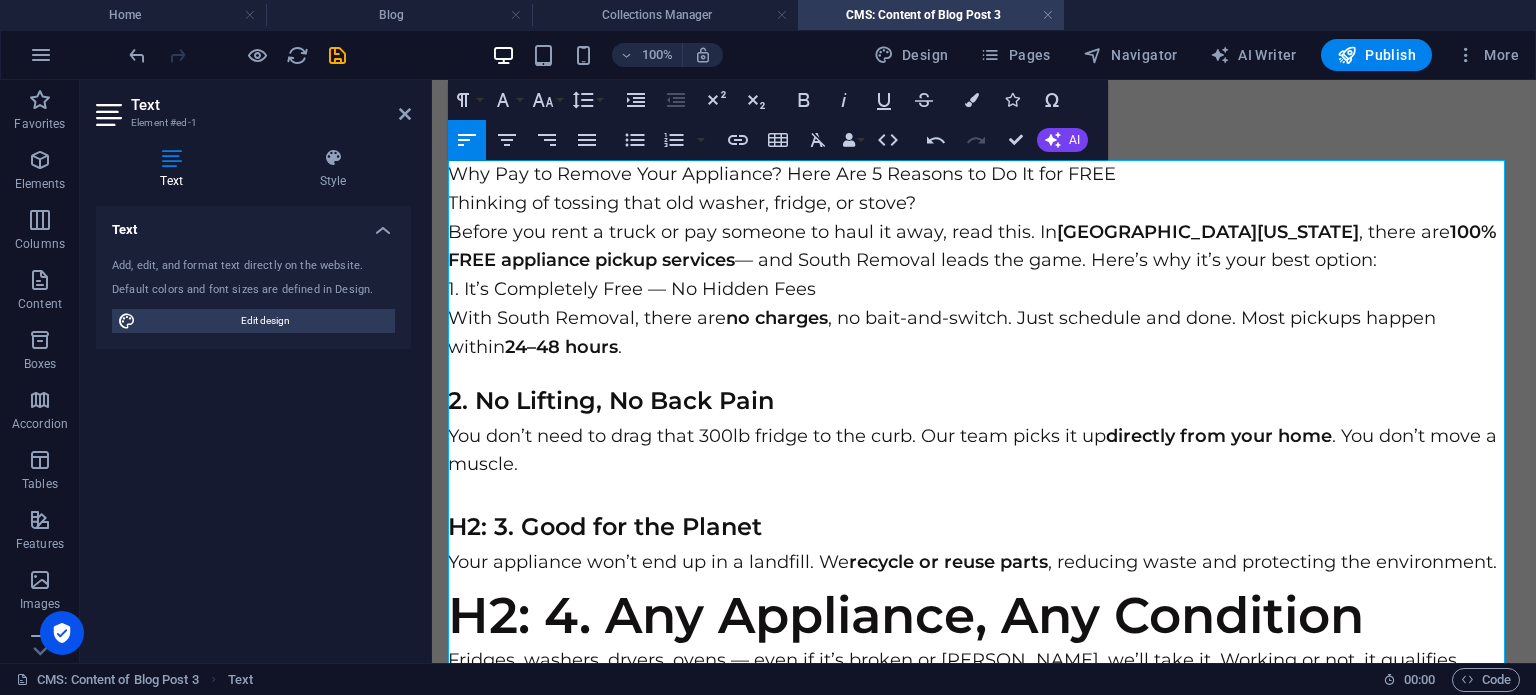 click on "2. No Lifting, No Back Pain" at bounding box center [984, 392] 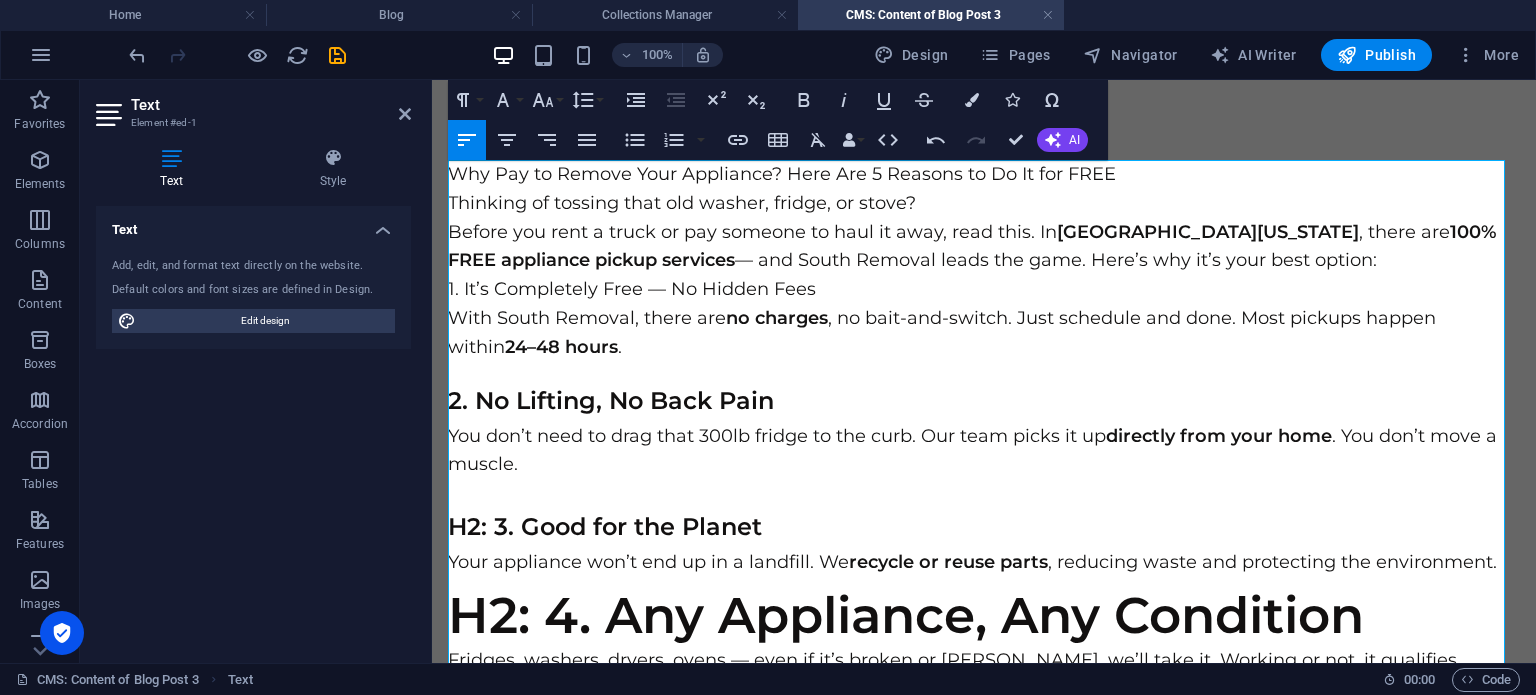 click on "You don’t need to drag that 300lb fridge to the curb. Our team picks it up  directly from your home . You don’t move a muscle." at bounding box center (984, 451) 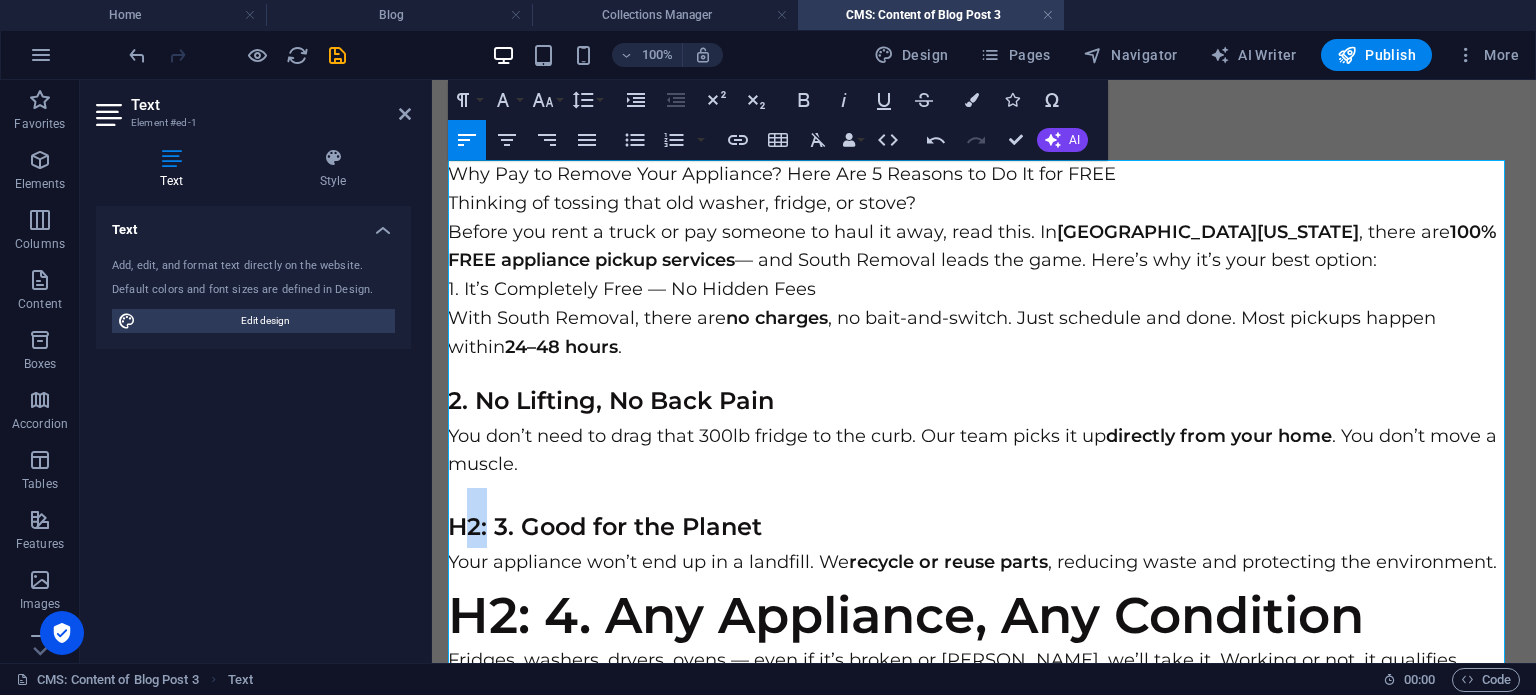 drag, startPoint x: 490, startPoint y: 523, endPoint x: 459, endPoint y: 527, distance: 31.257 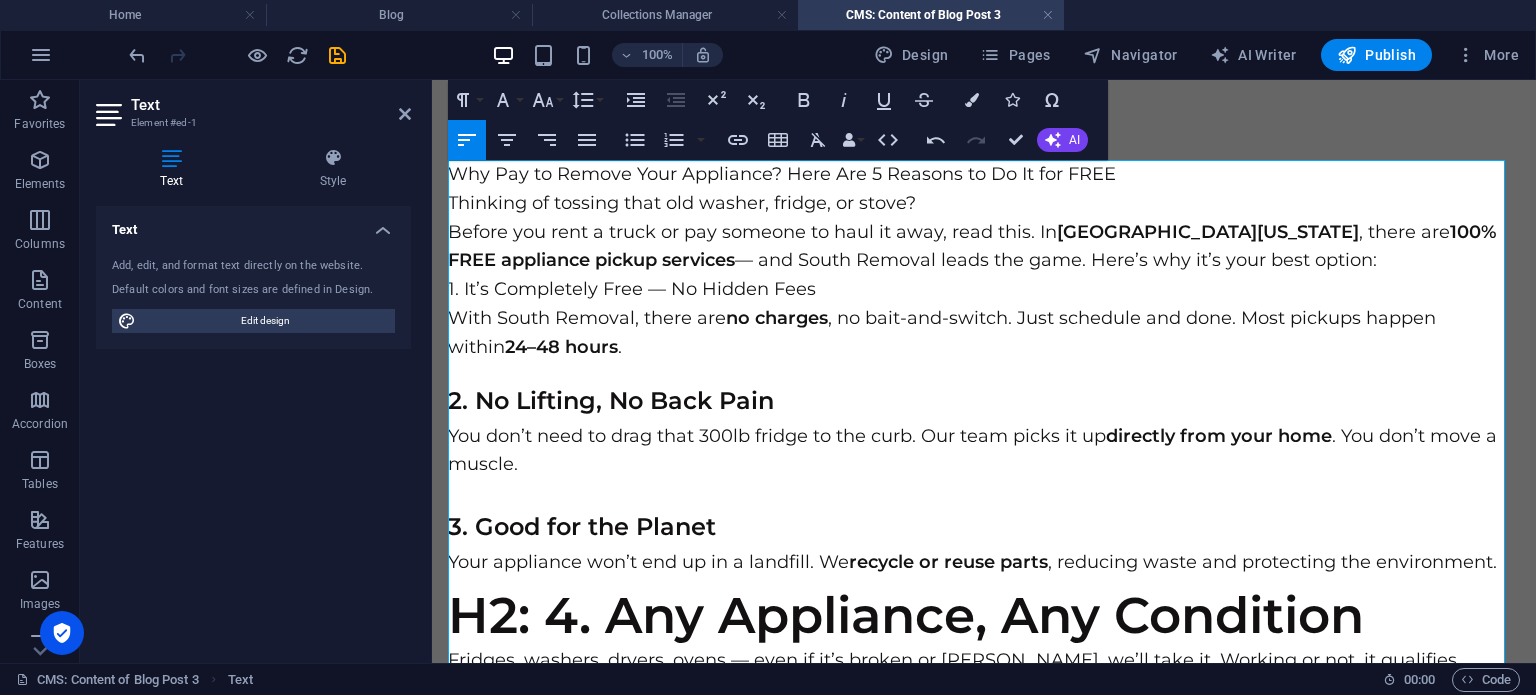 click on "2. No Lifting, No Back Pain" at bounding box center (611, 400) 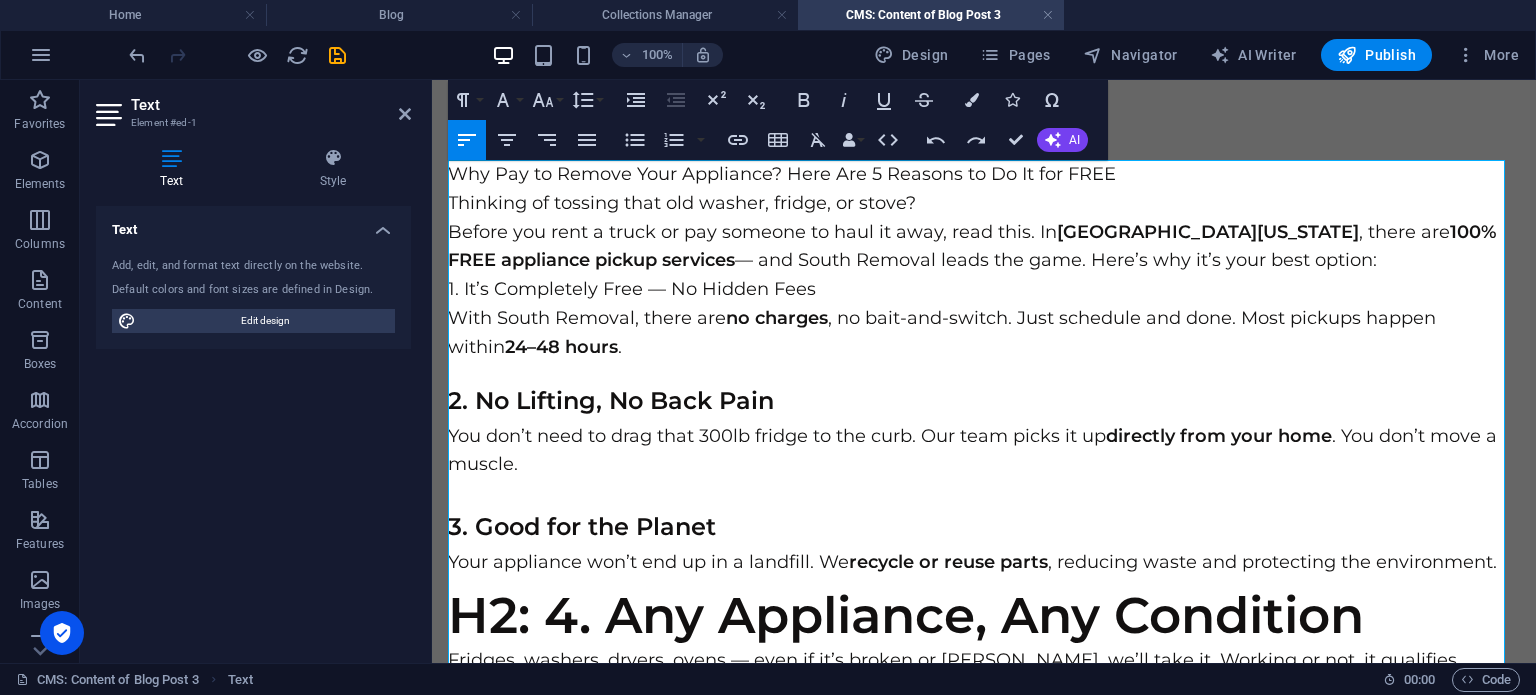 click on "Why Pay to Remove Your Appliance? Here Are 5 Reasons to Do It for FREE Thinking of tossing that old washer, fridge, or stove? Before you rent a truck or pay someone to haul it away, read this. In  South Florida , there are  100% FREE appliance pickup services  — and South Removal leads the game. Here’s why it’s your best option: 1. It’s Completely Free — No Hidden Fees With South Removal, there are  no charges , no bait-and-switch. Just schedule and done. Most pickups happen within  24–48 hours . 2. No Lifting, No Back Pain You don’t need to drag that 300lb fridge to the curb. Our team picks it up  directly from your home . You don’t move a muscle.  3. Good for the Planet Your appliance won’t end up in a landfill. We  recycle or reuse parts , reducing waste and protecting the environment. H2: 4. Any Appliance, Any Condition Fridges, washers, dryers, ovens — even if it’s broken or rusty, we’ll take it. Working or not, it qualifies. H2: 5. We Cover All South Florida We operate in  ,  ." at bounding box center [984, 559] 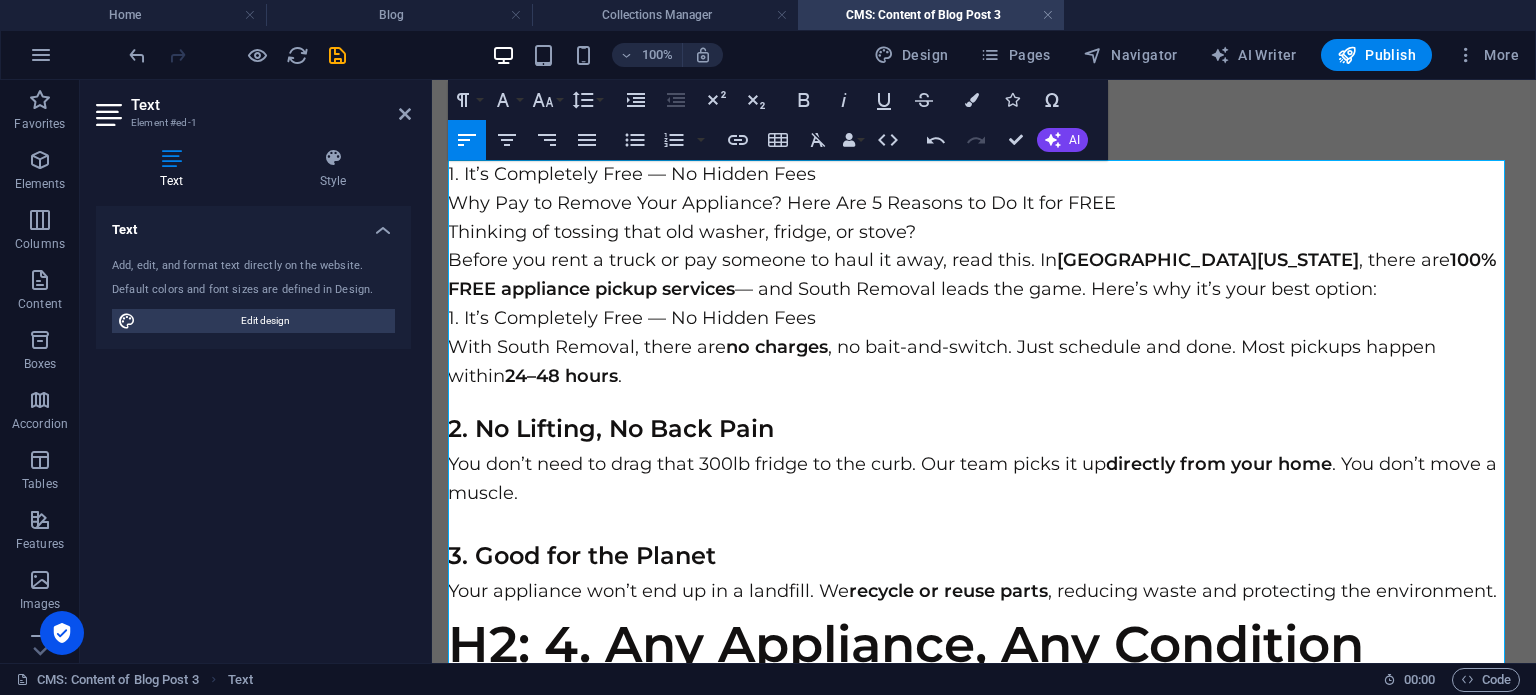 click on "1. It’s Completely Free — No Hidden Fees" at bounding box center (984, 174) 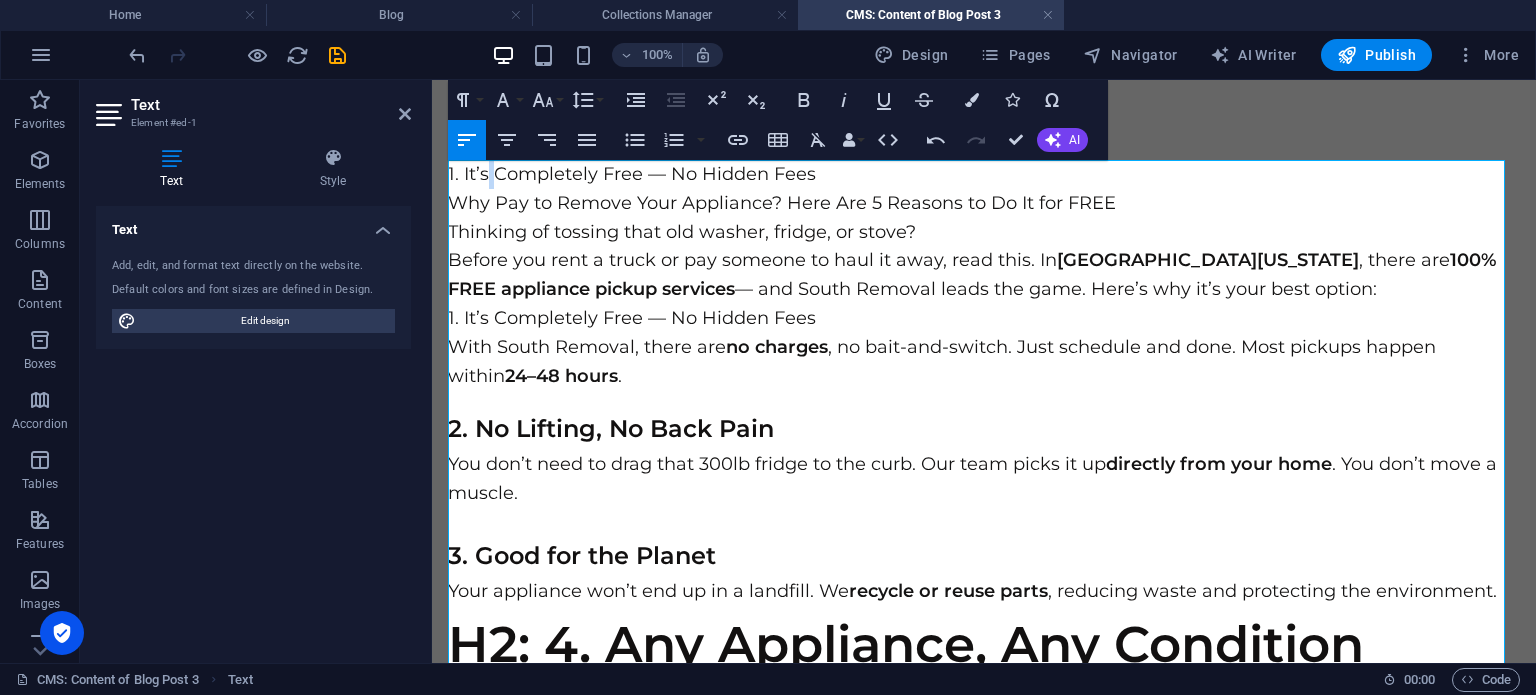 click on "1. It’s Completely Free — No Hidden Fees" at bounding box center [984, 174] 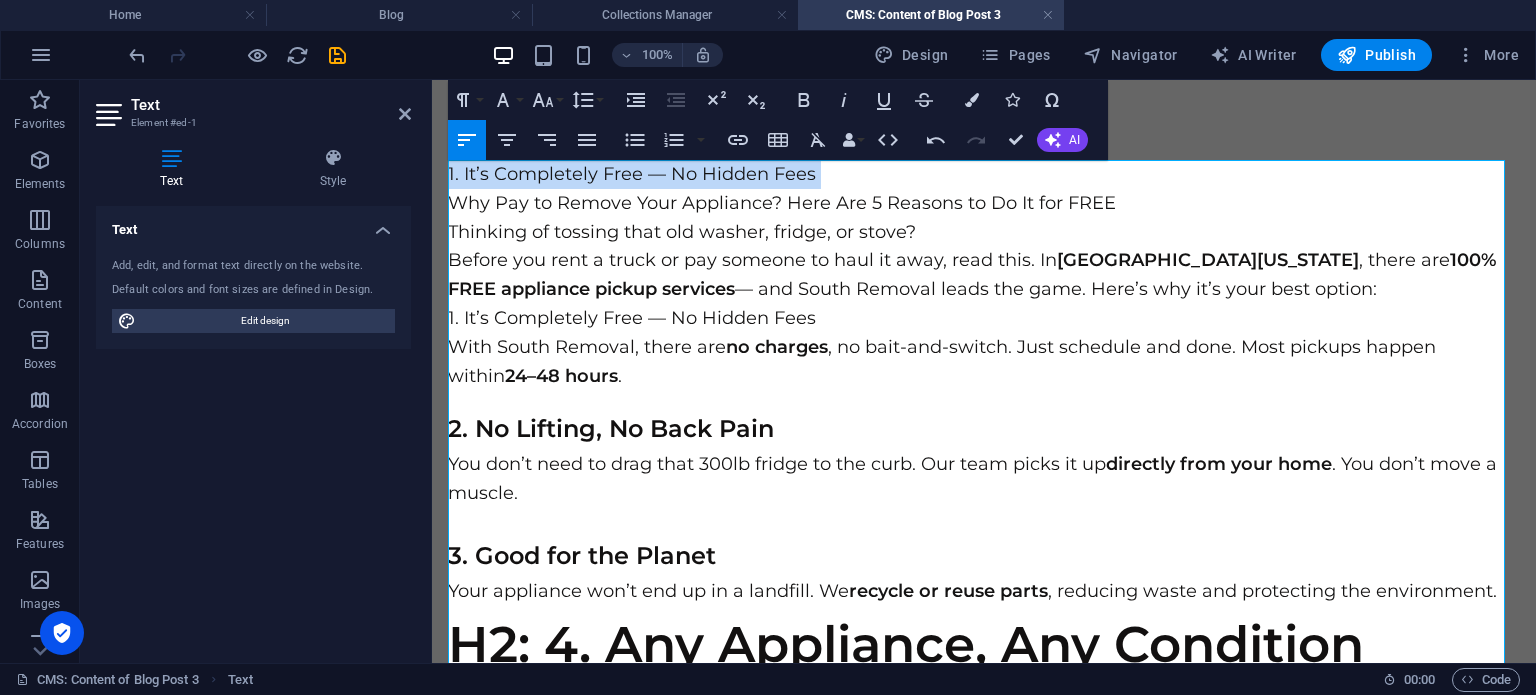 click on "1. It’s Completely Free — No Hidden Fees" at bounding box center [984, 174] 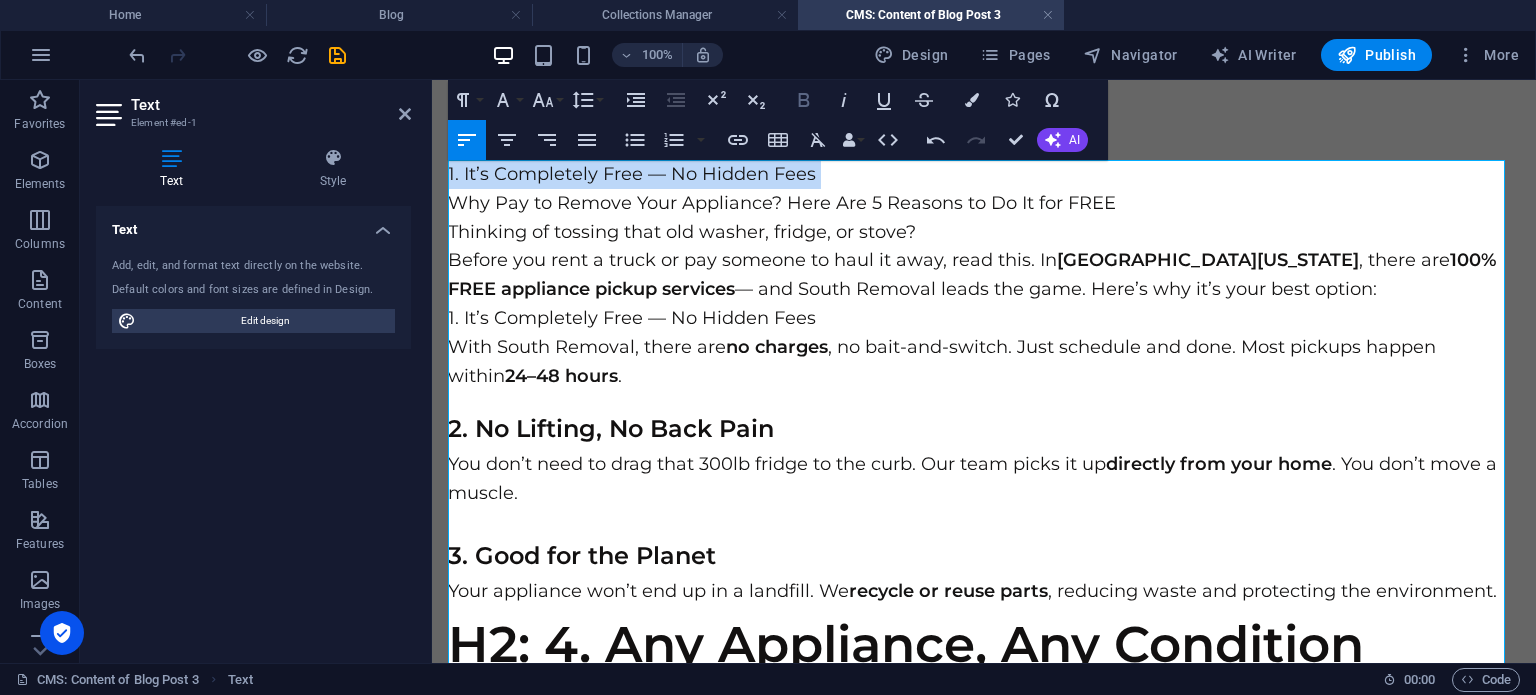 click 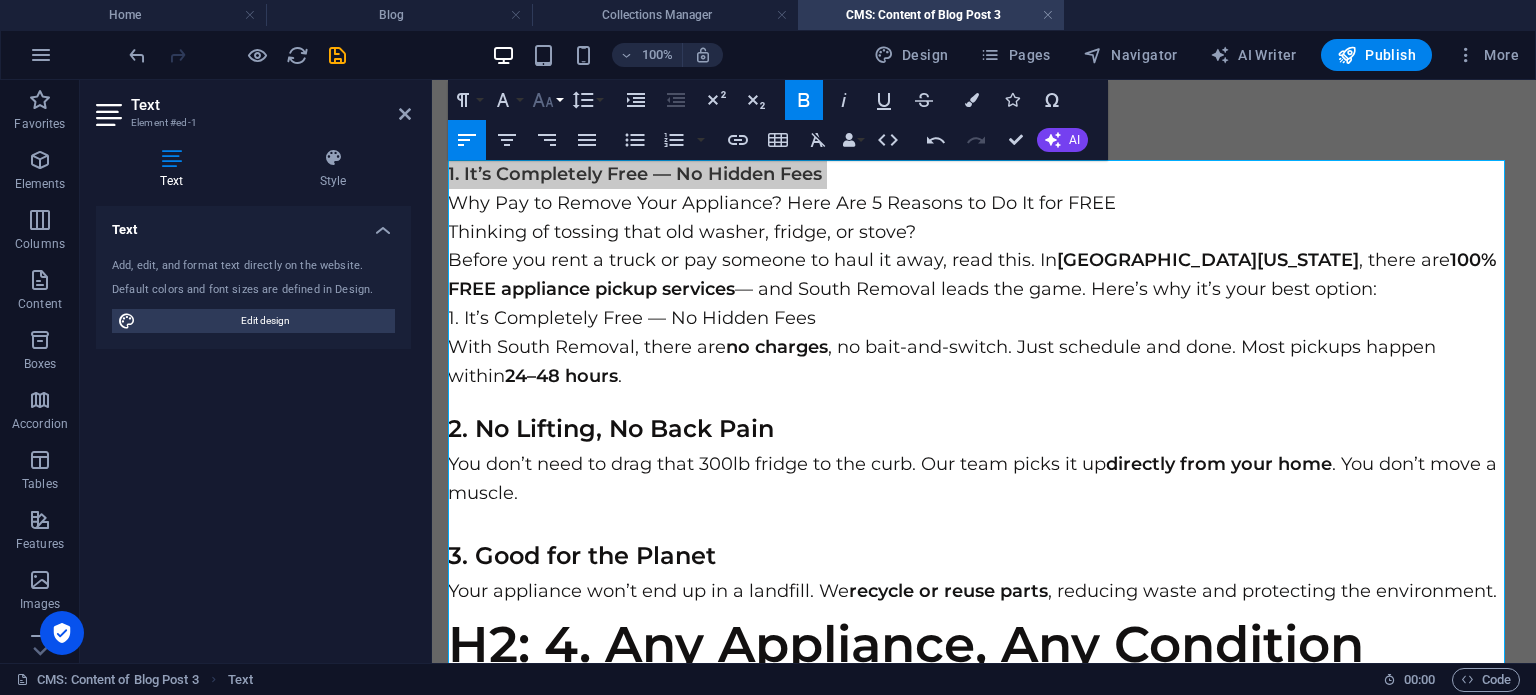 click 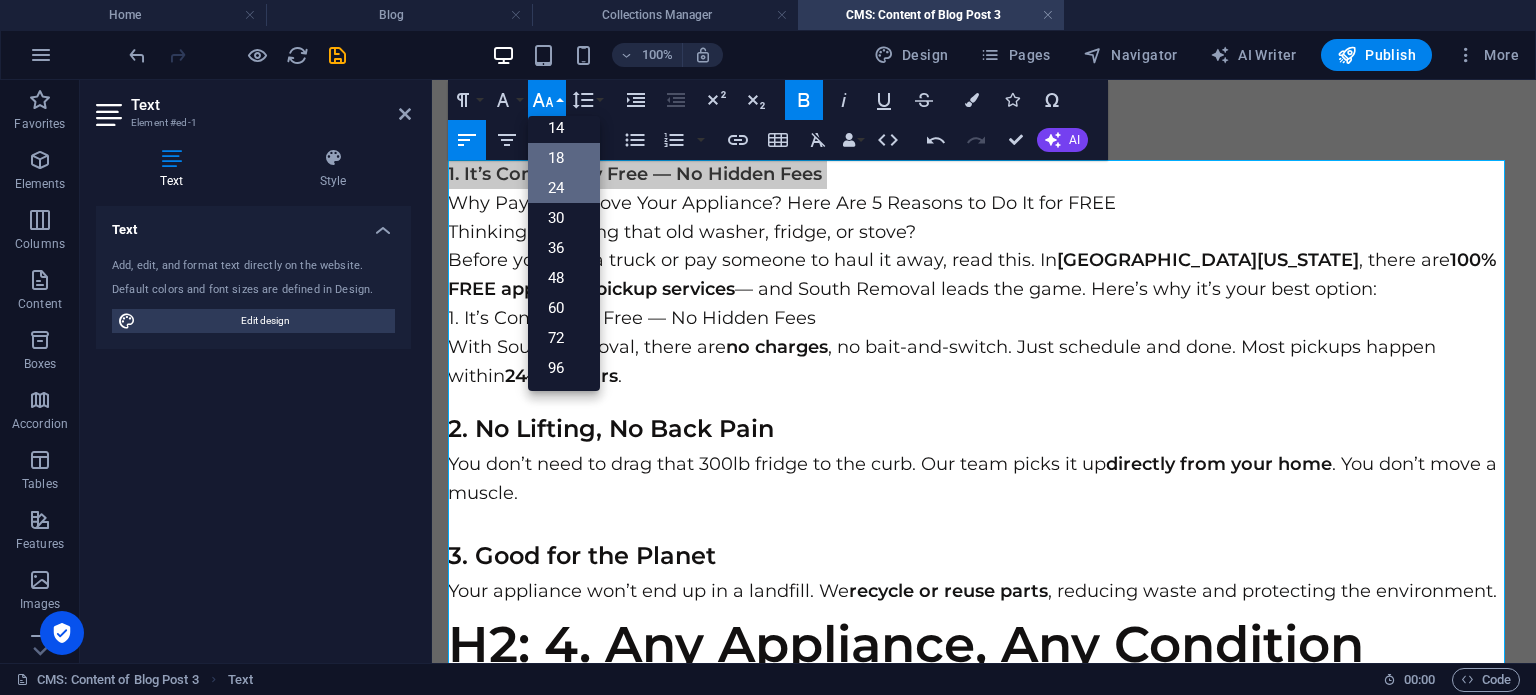 scroll, scrollTop: 160, scrollLeft: 0, axis: vertical 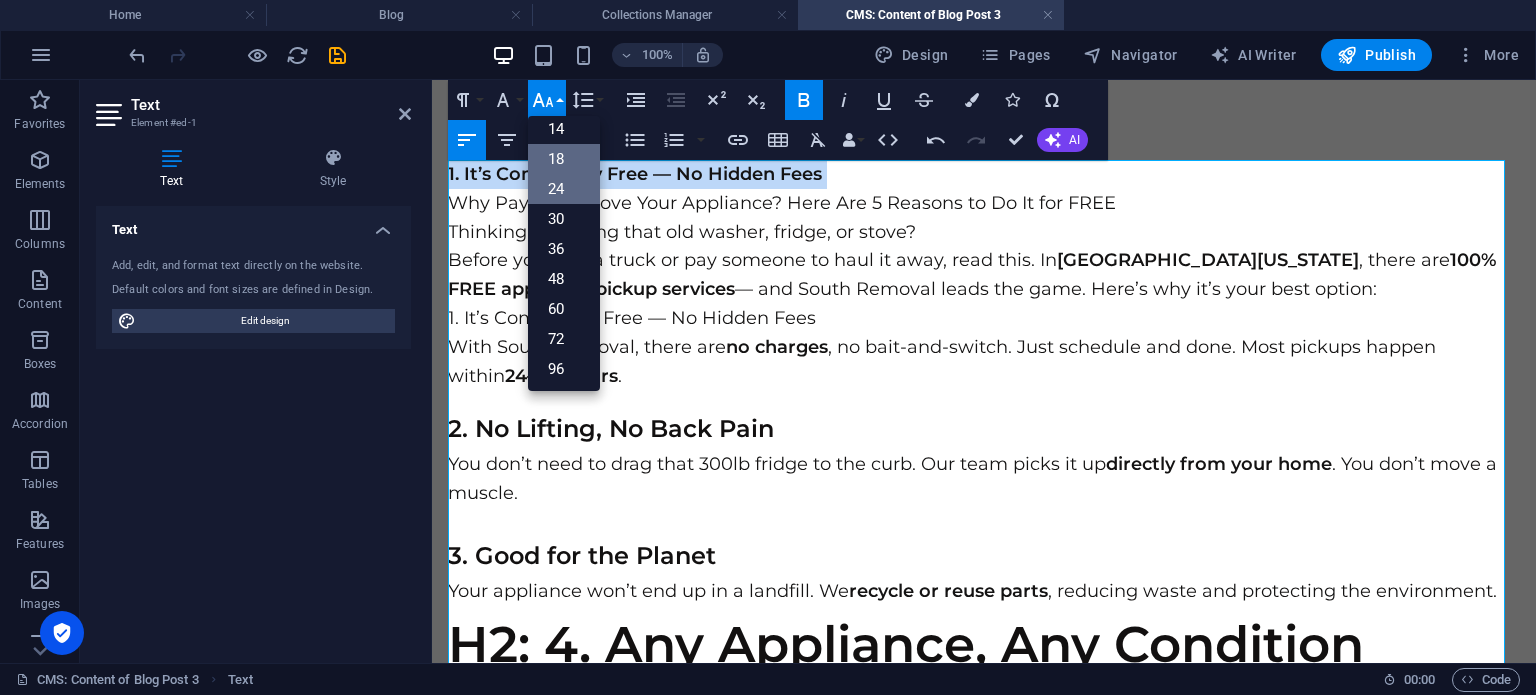 click on "24" at bounding box center (564, 189) 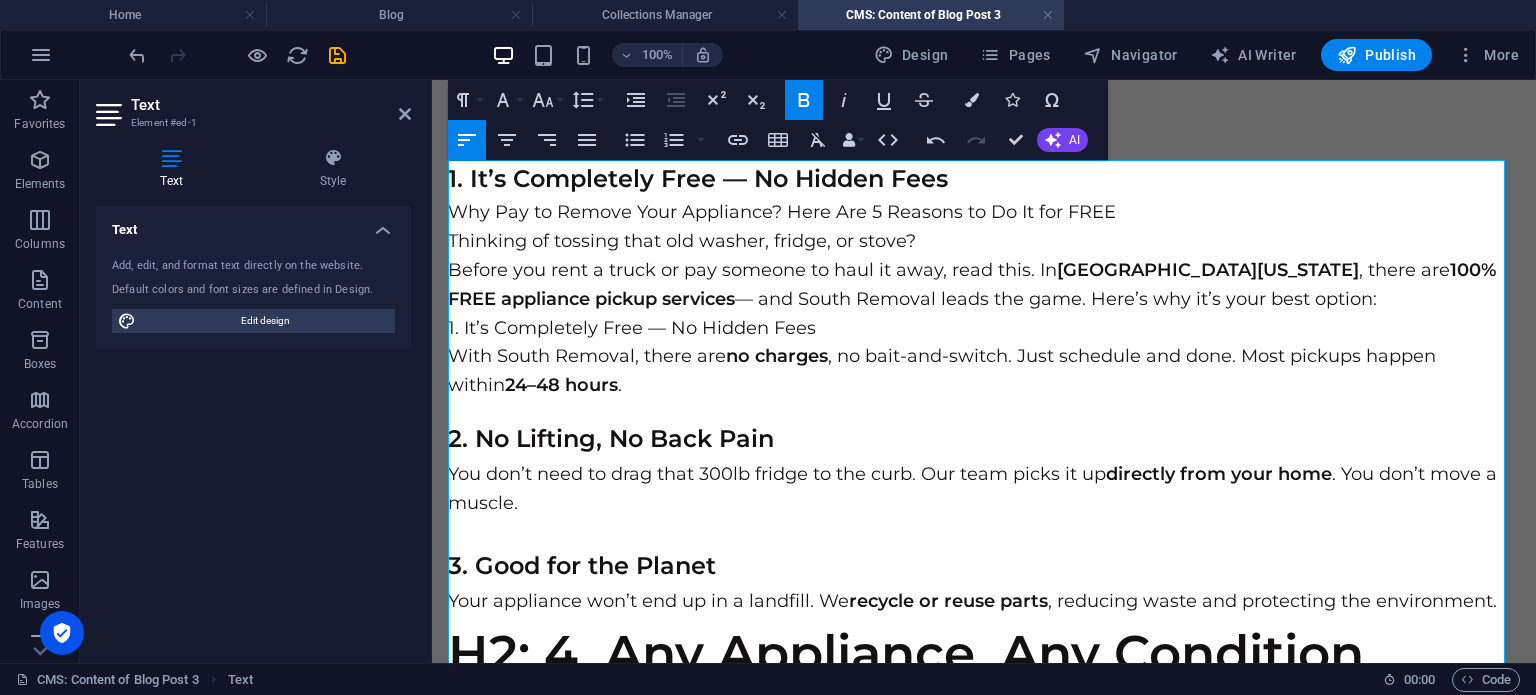 click on "Thinking of tossing that old washer, fridge, or stove? Before you rent a truck or pay someone to haul it away, read this. In  South Florida , there are  100% FREE appliance pickup services  — and South Removal leads the game. Here’s why it’s your best option:" at bounding box center [984, 270] 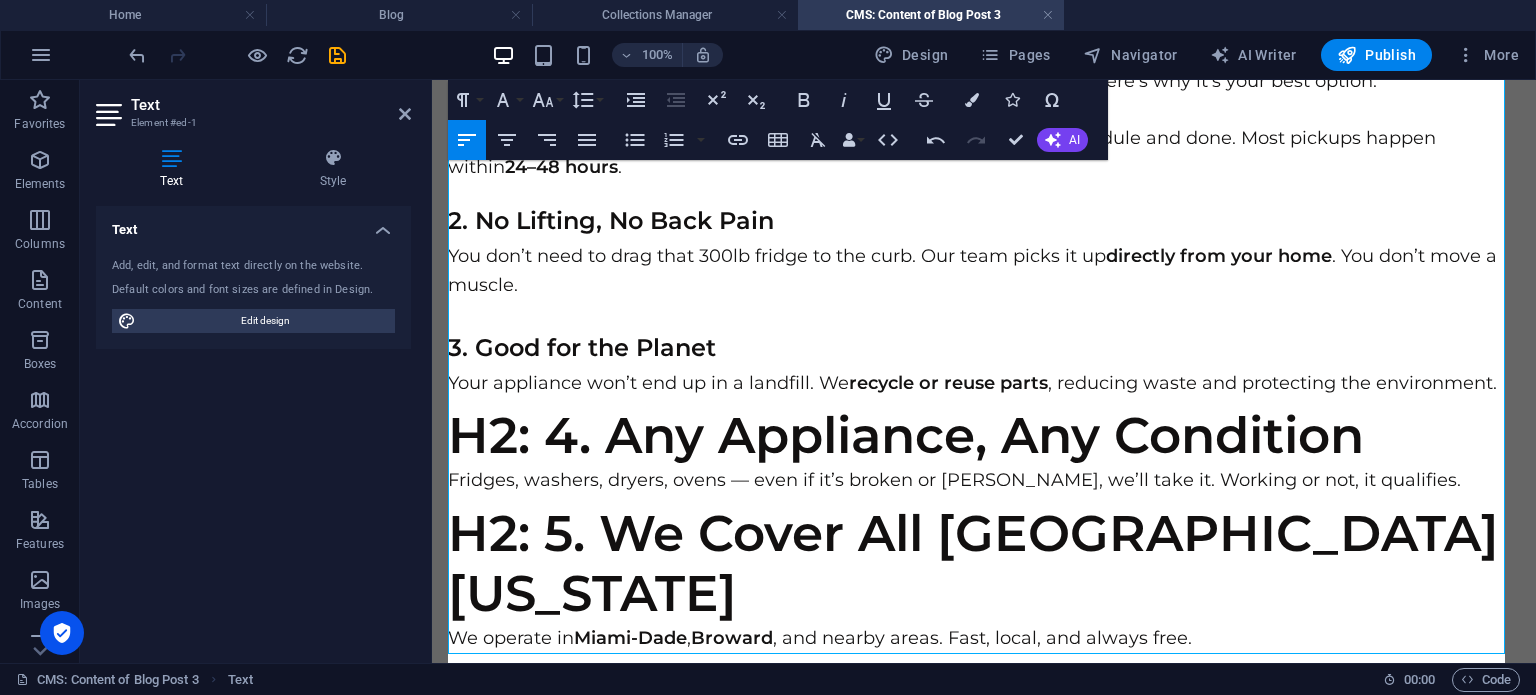 scroll, scrollTop: 300, scrollLeft: 0, axis: vertical 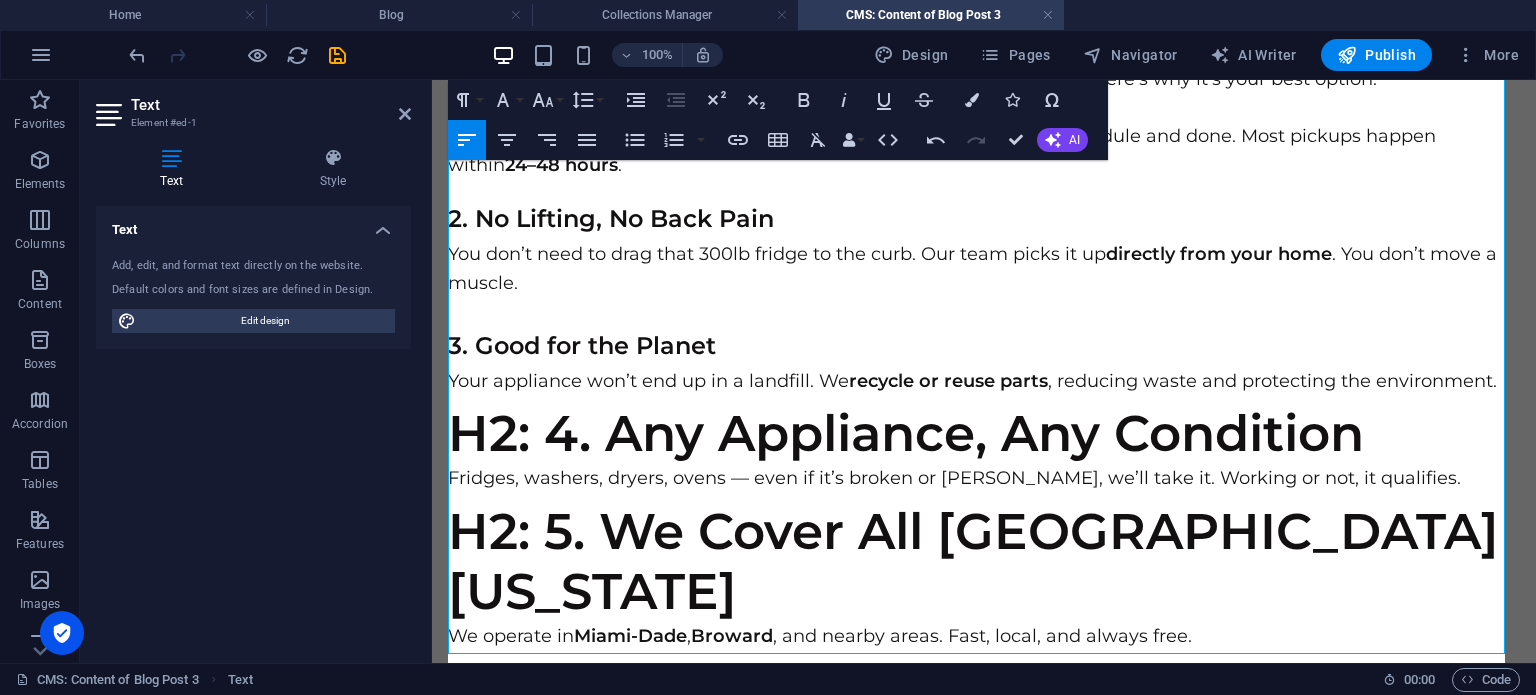 click on "H2: 4. Any Appliance, Any Condition" at bounding box center (984, 434) 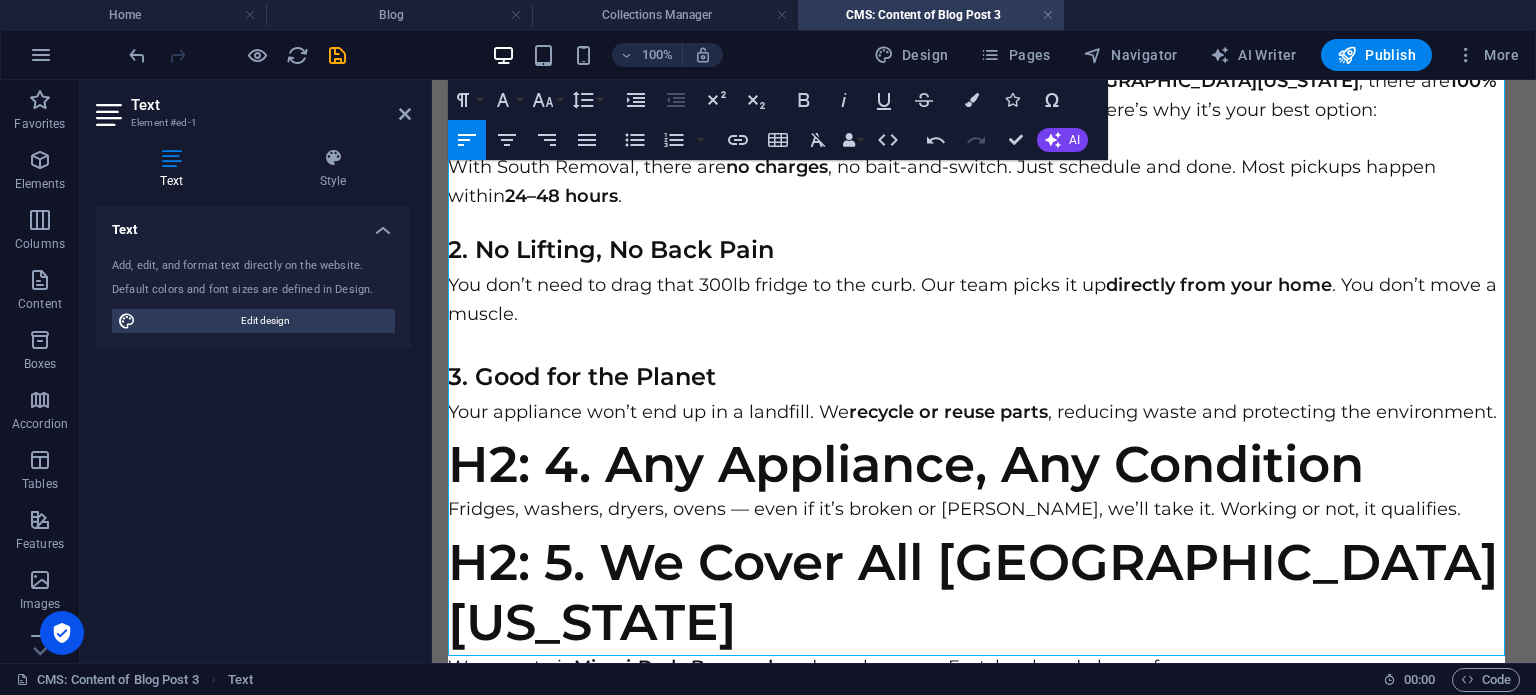 scroll, scrollTop: 300, scrollLeft: 0, axis: vertical 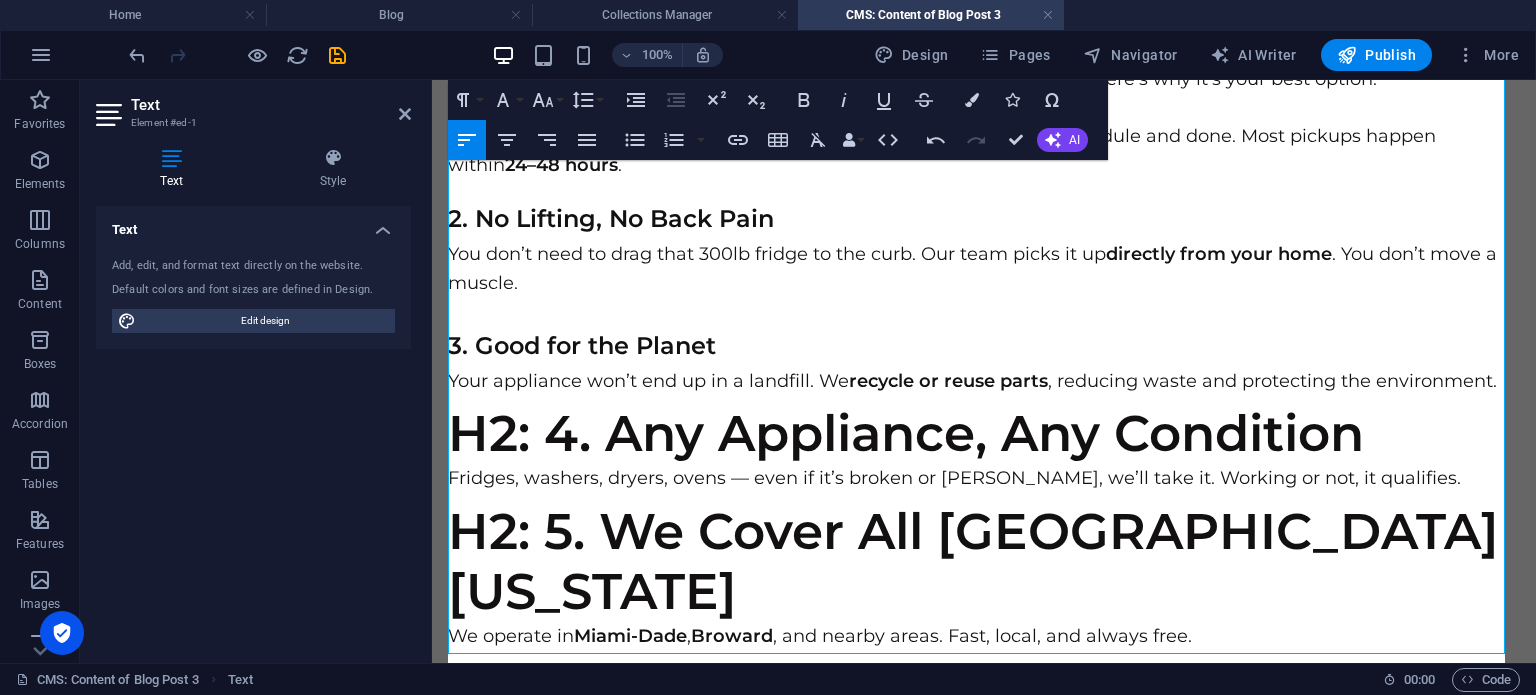 click on "H2: 4. Any Appliance, Any Condition" at bounding box center [984, 434] 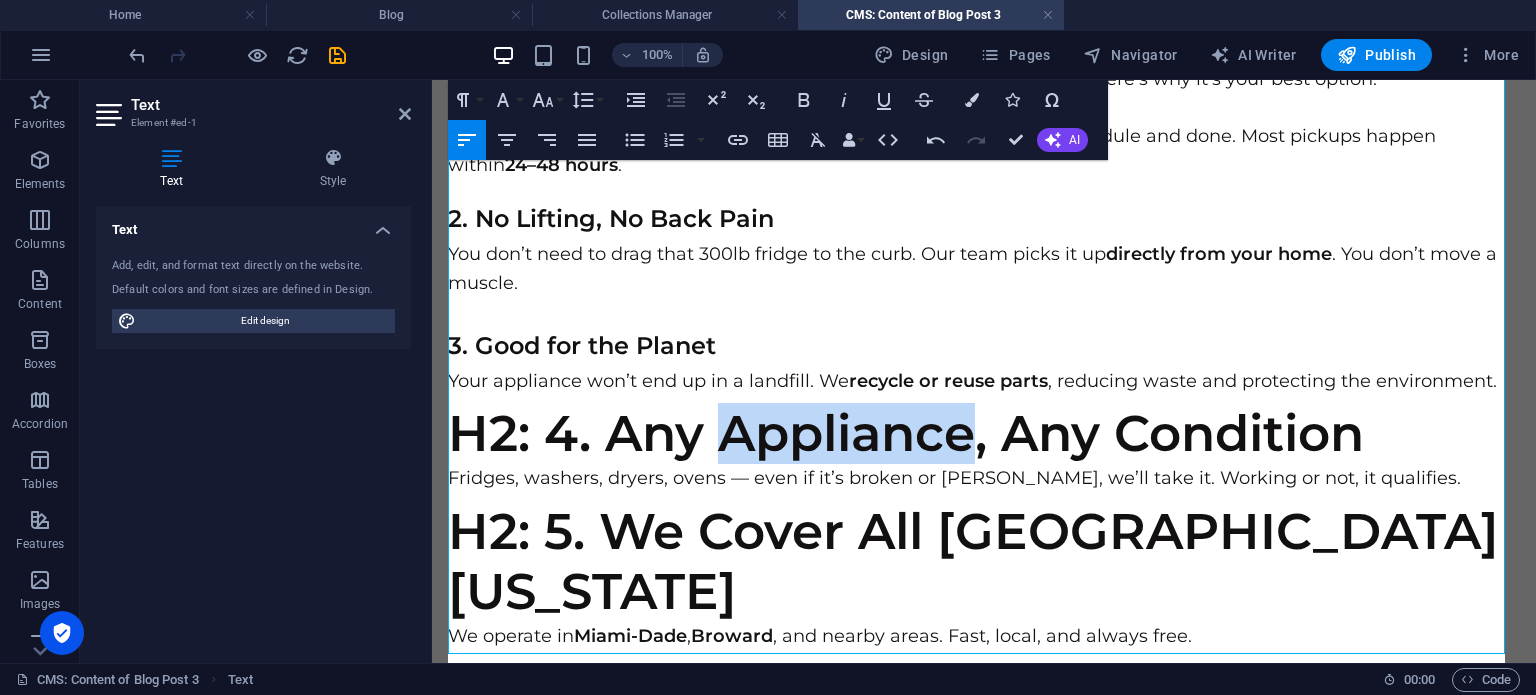 click on "H2: 4. Any Appliance, Any Condition" at bounding box center (984, 434) 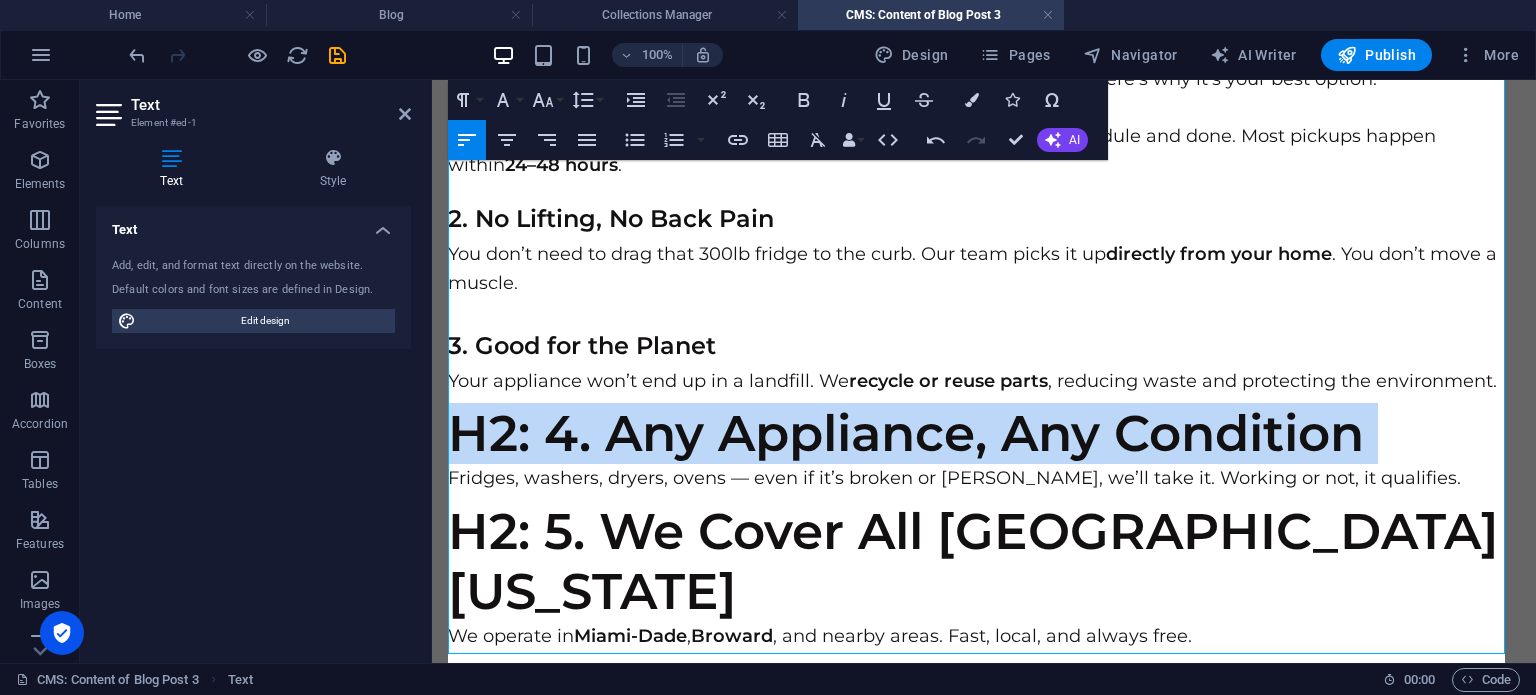 click on "H2: 4. Any Appliance, Any Condition" at bounding box center [984, 434] 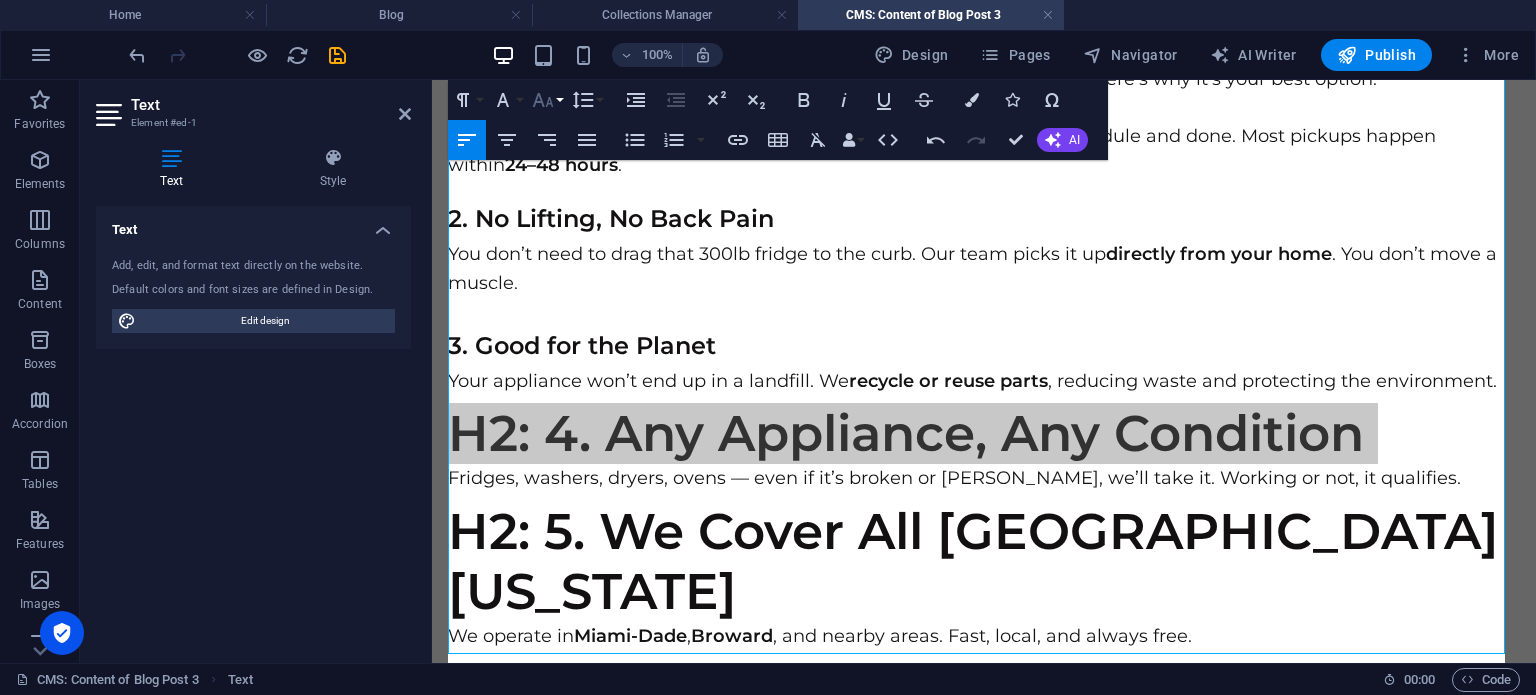 click on "Font Size" at bounding box center [547, 100] 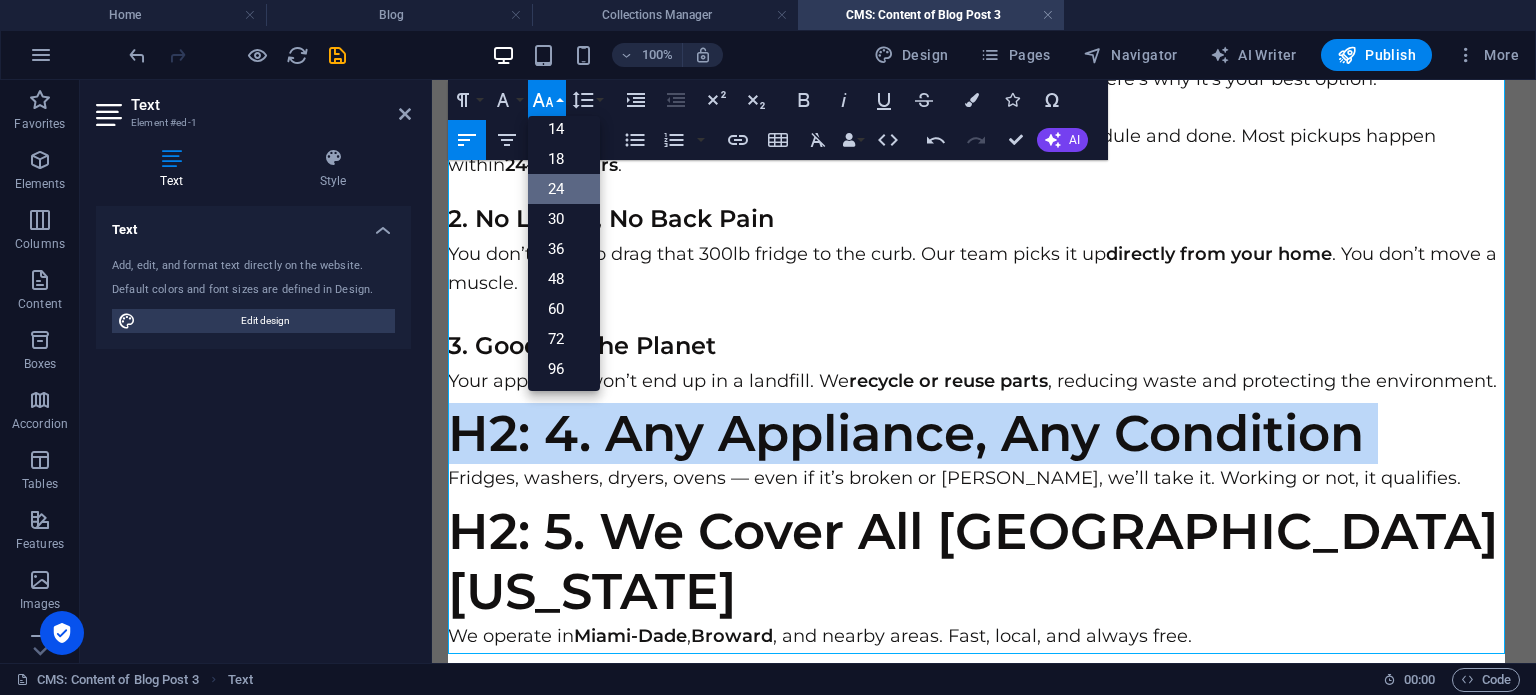 click on "24" at bounding box center [564, 189] 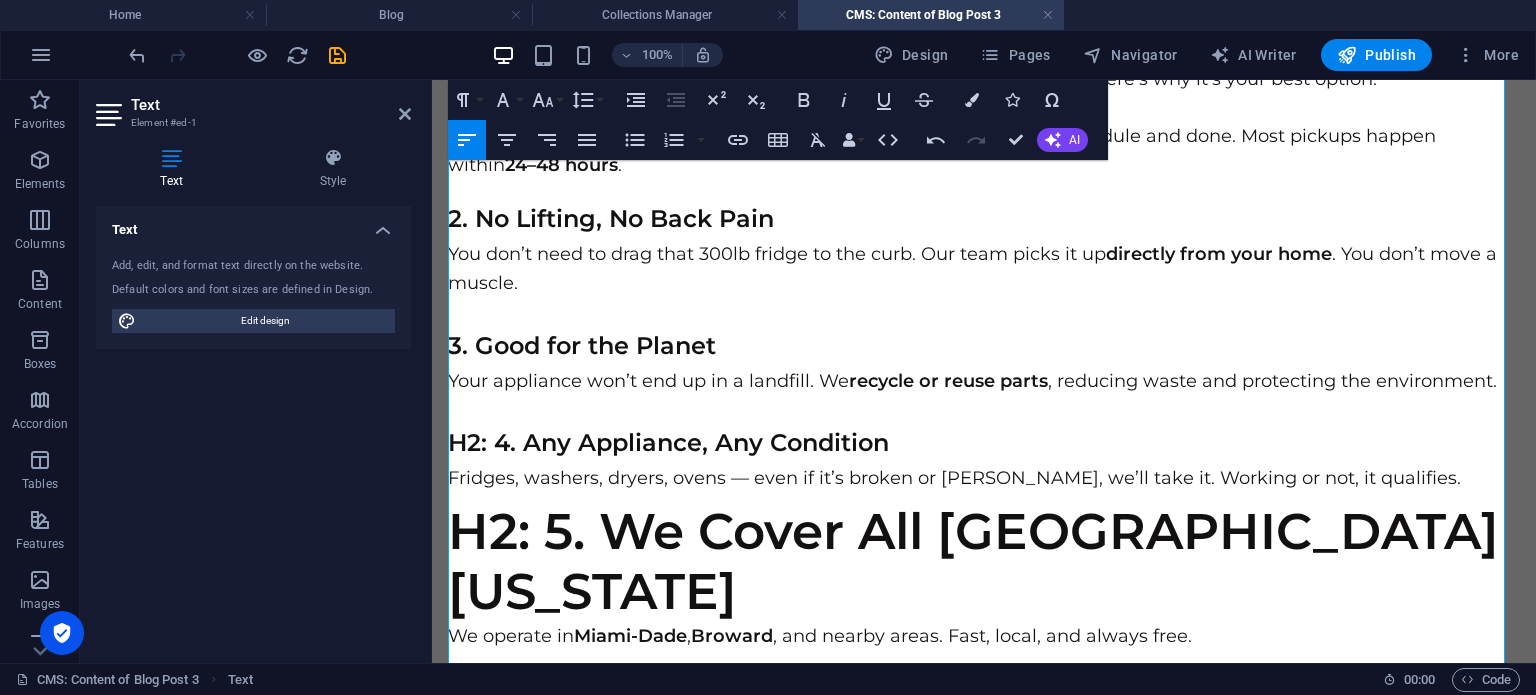 click on "H2: 4. Any Appliance, Any Condition" at bounding box center (668, 442) 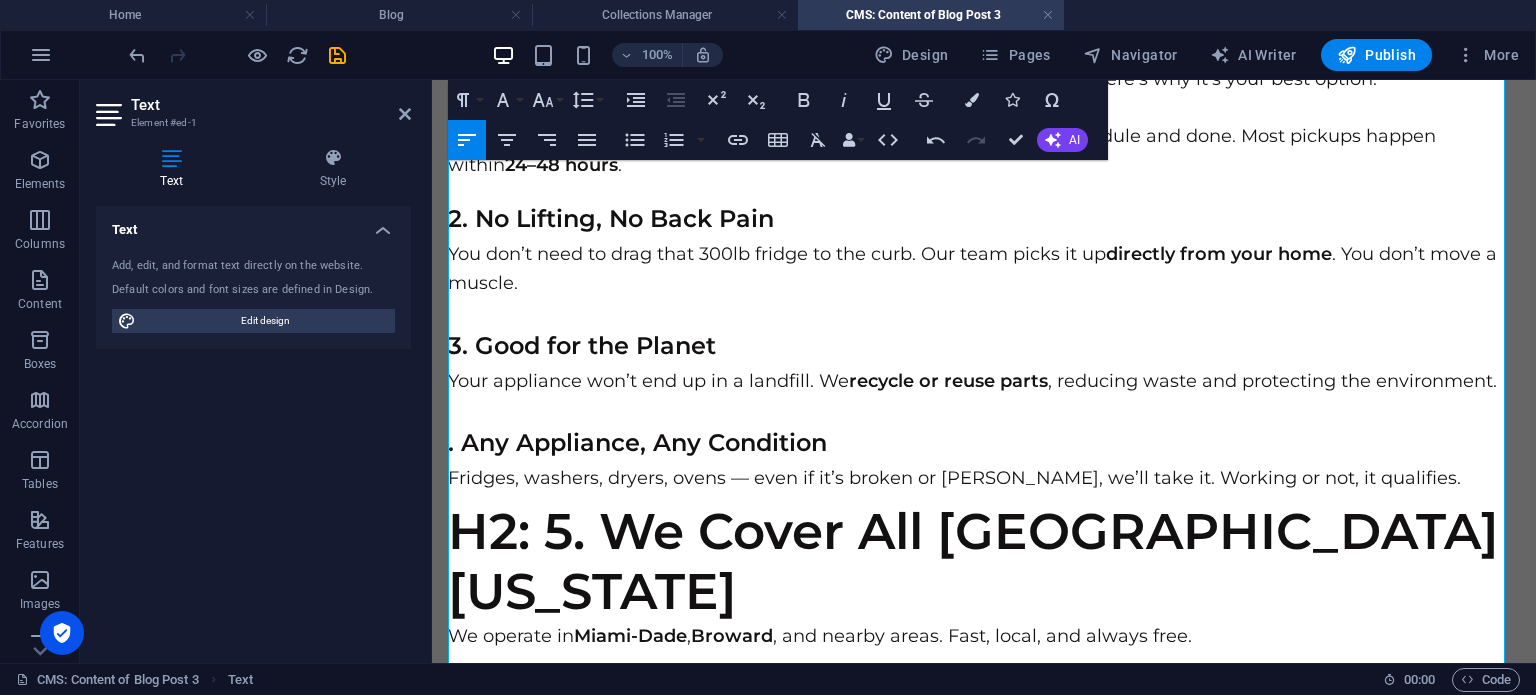 type 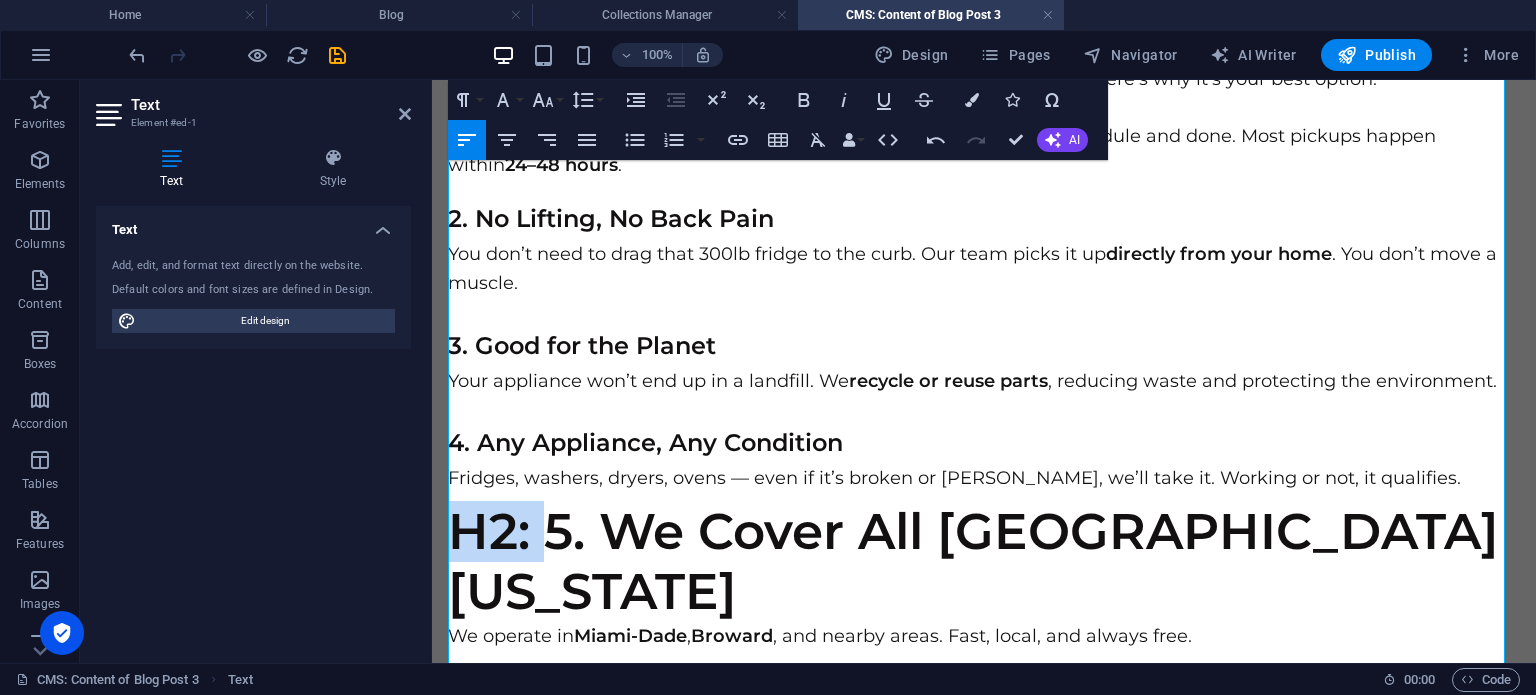 drag, startPoint x: 548, startPoint y: 522, endPoint x: 458, endPoint y: 524, distance: 90.02222 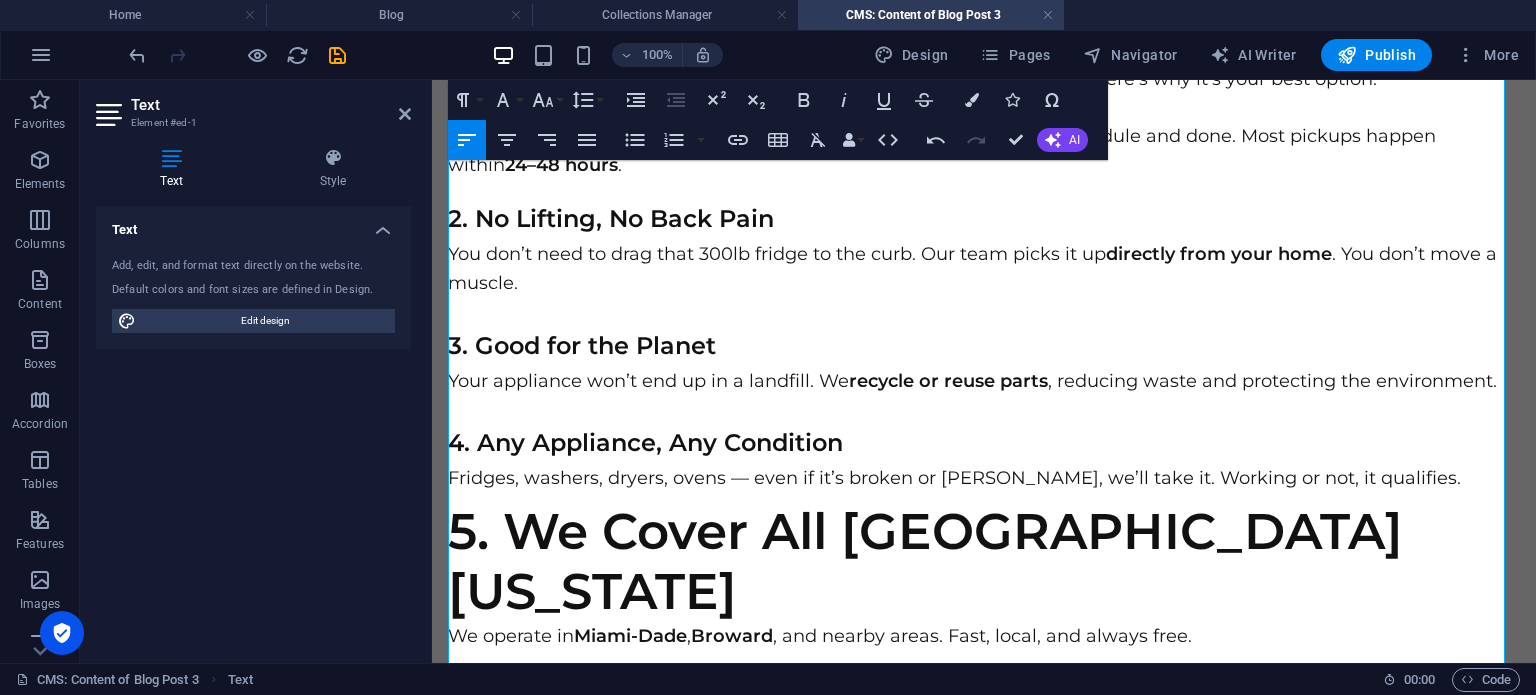 click on "5. We Cover All [GEOGRAPHIC_DATA][US_STATE]" at bounding box center (984, 562) 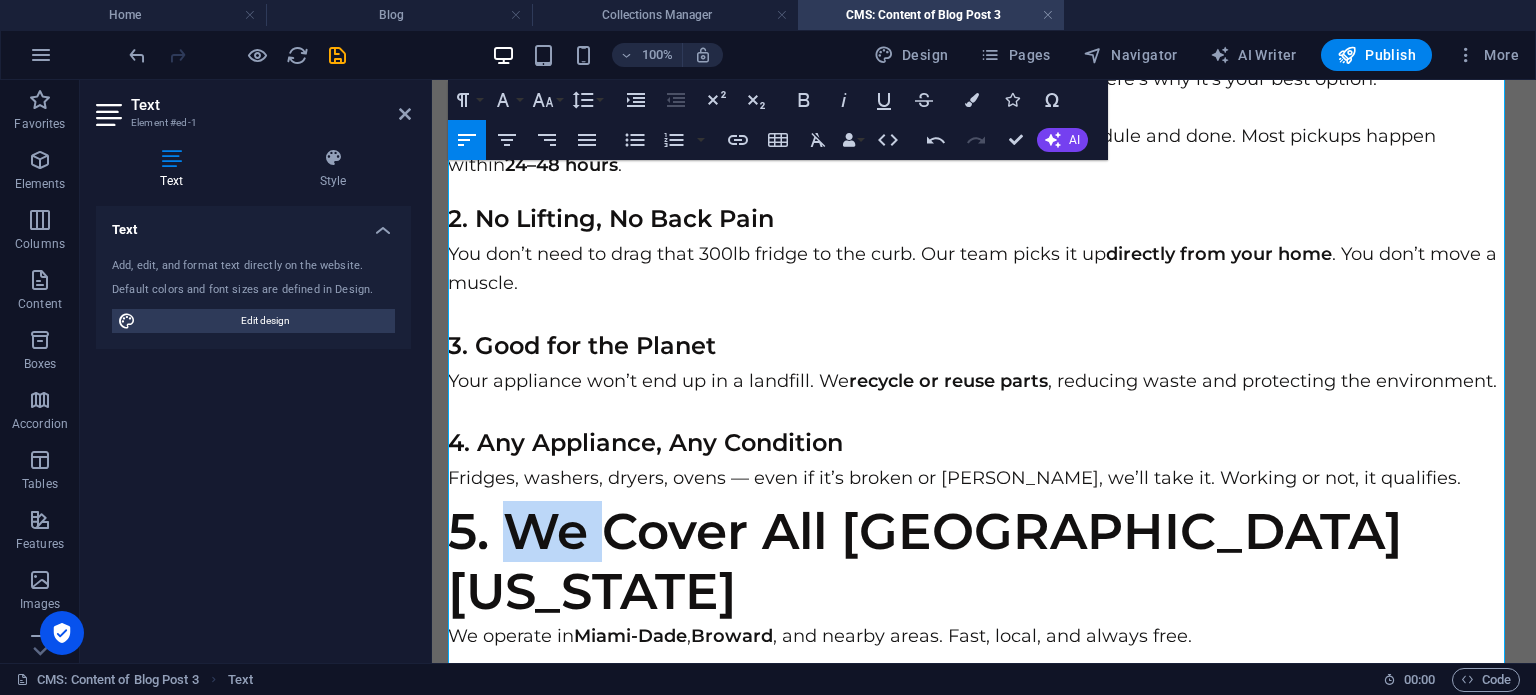 click on "5. We Cover All [GEOGRAPHIC_DATA][US_STATE]" at bounding box center (984, 562) 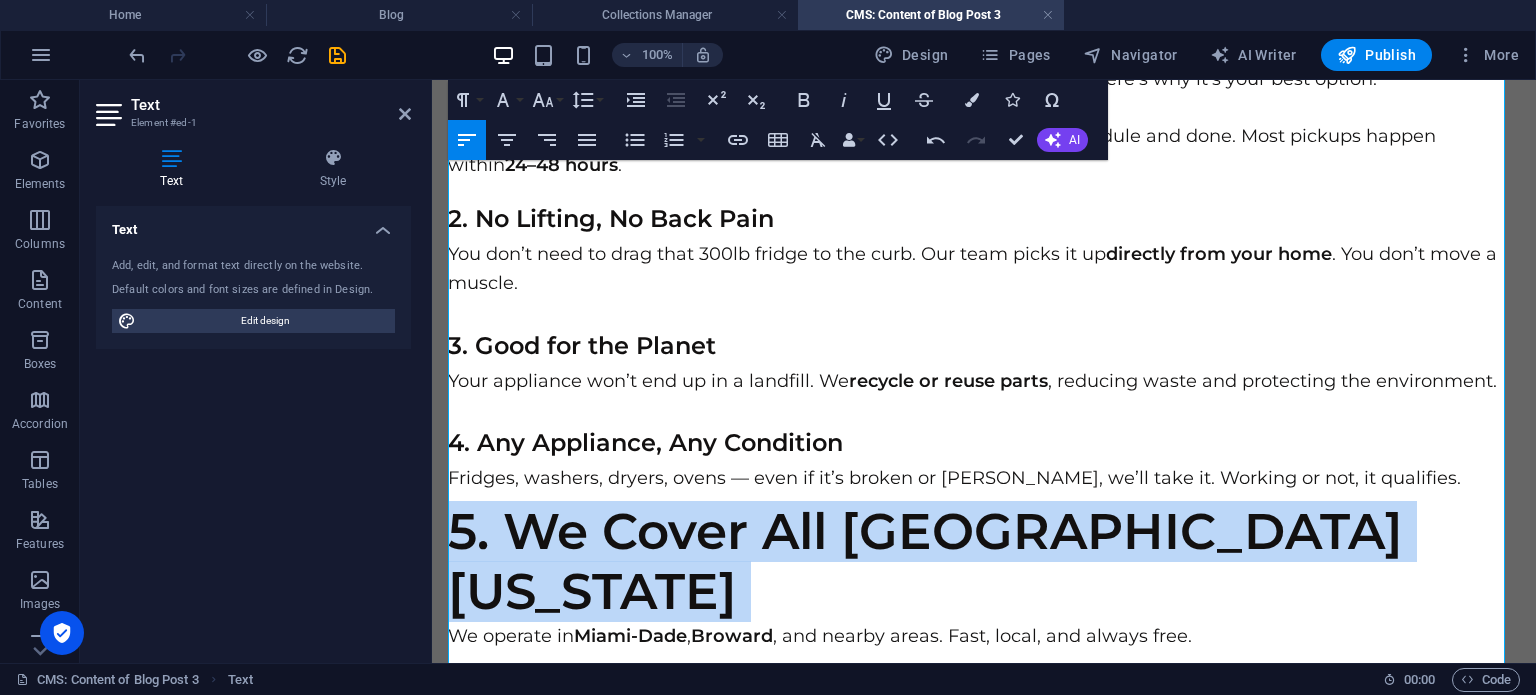 click on "5. We Cover All [GEOGRAPHIC_DATA][US_STATE]" at bounding box center [984, 562] 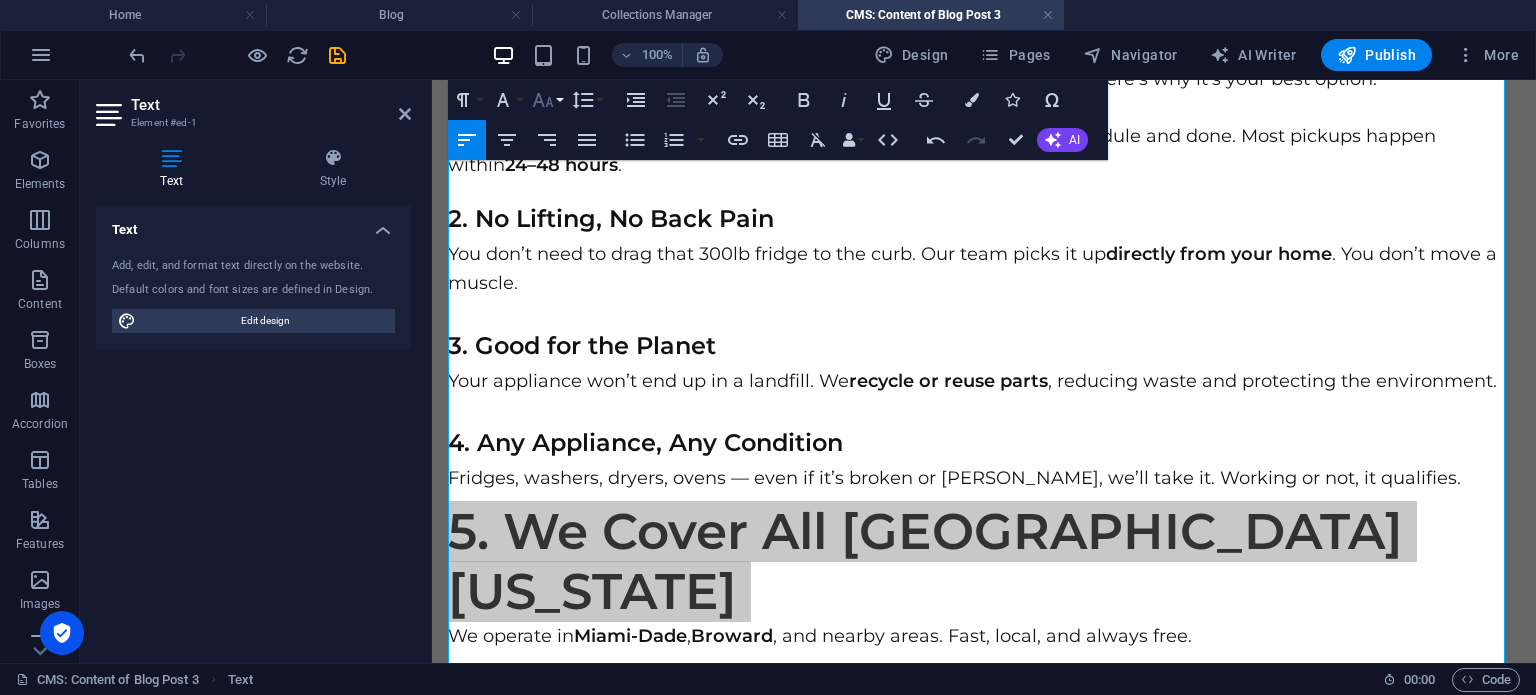 click 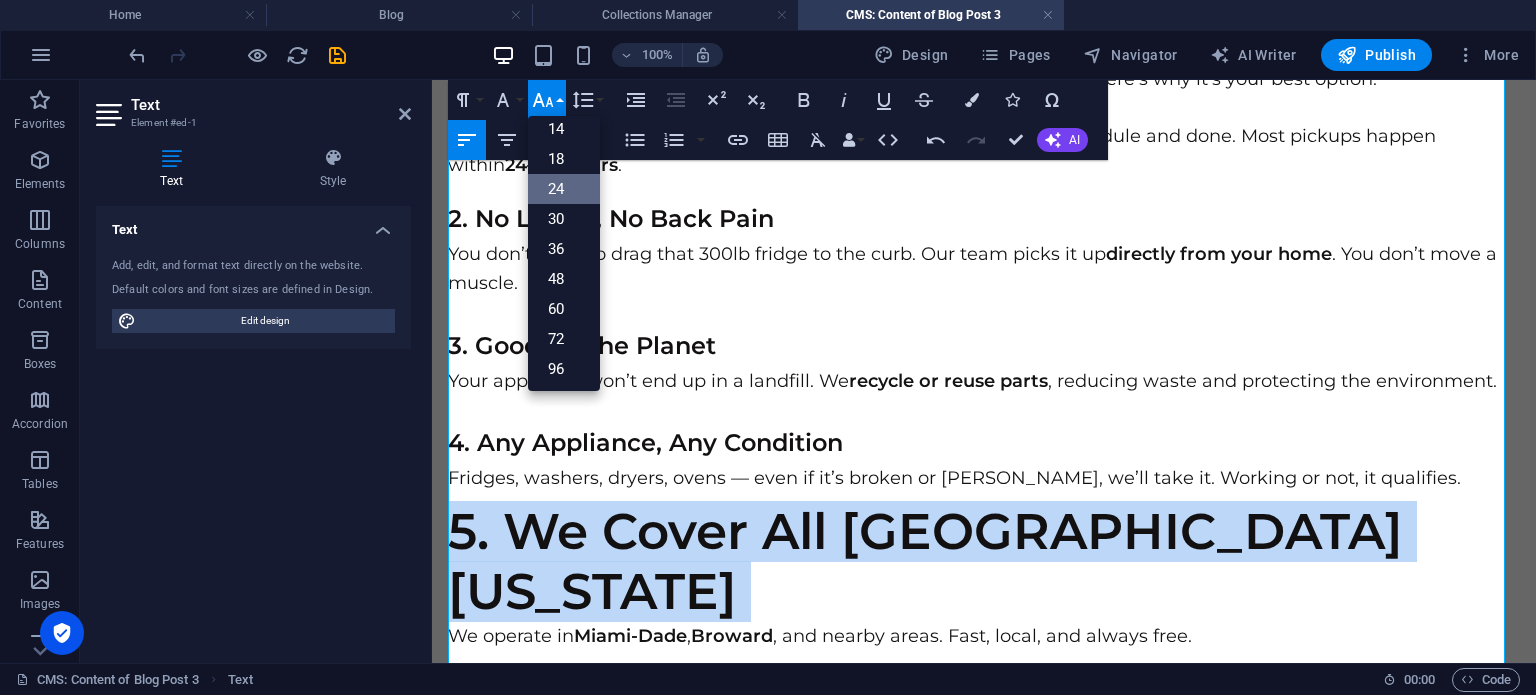 click on "24" at bounding box center [564, 189] 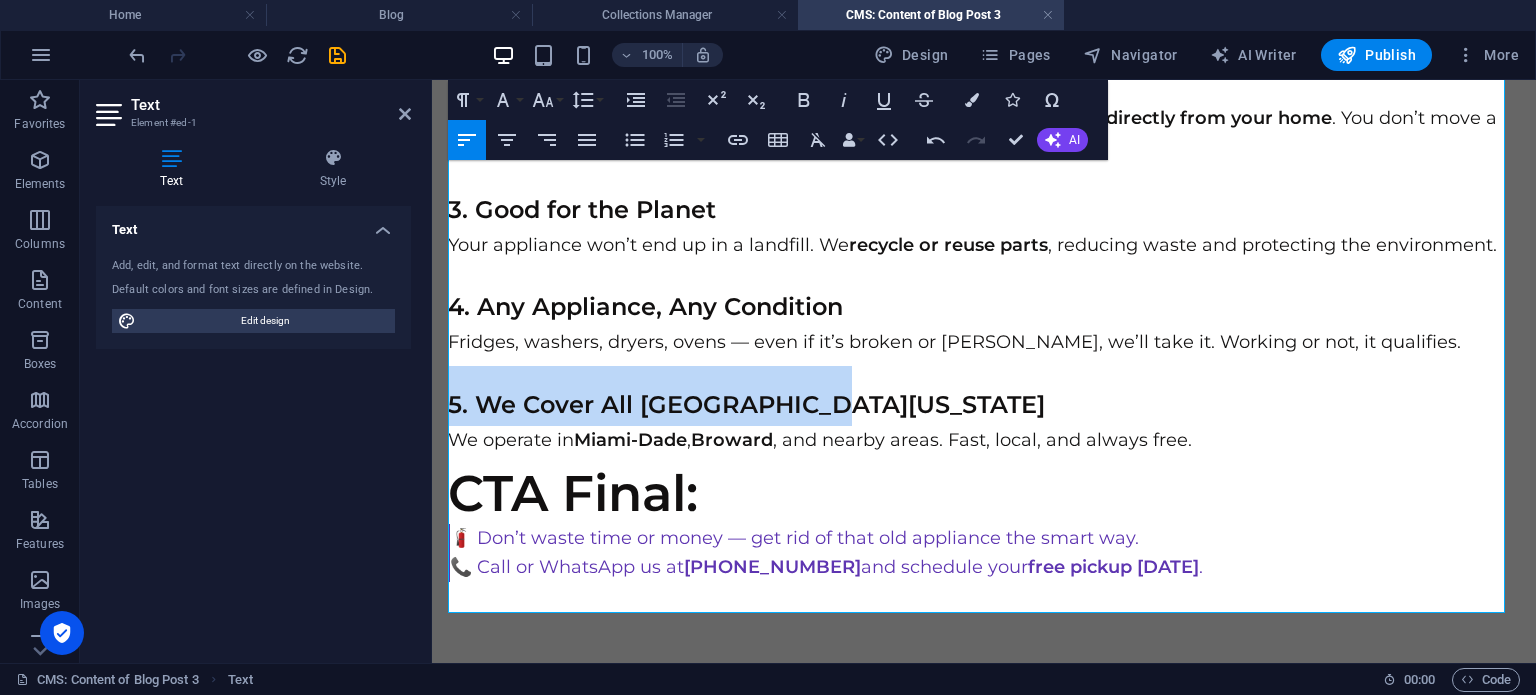 scroll, scrollTop: 450, scrollLeft: 0, axis: vertical 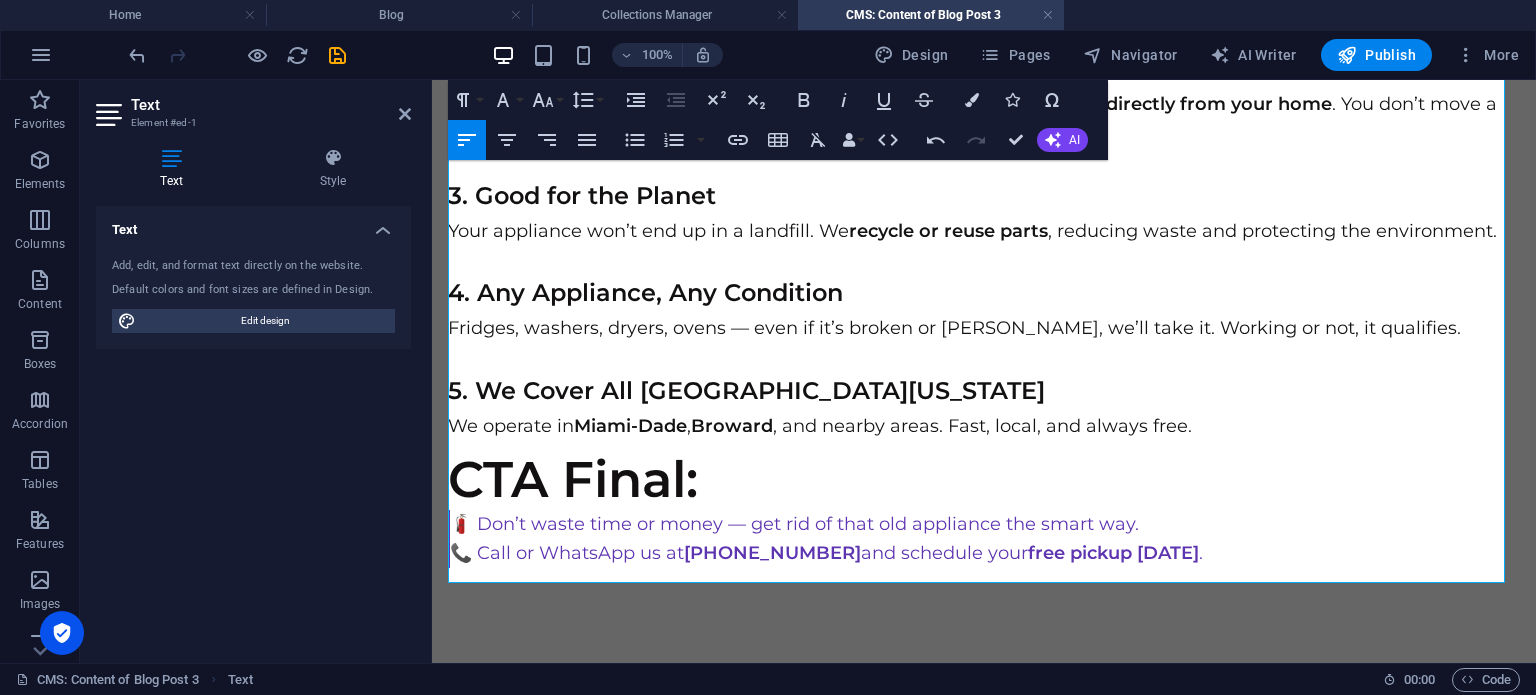 click on "CTA Final:" at bounding box center (984, 480) 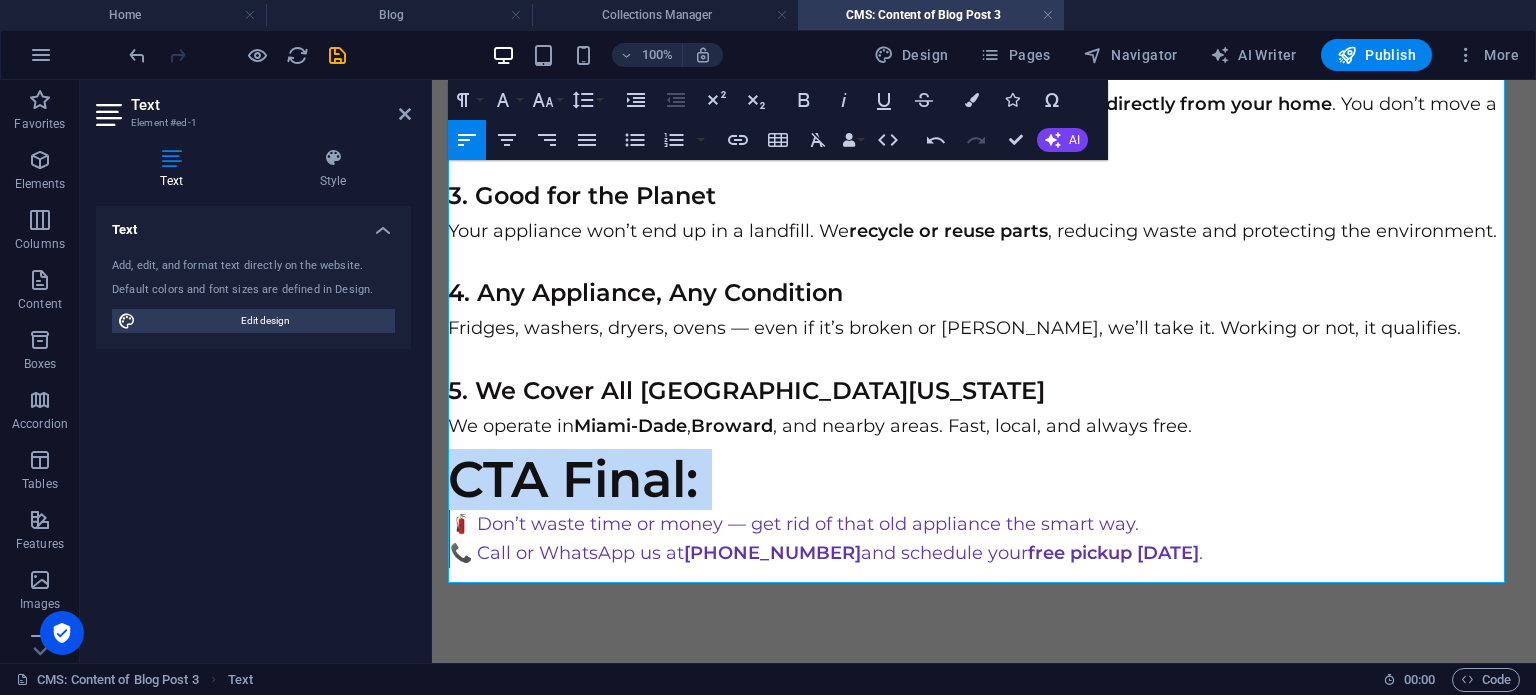 click on "CTA Final:" at bounding box center (984, 480) 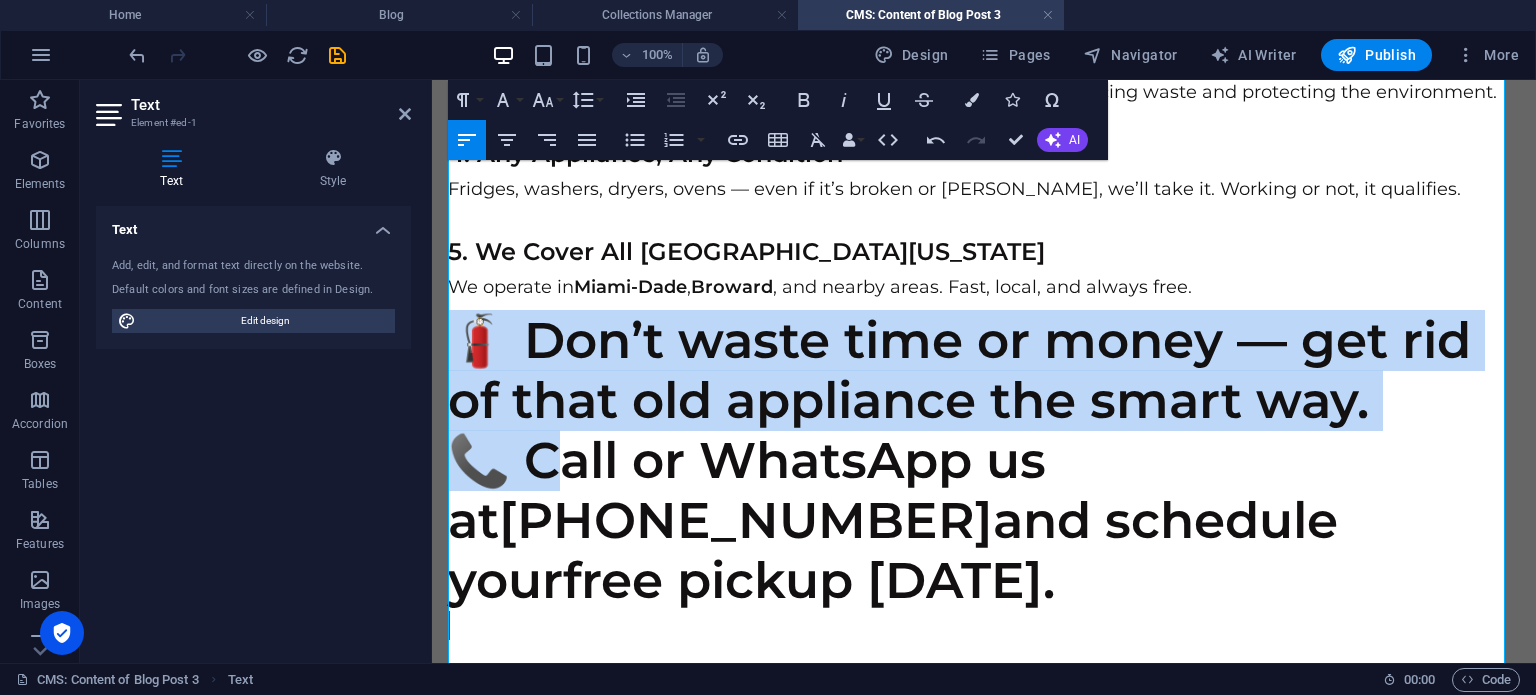 scroll, scrollTop: 650, scrollLeft: 0, axis: vertical 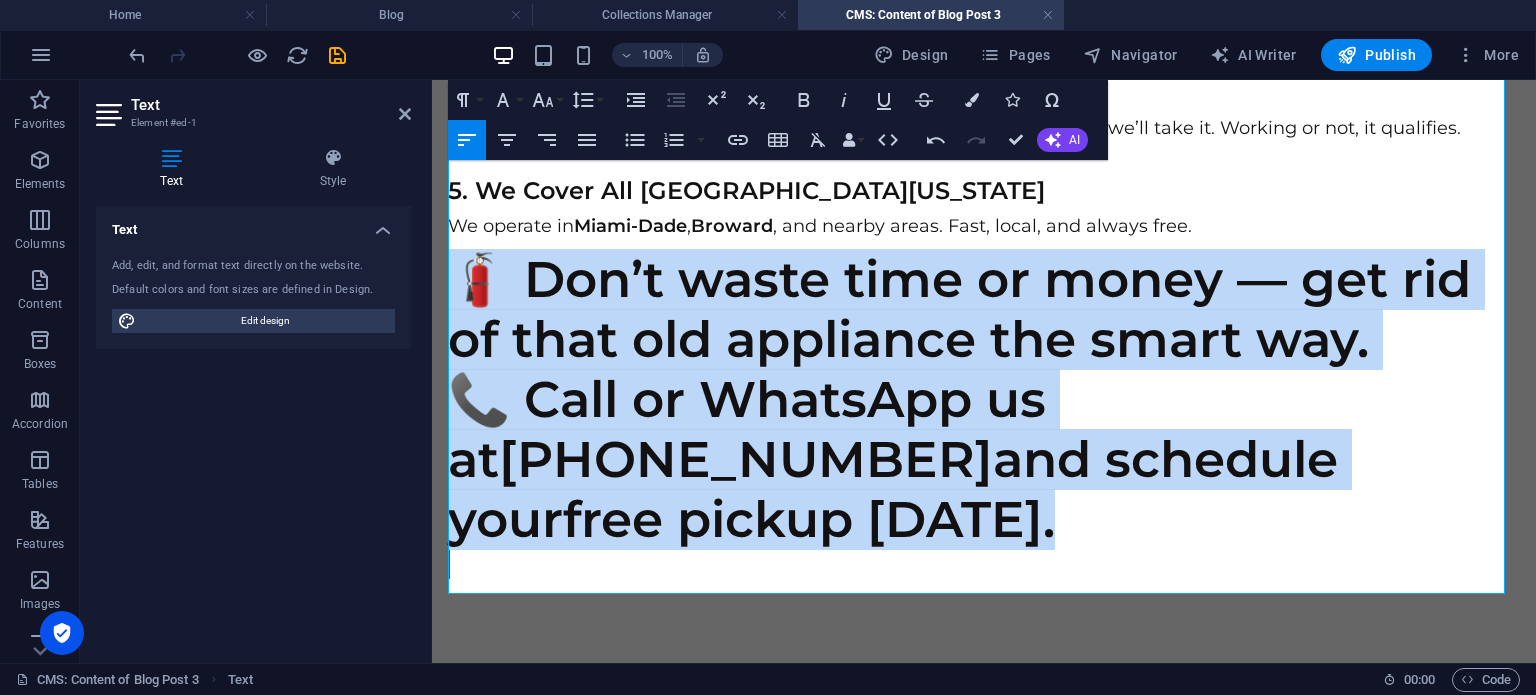 drag, startPoint x: 464, startPoint y: 482, endPoint x: 908, endPoint y: 519, distance: 445.539 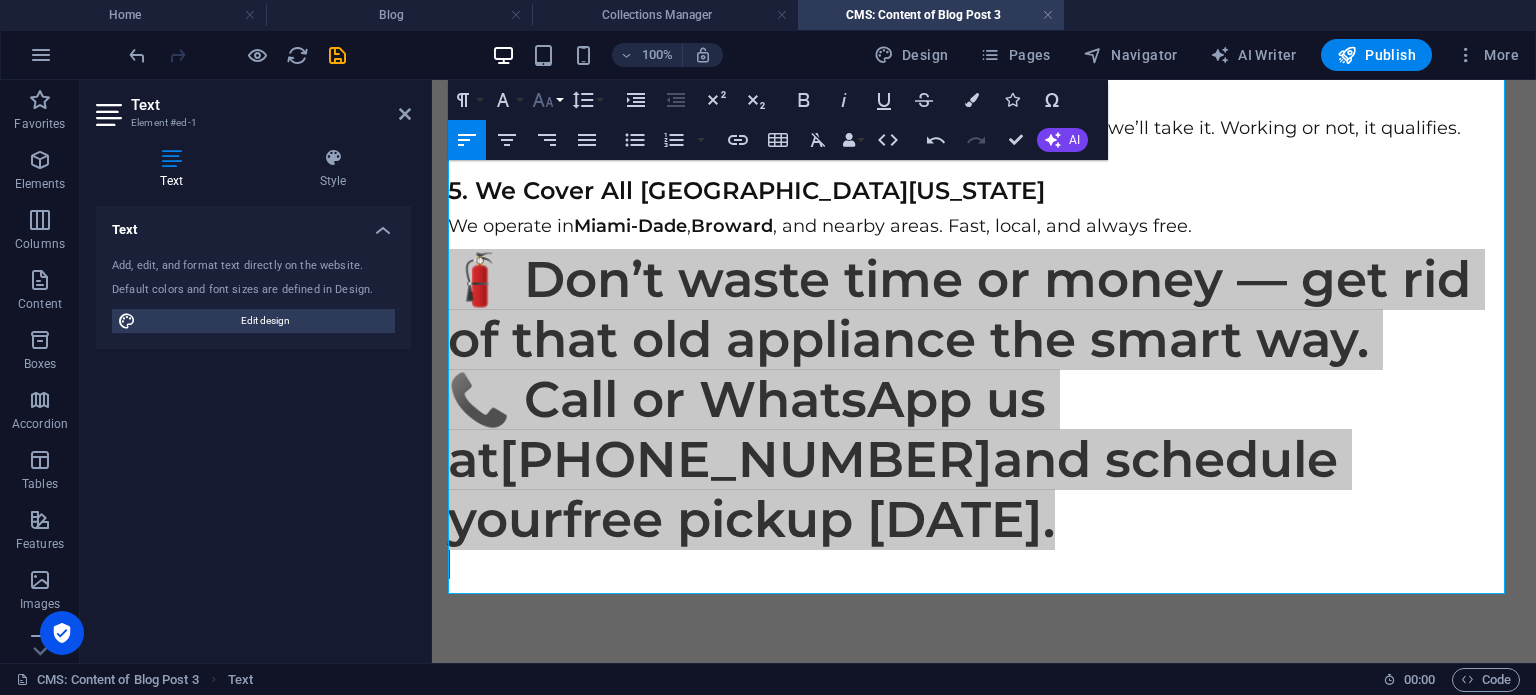 click on "Font Size" at bounding box center [547, 100] 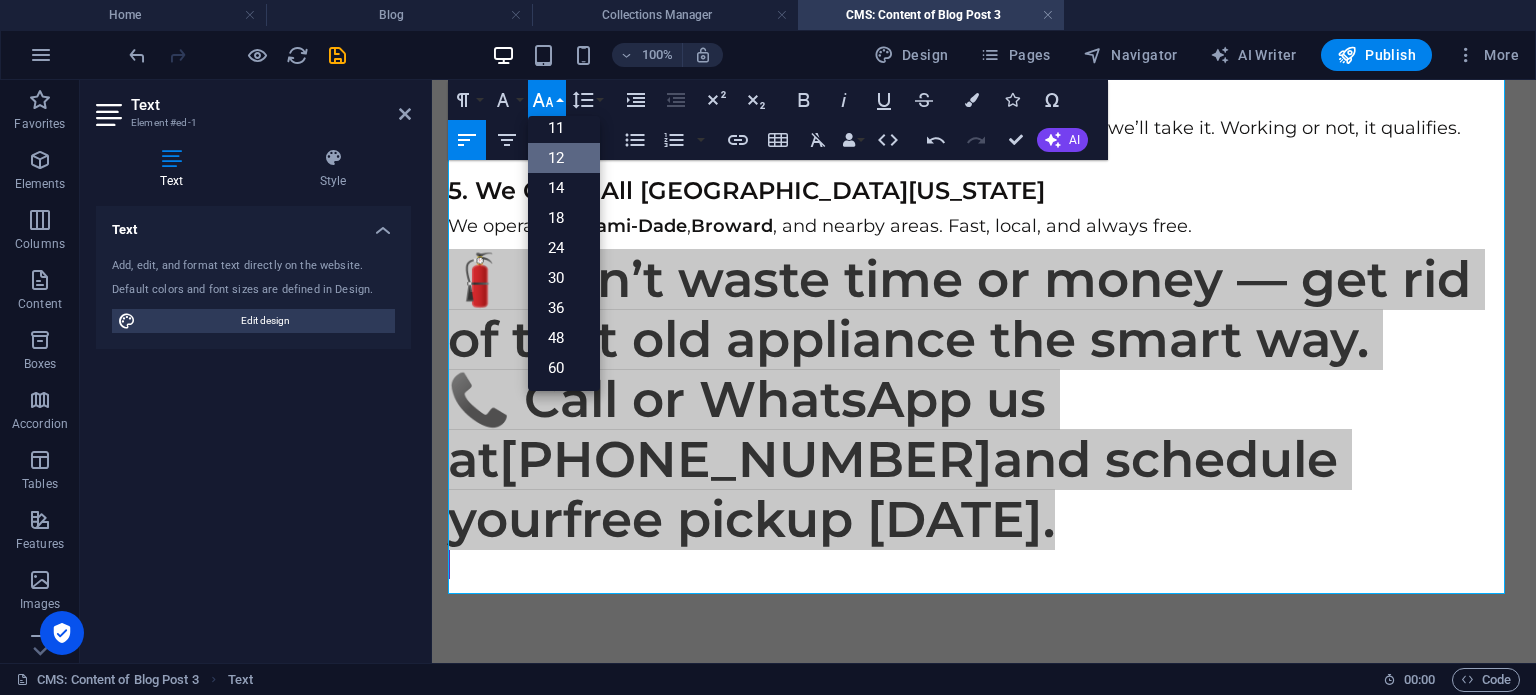scroll, scrollTop: 60, scrollLeft: 0, axis: vertical 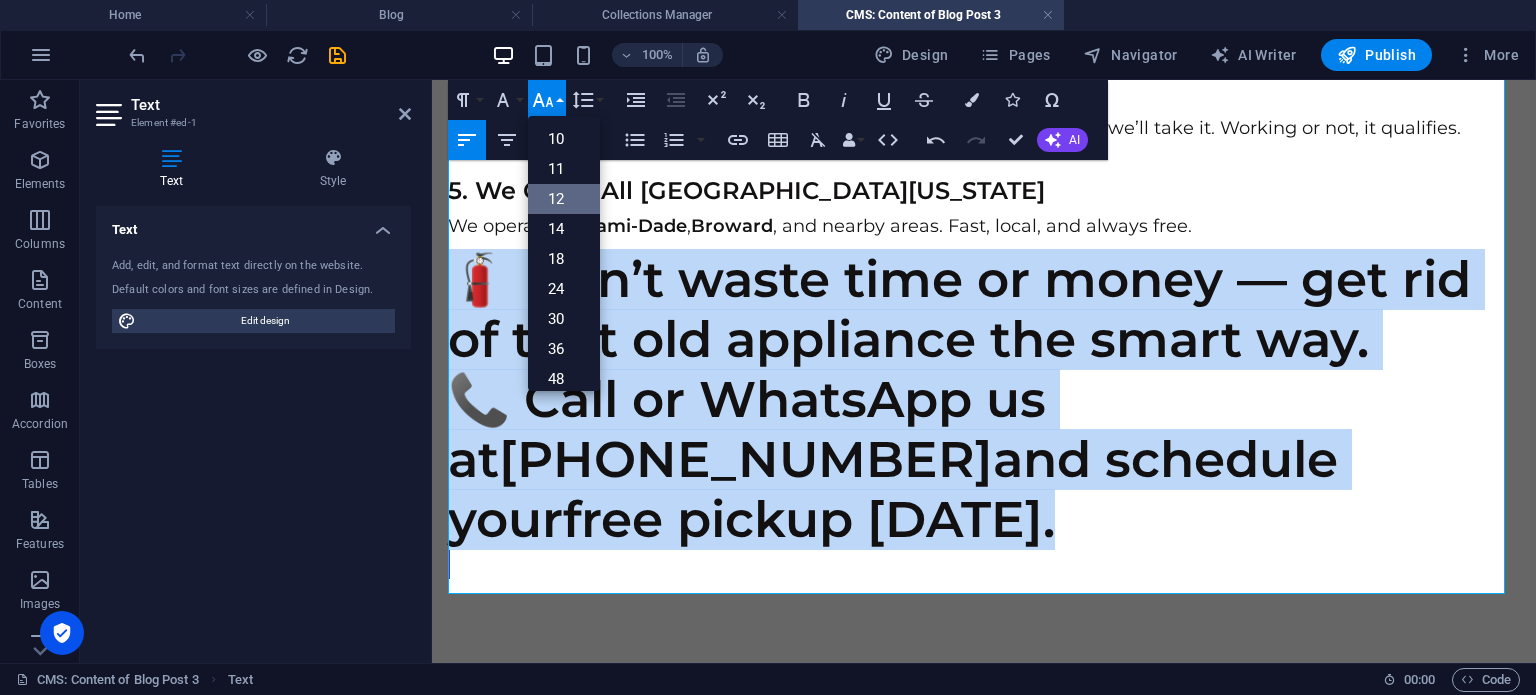 click on "12" at bounding box center [564, 199] 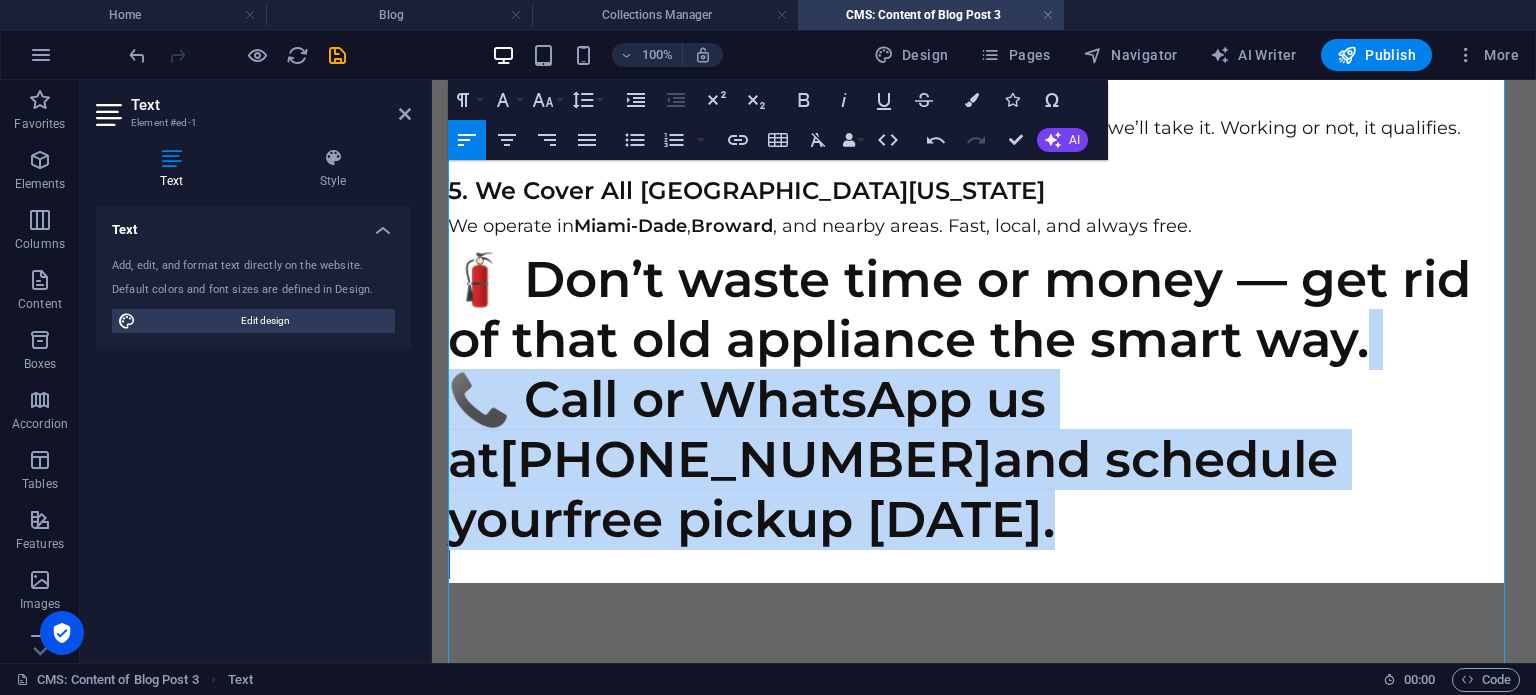 scroll, scrollTop: 481, scrollLeft: 0, axis: vertical 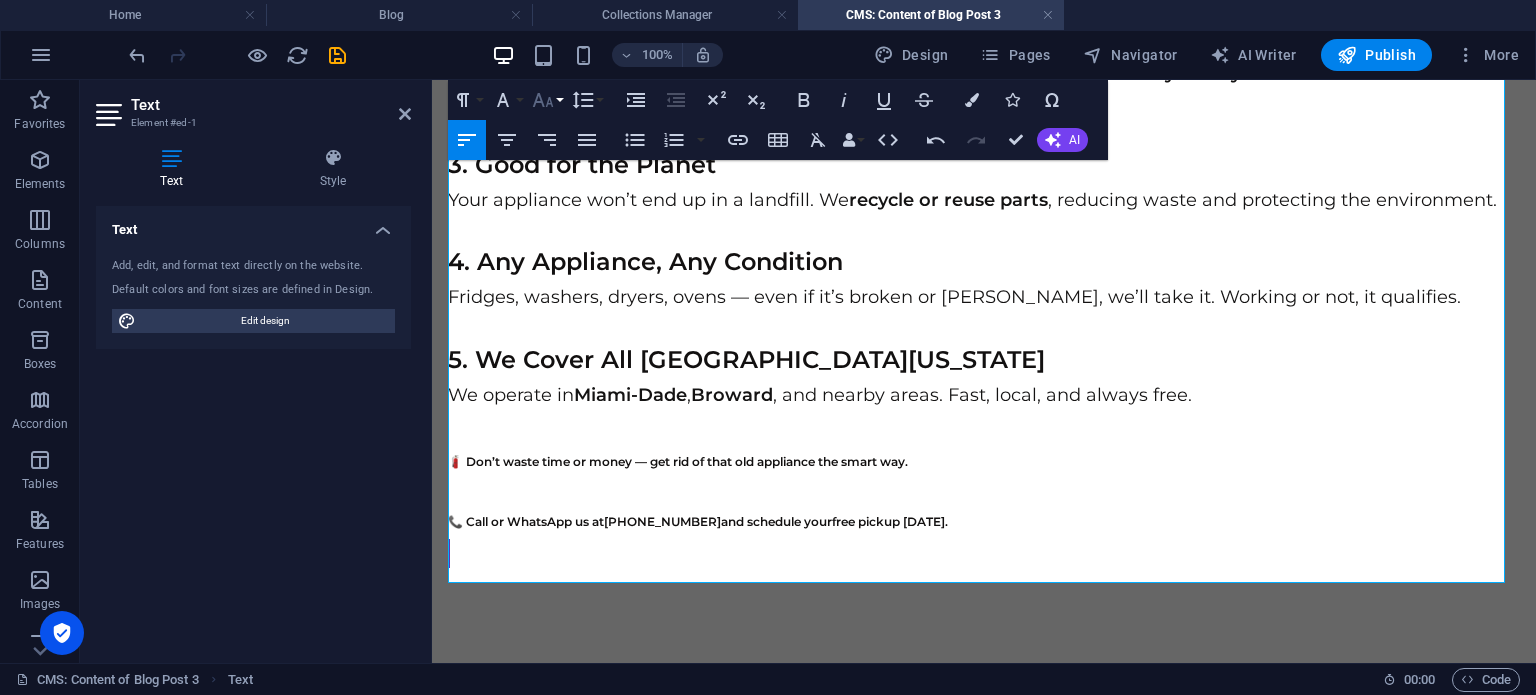 click on "Font Size" at bounding box center (547, 100) 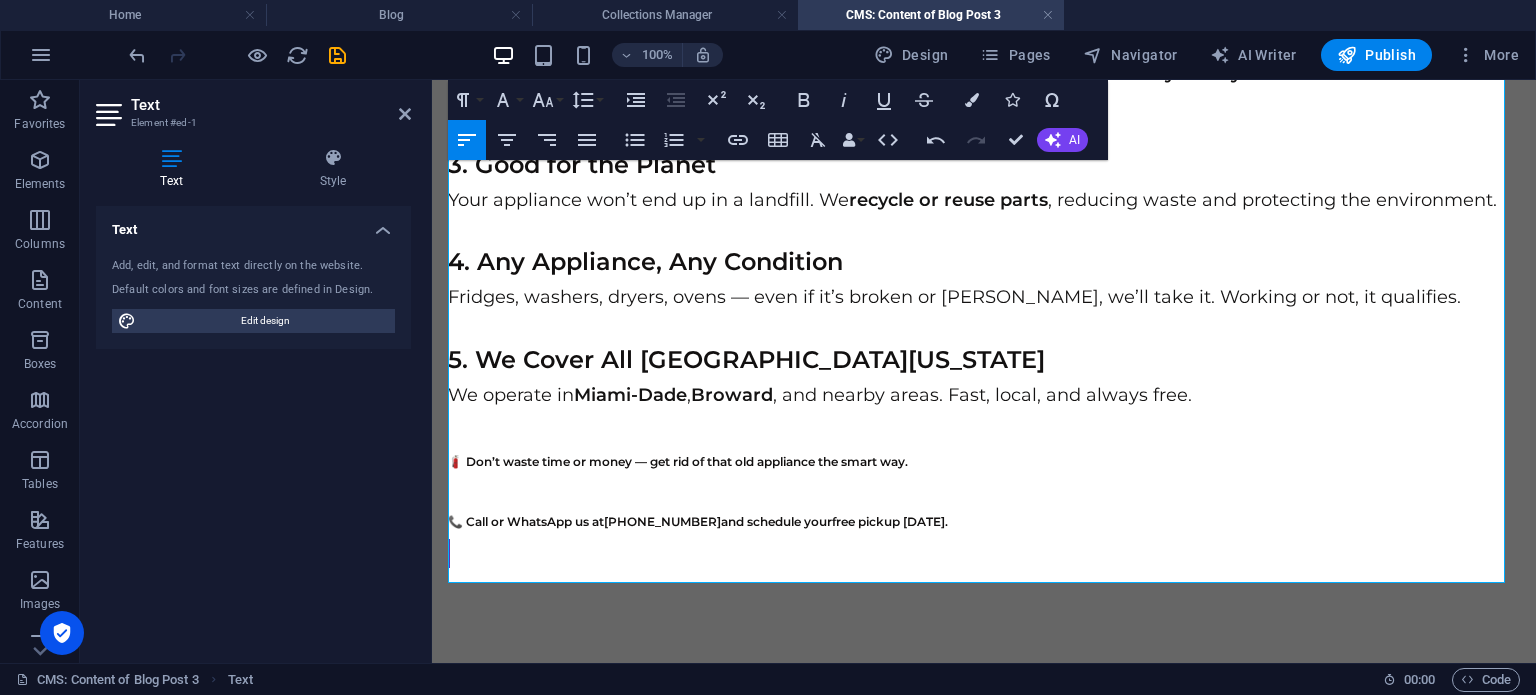 scroll, scrollTop: 143, scrollLeft: 0, axis: vertical 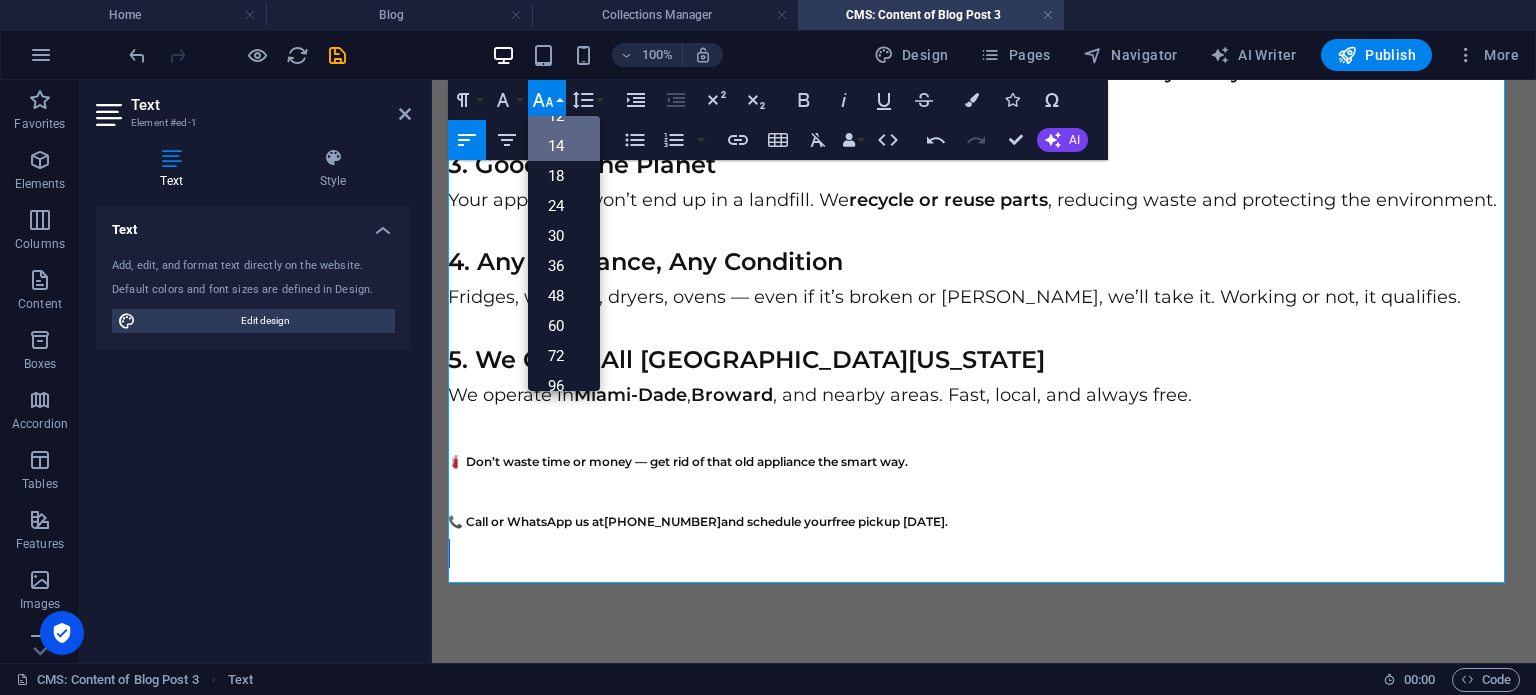 click on "14" at bounding box center (564, 146) 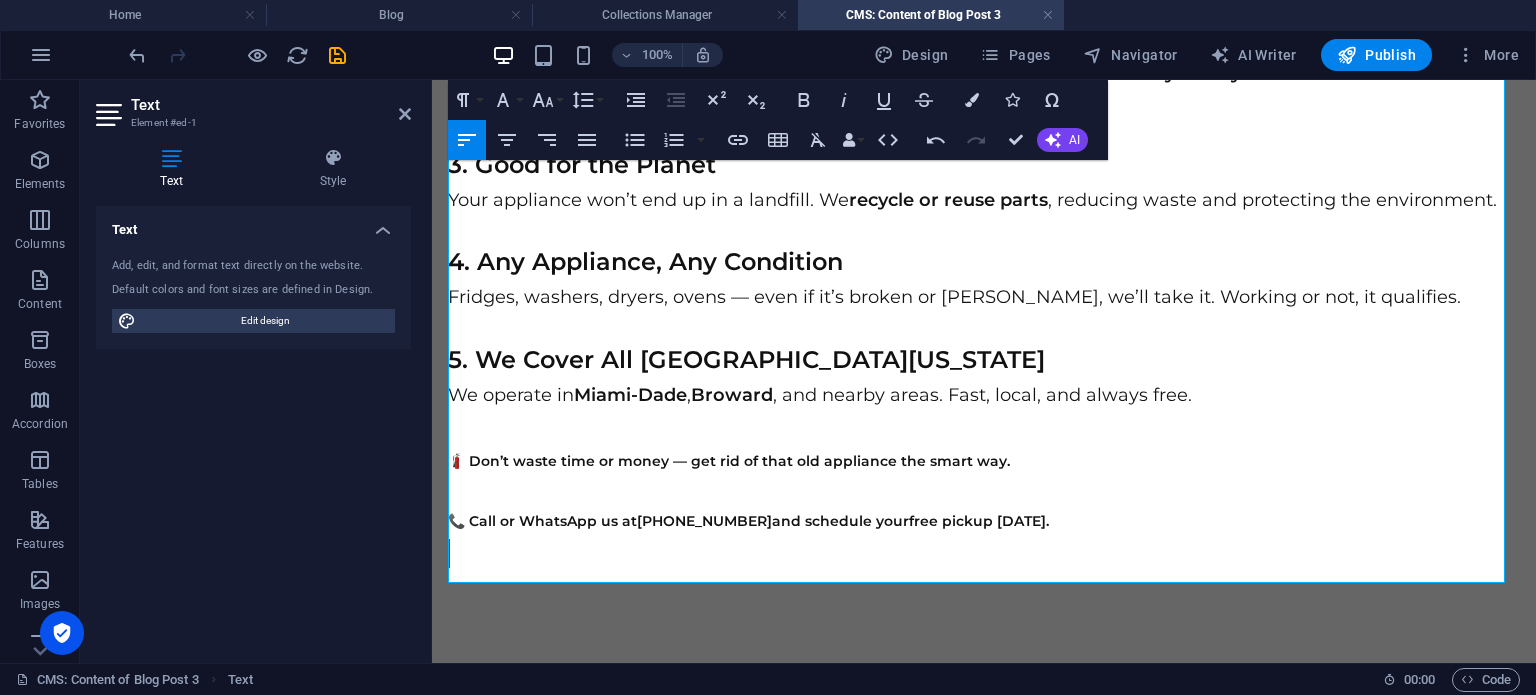 click on "1. It’s Completely Free — No Hidden Fees Why Pay to Remove Your Appliance? Here Are 5 Reasons to Do It for FREE Thinking of tossing that old washer, fridge, or stove? Before you rent a truck or pay someone to haul it away, read this. In  South Florida , there are  100% FREE appliance pickup services  — and South Removal leads the game. Here’s why it’s your best option: 1. It’s Completely Free — No Hidden Fees With South Removal, there are  no charges , no bait-and-switch. Just schedule and done. Most pickups happen within  24–48 hours . 2. No Lifting, No Back Pain You don’t need to drag that 300lb fridge to the curb. Our team picks it up  directly from your home . You don’t move a muscle.  3. Good for the Planet Your appliance won’t end up in a landfill. We  recycle or reuse parts , reducing waste and protecting the environment. 4. Any Appliance, Any Condition Fridges, washers, dryers, ovens — even if it’s broken or rusty, we’ll take it. Working or not, it qualifies. We operate in" at bounding box center [984, 163] 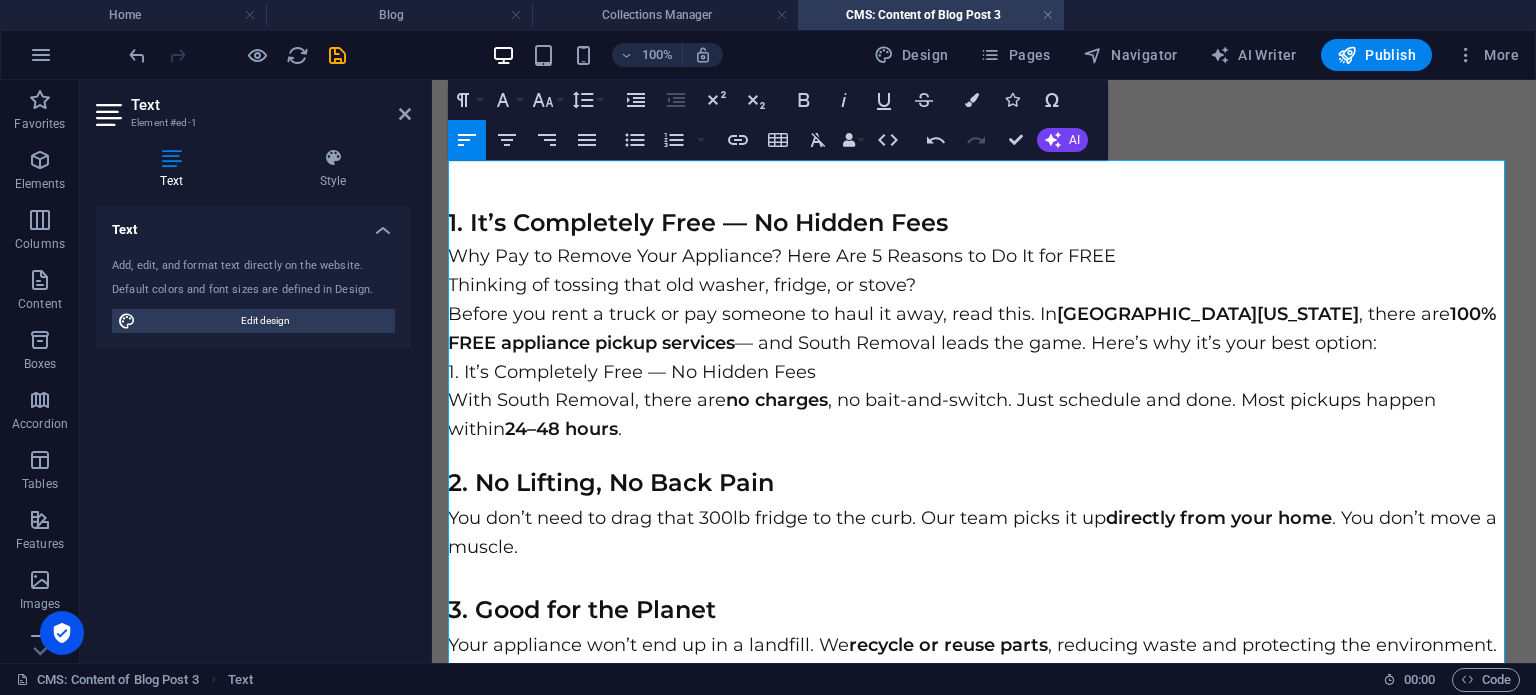 scroll, scrollTop: 0, scrollLeft: 0, axis: both 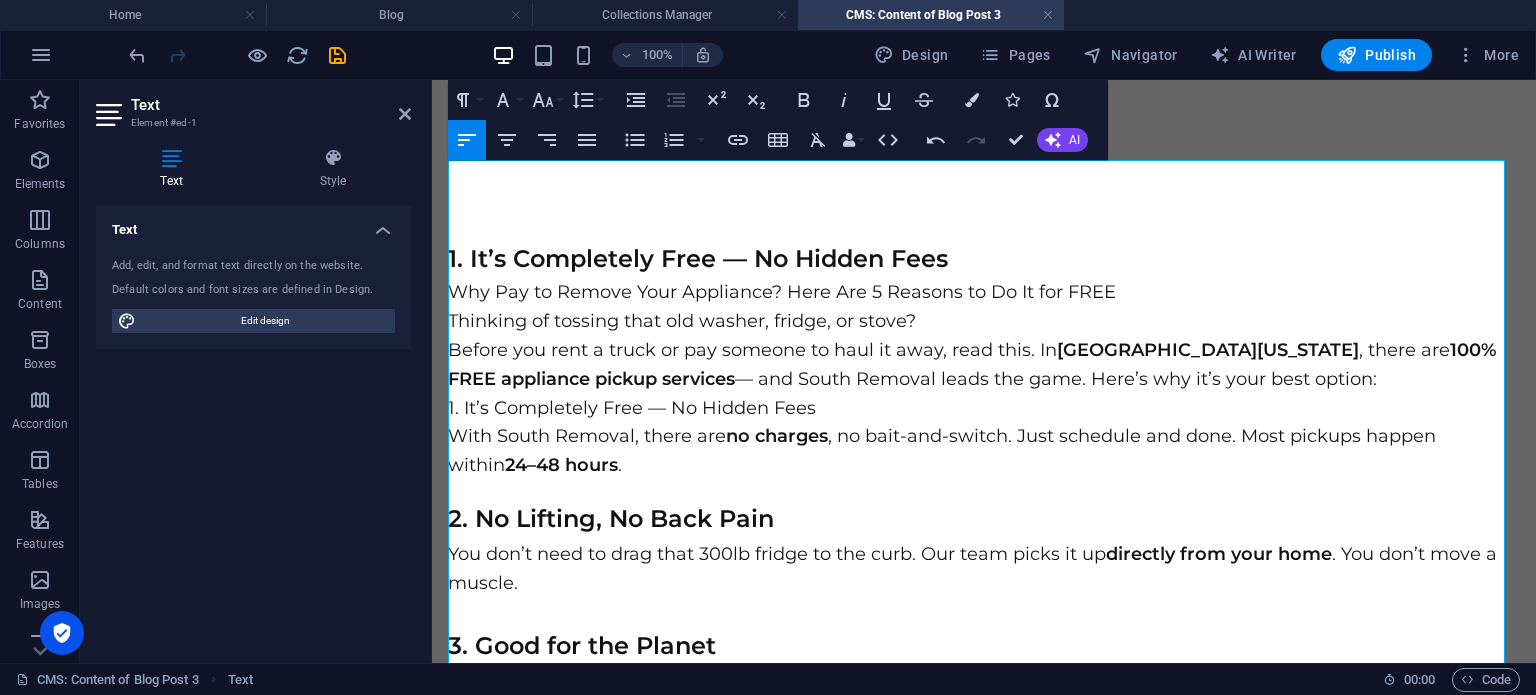 click on "1. It’s Completely Free — No Hidden Fees" at bounding box center [984, 259] 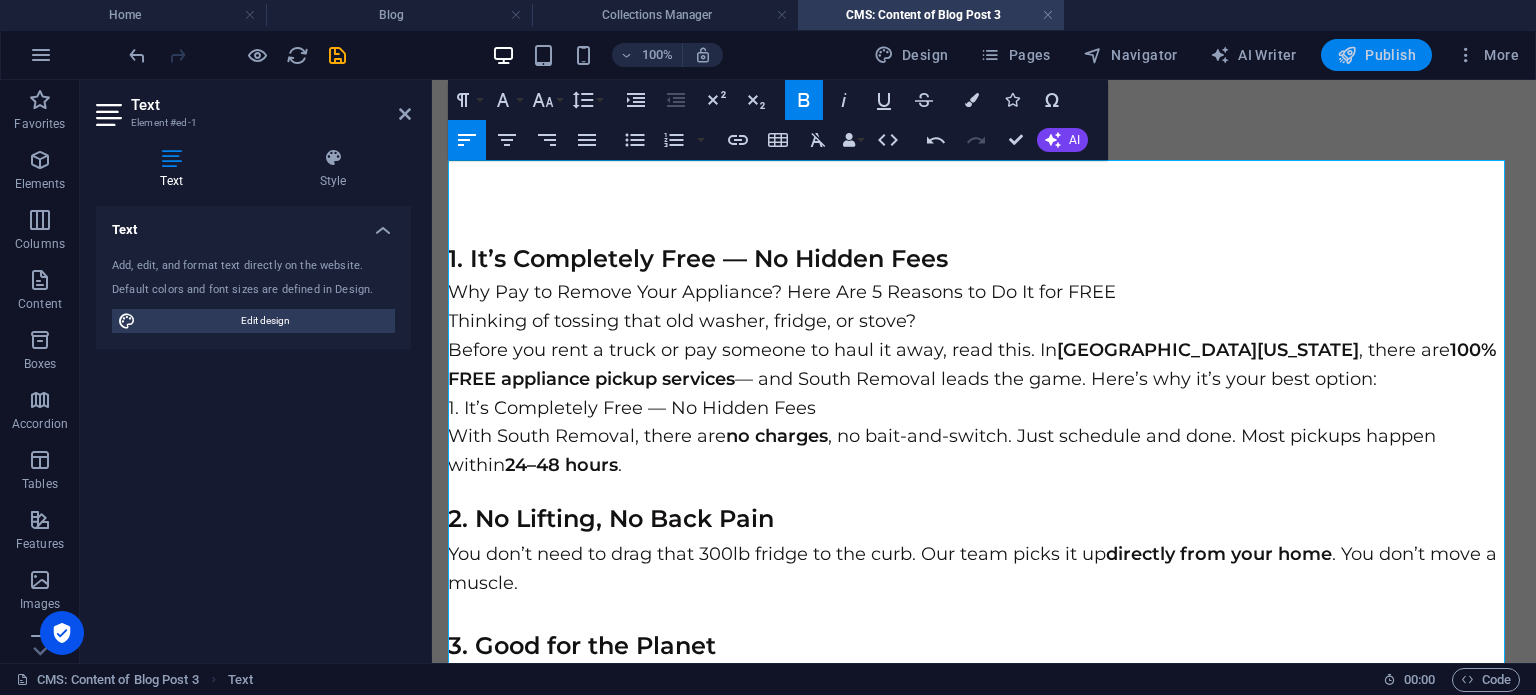 click on "Publish" at bounding box center [1376, 55] 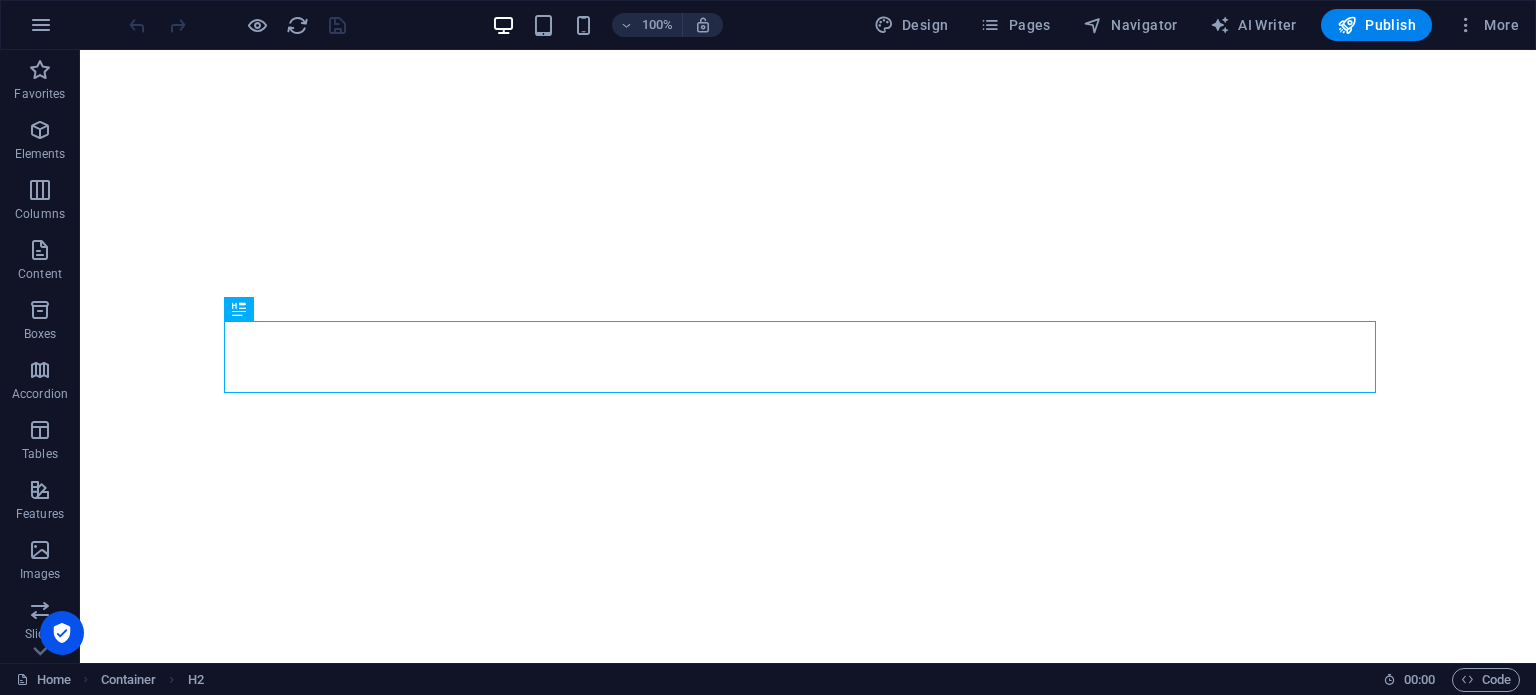 scroll, scrollTop: 0, scrollLeft: 0, axis: both 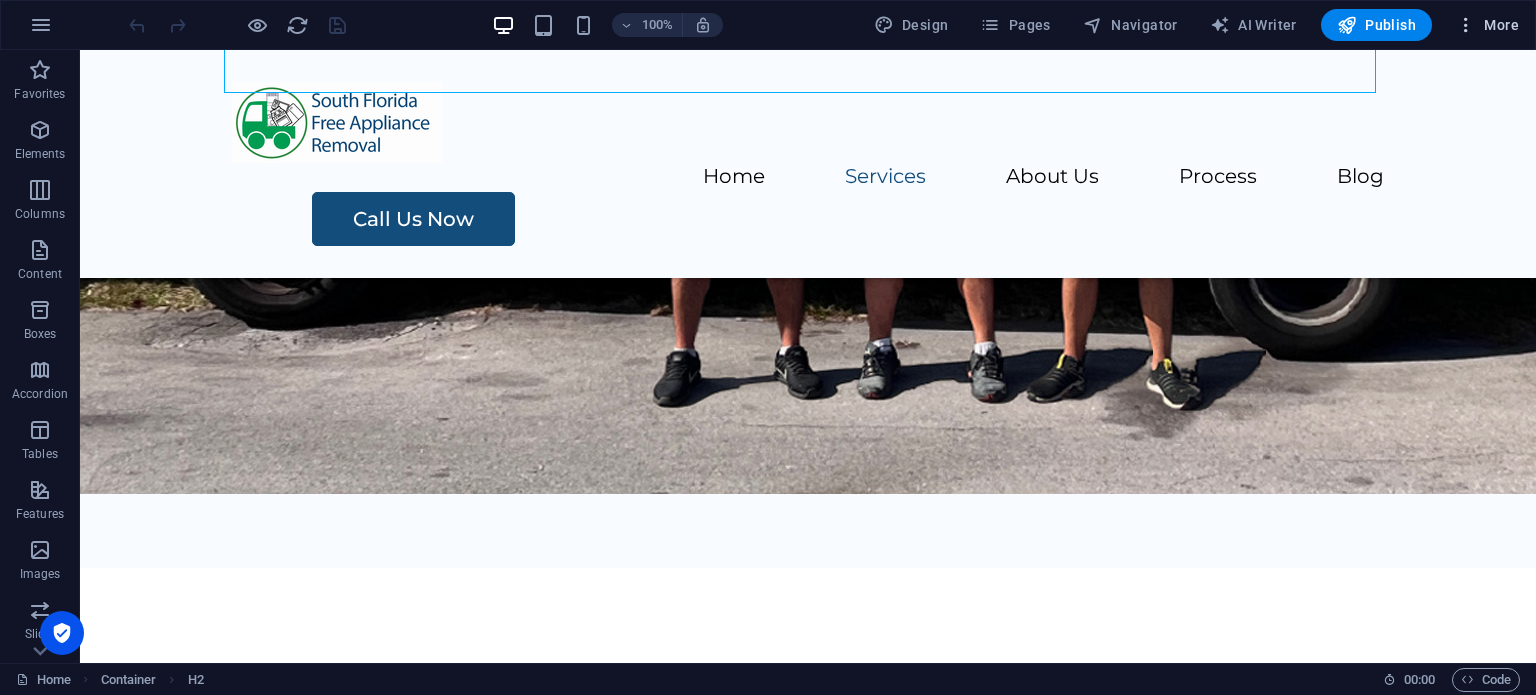 click at bounding box center [1466, 25] 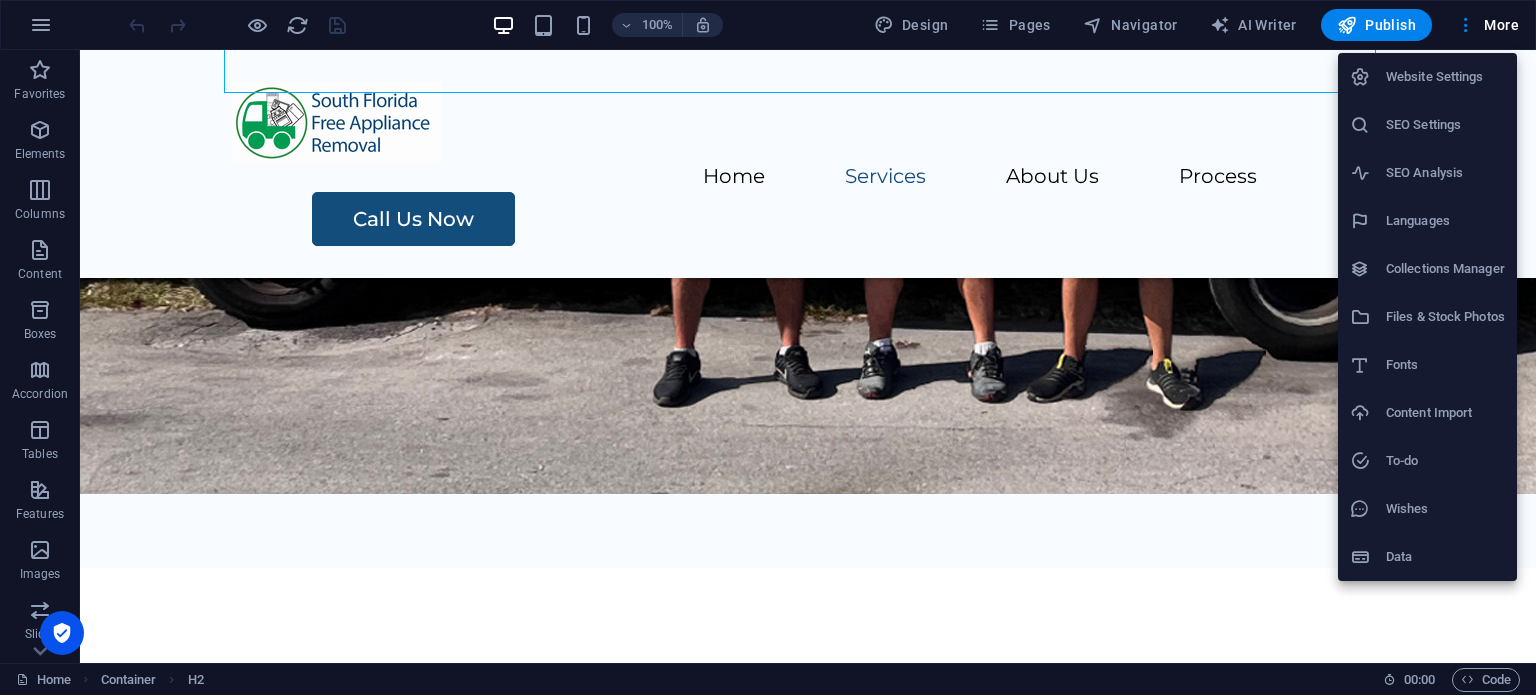 click at bounding box center (768, 347) 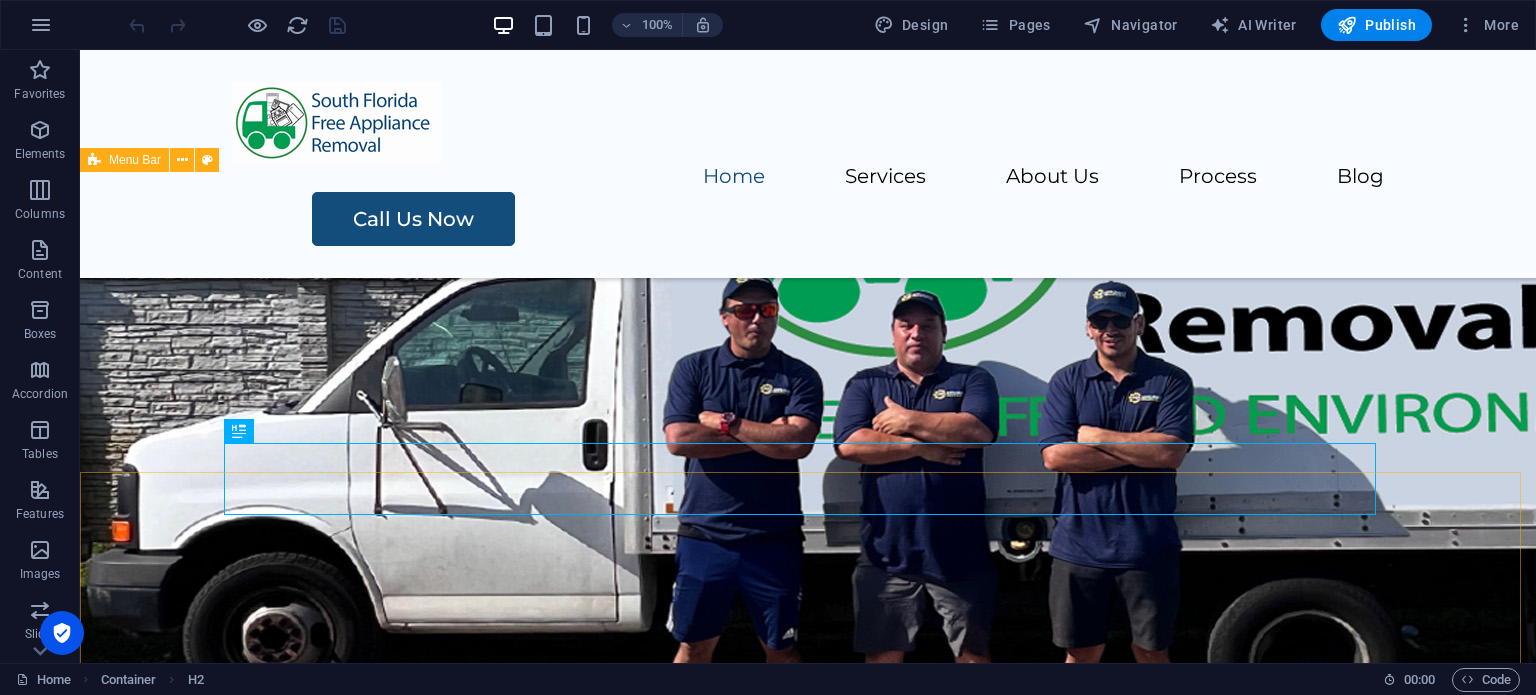 scroll, scrollTop: 613, scrollLeft: 0, axis: vertical 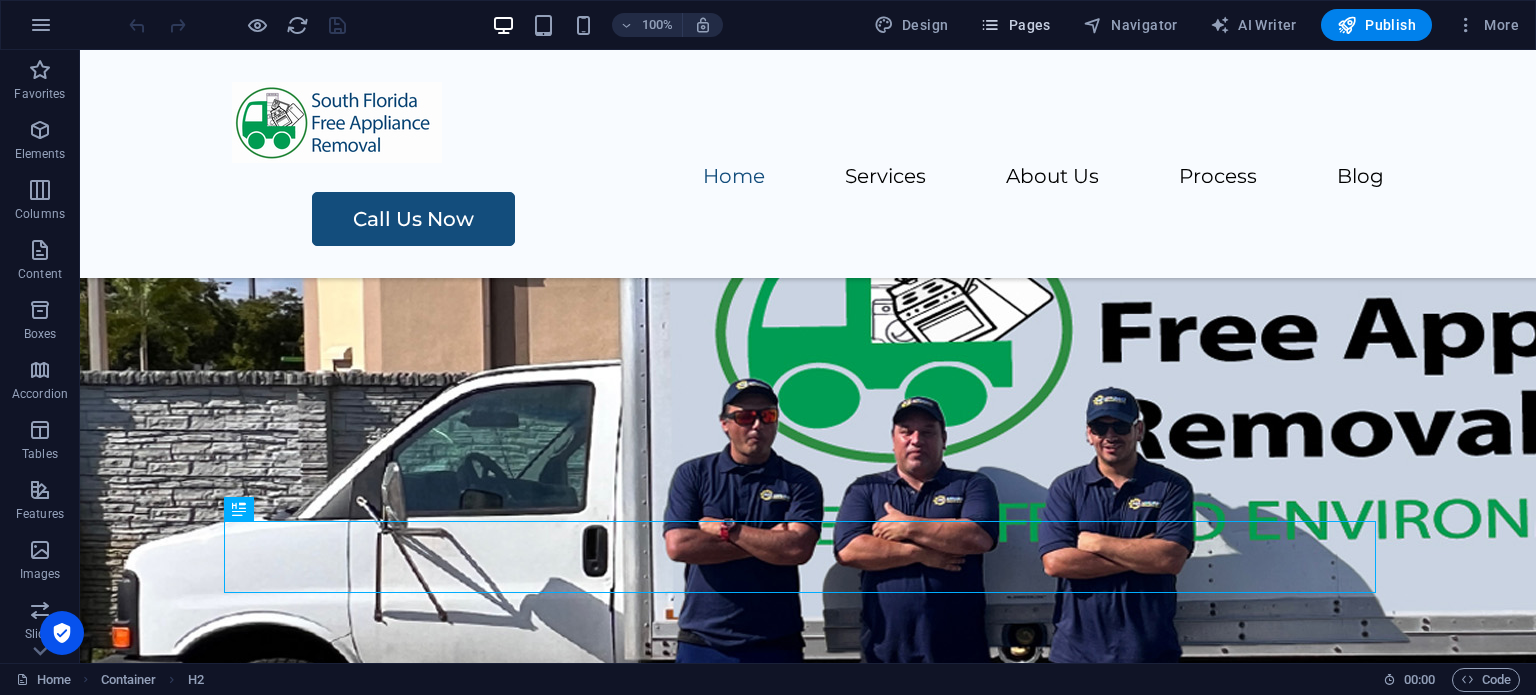 click on "Pages" at bounding box center [1015, 25] 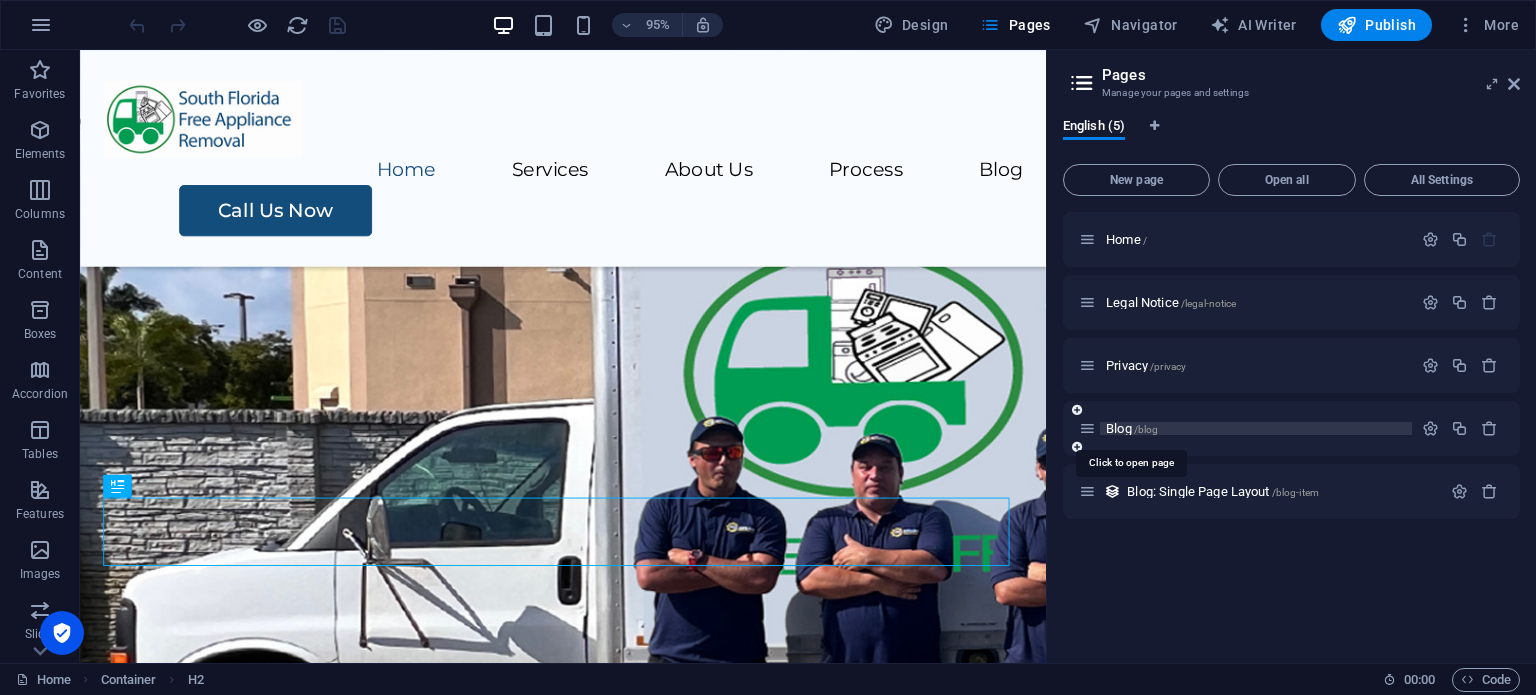 click on "Blog /blog" at bounding box center [1132, 428] 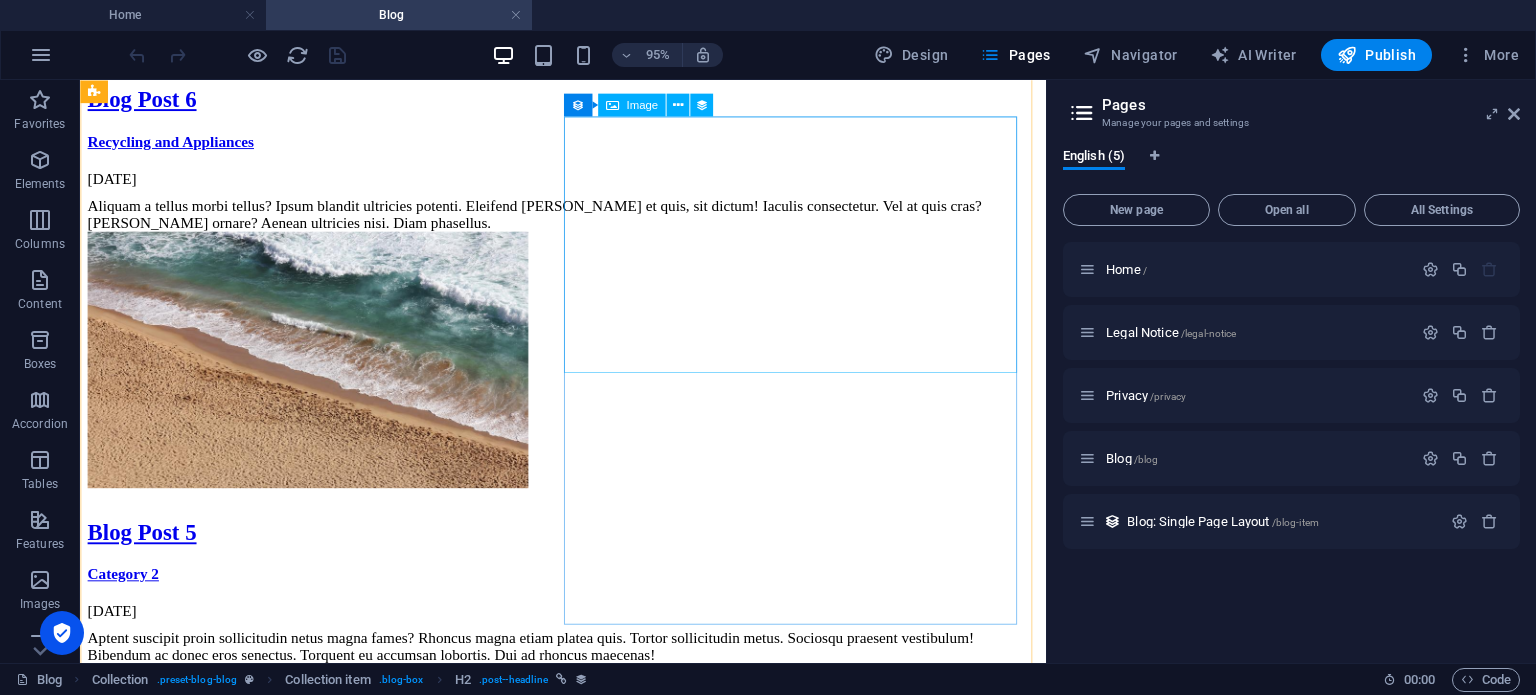 scroll, scrollTop: 1100, scrollLeft: 0, axis: vertical 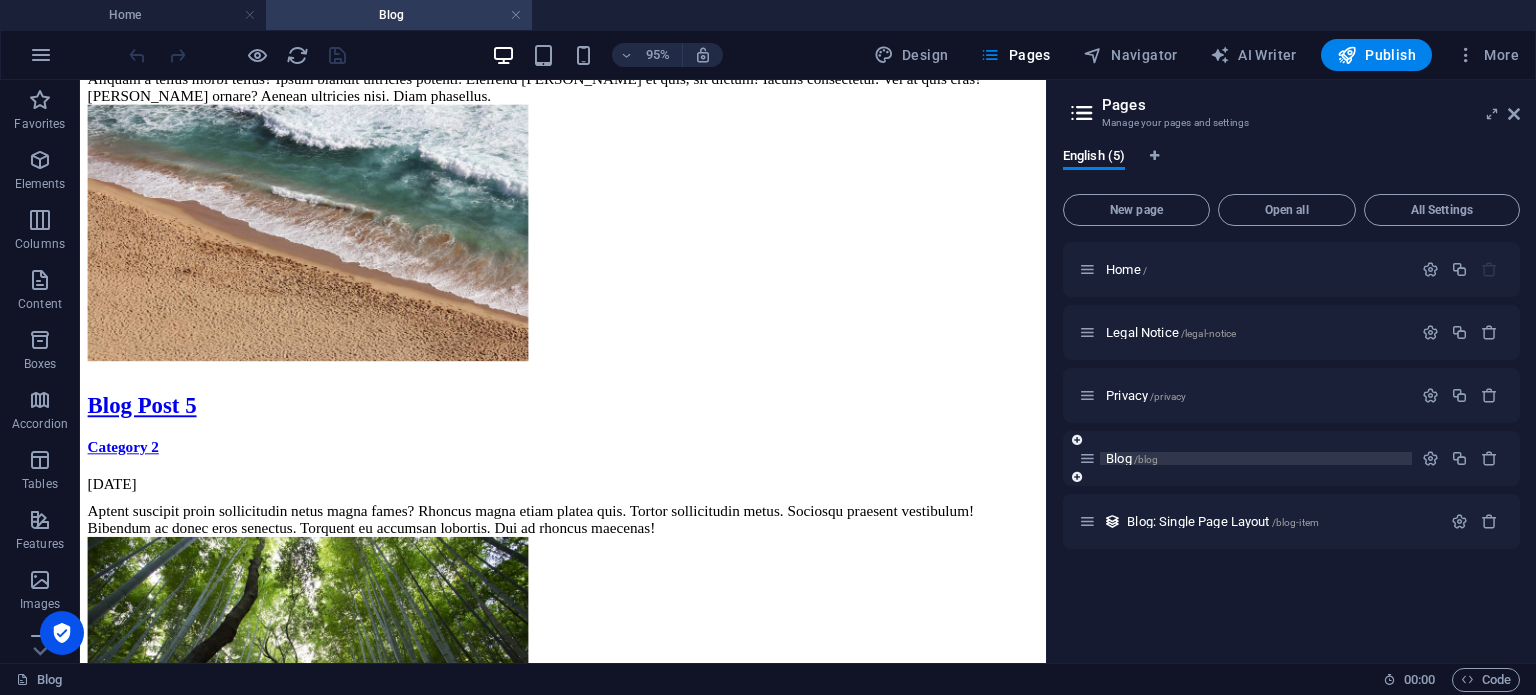 click on "Blog /blog" at bounding box center [1132, 458] 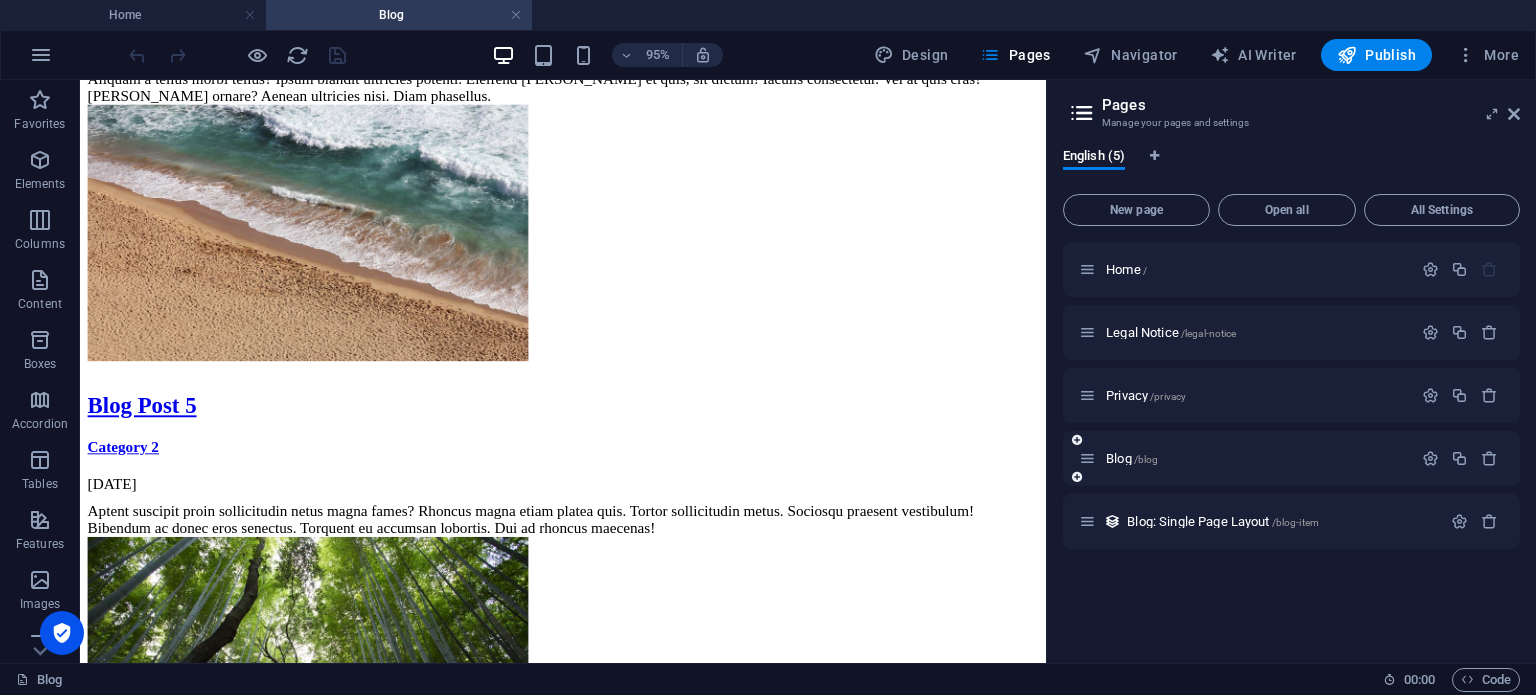 click at bounding box center [1087, 458] 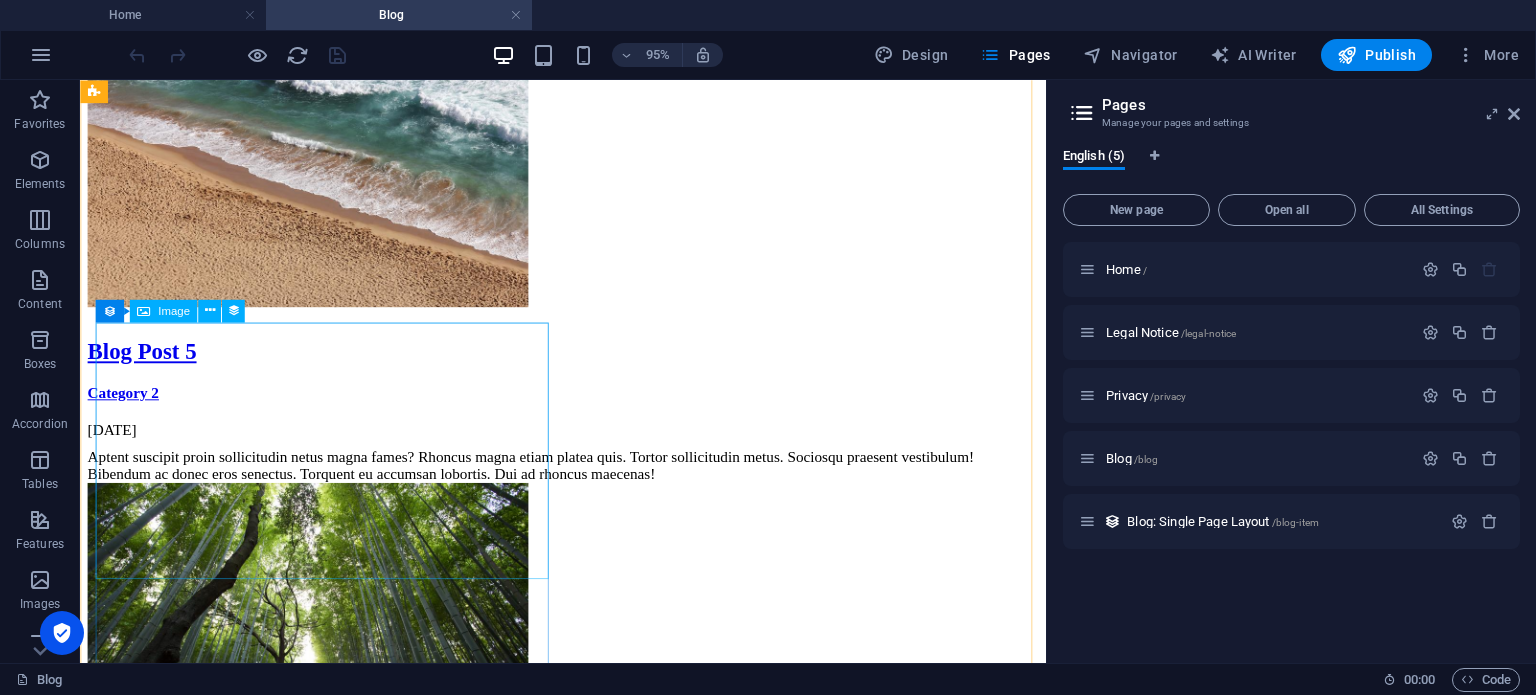 scroll, scrollTop: 1000, scrollLeft: 0, axis: vertical 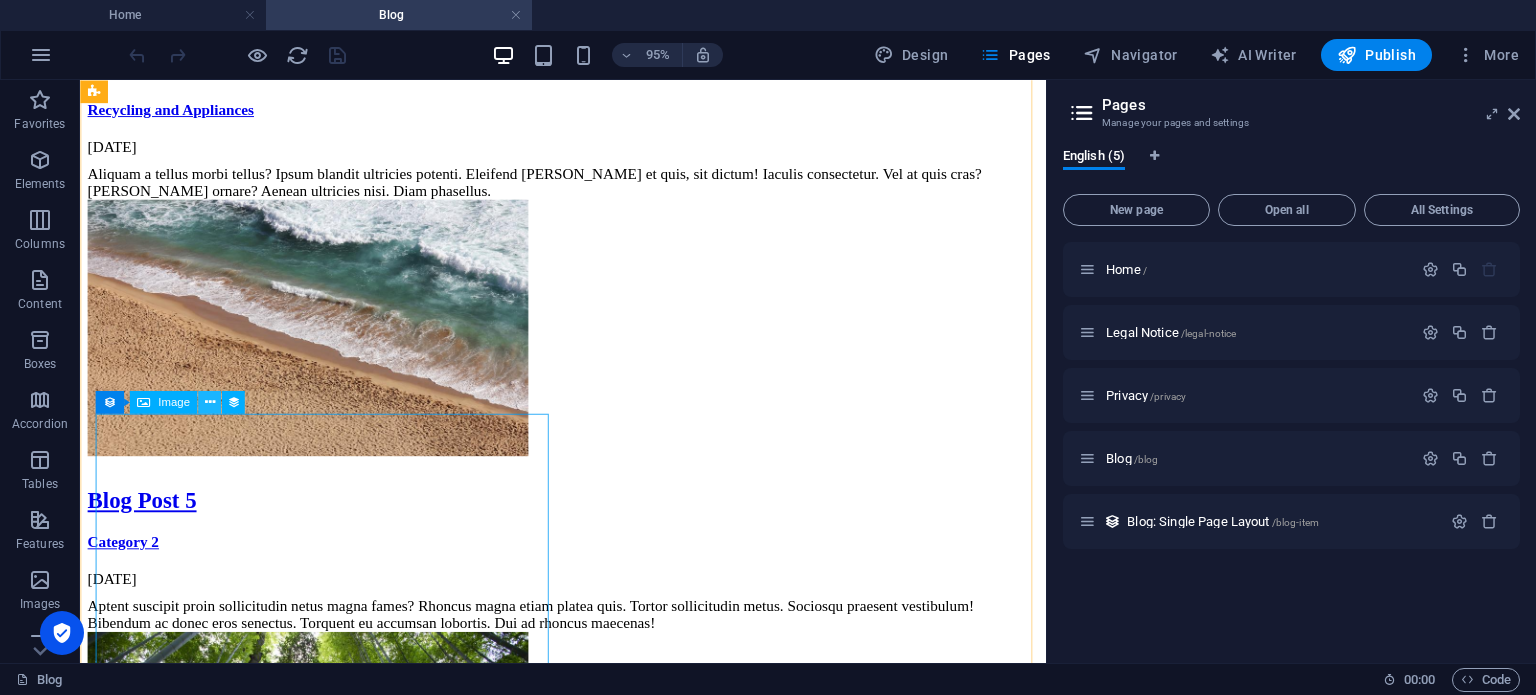 click at bounding box center (209, 402) 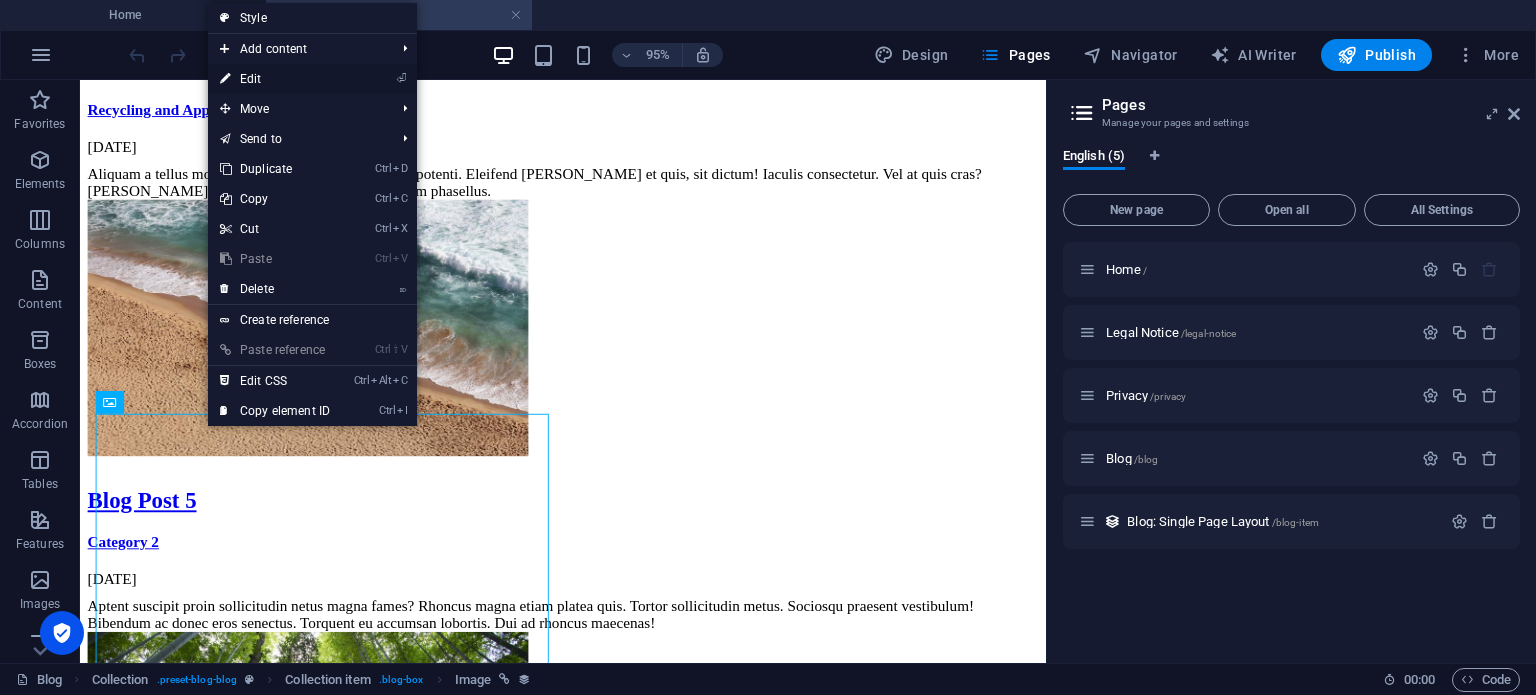 click on "⏎  Edit" at bounding box center (275, 79) 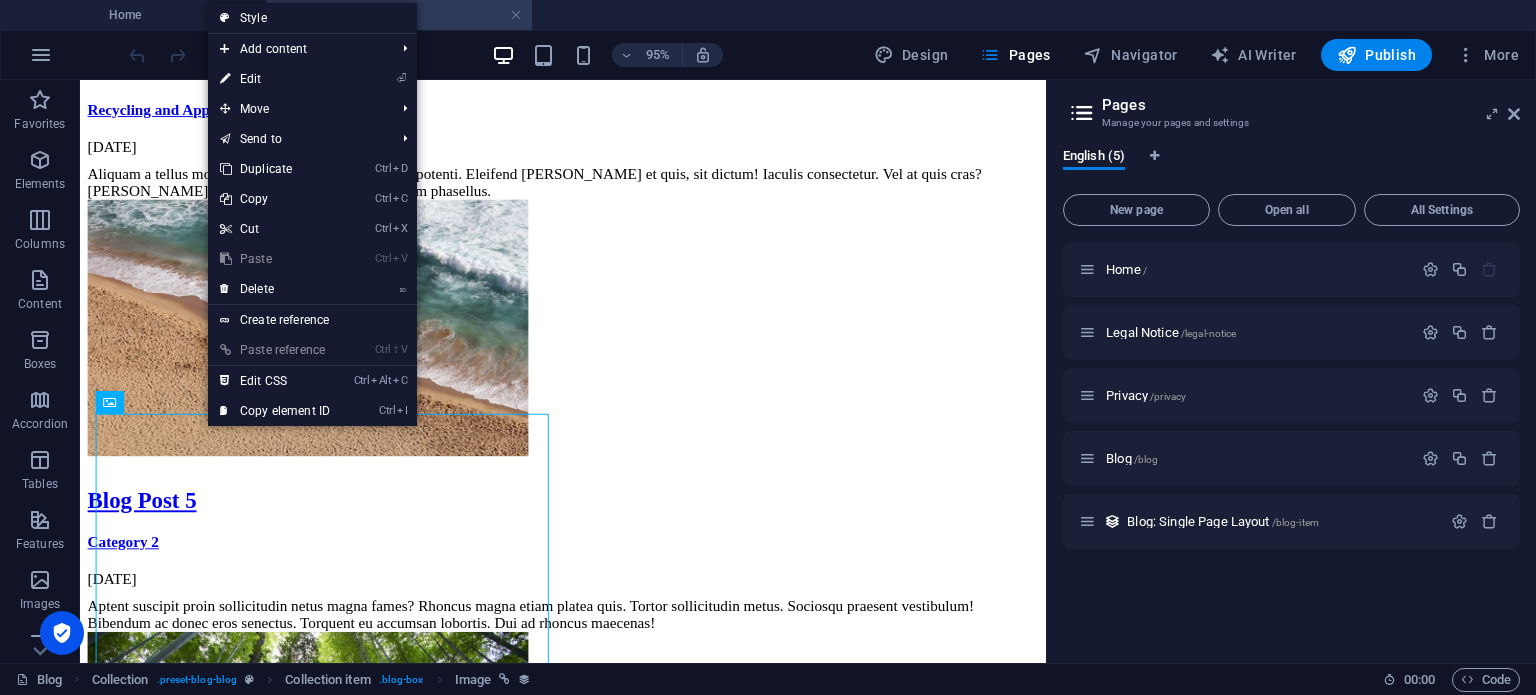 select on "px" 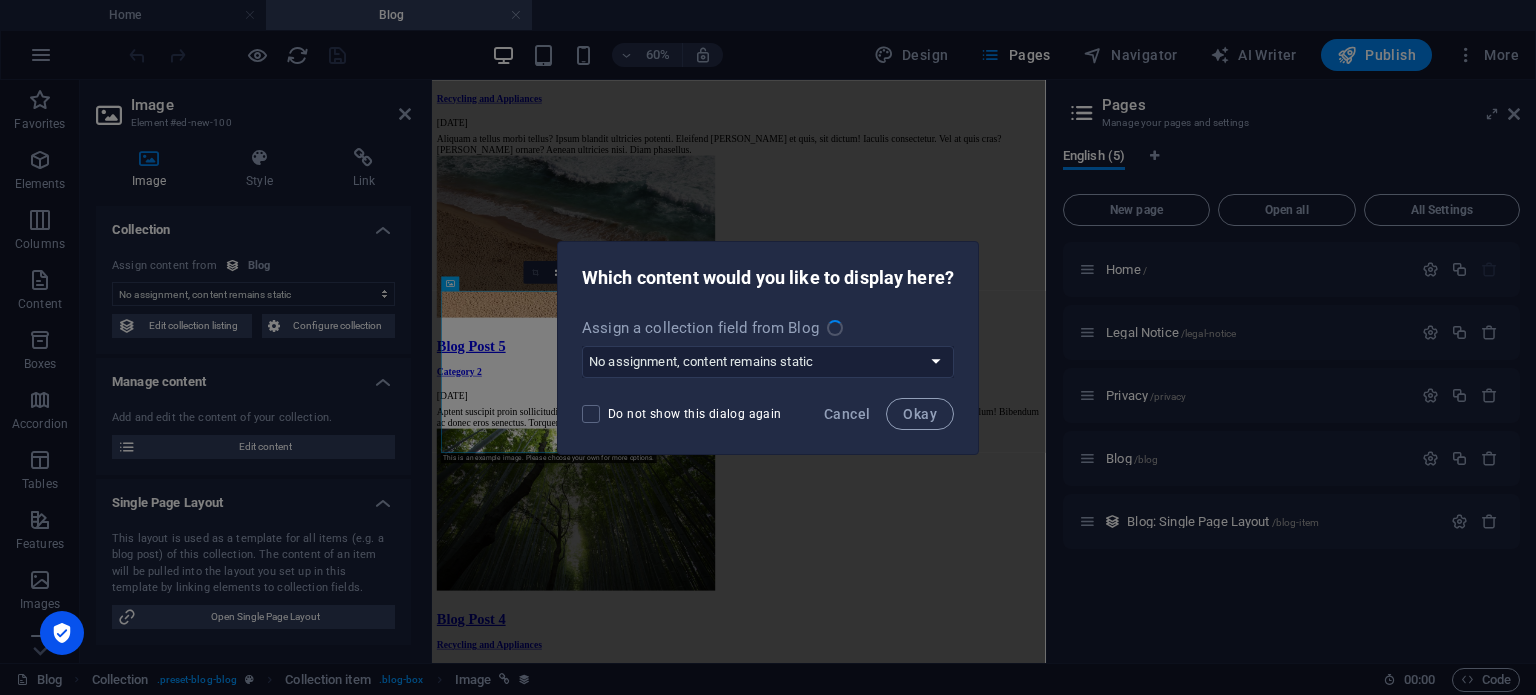 select on "image" 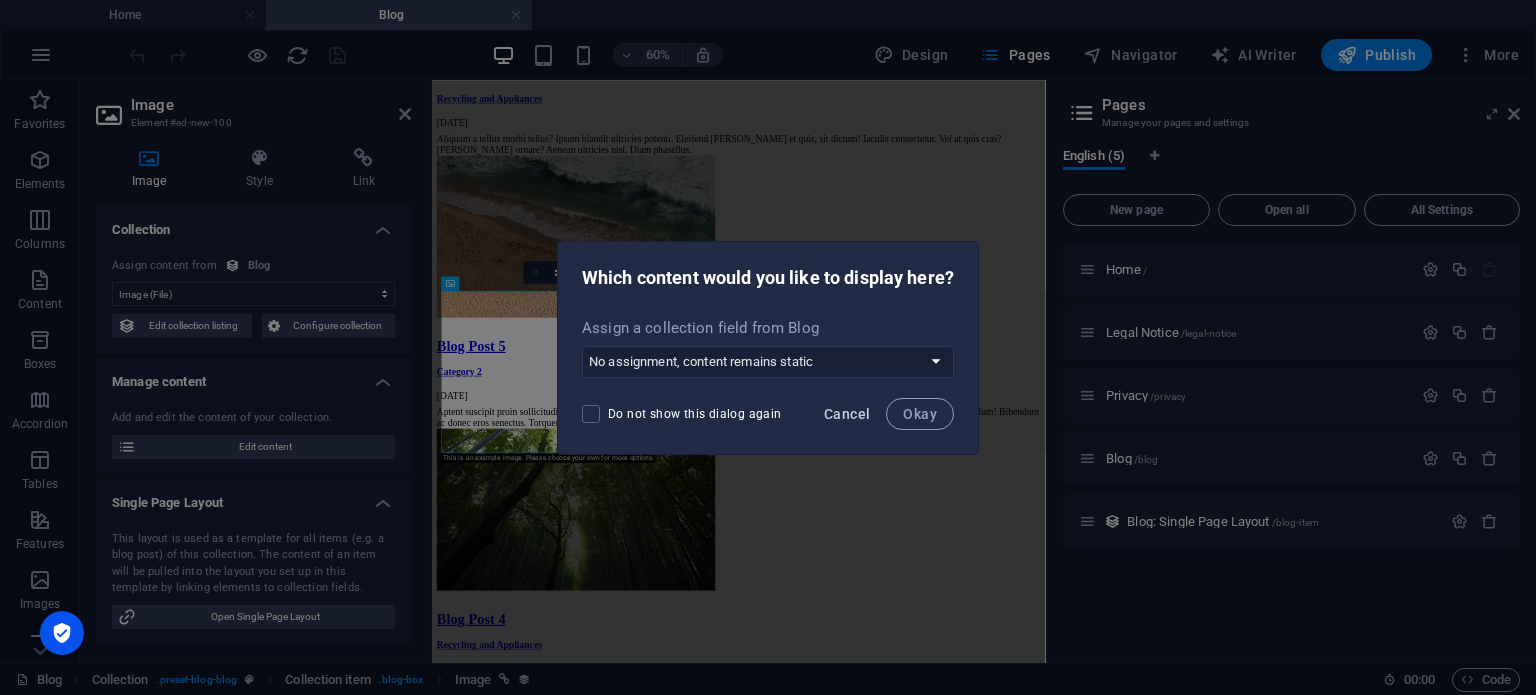 click on "Cancel" at bounding box center [847, 414] 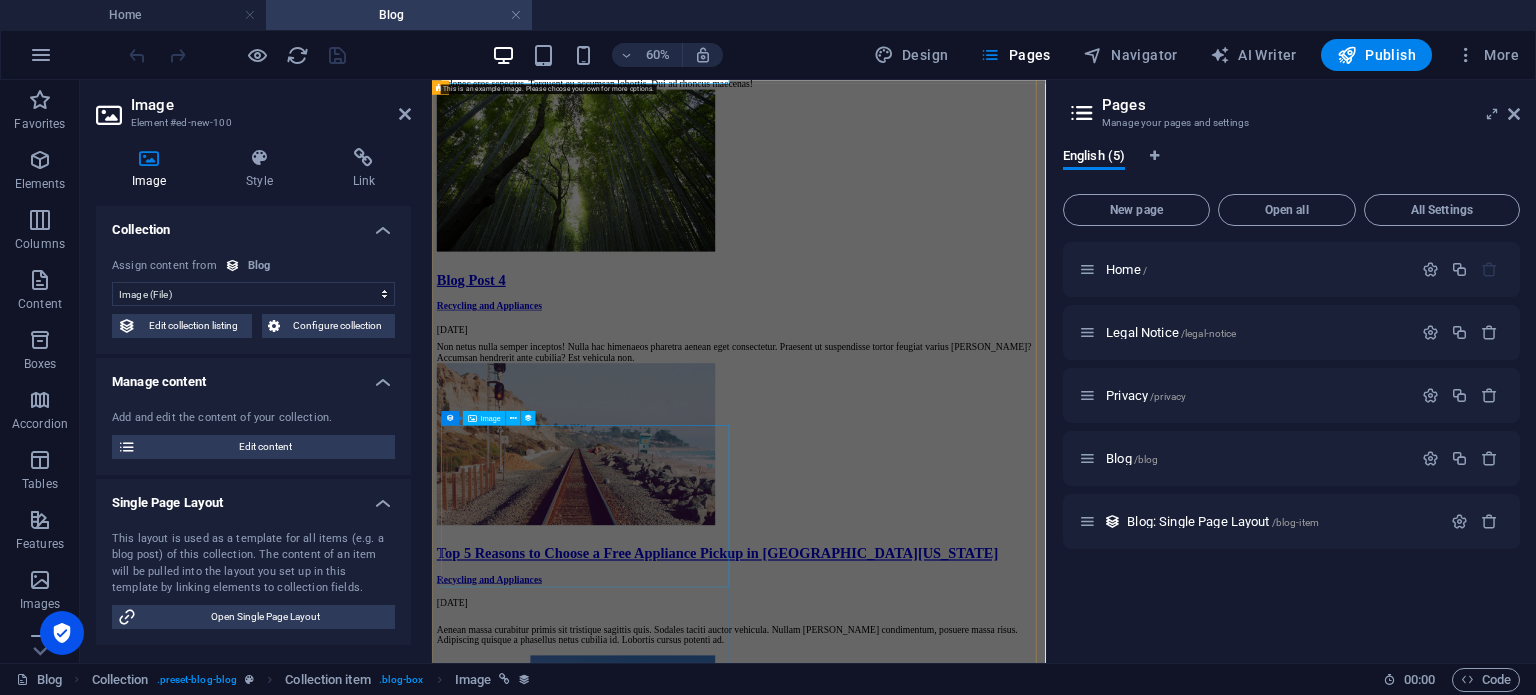 scroll, scrollTop: 1500, scrollLeft: 0, axis: vertical 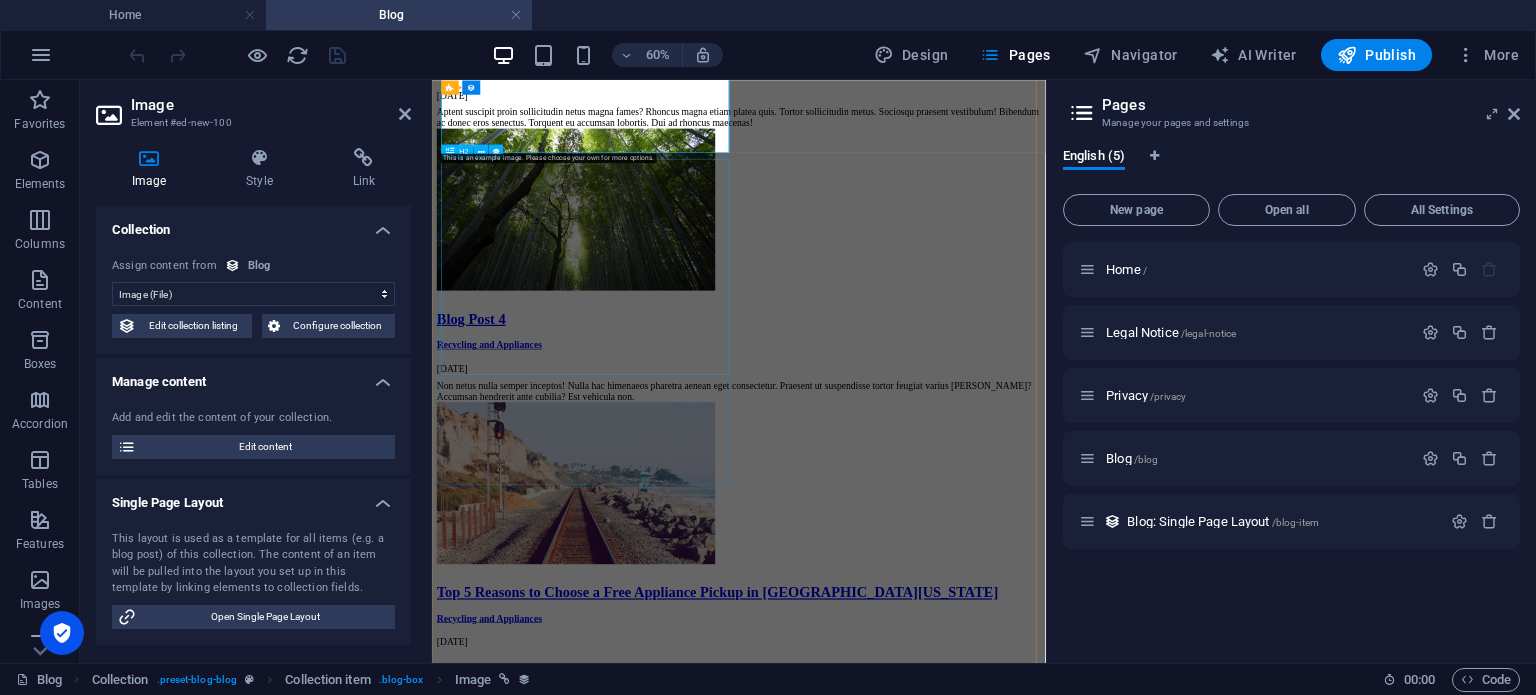 click on "Top 5 Reasons to Choose a Free Appliance Pickup in [GEOGRAPHIC_DATA][US_STATE]" at bounding box center [943, 934] 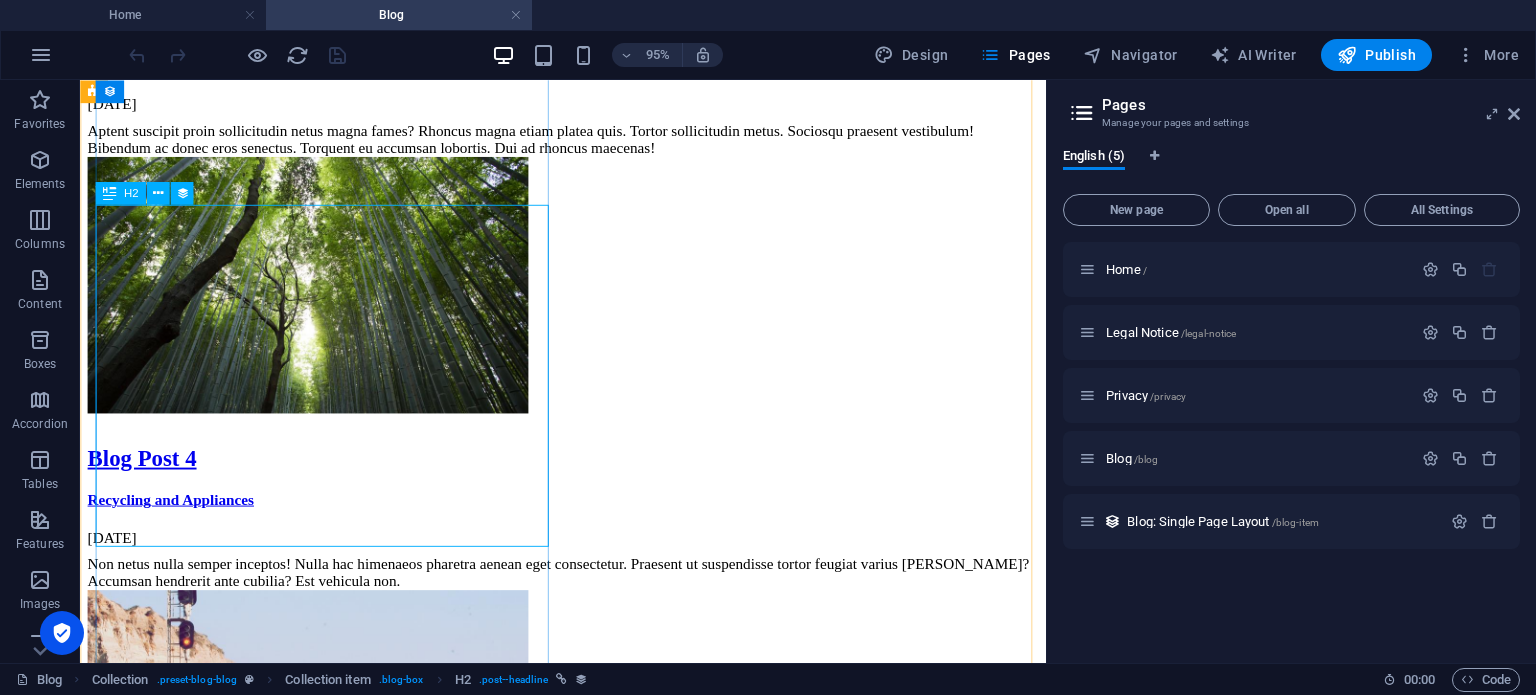click on "Top 5 Reasons to Choose a Free Appliance Pickup in [GEOGRAPHIC_DATA][US_STATE]" at bounding box center (588, 934) 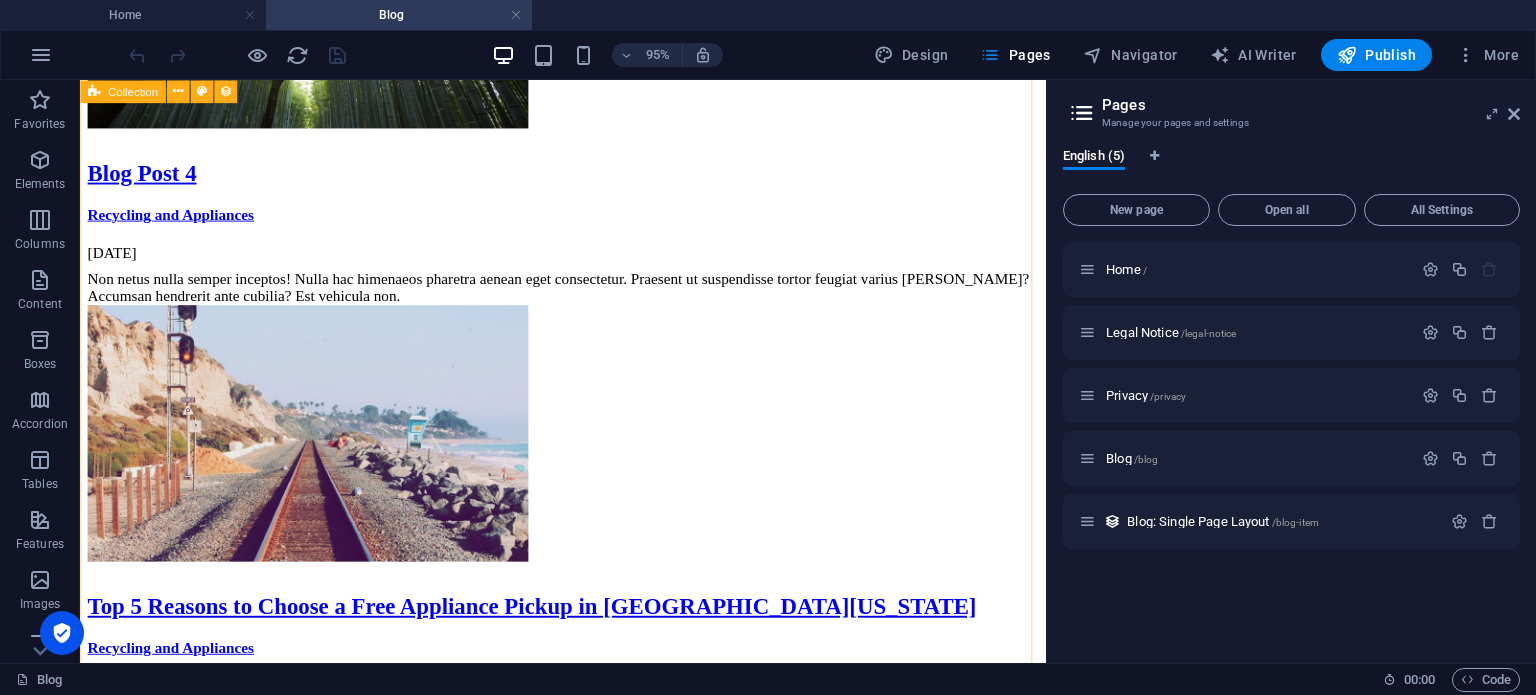 scroll, scrollTop: 1500, scrollLeft: 0, axis: vertical 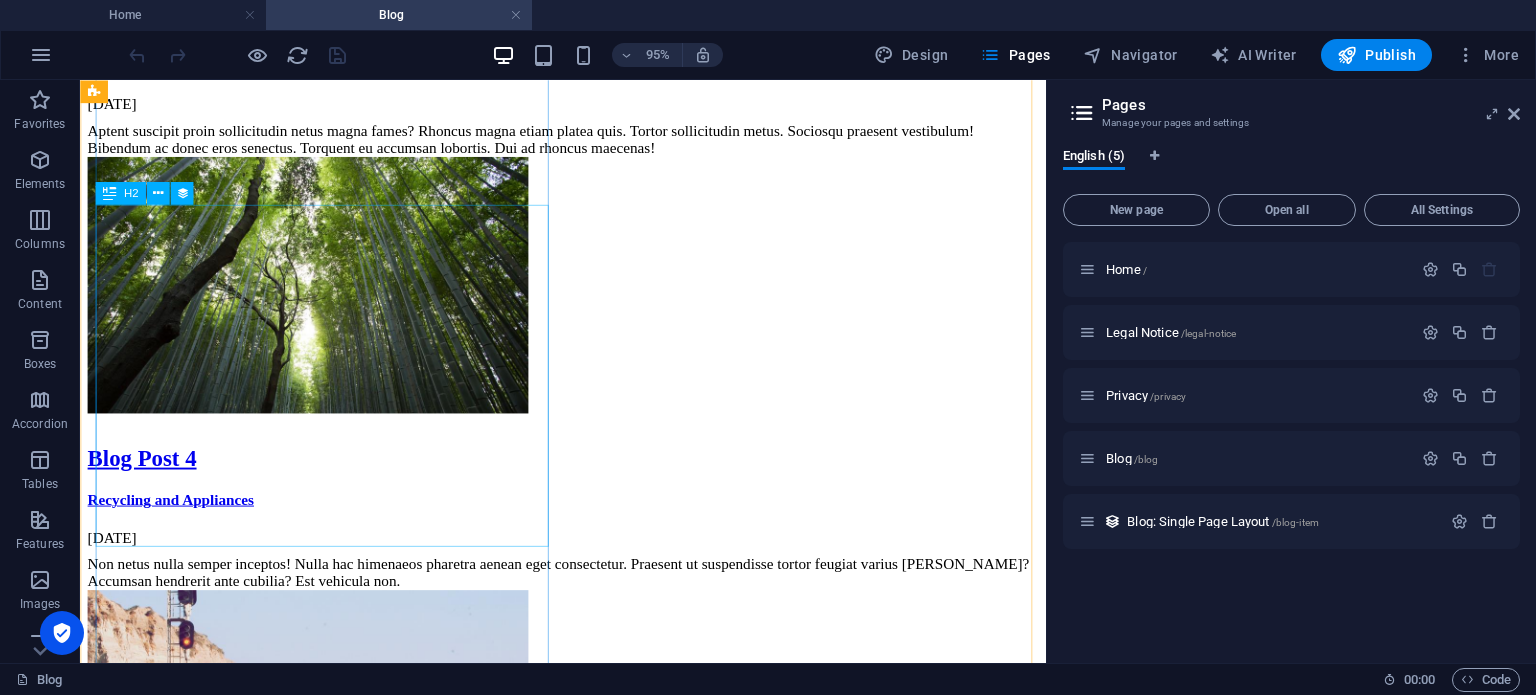 click on "Top 5 Reasons to Choose a Free Appliance Pickup in [GEOGRAPHIC_DATA][US_STATE]" at bounding box center [588, 934] 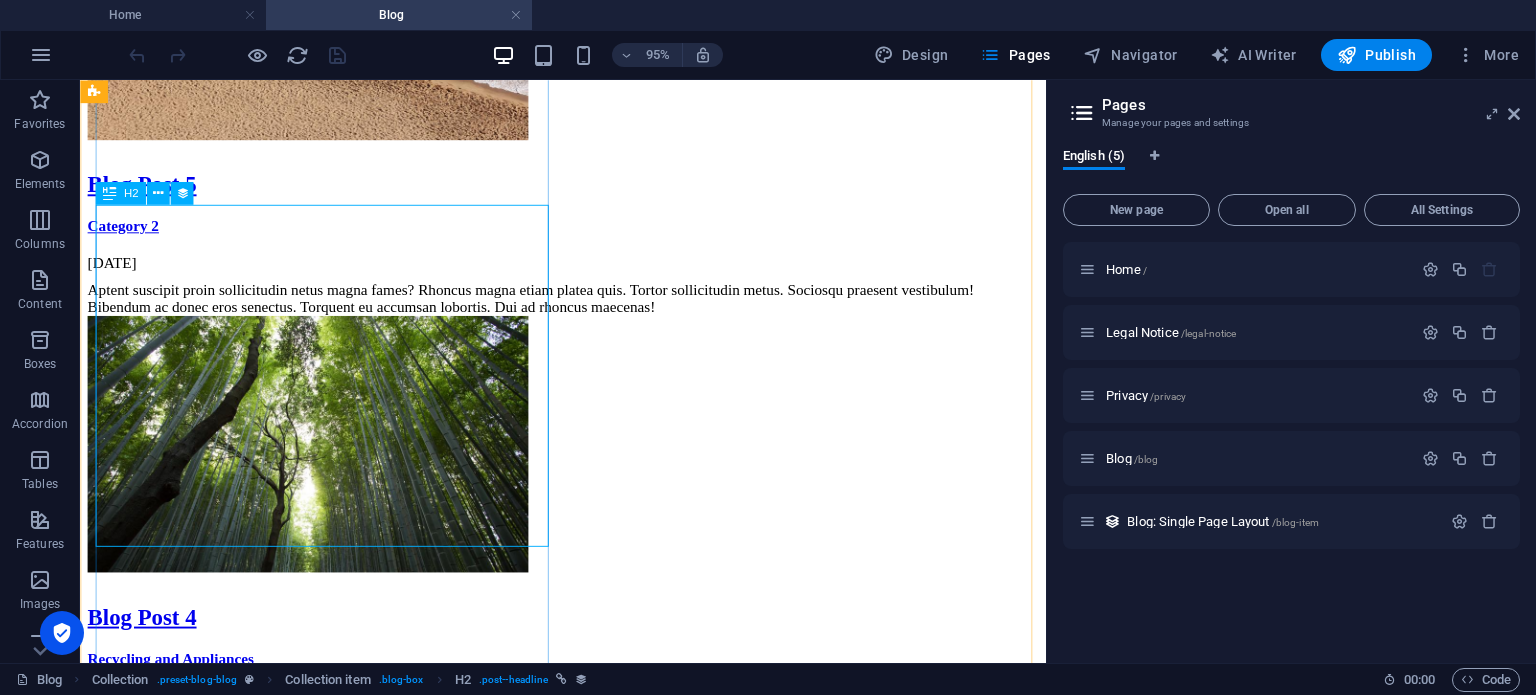 scroll, scrollTop: 1300, scrollLeft: 0, axis: vertical 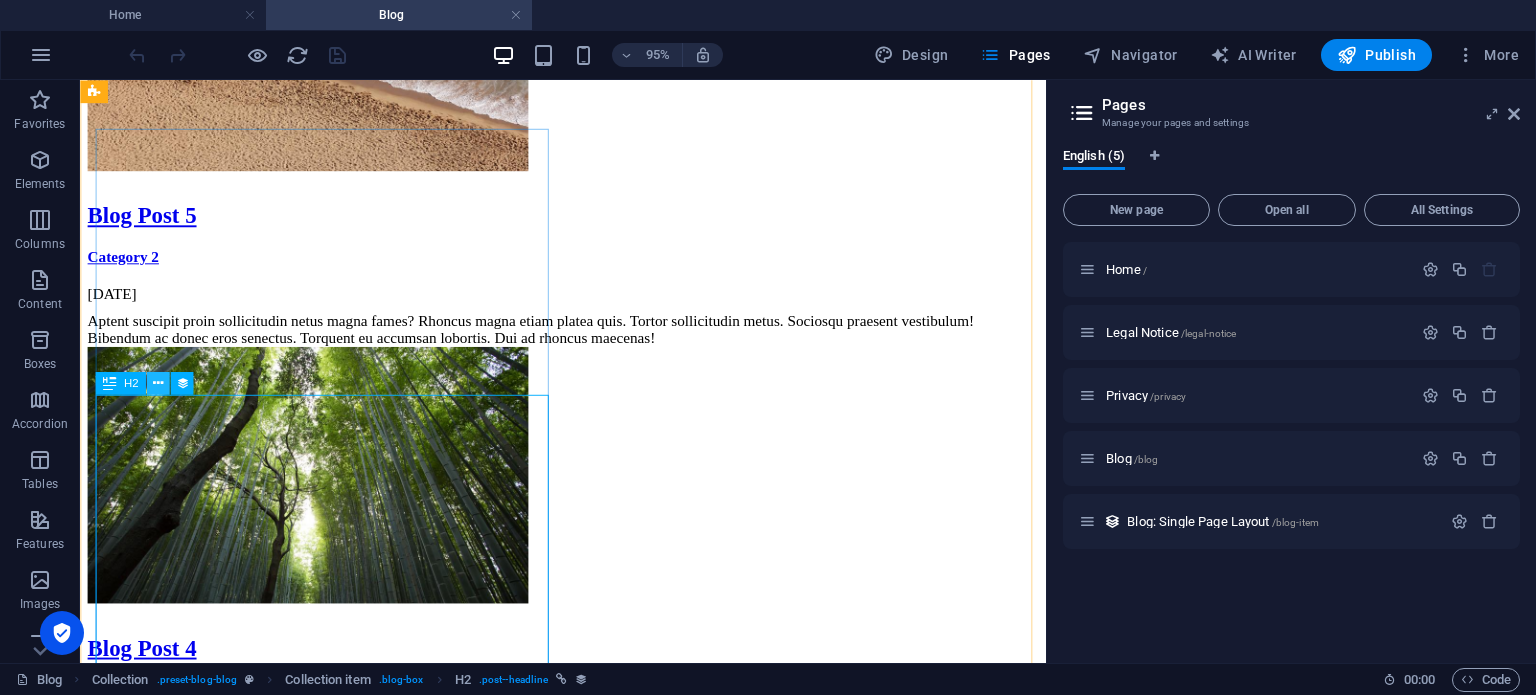 click at bounding box center (158, 383) 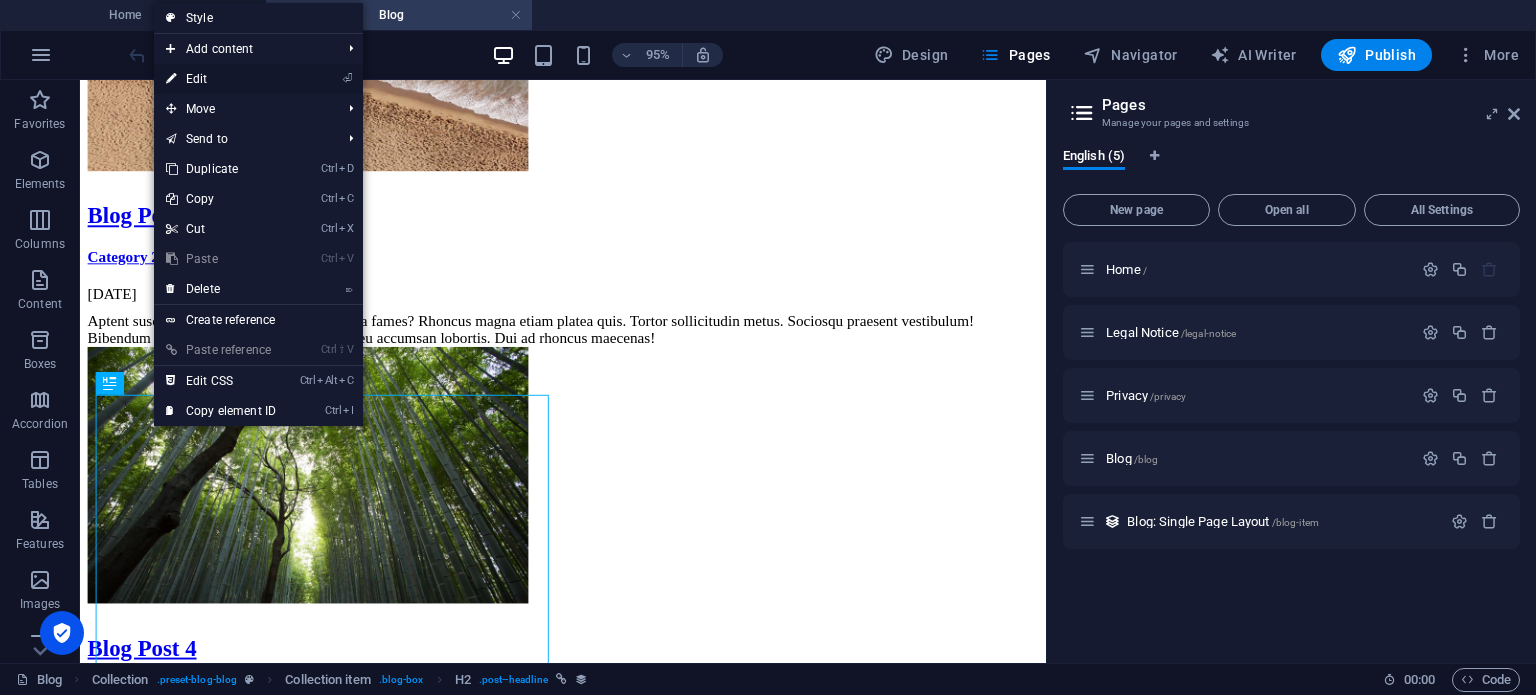 click on "⏎  Edit" at bounding box center [221, 79] 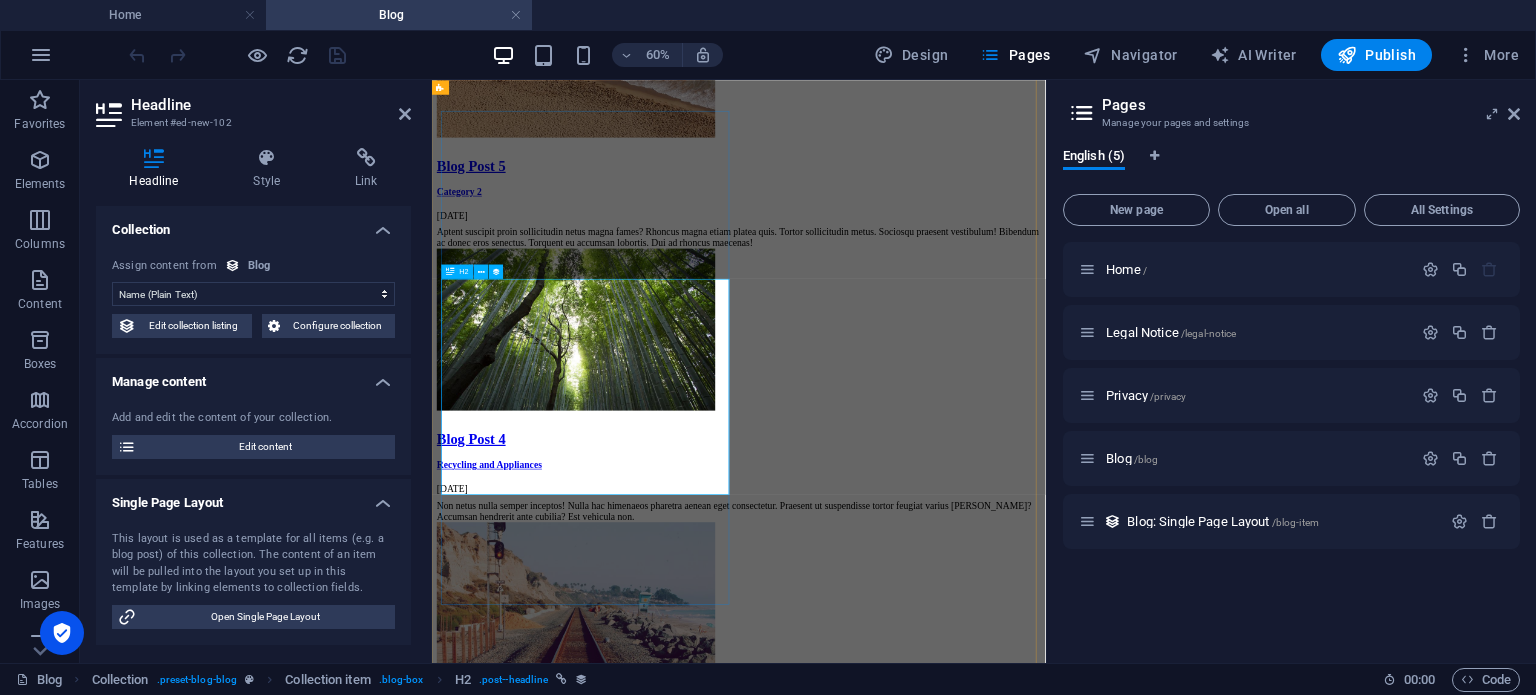 click on "Top 5 Reasons to Choose a Free Appliance Pickup in [GEOGRAPHIC_DATA][US_STATE]" at bounding box center (943, 1134) 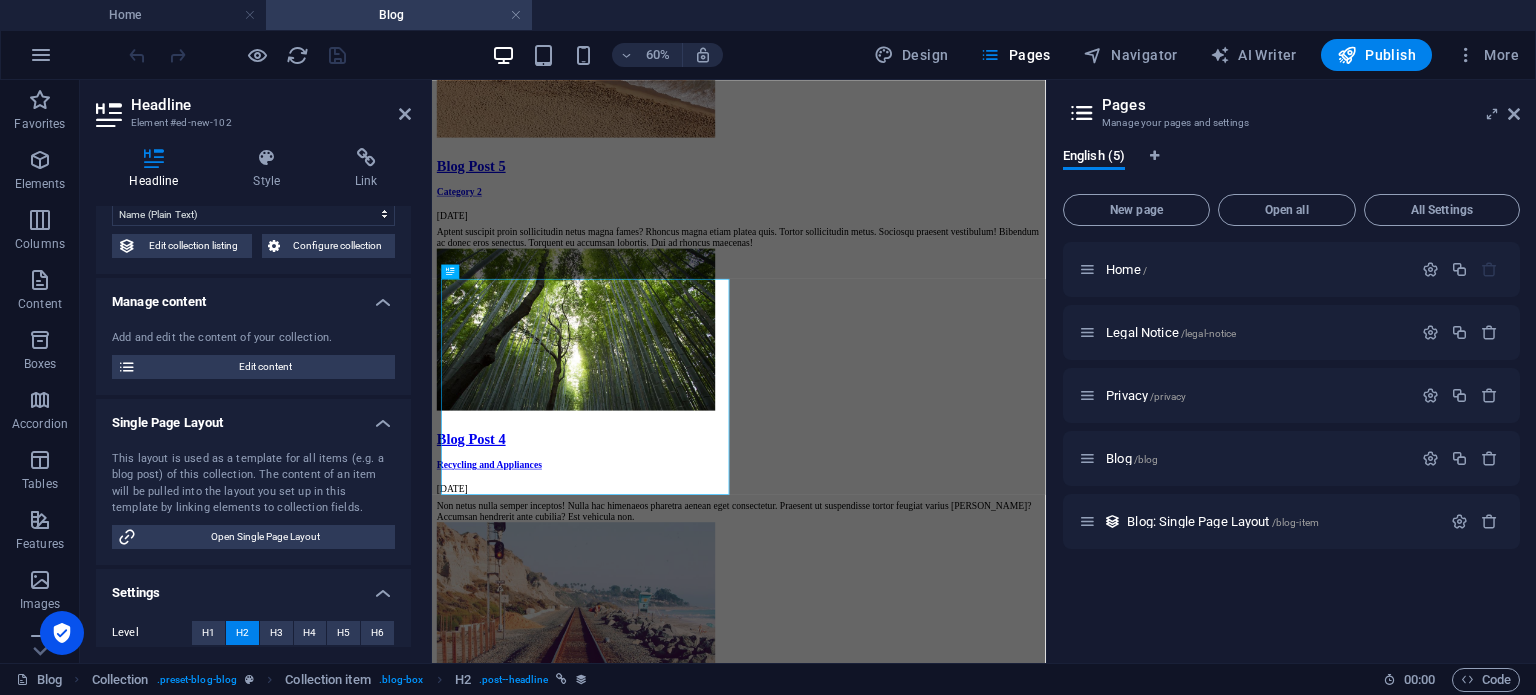 scroll, scrollTop: 0, scrollLeft: 0, axis: both 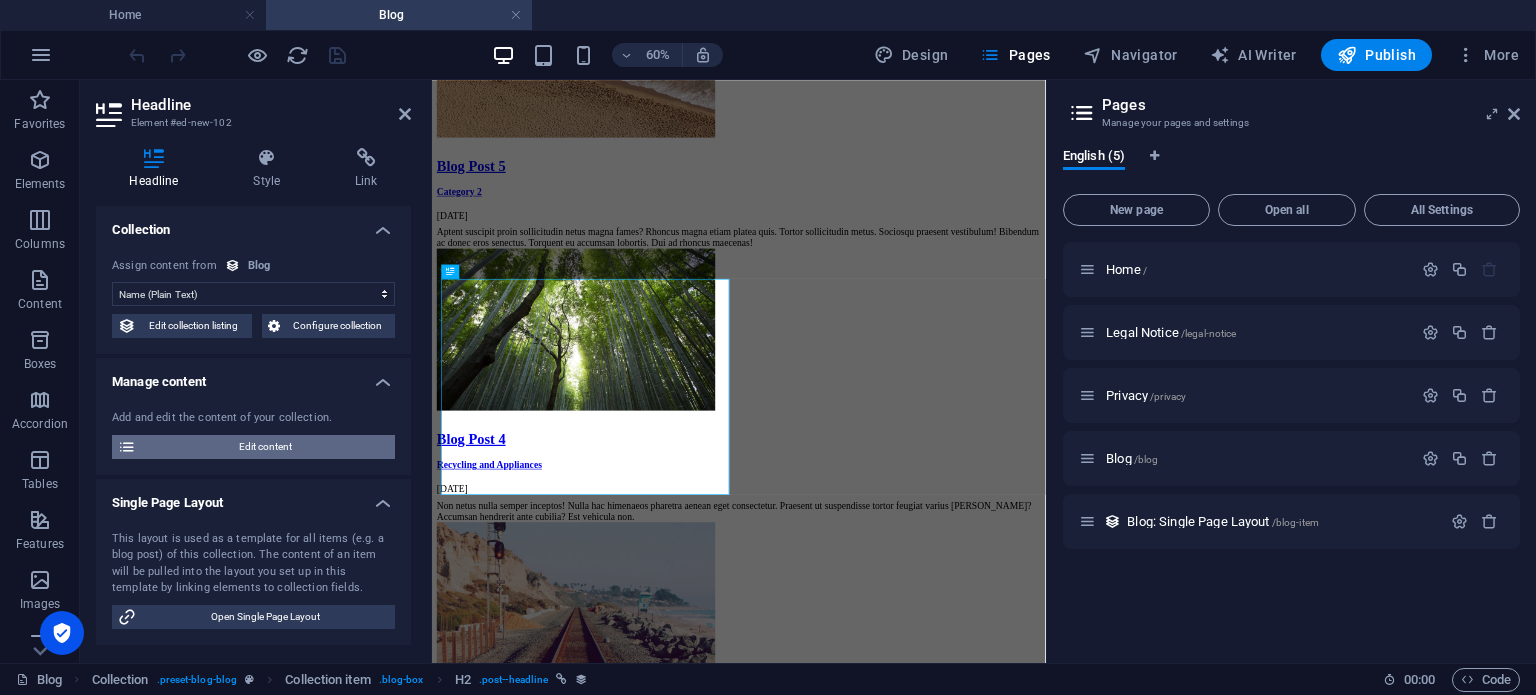 click on "Edit content" at bounding box center [265, 447] 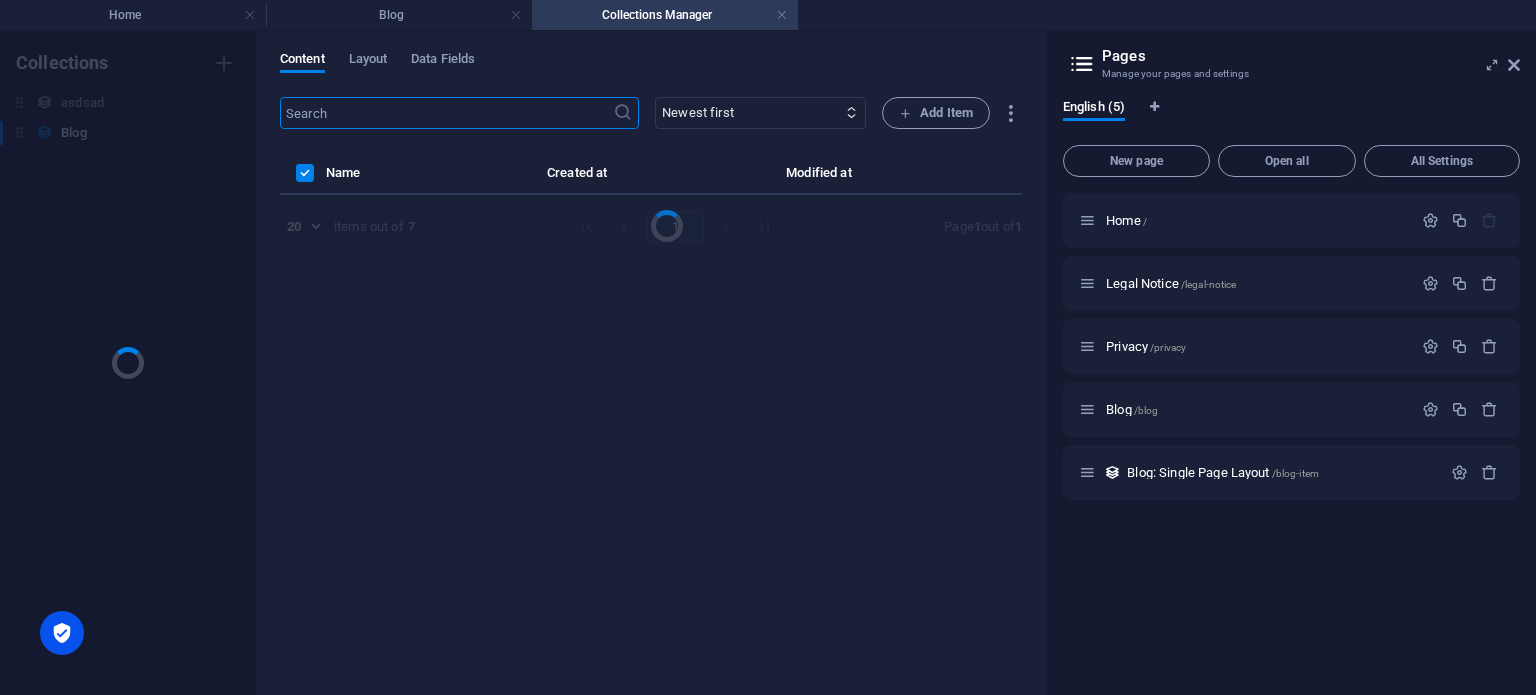 scroll, scrollTop: 0, scrollLeft: 0, axis: both 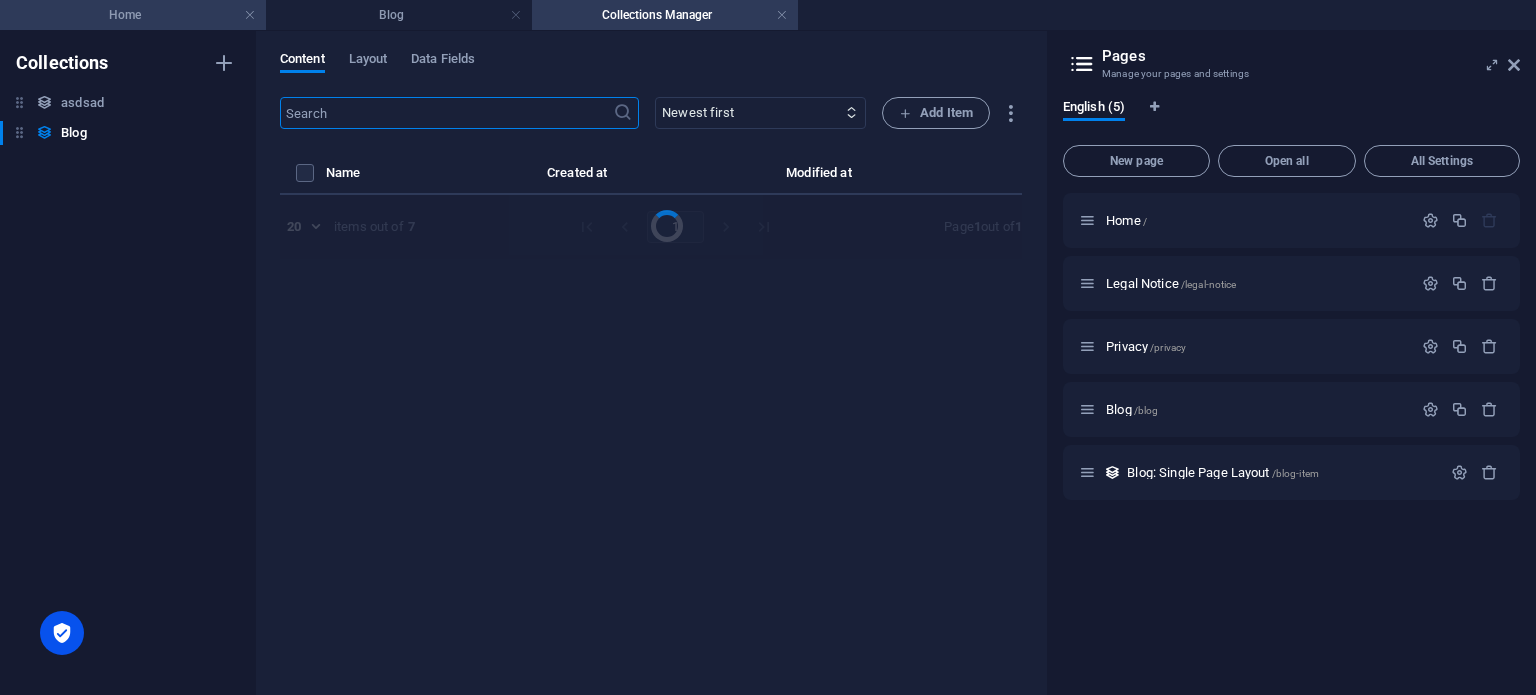 select on "Recycling and Appliances" 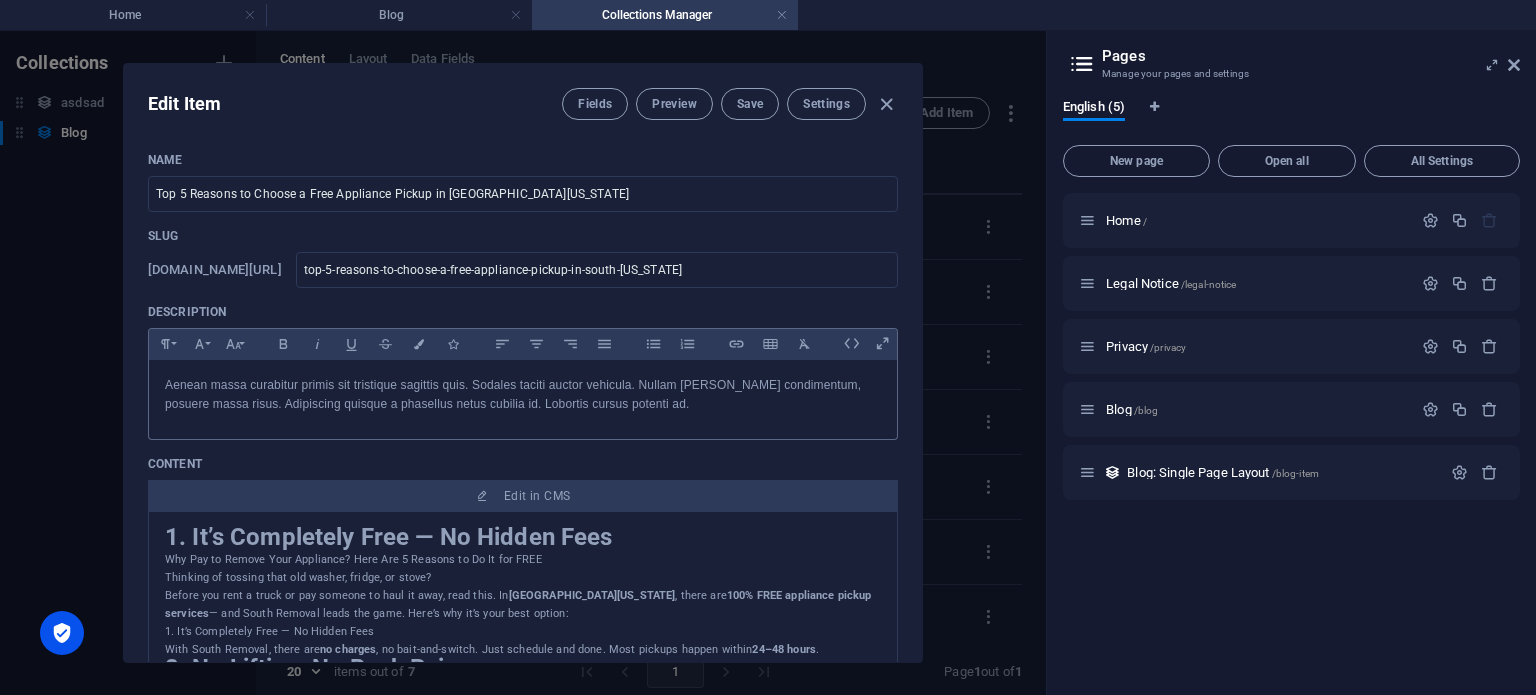 click on "Aenean massa curabitur primis sit tristique sagittis quis. Sodales taciti auctor vehicula. Nullam [PERSON_NAME] condimentum, posuere massa risus. Adipiscing quisque a phasellus netus cubilia id. Lobortis cursus potenti ad." at bounding box center [523, 395] 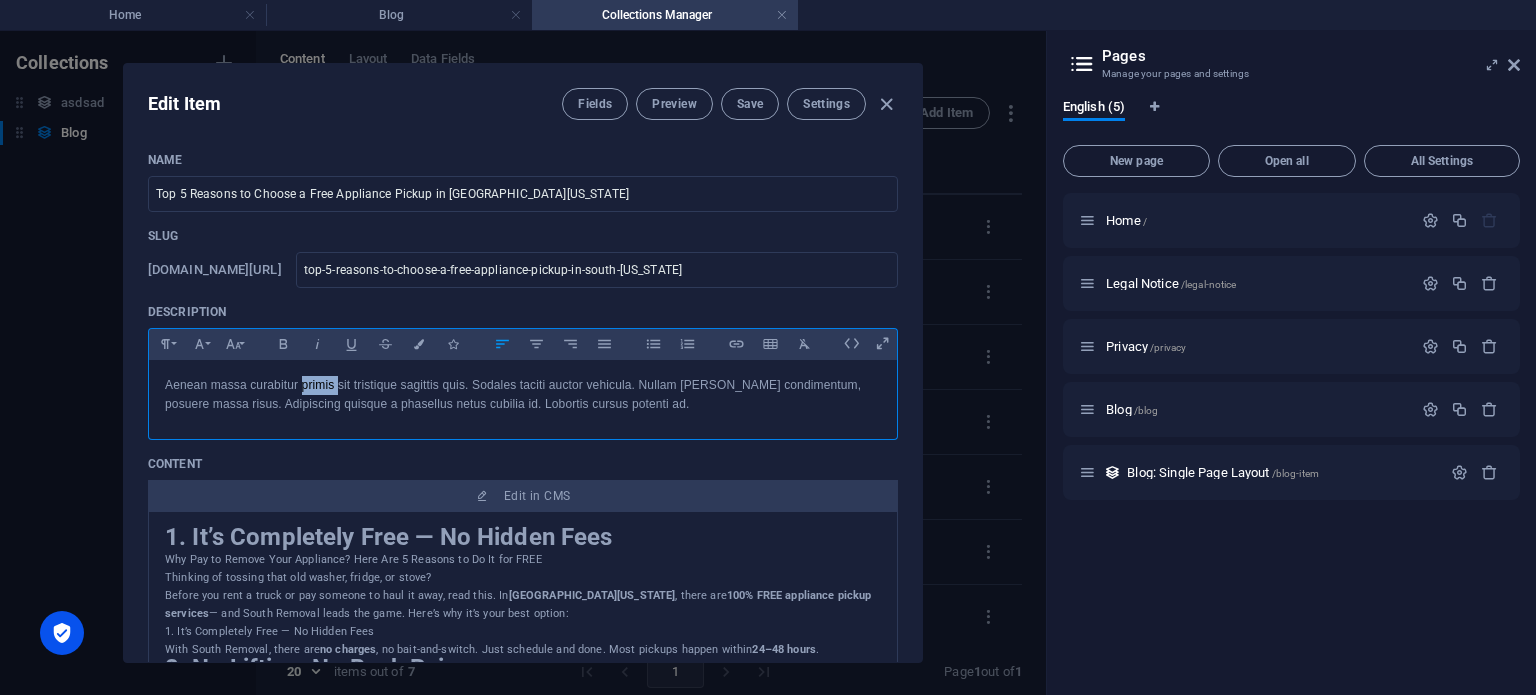 click on "Aenean massa curabitur primis sit tristique sagittis quis. Sodales taciti auctor vehicula. Nullam [PERSON_NAME] condimentum, posuere massa risus. Adipiscing quisque a phasellus netus cubilia id. Lobortis cursus potenti ad." at bounding box center [523, 395] 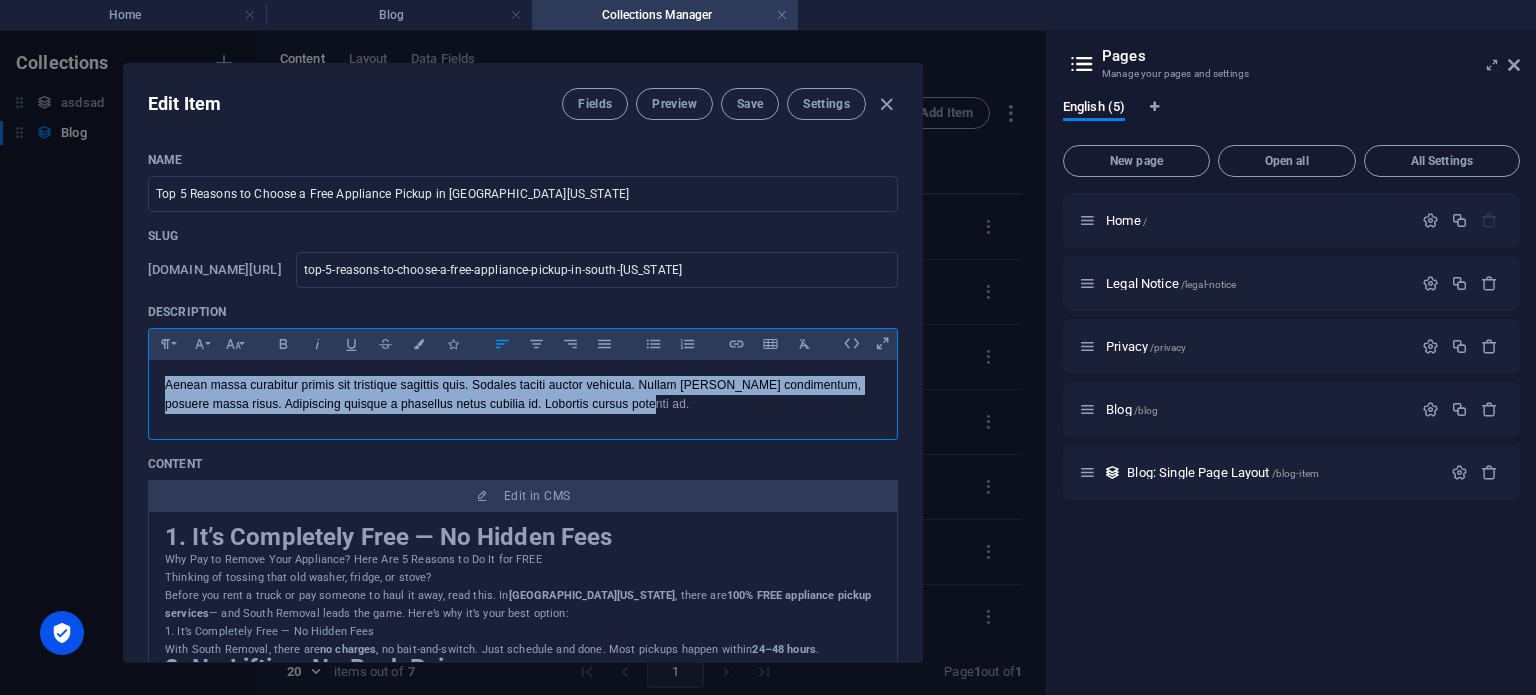 click on "Aenean massa curabitur primis sit tristique sagittis quis. Sodales taciti auctor vehicula. Nullam [PERSON_NAME] condimentum, posuere massa risus. Adipiscing quisque a phasellus netus cubilia id. Lobortis cursus potenti ad." at bounding box center [523, 395] 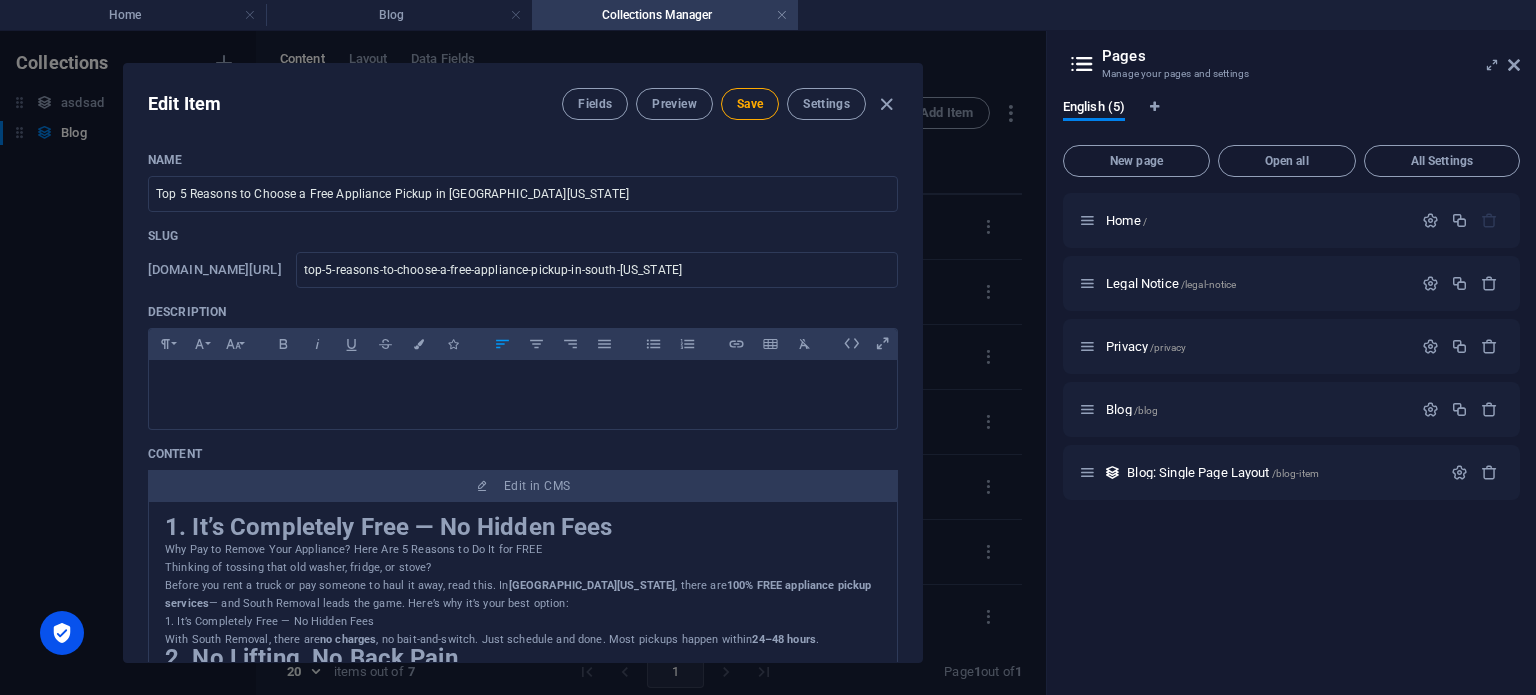 click on "[DOMAIN_NAME][URL]" at bounding box center (215, 270) 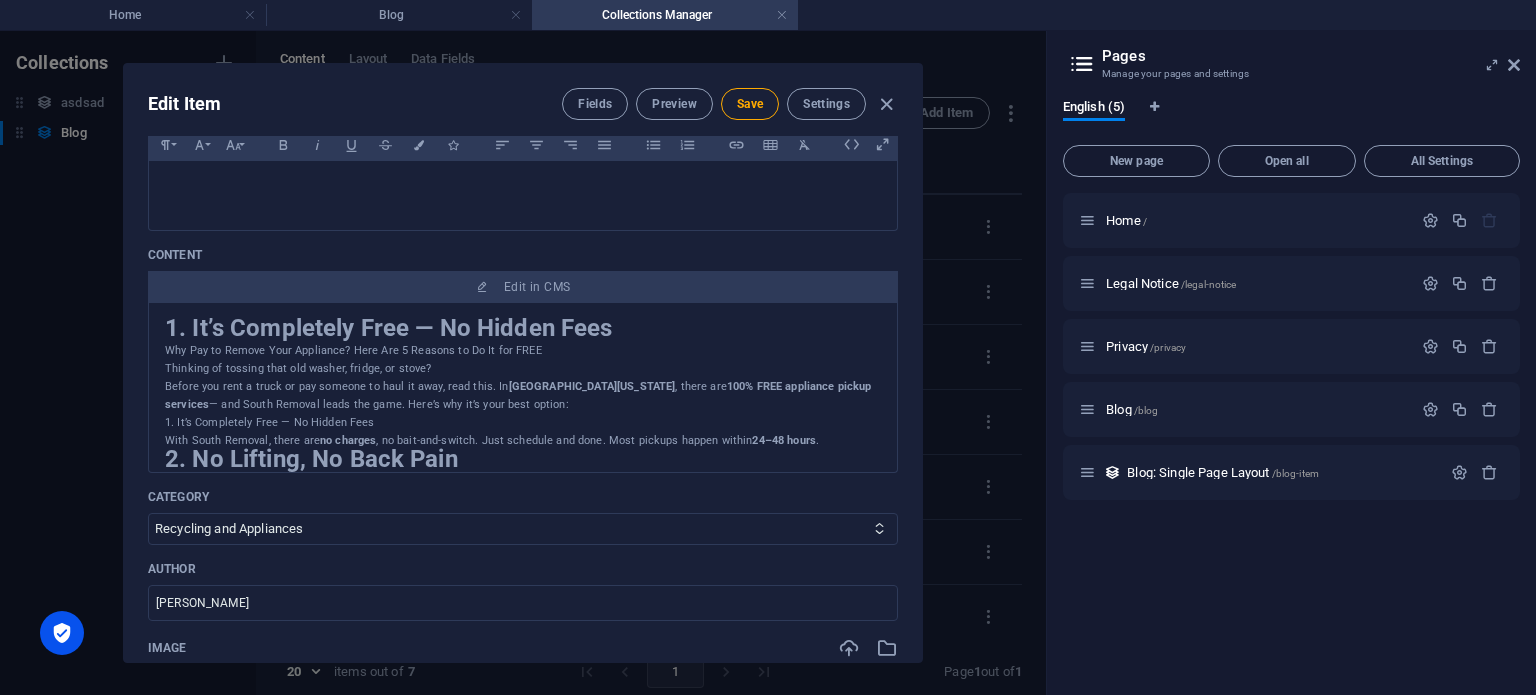 scroll, scrollTop: 200, scrollLeft: 0, axis: vertical 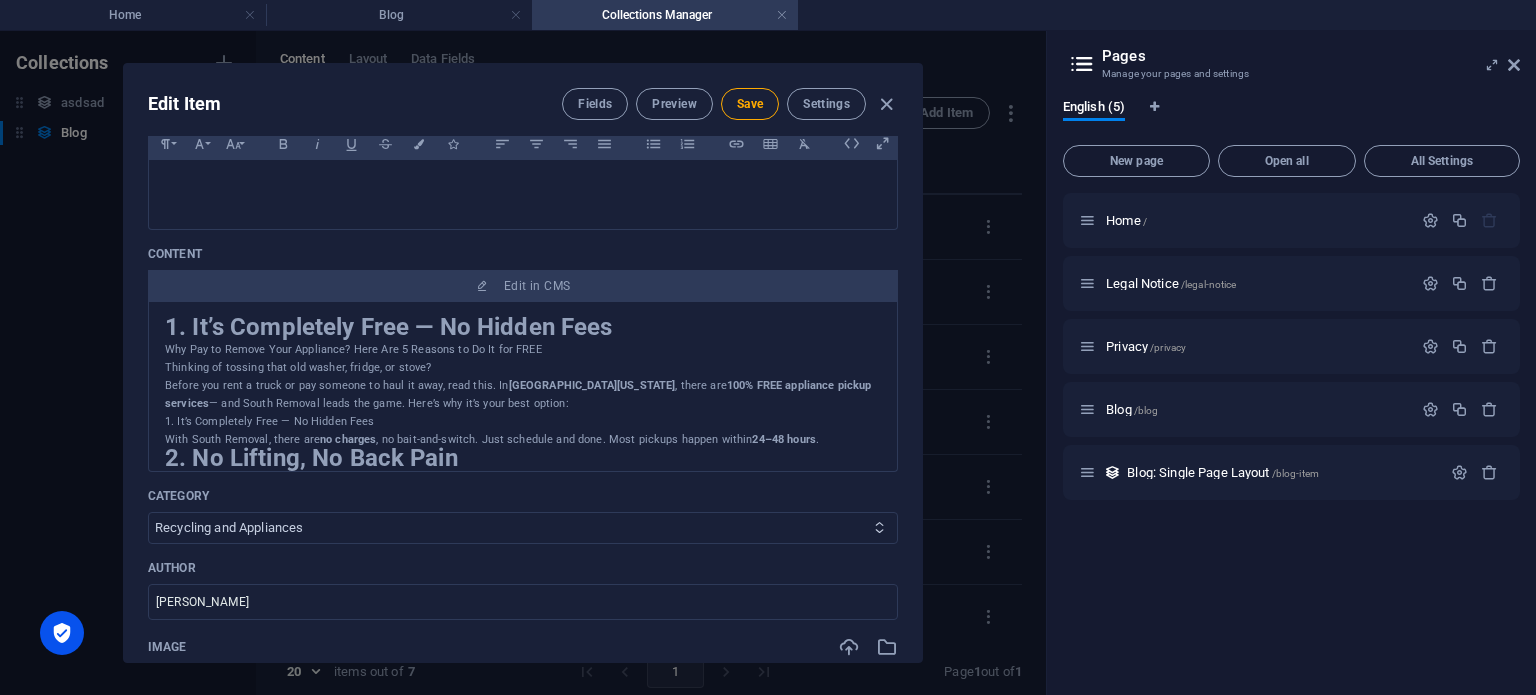 click on "Recycling and Appliances Category 2" at bounding box center [523, 528] 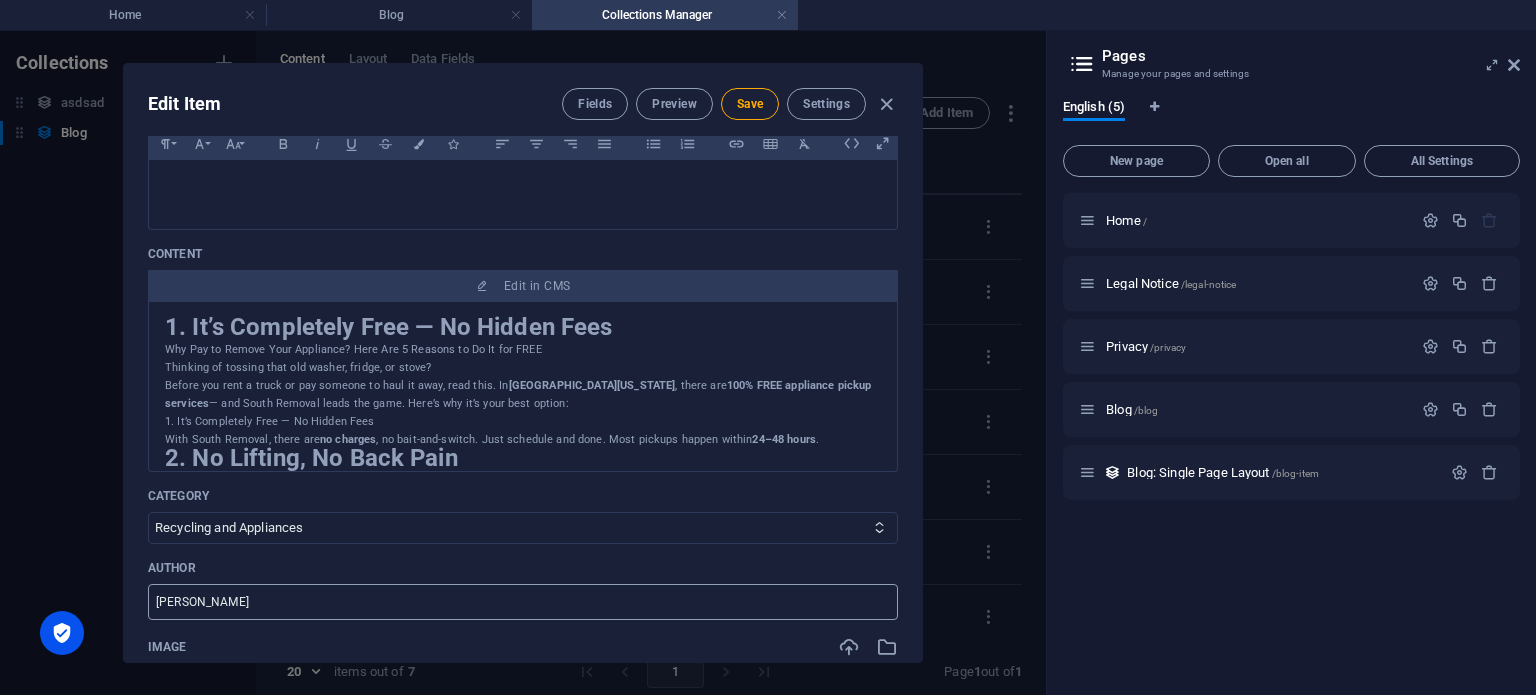 click on "[PERSON_NAME]" at bounding box center (523, 602) 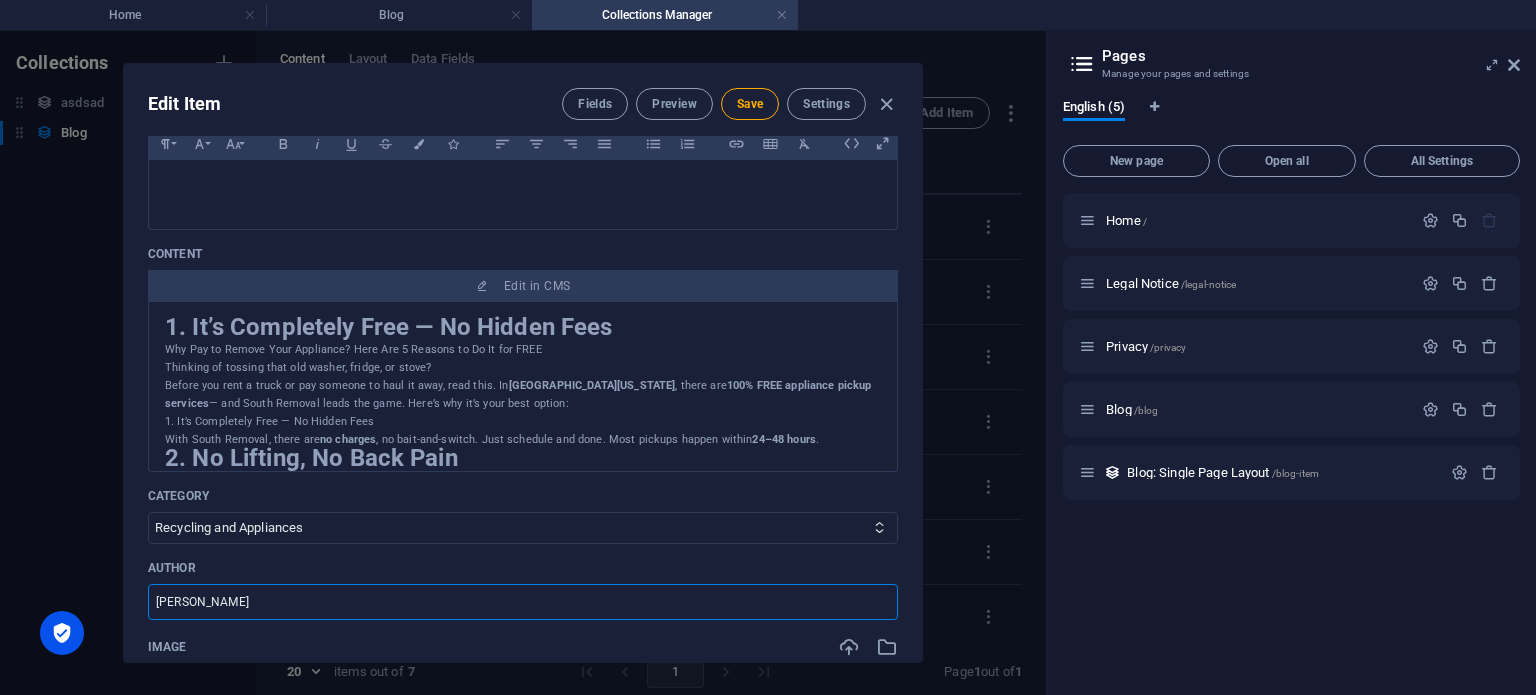 click on "[PERSON_NAME]" at bounding box center [523, 602] 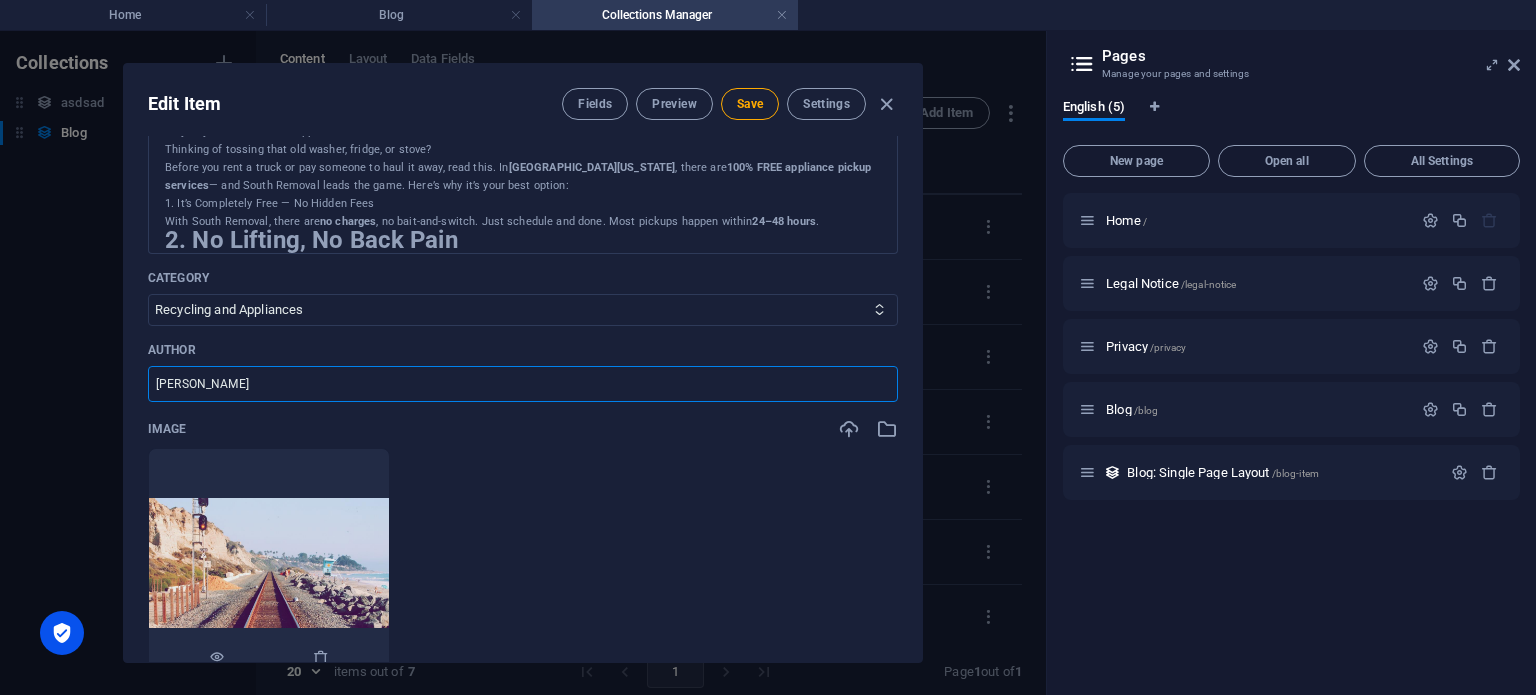 scroll, scrollTop: 500, scrollLeft: 0, axis: vertical 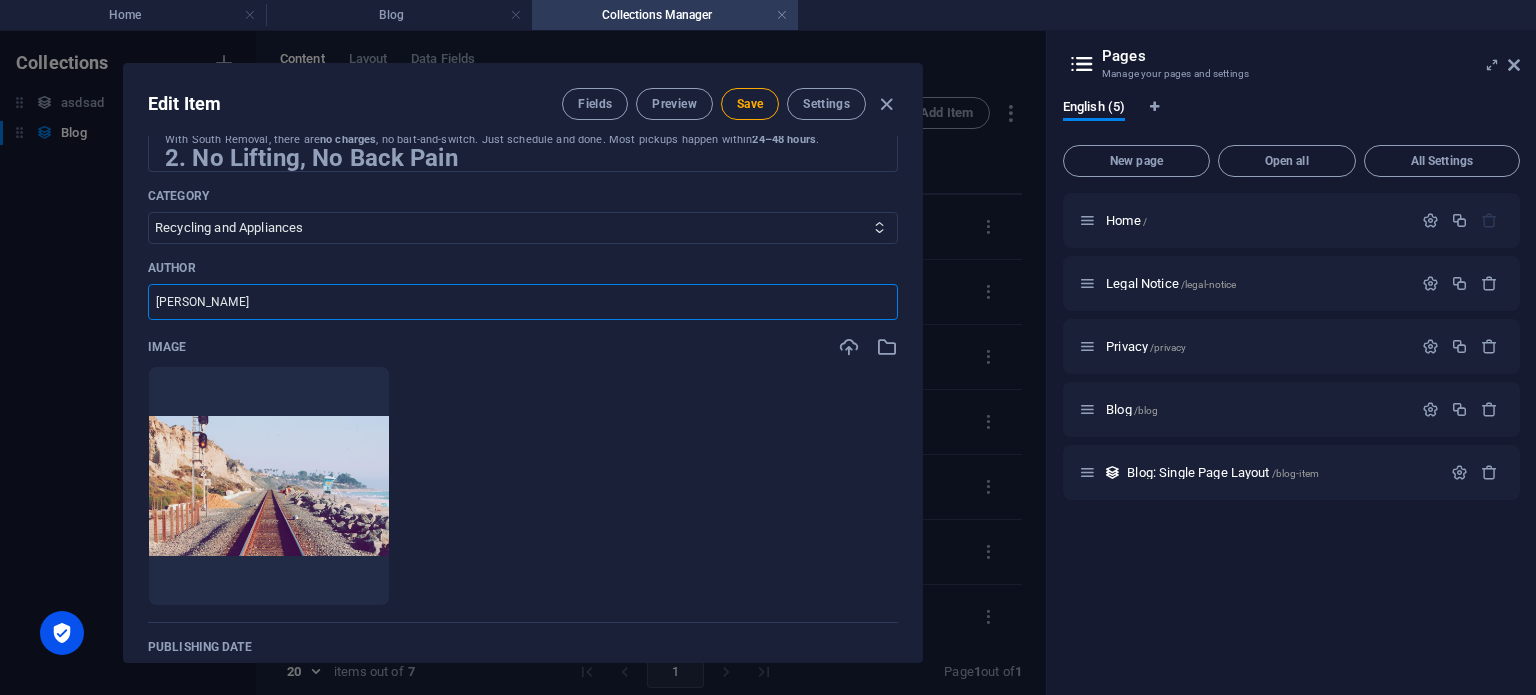click on "[PERSON_NAME]" at bounding box center (523, 302) 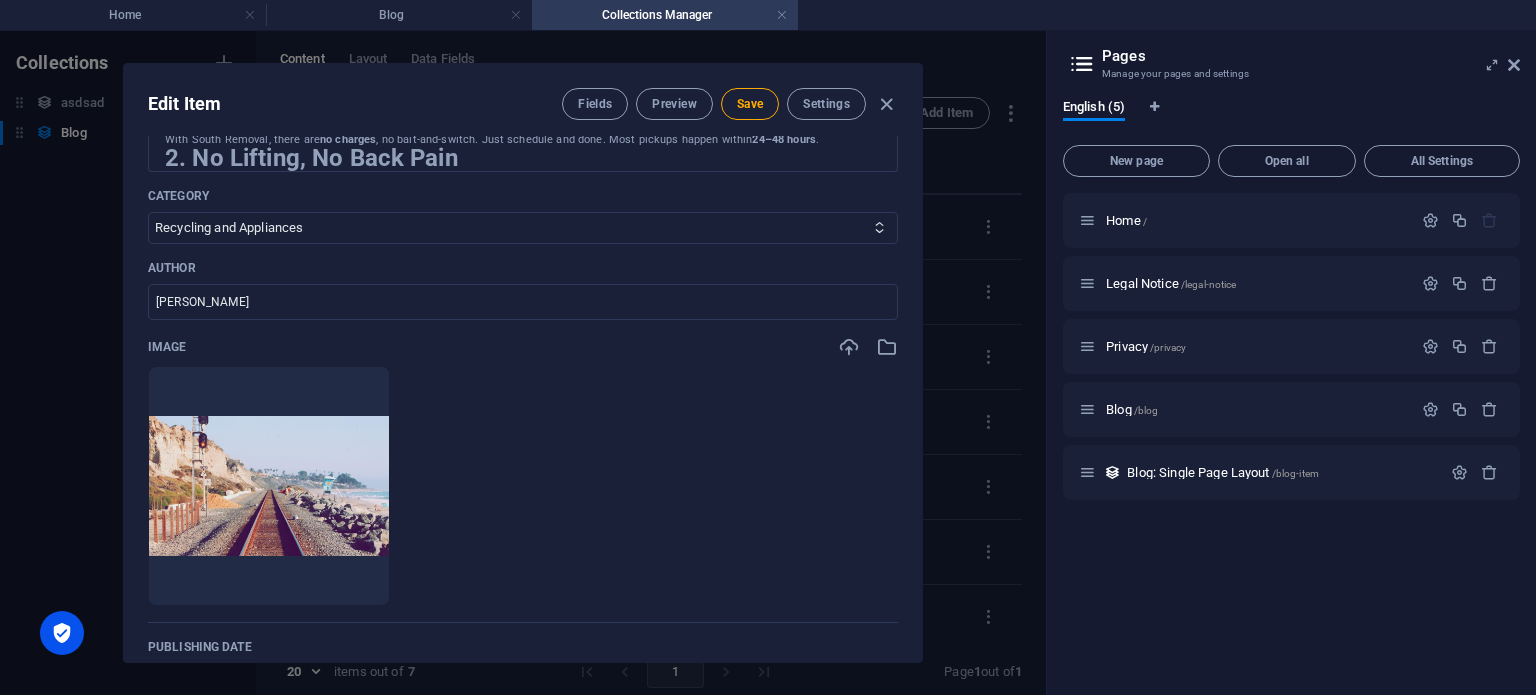 click on "Drop files here to upload them instantly" at bounding box center (523, 486) 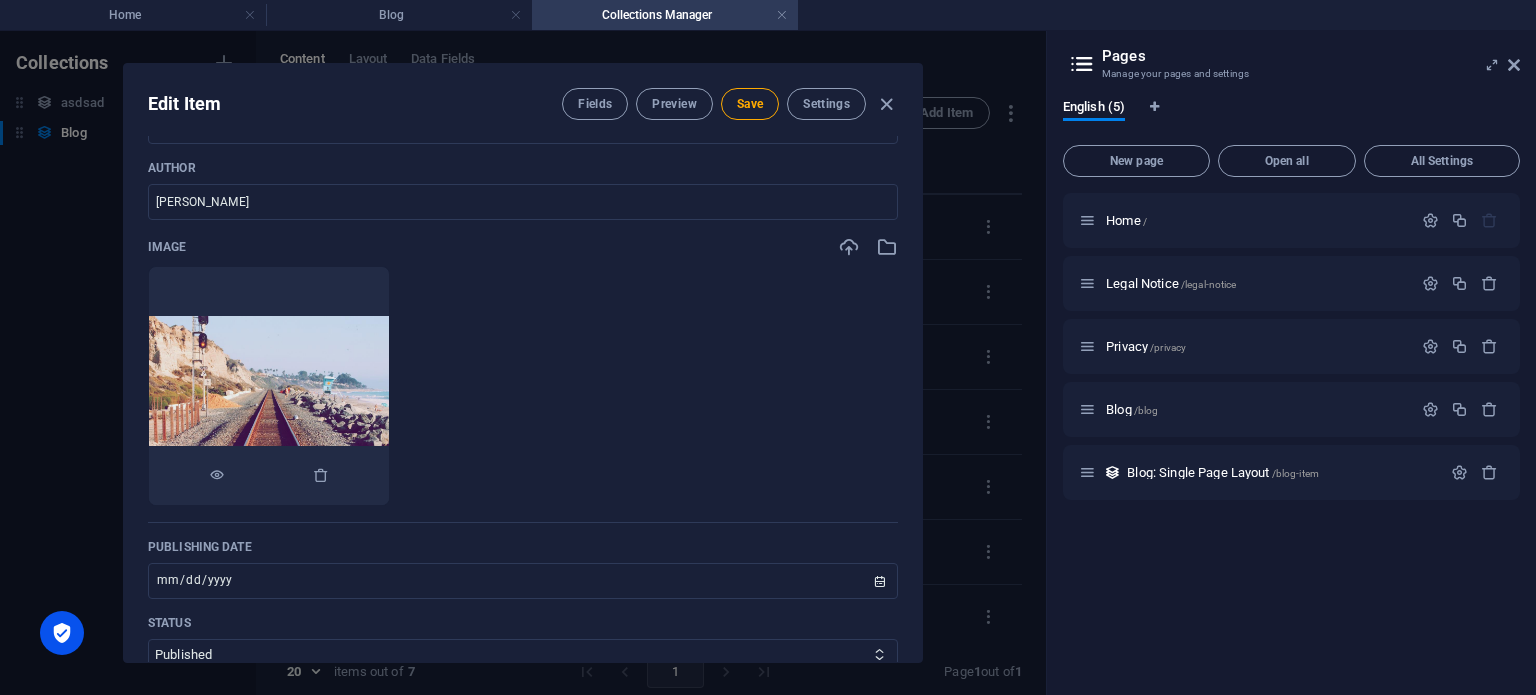 click at bounding box center [269, 386] 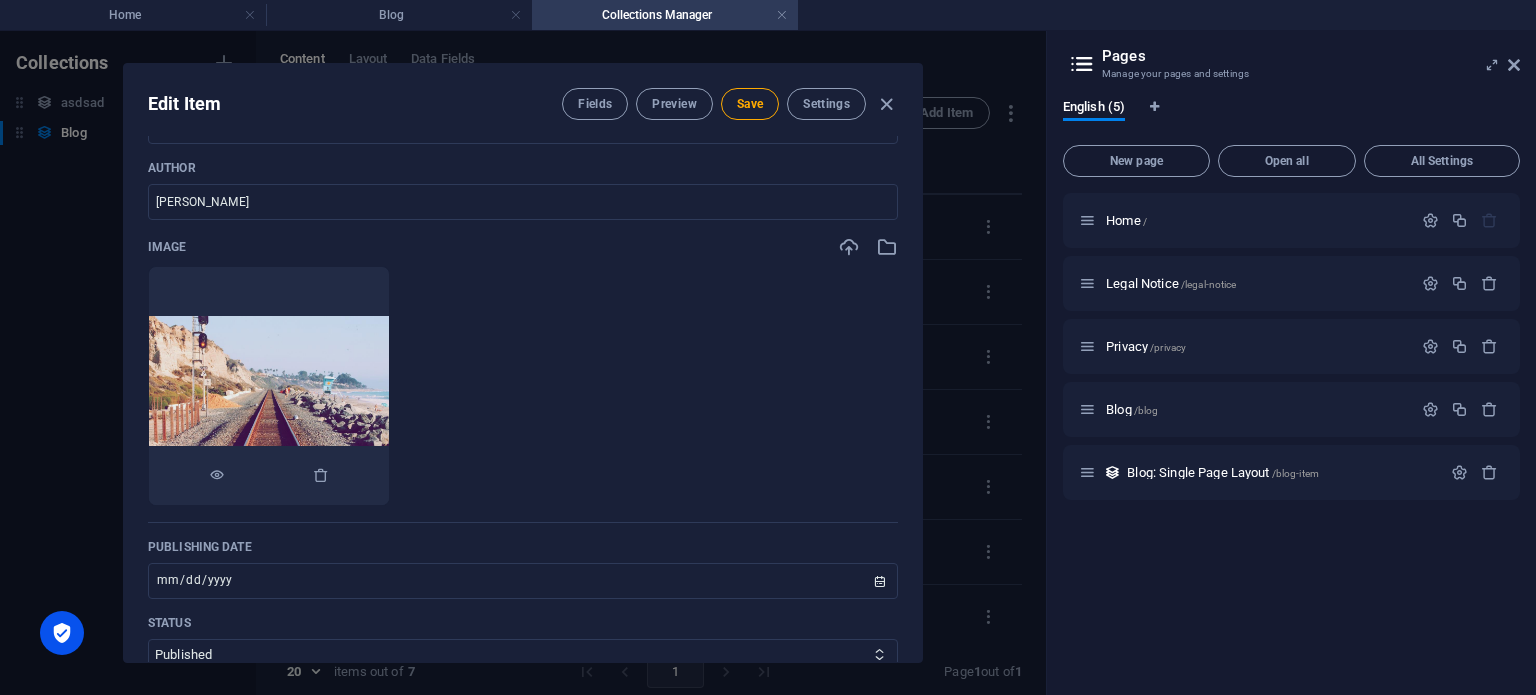 click at bounding box center (269, 476) 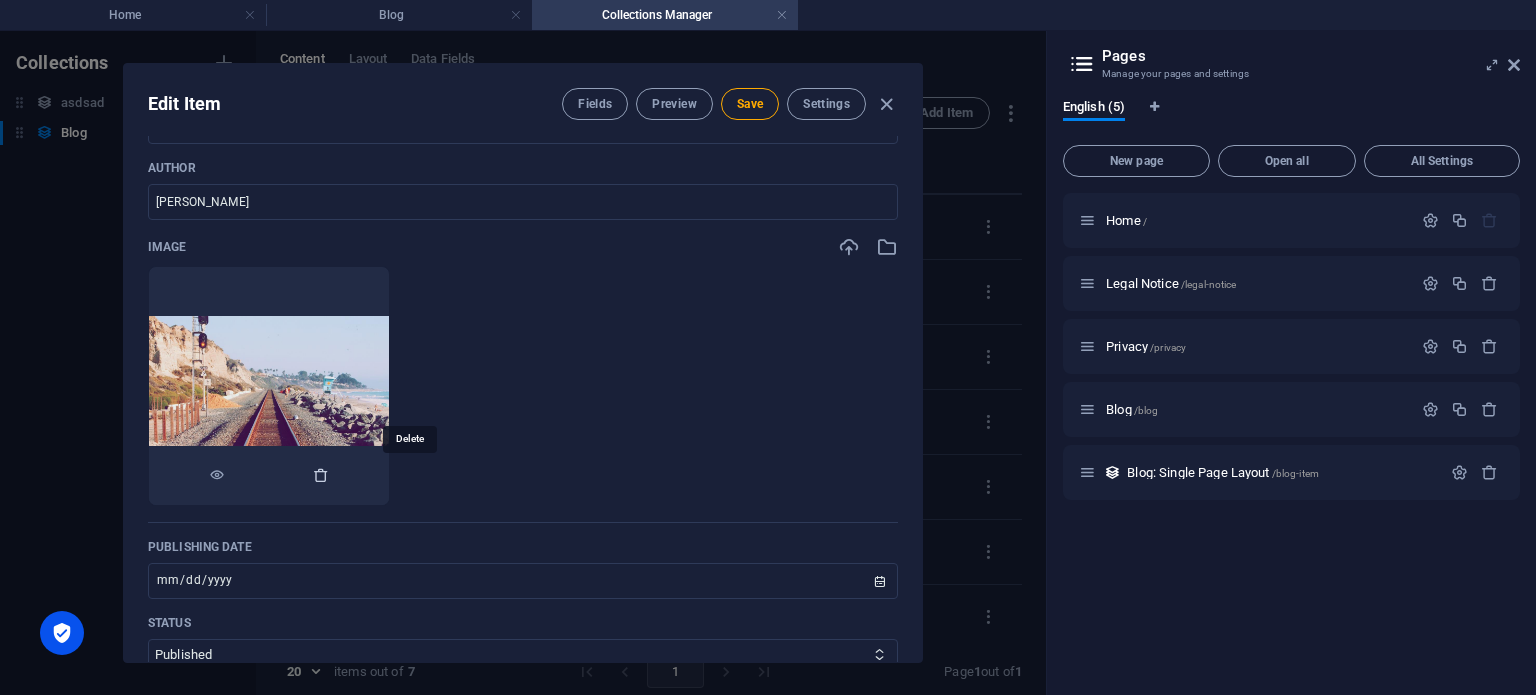 click at bounding box center (321, 475) 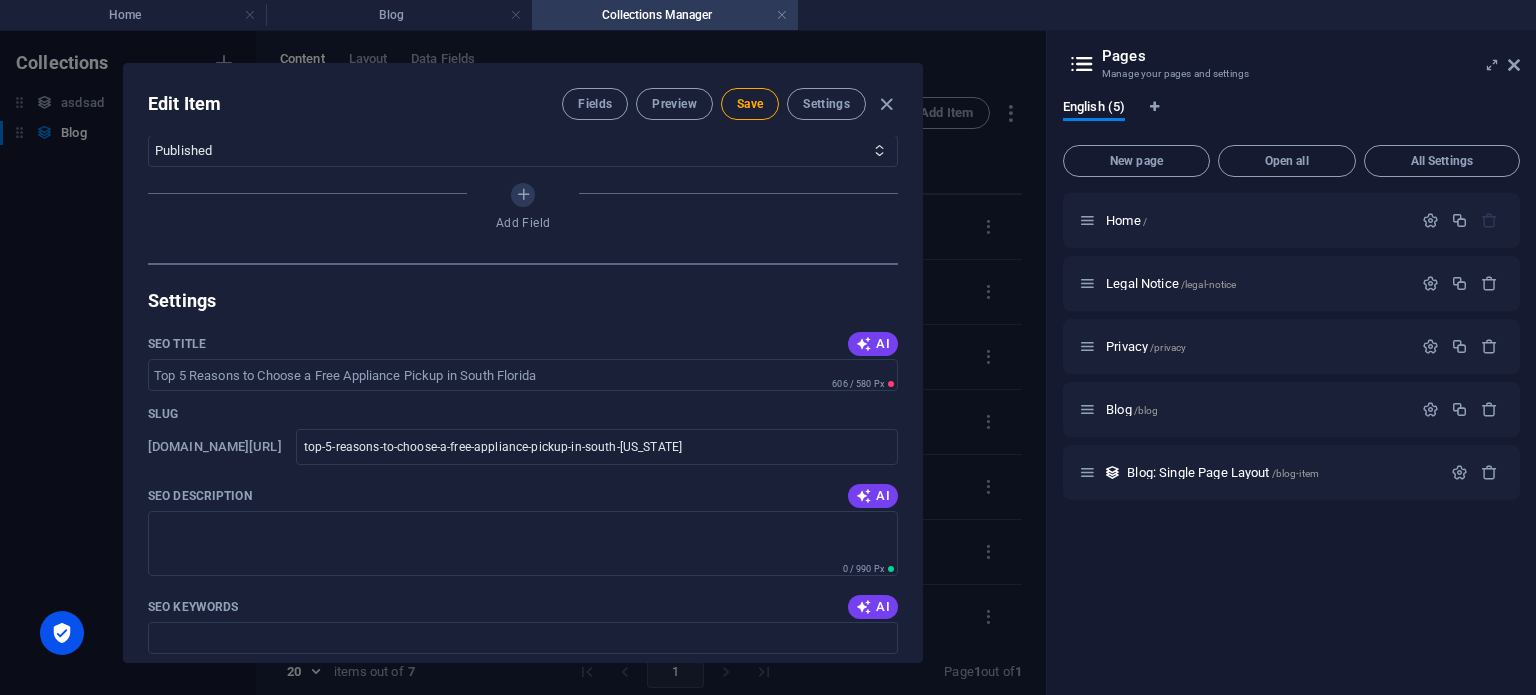 scroll, scrollTop: 1100, scrollLeft: 0, axis: vertical 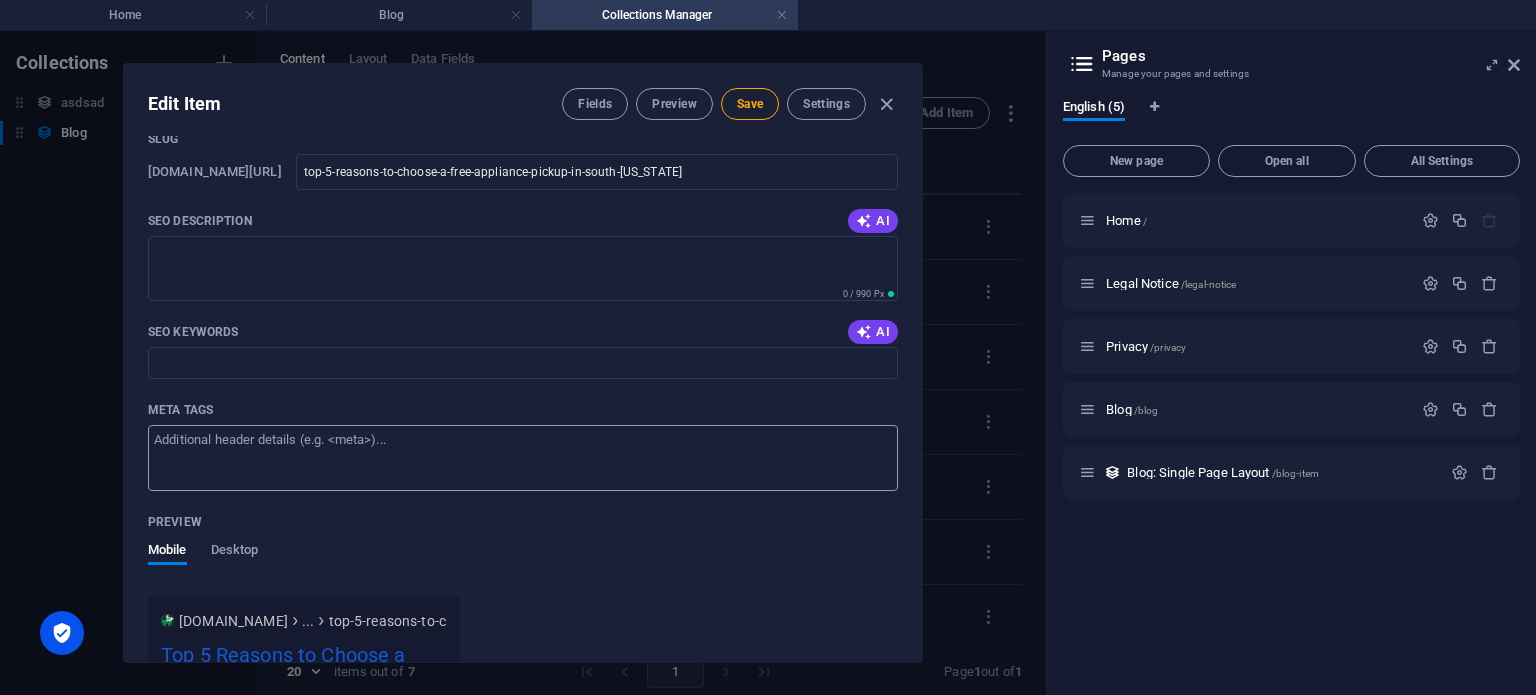 drag, startPoint x: 148, startPoint y: 229, endPoint x: 408, endPoint y: 424, distance: 325 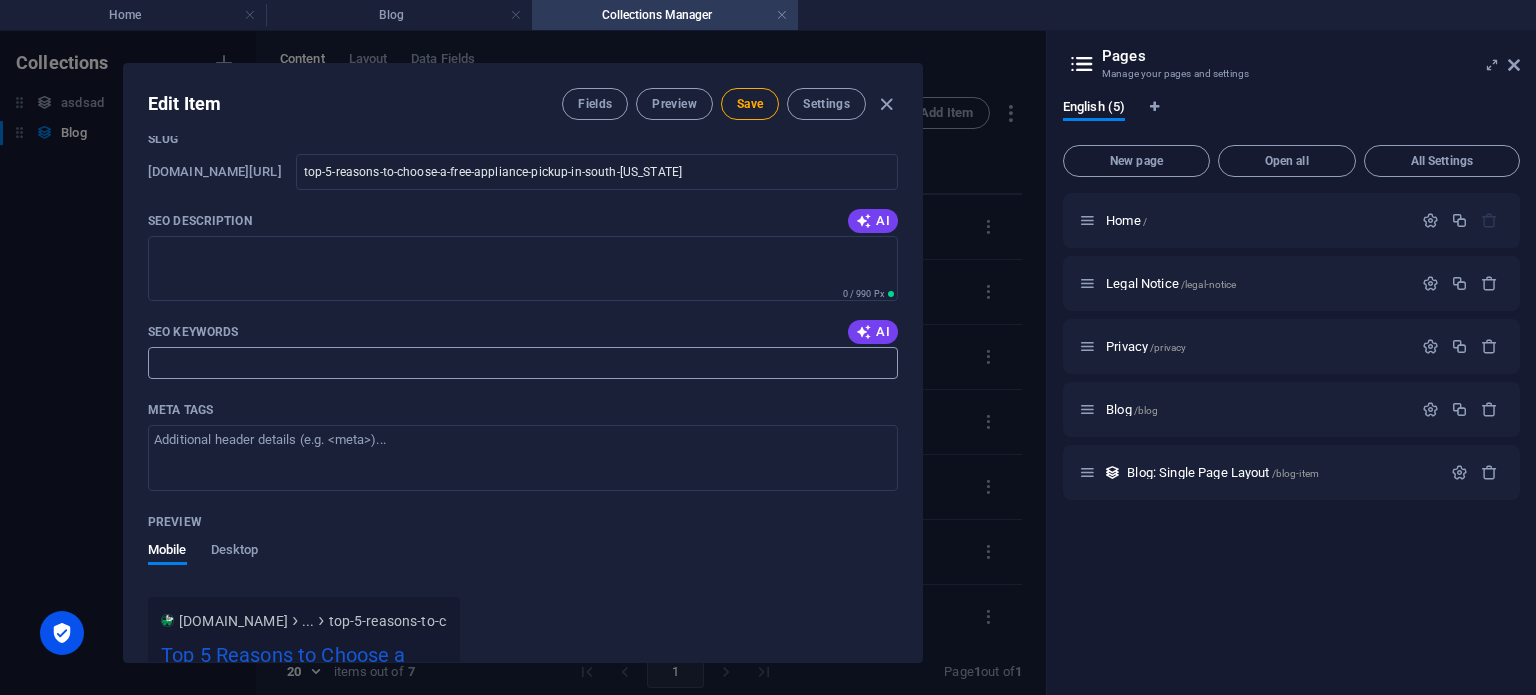 copy on "Settings SEO Title AI ​ 606 / 580 Px Slug [DOMAIN_NAME][URL] ​ SEO Description AI ​ 0 / 990 Px SEO Keywords AI ​ Meta tags" 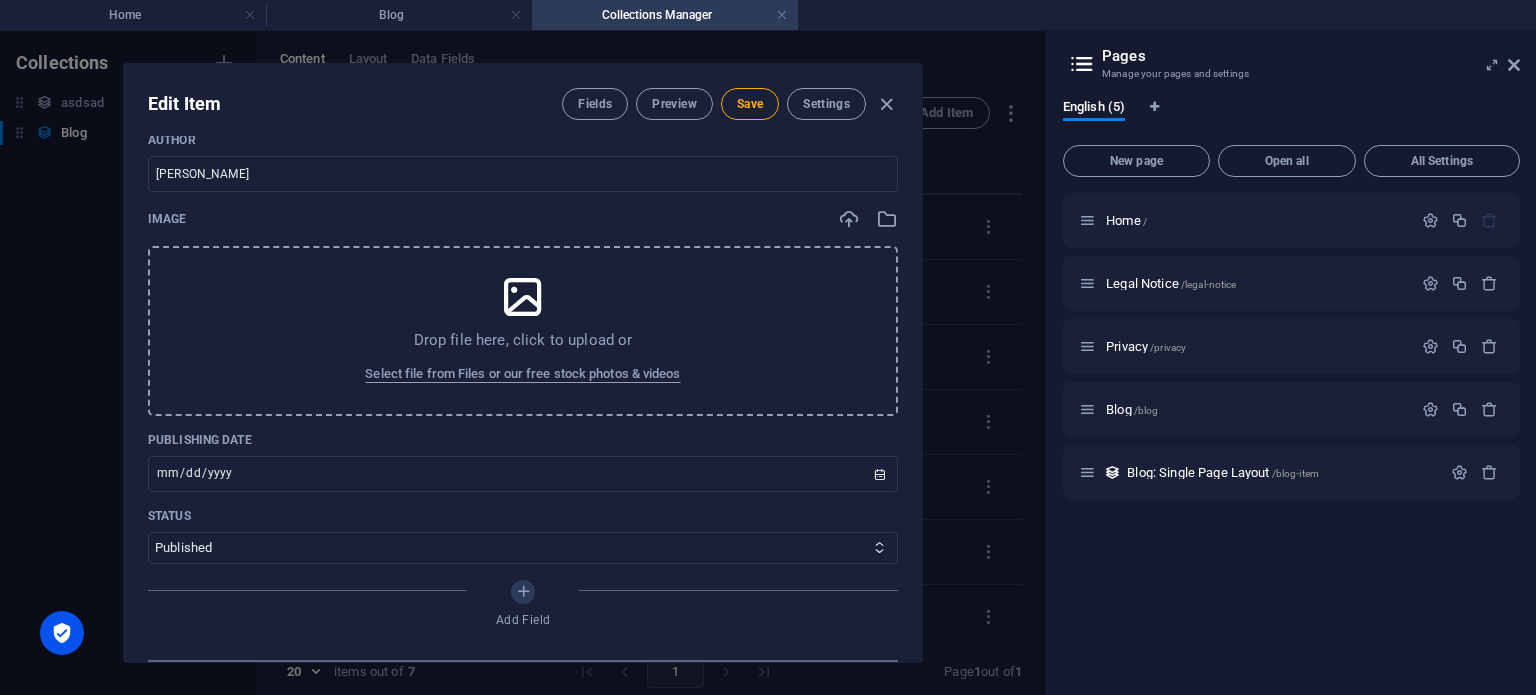 scroll, scrollTop: 600, scrollLeft: 0, axis: vertical 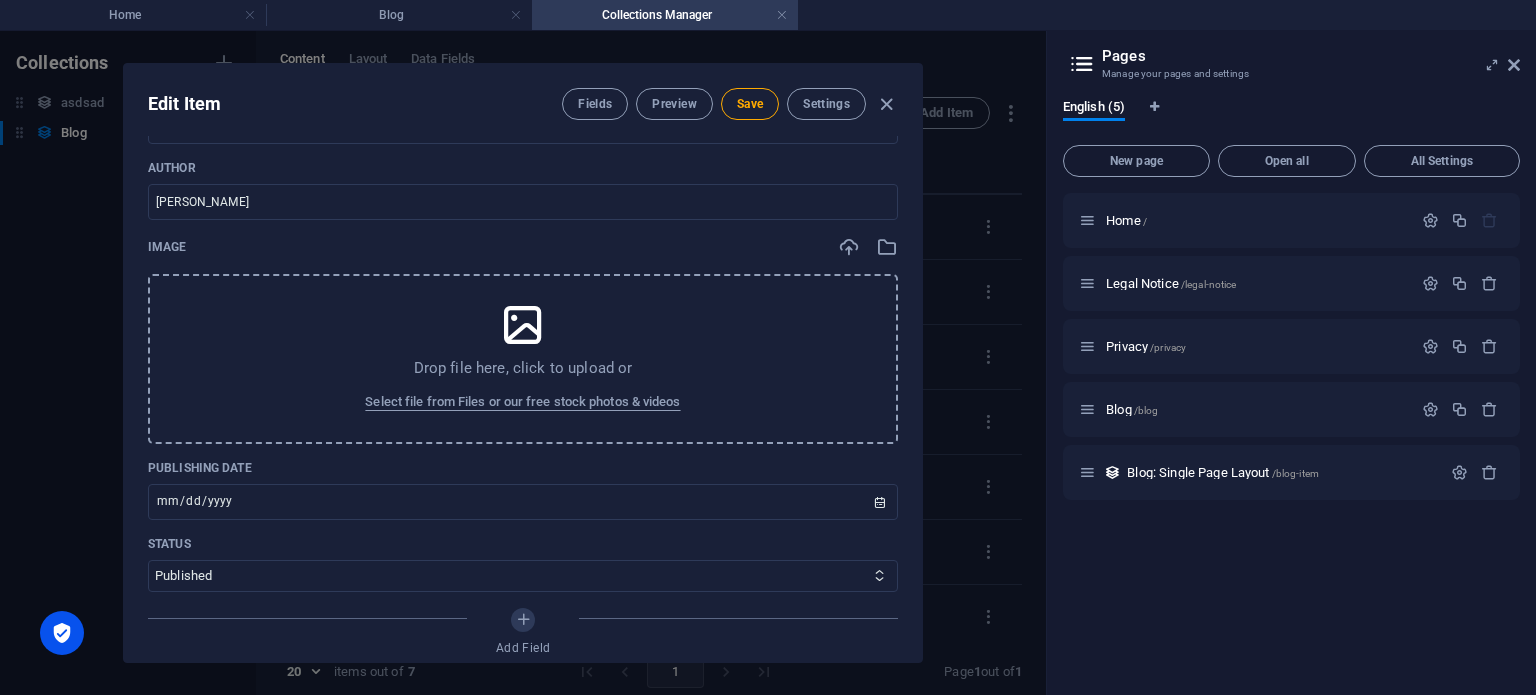 click on "Drop file here, click to upload or Select file from Files or our free stock photos & videos" at bounding box center (523, 359) 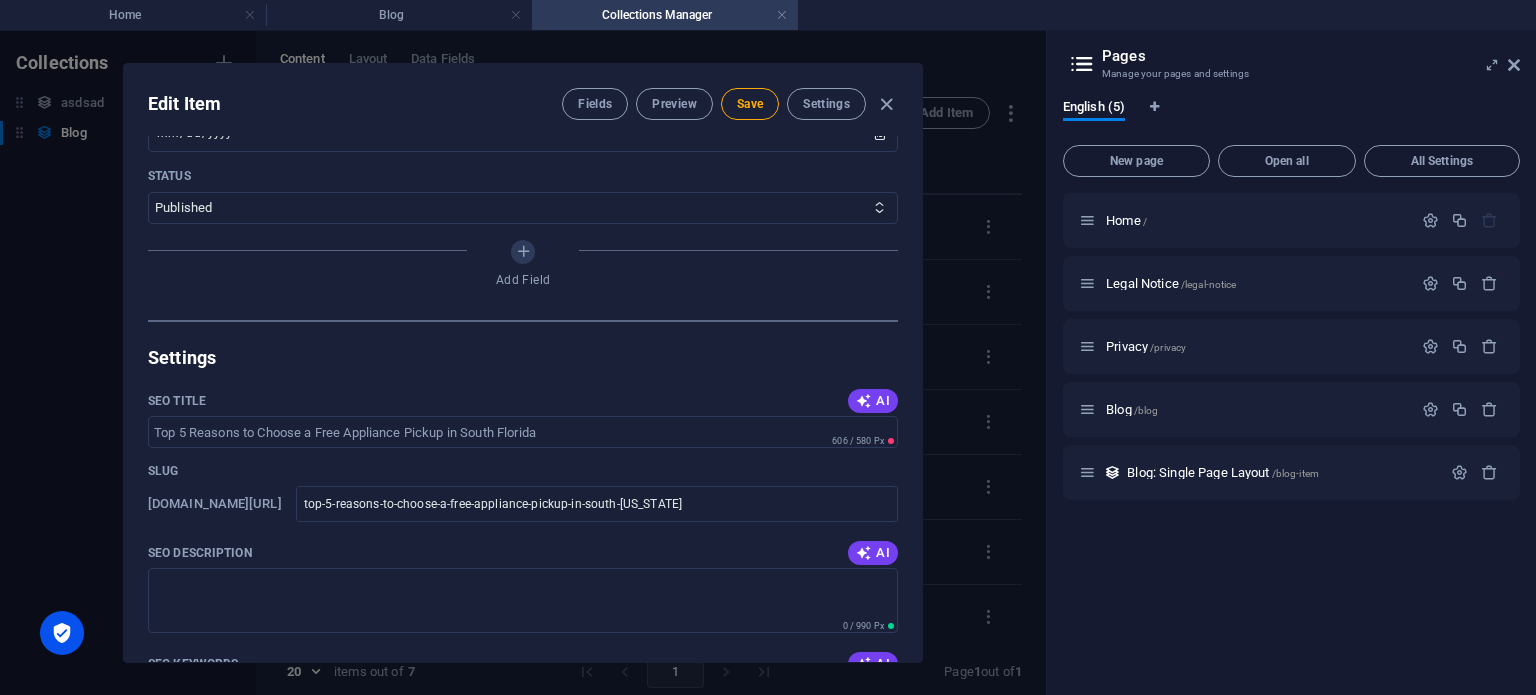 scroll, scrollTop: 1100, scrollLeft: 0, axis: vertical 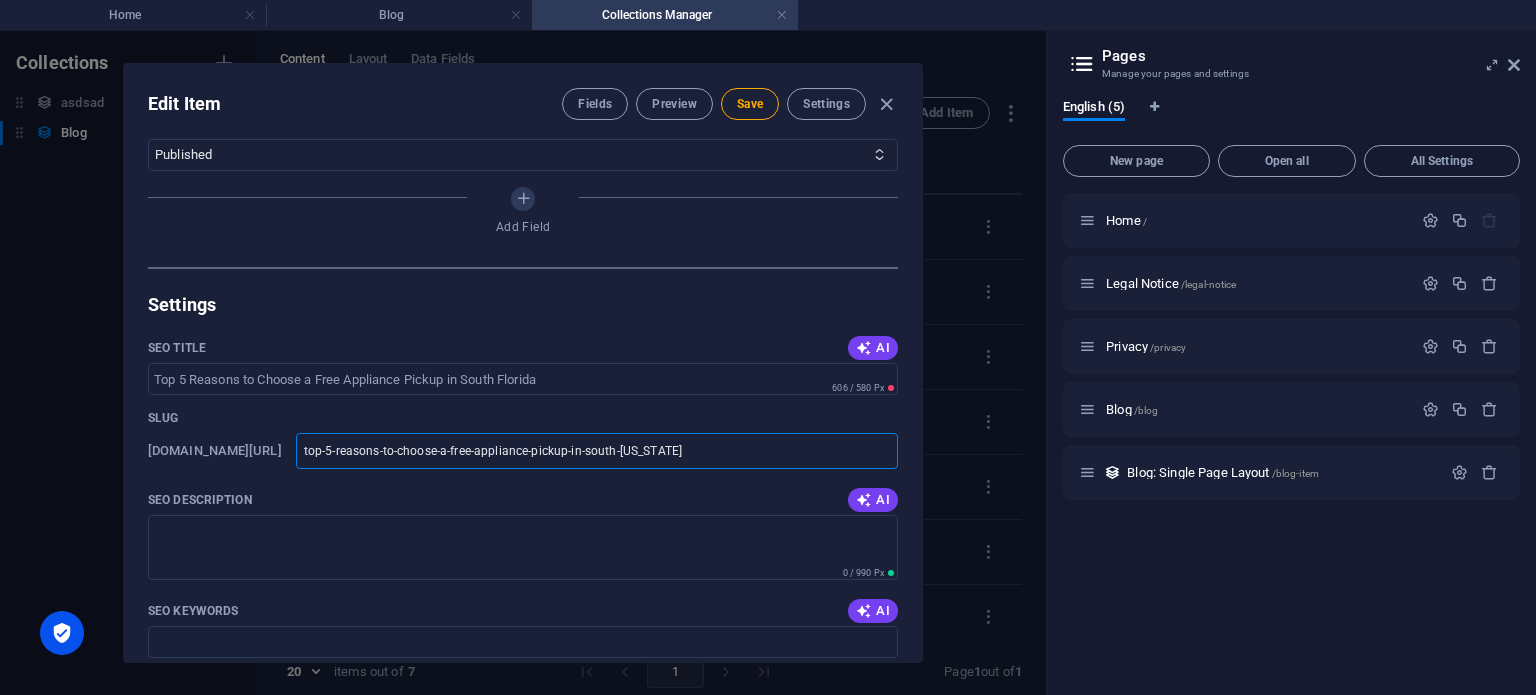click on "top-5-reasons-to-choose-a-free-appliance-pickup-in-south-[US_STATE]" at bounding box center (597, 451) 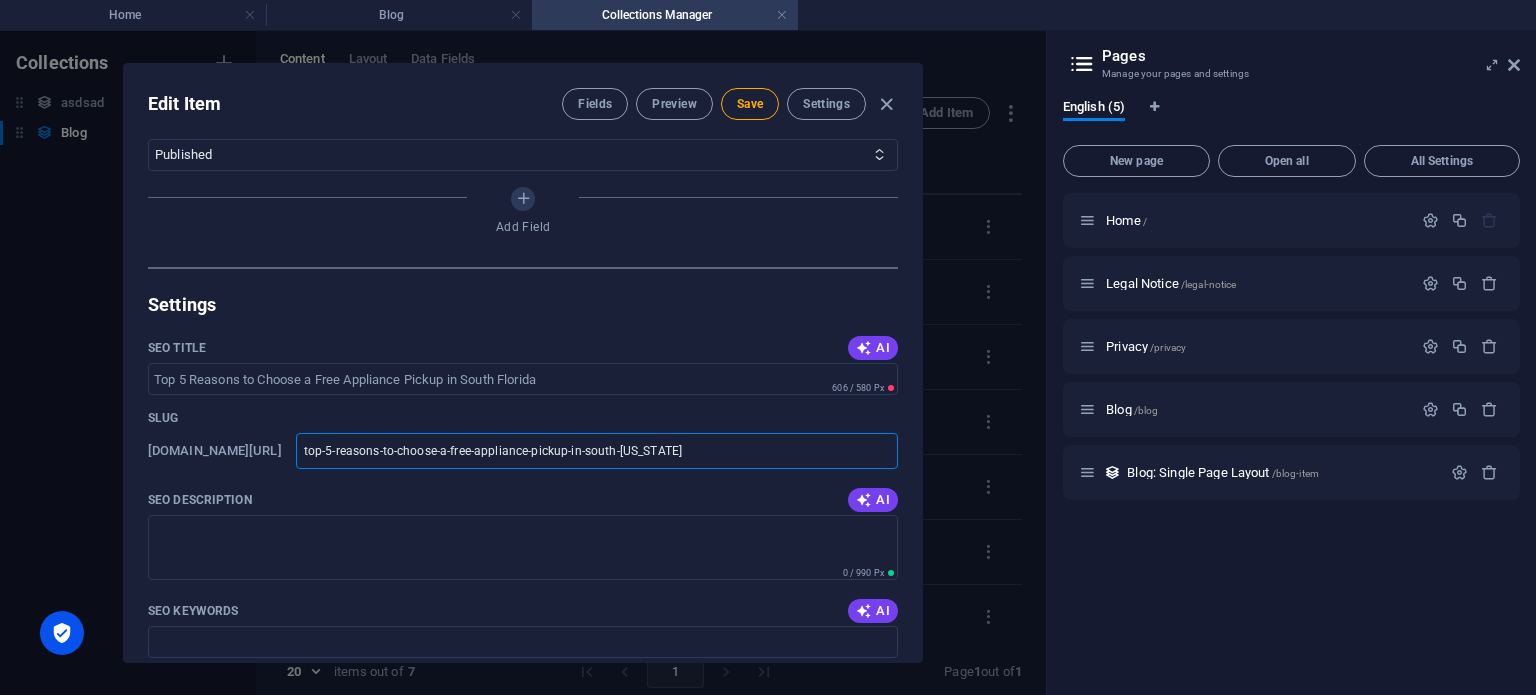 paste on "blog-free-appliance-pickup" 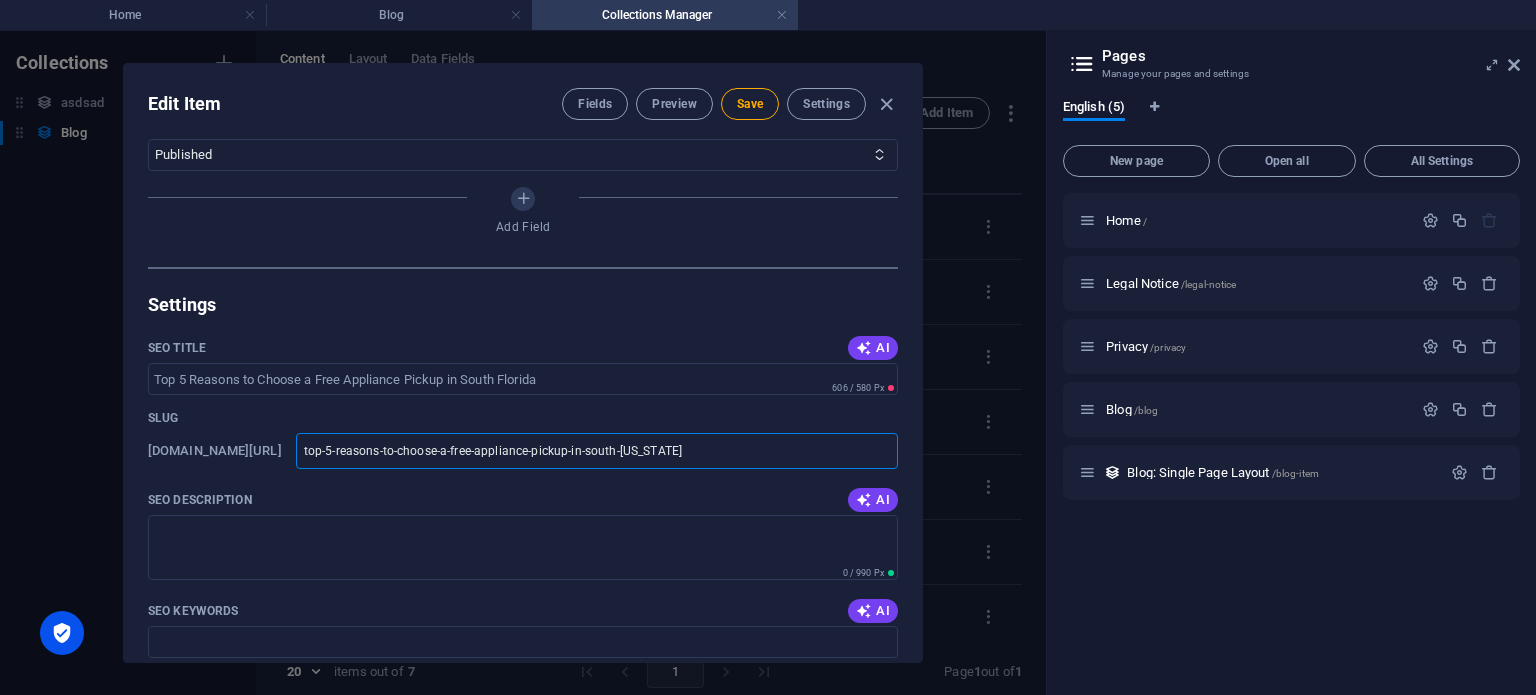 type on "blog-free-appliance-pickup-south-[US_STATE]" 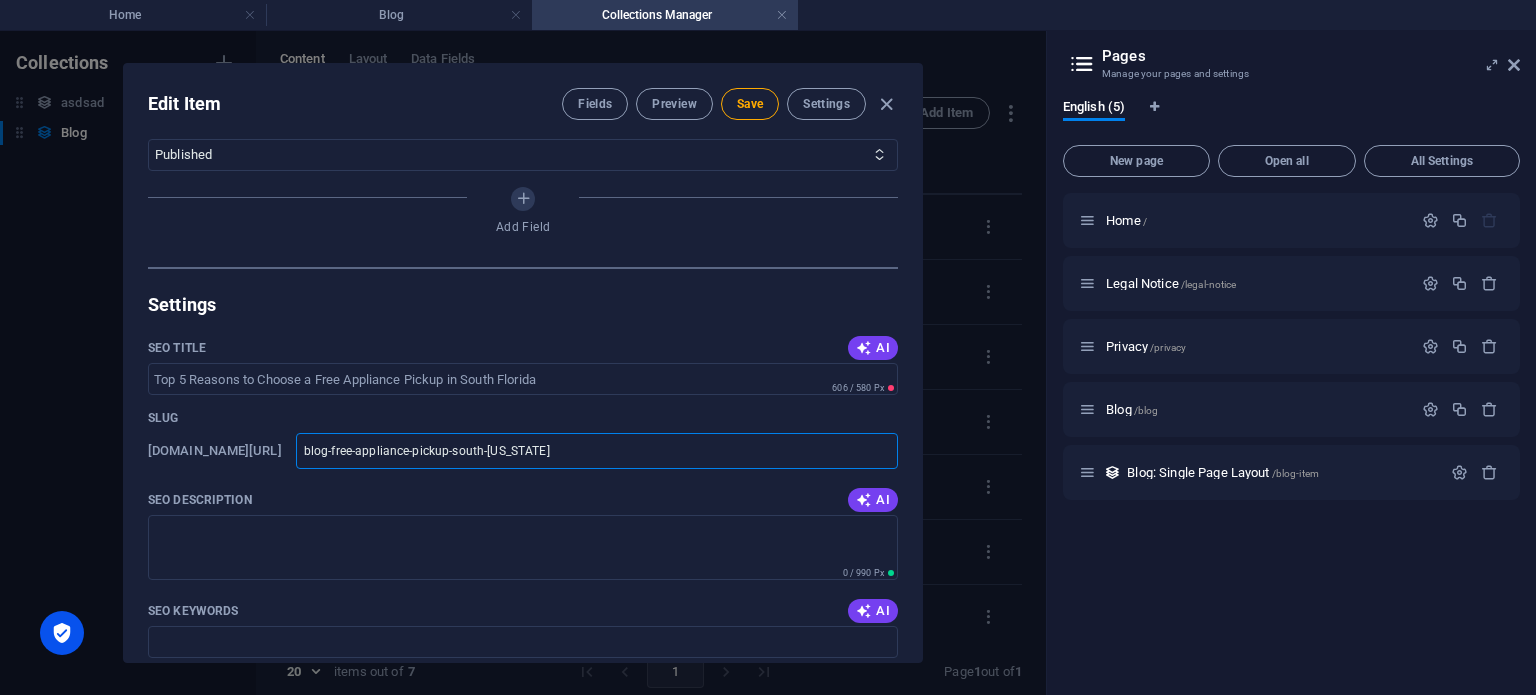 type on "blog-free-appliance-pickup-south-[US_STATE]" 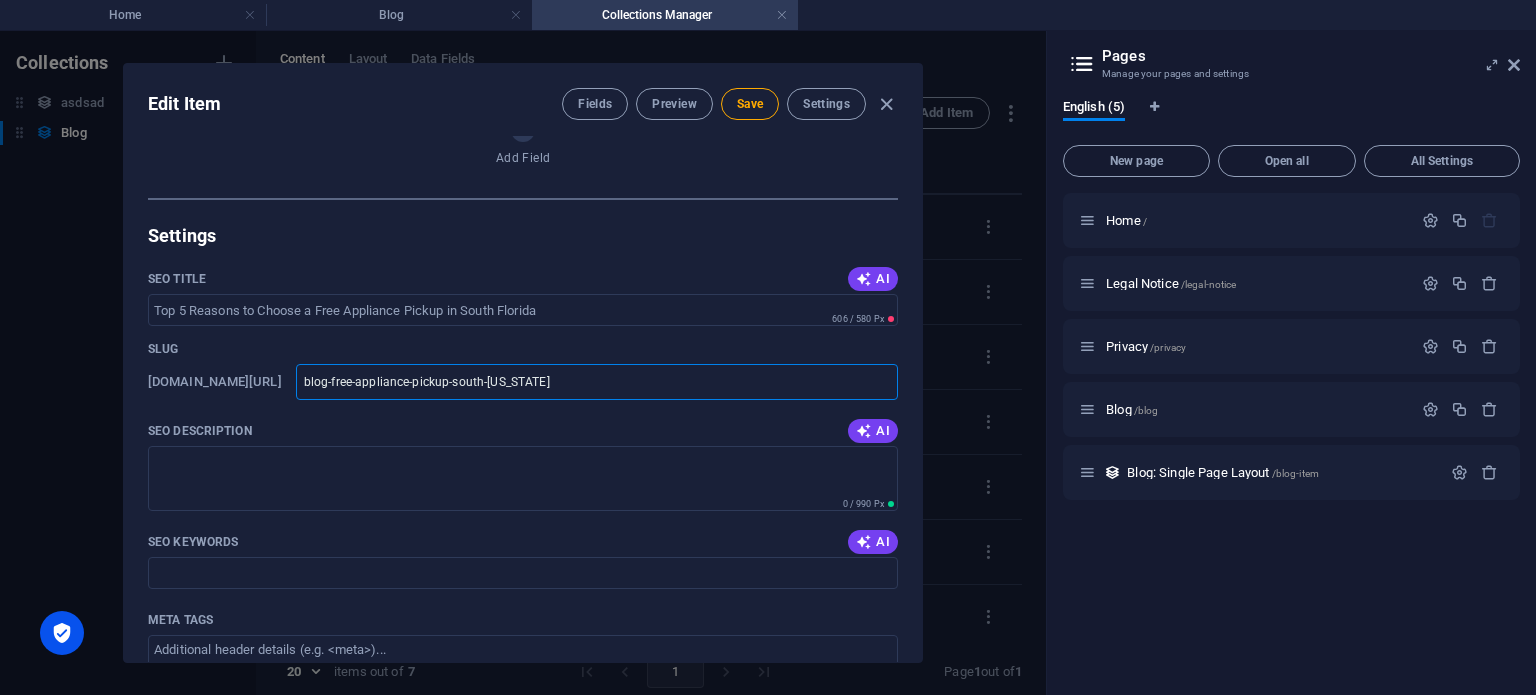 scroll, scrollTop: 1200, scrollLeft: 0, axis: vertical 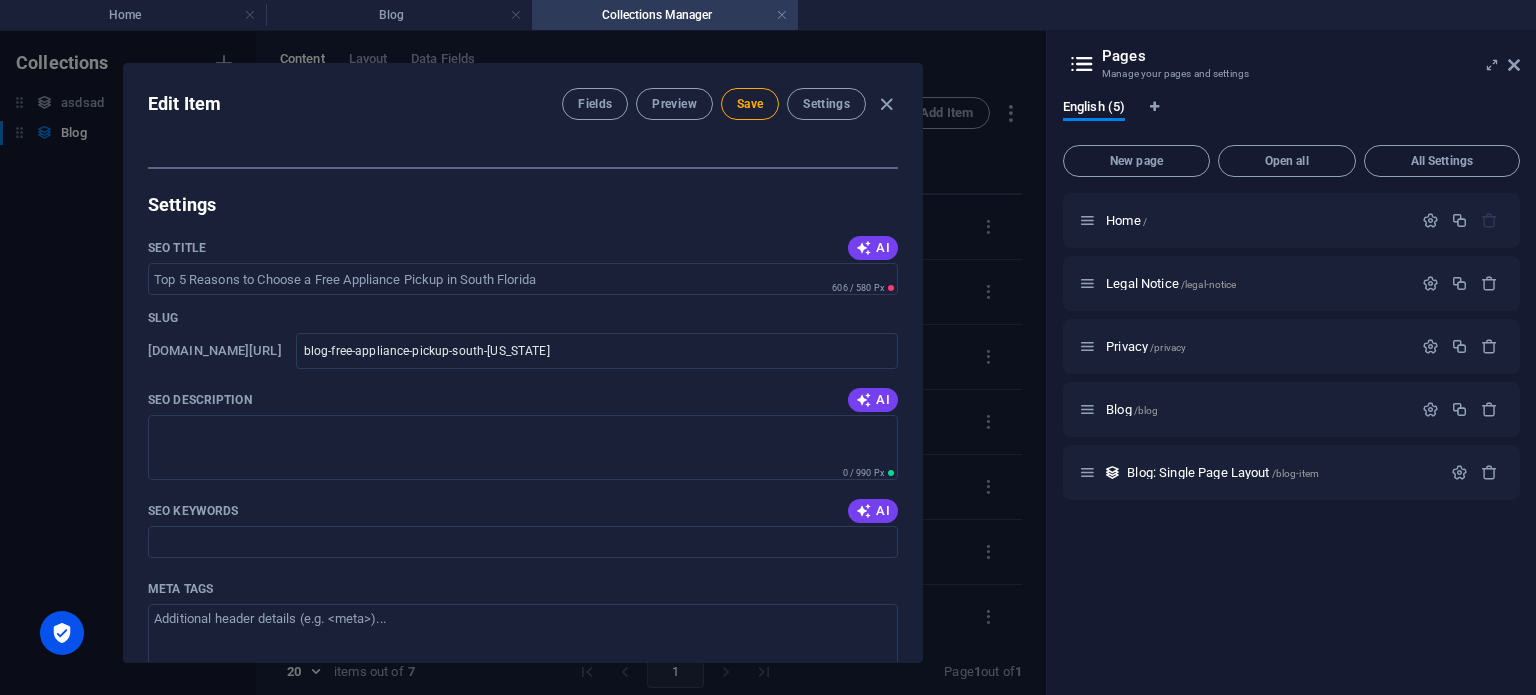 click on "SEO Description AI" at bounding box center [523, 400] 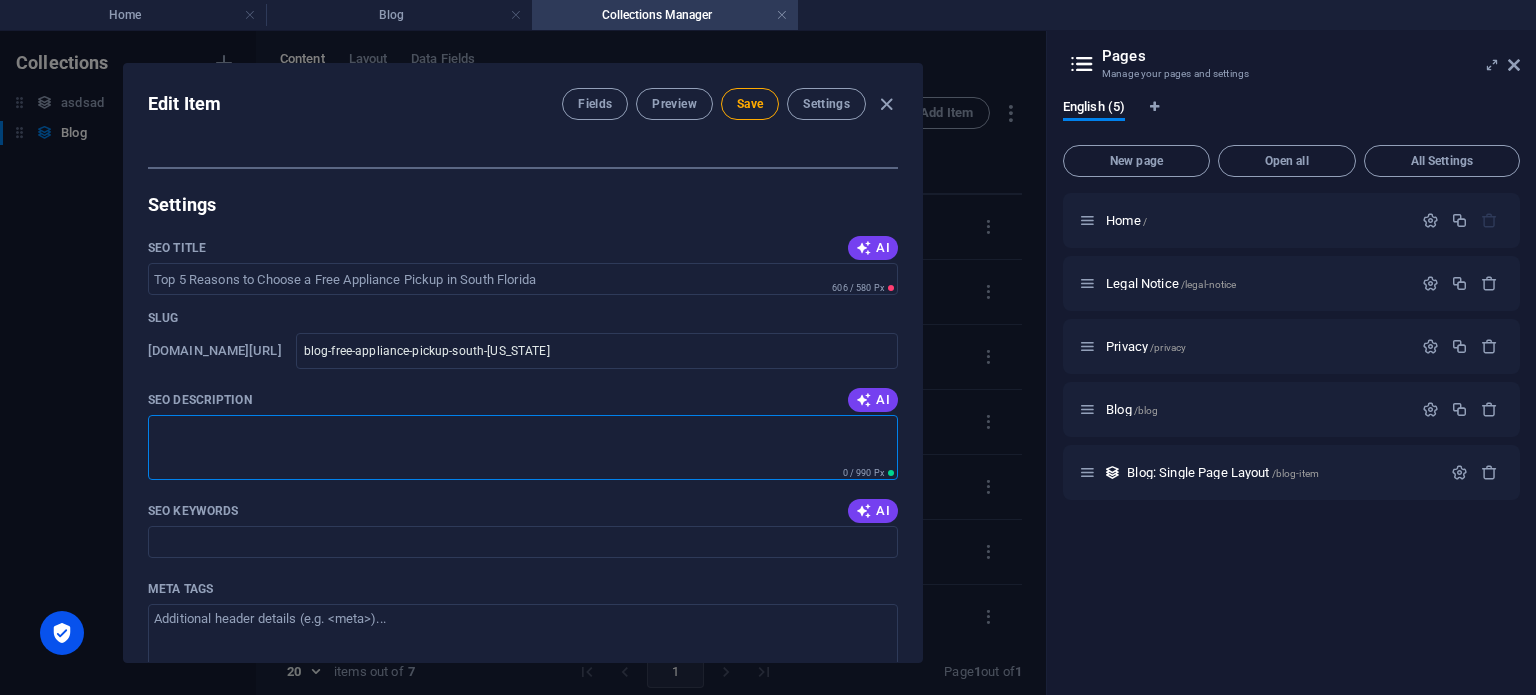 click on "SEO Description" at bounding box center [523, 447] 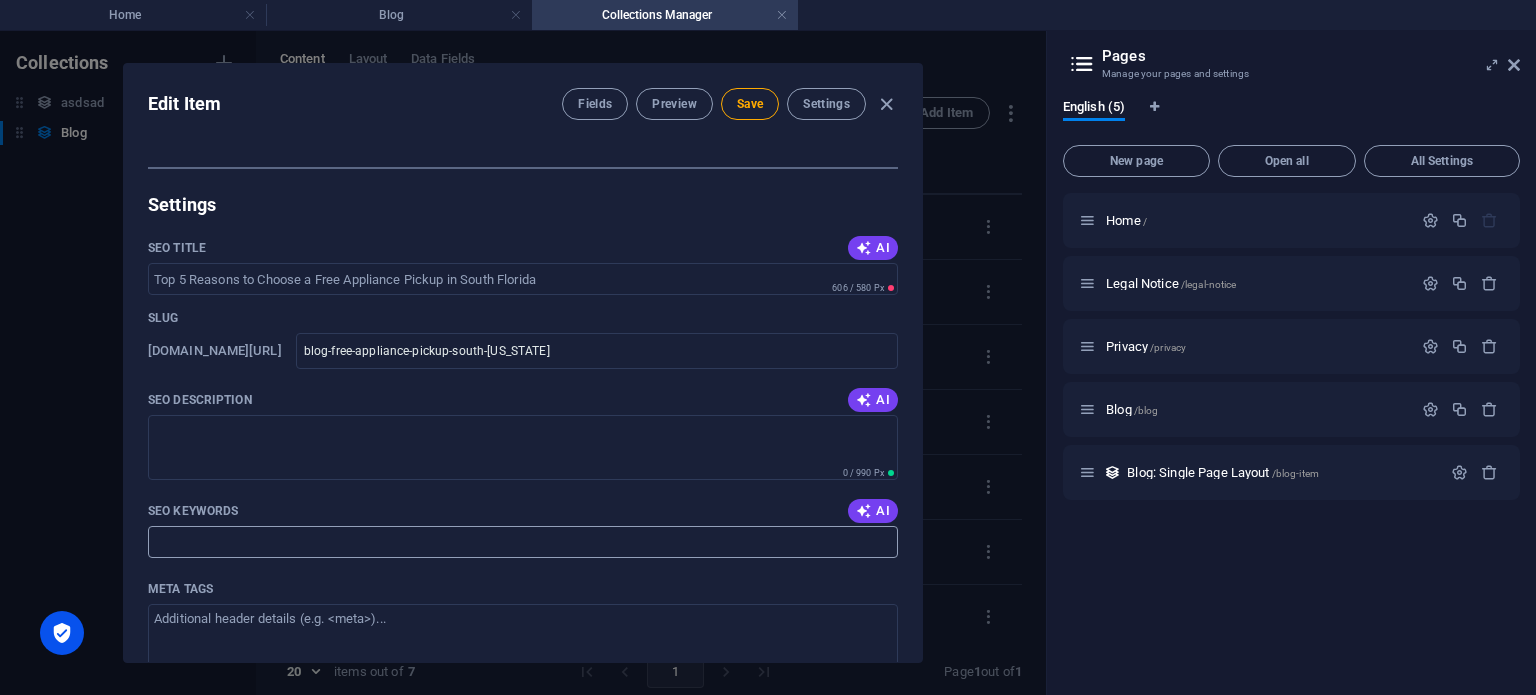 drag, startPoint x: 416, startPoint y: 519, endPoint x: 408, endPoint y: 539, distance: 21.540659 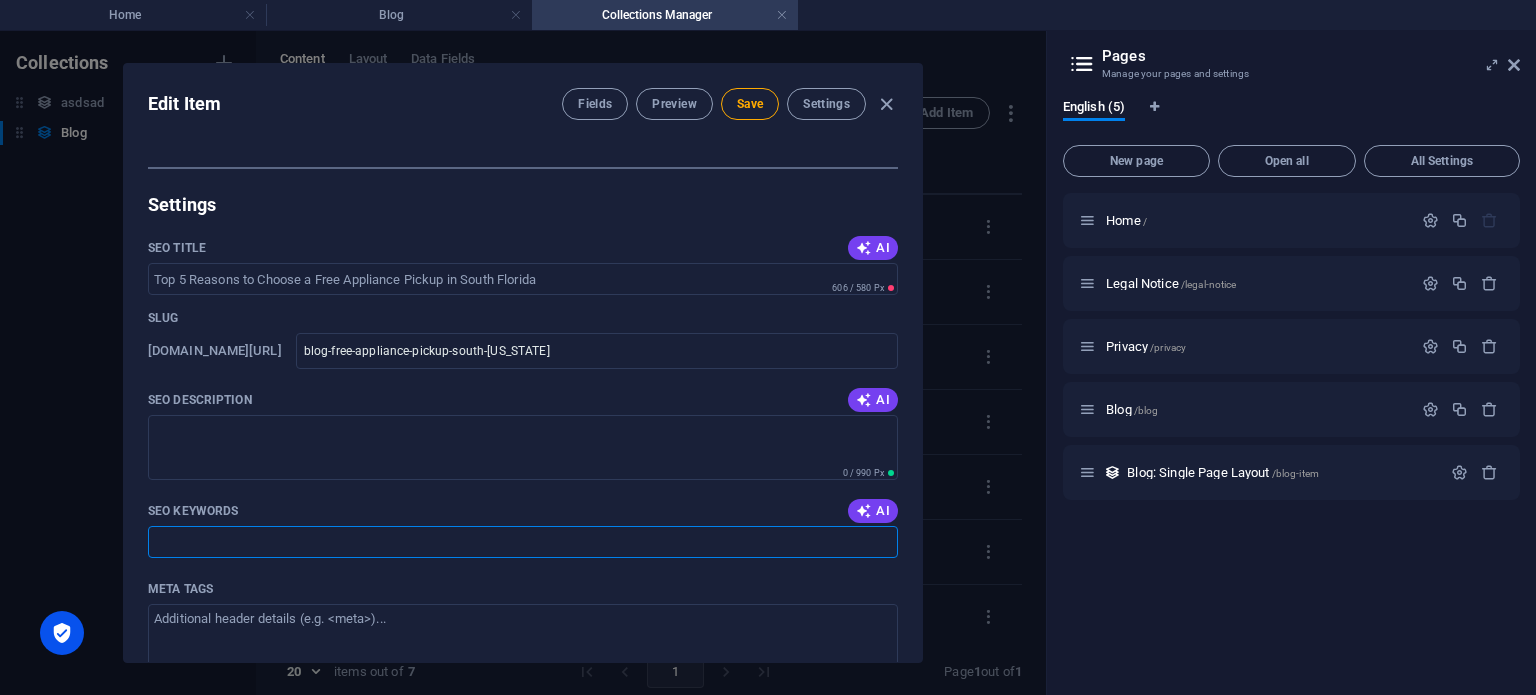 paste on "free appliance pickup South [US_STATE]  appliance removal Miami-Dade  free washer pickup Broward  get rid of old appliances Miami  appliance recycling [GEOGRAPHIC_DATA][US_STATE]  South Removal Free Appliance" 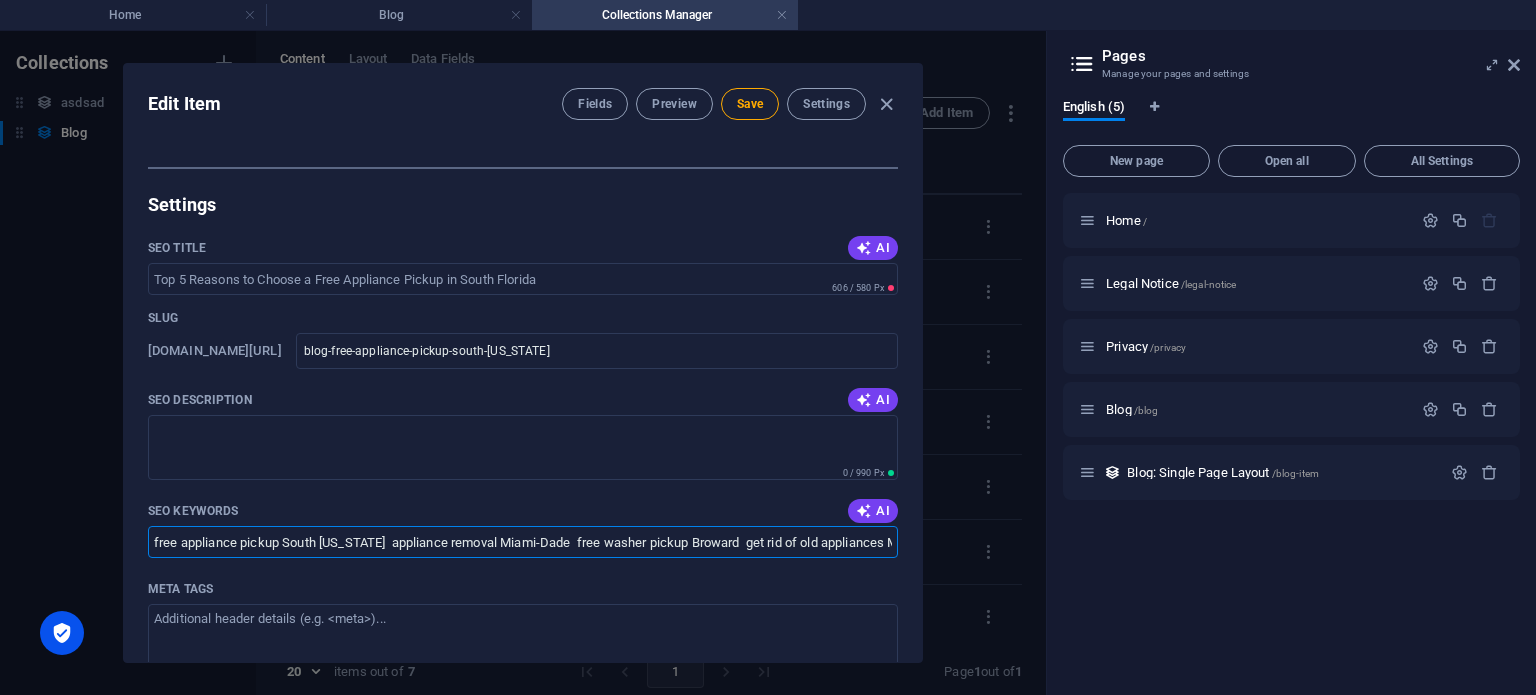 scroll, scrollTop: 0, scrollLeft: 411, axis: horizontal 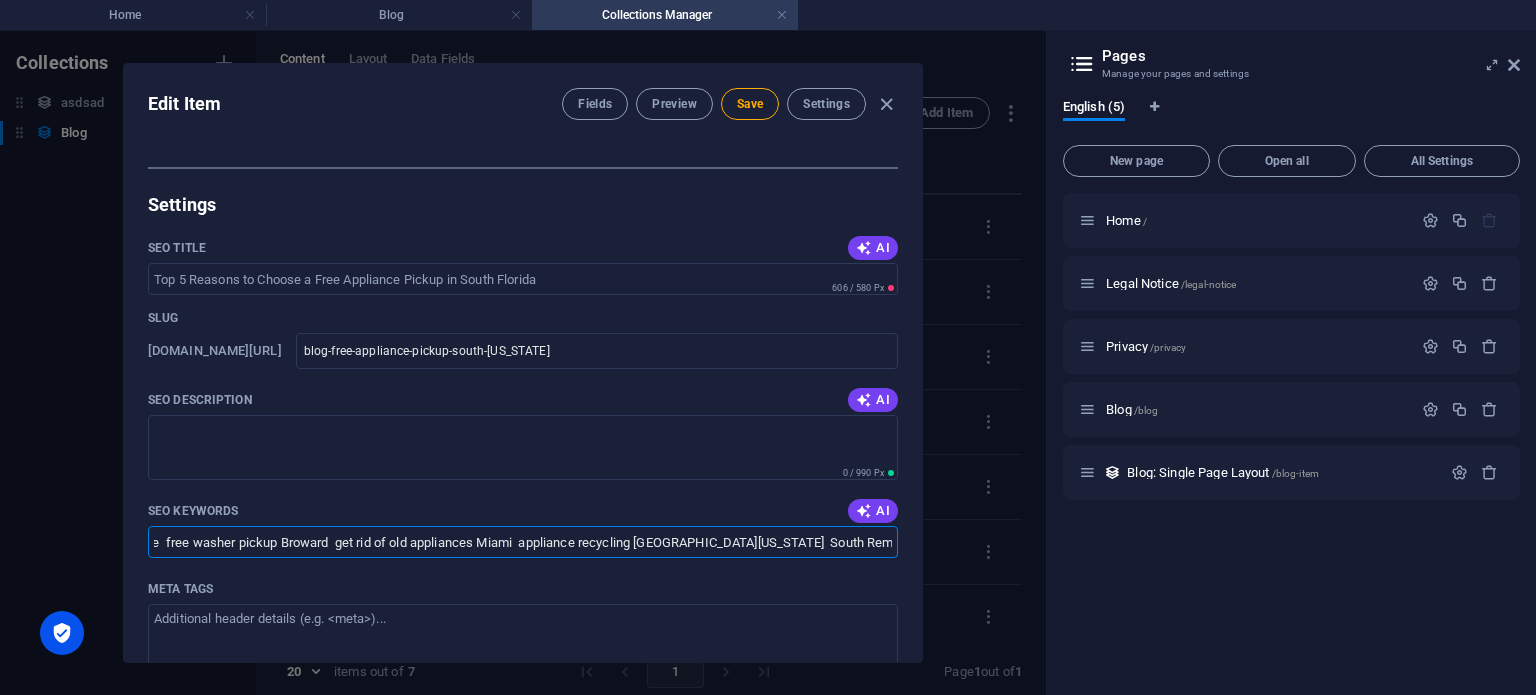 type on "free appliance pickup South [US_STATE]  appliance removal Miami-Dade  free washer pickup Broward  get rid of old appliances Miami  appliance recycling [GEOGRAPHIC_DATA][US_STATE]  South Removal Free Appliance" 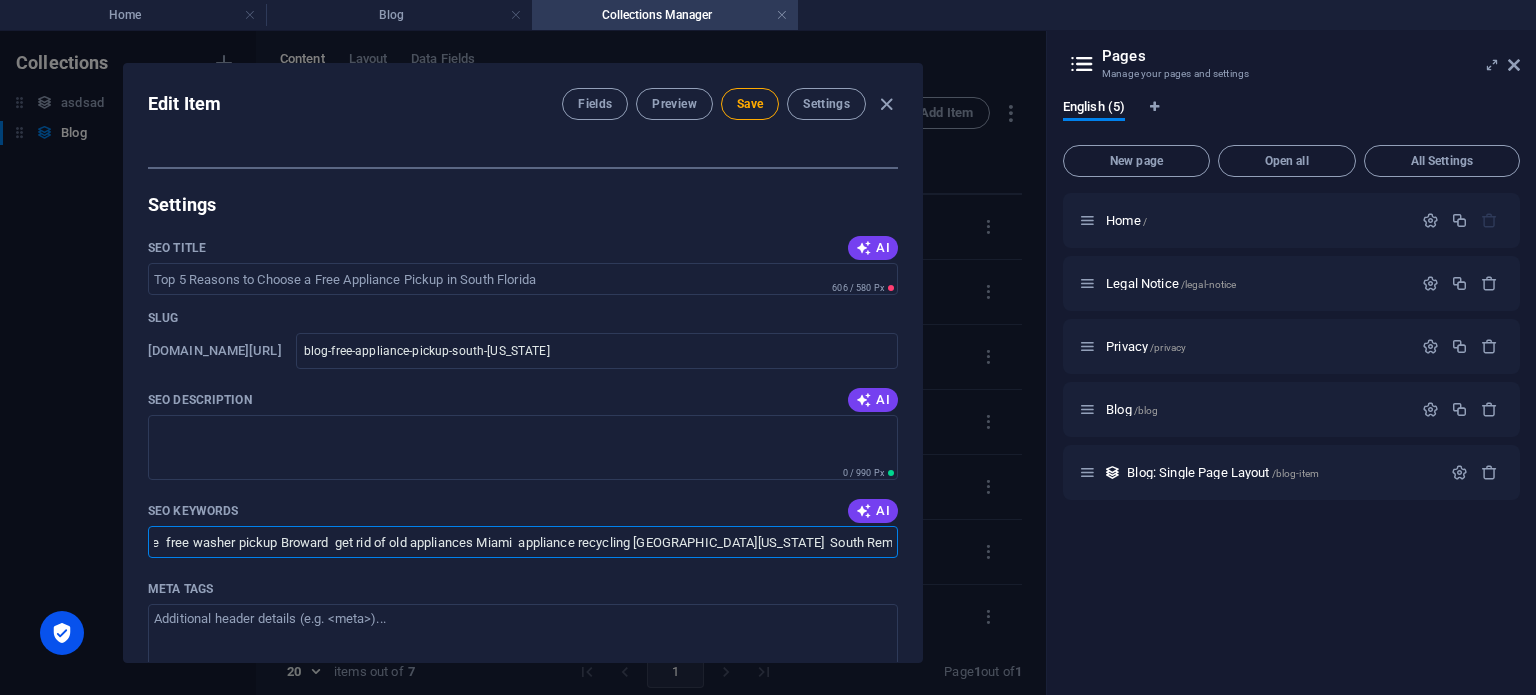 scroll, scrollTop: 0, scrollLeft: 0, axis: both 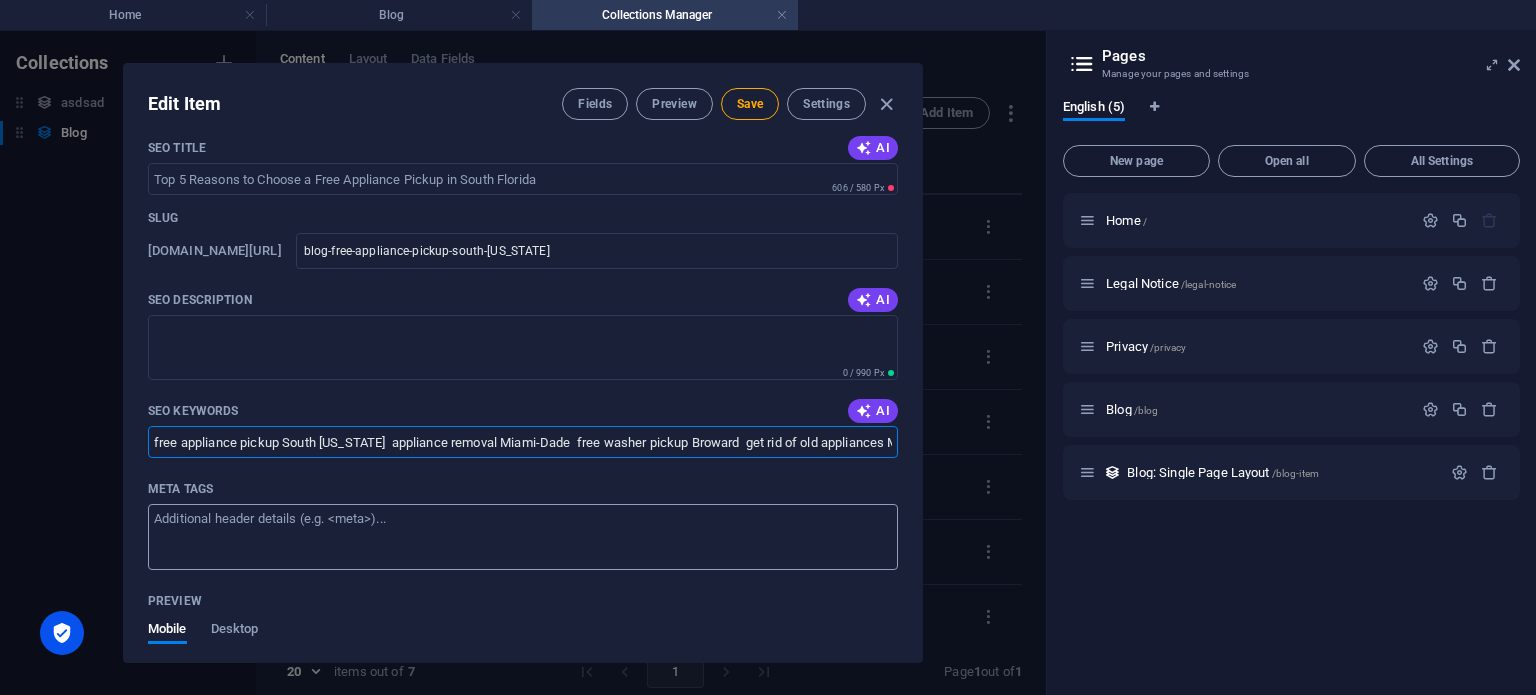 click on "Meta tags ​" at bounding box center [523, 536] 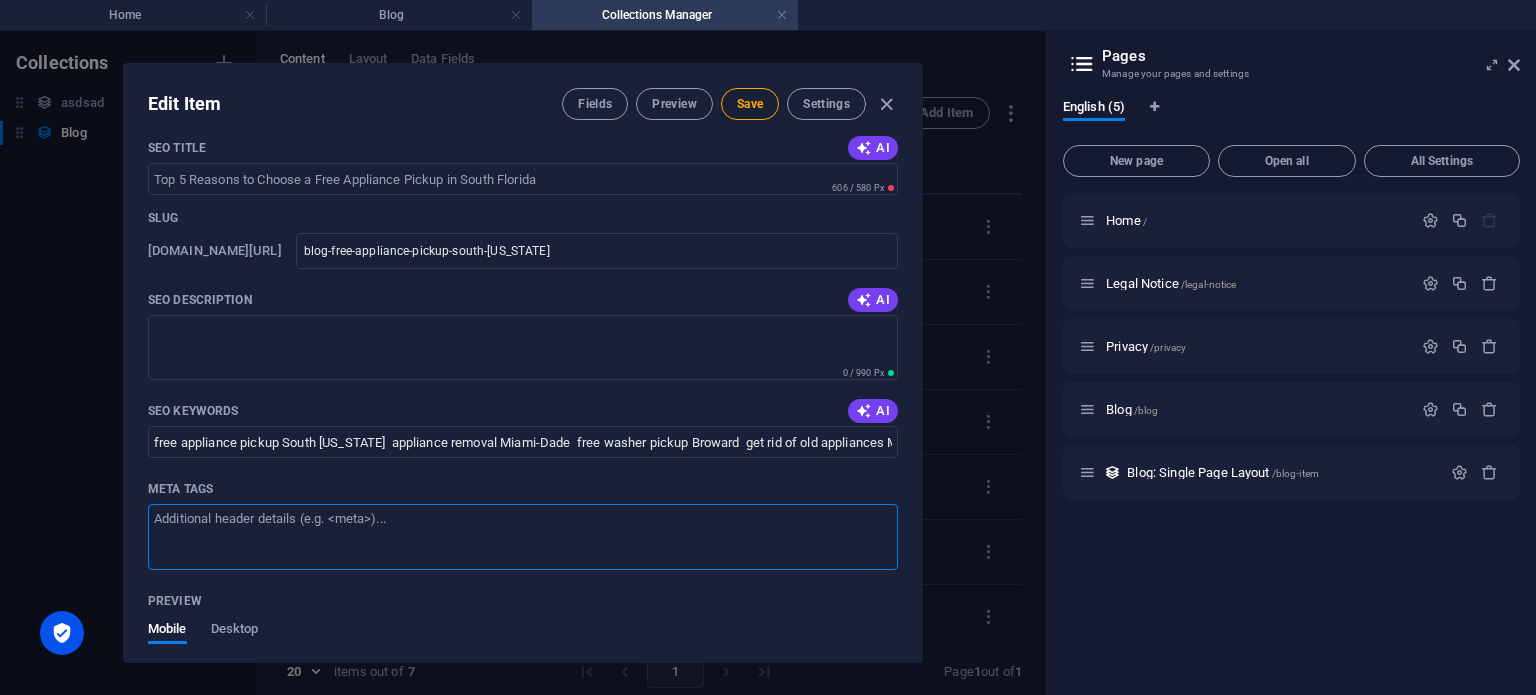 paste on "<meta name="title" content="Free Appliance Pickup in [GEOGRAPHIC_DATA][US_STATE]: 5 Reasons to Choose It [DATE]">
<meta name="description" content="Looking for a smart way to get rid of old appliances? Discover the top 5 reasons to choose free appliance pickup in [GEOGRAPHIC_DATA][US_STATE]. No fees, no lifting — just fast, reliable removal. Call [PHONE_NUMBER] [DATE].">
<meta name="keywords" content="free appliance pickup [GEOGRAPHIC_DATA][US_STATE], appliance removal Miami-Dade, free washer pickup Broward, get rid of old appliances Miami, appliance recycling [GEOGRAPHIC_DATA][US_STATE], South Removal Free Appliance">" 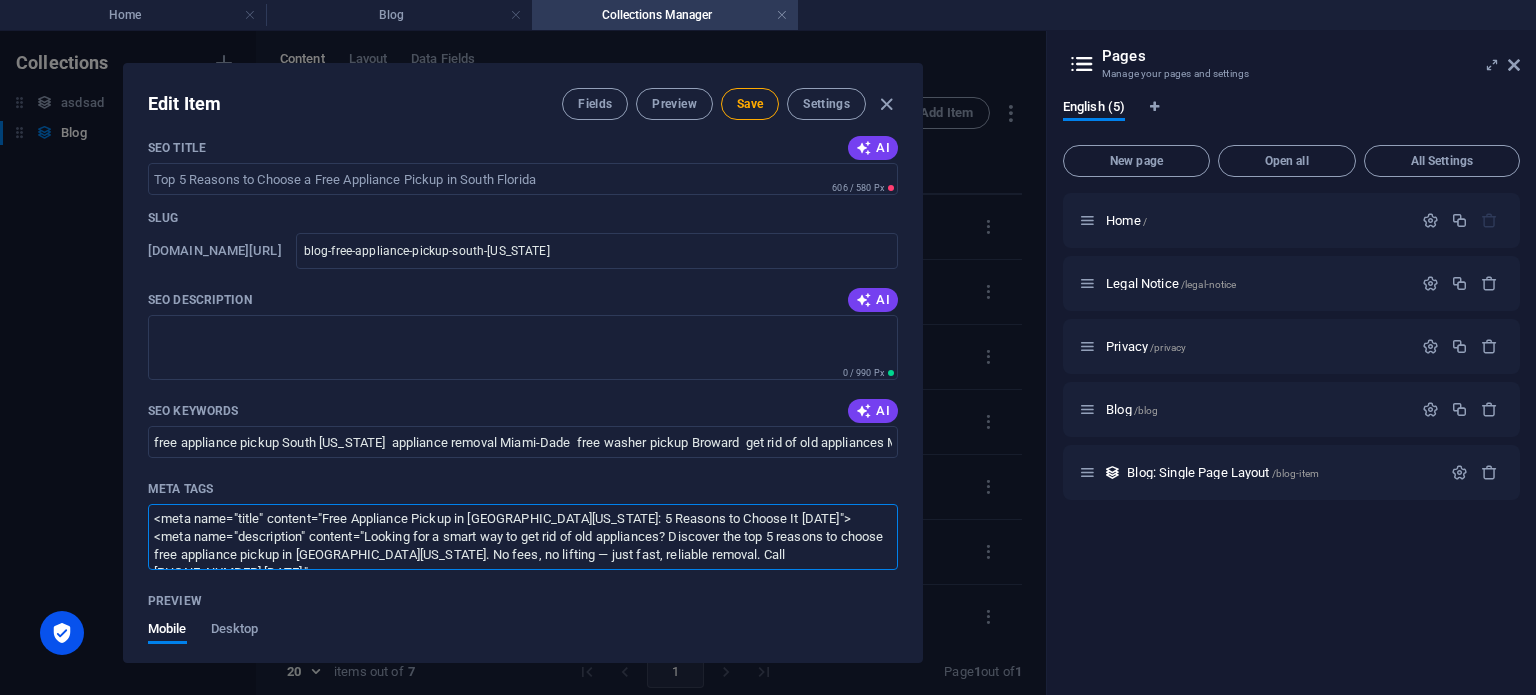 scroll, scrollTop: 46, scrollLeft: 0, axis: vertical 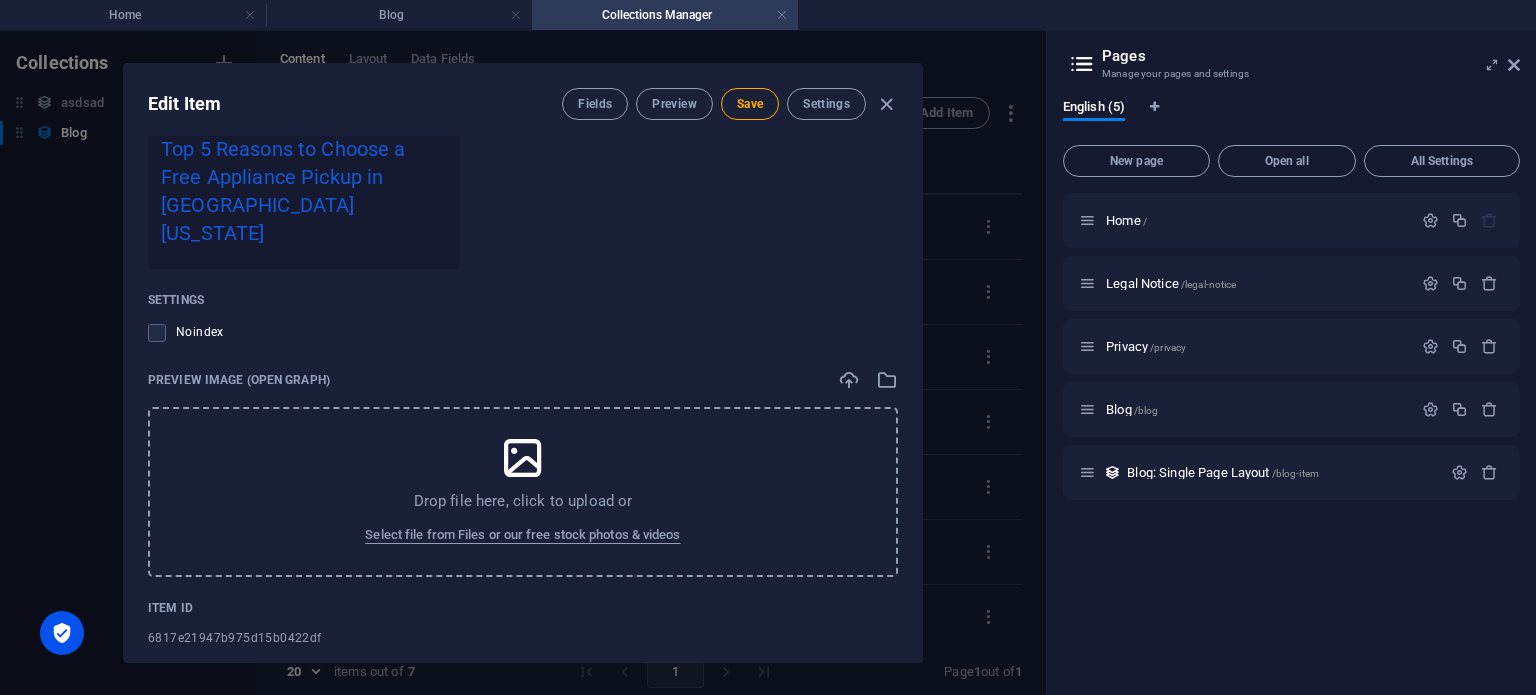 type on "<meta name="title" content="Free Appliance Pickup in [GEOGRAPHIC_DATA][US_STATE]: 5 Reasons to Choose It [DATE]">
<meta name="description" content="Looking for a smart way to get rid of old appliances? Discover the top 5 reasons to choose free appliance pickup in [GEOGRAPHIC_DATA][US_STATE]. No fees, no lifting — just fast, reliable removal. Call [PHONE_NUMBER] [DATE].">
<meta name="keywords" content="free appliance pickup [GEOGRAPHIC_DATA][US_STATE], appliance removal Miami-Dade, free washer pickup Broward, get rid of old appliances Miami, appliance recycling [GEOGRAPHIC_DATA][US_STATE], South Removal Free Appliance">" 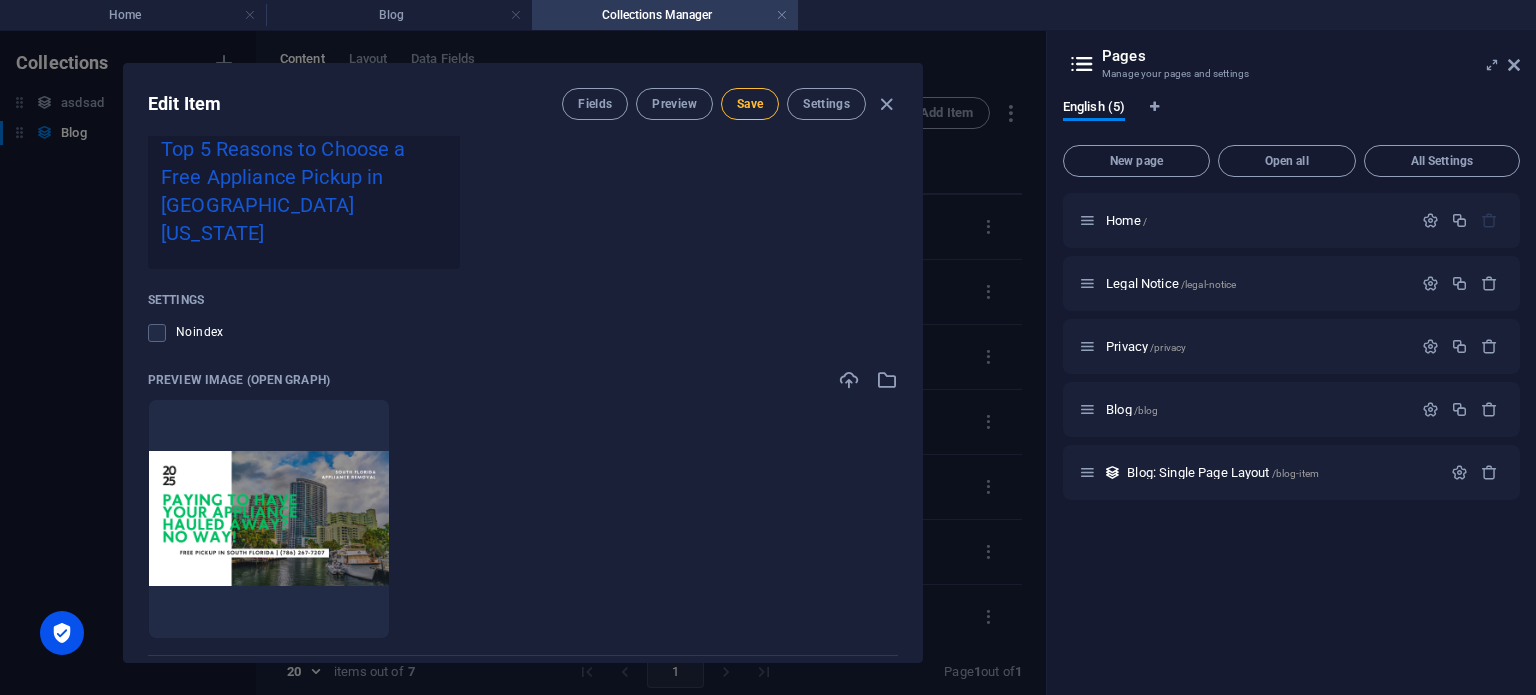 click on "Save" at bounding box center (750, 104) 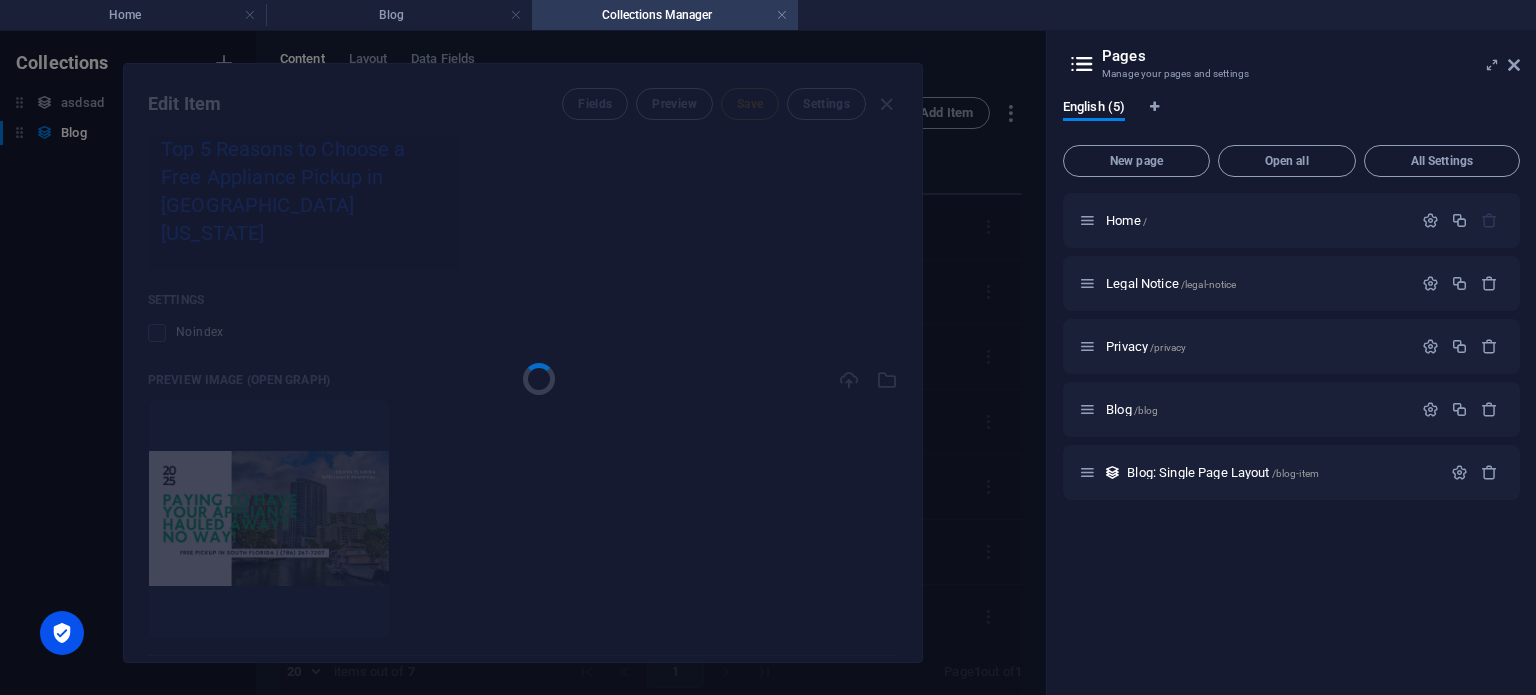type on "blog-free-appliance-pickup-south-[US_STATE]" 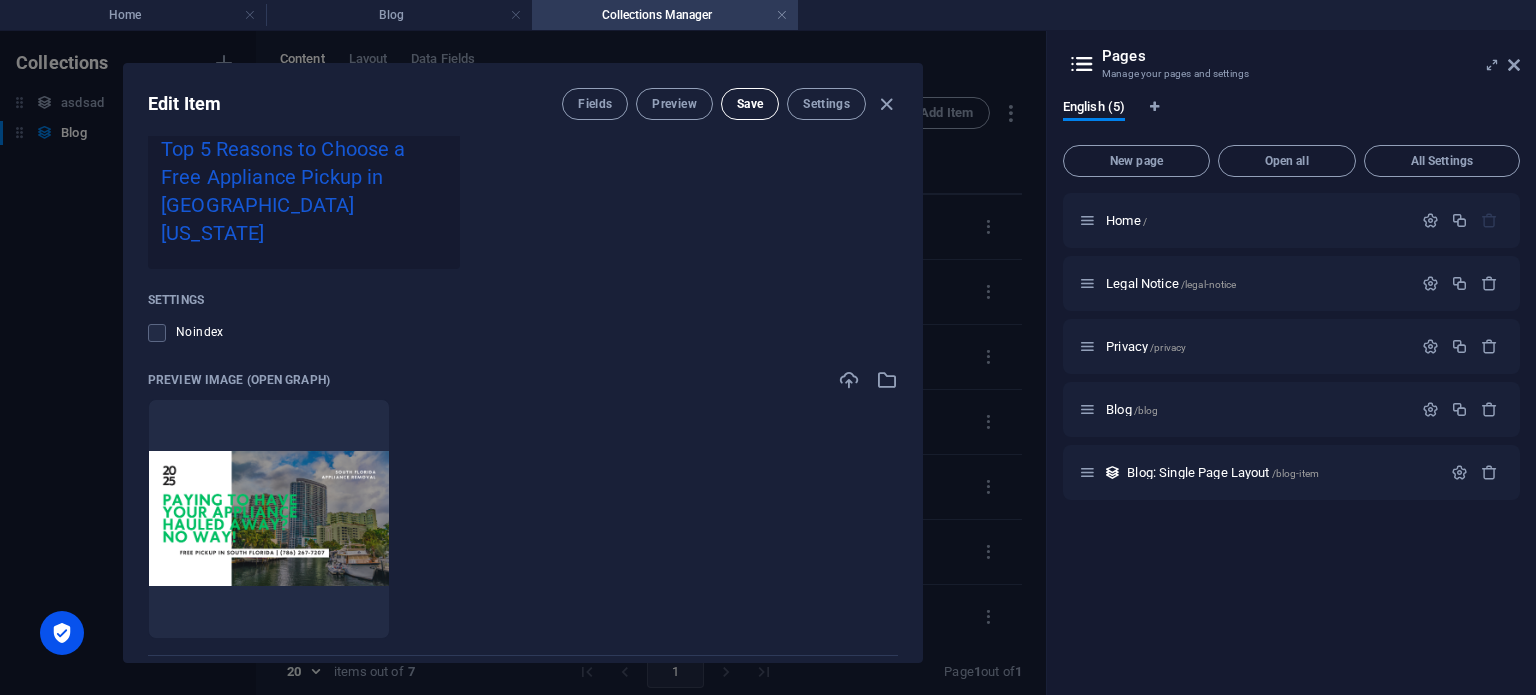 click on "Save" at bounding box center (750, 104) 